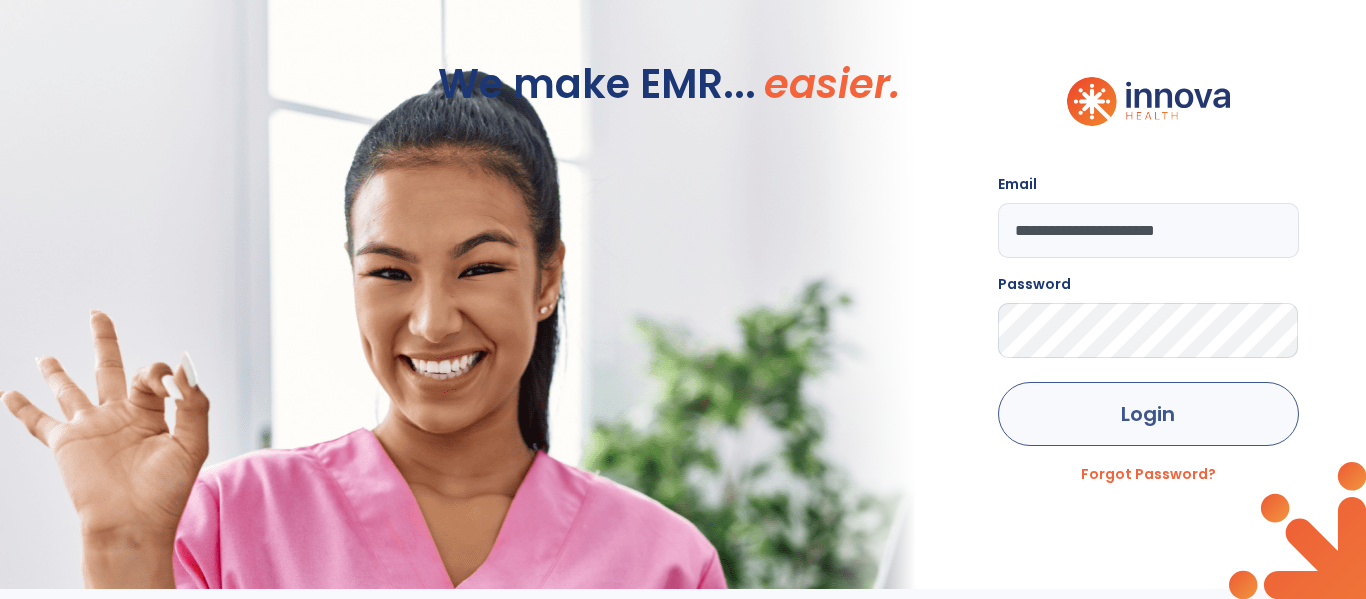 scroll, scrollTop: 0, scrollLeft: 0, axis: both 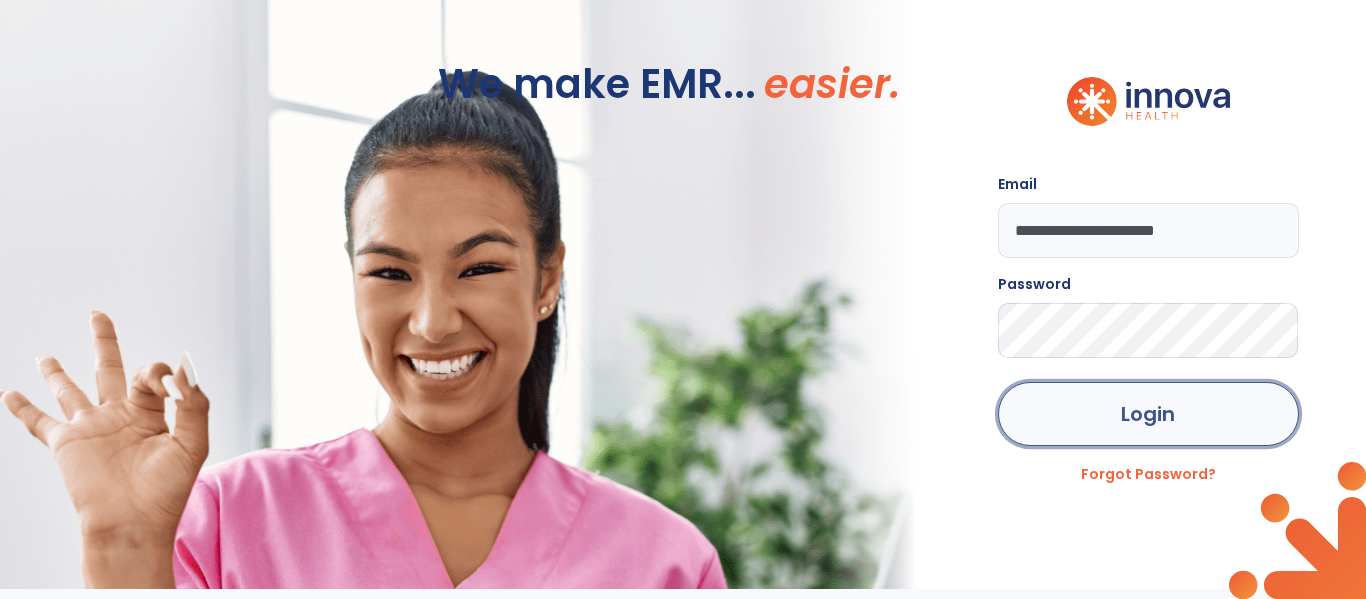 click on "Login" 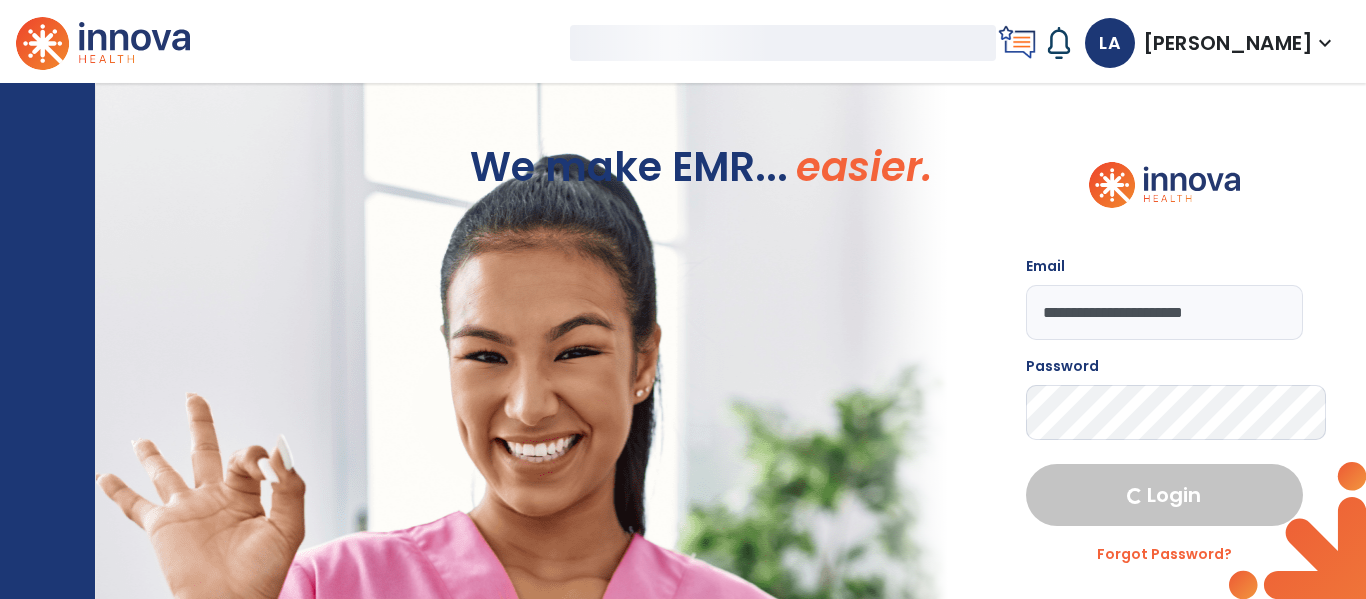 select on "****" 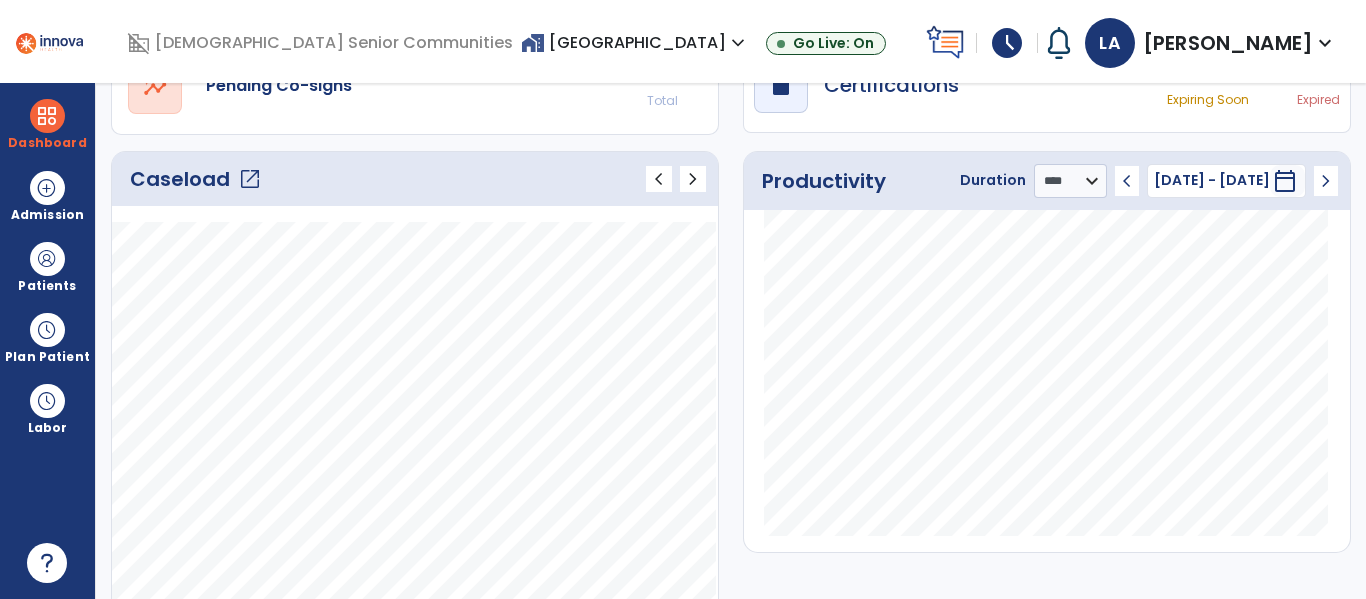 scroll, scrollTop: 221, scrollLeft: 0, axis: vertical 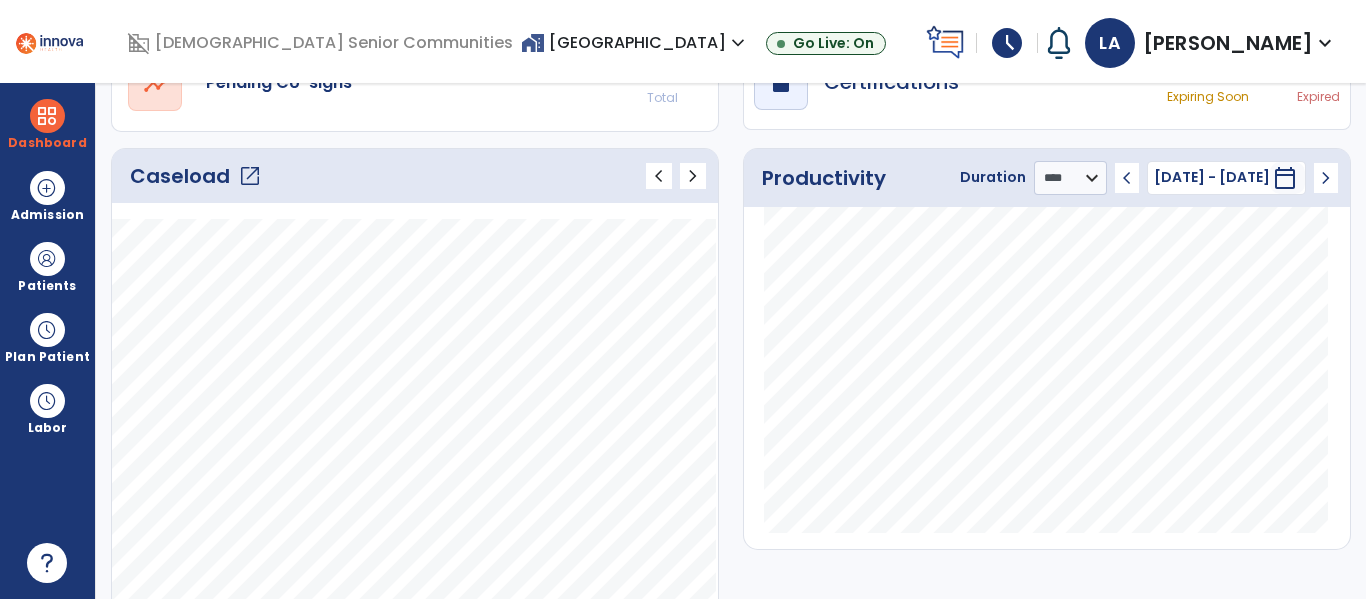click on "open_in_new" 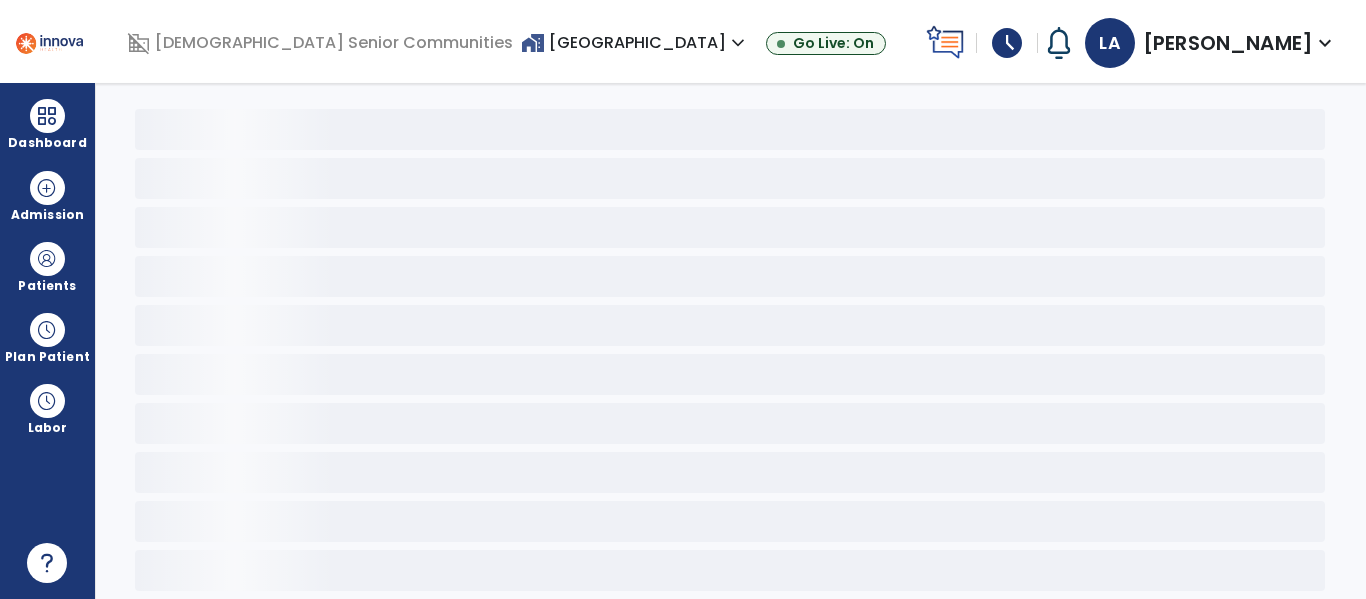 scroll, scrollTop: 78, scrollLeft: 0, axis: vertical 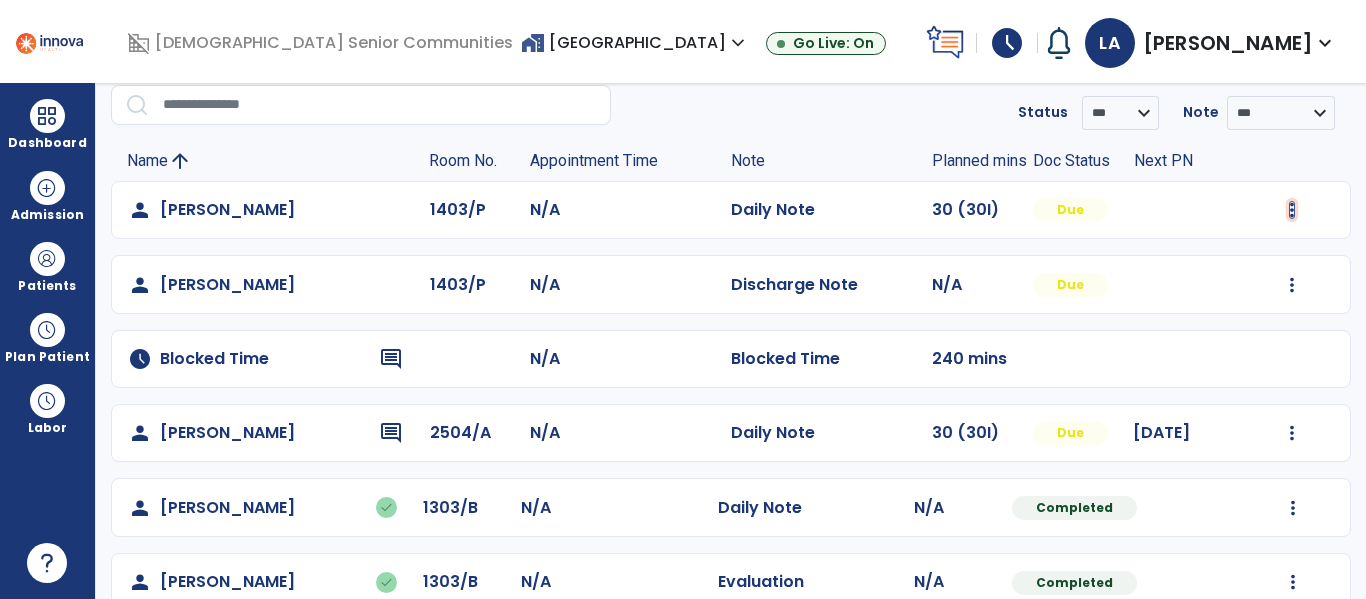 click at bounding box center (1292, 210) 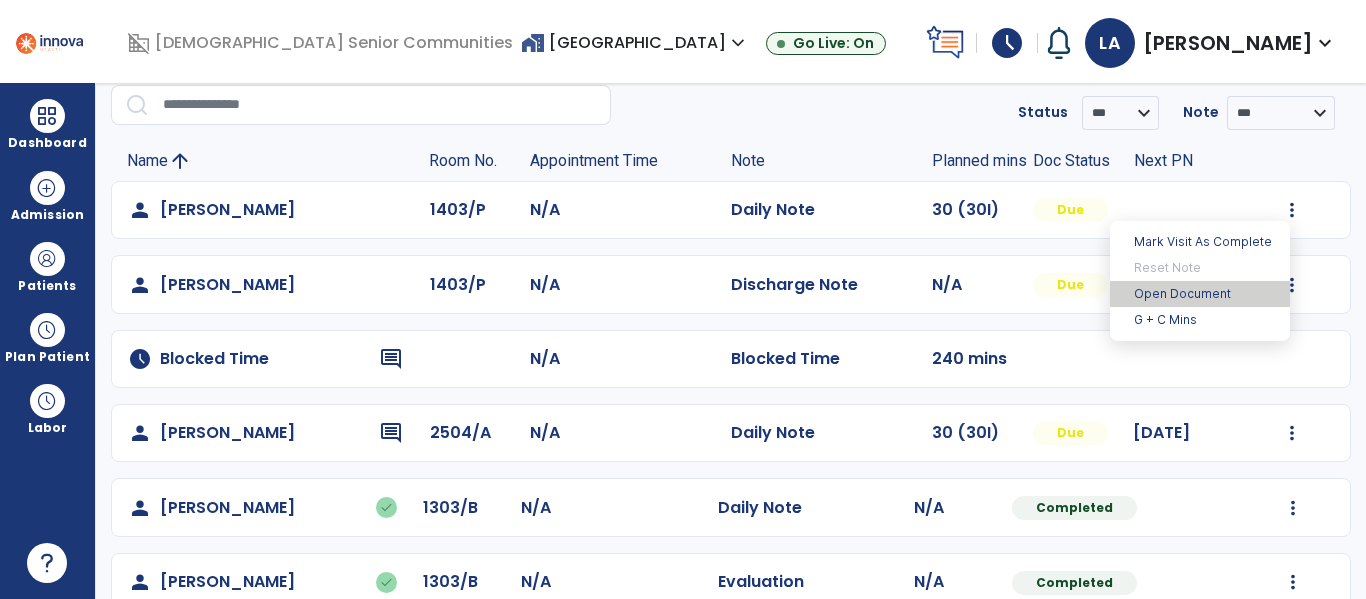 click on "Open Document" at bounding box center (1200, 294) 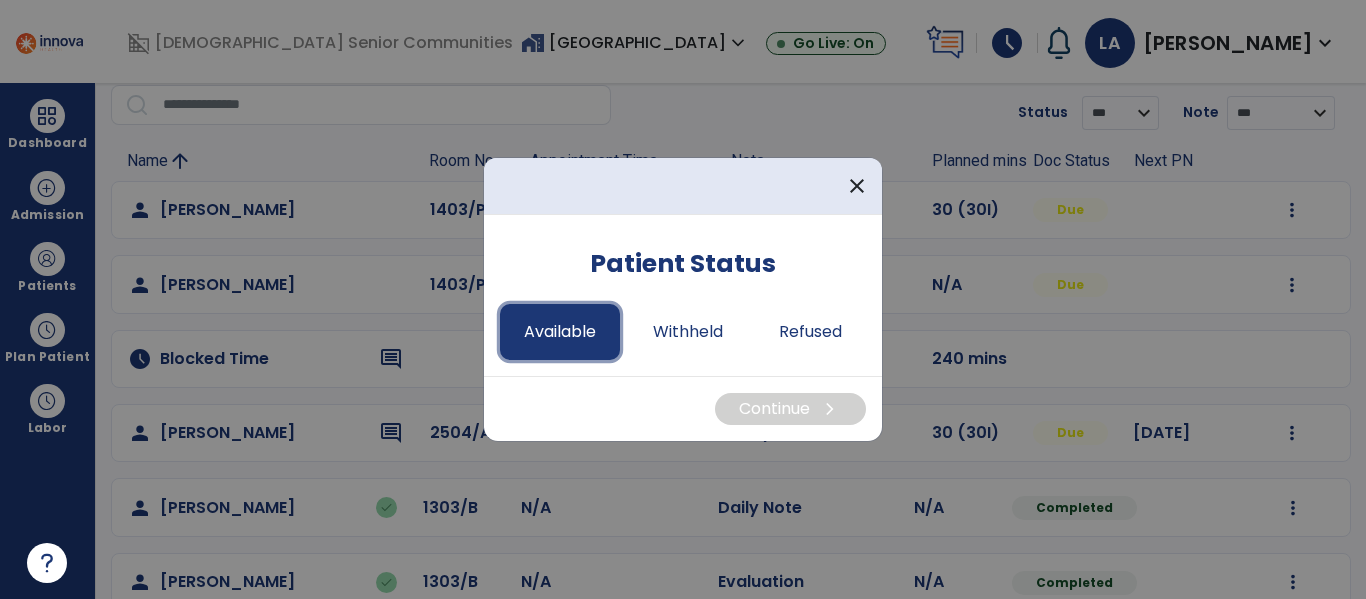 click on "Available" at bounding box center (560, 332) 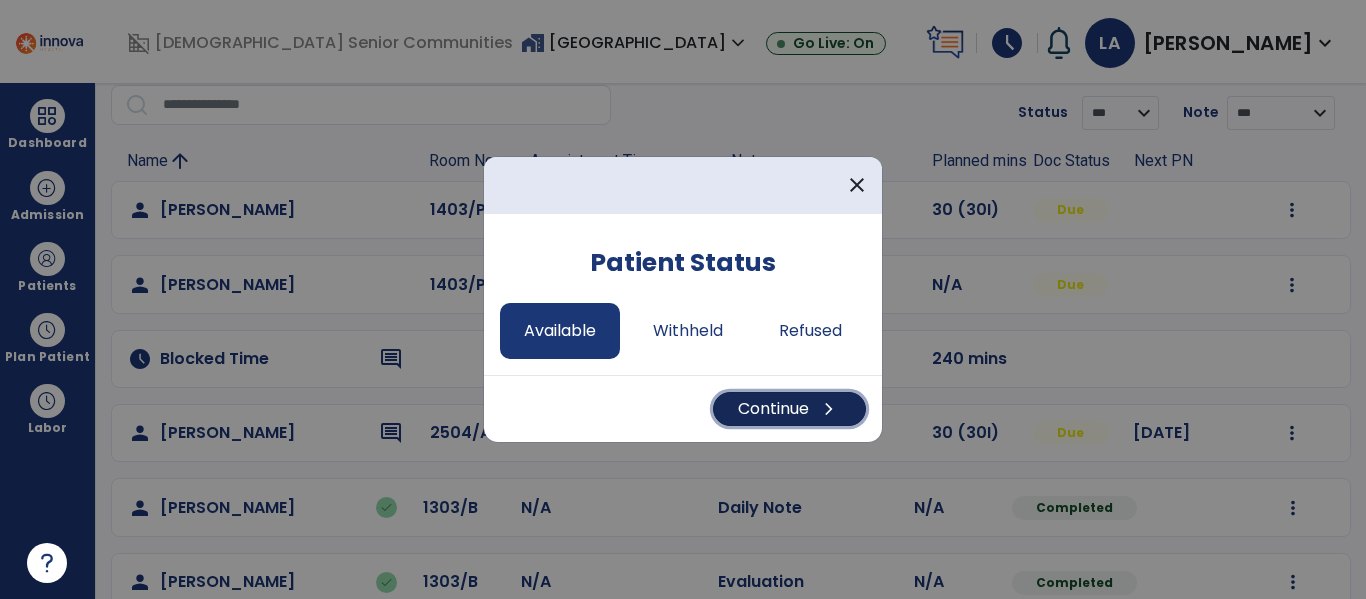 click on "Continue   chevron_right" at bounding box center [789, 409] 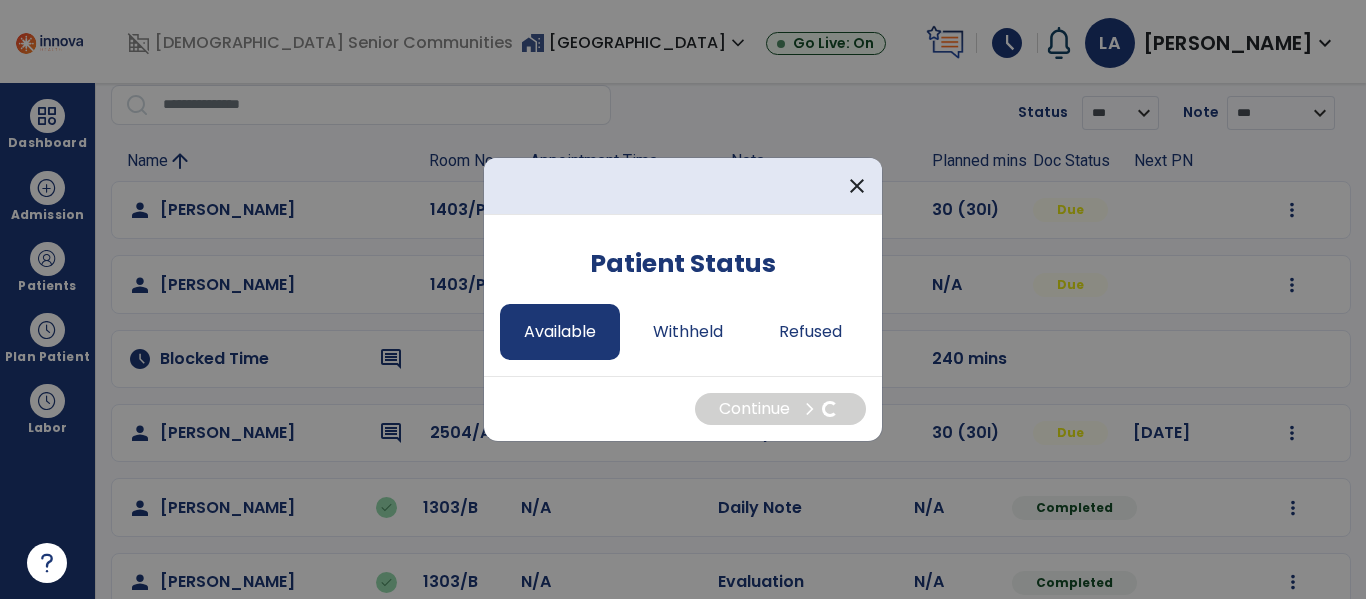 select on "*" 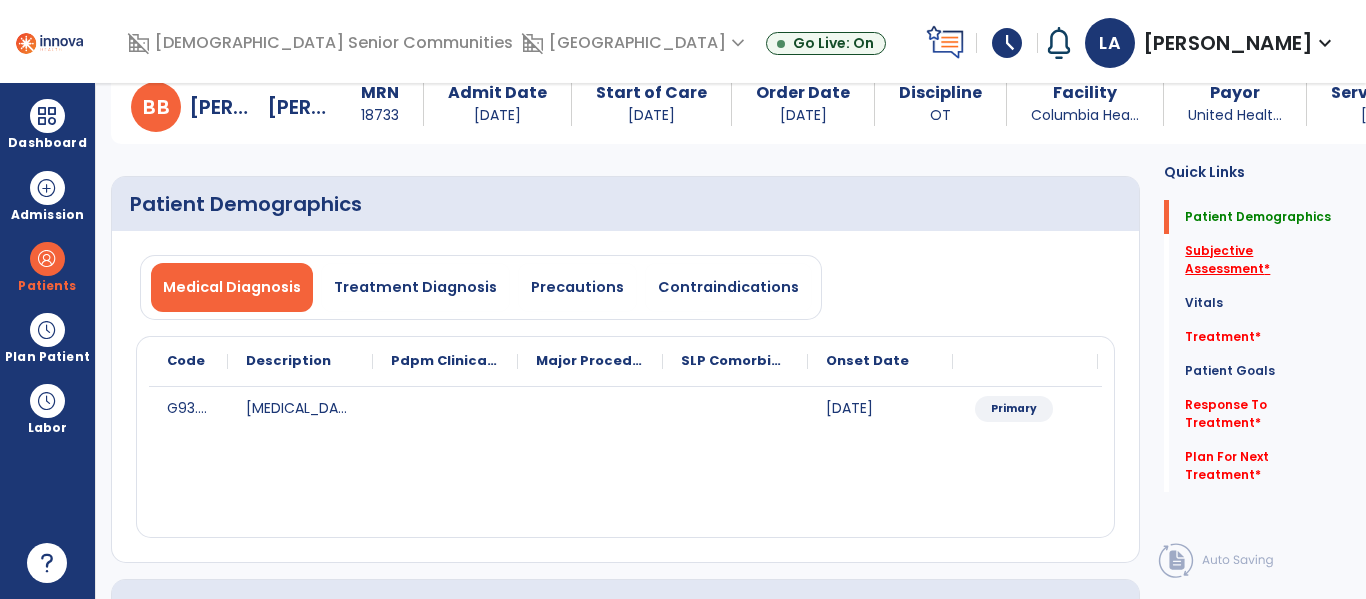 click on "Subjective Assessment   *" 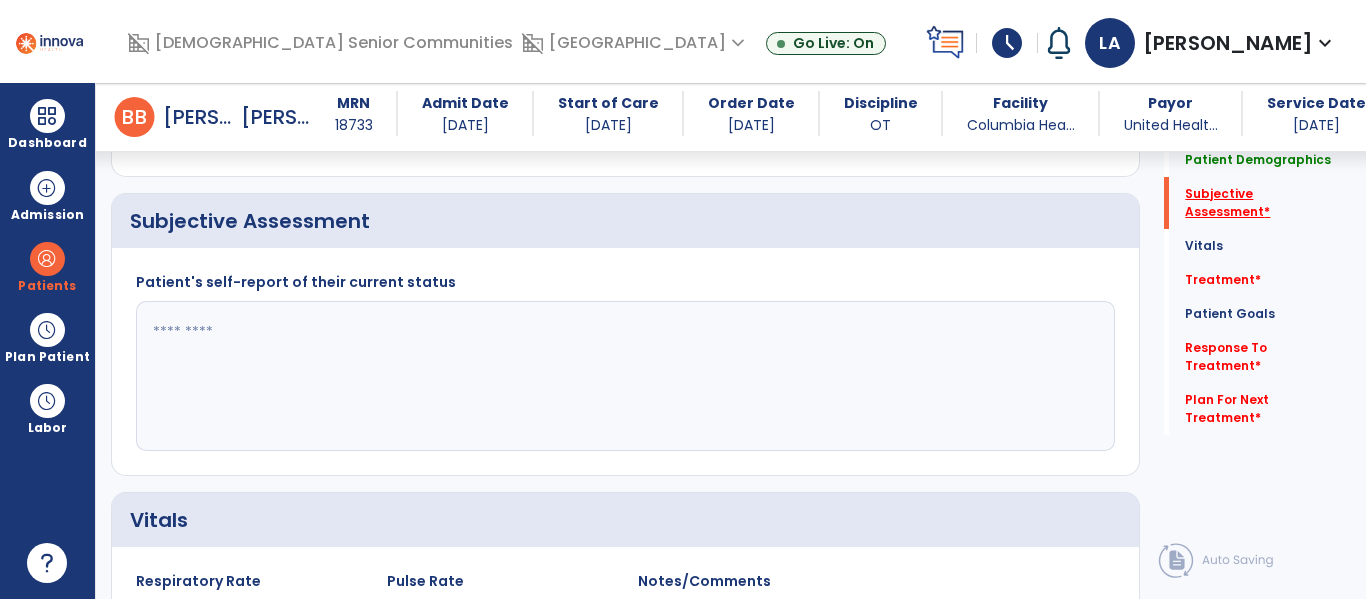 scroll, scrollTop: 457, scrollLeft: 0, axis: vertical 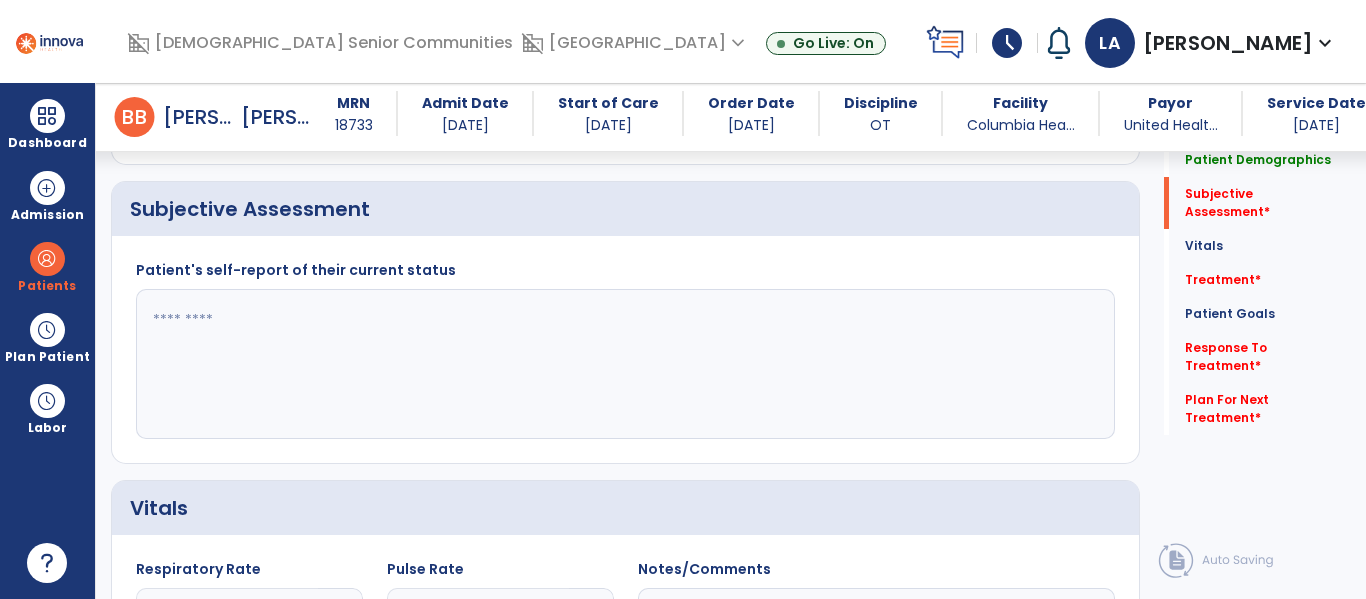 click 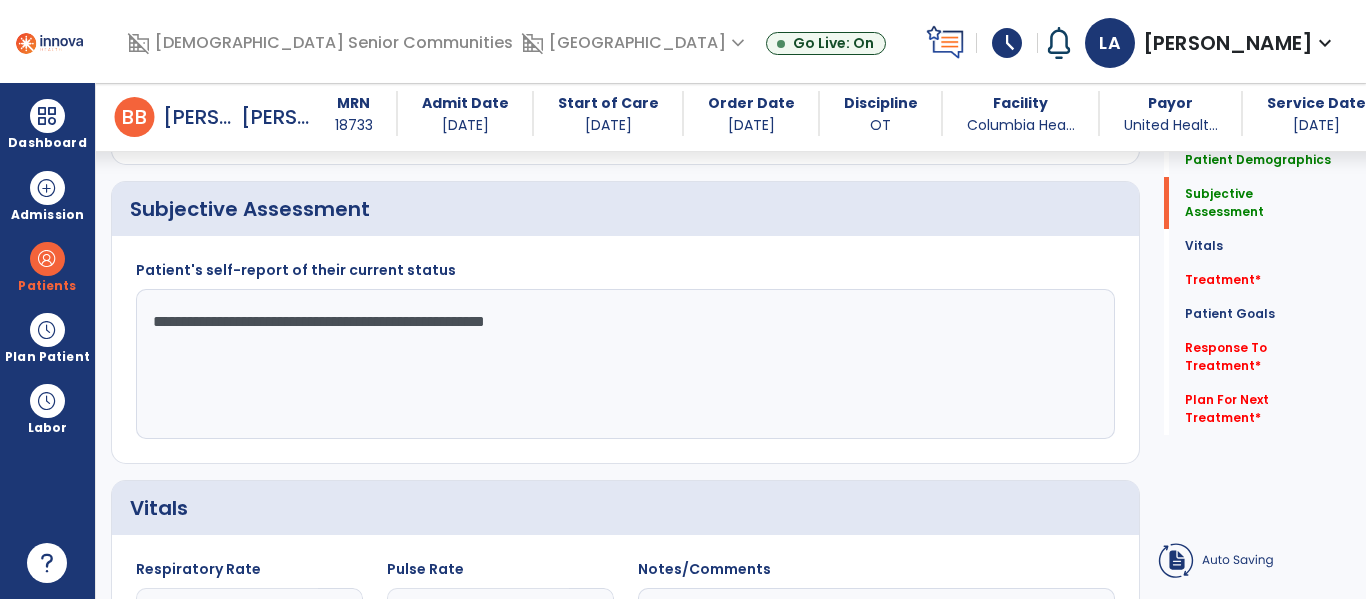 type on "**********" 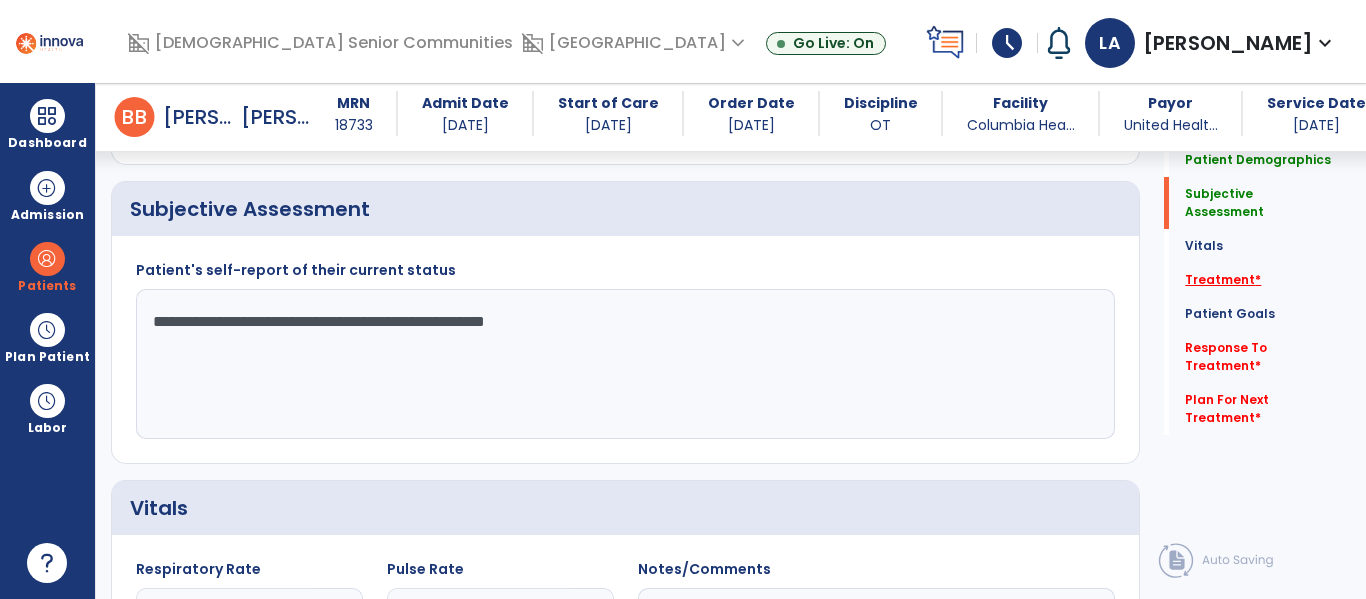 click on "Treatment   *" 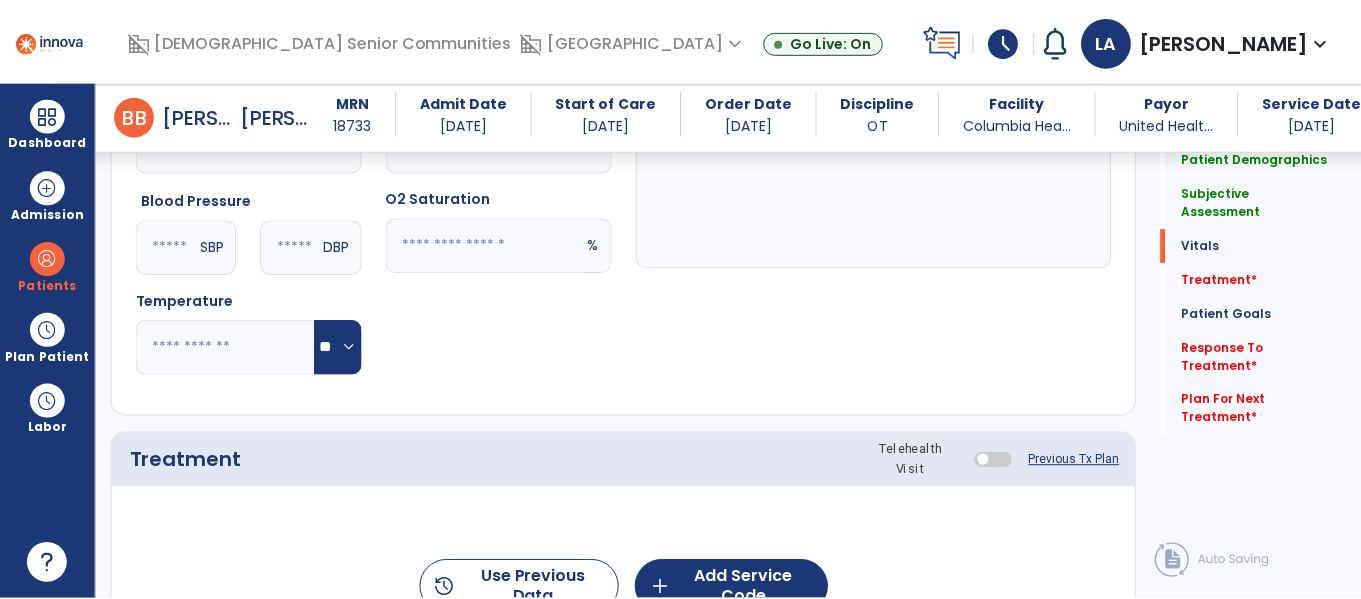 scroll, scrollTop: 1146, scrollLeft: 0, axis: vertical 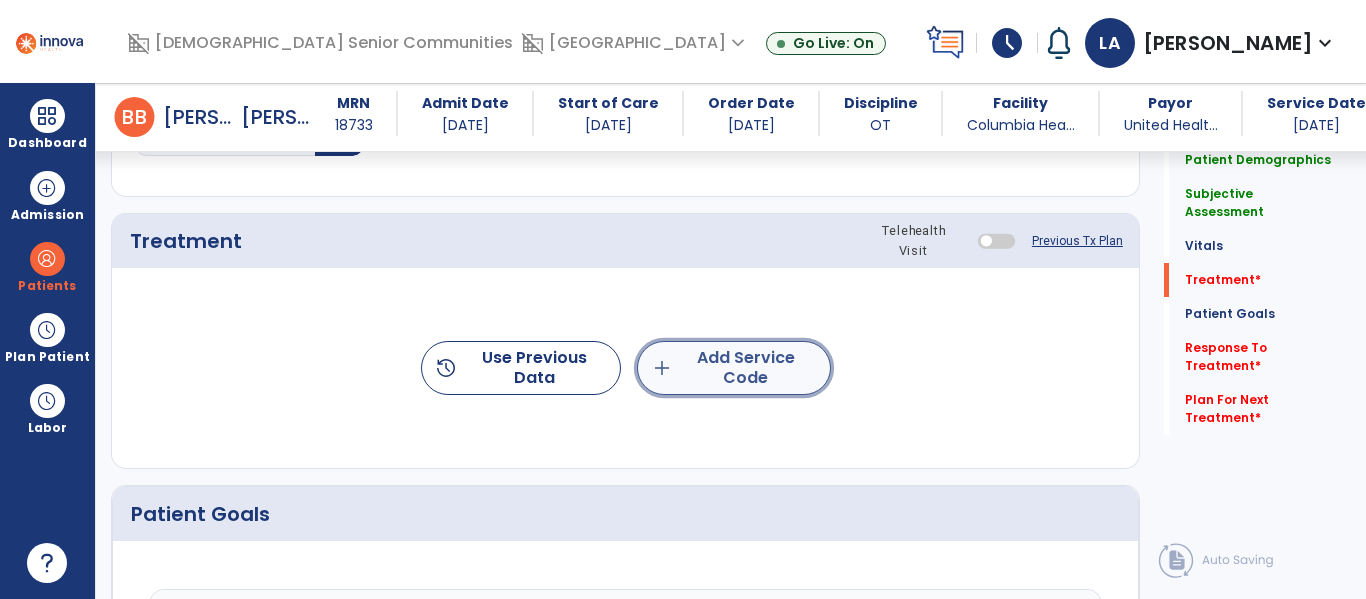 click on "add  Add Service Code" 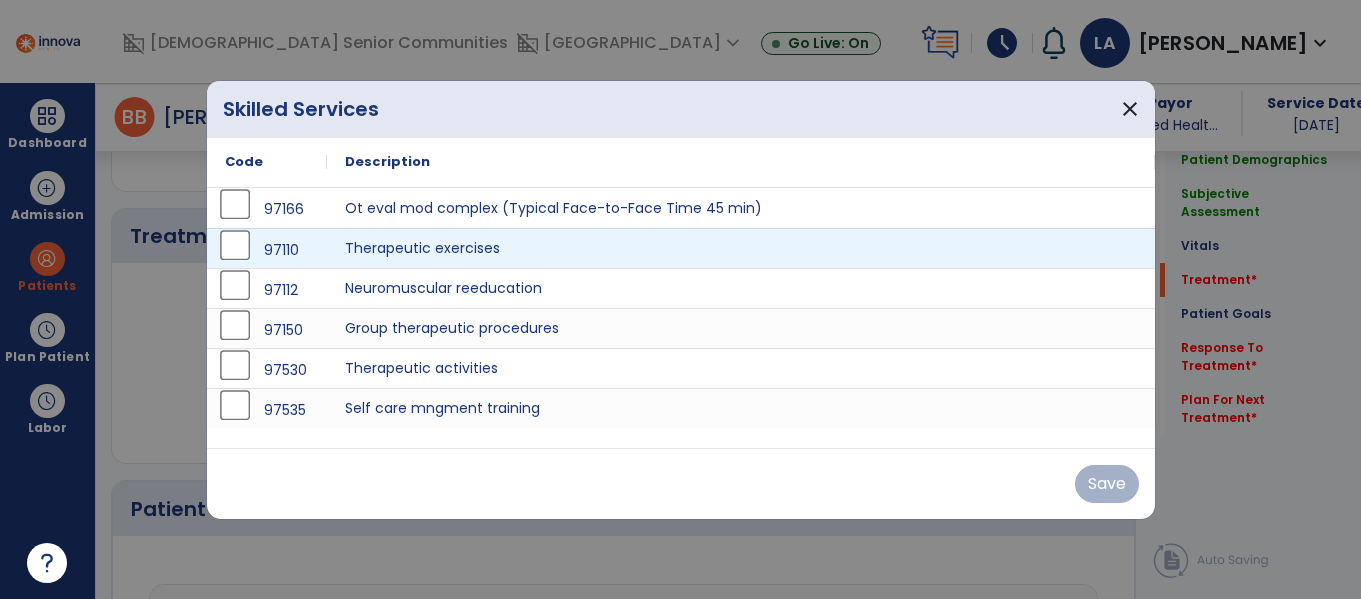 scroll, scrollTop: 1146, scrollLeft: 0, axis: vertical 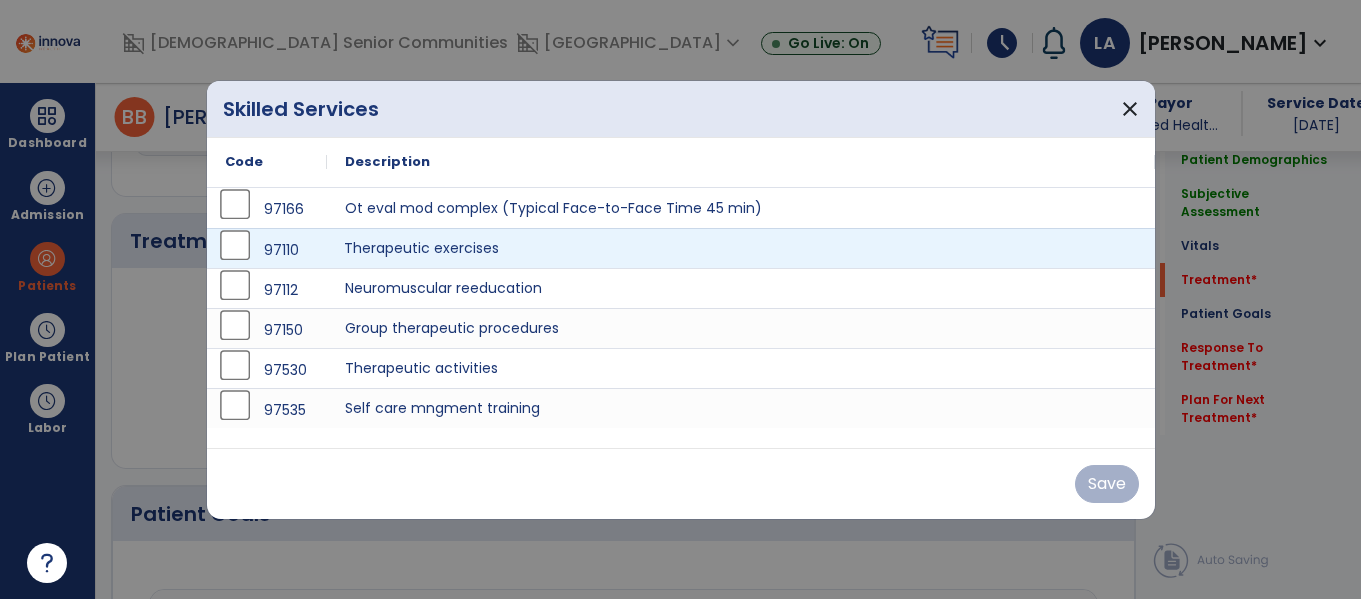 click on "Therapeutic exercises" at bounding box center [741, 248] 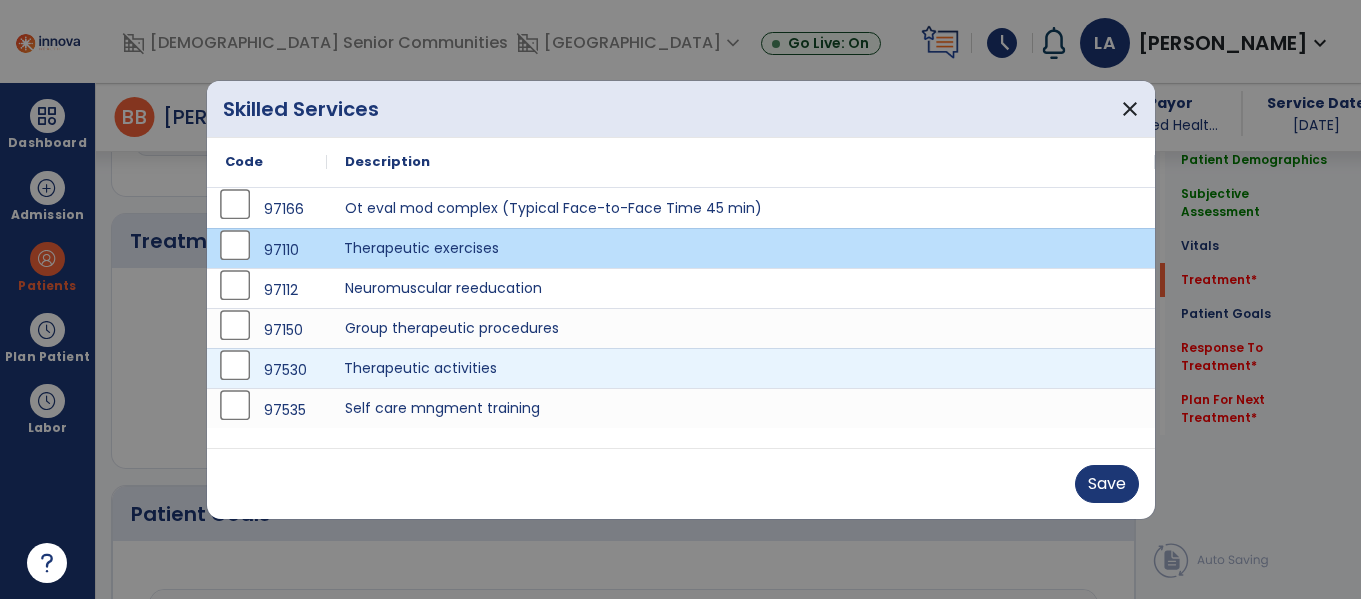 click on "Therapeutic activities" at bounding box center [741, 368] 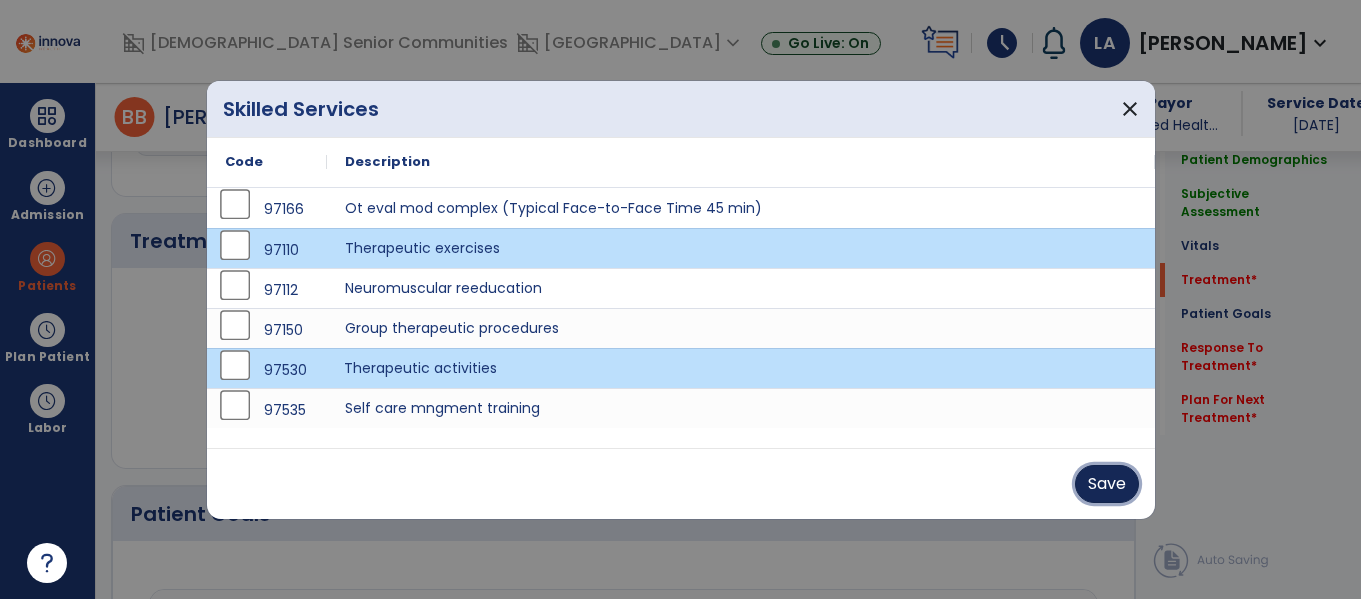click on "Save" at bounding box center (1107, 484) 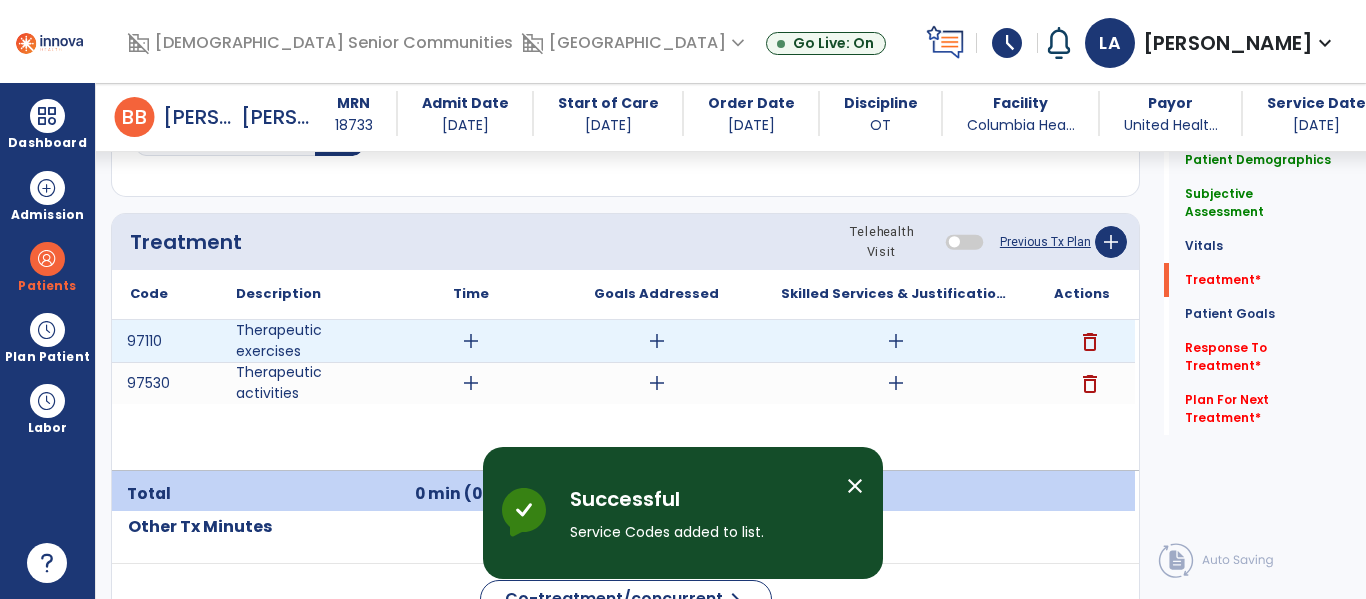 click on "add" at bounding box center [471, 341] 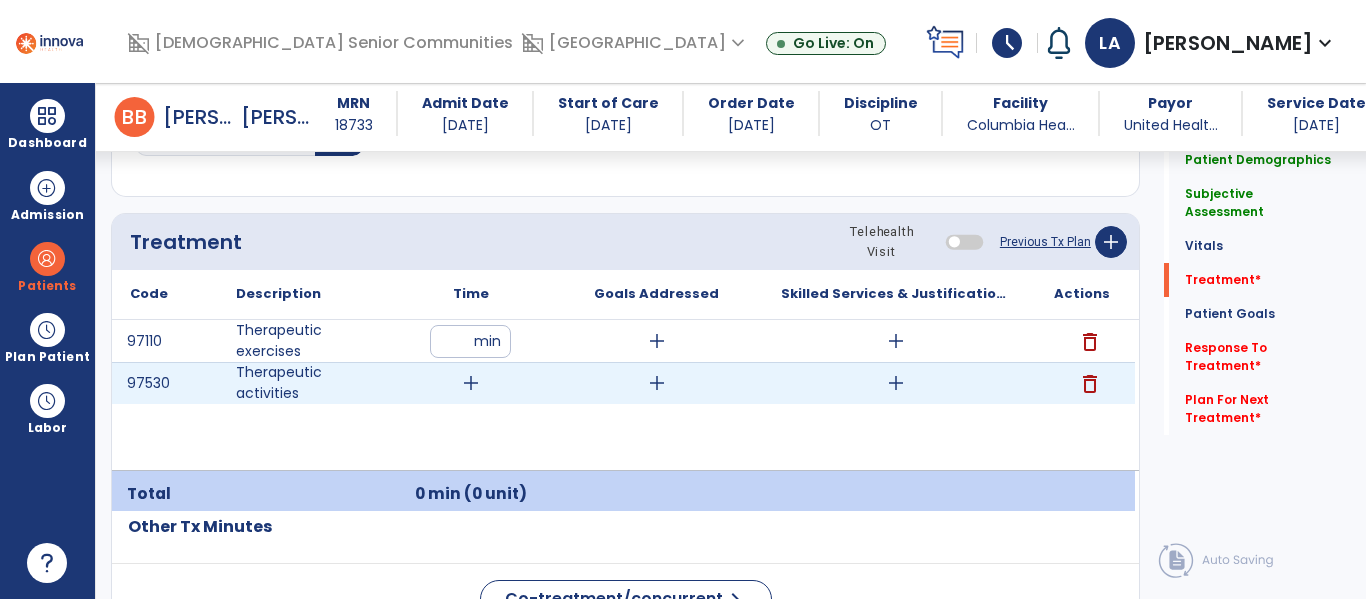 type on "**" 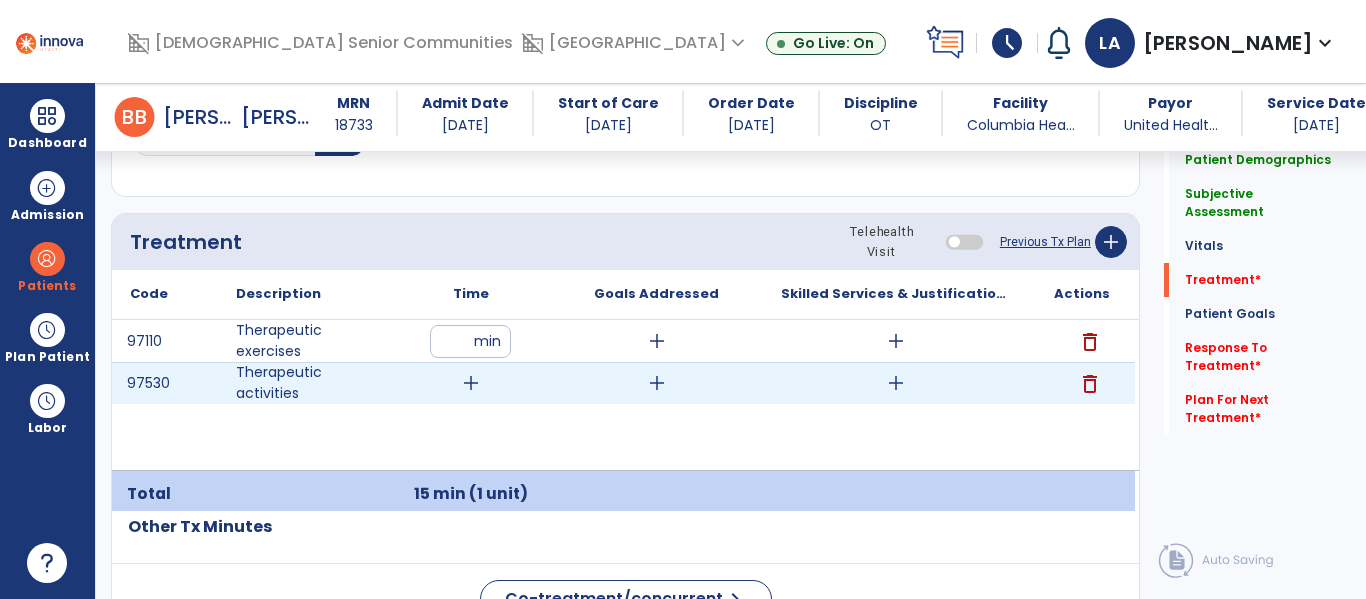 click on "add" at bounding box center [471, 383] 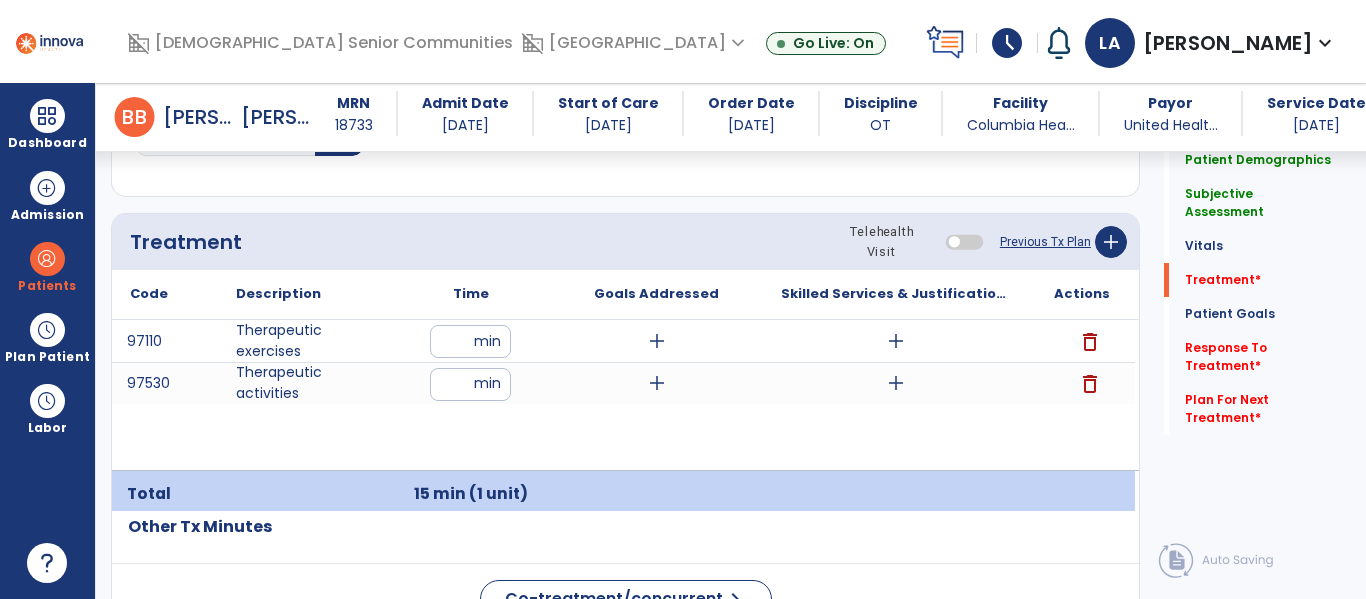 type on "**" 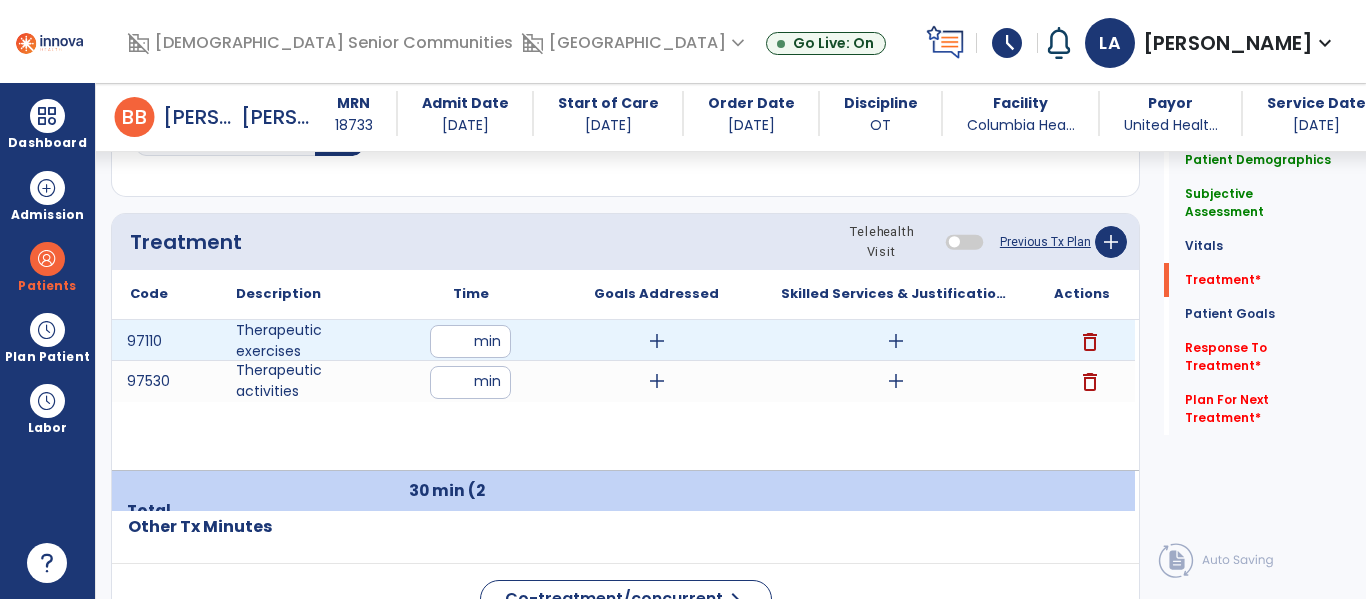 click on "add" at bounding box center [896, 341] 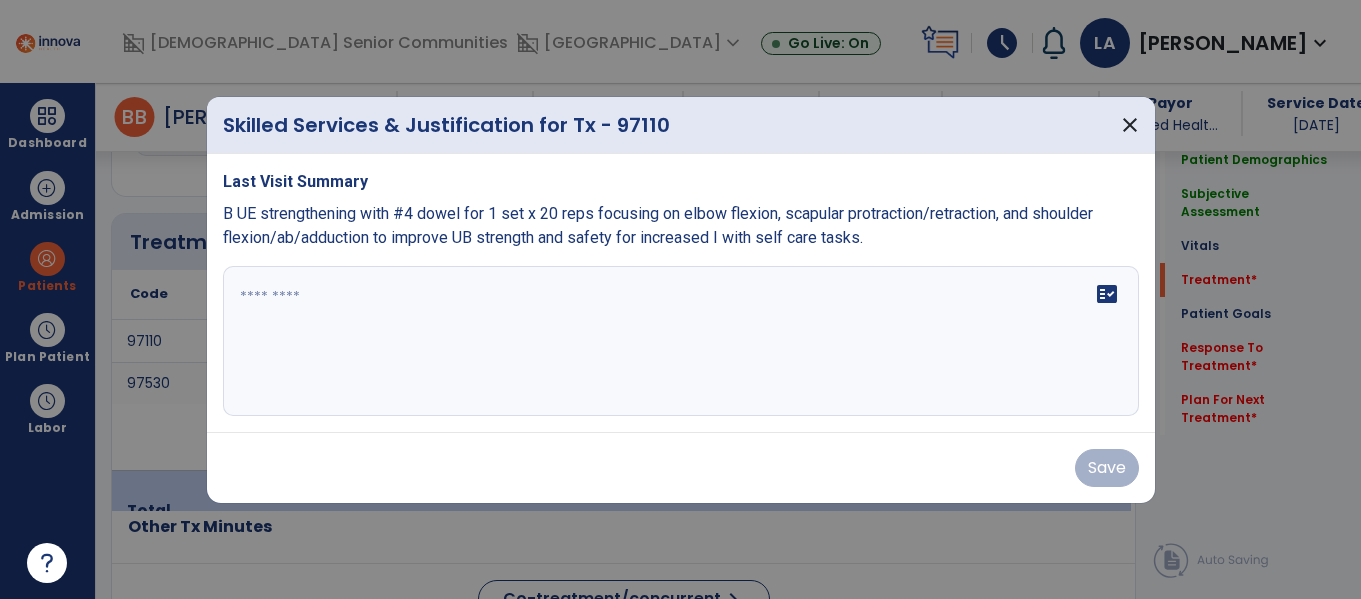 scroll, scrollTop: 1146, scrollLeft: 0, axis: vertical 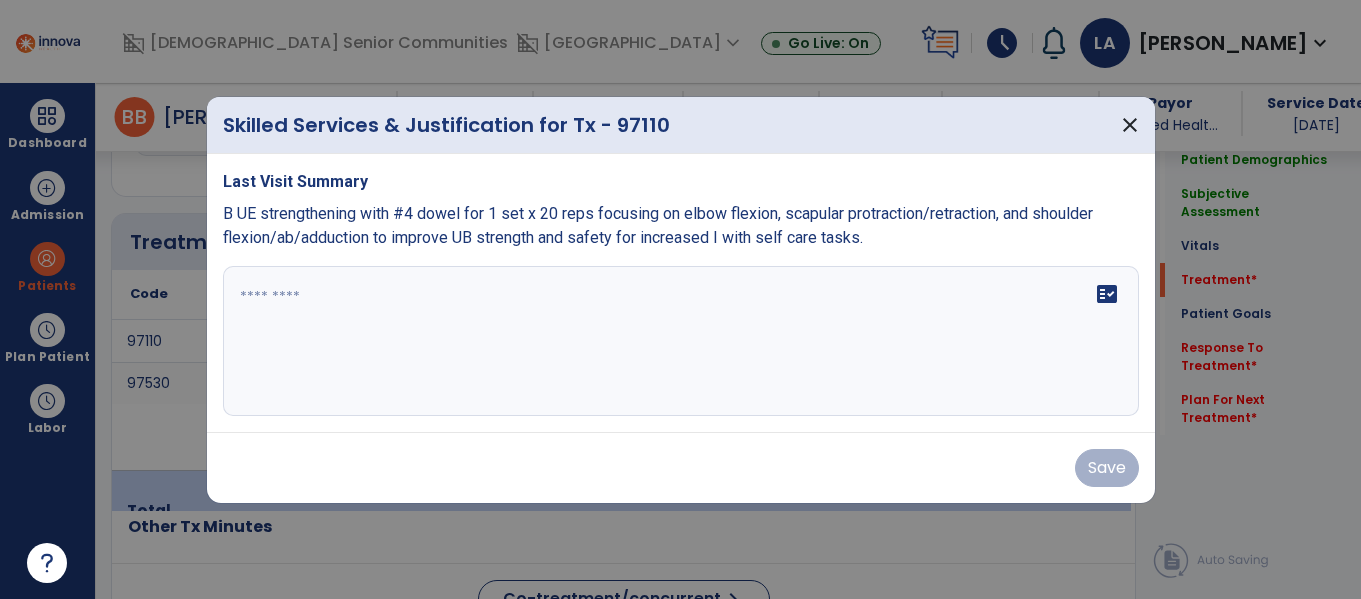 click at bounding box center (681, 341) 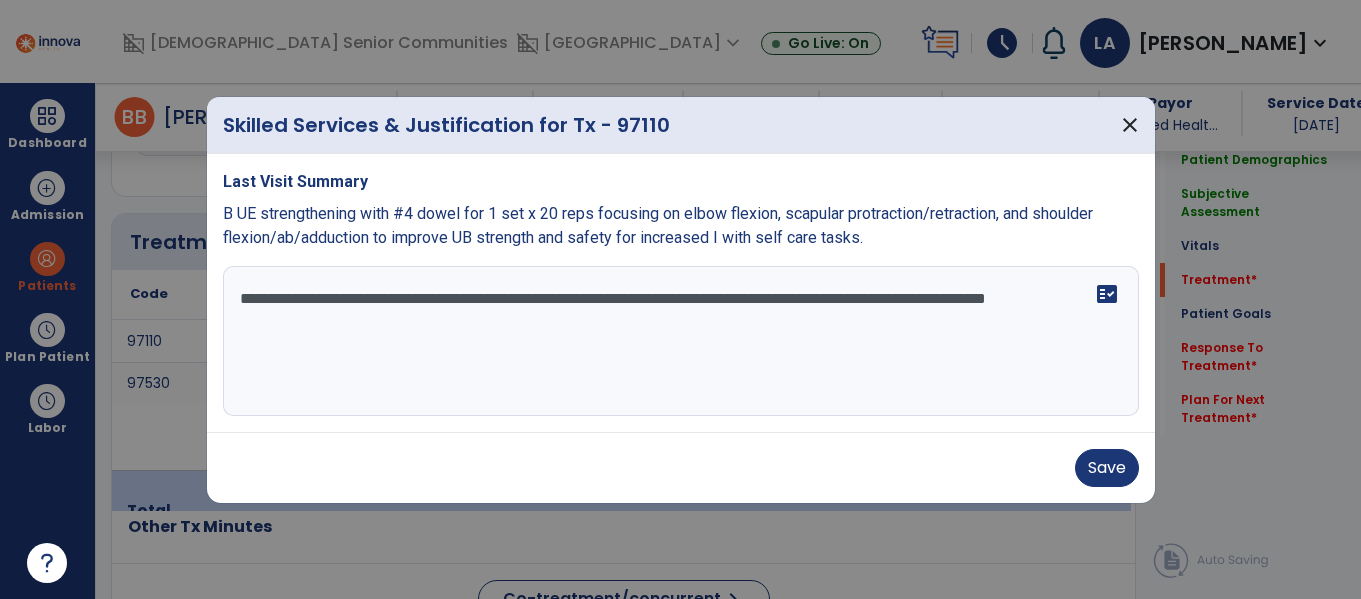 drag, startPoint x: 332, startPoint y: 328, endPoint x: 836, endPoint y: 302, distance: 504.6702 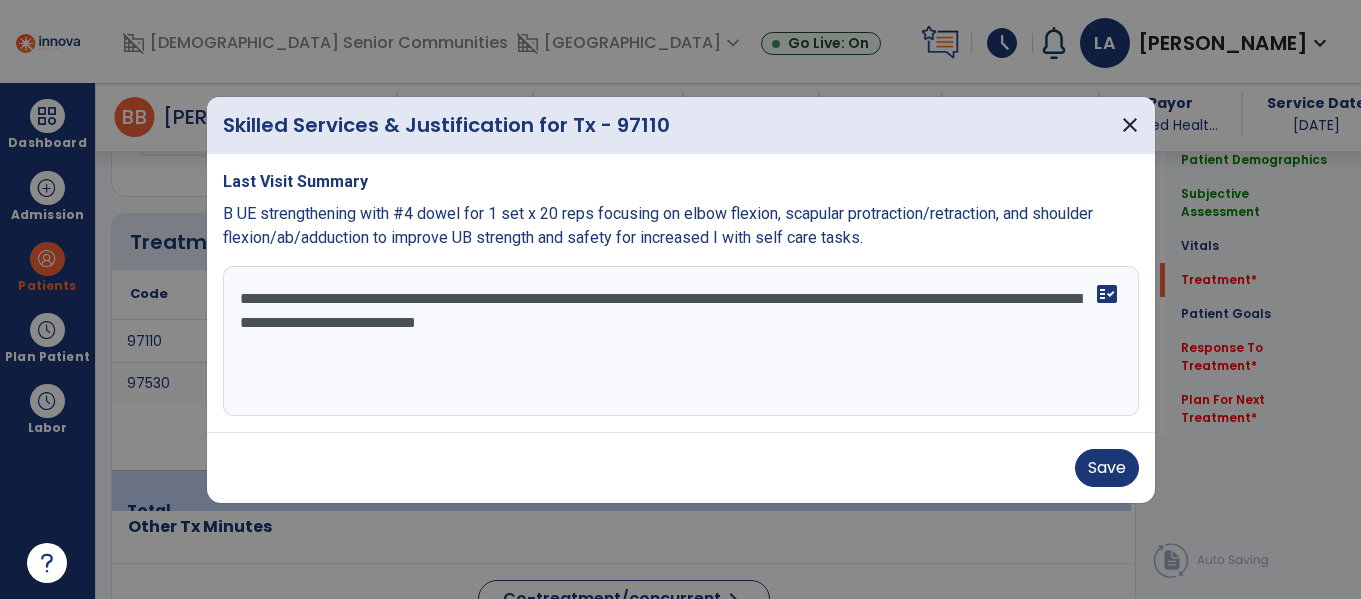 drag, startPoint x: 714, startPoint y: 326, endPoint x: 335, endPoint y: 330, distance: 379.02112 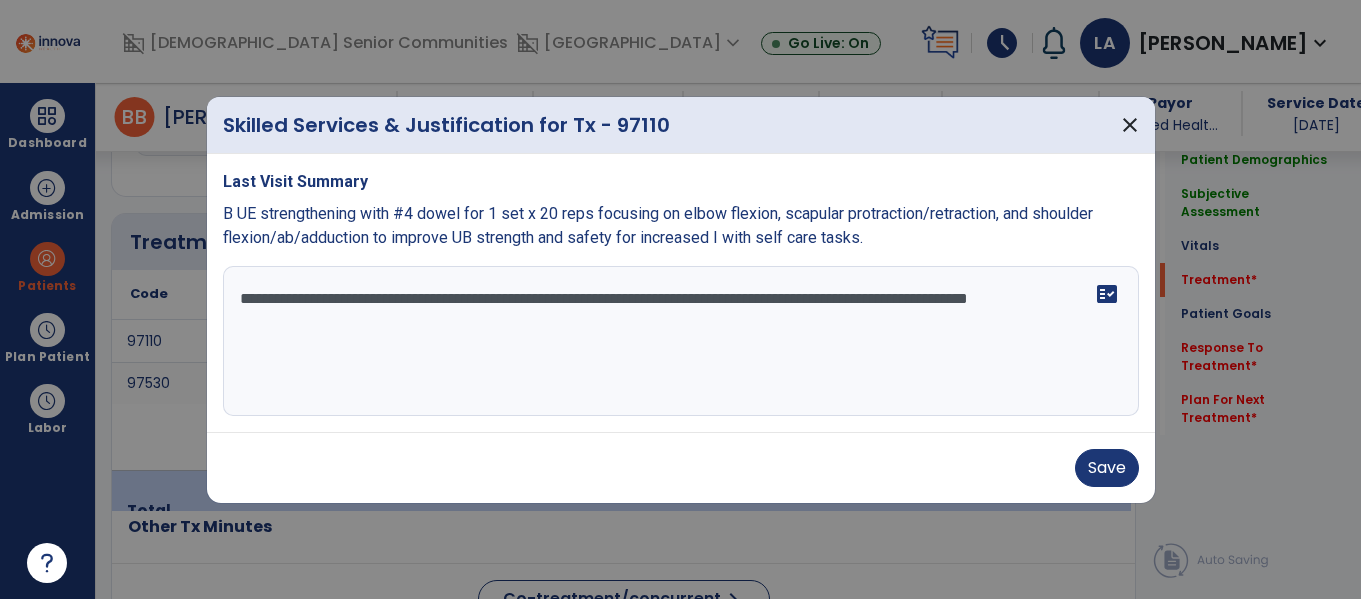 click on "**********" at bounding box center [681, 341] 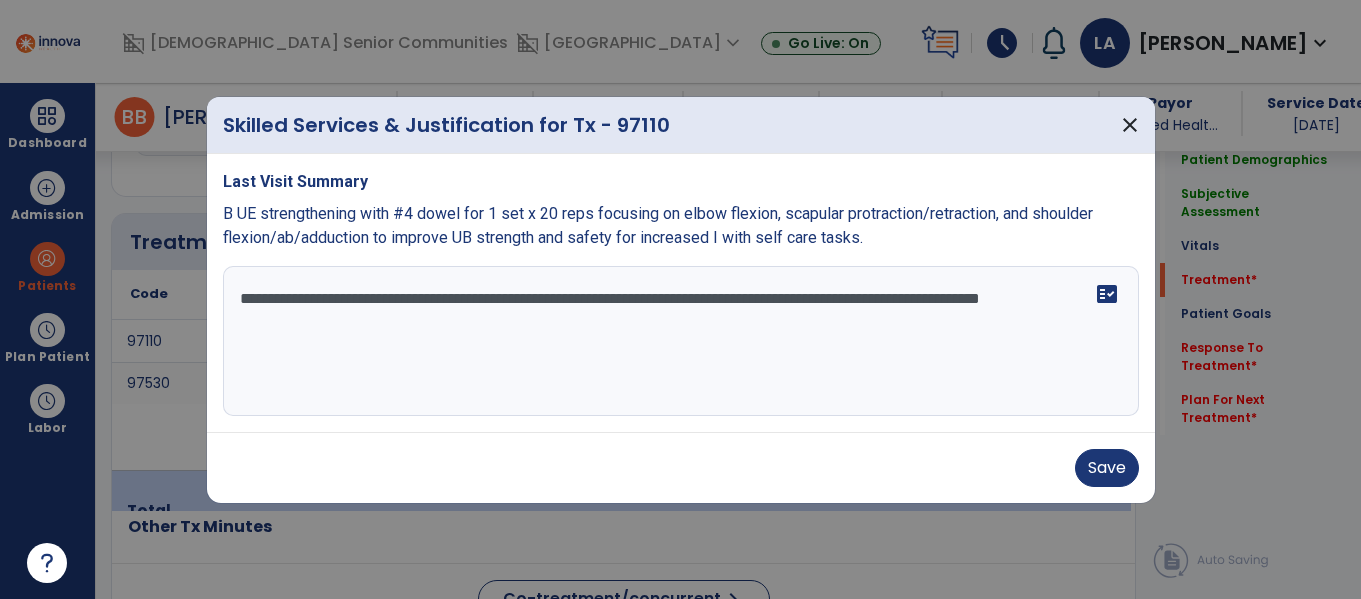 click on "**********" at bounding box center [681, 341] 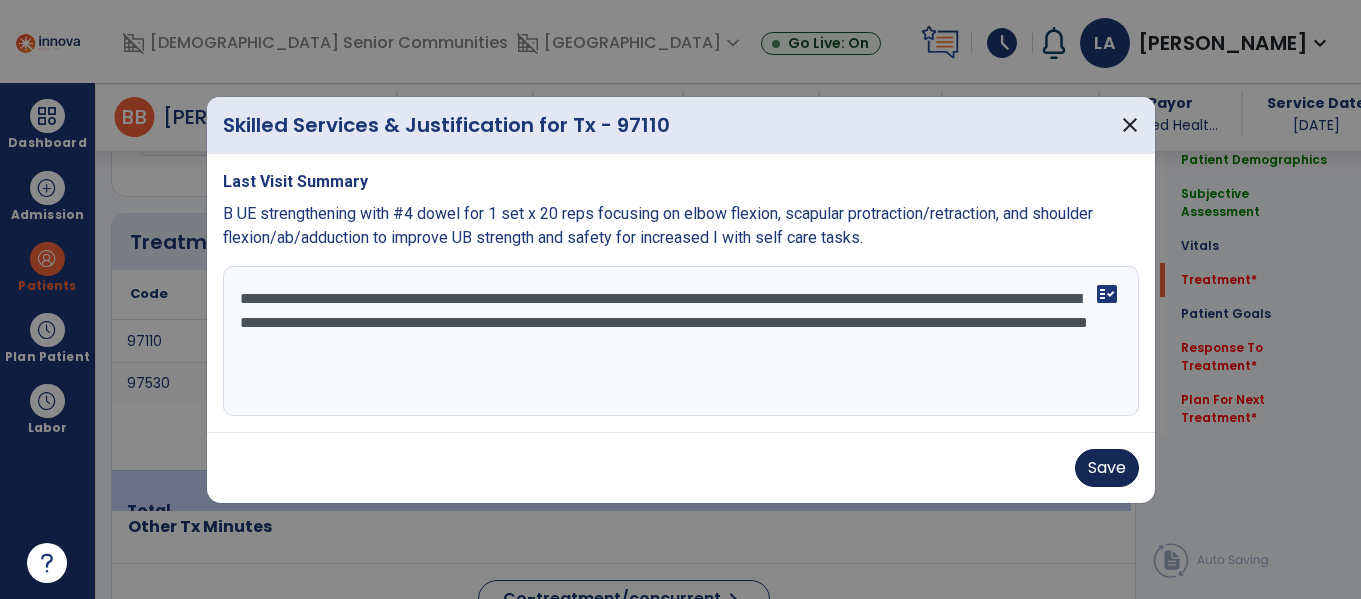 type on "**********" 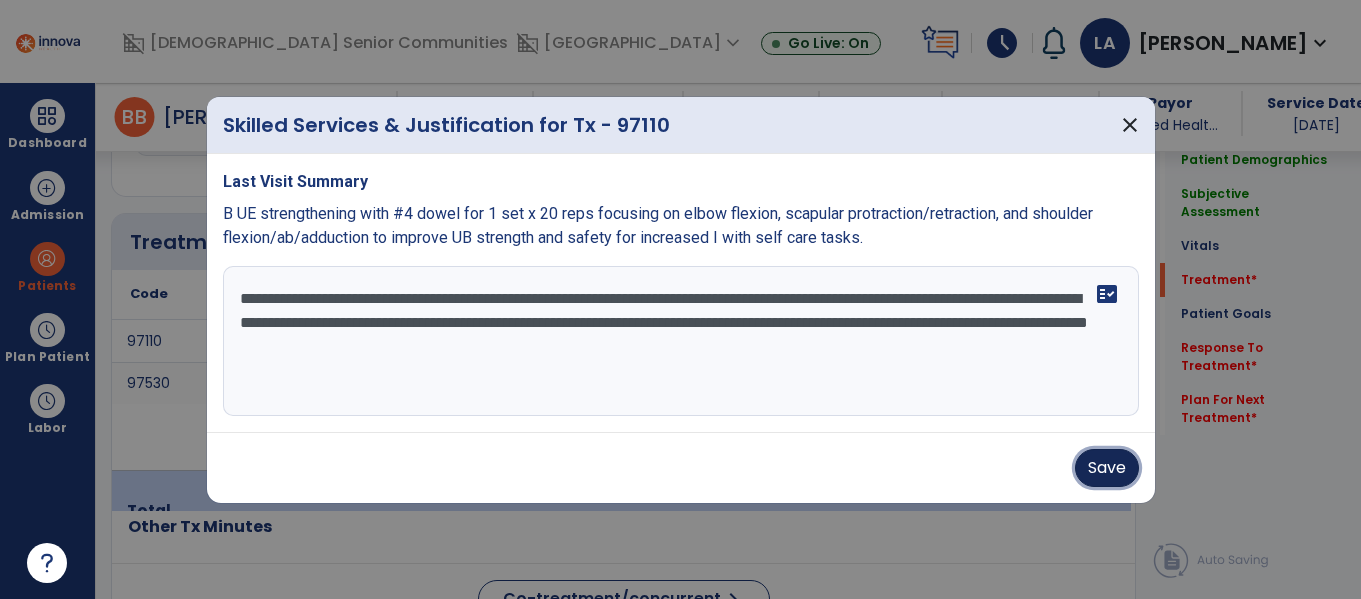 click on "Save" at bounding box center [1107, 468] 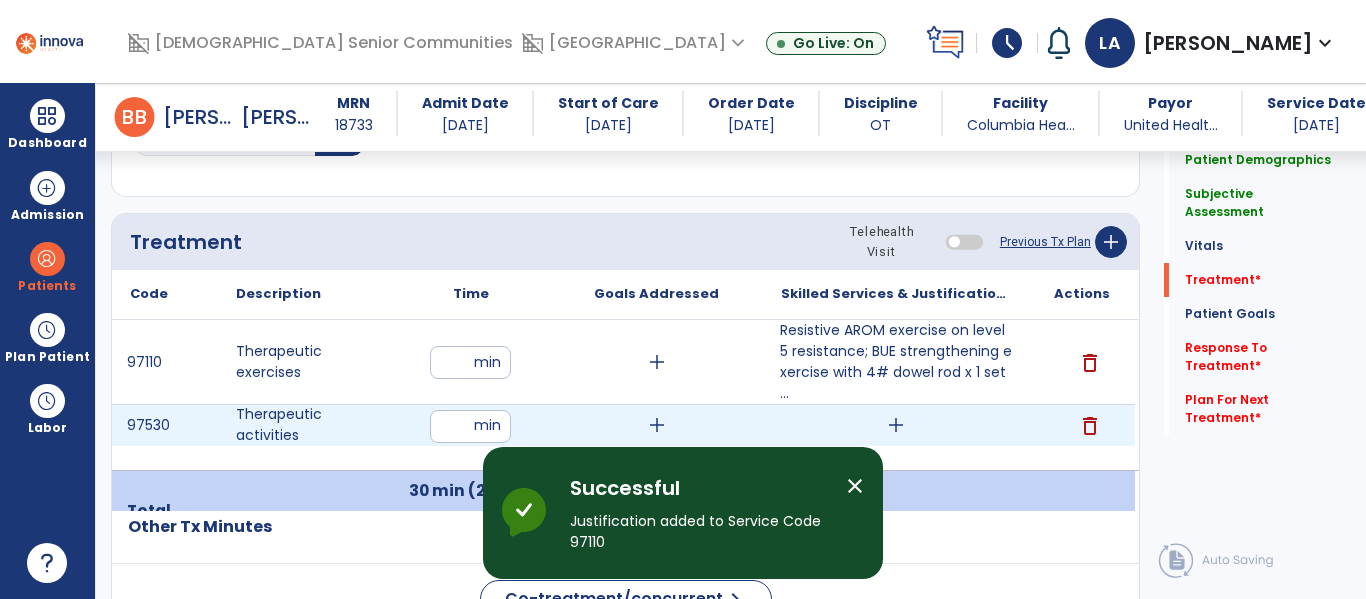 click on "add" at bounding box center (896, 425) 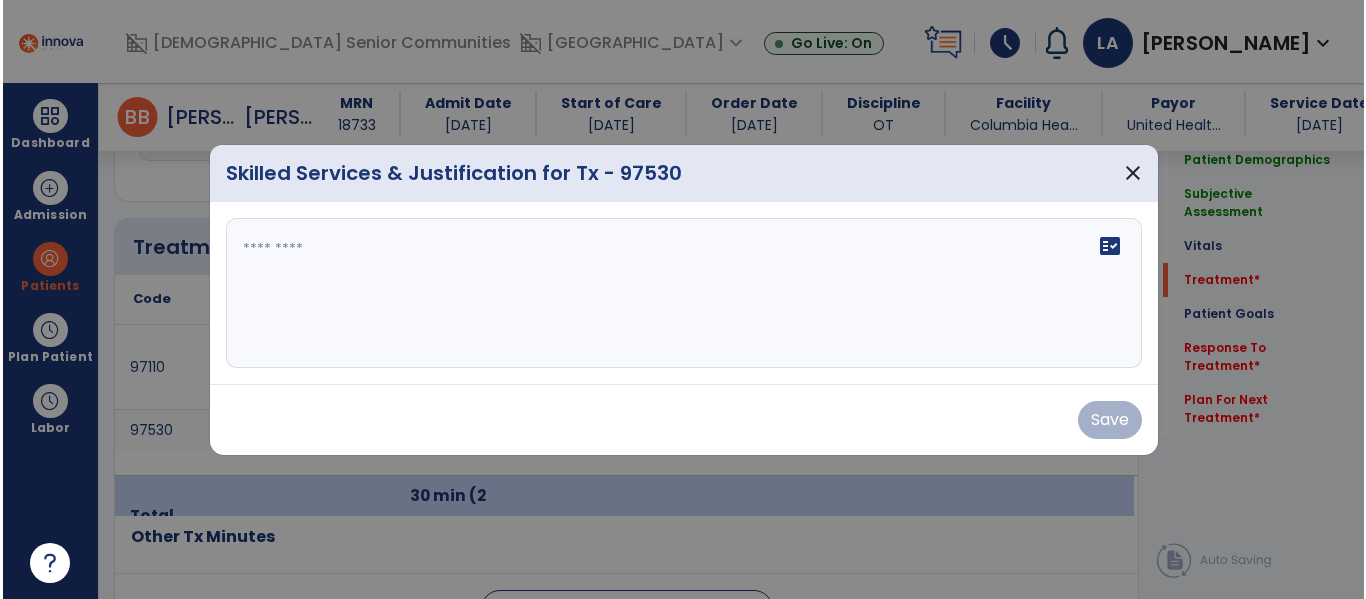 scroll, scrollTop: 1146, scrollLeft: 0, axis: vertical 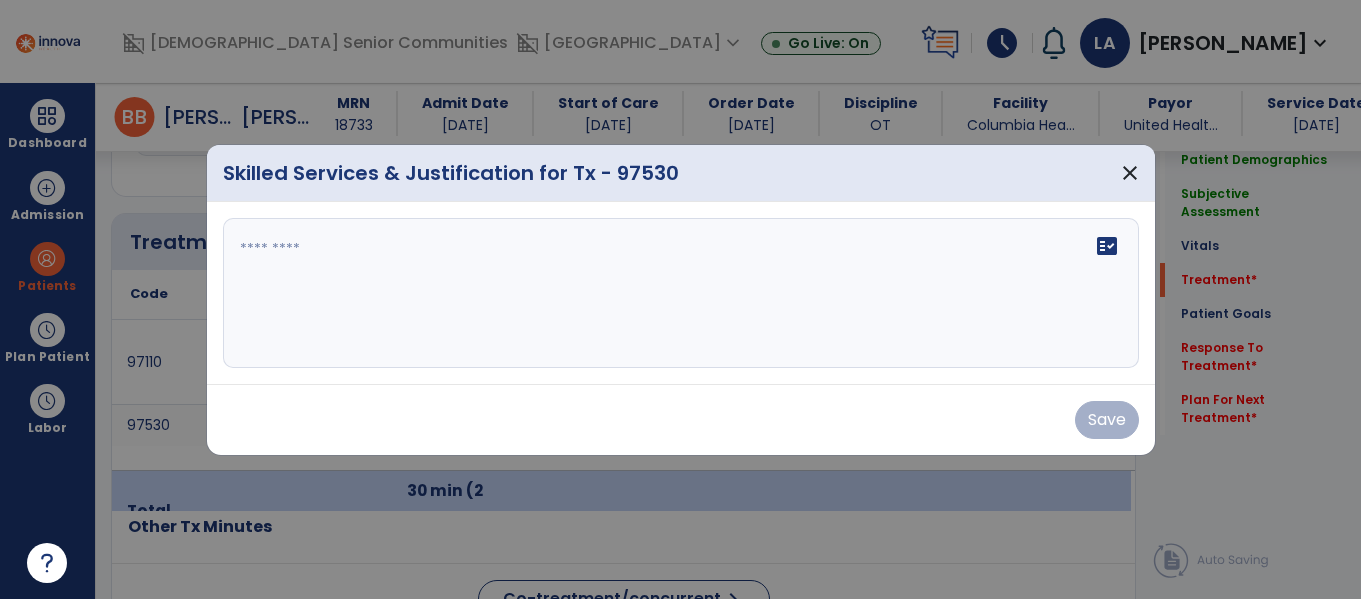 click on "fact_check" at bounding box center (681, 293) 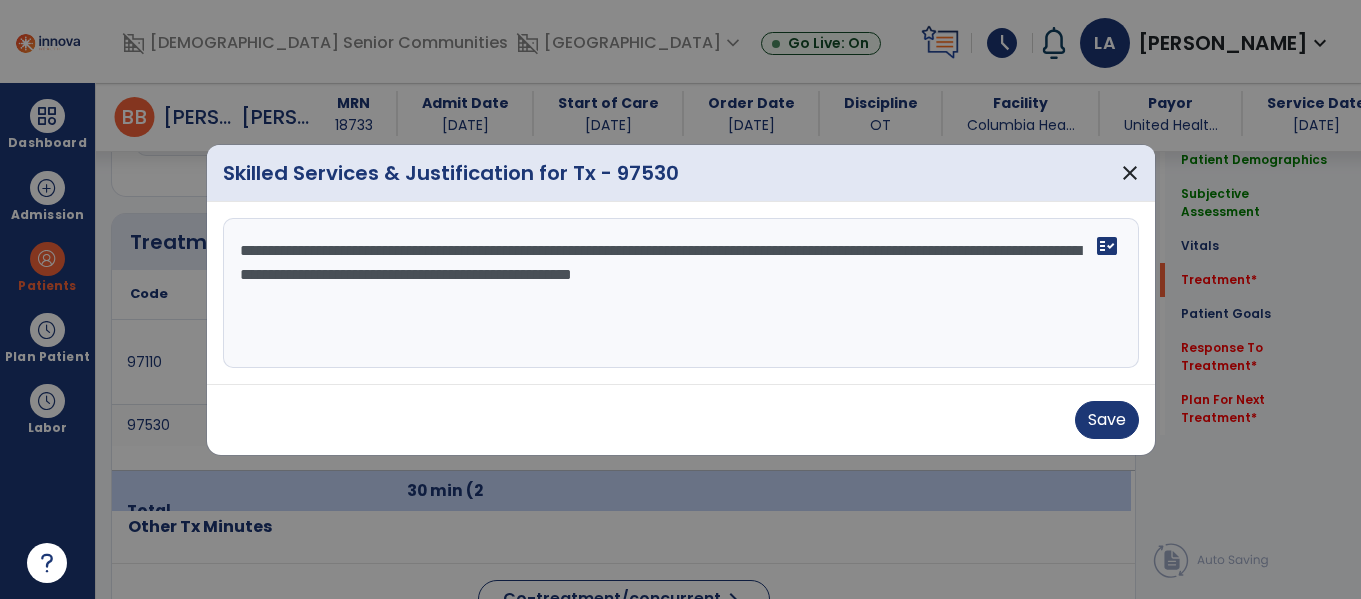 click on "**********" at bounding box center (681, 293) 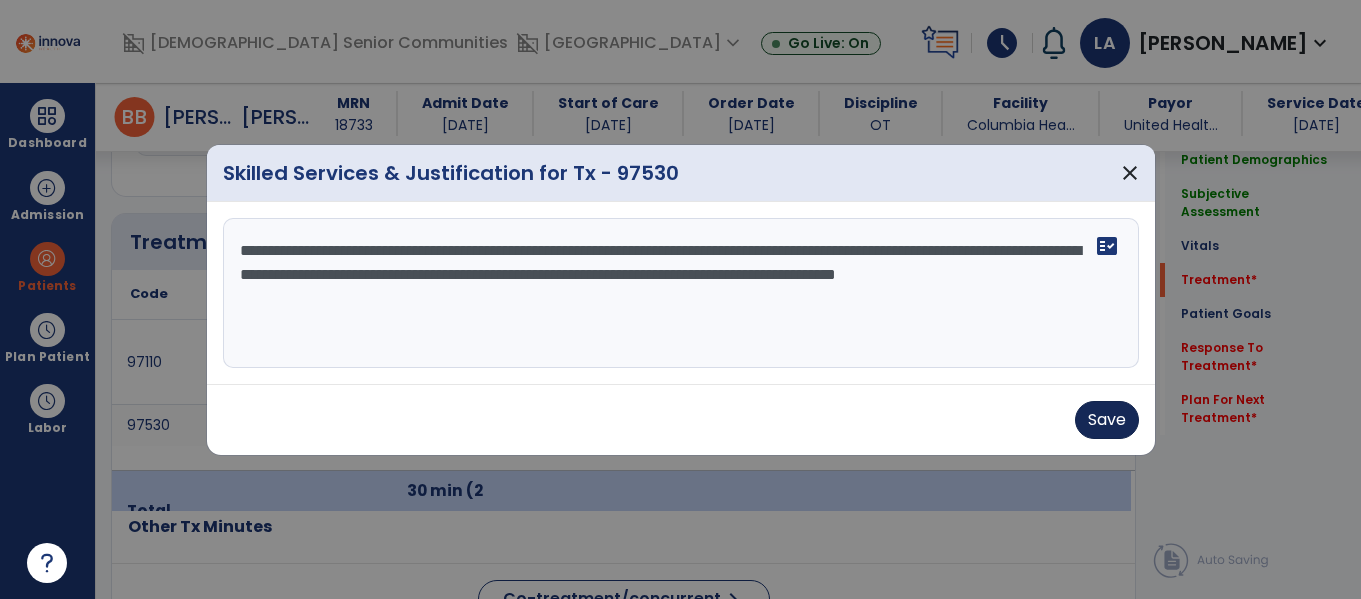 type on "**********" 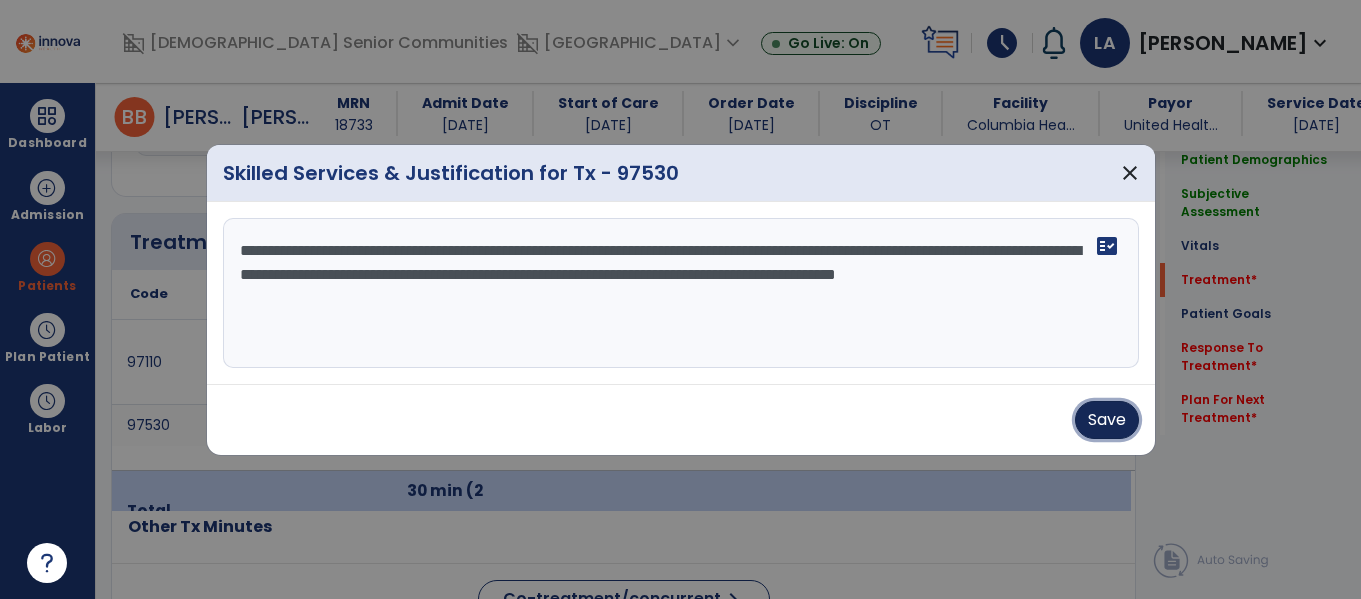 click on "Save" at bounding box center [1107, 420] 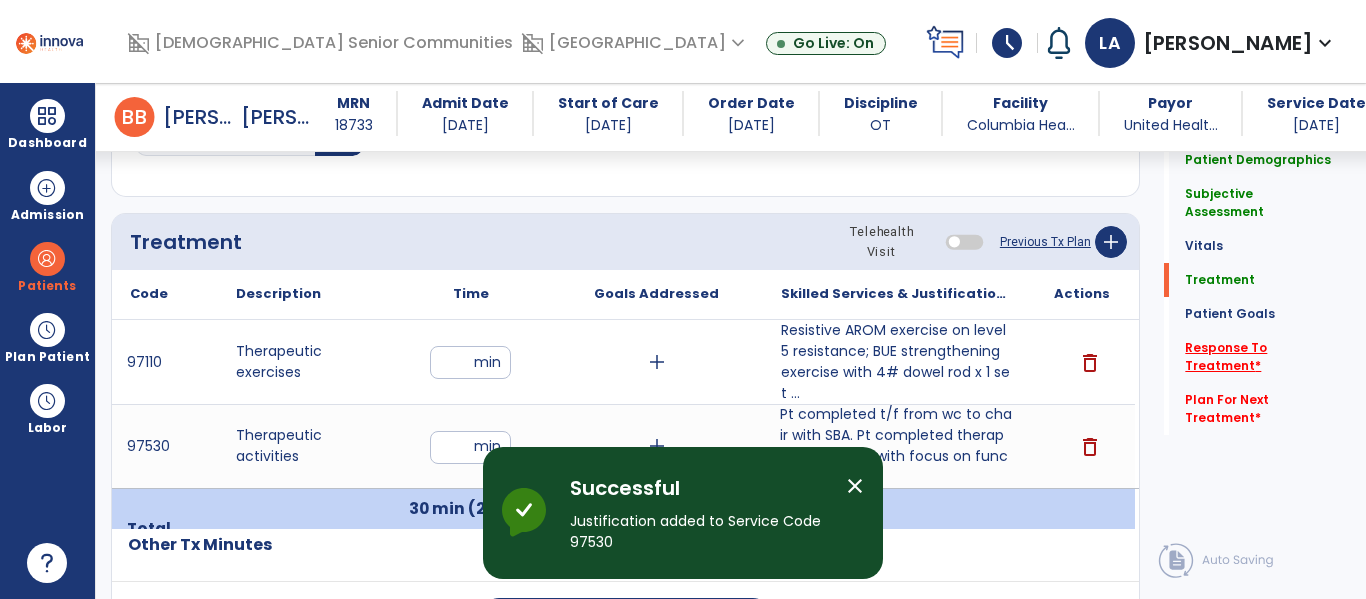 click on "Response To Treatment   *" 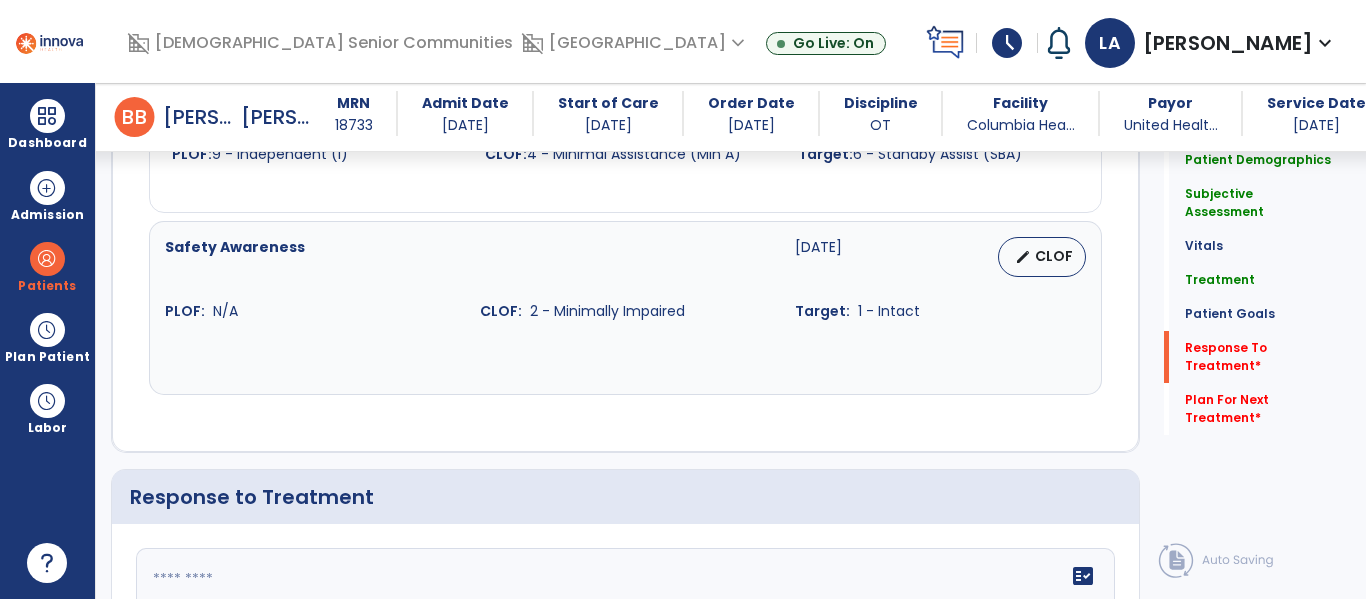 scroll, scrollTop: 2678, scrollLeft: 0, axis: vertical 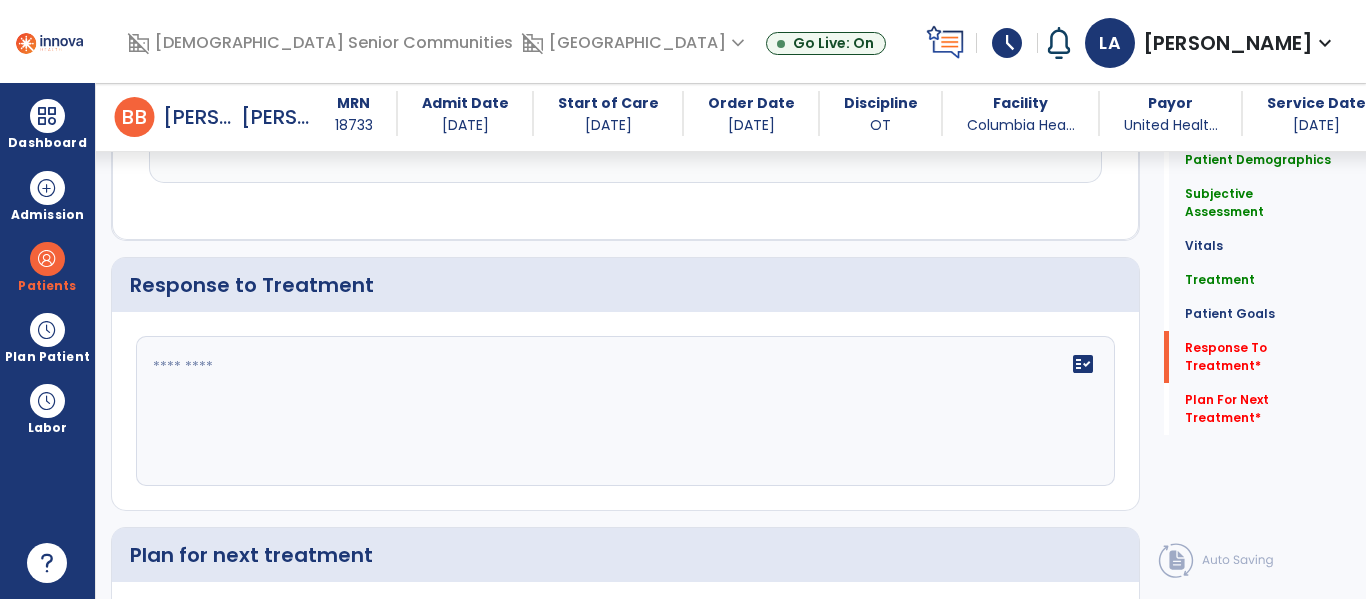 click on "fact_check" 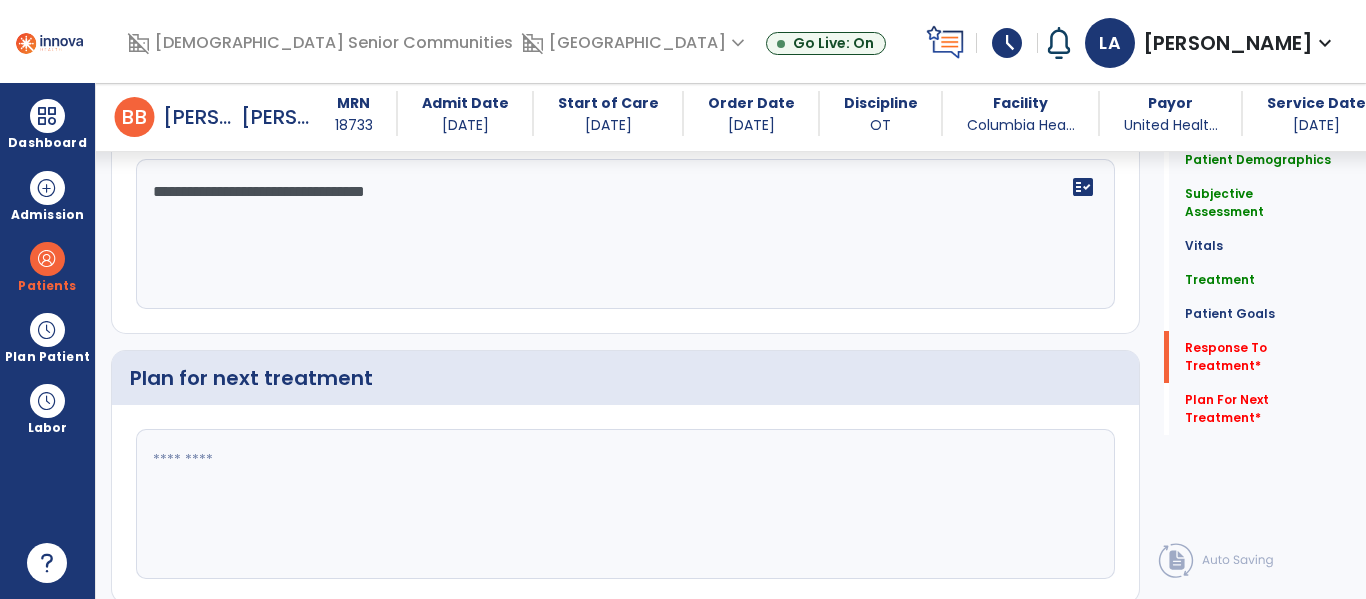 scroll, scrollTop: 2874, scrollLeft: 0, axis: vertical 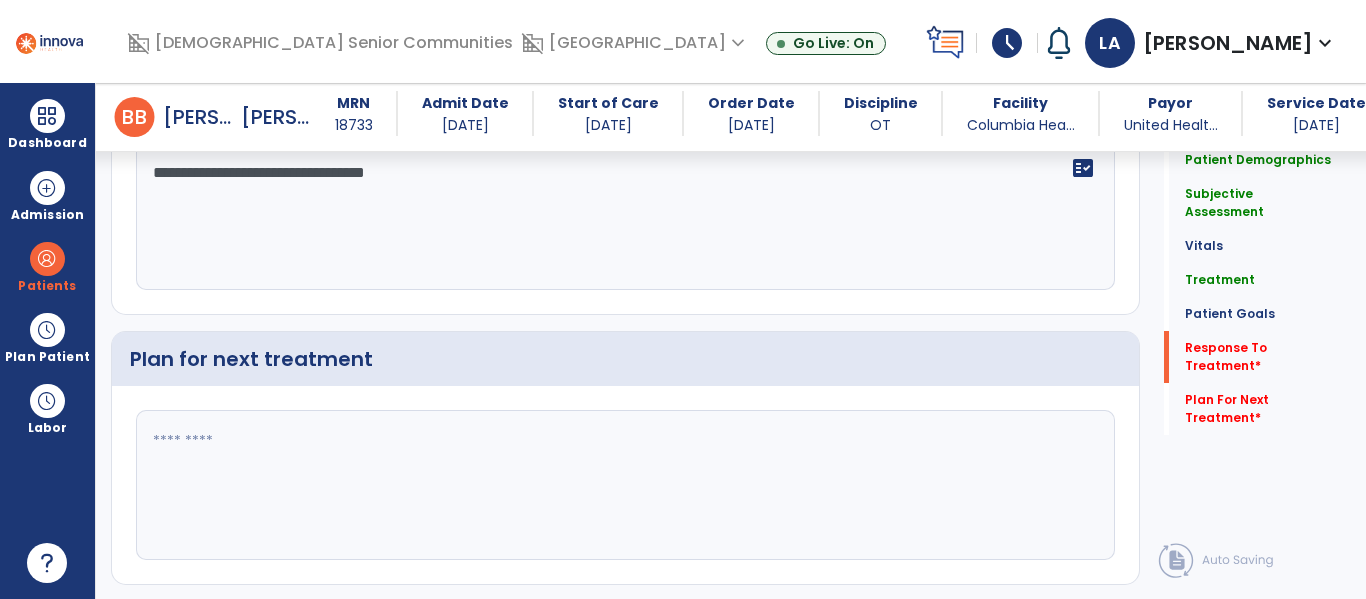 type on "**********" 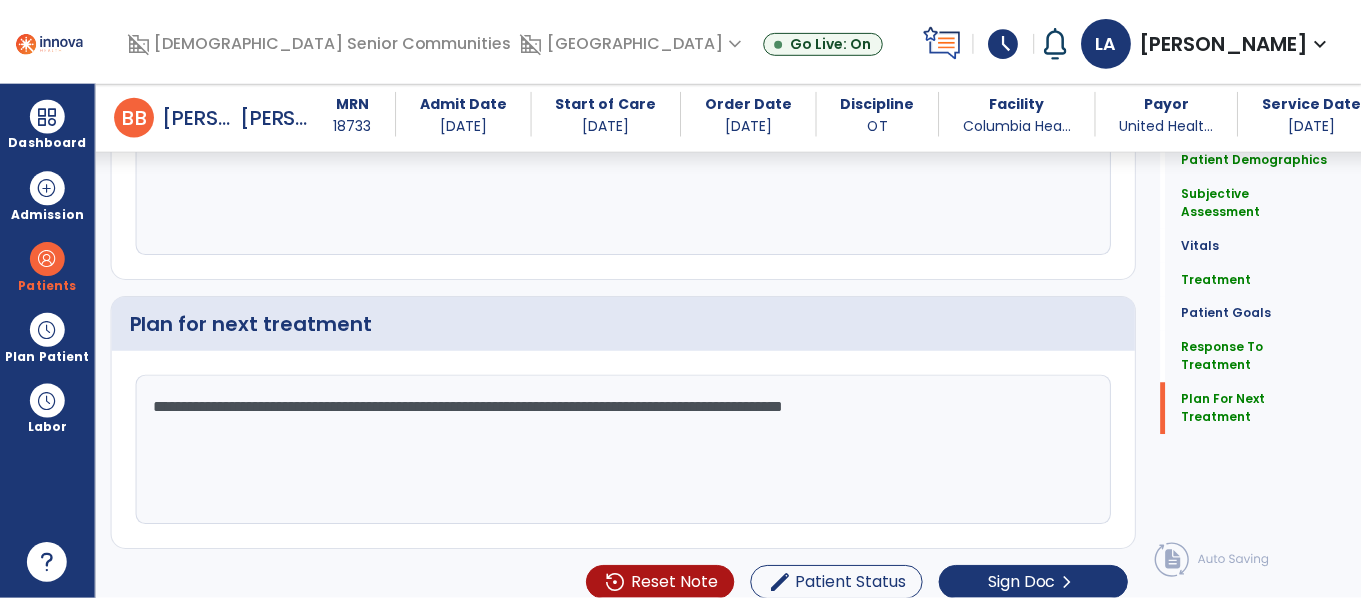 scroll, scrollTop: 2926, scrollLeft: 0, axis: vertical 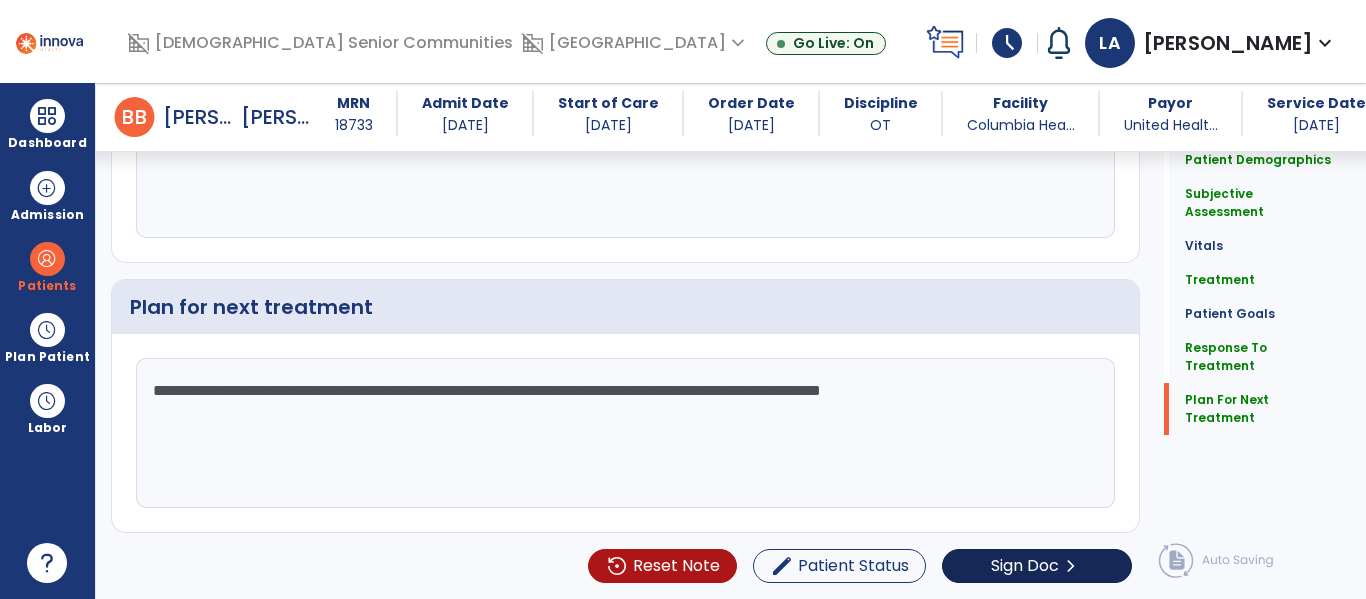 type on "**********" 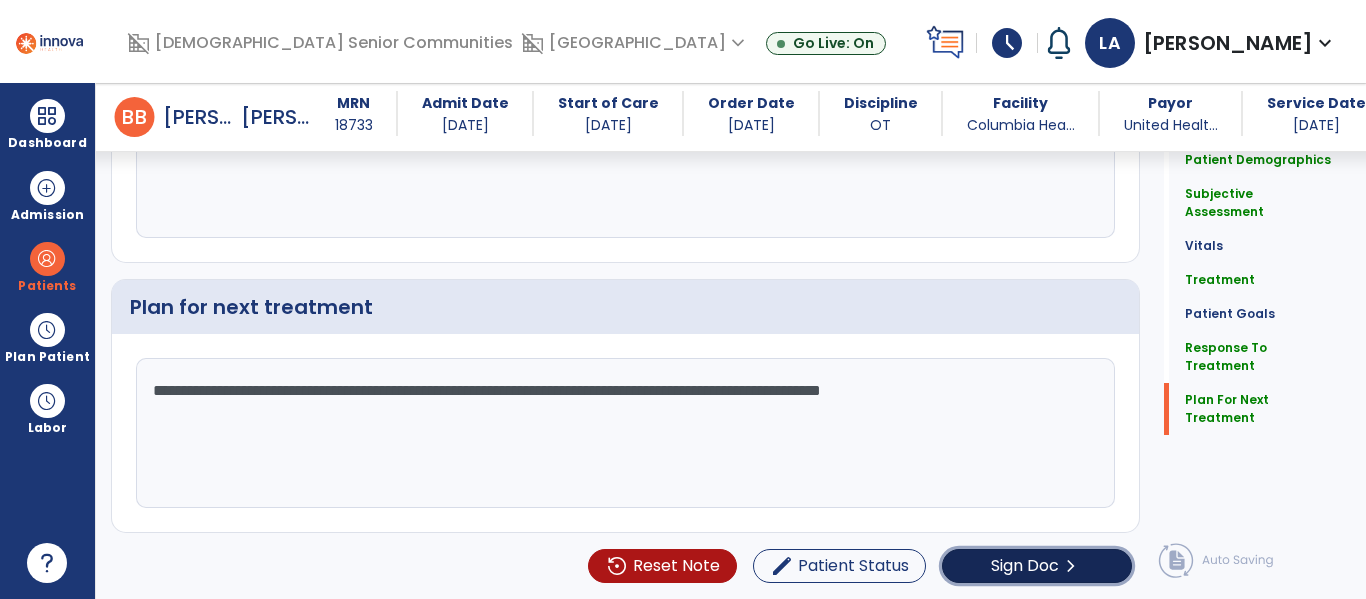 click on "Sign Doc  chevron_right" 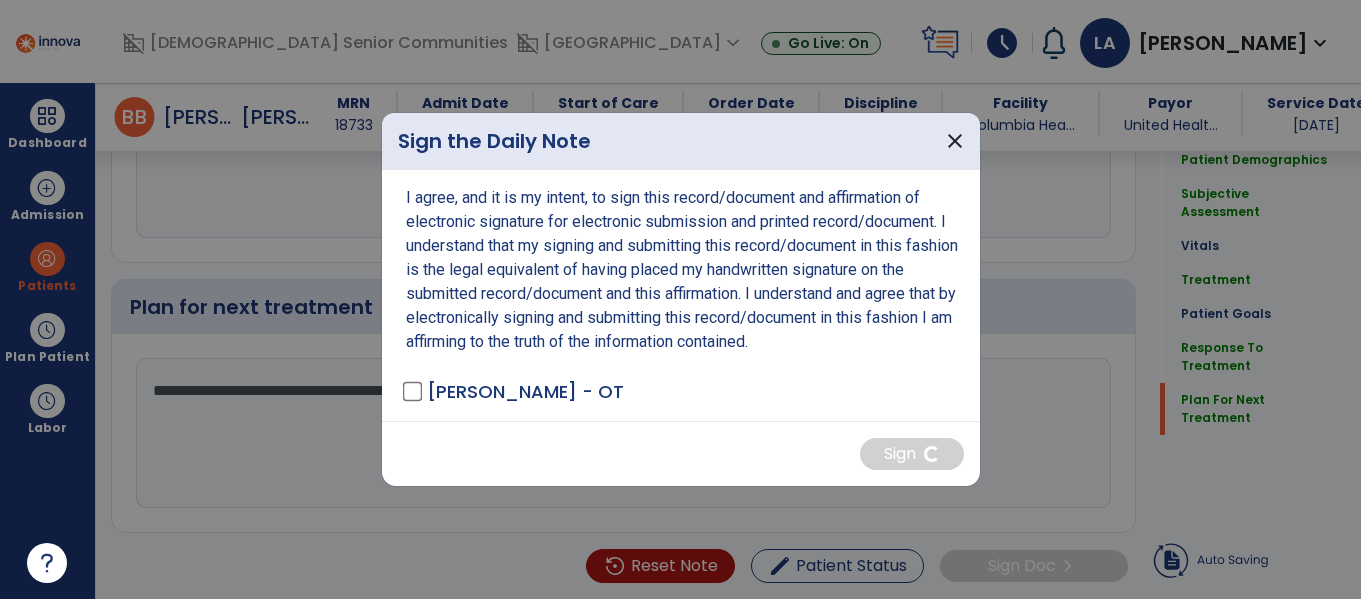 scroll, scrollTop: 2908, scrollLeft: 0, axis: vertical 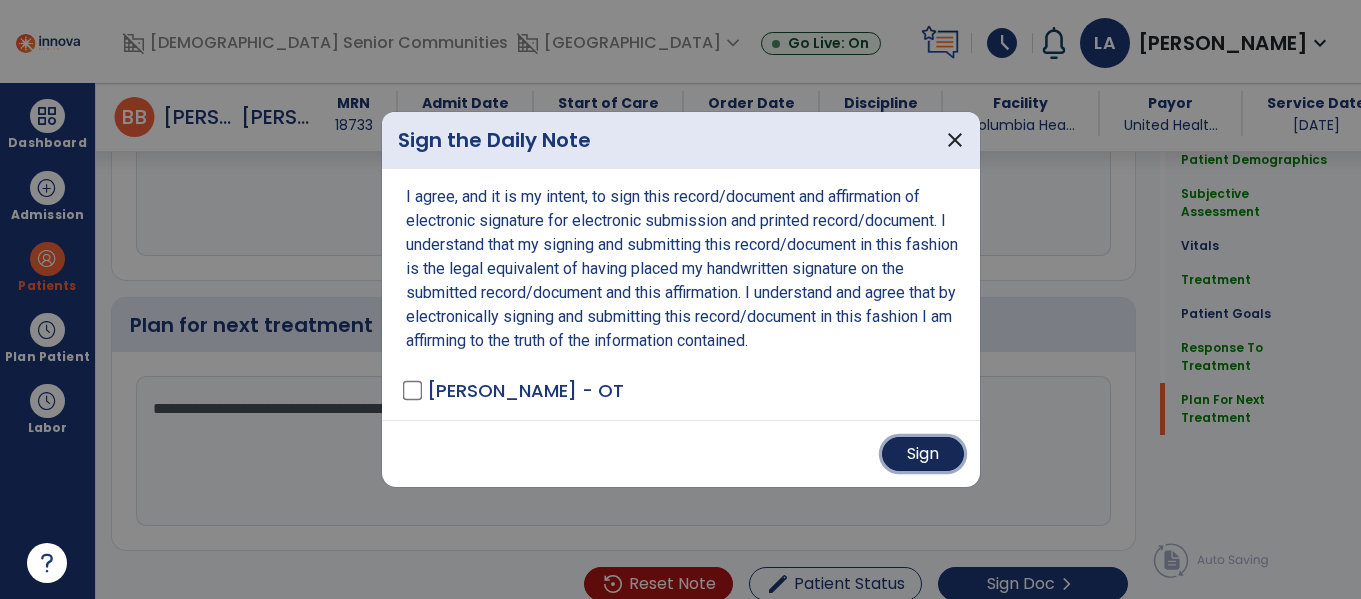 click on "Sign" at bounding box center [923, 454] 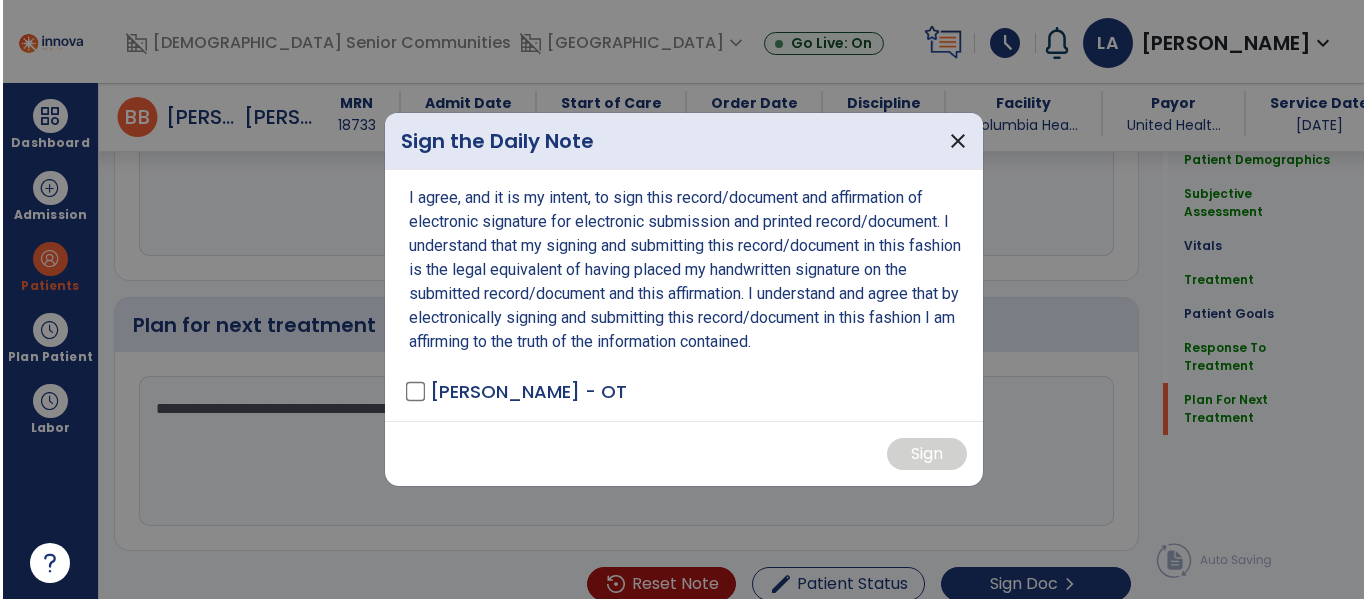 scroll, scrollTop: 2926, scrollLeft: 0, axis: vertical 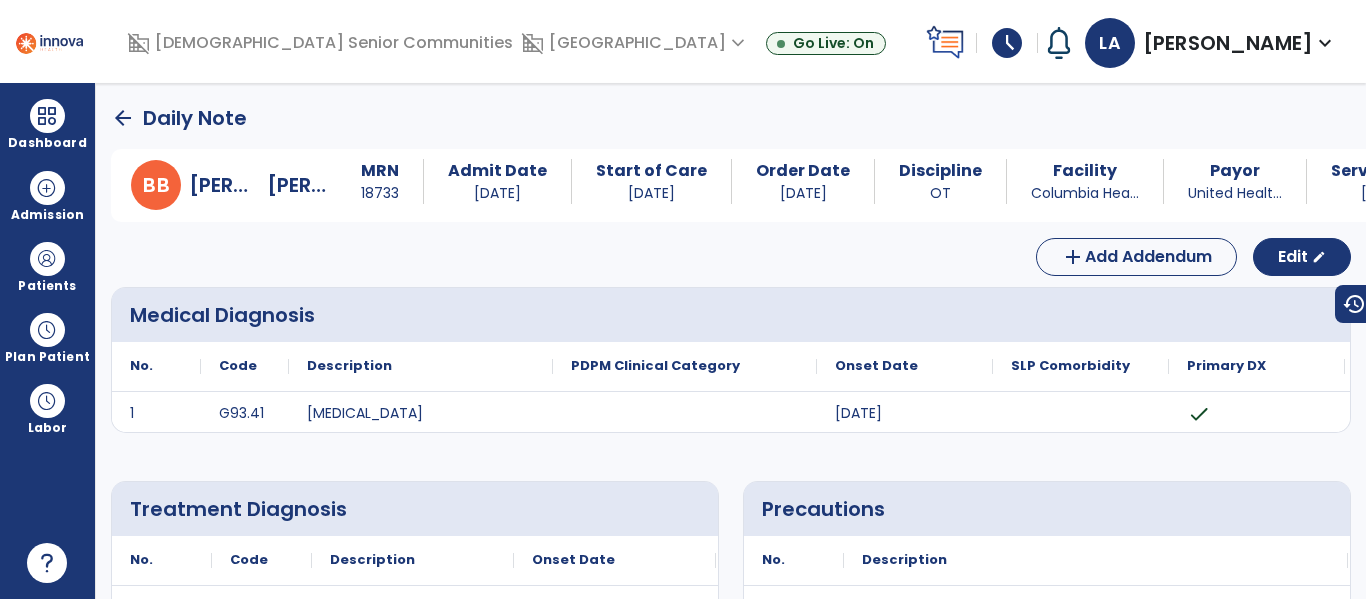 click on "arrow_back" 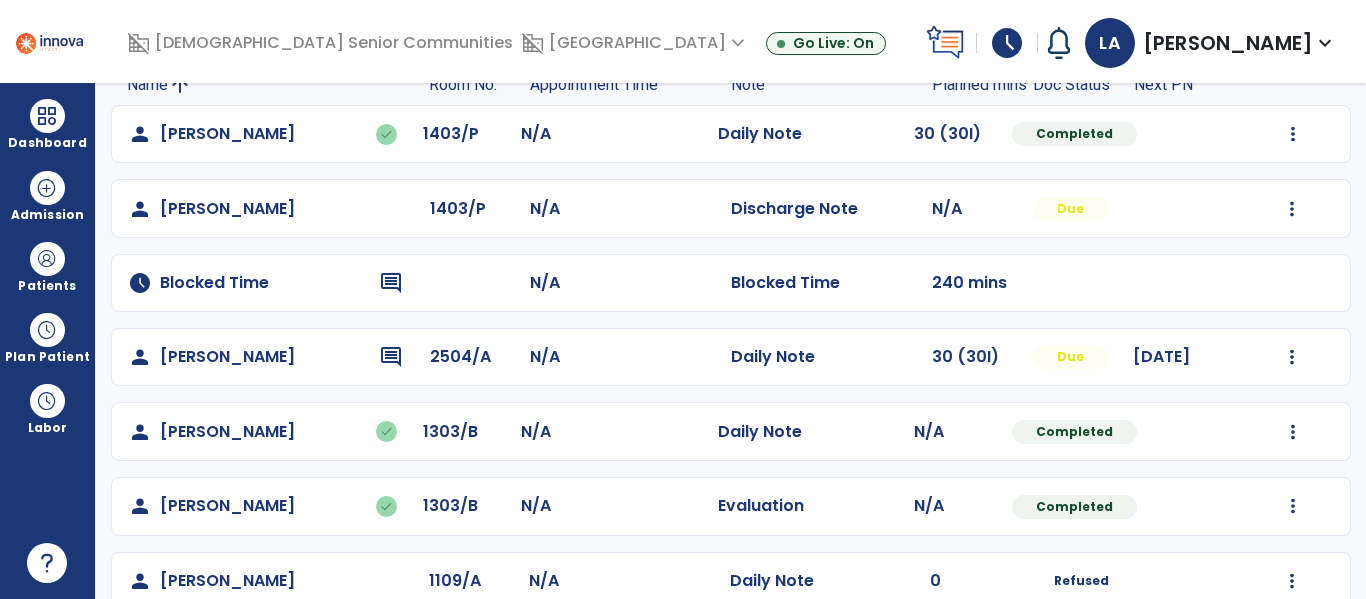 scroll, scrollTop: 0, scrollLeft: 0, axis: both 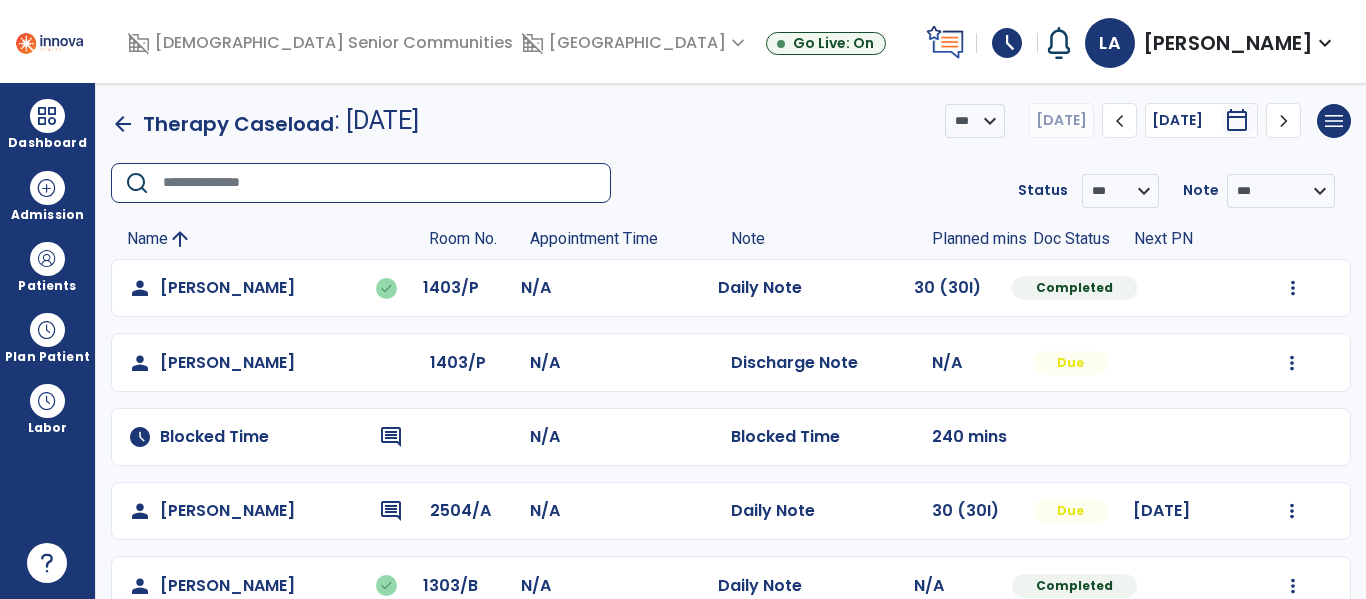 click 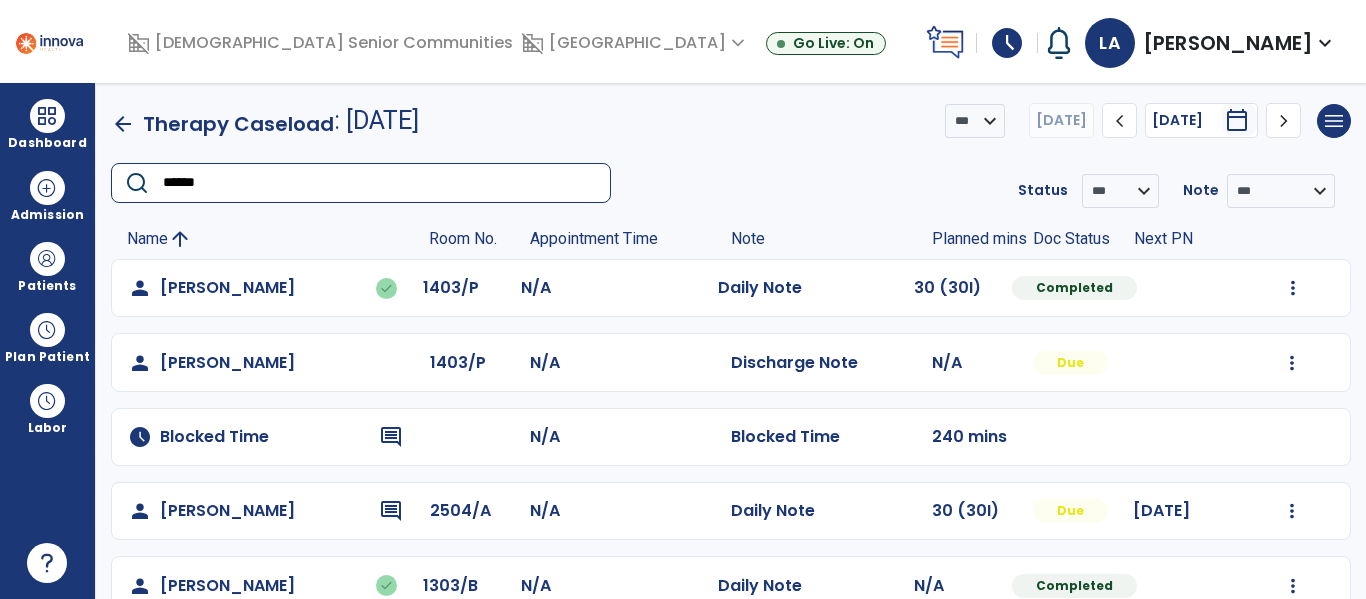 type on "*******" 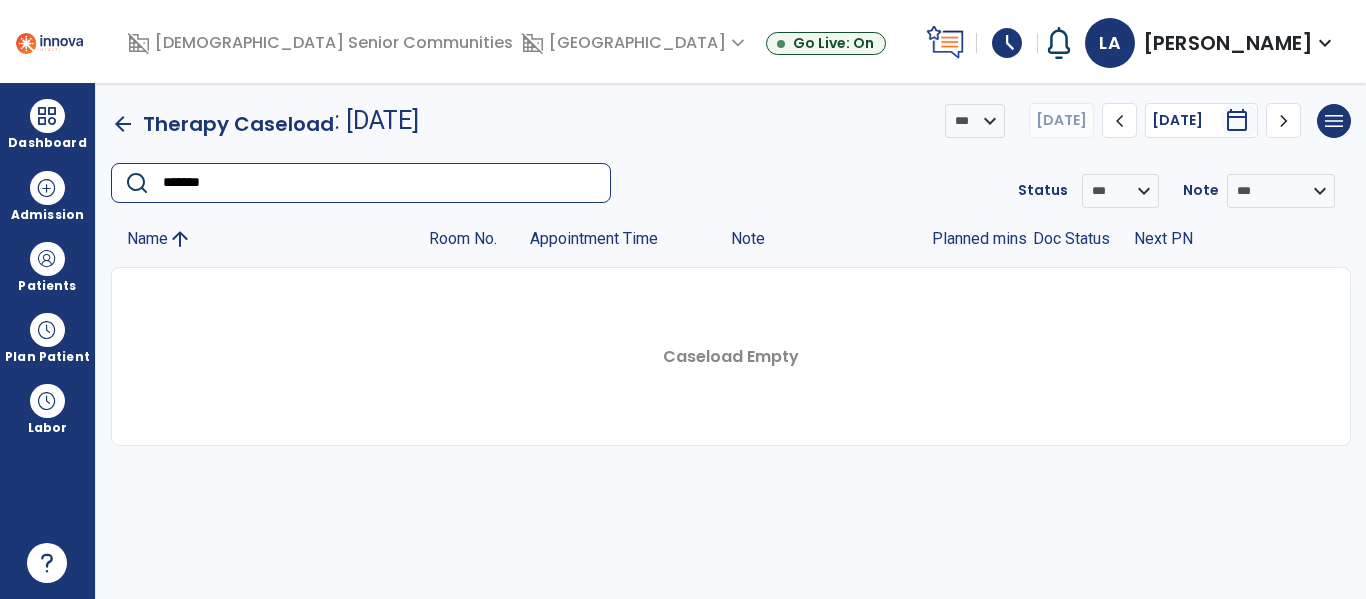 click on "*******" 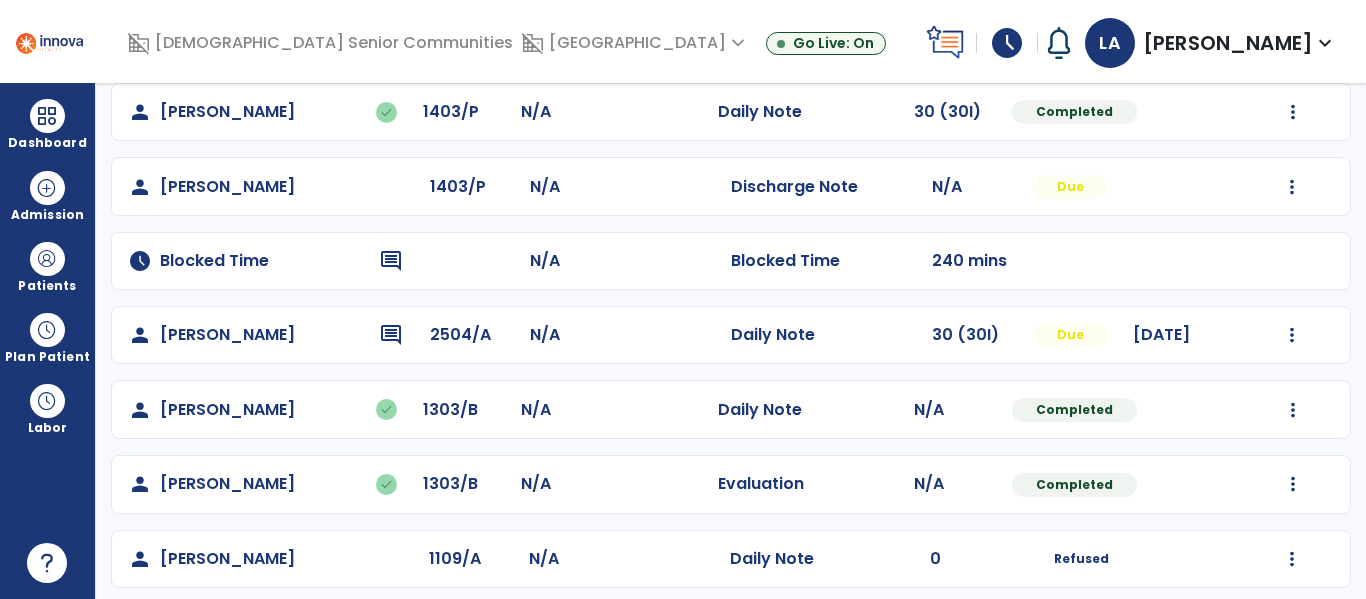 scroll, scrollTop: 151, scrollLeft: 0, axis: vertical 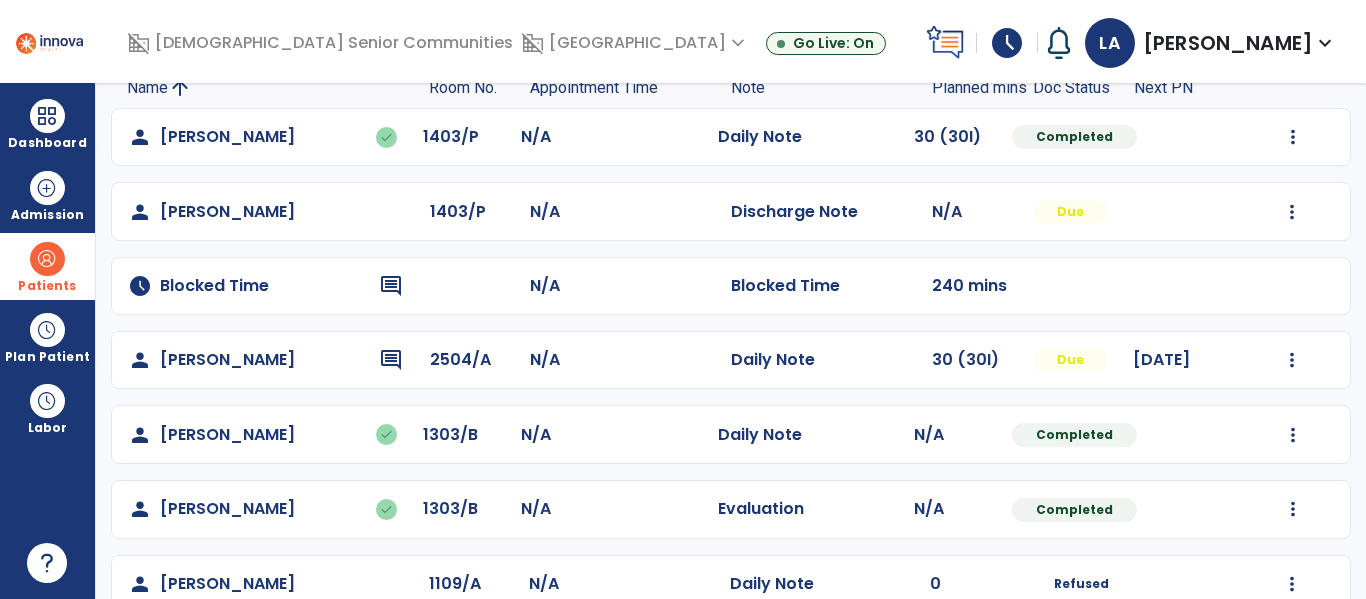 click on "Patients" at bounding box center (47, 266) 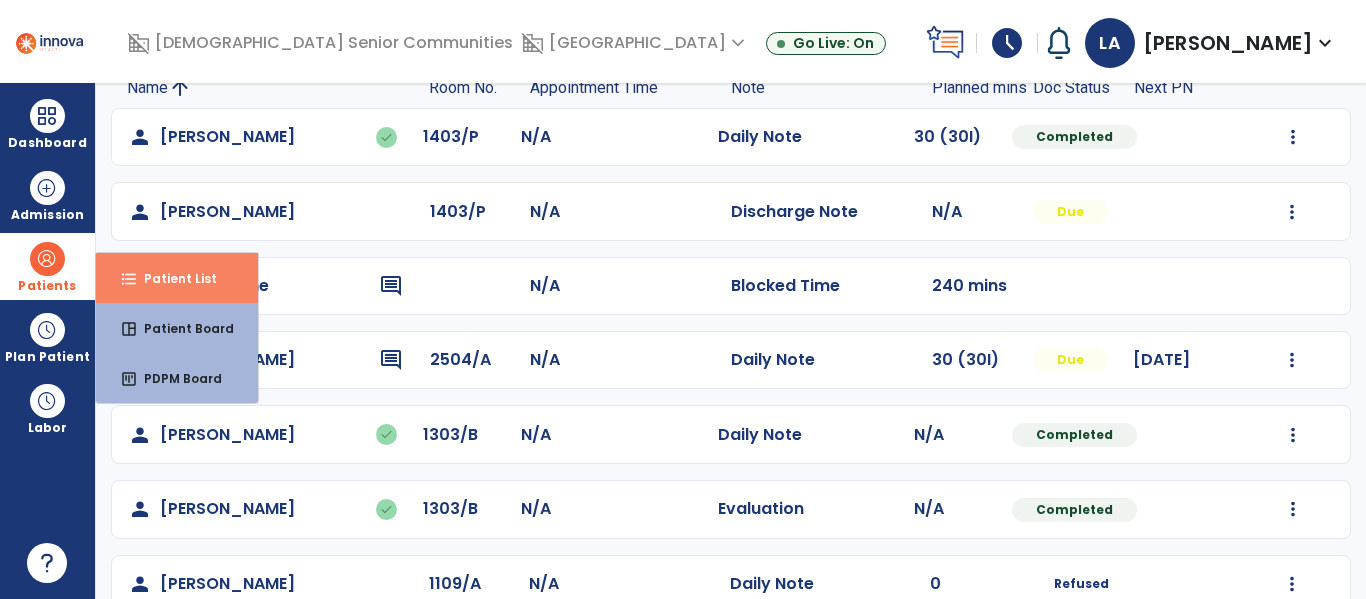 click on "Patient List" at bounding box center [172, 278] 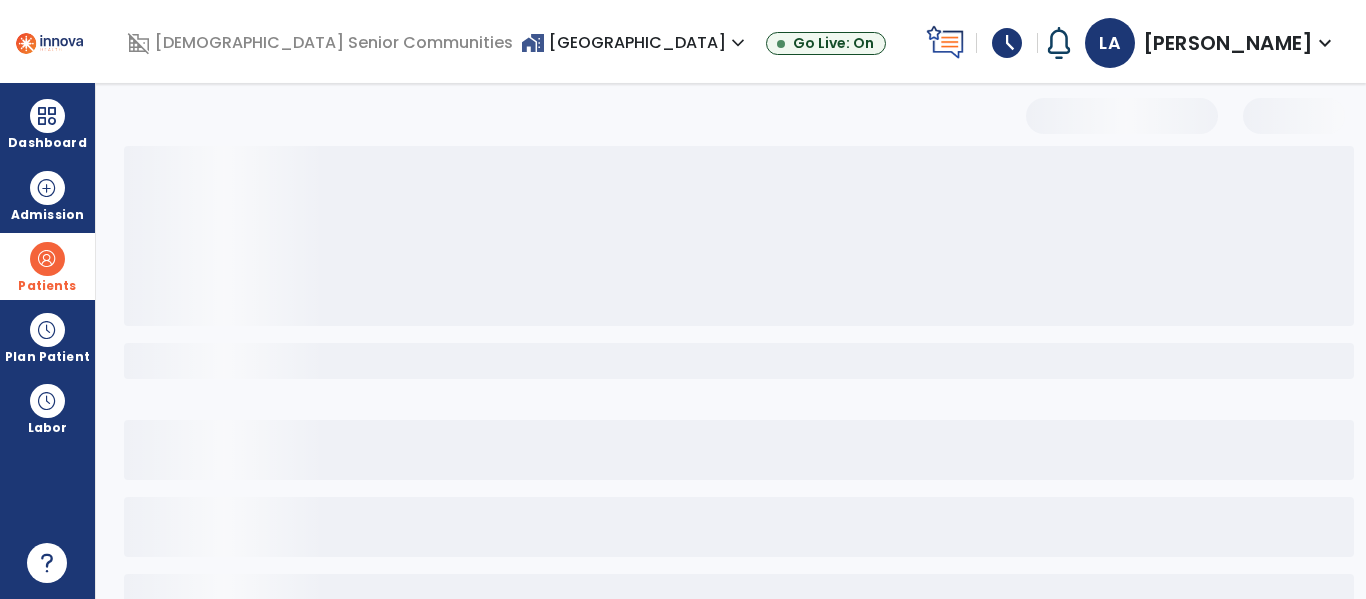 select on "***" 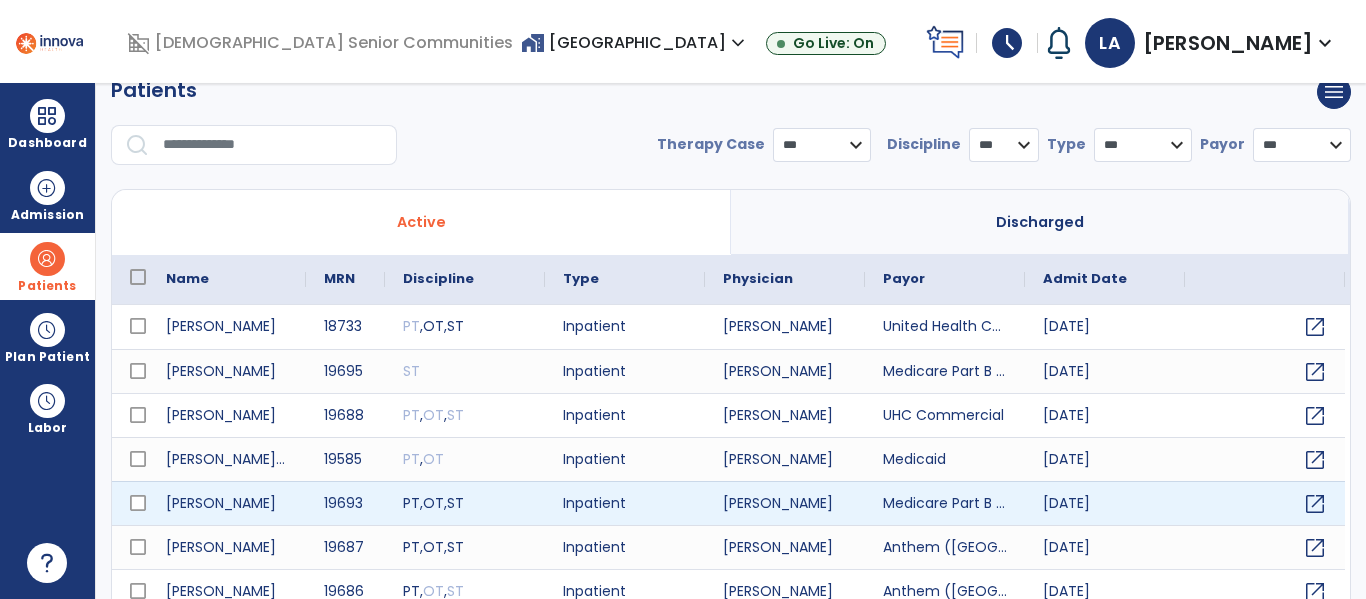 scroll, scrollTop: 0, scrollLeft: 0, axis: both 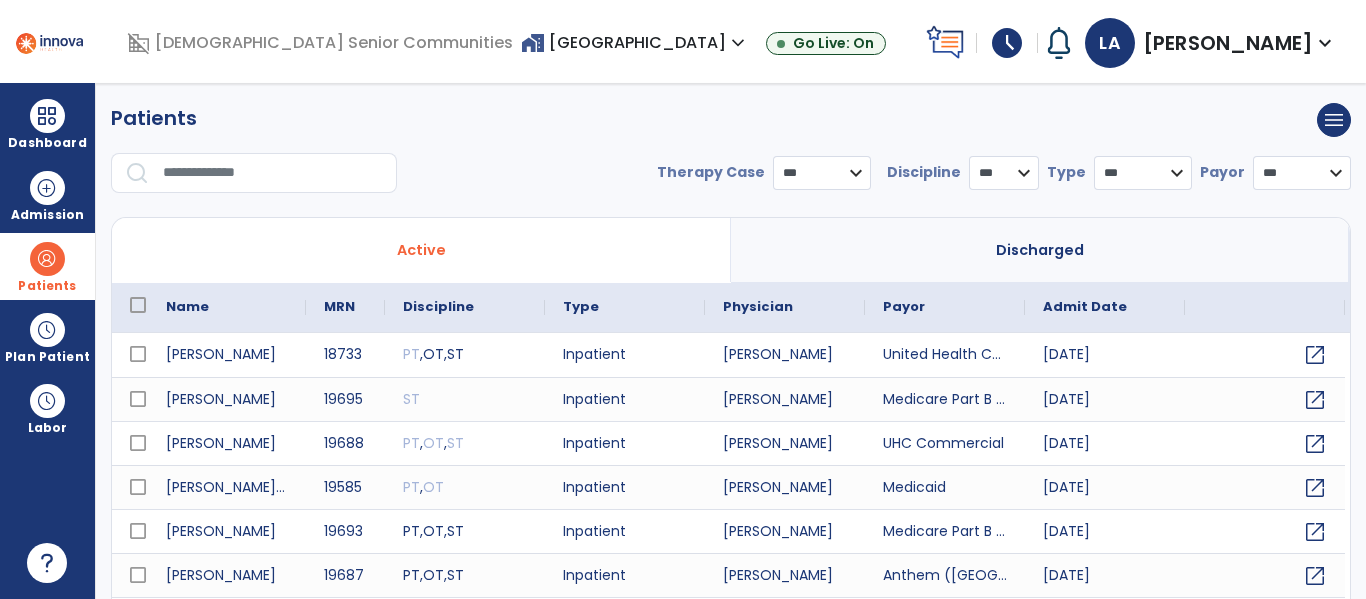 click at bounding box center [273, 173] 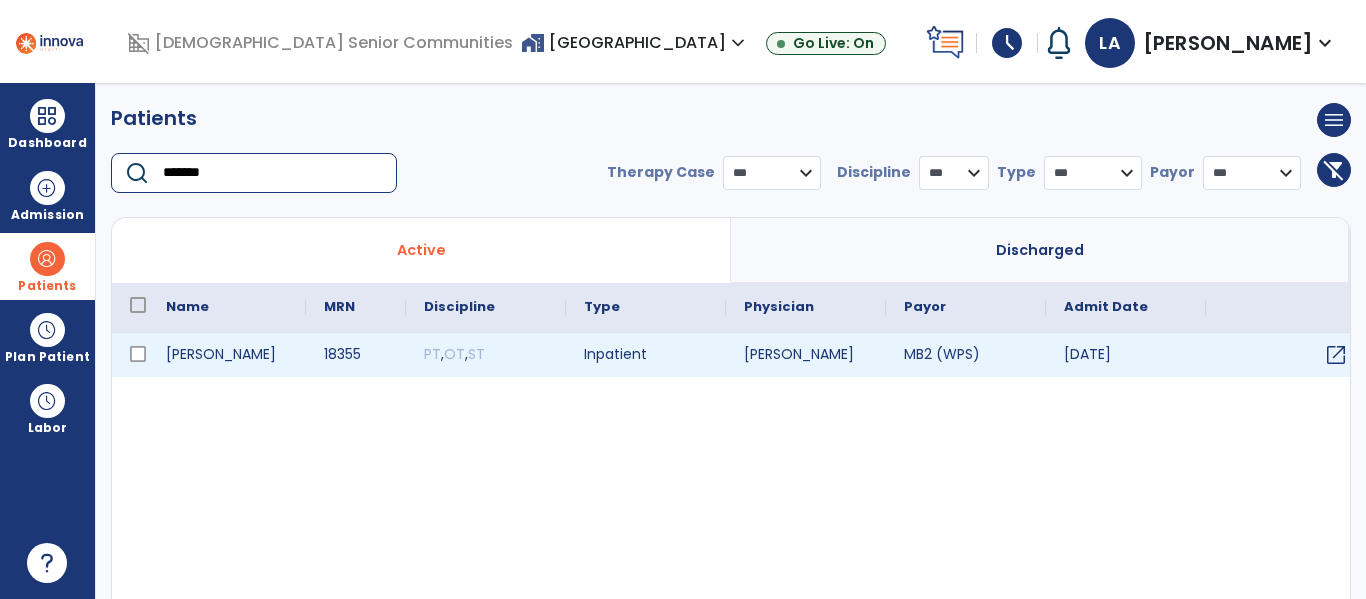 type on "*******" 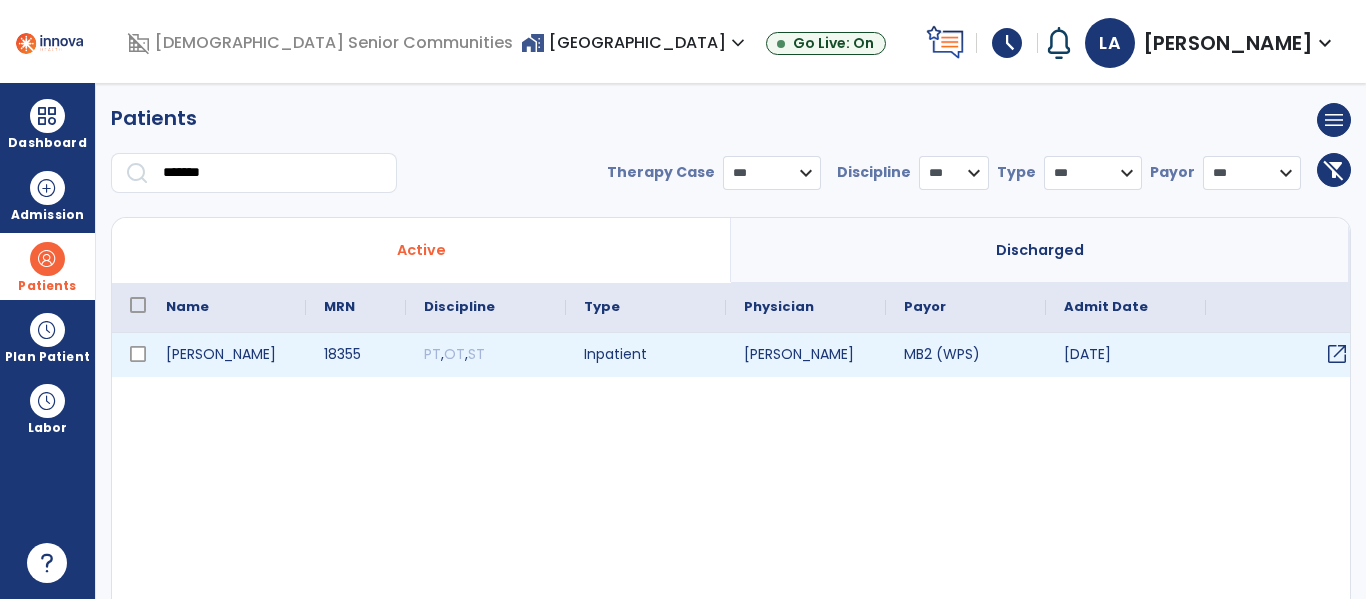click on "open_in_new" at bounding box center (1337, 354) 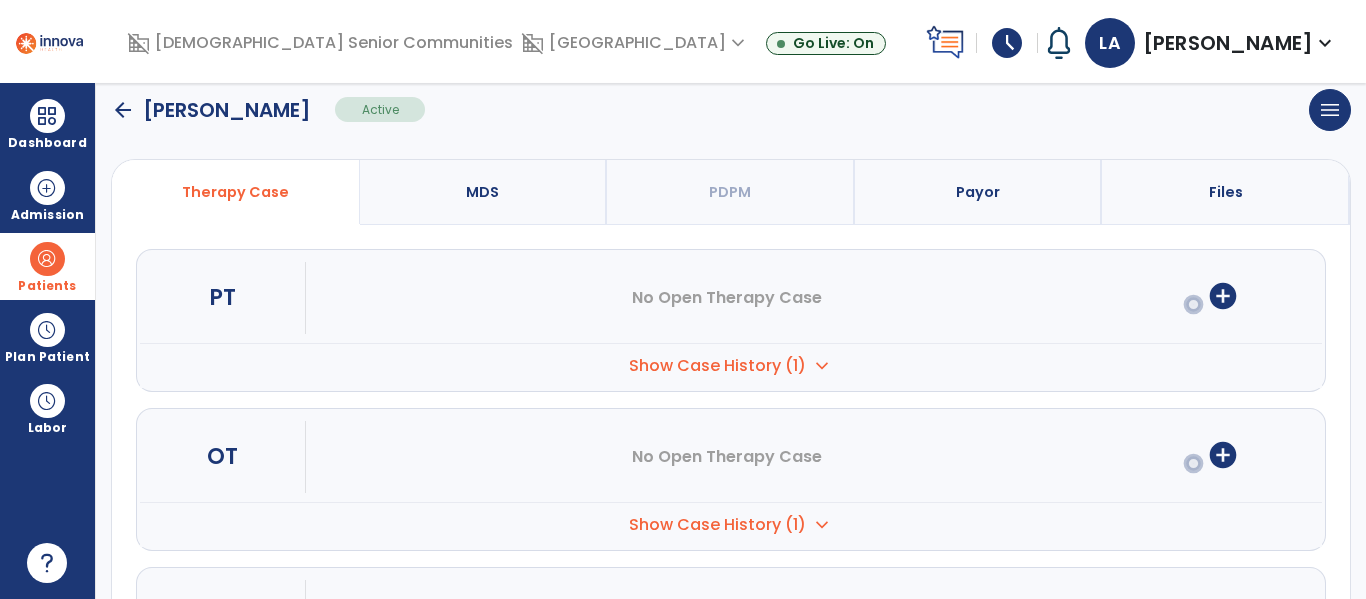 scroll, scrollTop: 138, scrollLeft: 0, axis: vertical 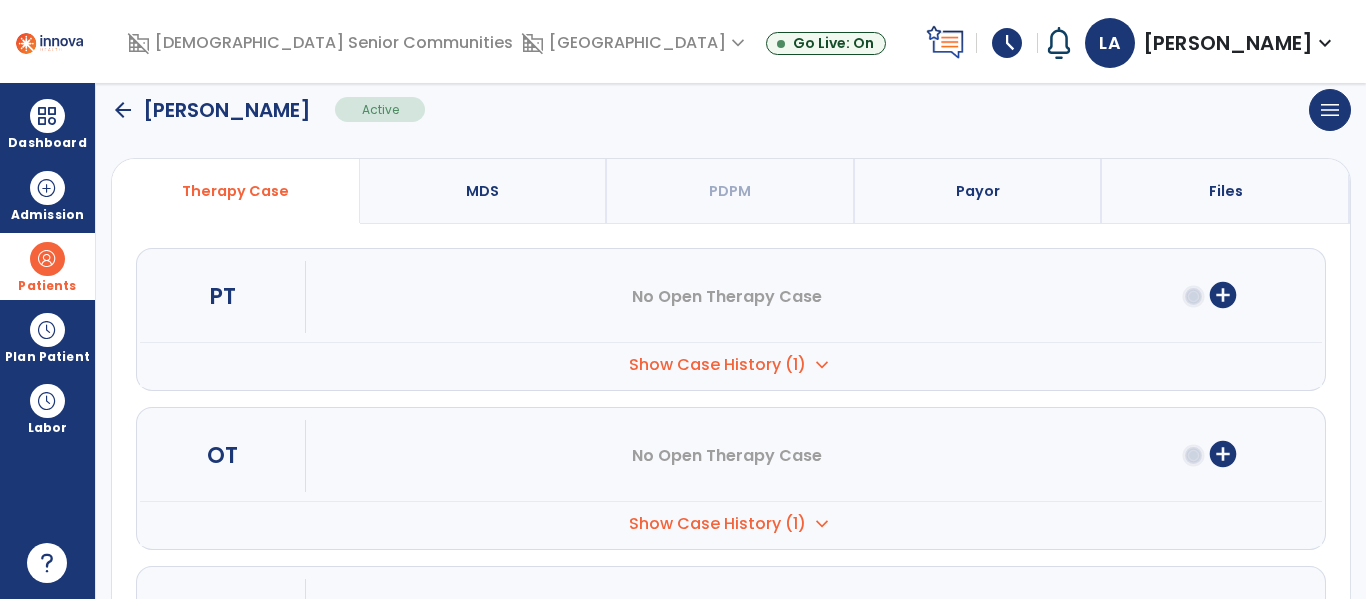 click on "add_circle" at bounding box center [1223, 454] 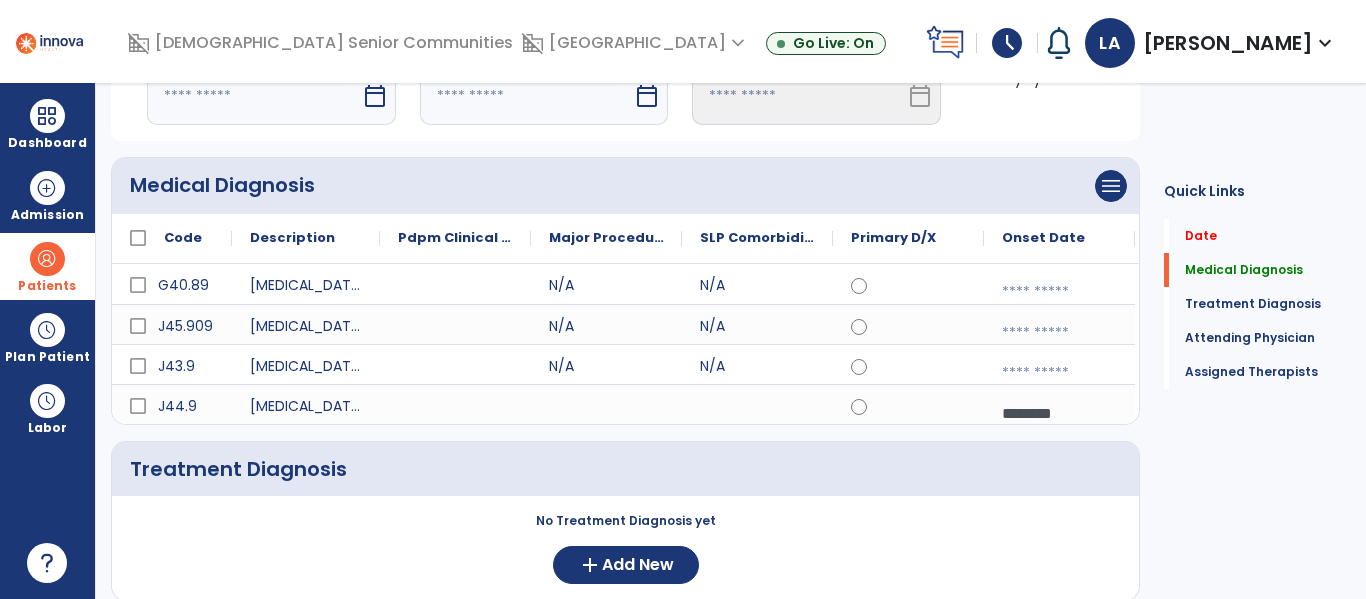 scroll, scrollTop: 0, scrollLeft: 0, axis: both 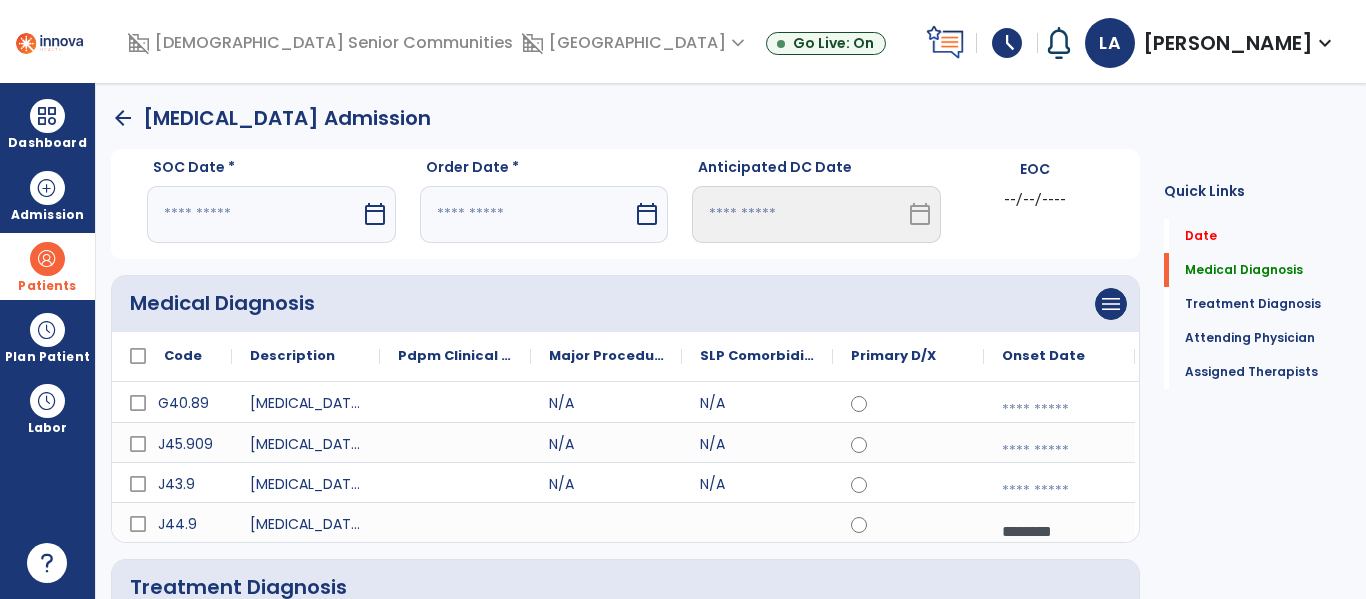 click on "calendar_today" at bounding box center (377, 214) 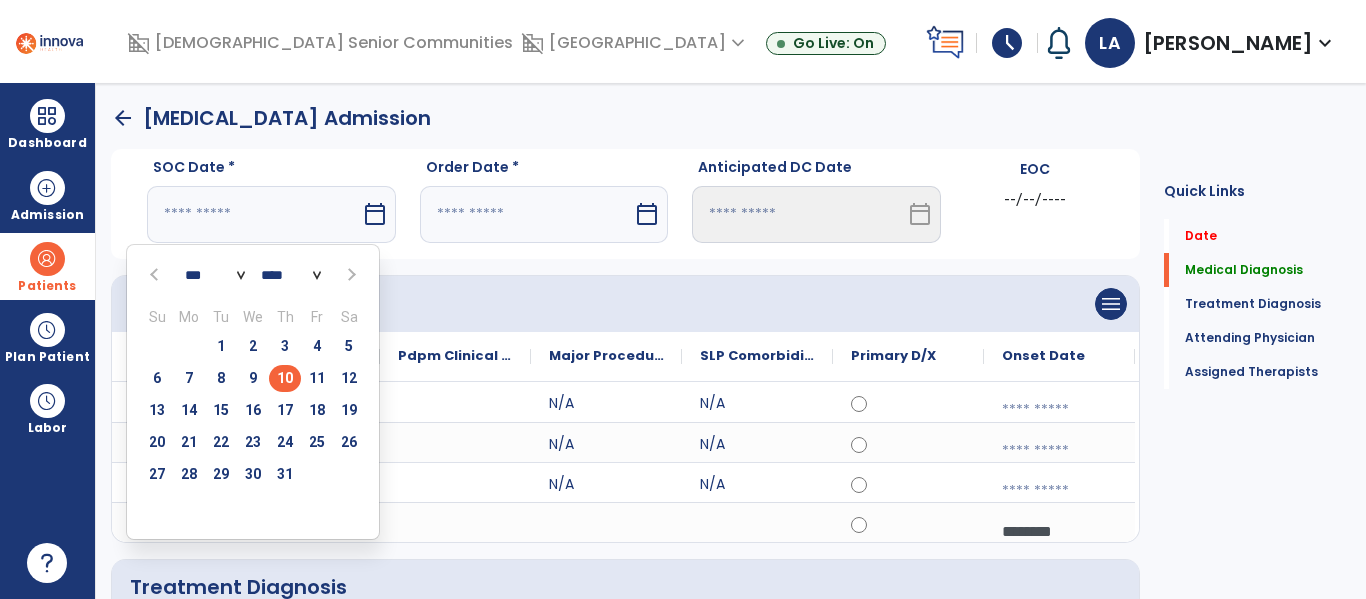 click on "10" at bounding box center (285, 378) 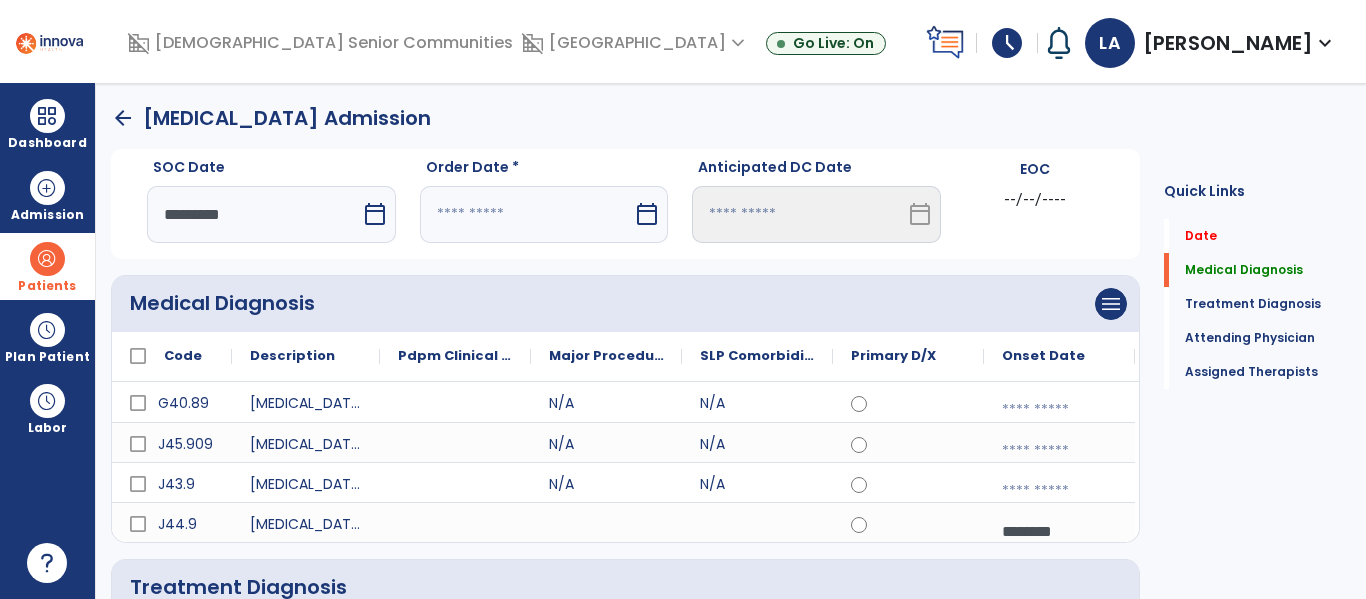 click at bounding box center [527, 214] 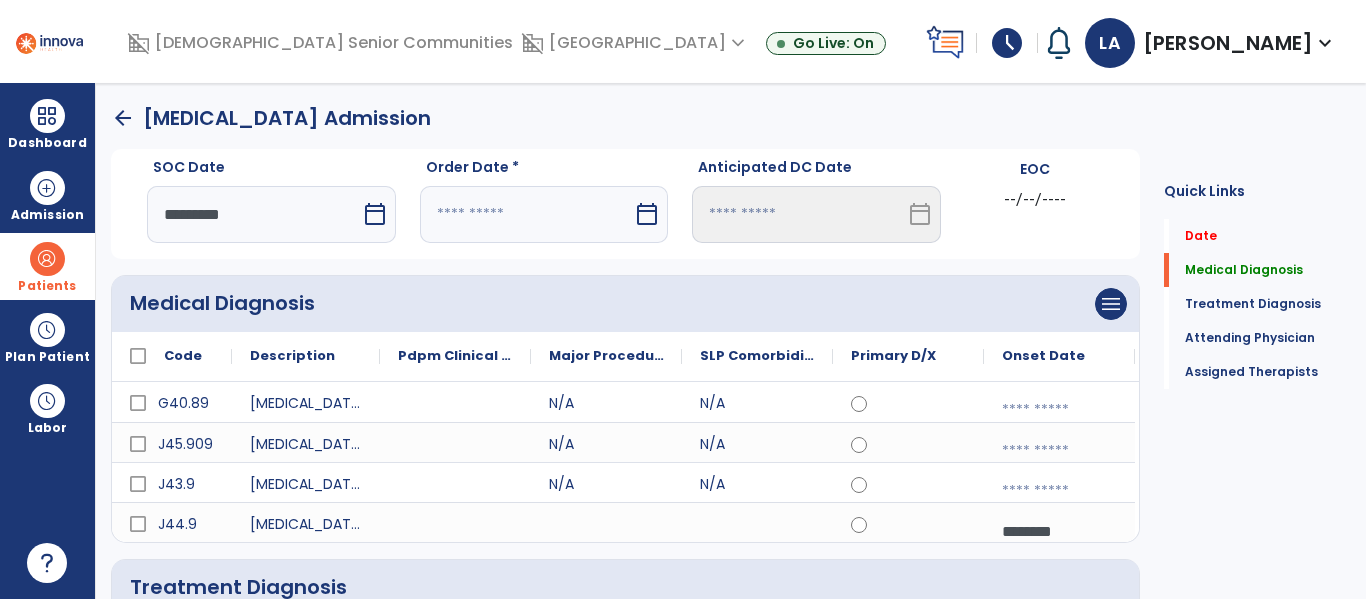 select on "*" 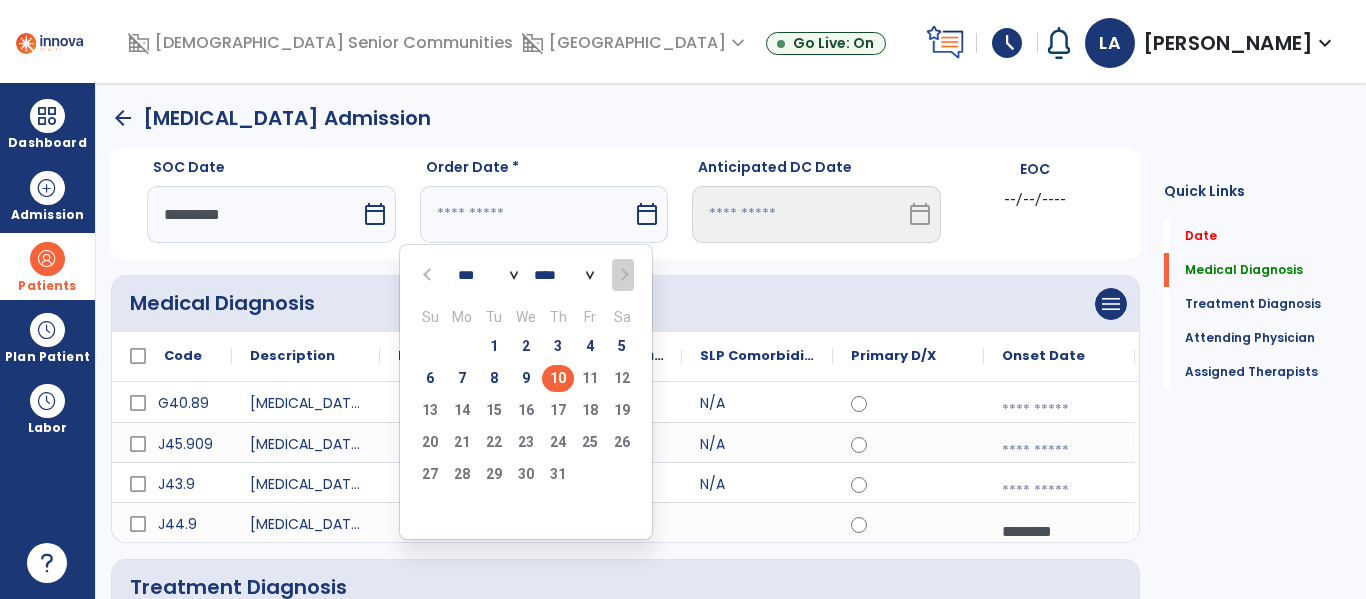 click on "10" at bounding box center [558, 378] 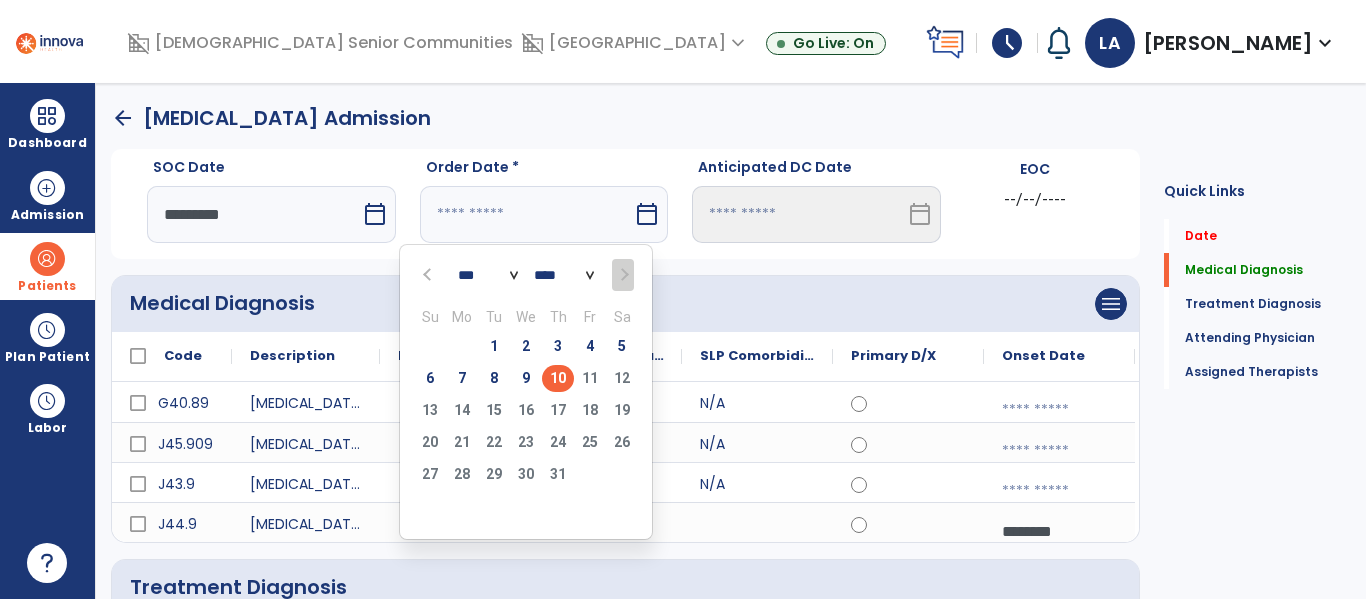 type on "*********" 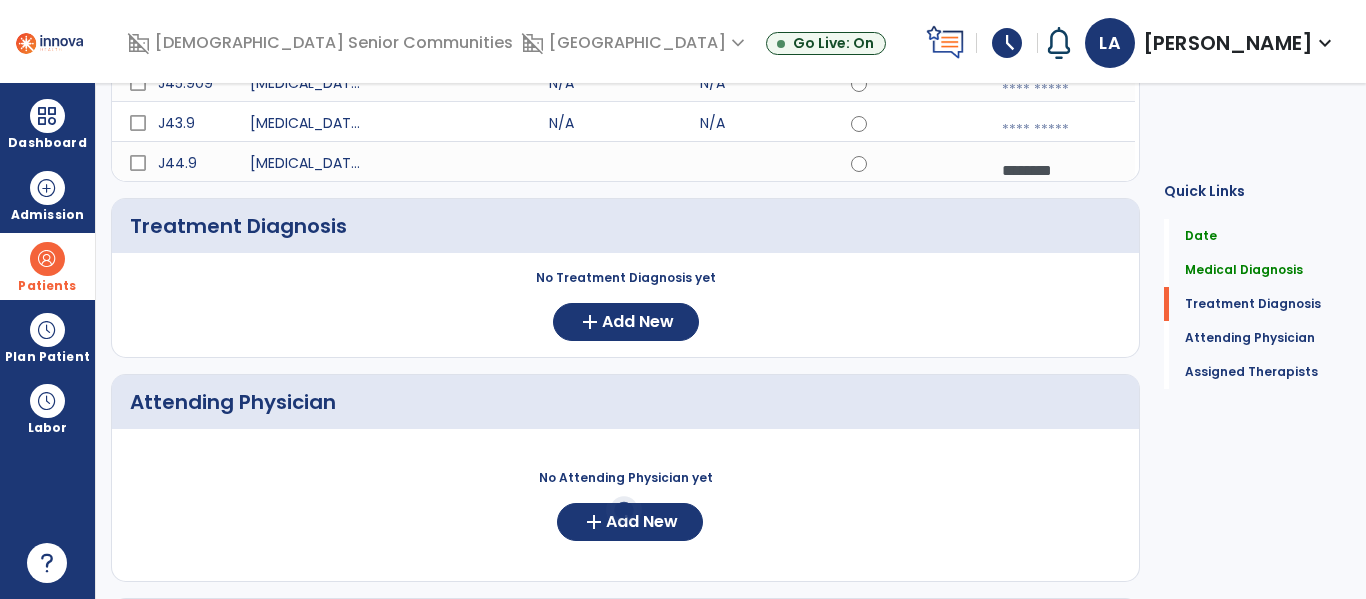 scroll, scrollTop: 363, scrollLeft: 0, axis: vertical 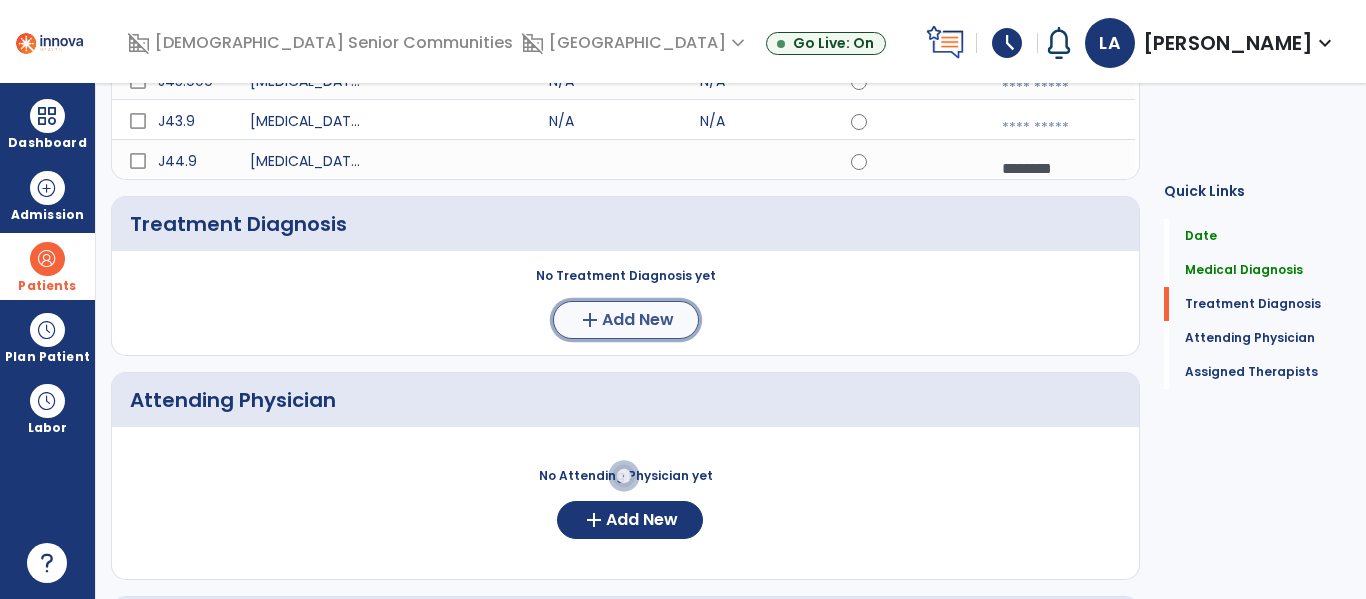 click on "Add New" 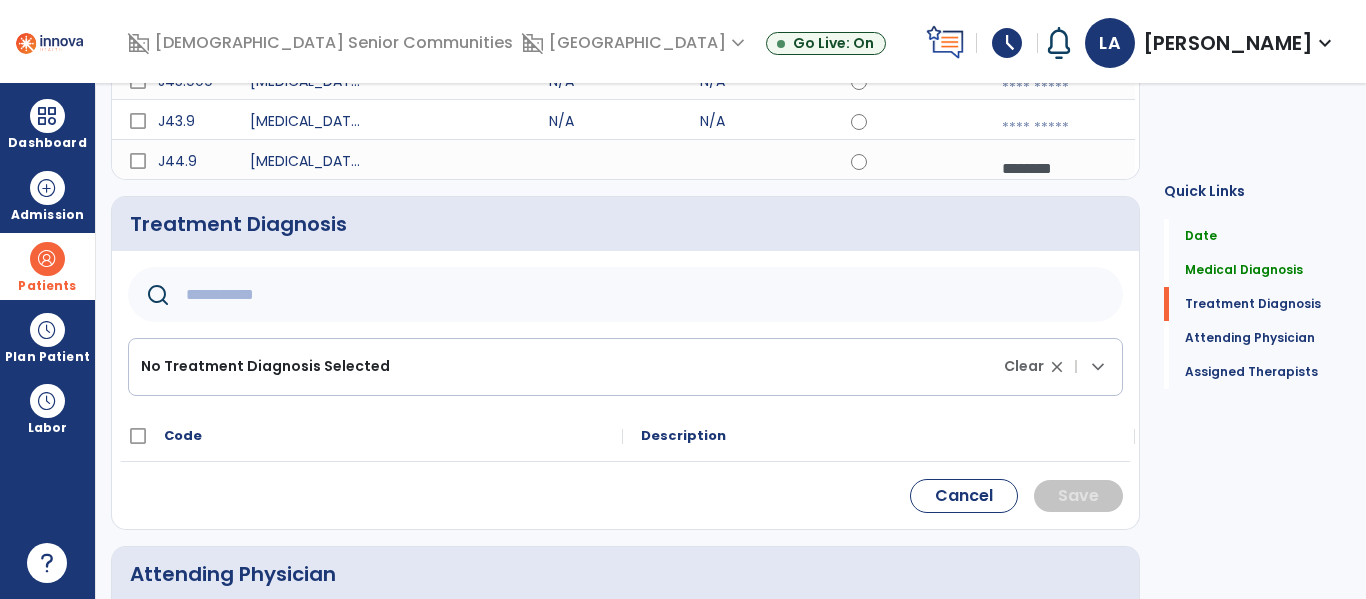 click 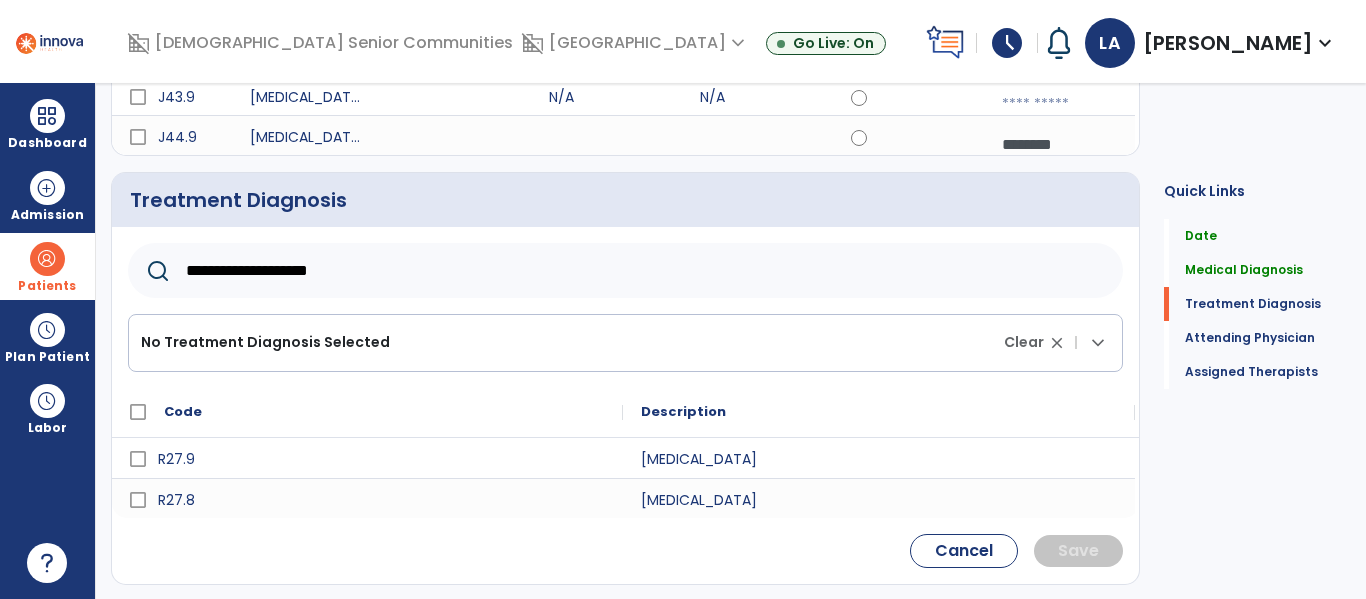 scroll, scrollTop: 394, scrollLeft: 0, axis: vertical 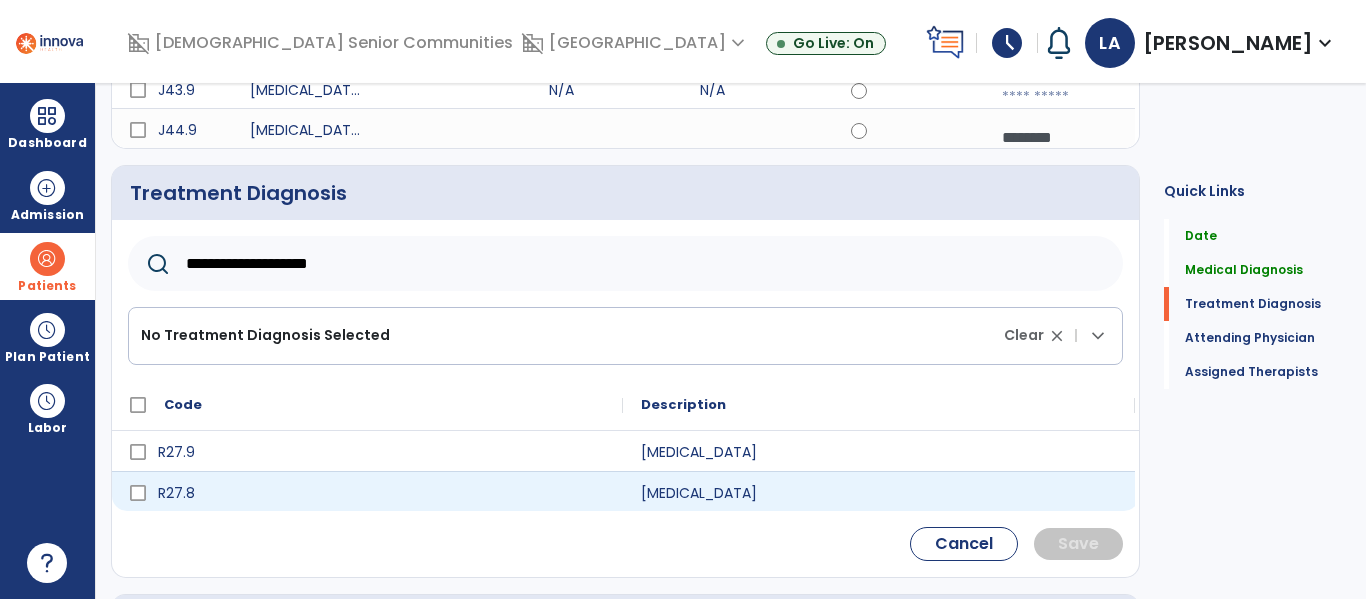 type on "**********" 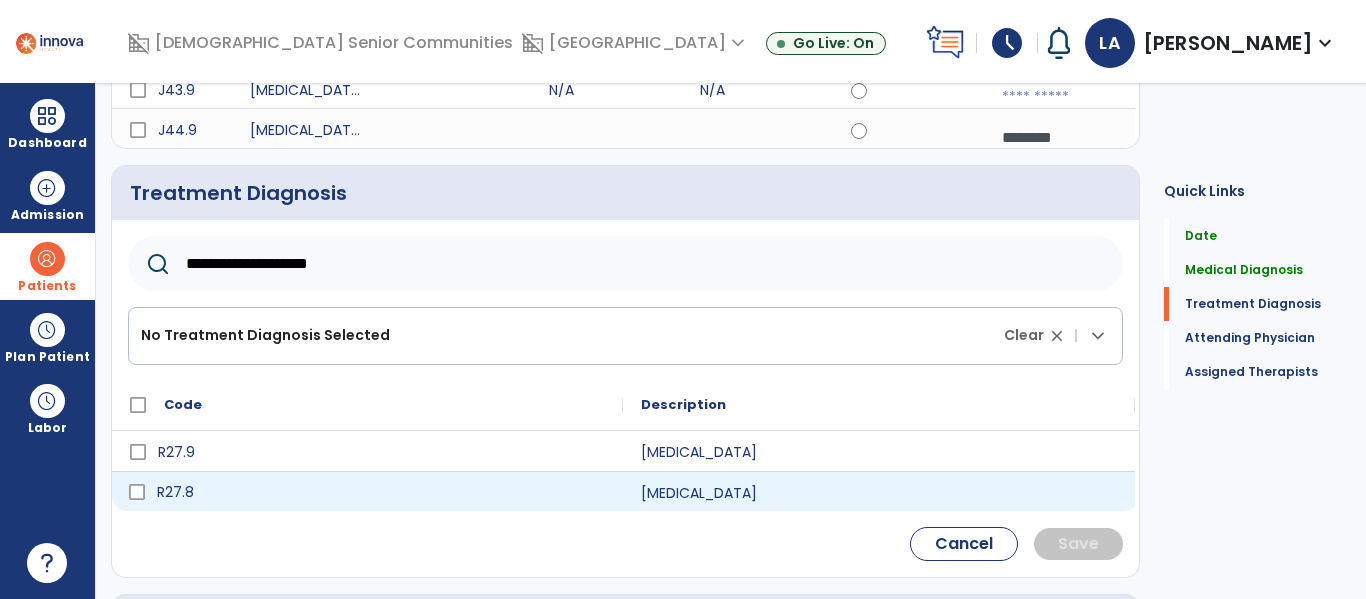 click on "R27.8" at bounding box center [381, 492] 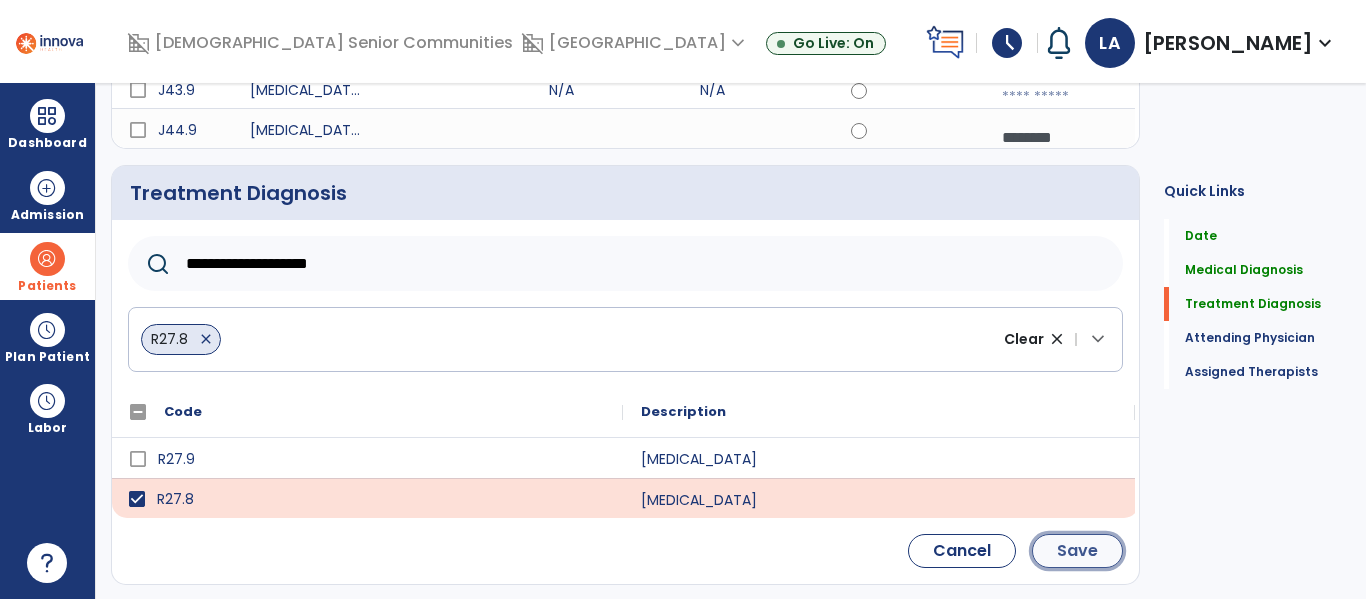 click on "Save" 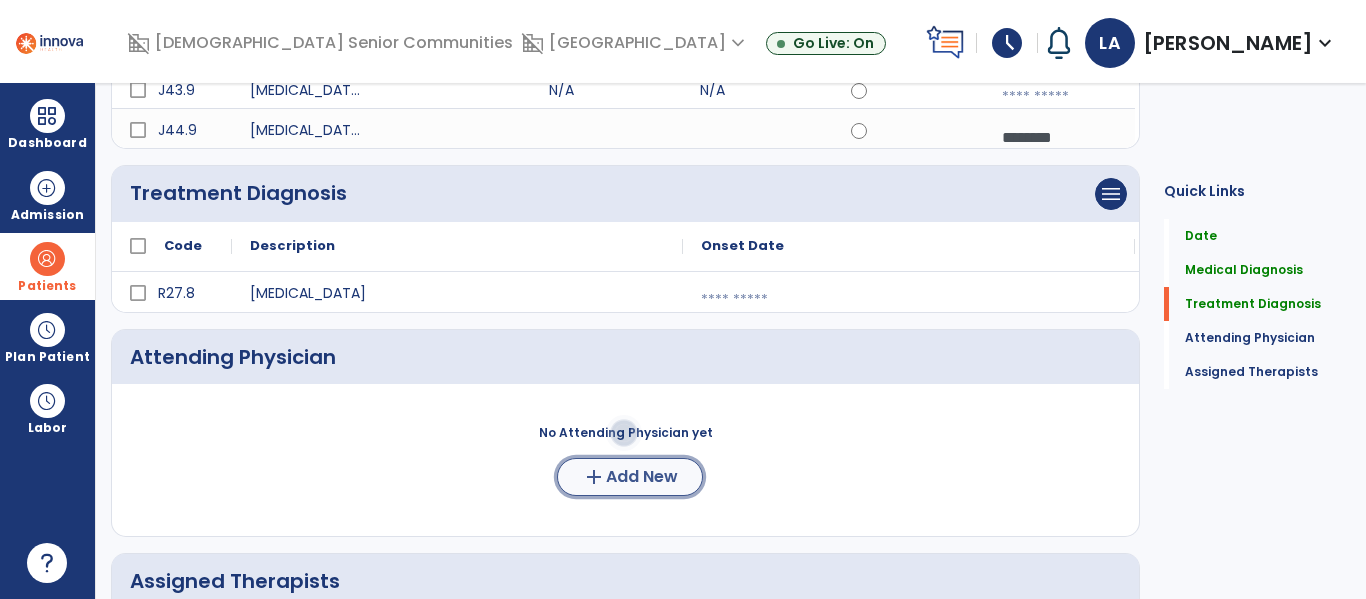 click on "add  Add New" 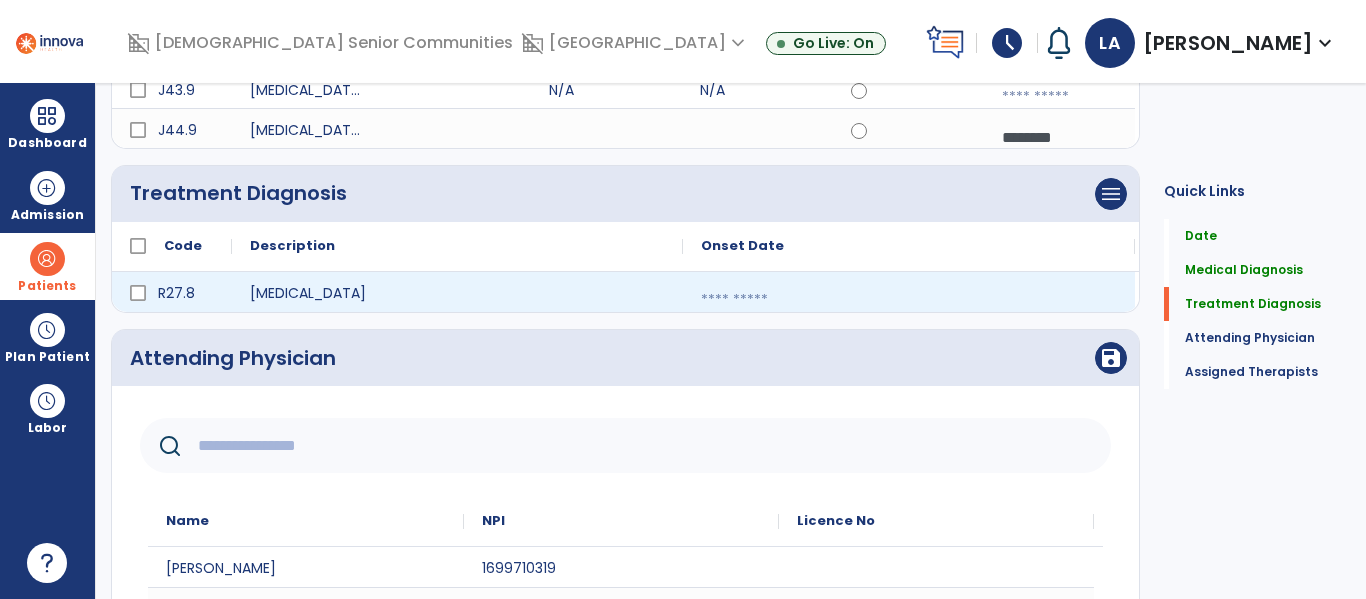 click at bounding box center (909, 300) 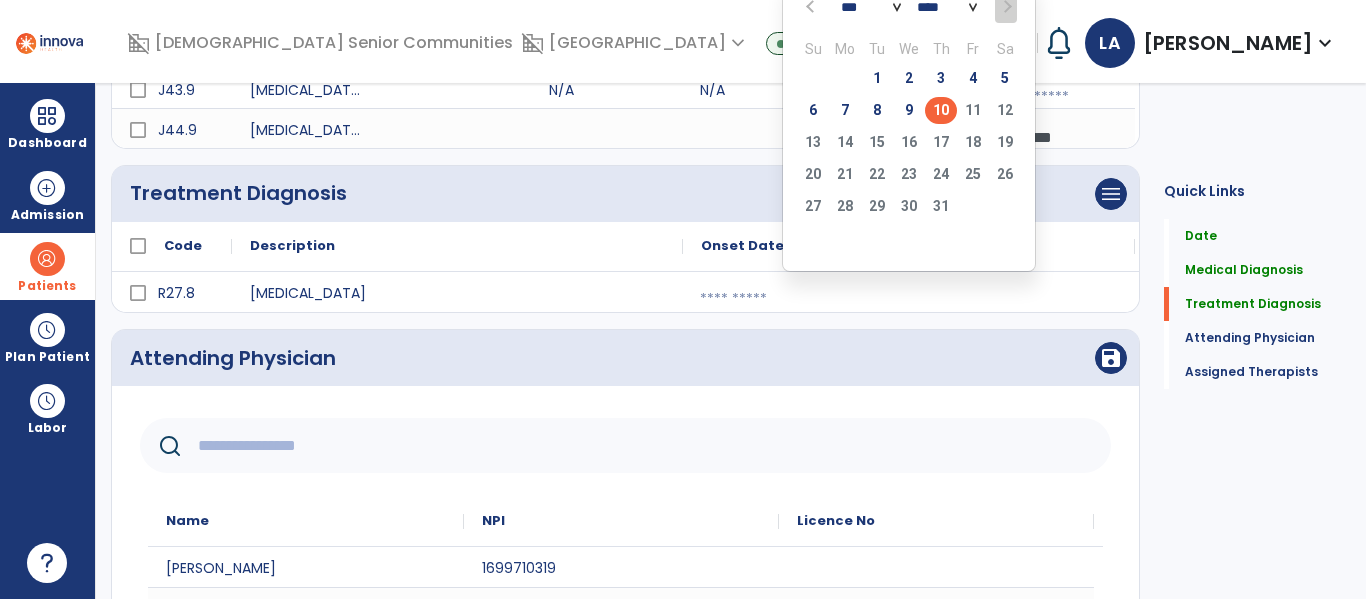 click on "10" 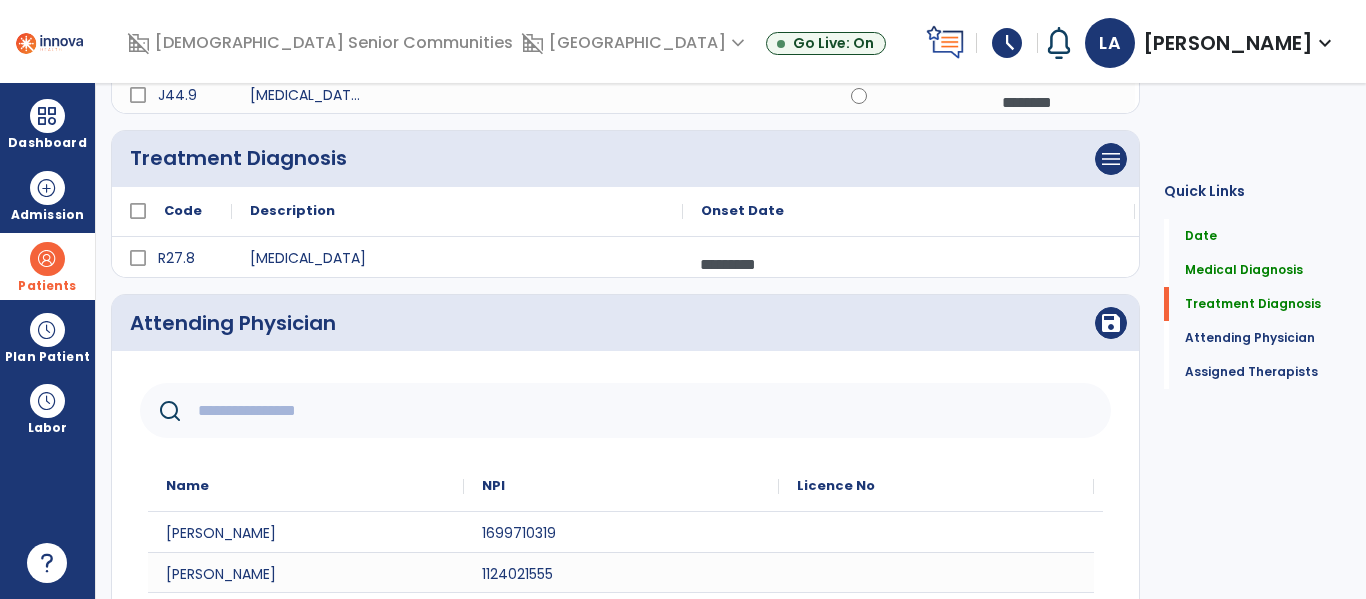 scroll, scrollTop: 444, scrollLeft: 0, axis: vertical 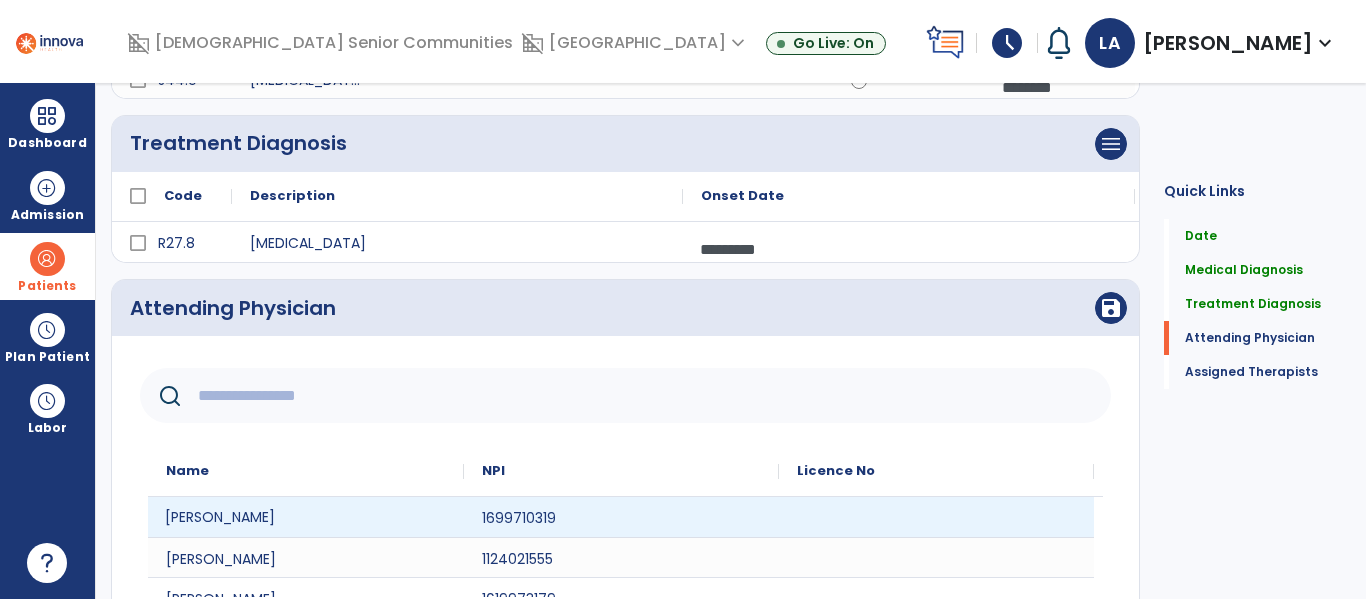 click on "[PERSON_NAME]" 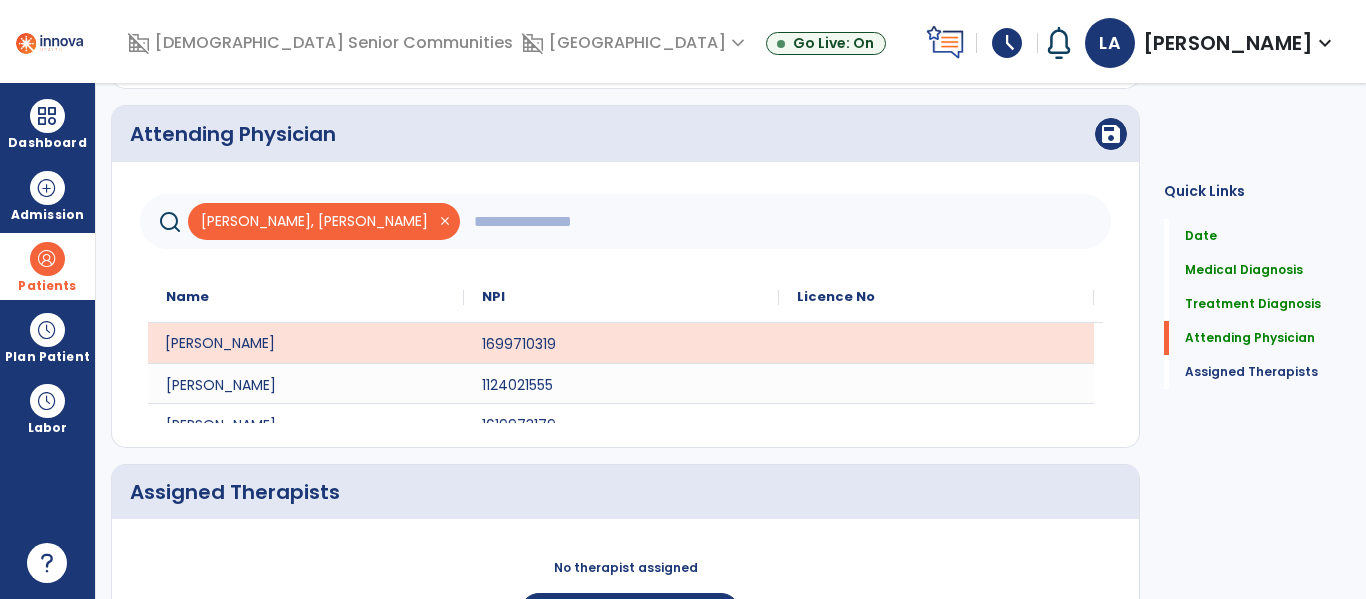 scroll, scrollTop: 650, scrollLeft: 0, axis: vertical 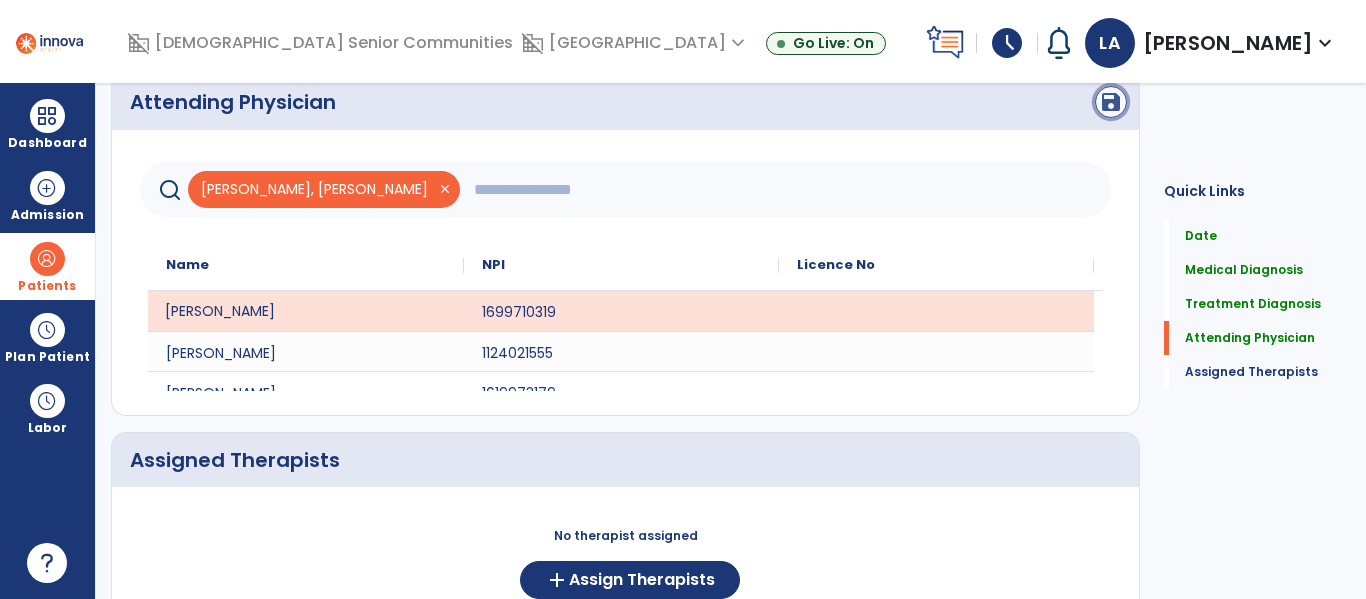 click on "save" 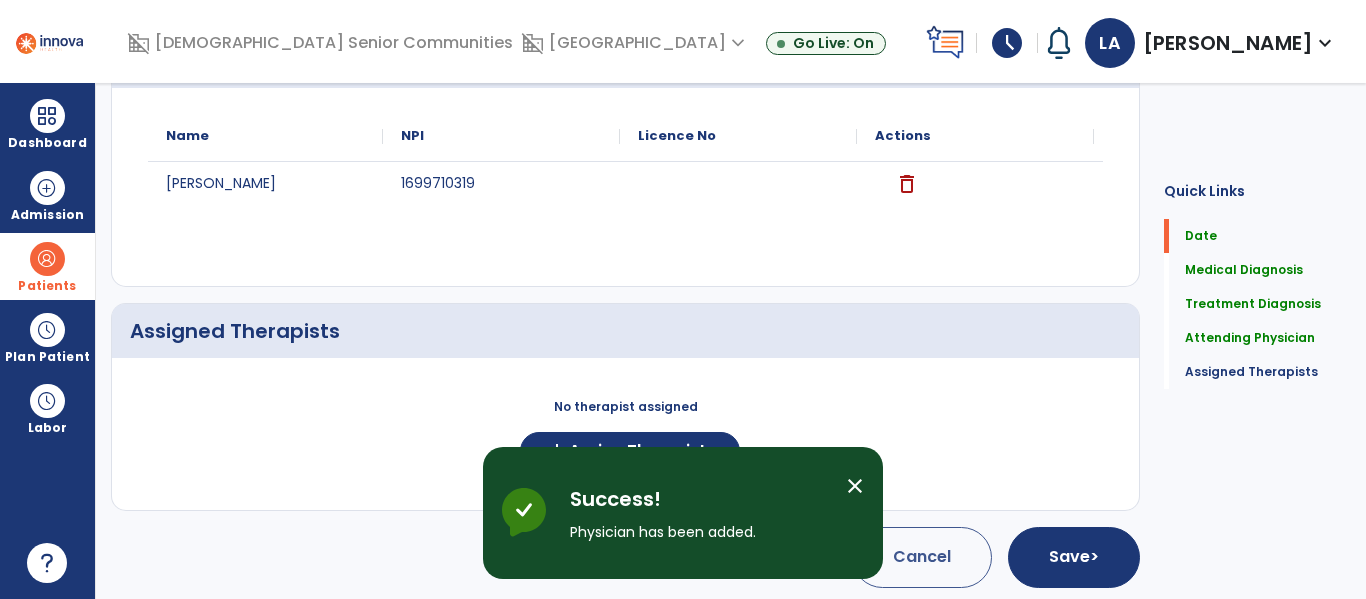 scroll, scrollTop: 697, scrollLeft: 0, axis: vertical 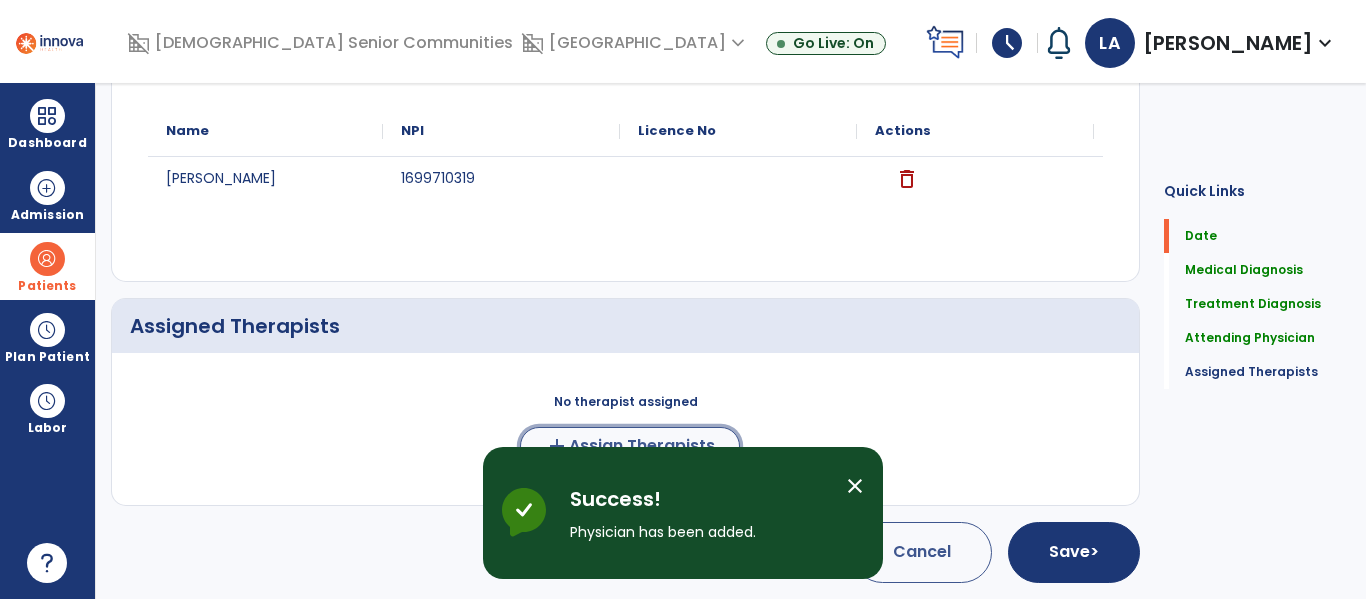 click on "Assign Therapists" 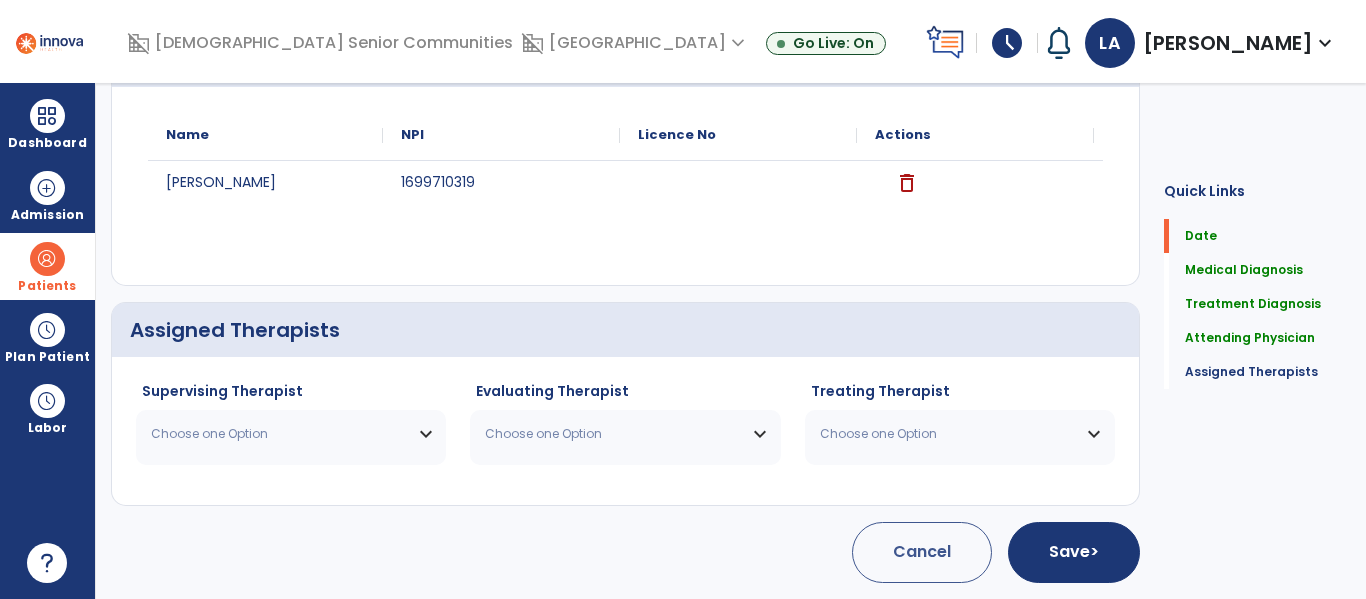 scroll, scrollTop: 693, scrollLeft: 0, axis: vertical 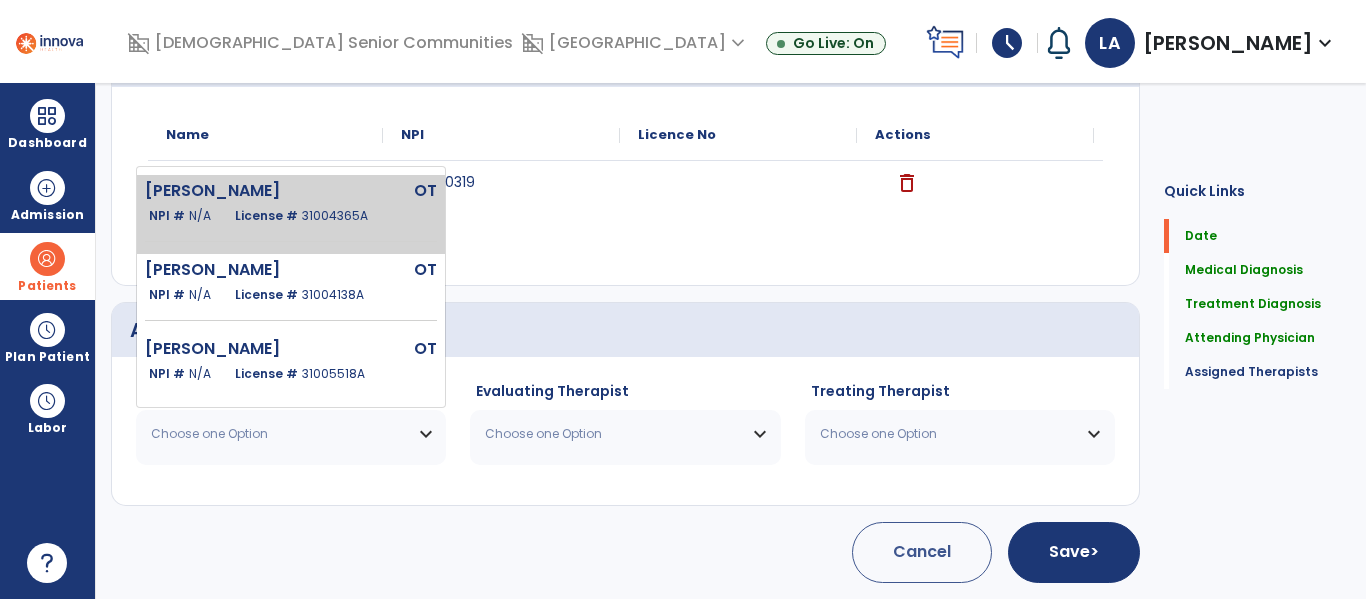 click on "[PERSON_NAME]" 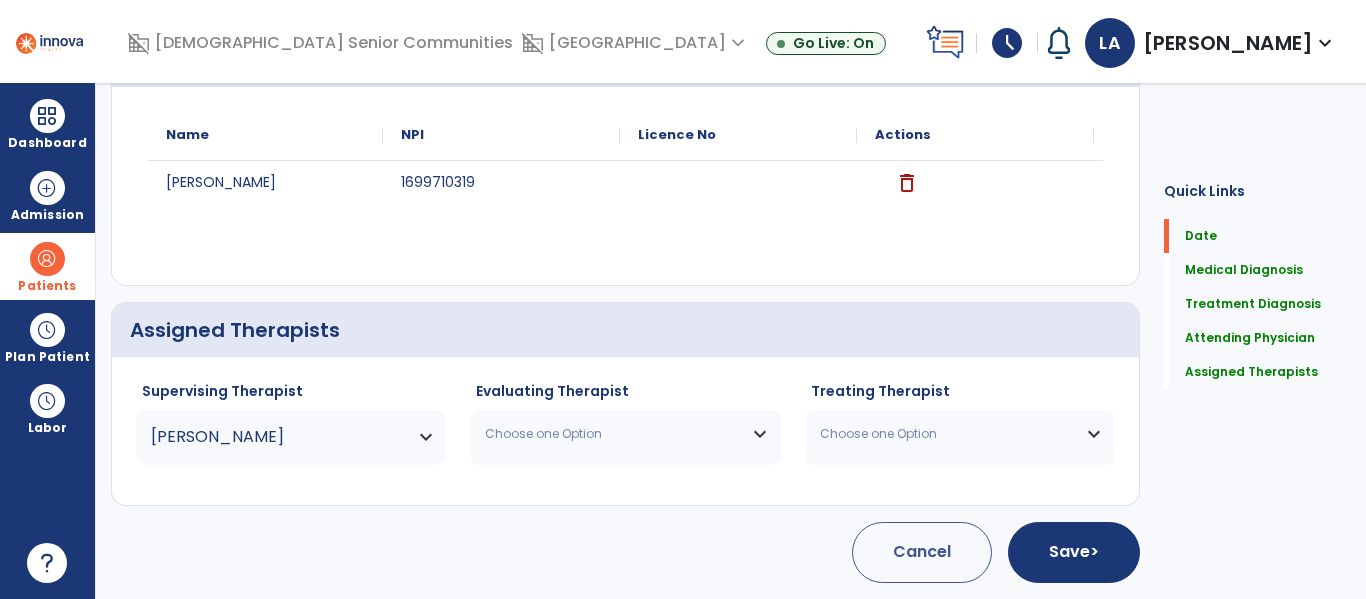 click on "Choose one Option" at bounding box center [625, 434] 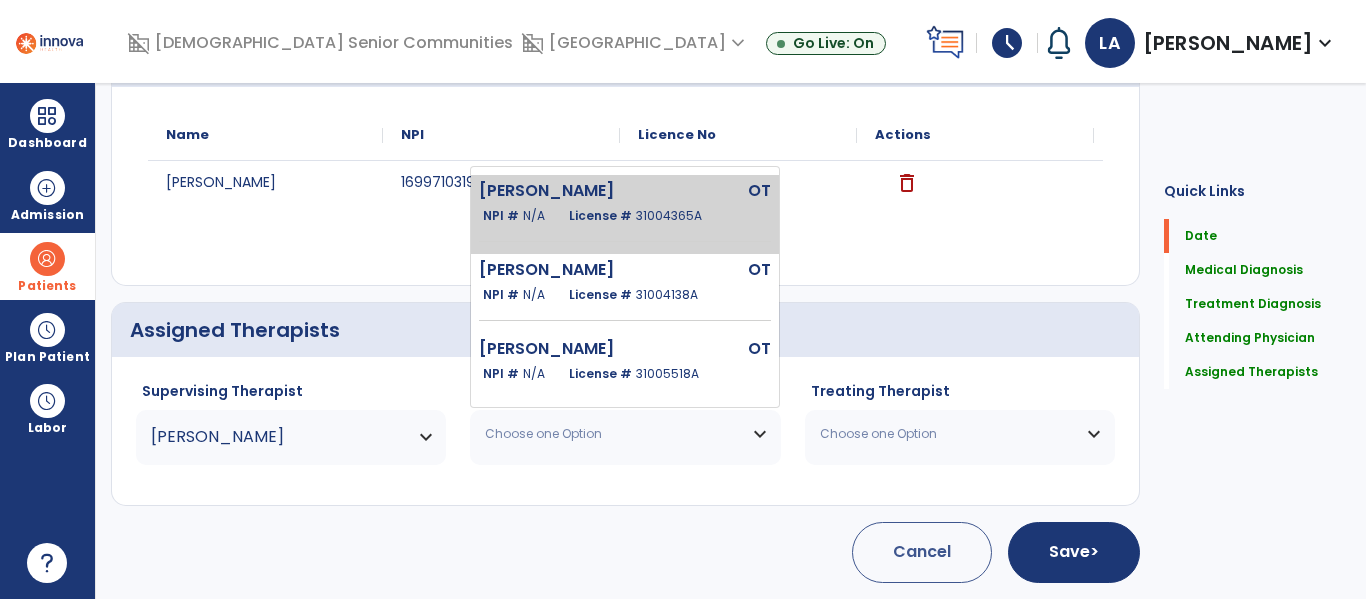 click on "[PERSON_NAME]" 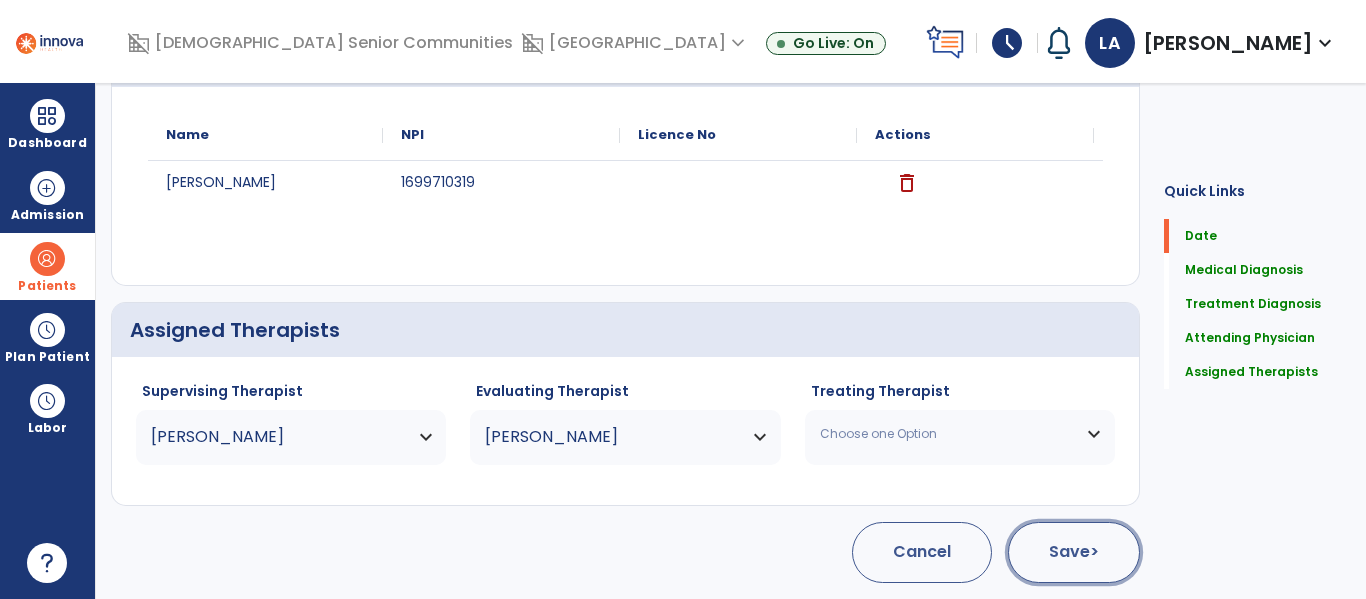 click on "Save  >" 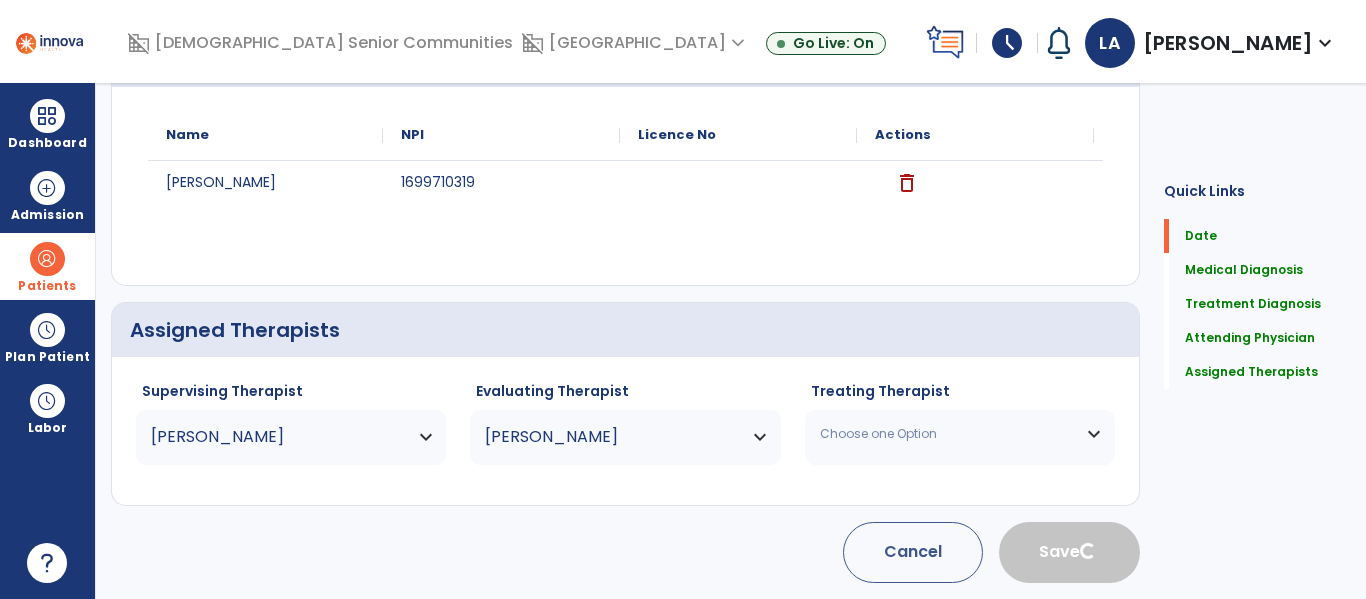 type 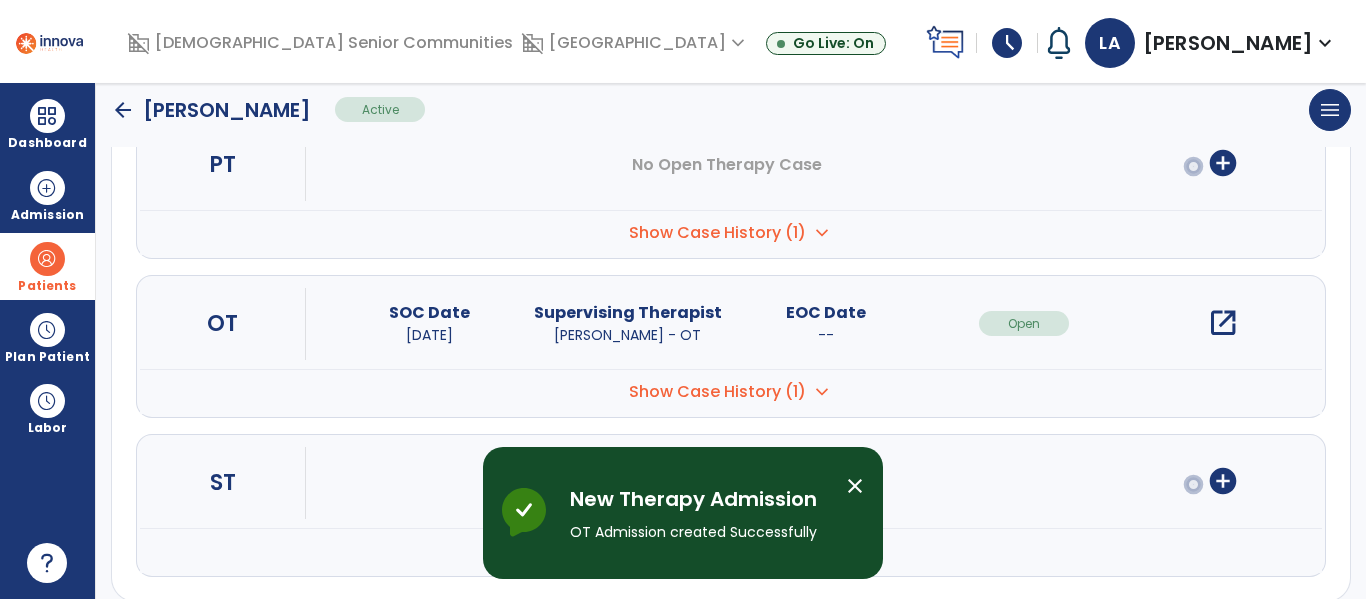 scroll, scrollTop: 272, scrollLeft: 0, axis: vertical 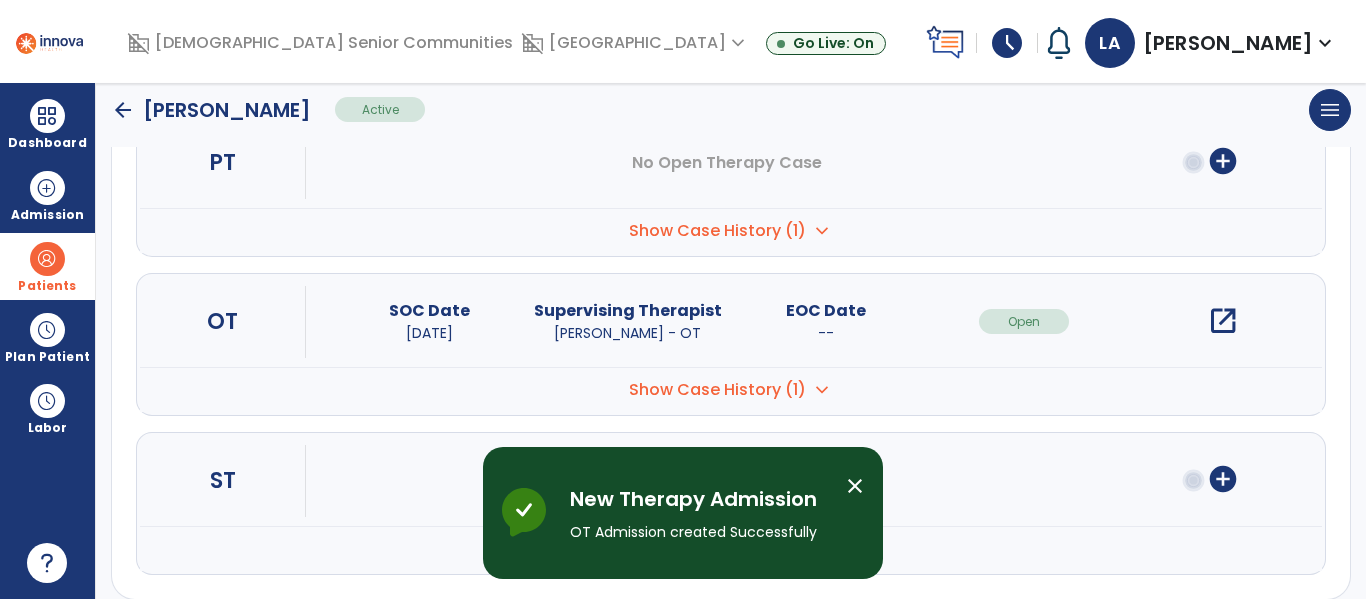 click on "open_in_new" at bounding box center (1223, 321) 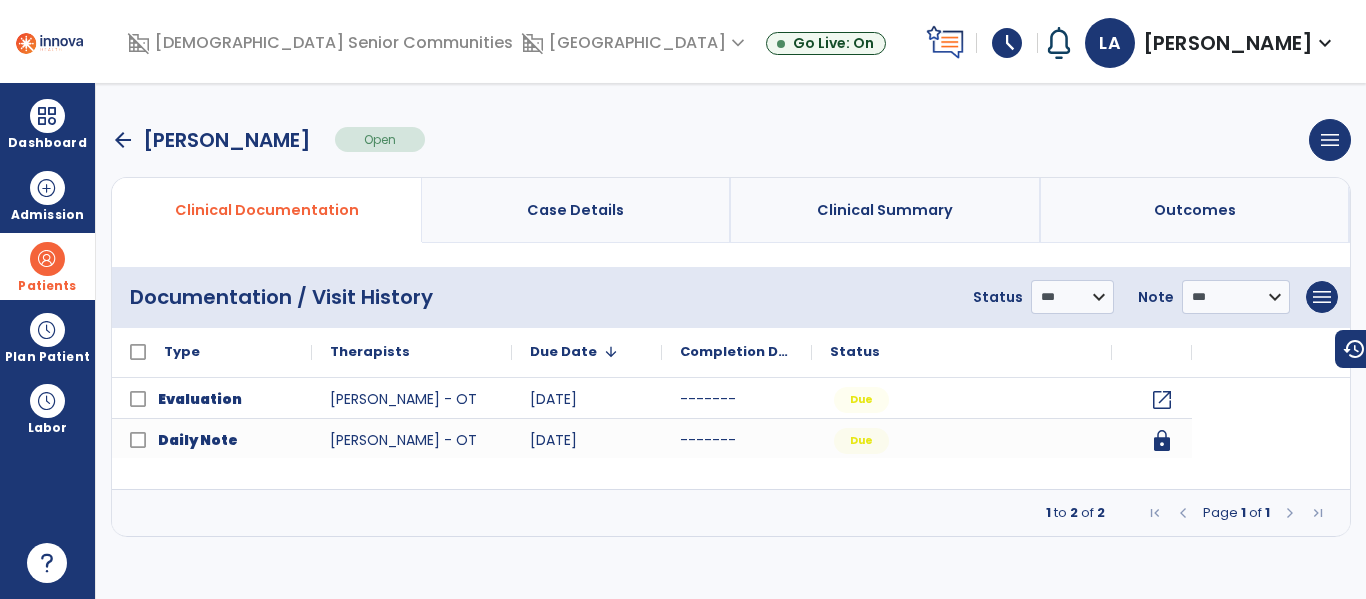 scroll, scrollTop: 0, scrollLeft: 0, axis: both 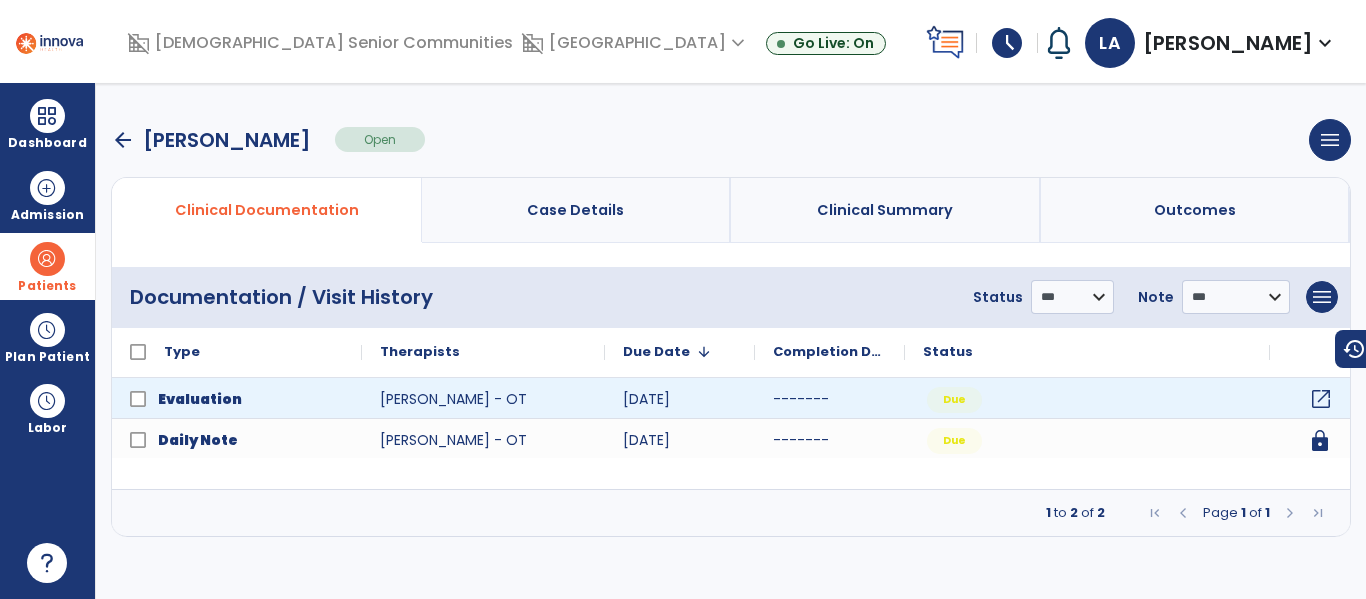 click on "open_in_new" 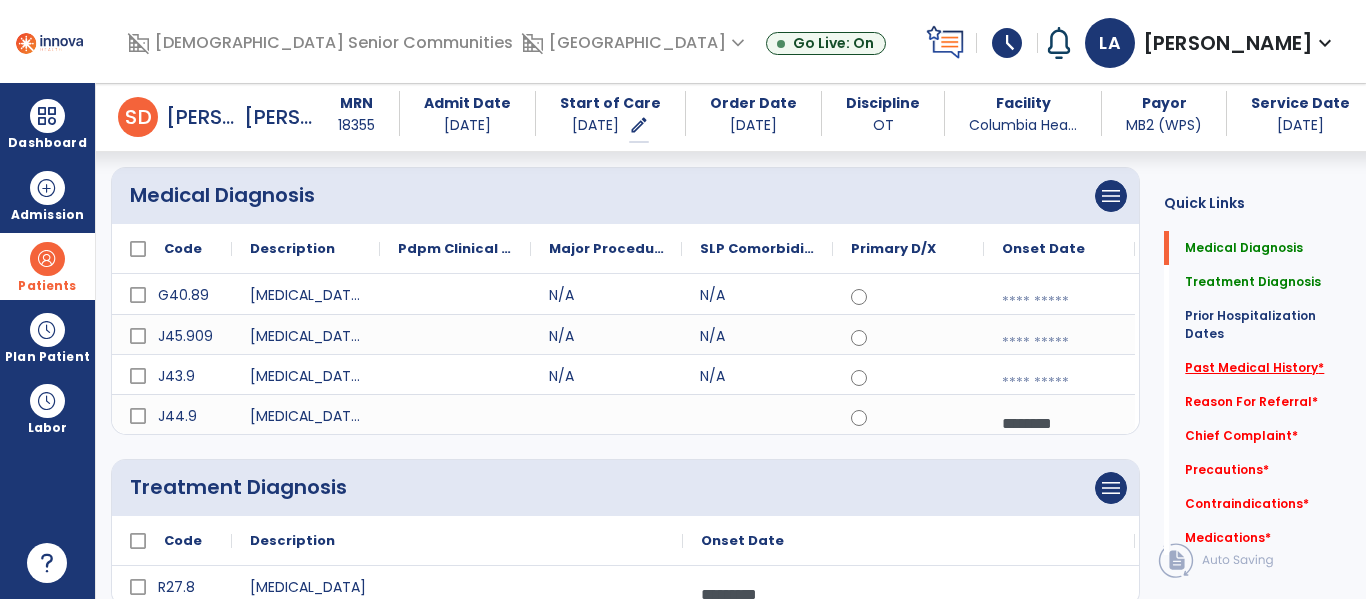 click on "Past Medical History   *" 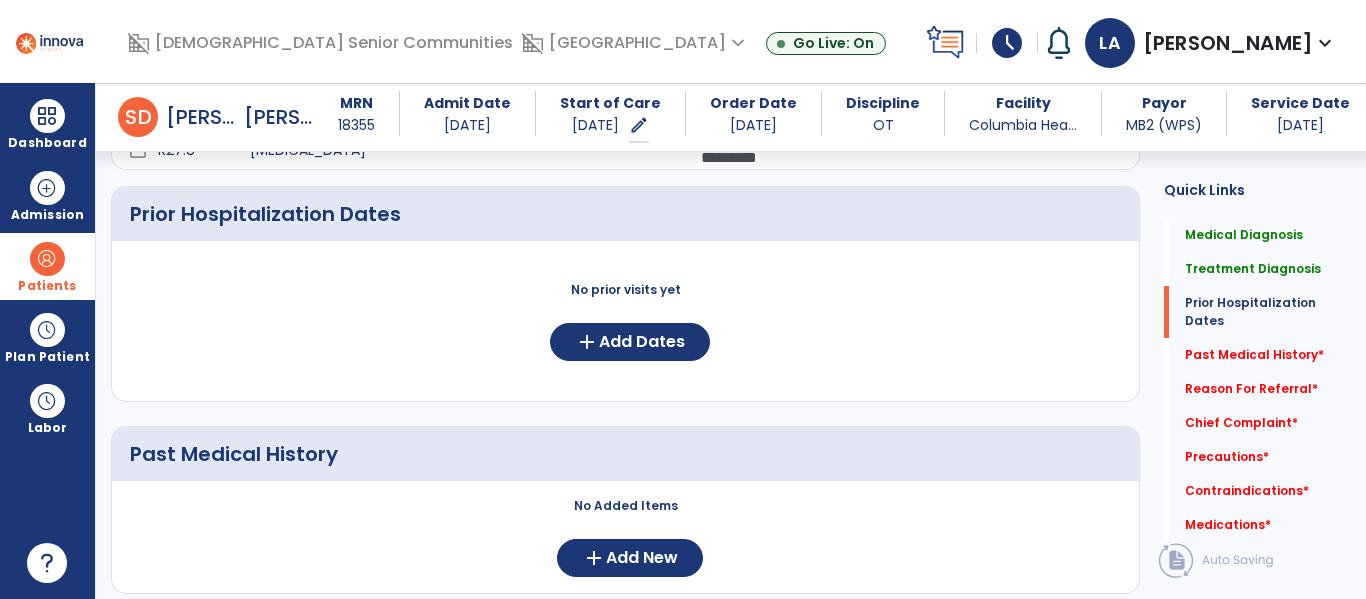 scroll, scrollTop: 614, scrollLeft: 0, axis: vertical 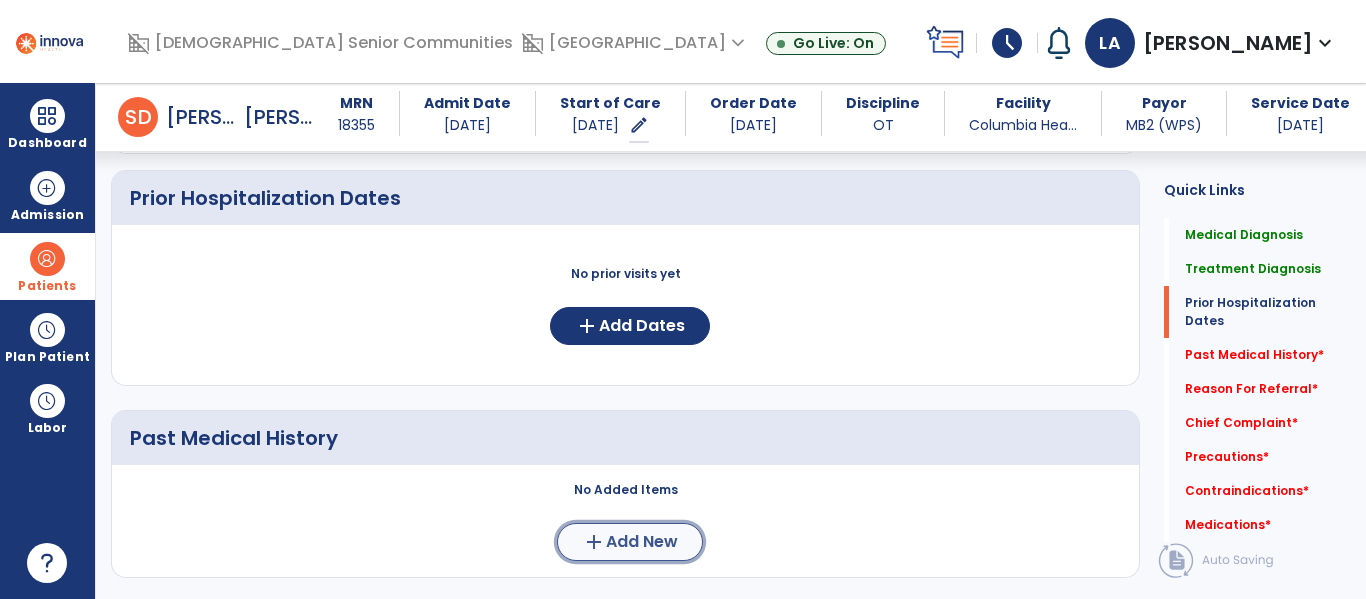 click on "Add New" 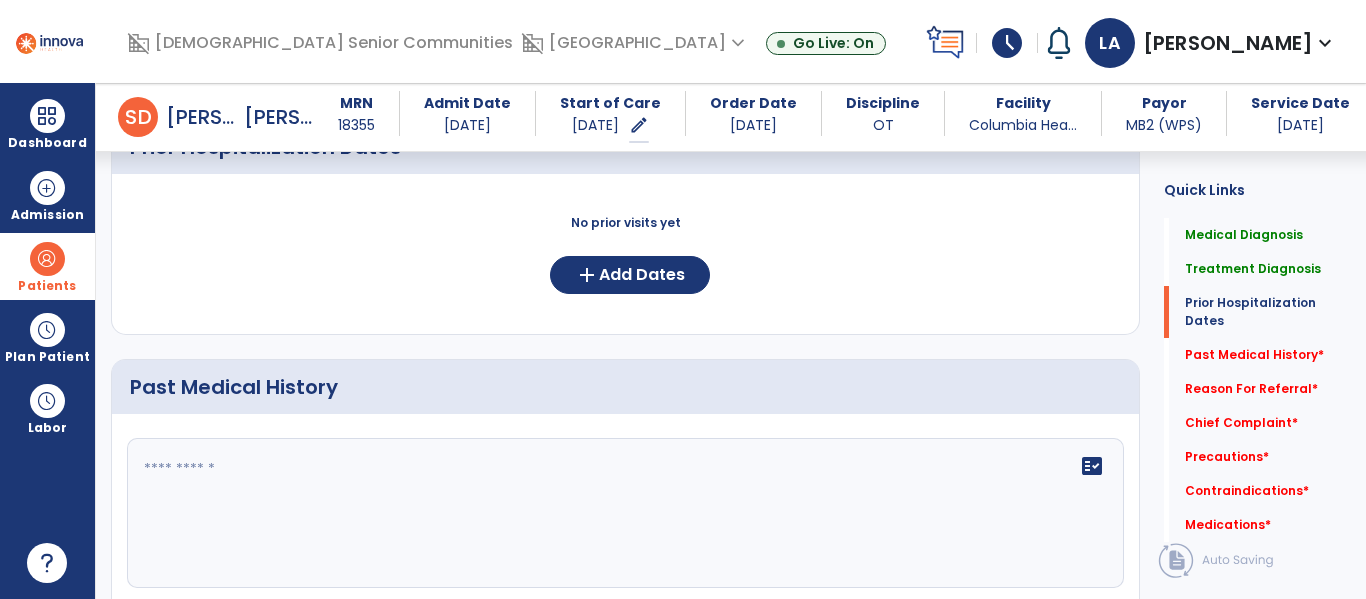 scroll, scrollTop: 673, scrollLeft: 0, axis: vertical 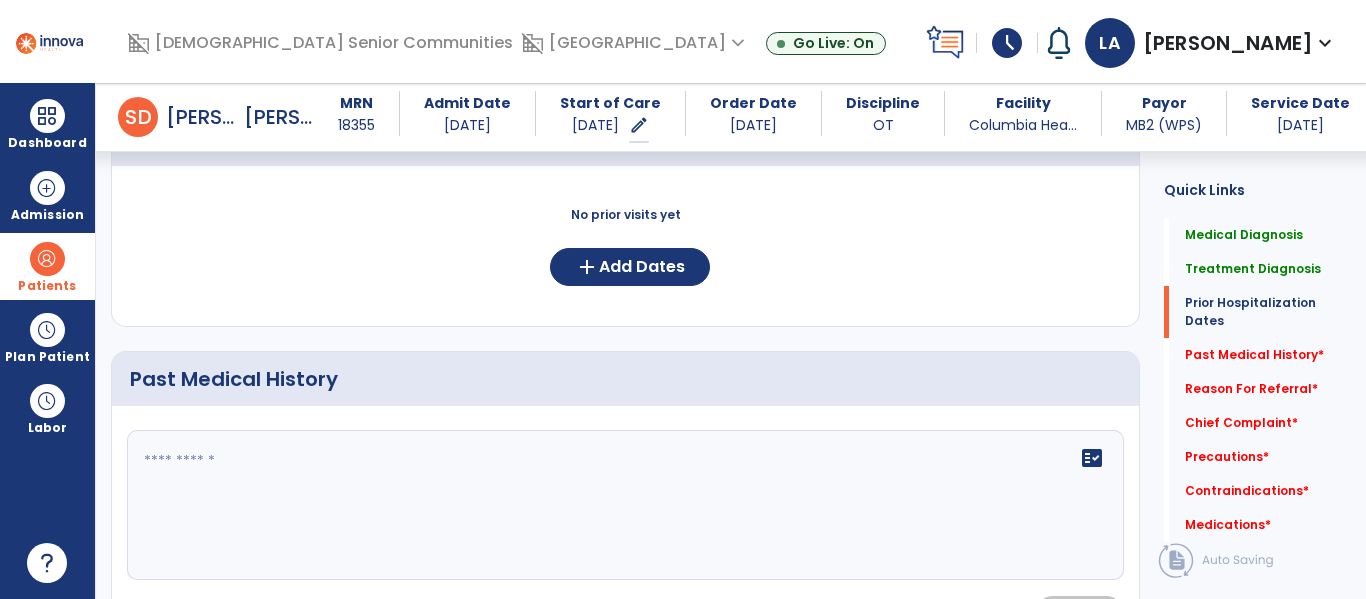 click on "fact_check" 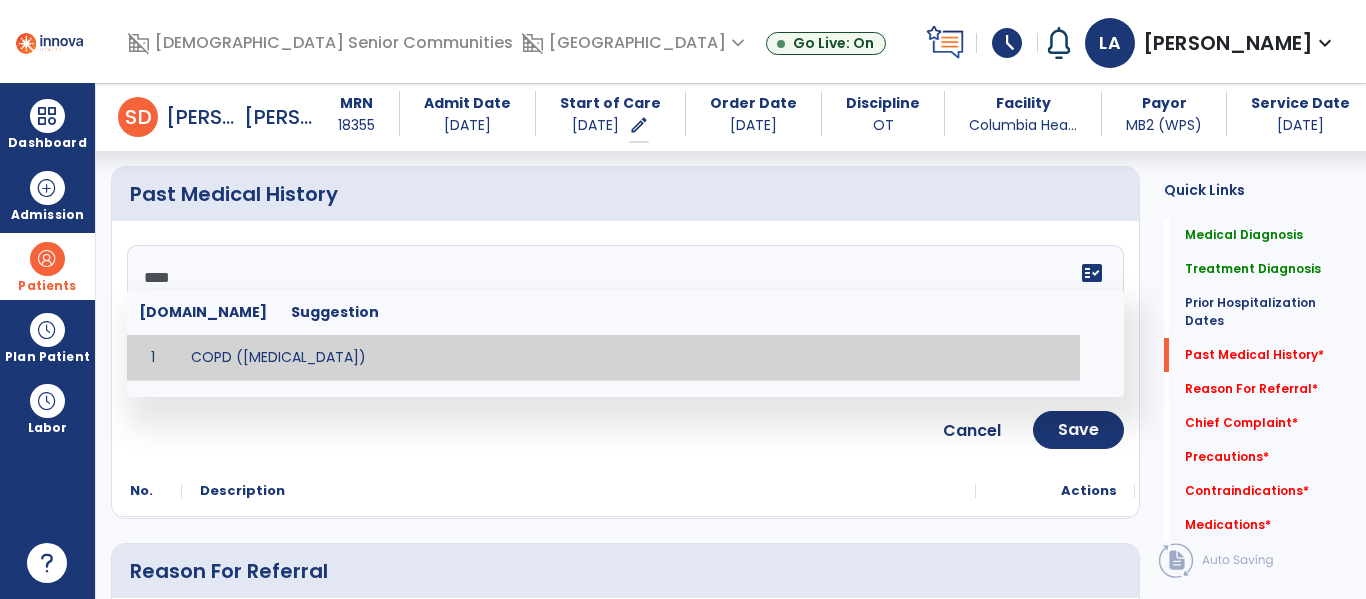 scroll, scrollTop: 855, scrollLeft: 0, axis: vertical 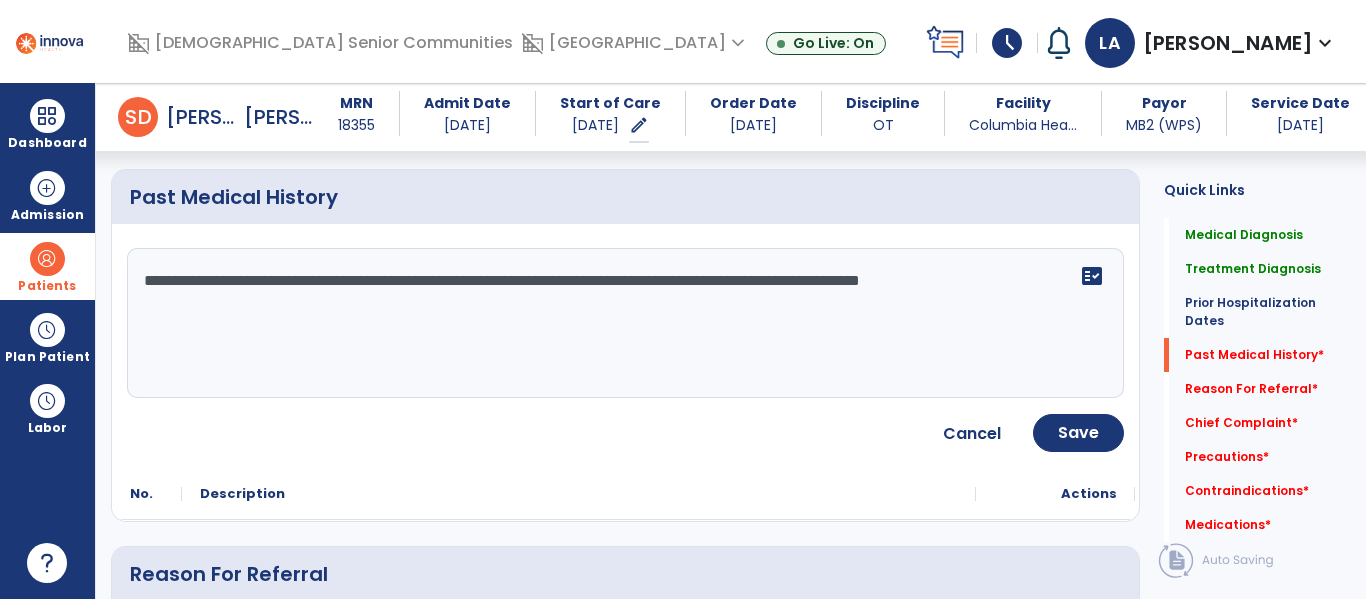 type on "**********" 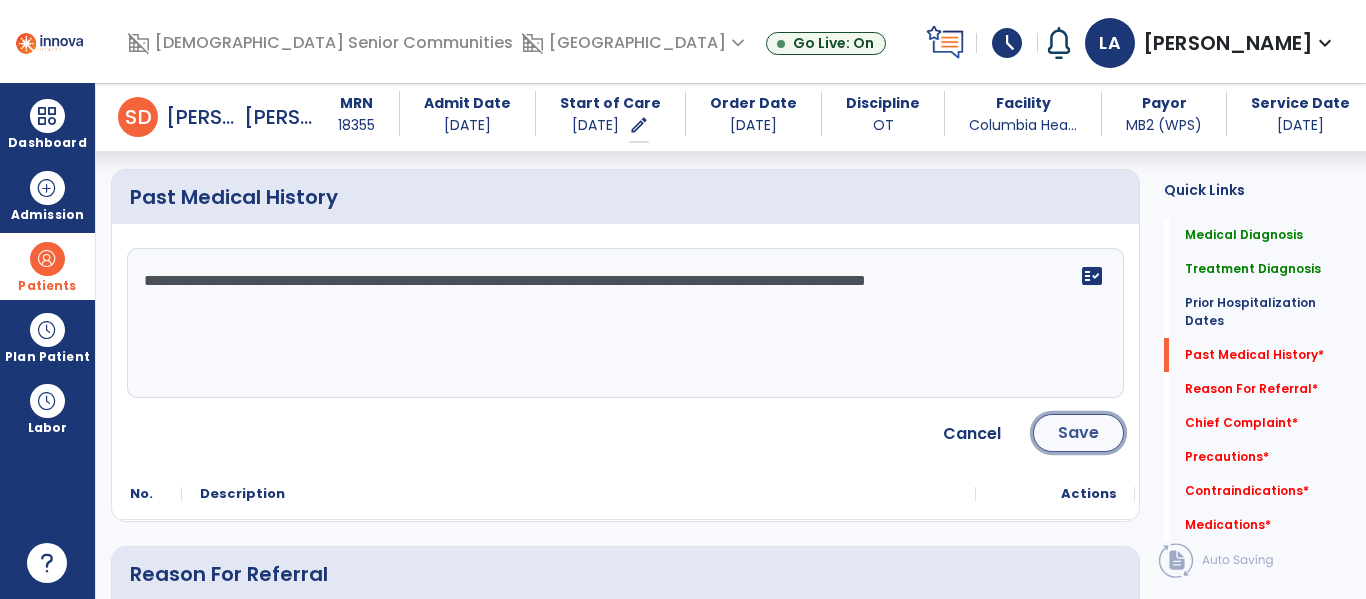 click on "Save" 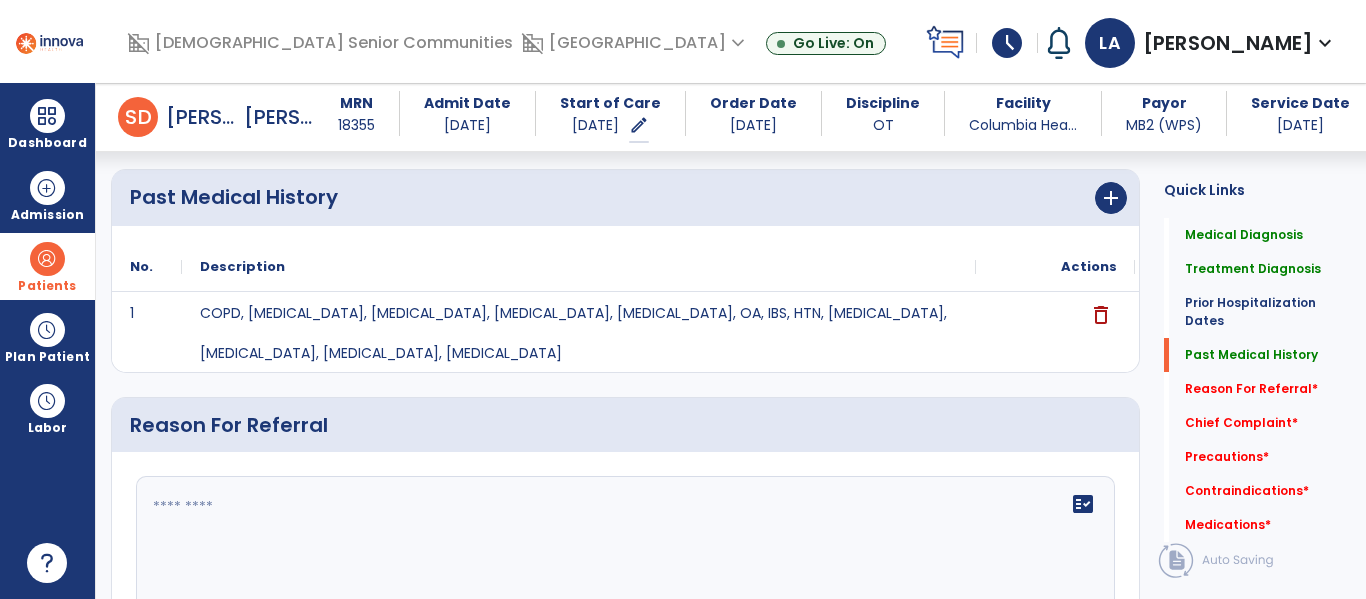 scroll, scrollTop: 1028, scrollLeft: 0, axis: vertical 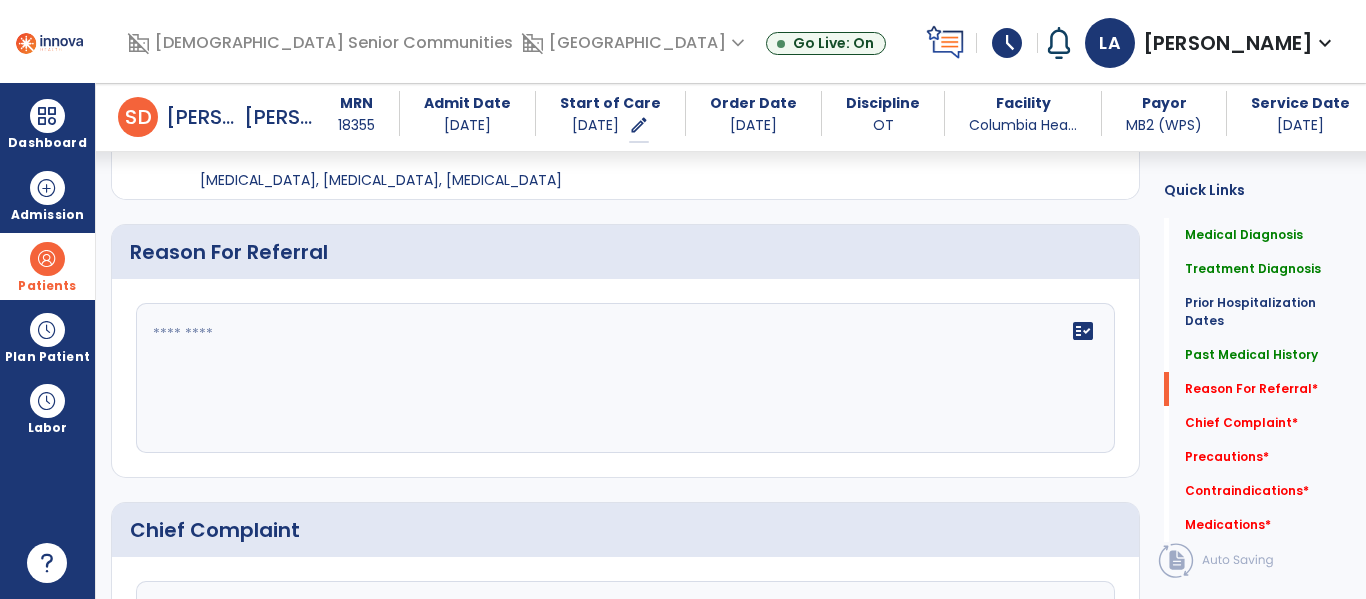 click on "fact_check" 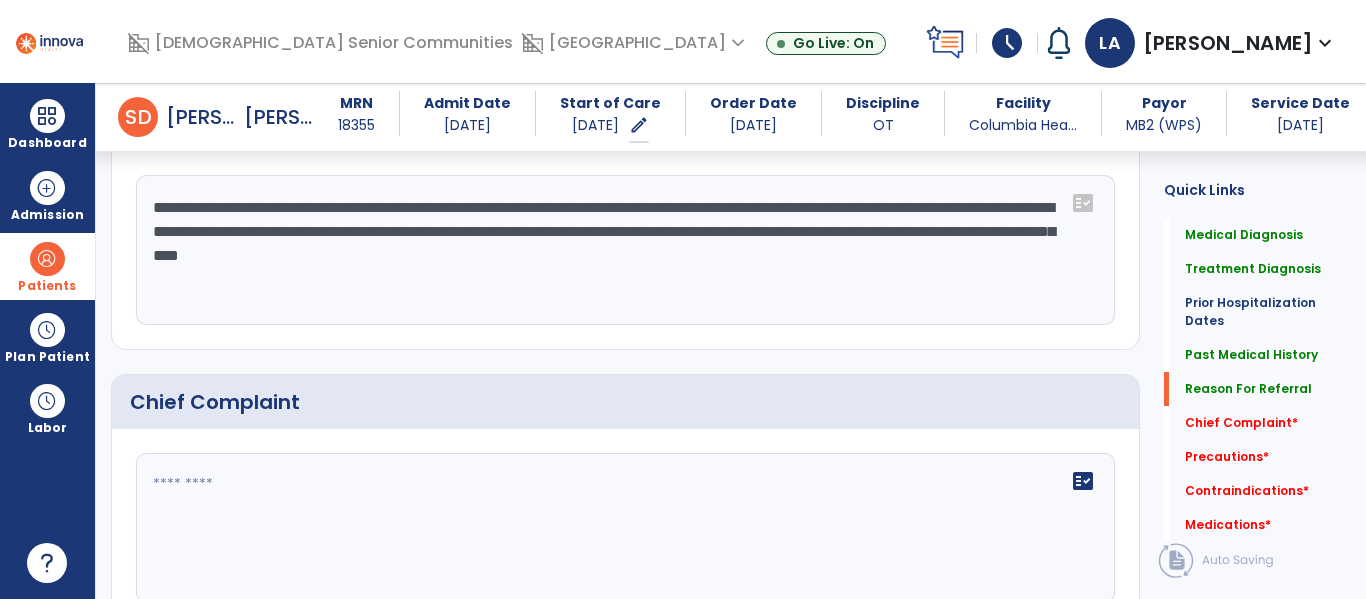 scroll, scrollTop: 1176, scrollLeft: 0, axis: vertical 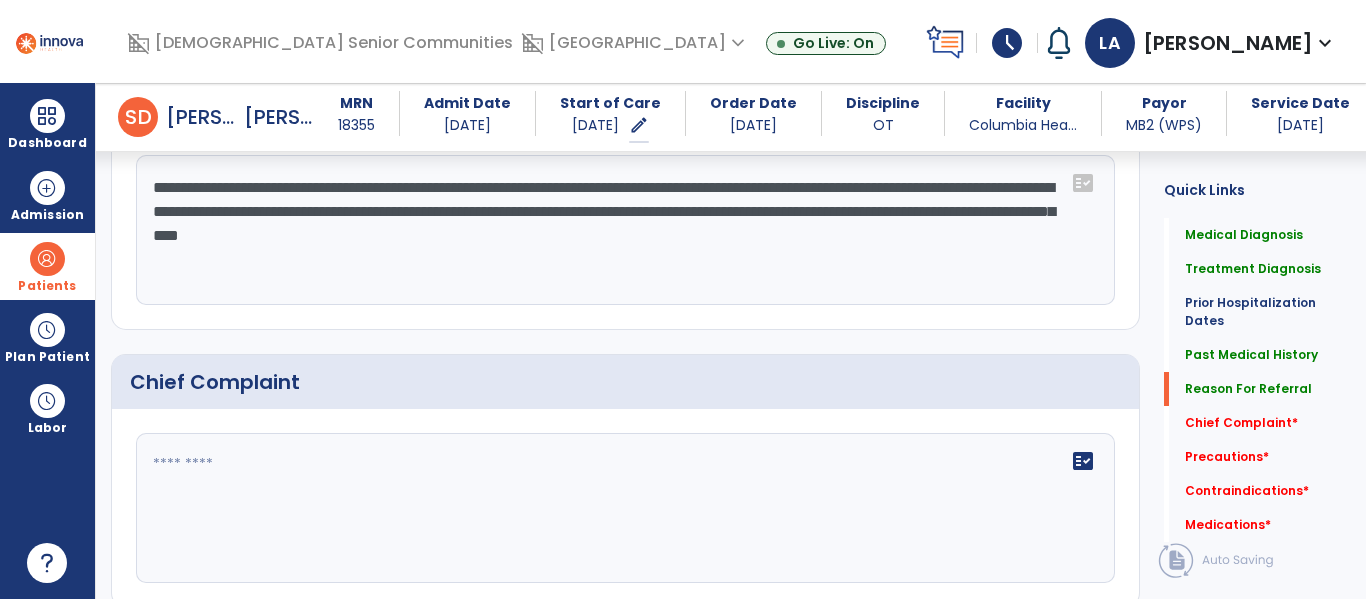 type on "**********" 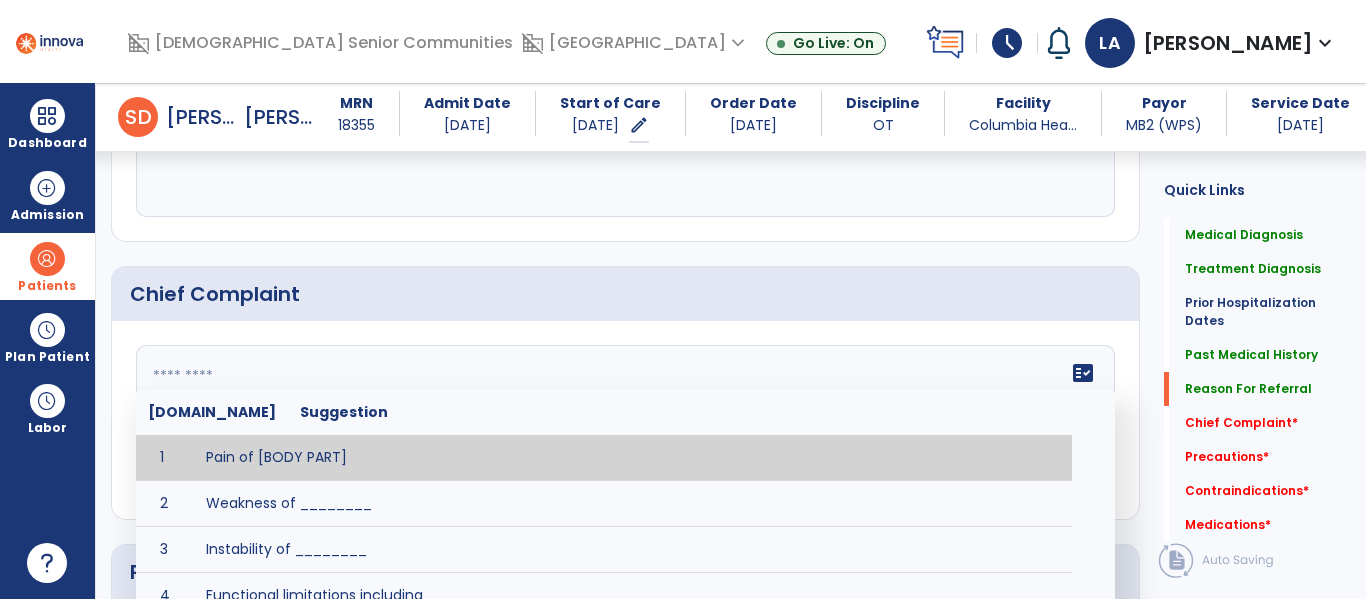 scroll, scrollTop: 1292, scrollLeft: 0, axis: vertical 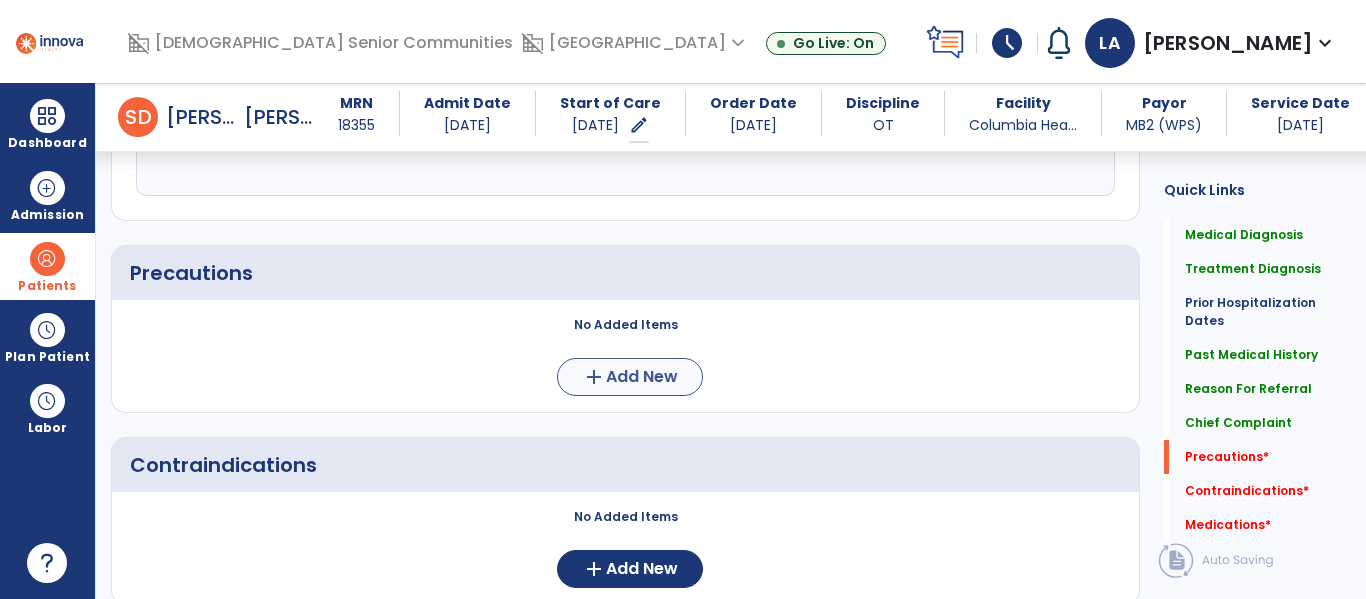 type on "****" 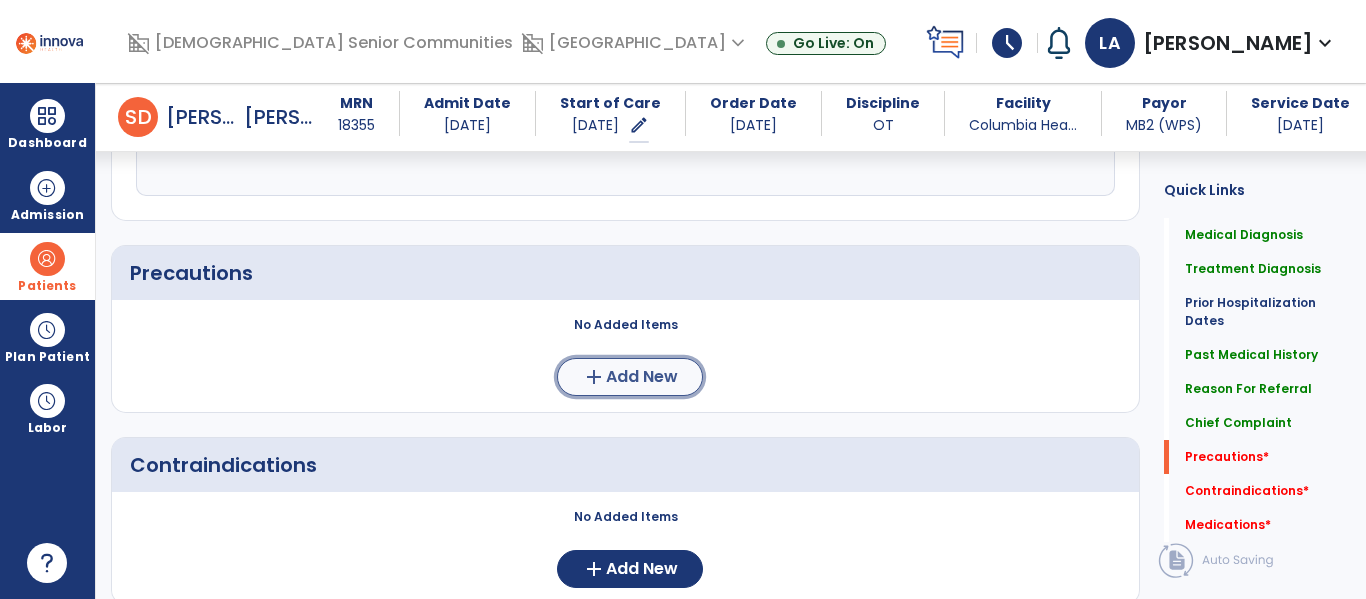 click on "add  Add New" 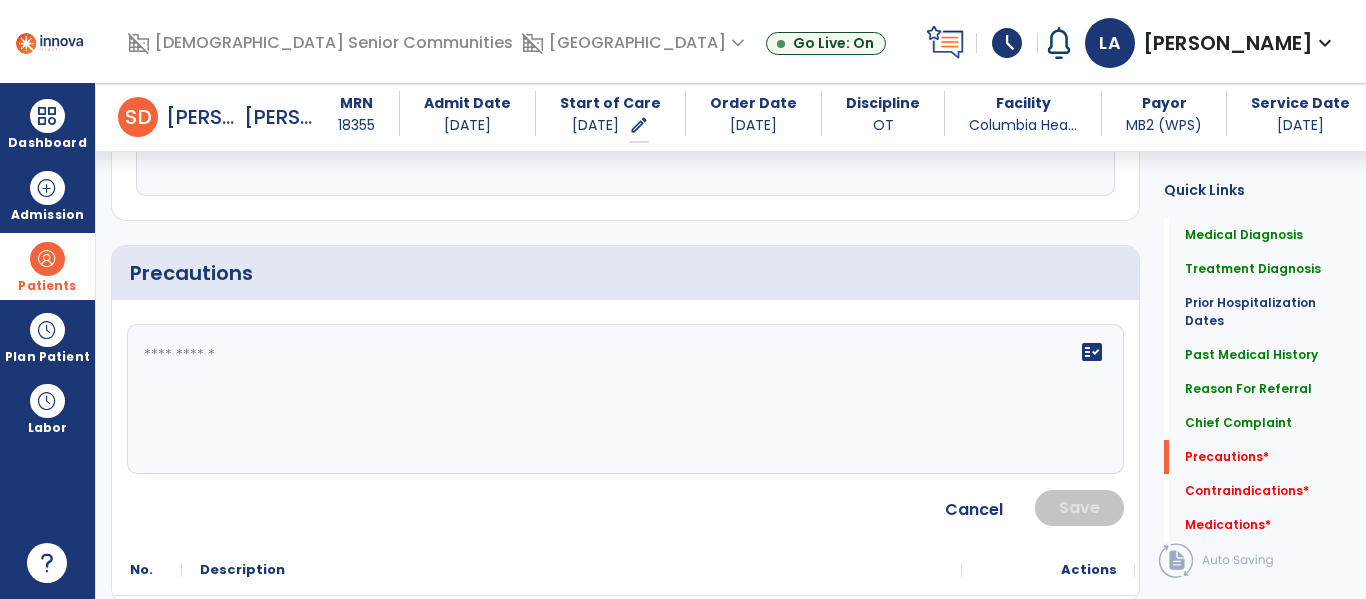 click on "fact_check" 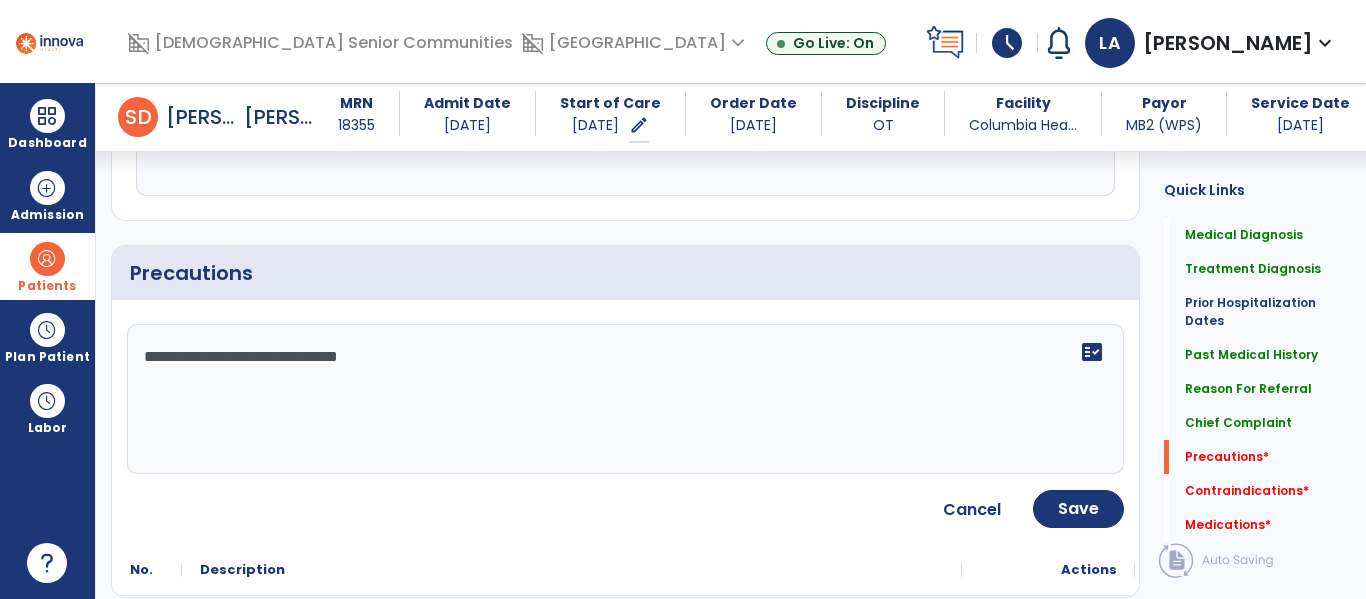 type on "**********" 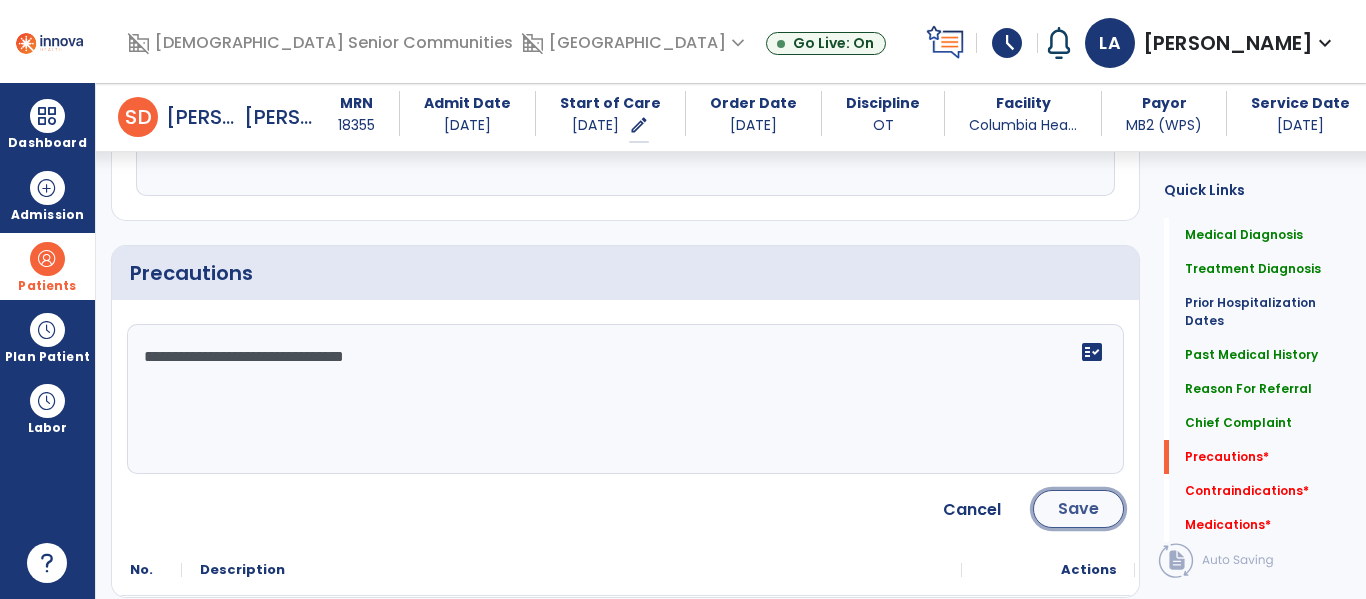 click on "Save" 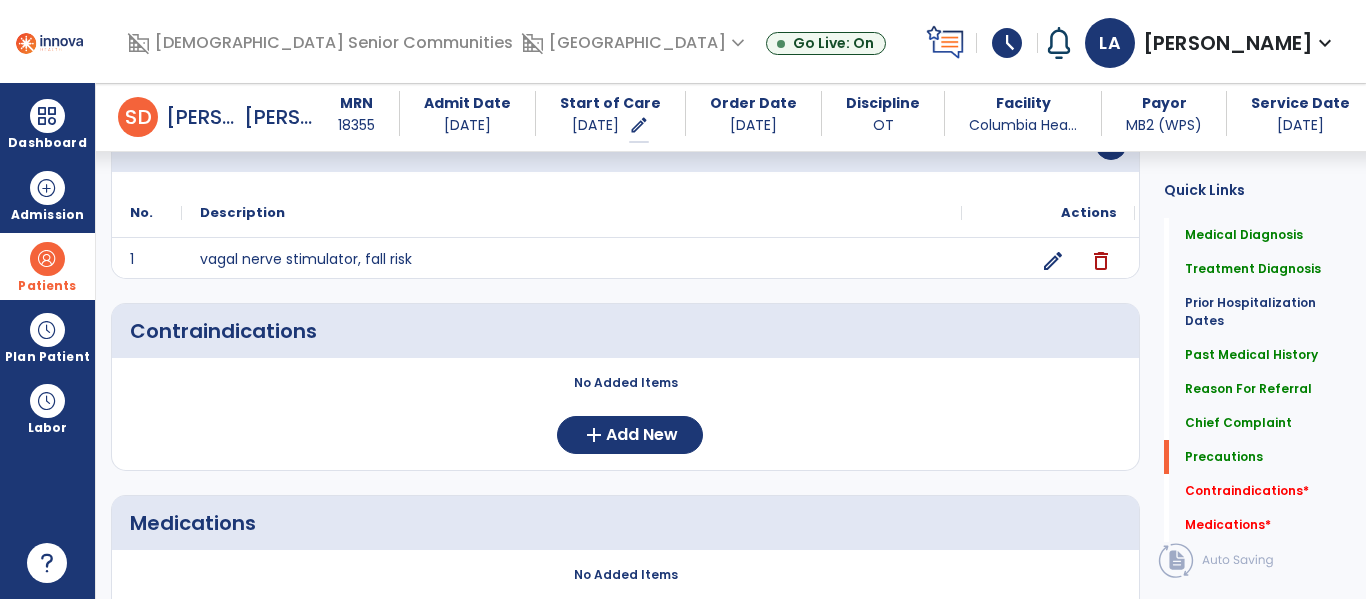 scroll, scrollTop: 1827, scrollLeft: 0, axis: vertical 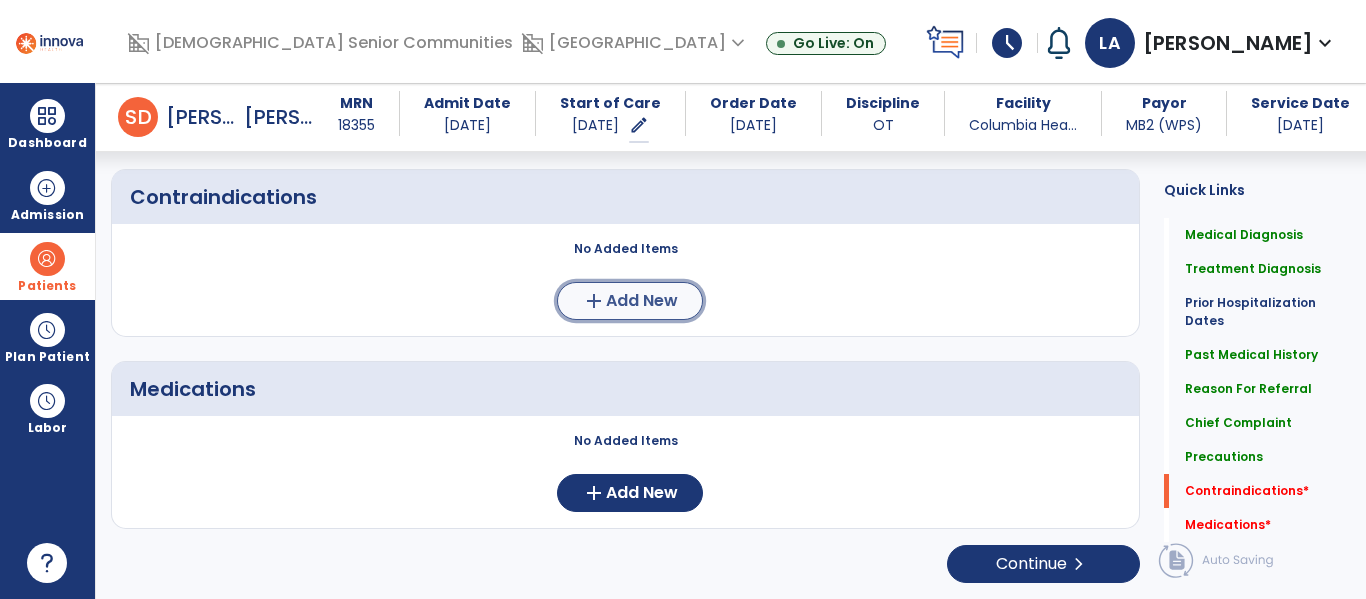 click on "Add New" 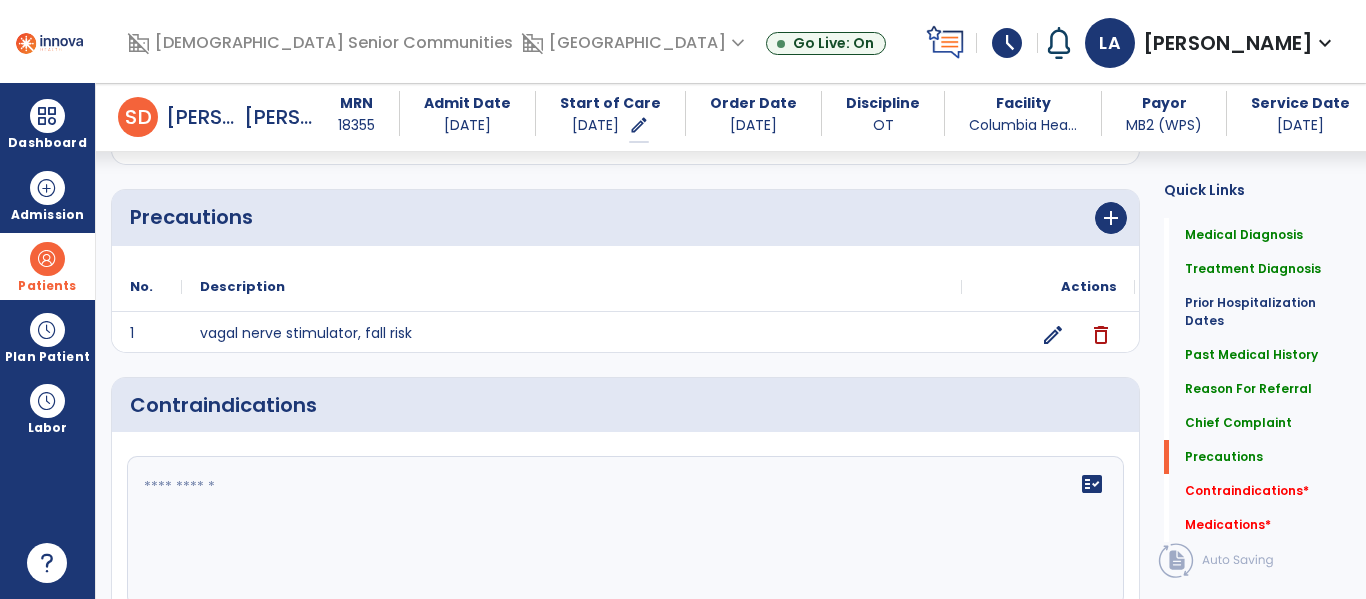 scroll, scrollTop: 1739, scrollLeft: 0, axis: vertical 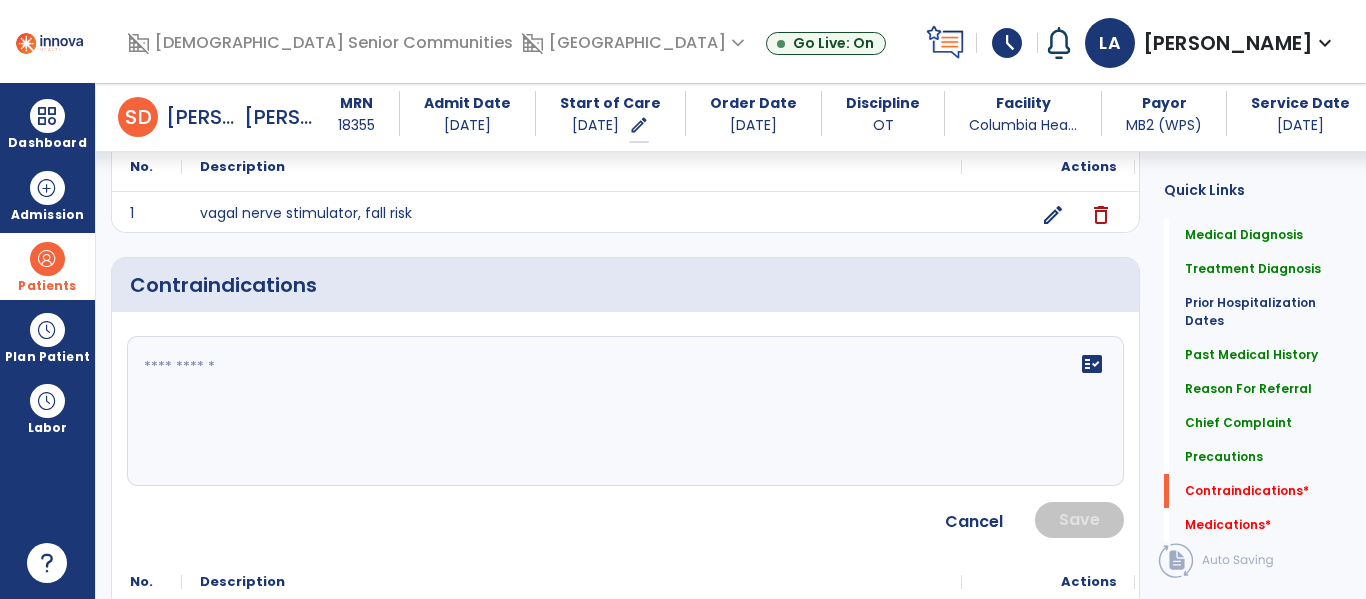 click 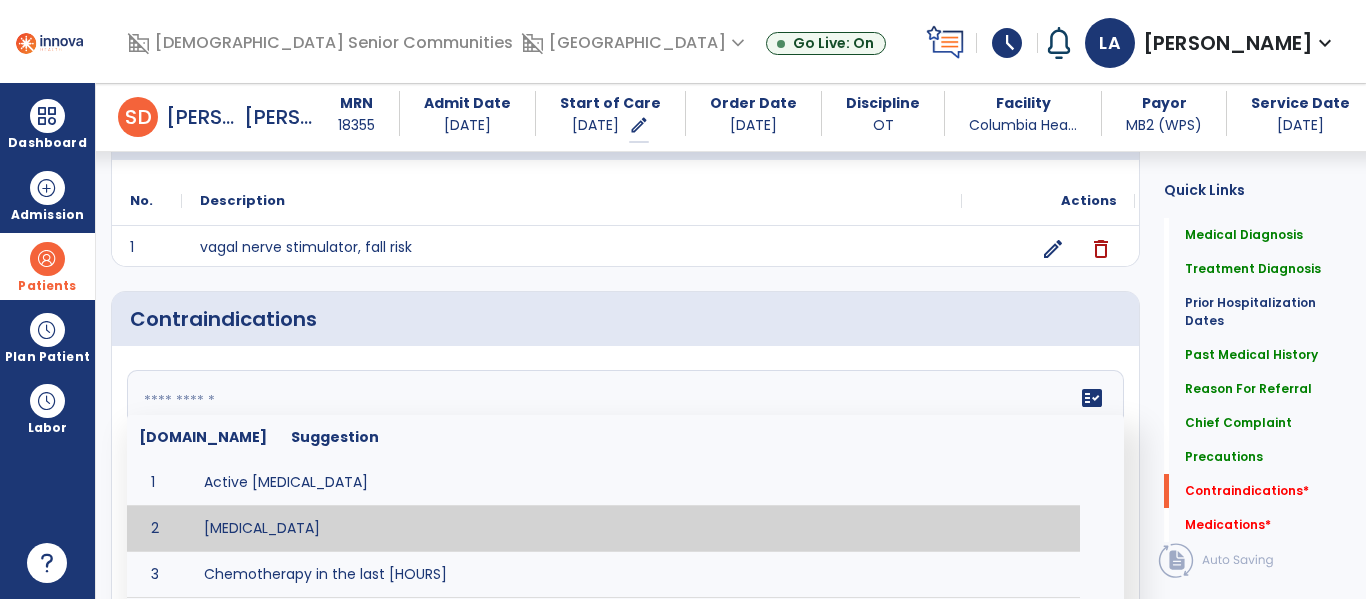 scroll, scrollTop: 1715, scrollLeft: 0, axis: vertical 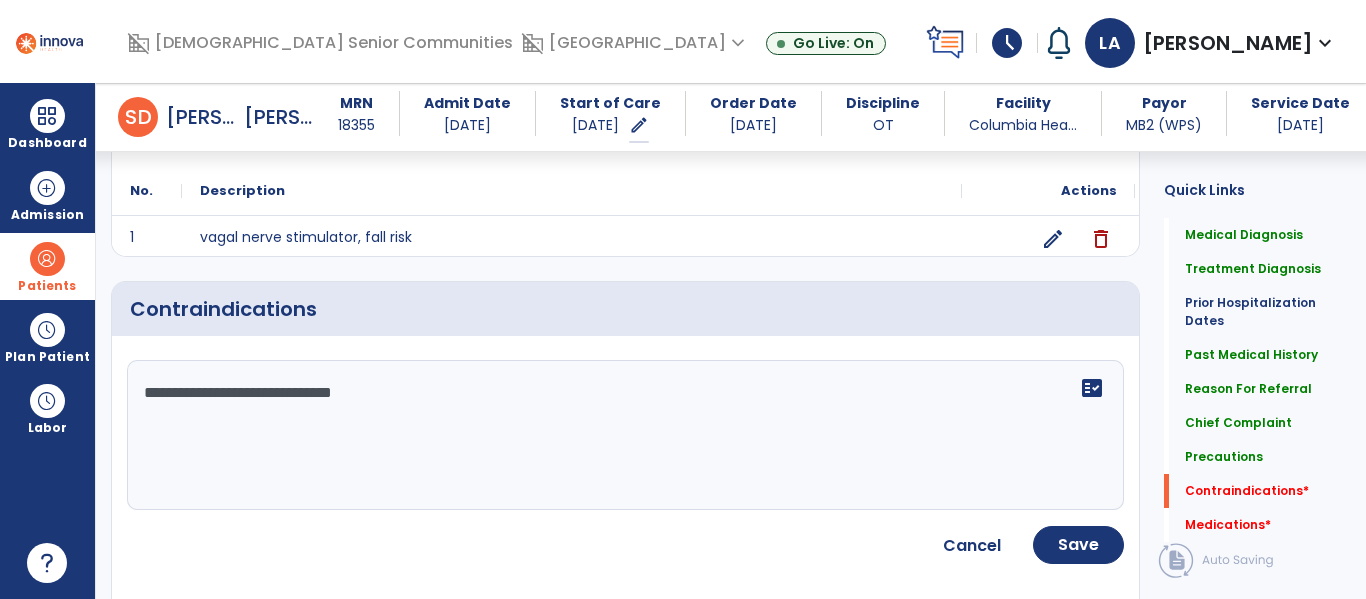 type on "**********" 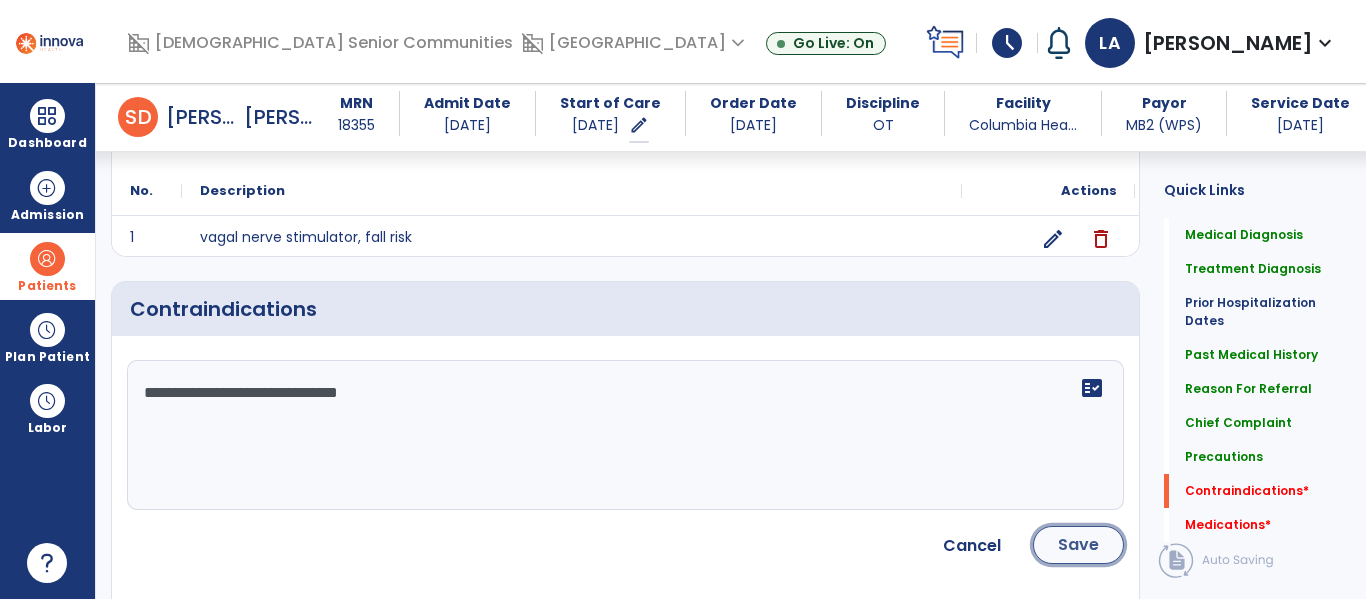 click on "Save" 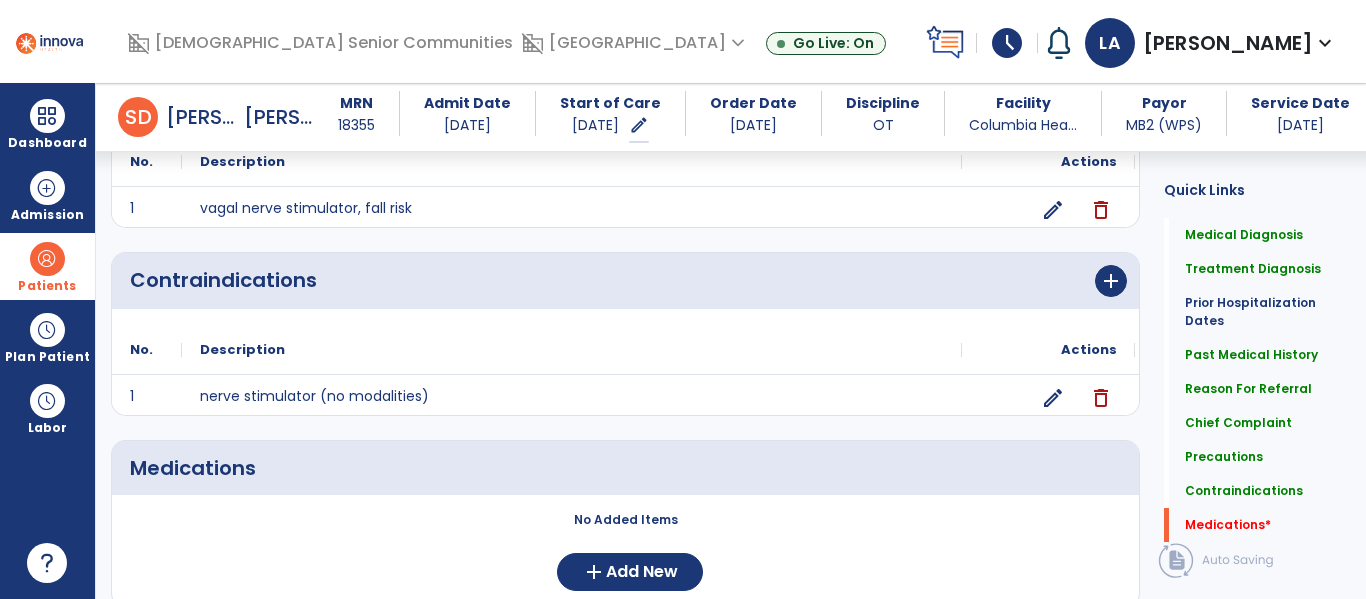 scroll, scrollTop: 1823, scrollLeft: 0, axis: vertical 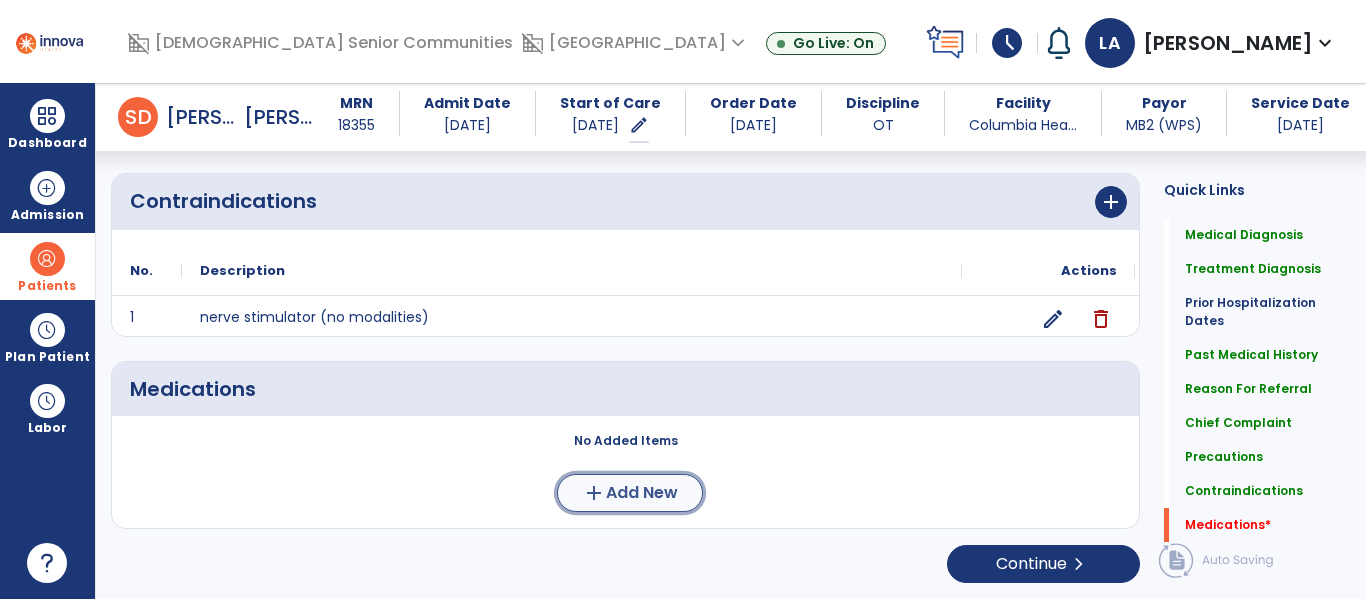 click on "Add New" 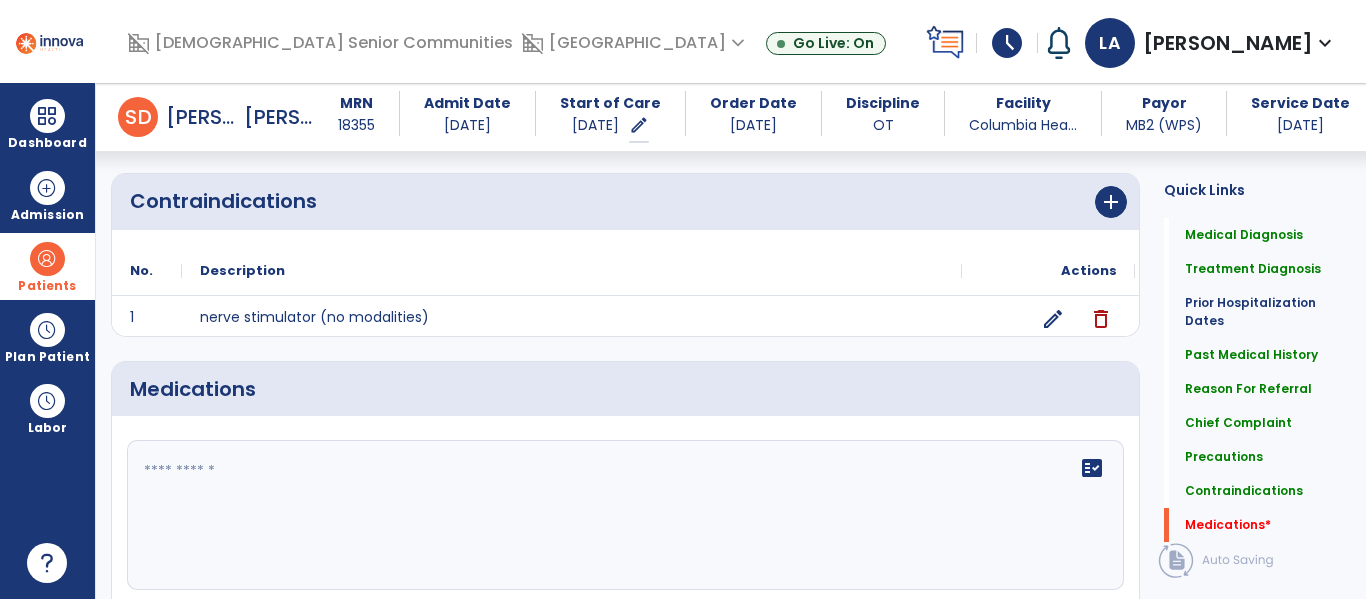 click 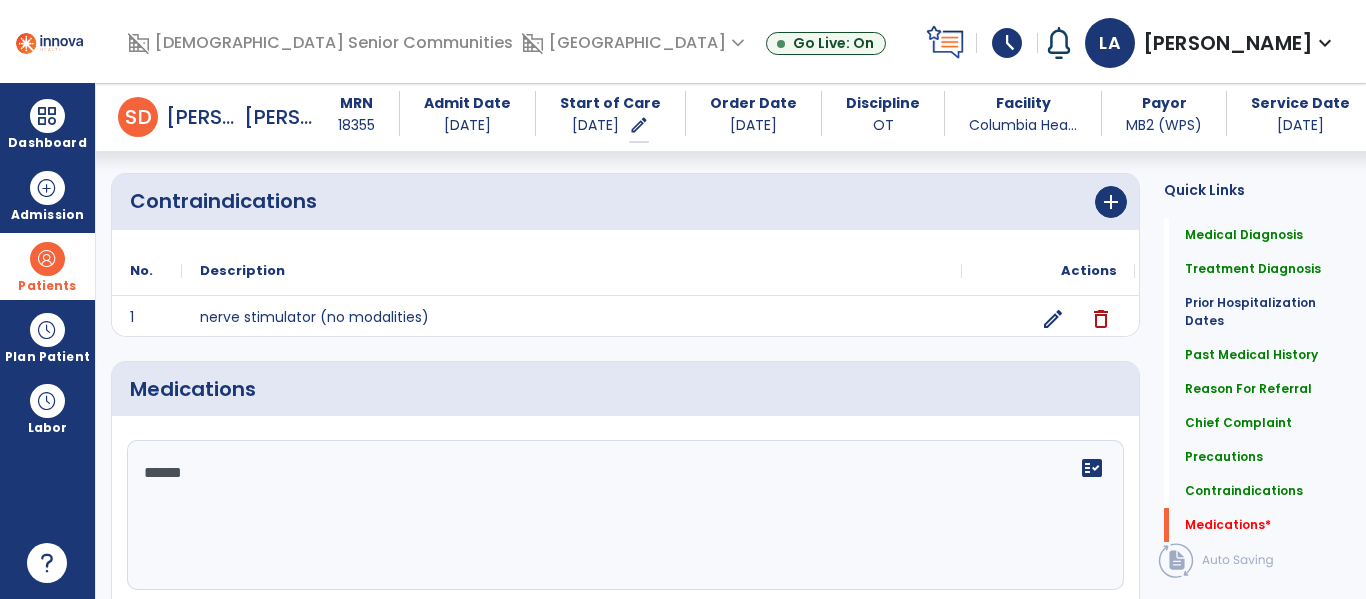 type on "*******" 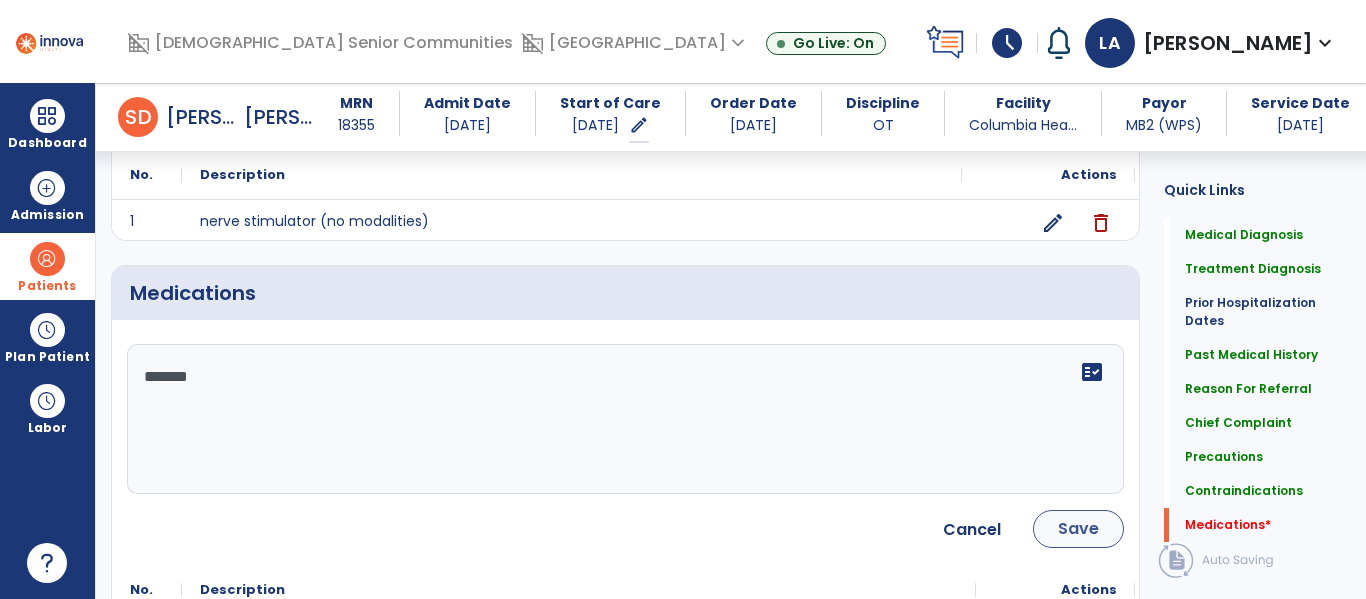 scroll, scrollTop: 1934, scrollLeft: 0, axis: vertical 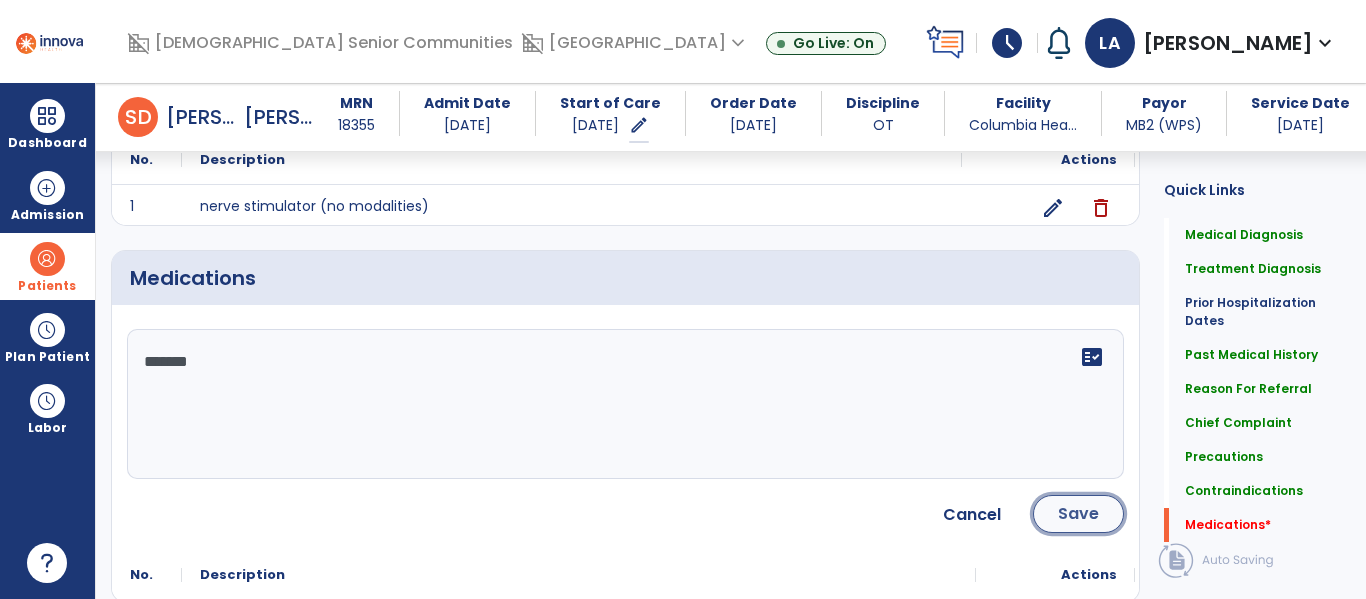 click on "Save" 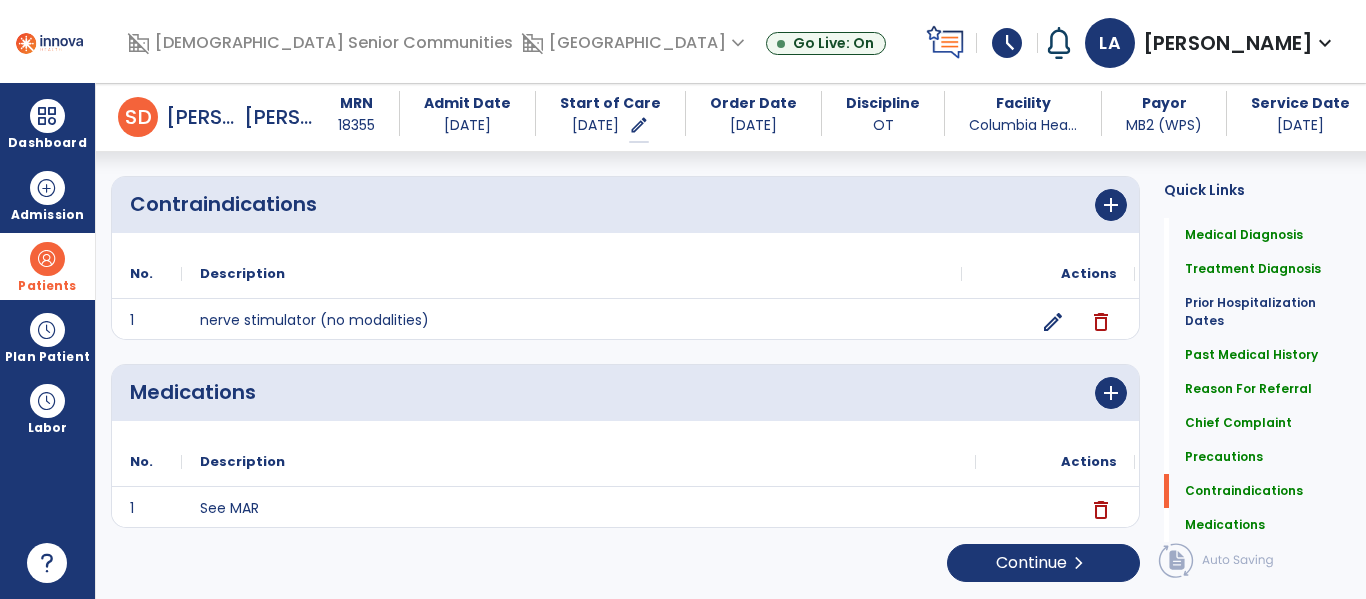 scroll, scrollTop: 1819, scrollLeft: 0, axis: vertical 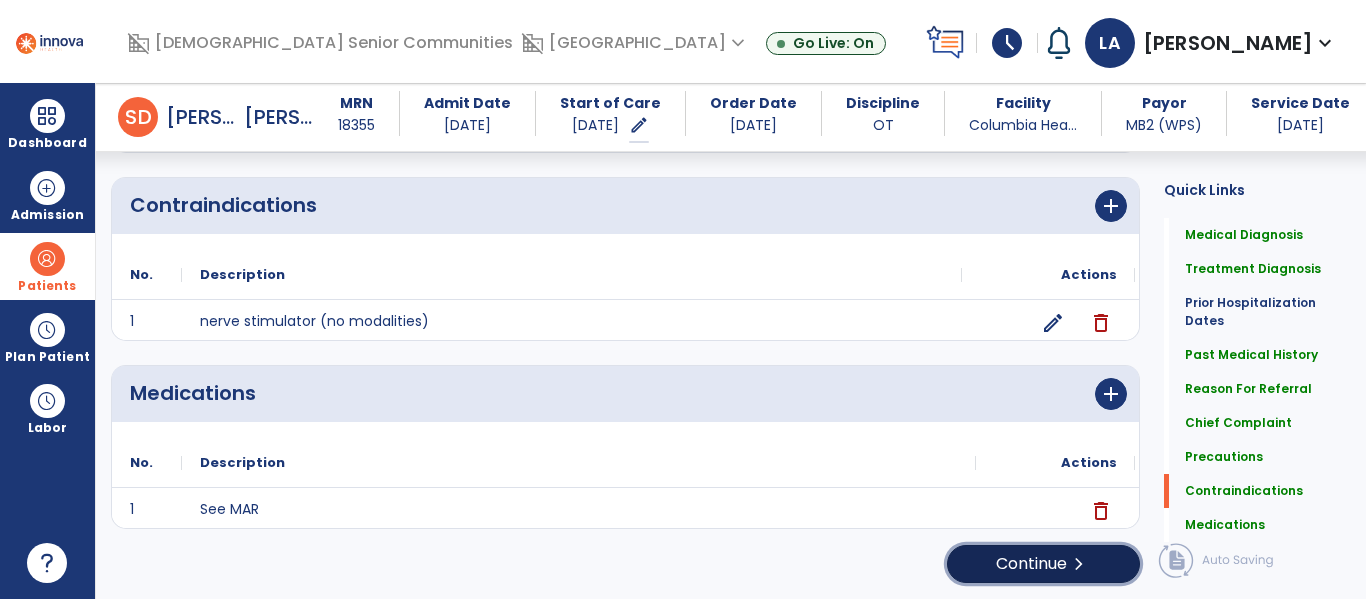 click on "Continue  chevron_right" 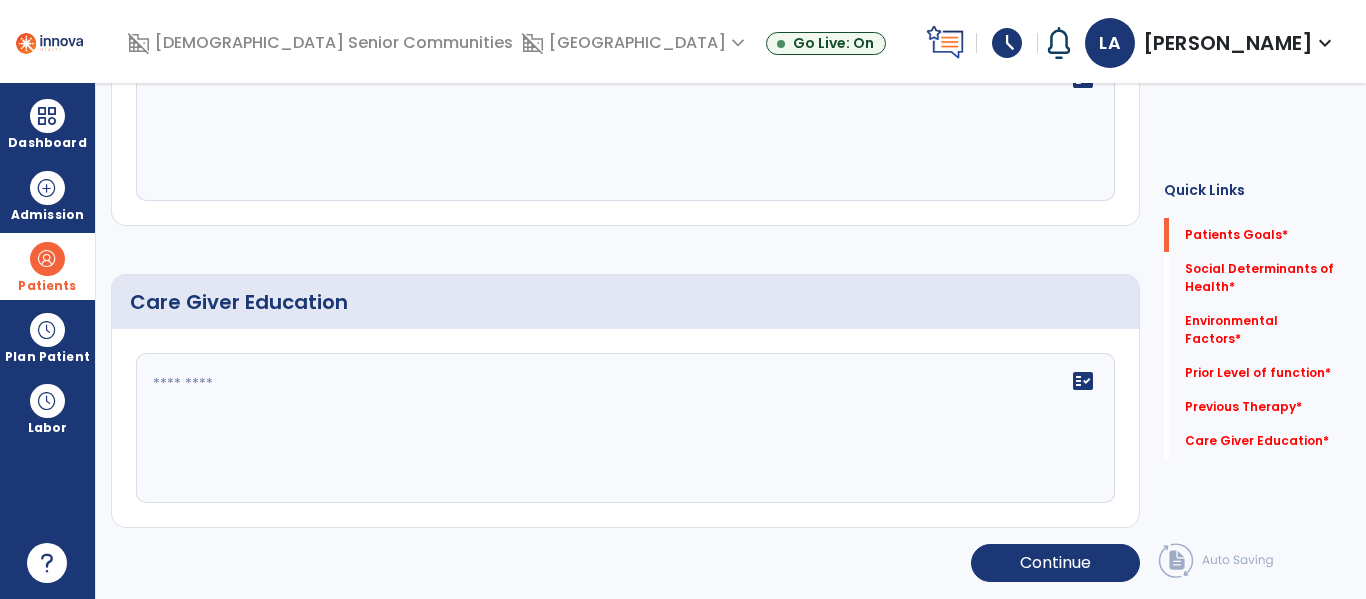 scroll, scrollTop: 0, scrollLeft: 0, axis: both 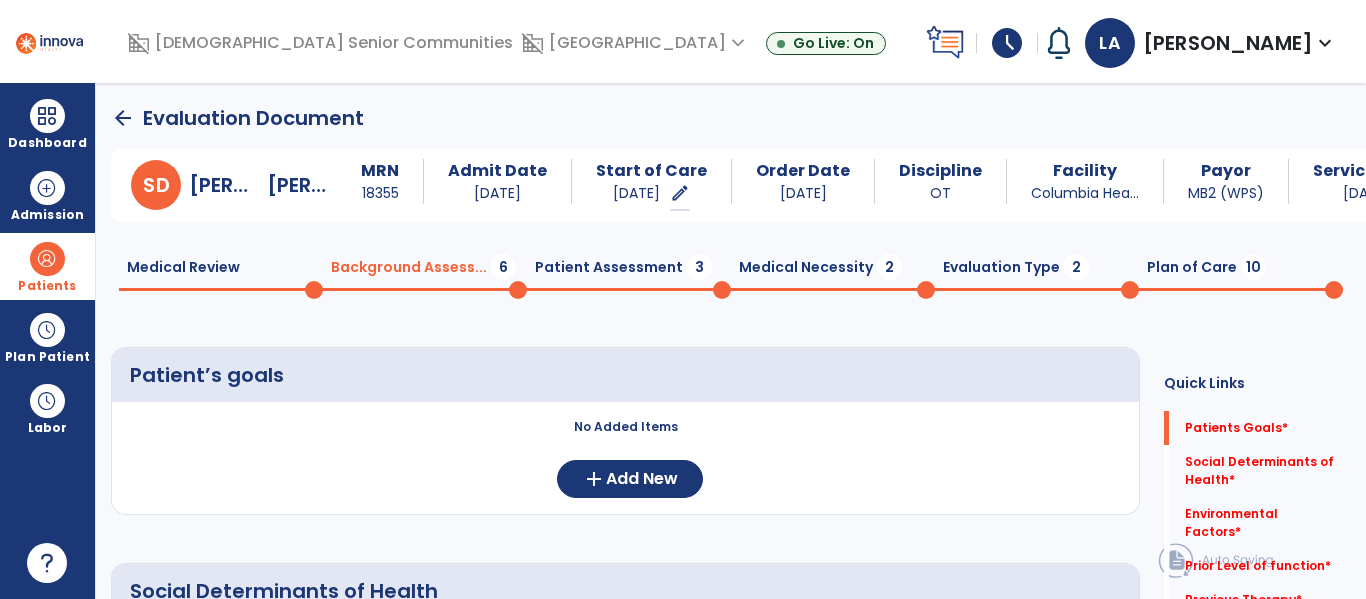 click on "Evaluation Type  2" 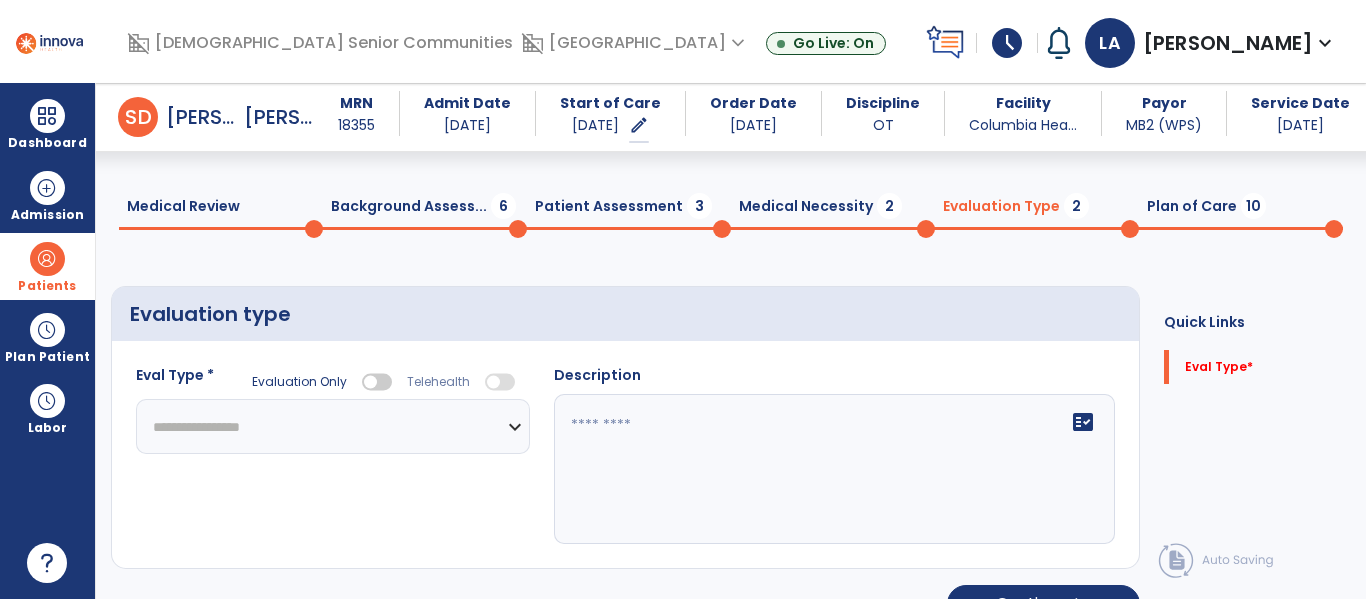 scroll, scrollTop: 82, scrollLeft: 0, axis: vertical 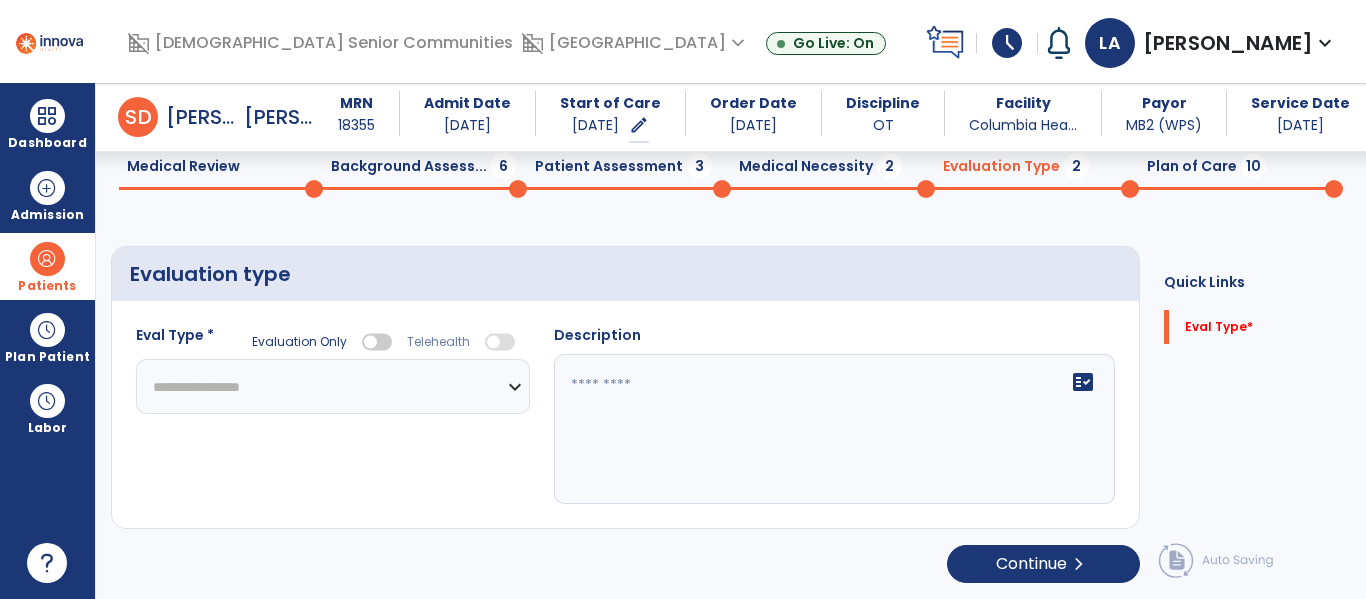click on "**********" 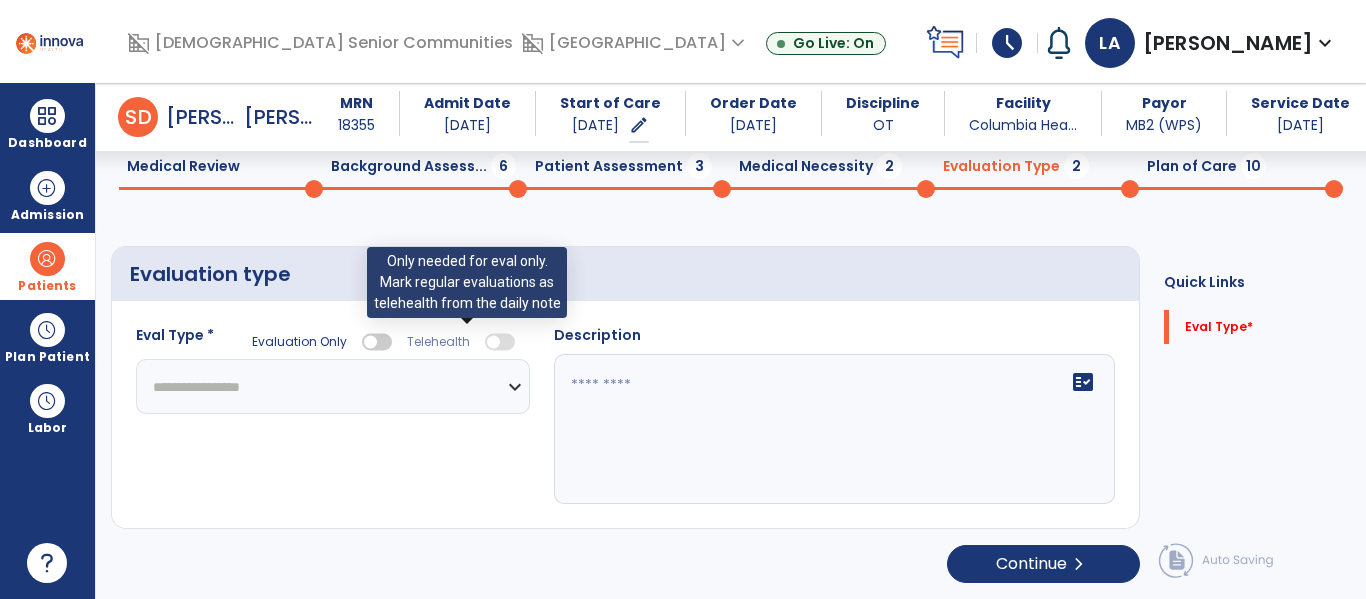 select on "**********" 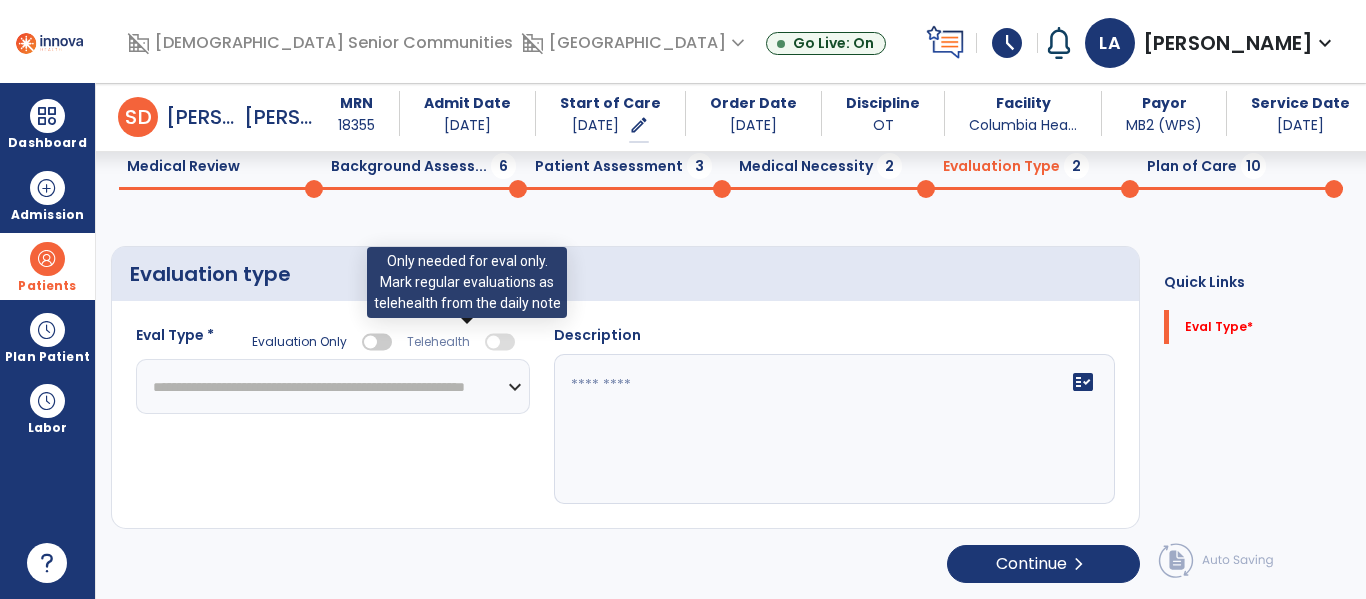 click on "**********" 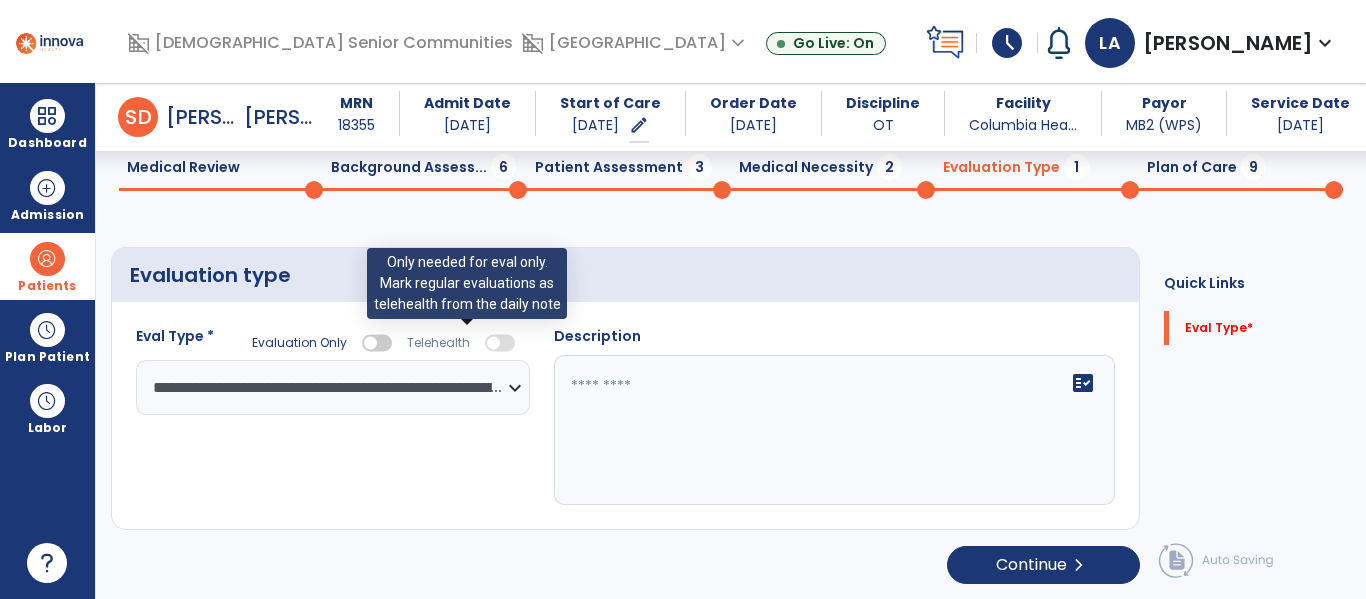 scroll, scrollTop: 82, scrollLeft: 0, axis: vertical 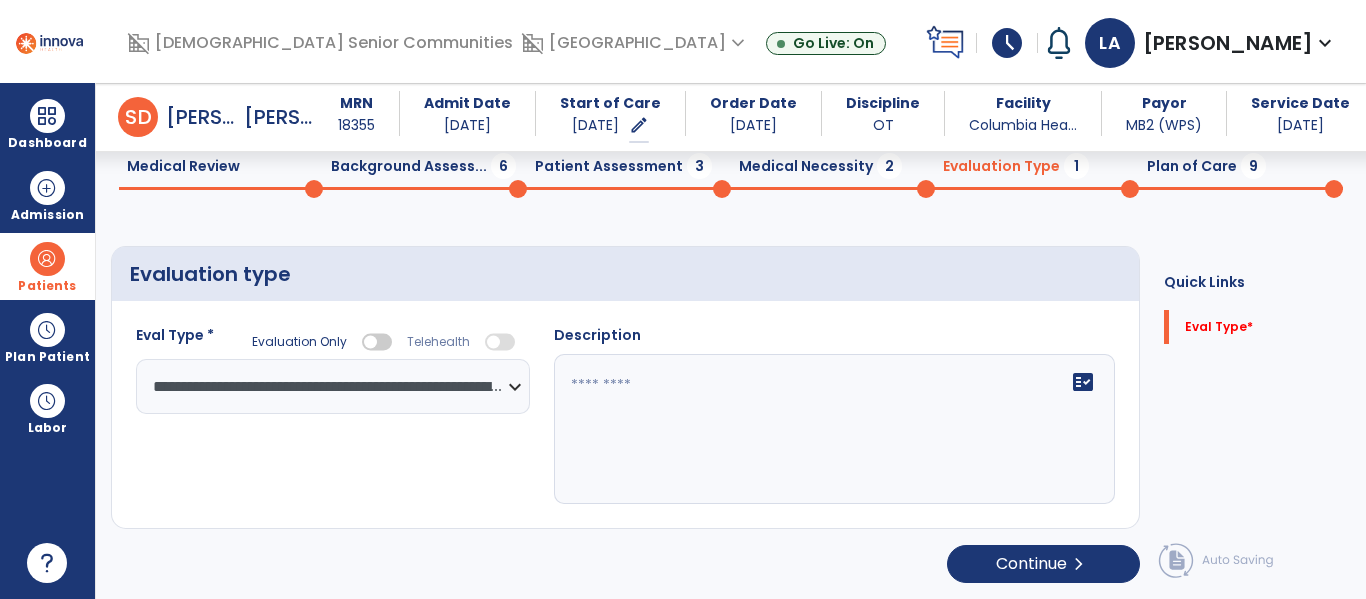 click 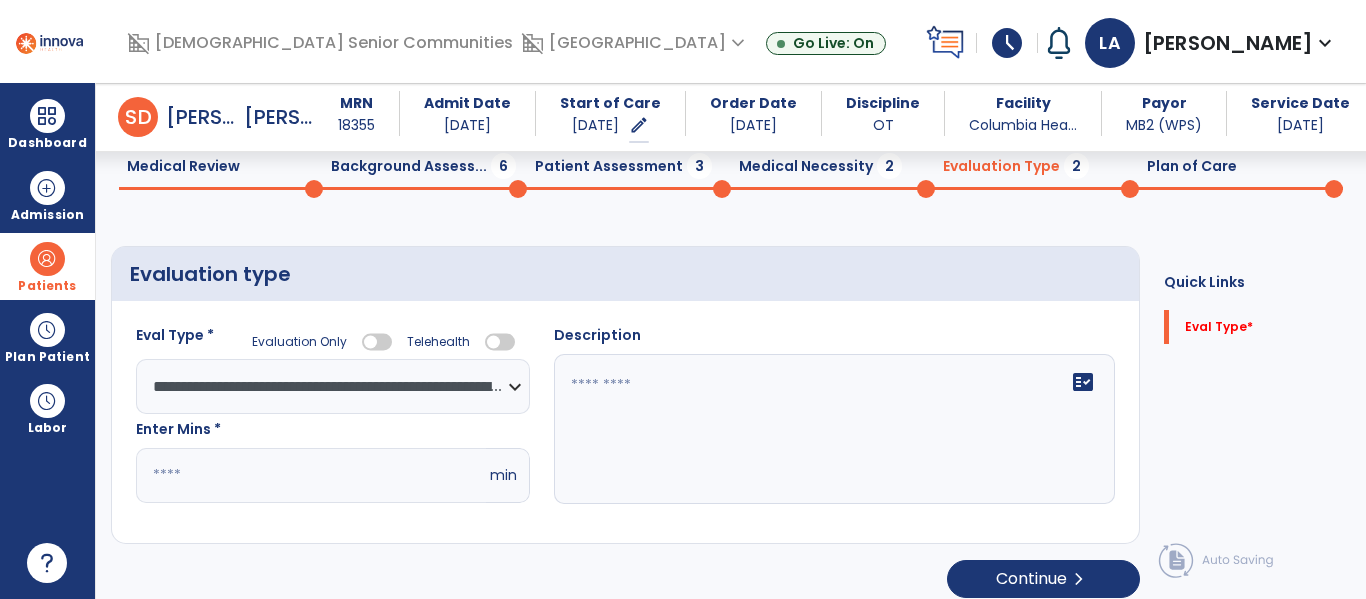 click on "*" 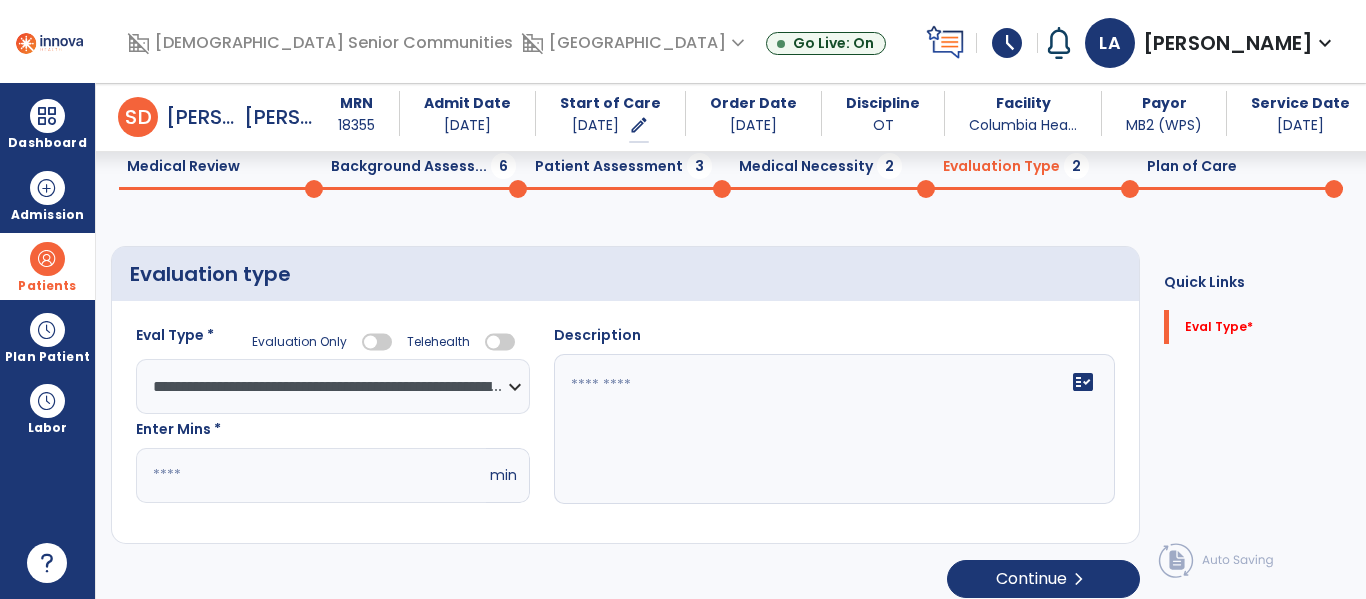 type on "**" 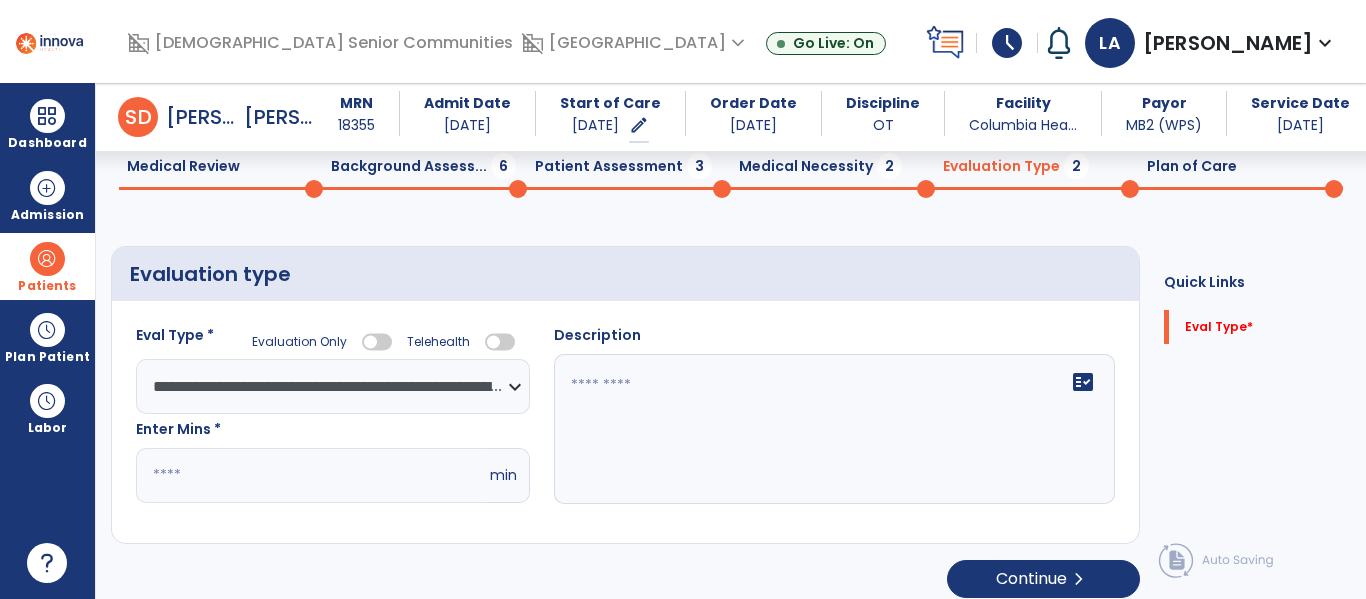 click on "fact_check" 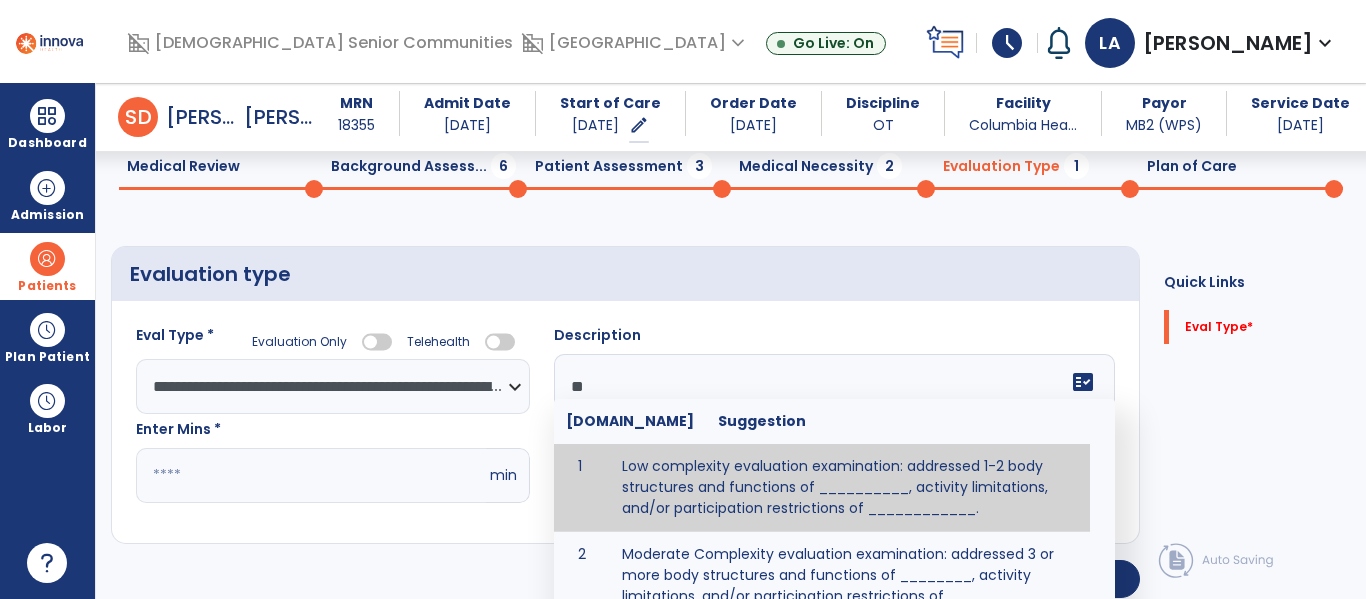 type on "**" 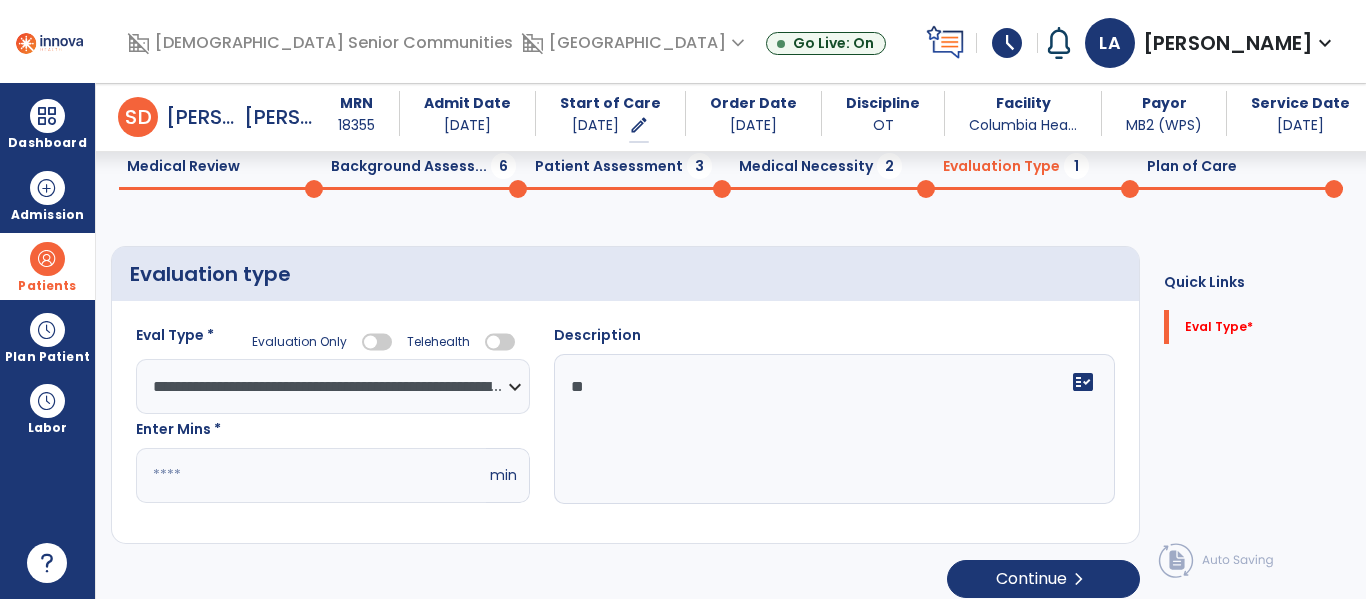 click on "Continue  chevron_right" 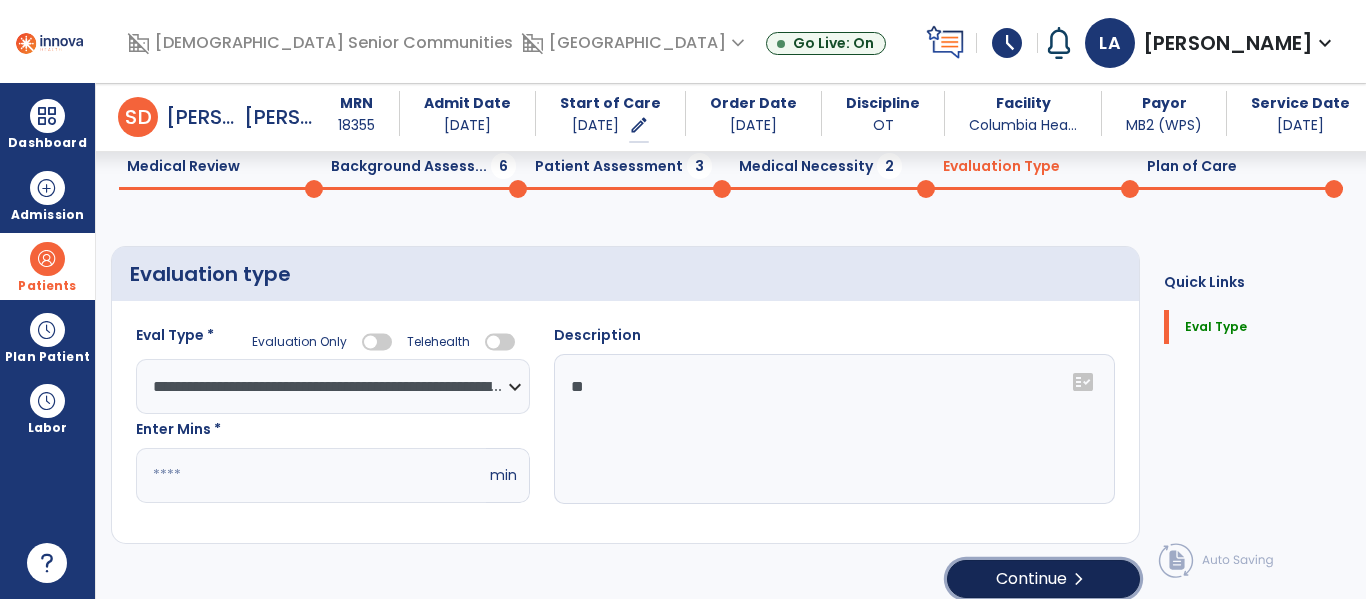 click on "Continue  chevron_right" 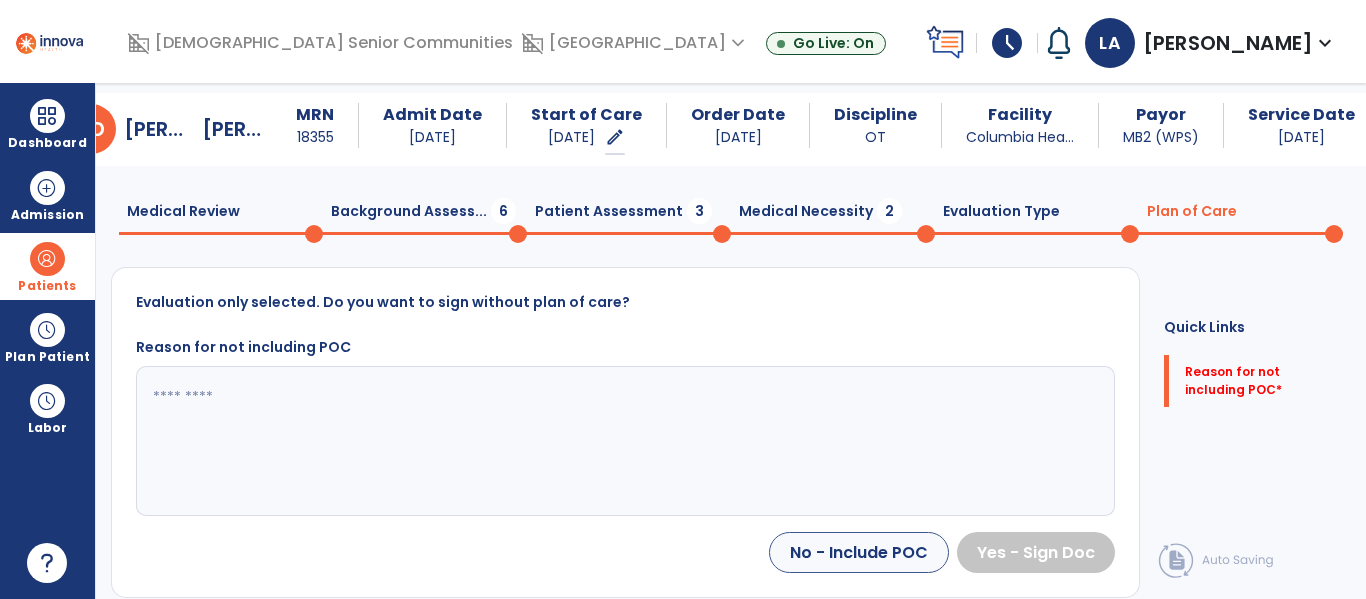 scroll, scrollTop: 37, scrollLeft: 0, axis: vertical 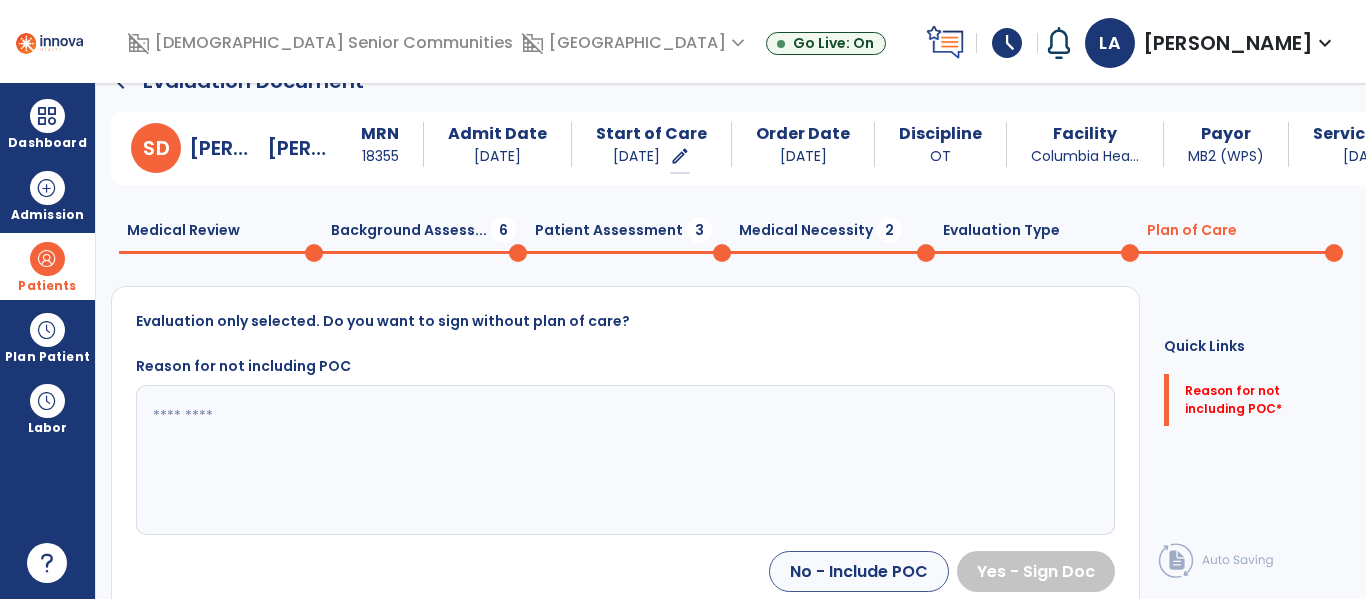 click 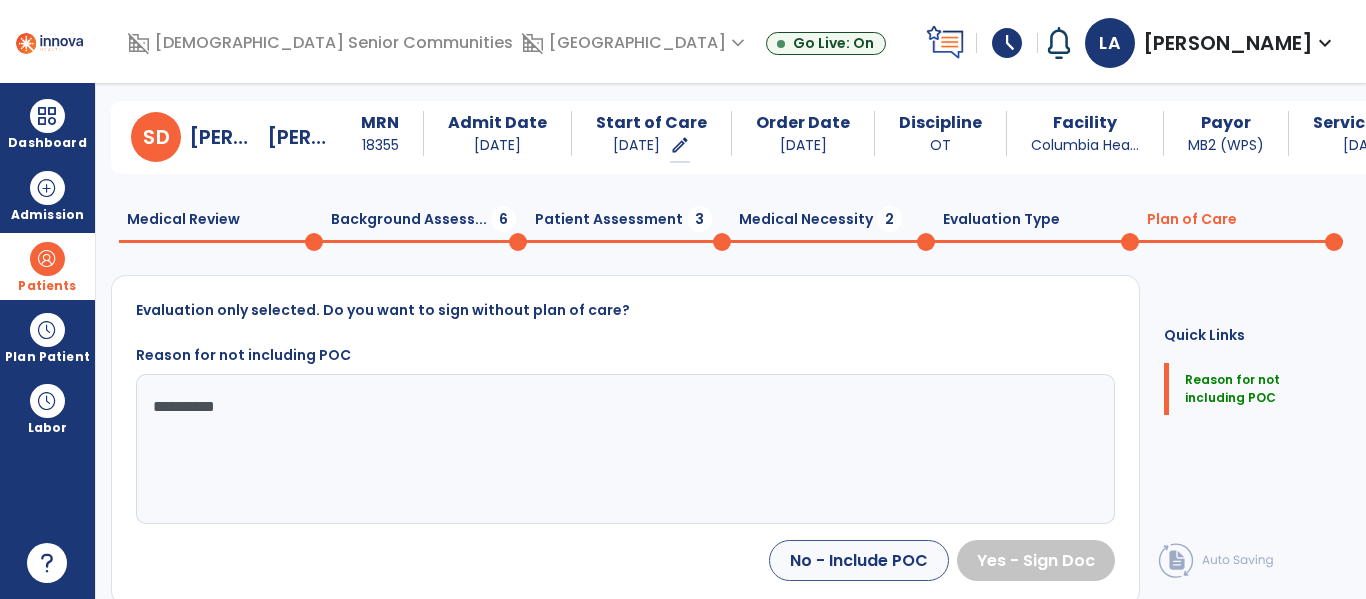 scroll, scrollTop: 55, scrollLeft: 0, axis: vertical 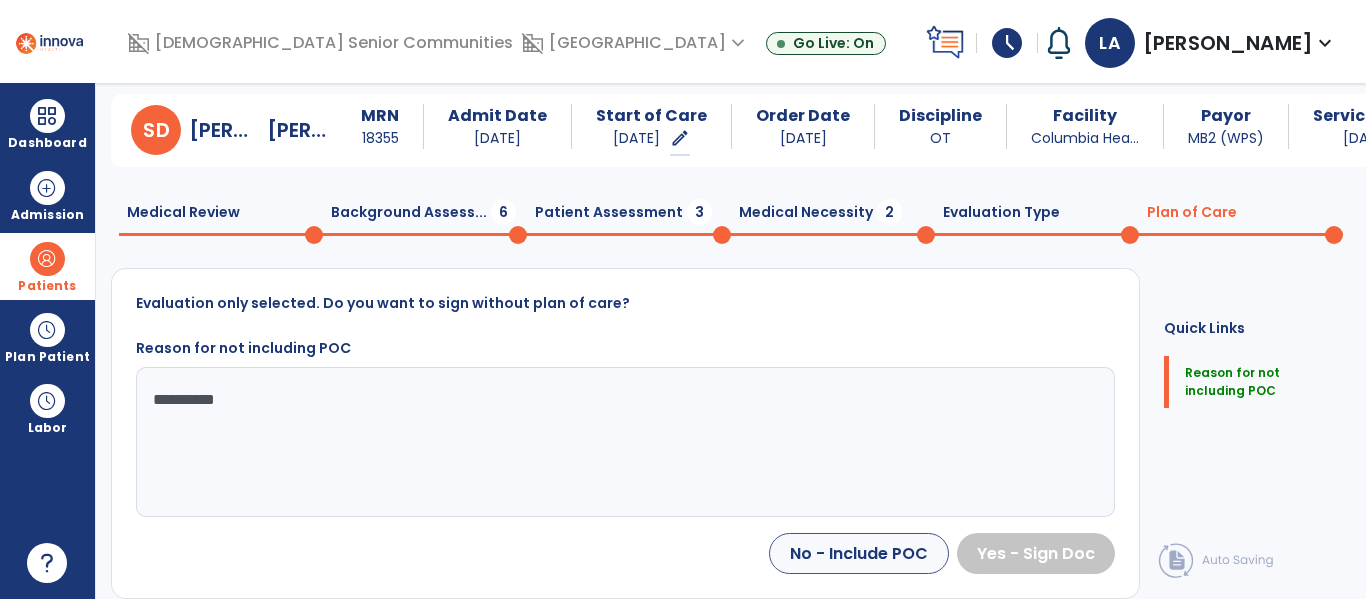 type on "**********" 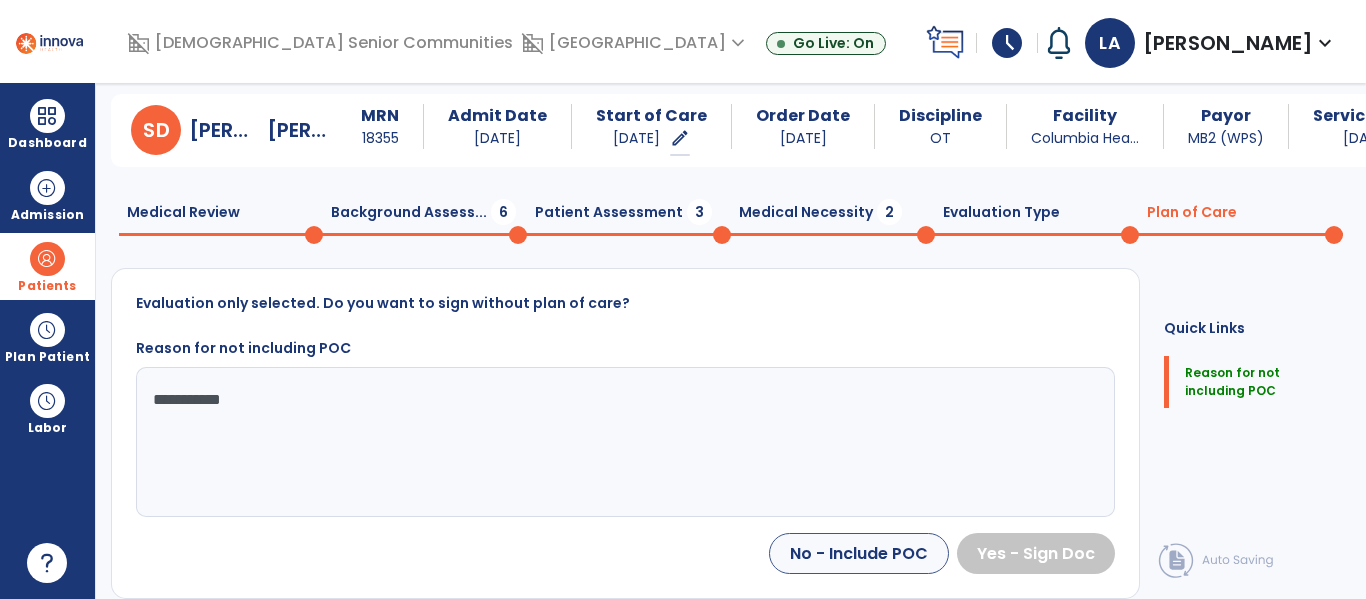 click on "**********" 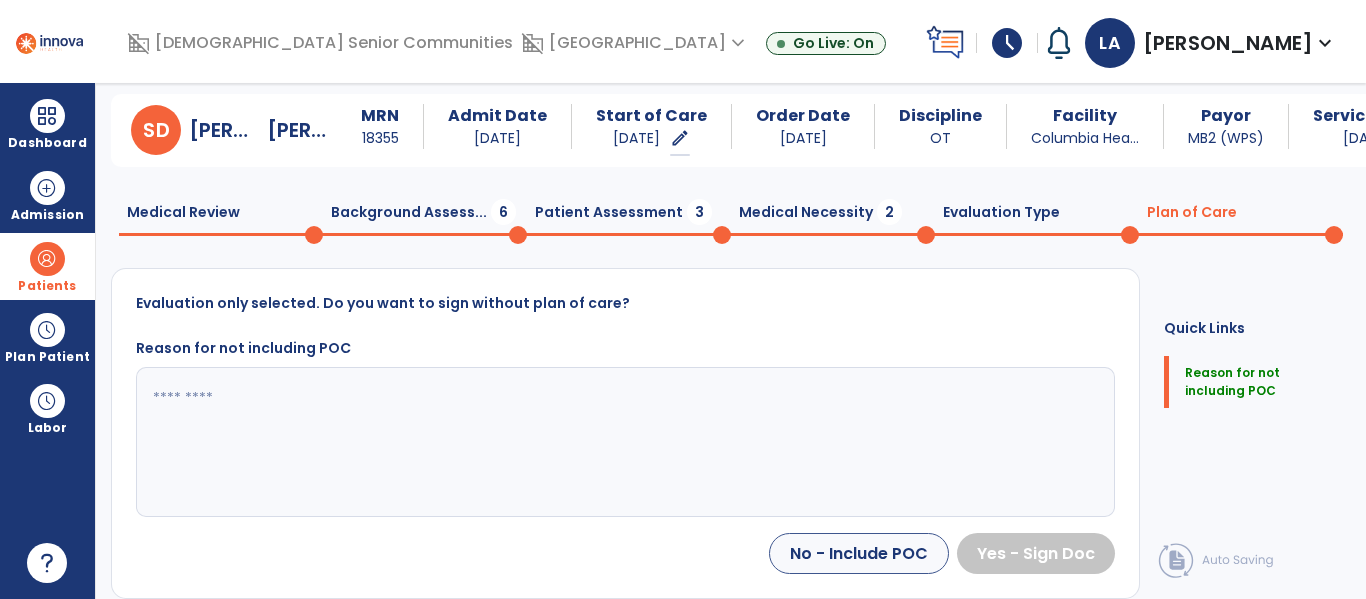 click 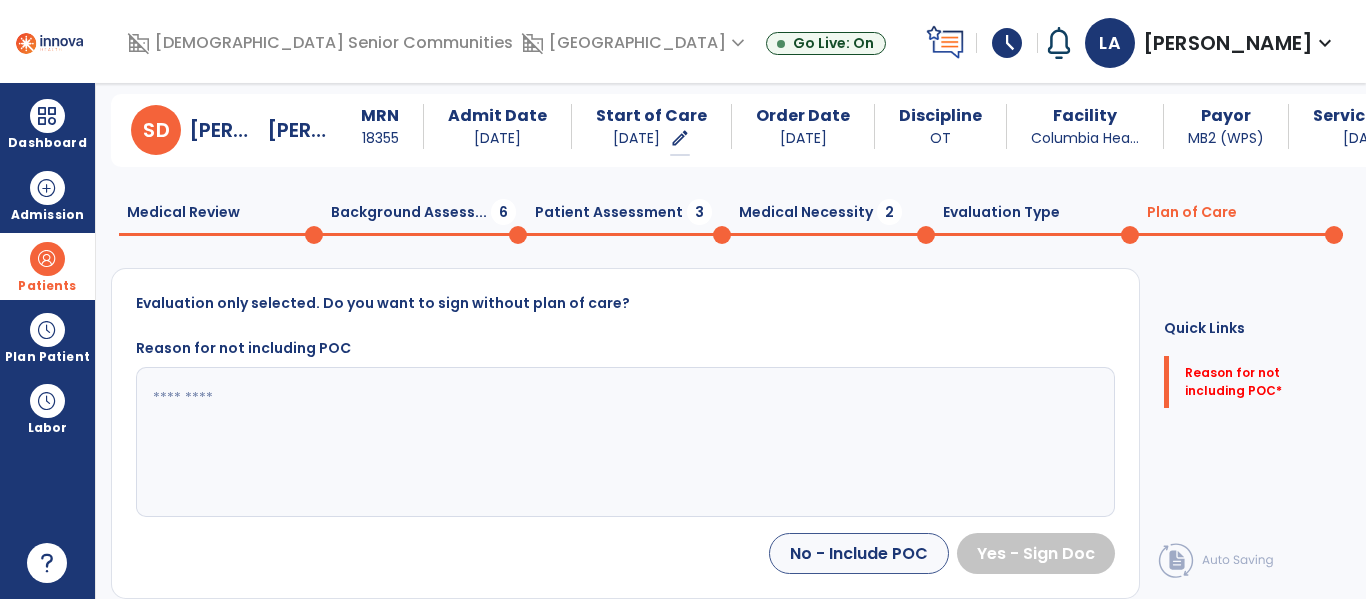 click on "Background Assess...  6" 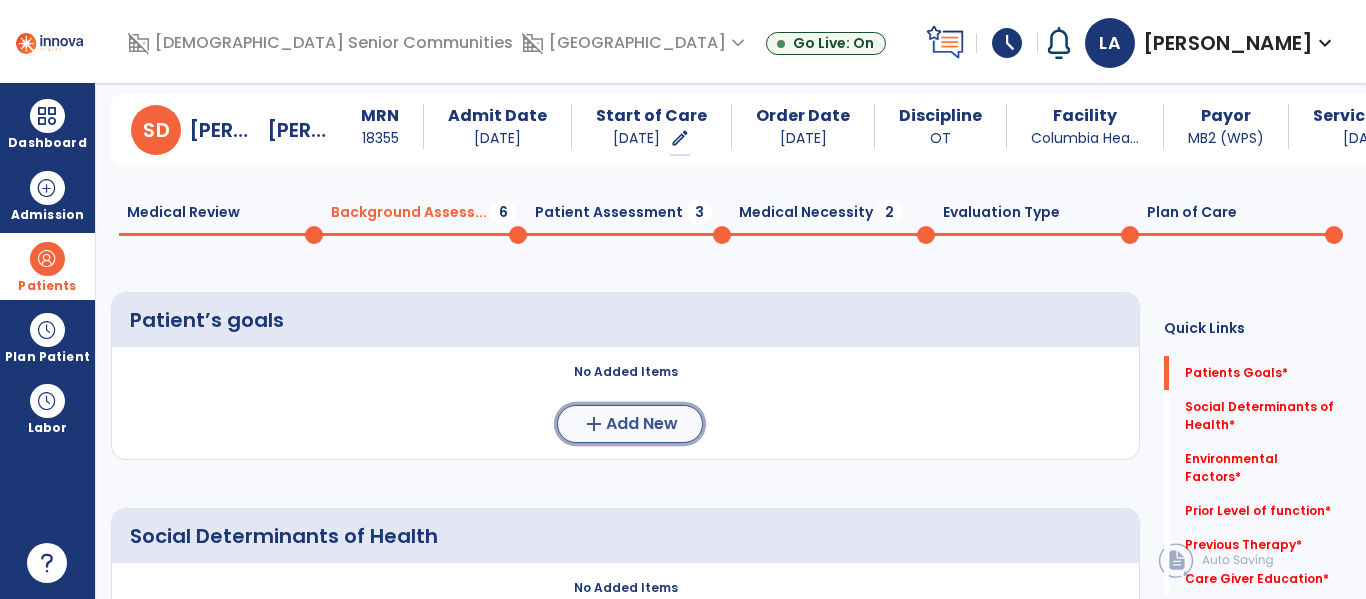click on "add" 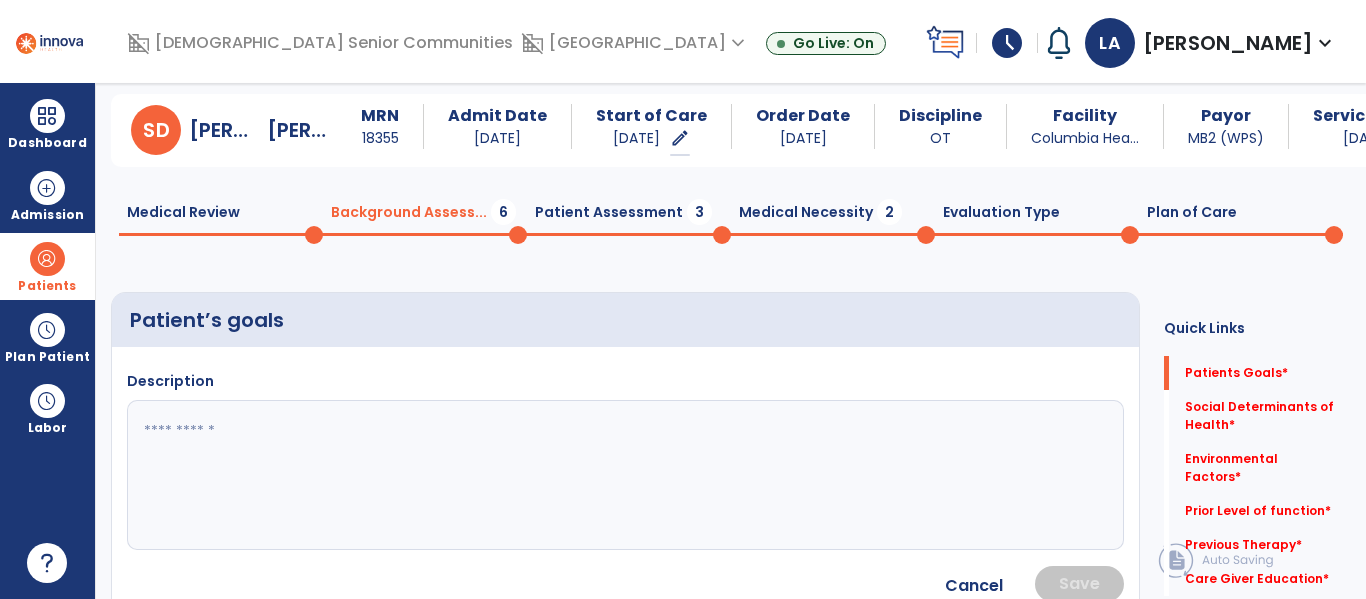 click 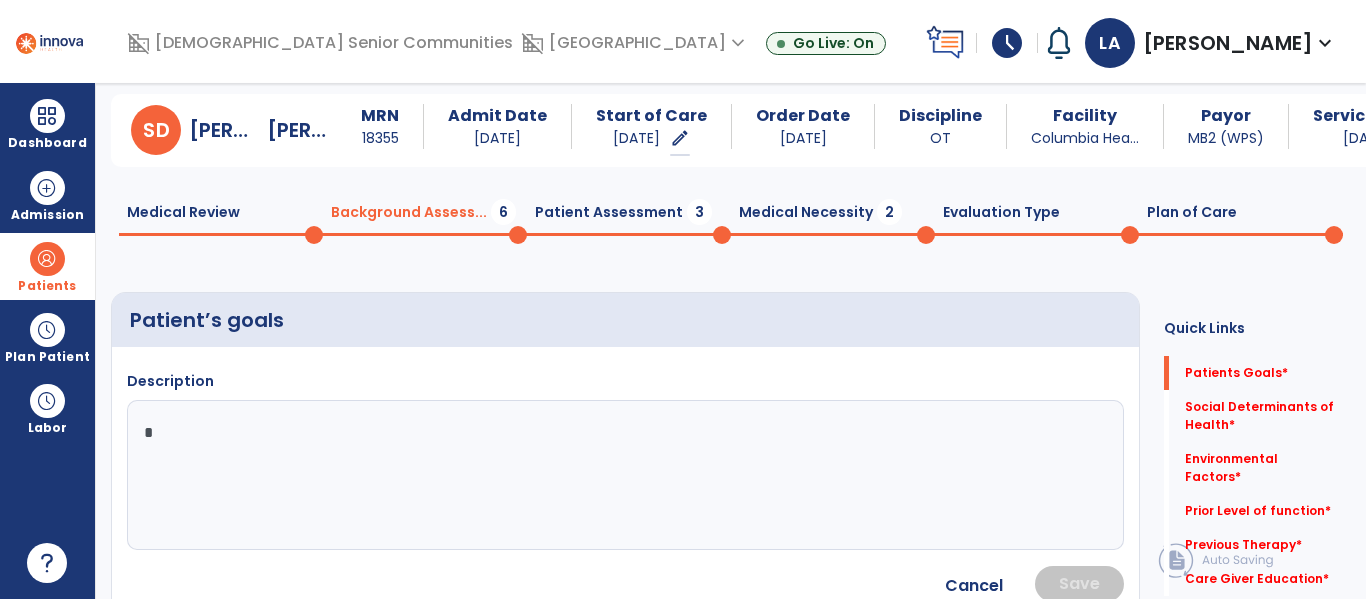 type on "**" 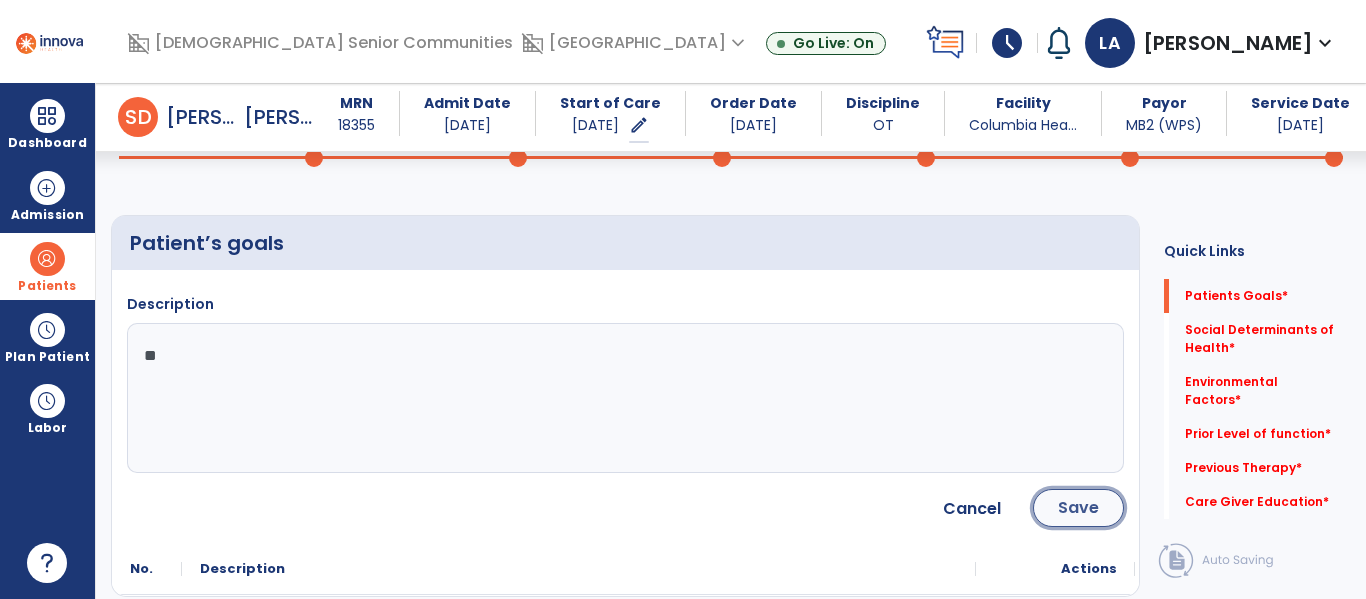 click on "Save" 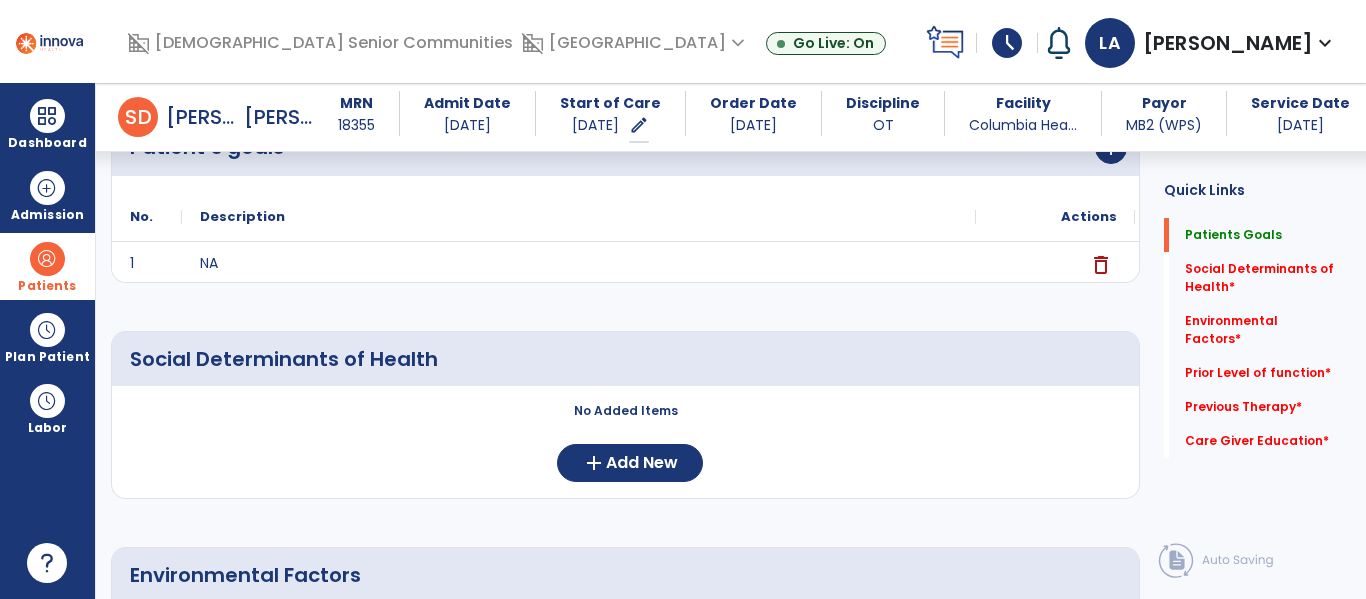 scroll, scrollTop: 236, scrollLeft: 0, axis: vertical 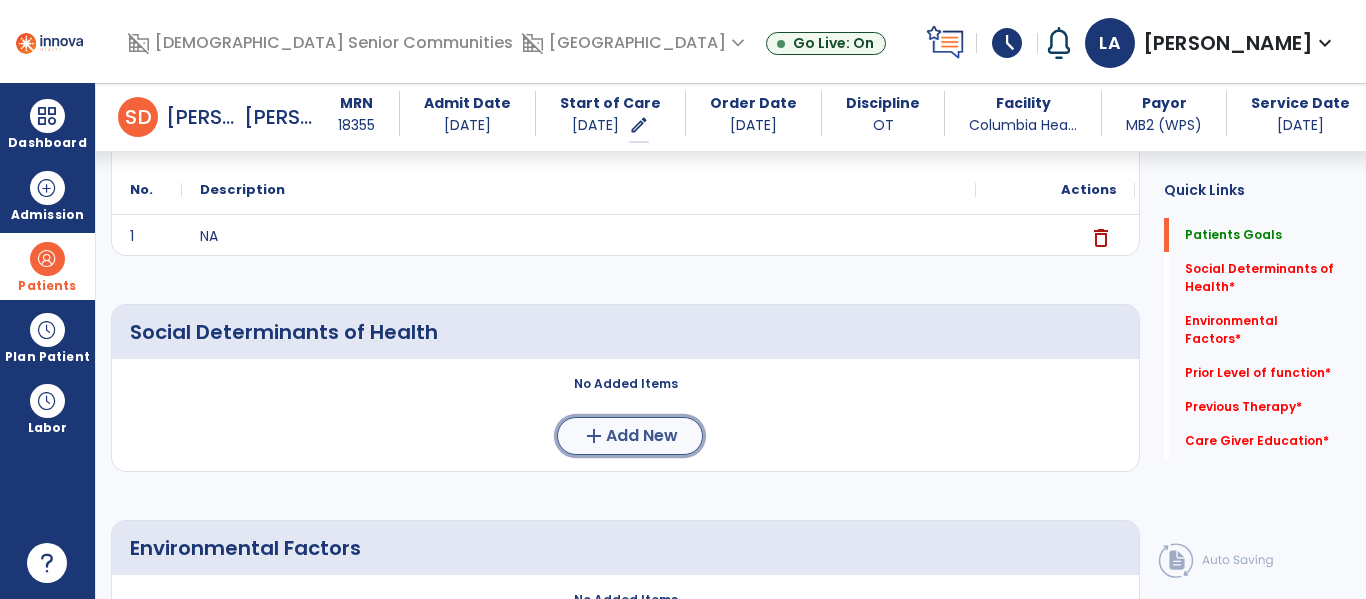 click on "Add New" 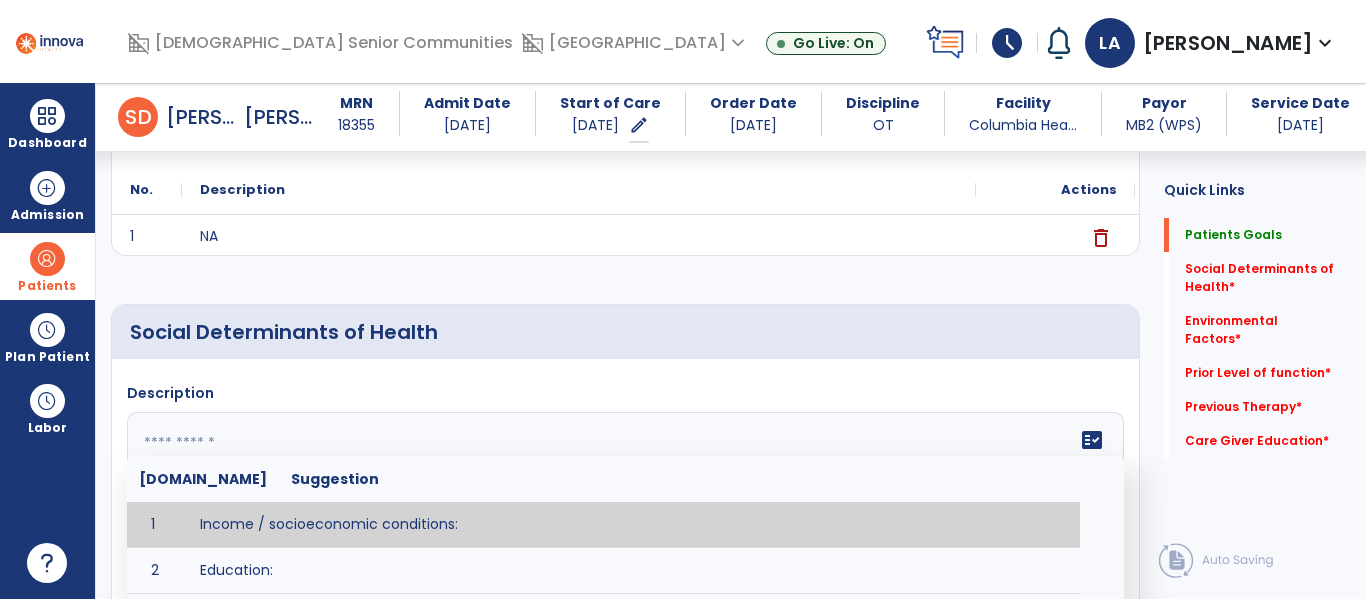 click on "fact_check  [DOMAIN_NAME] Suggestion 1 Income / socioeconomic conditions:  2 Education:  3 Unemployment and job insecurity:  4 Working life conditions:  5 Food insecurity:  6 Housing, basic amenities and the environment:  7 Early childhood development:  8 Social inclusion and non-discrimination: 9 Structural conflict: 10 Access to affordable health services of decent quality:" 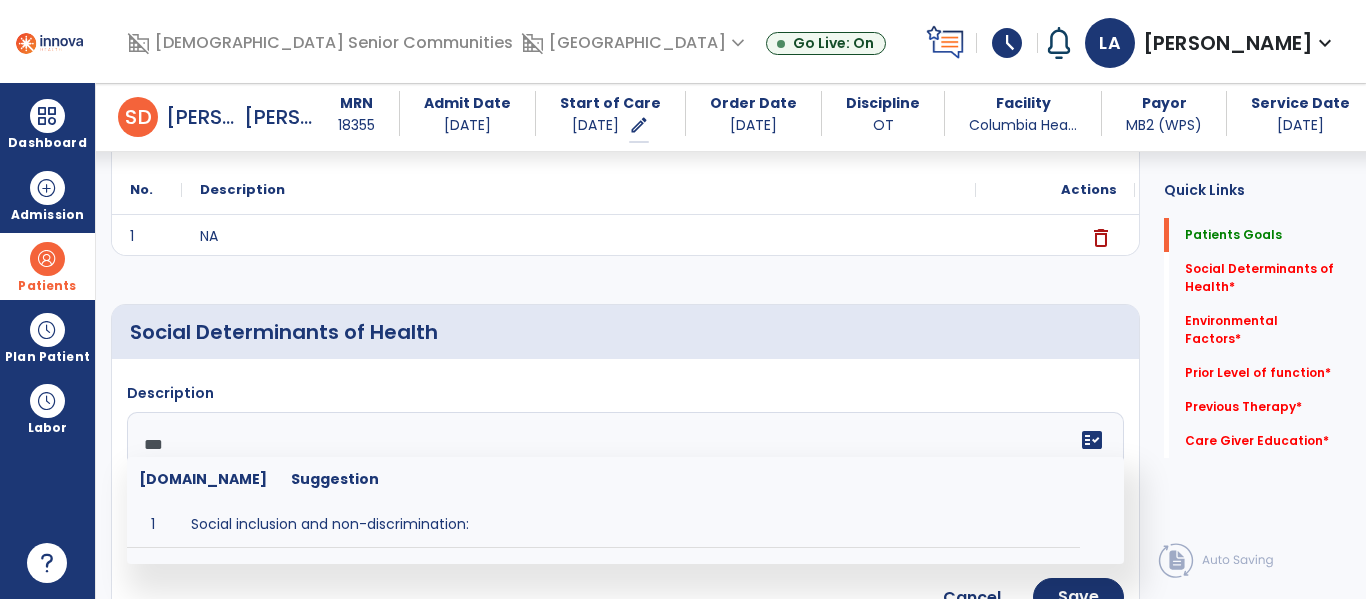type on "****" 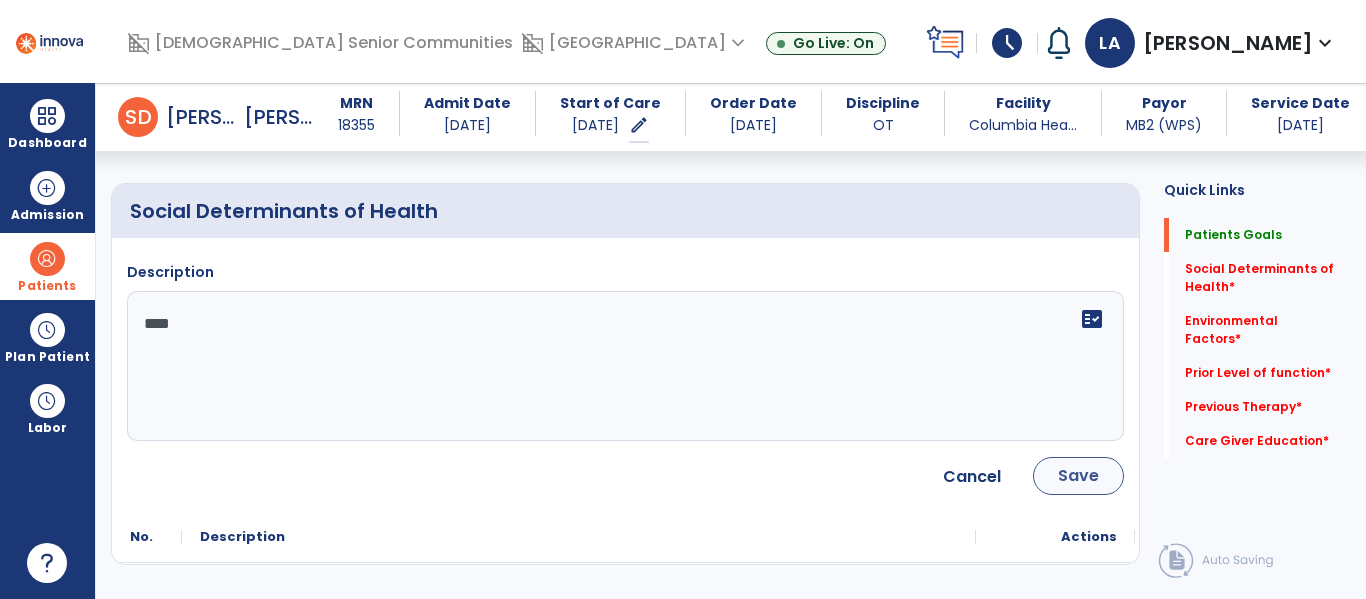 scroll, scrollTop: 358, scrollLeft: 0, axis: vertical 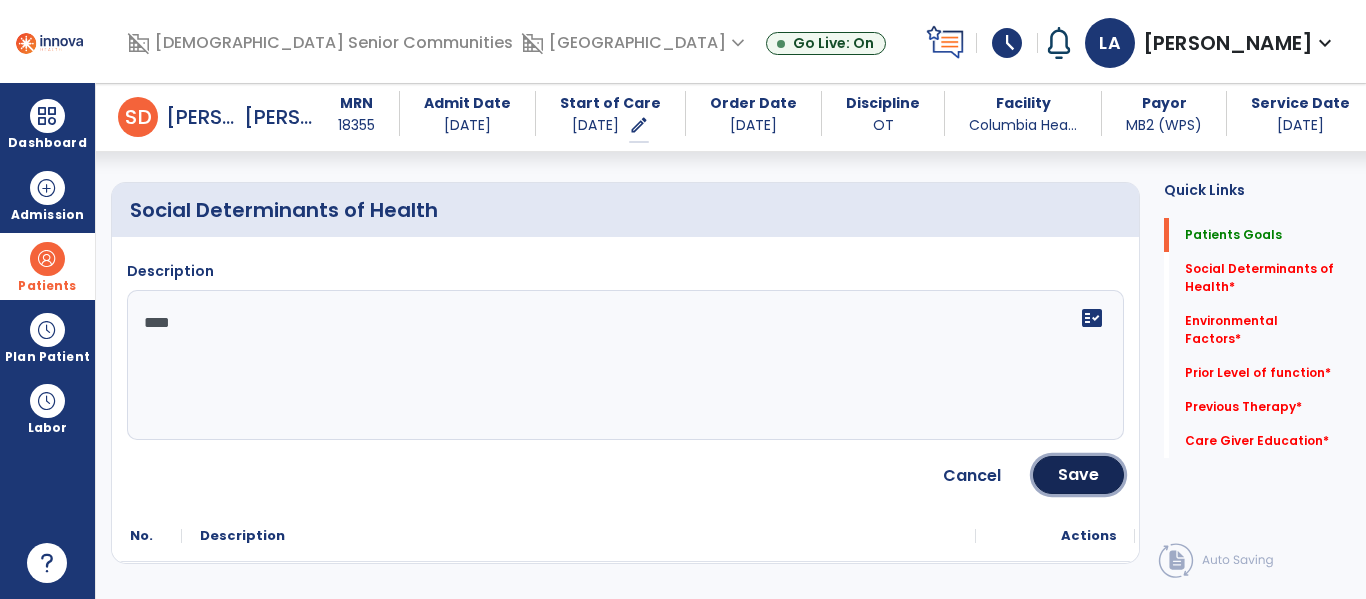 click on "Save" 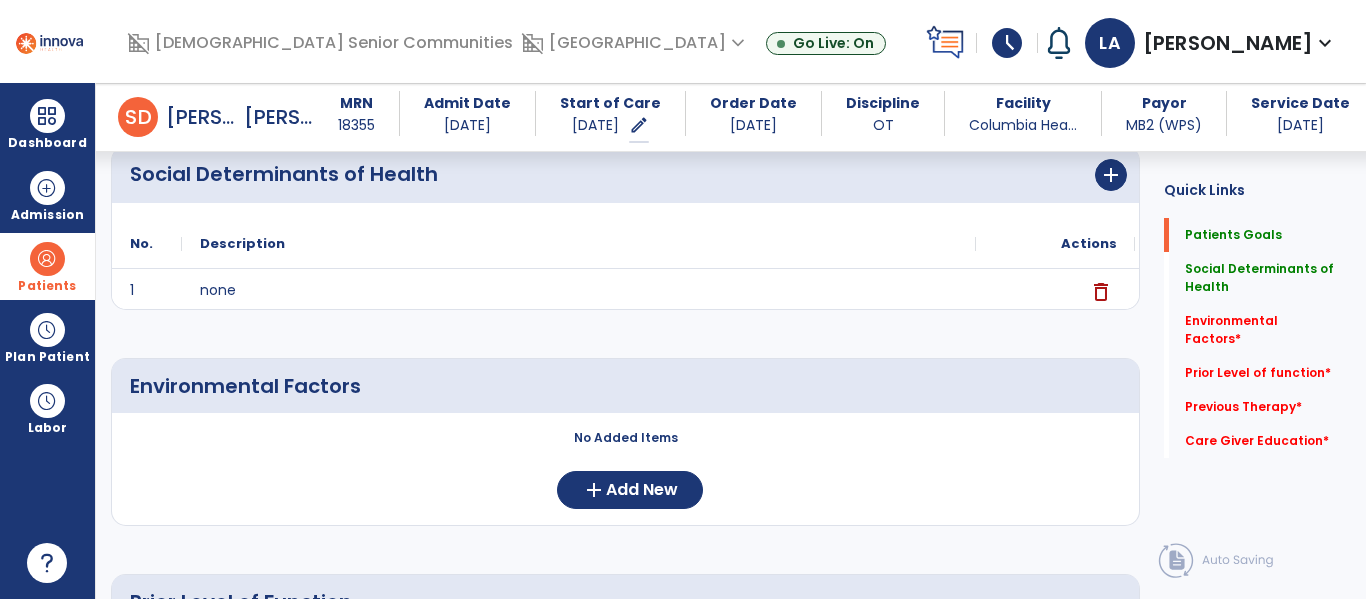 scroll, scrollTop: 482, scrollLeft: 0, axis: vertical 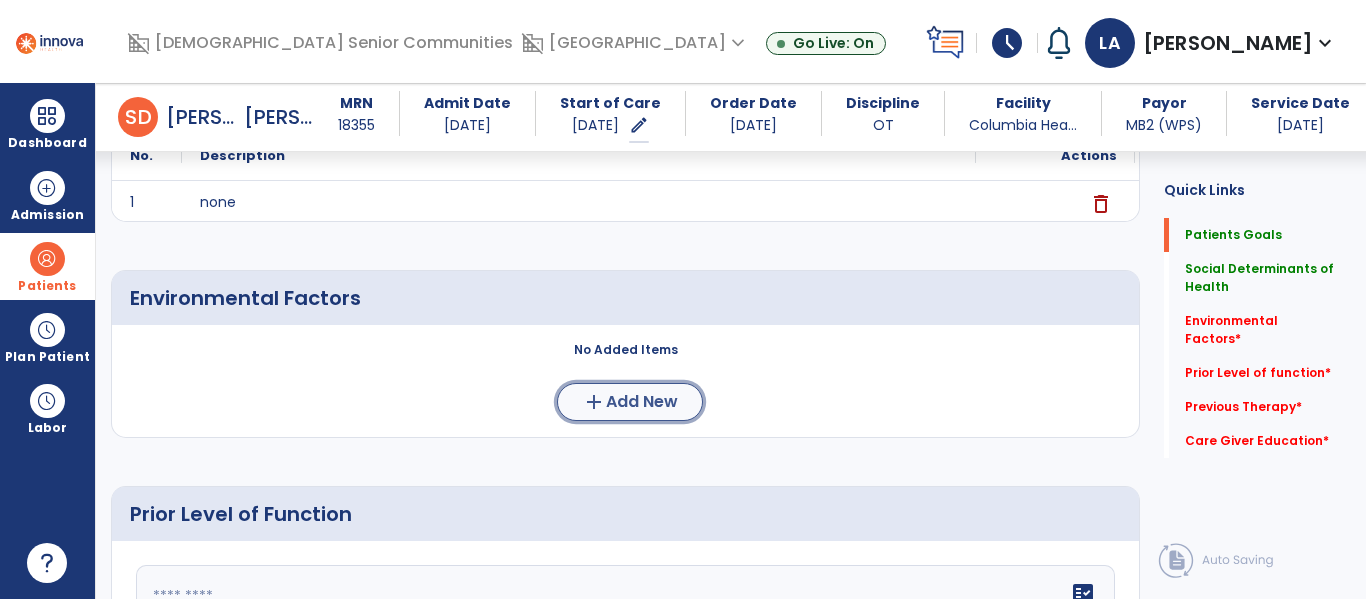 click on "add  Add New" 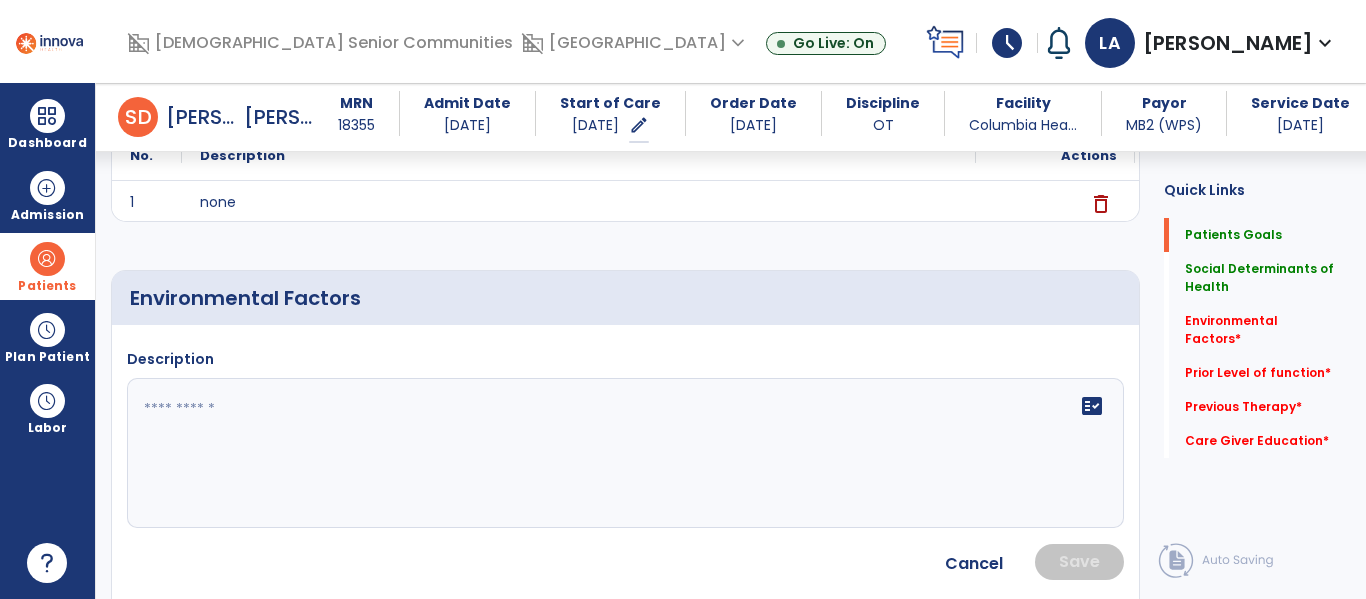 click 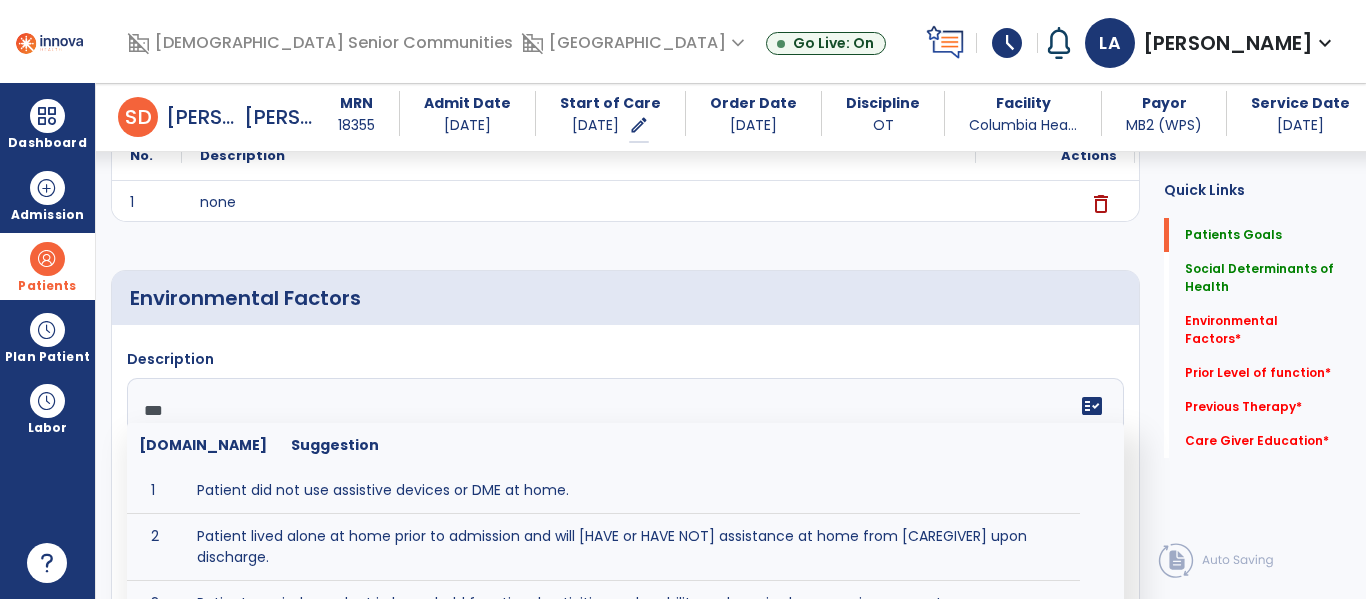 type on "****" 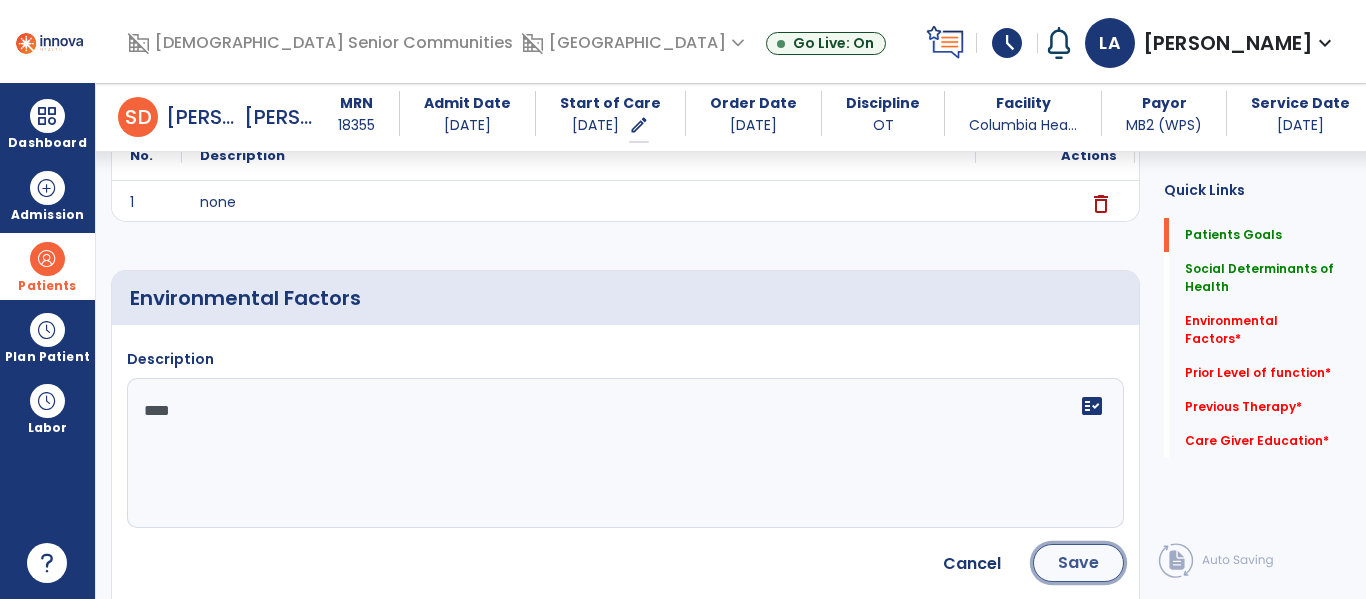 click on "Save" 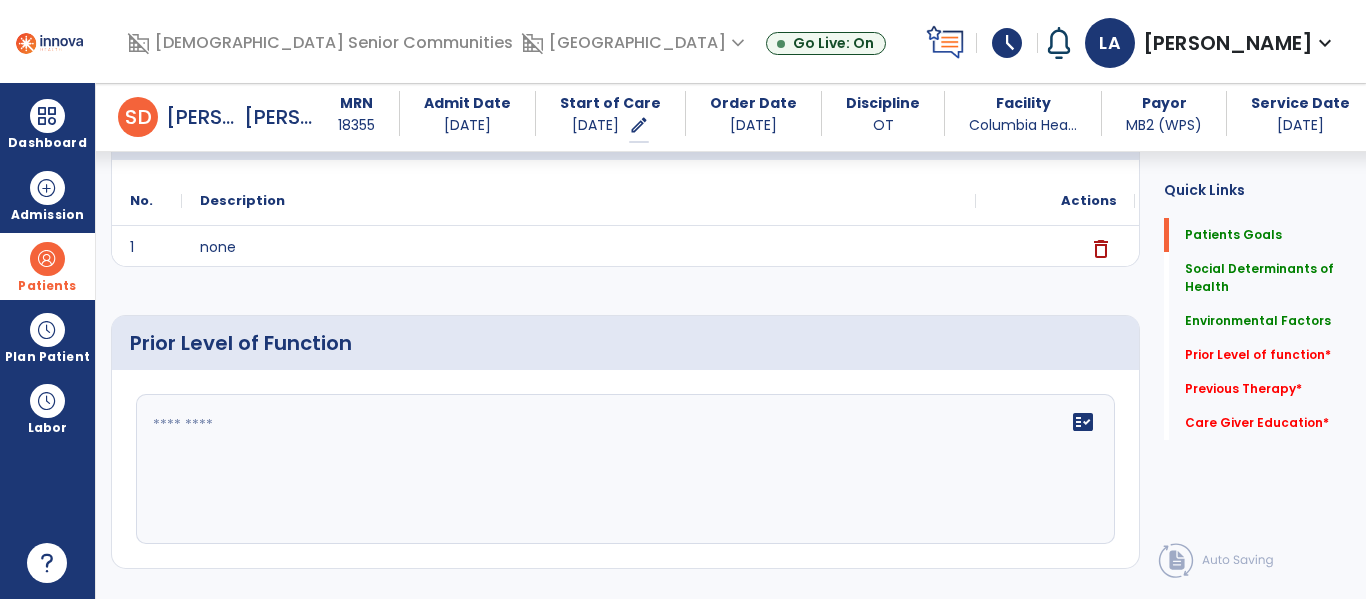 scroll, scrollTop: 658, scrollLeft: 0, axis: vertical 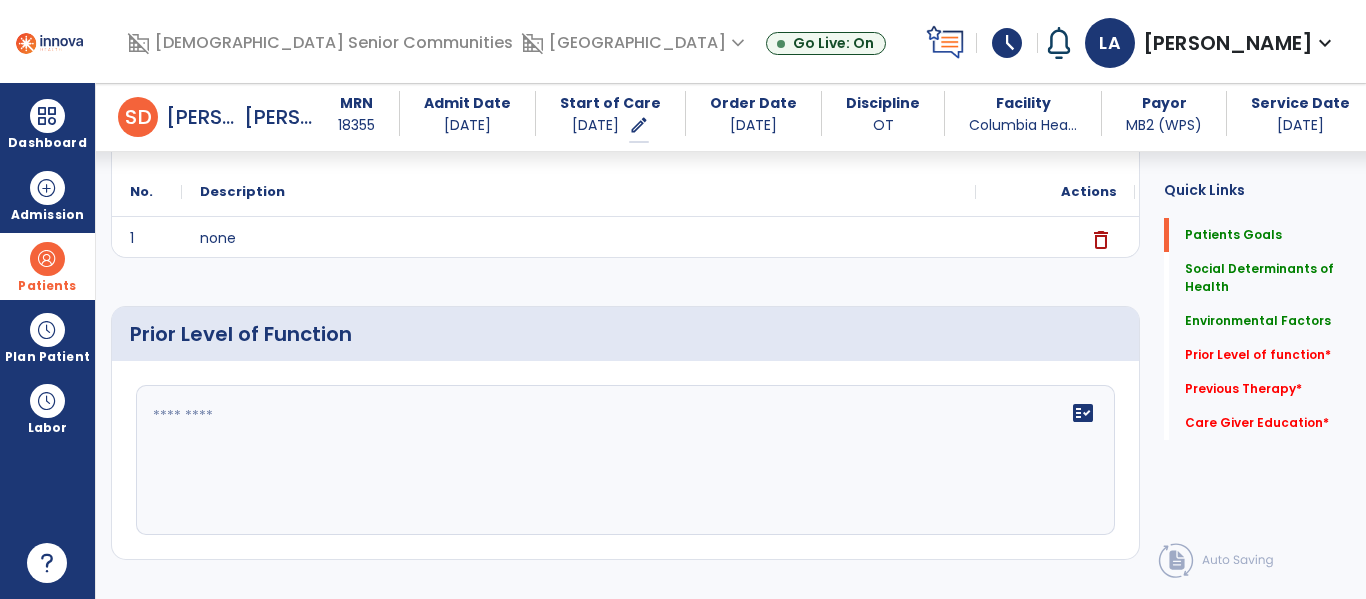 click on "fact_check" 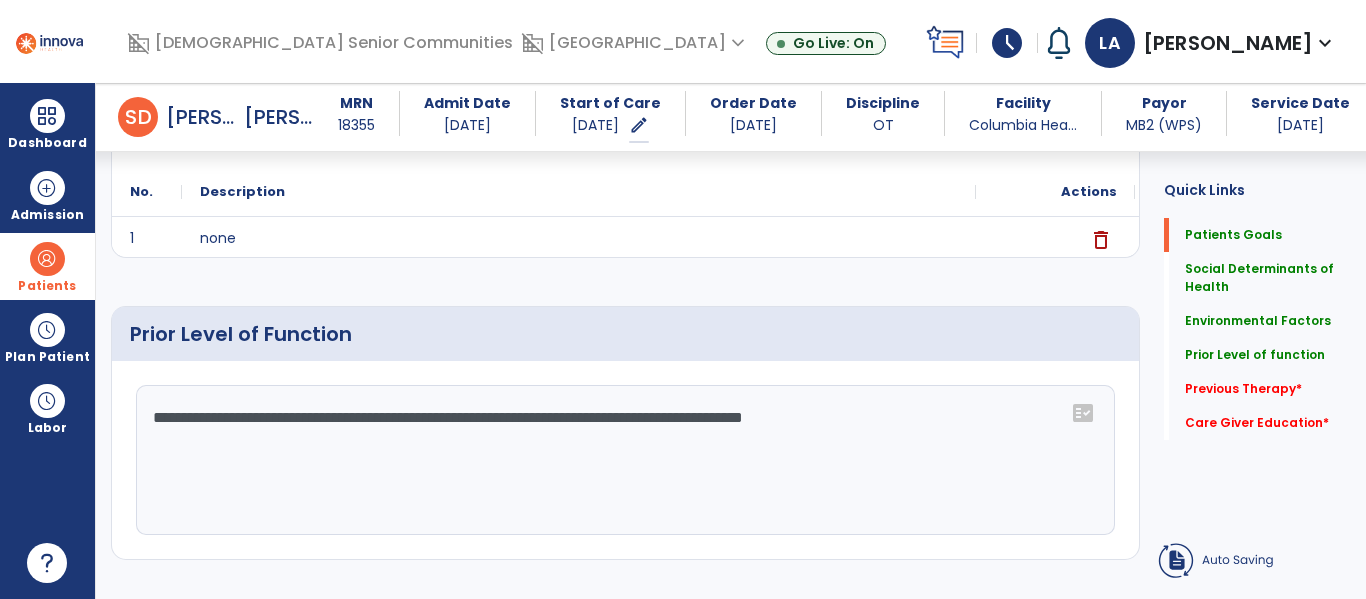 click on "**********" 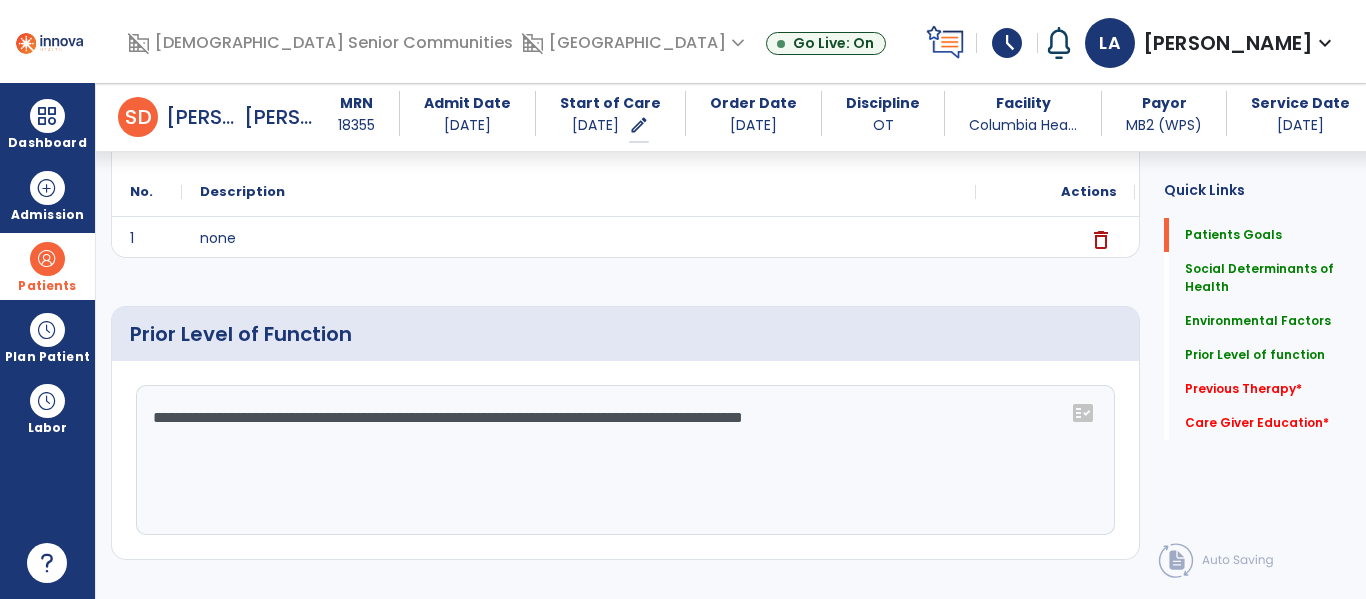 drag, startPoint x: 829, startPoint y: 424, endPoint x: 814, endPoint y: 418, distance: 16.155495 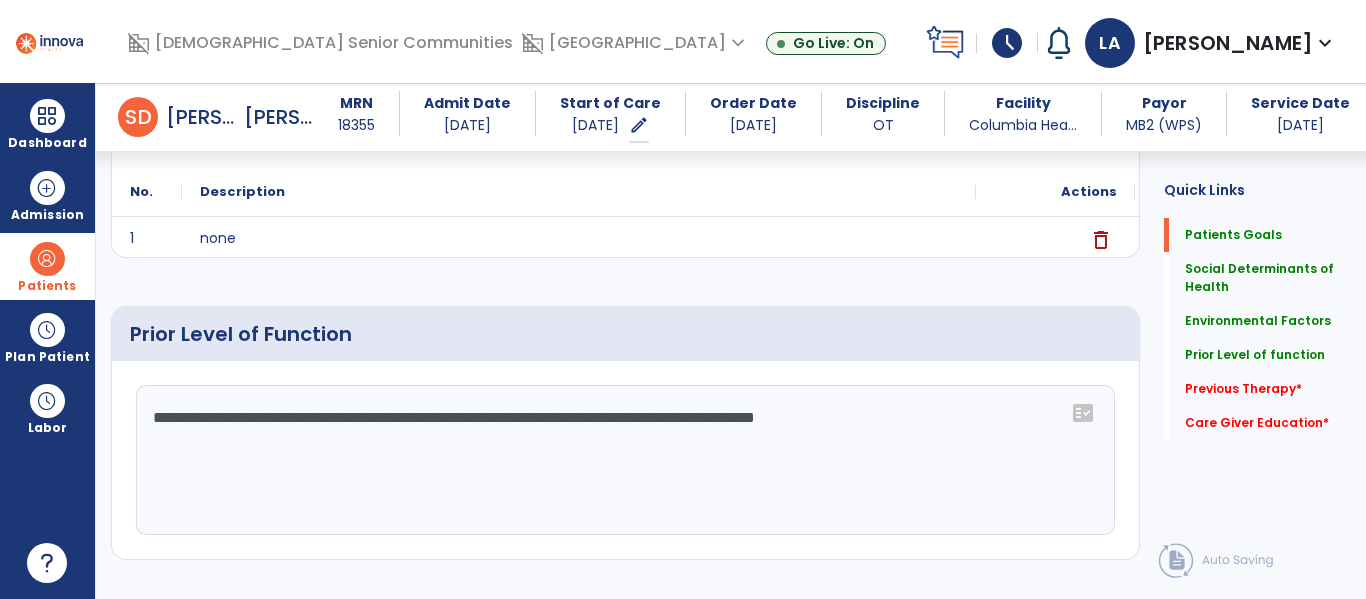 click on "**********" 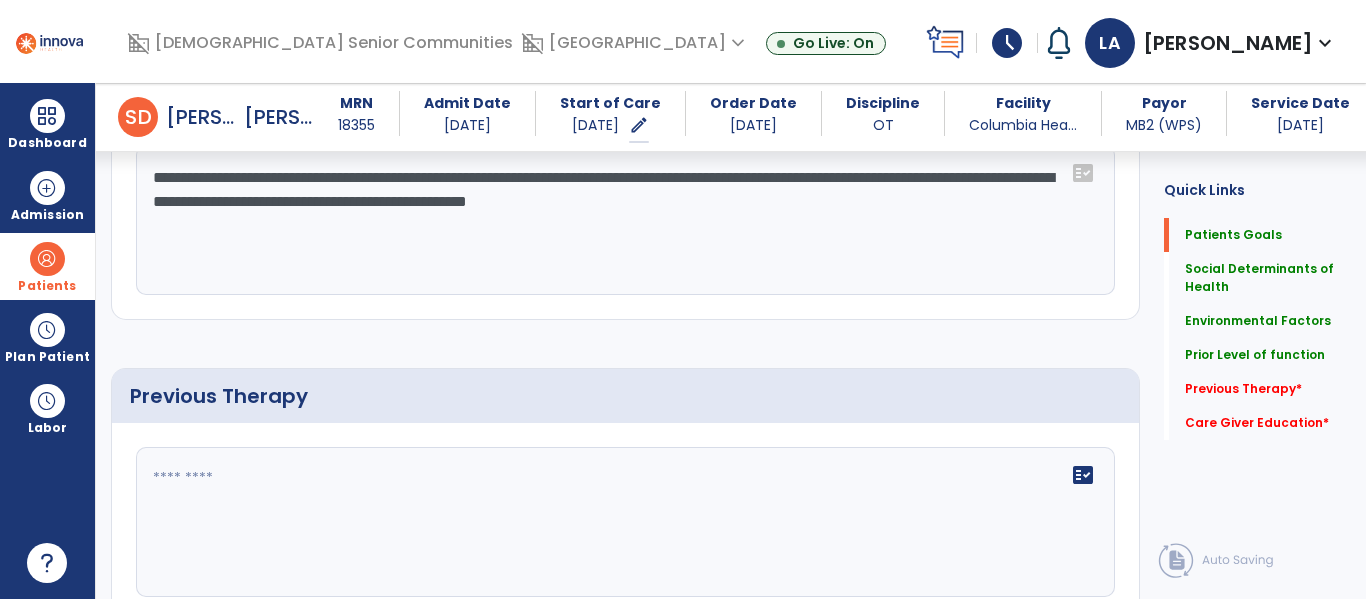 scroll, scrollTop: 919, scrollLeft: 0, axis: vertical 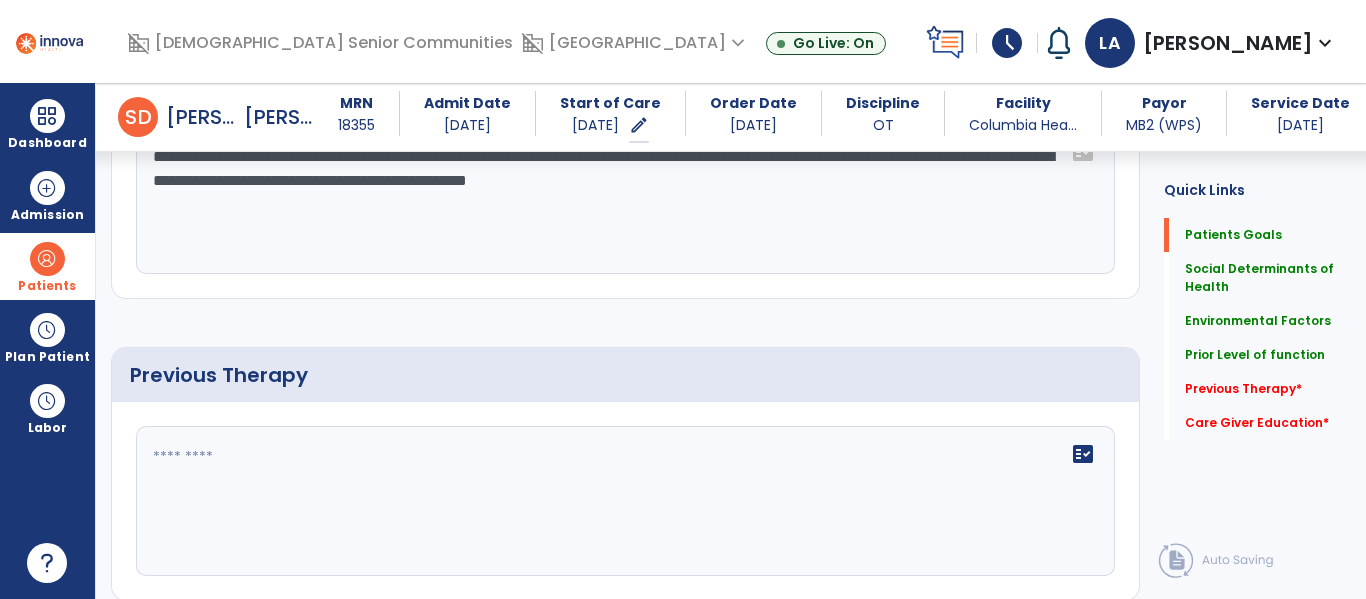 type on "**********" 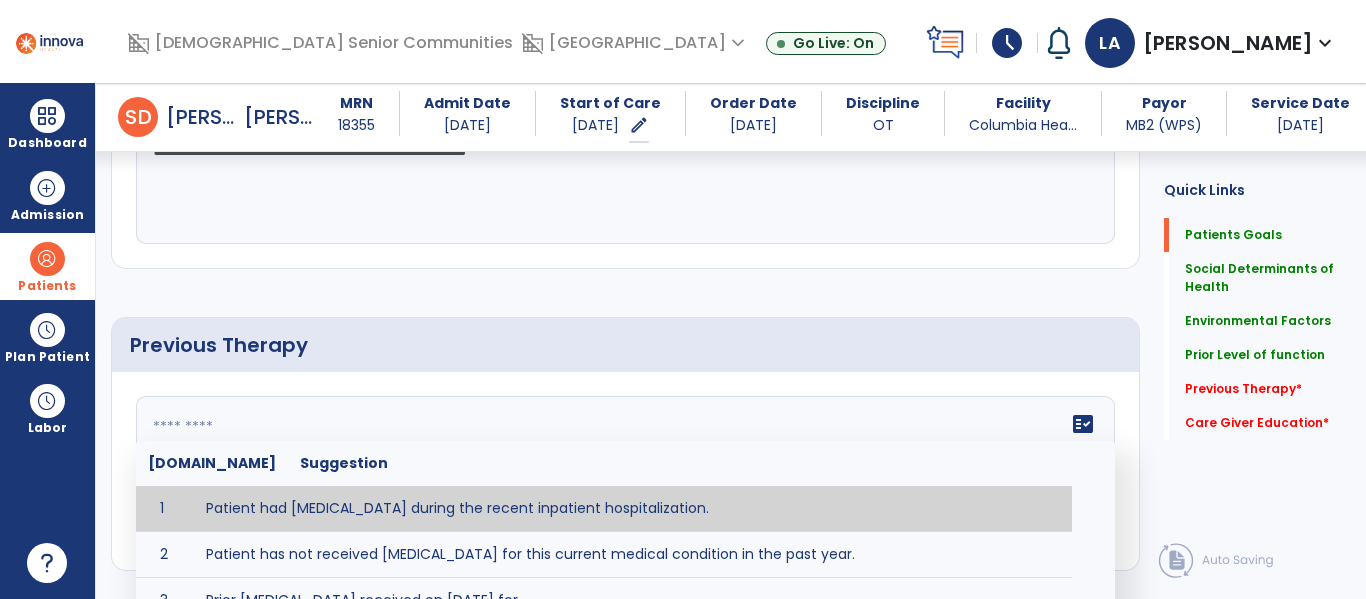 scroll, scrollTop: 953, scrollLeft: 0, axis: vertical 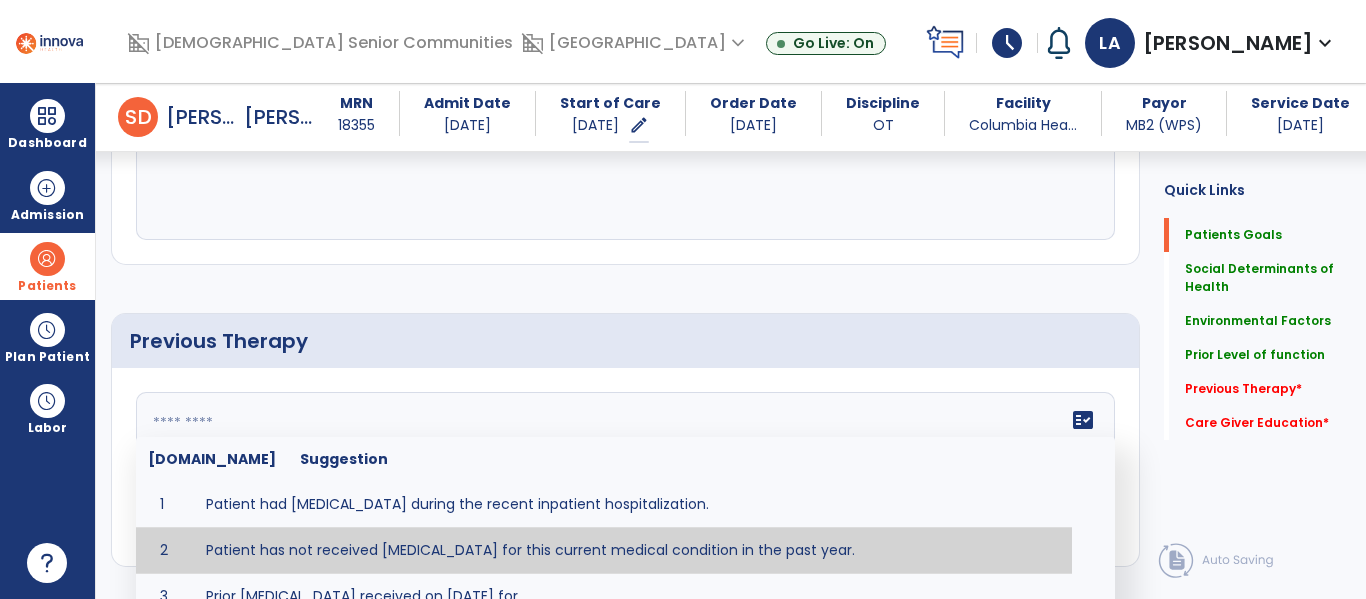 drag, startPoint x: 471, startPoint y: 547, endPoint x: 558, endPoint y: 451, distance: 129.55693 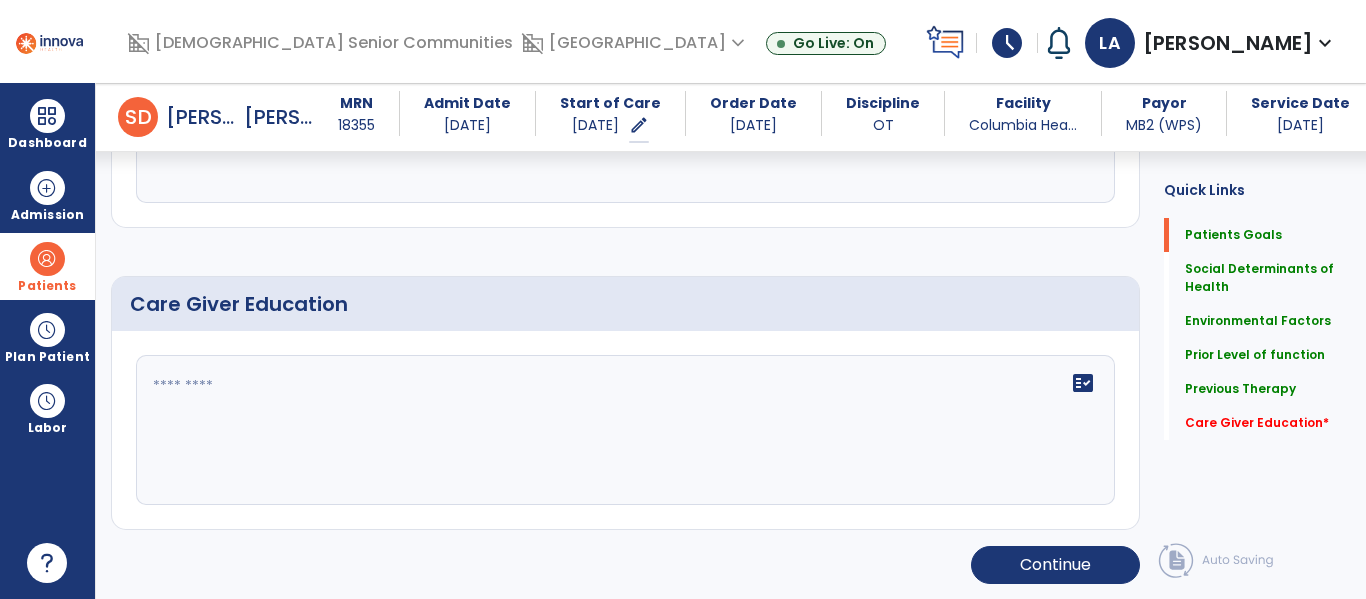 scroll, scrollTop: 1293, scrollLeft: 0, axis: vertical 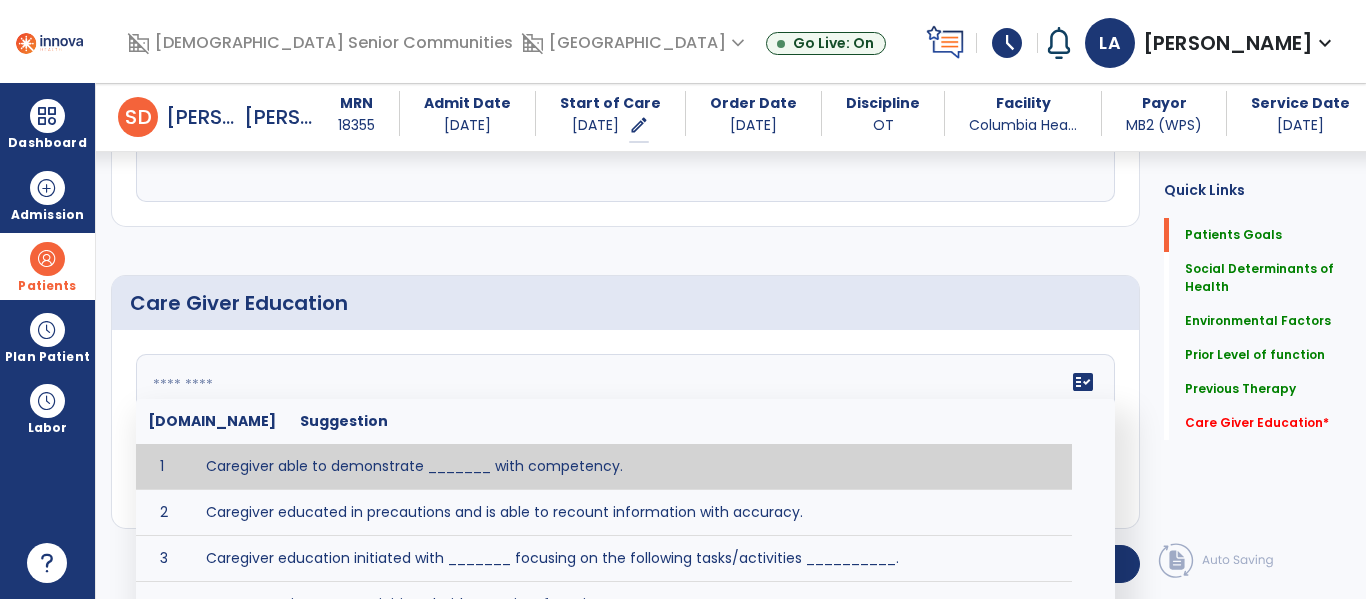 click on "fact_check  [DOMAIN_NAME] Suggestion 1 Caregiver able to demonstrate _______ with competency. 2 Caregiver educated in precautions and is able to recount information with accuracy. 3 Caregiver education initiated with _______ focusing on the following tasks/activities __________. 4 Home exercise program initiated with caregiver focusing on __________. 5 Patient educated in precautions and is able to recount information with [VALUE]% accuracy." 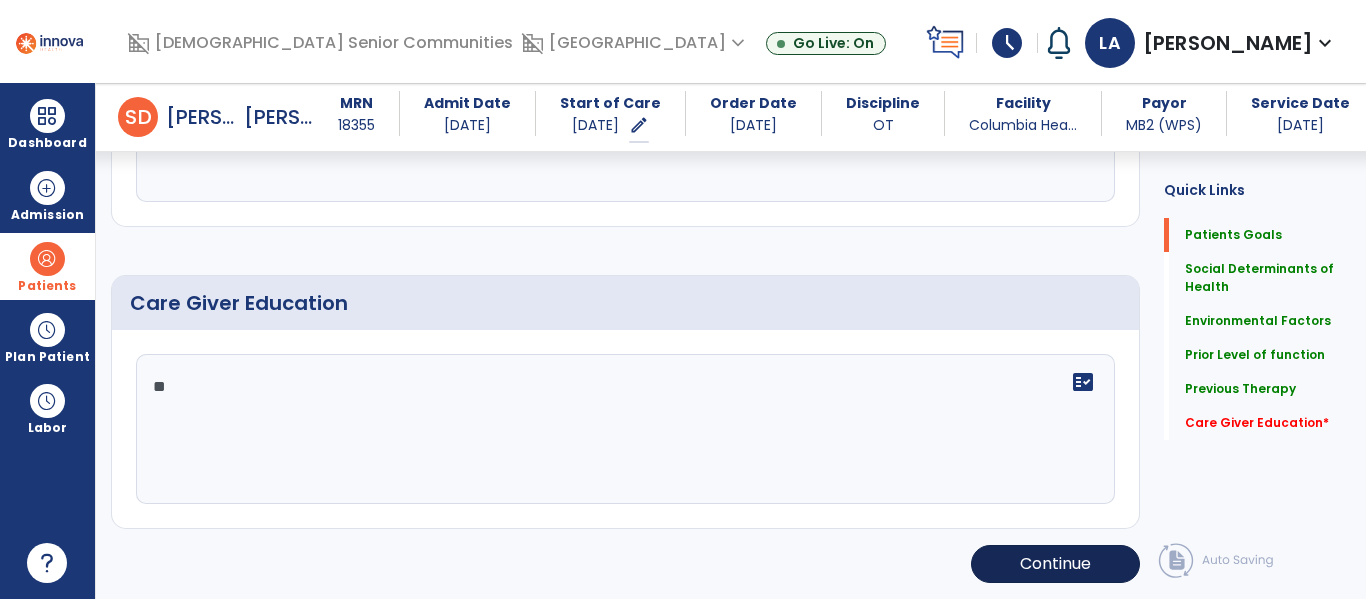type on "**" 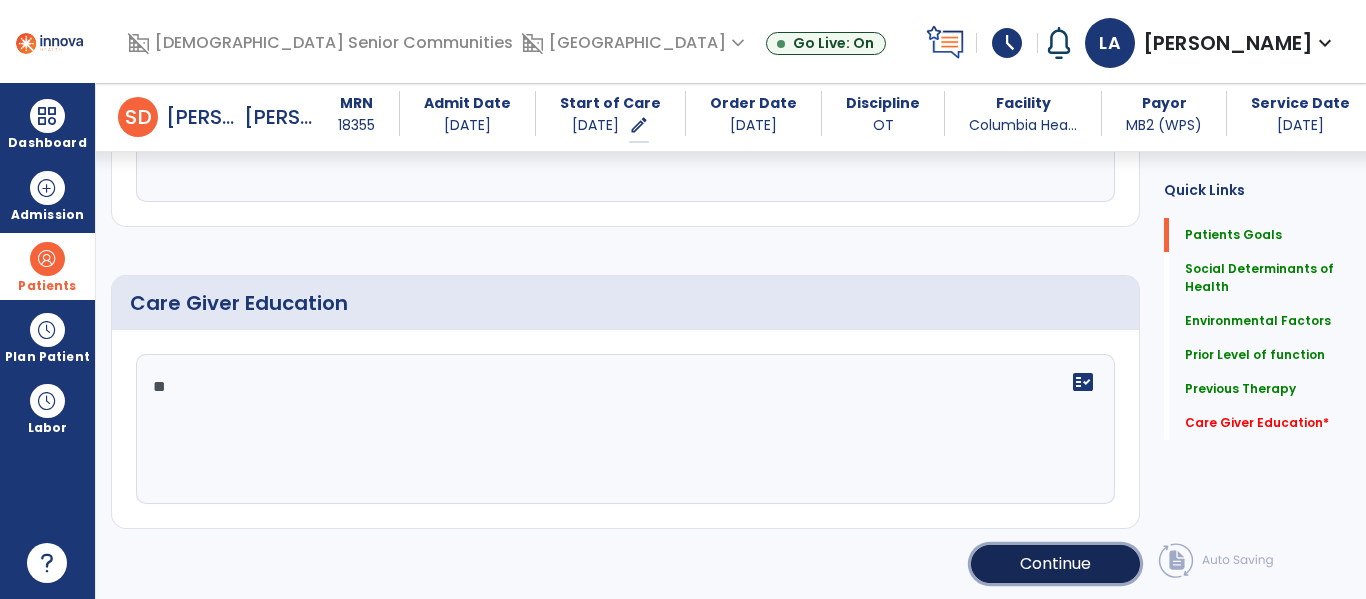 click on "Continue" 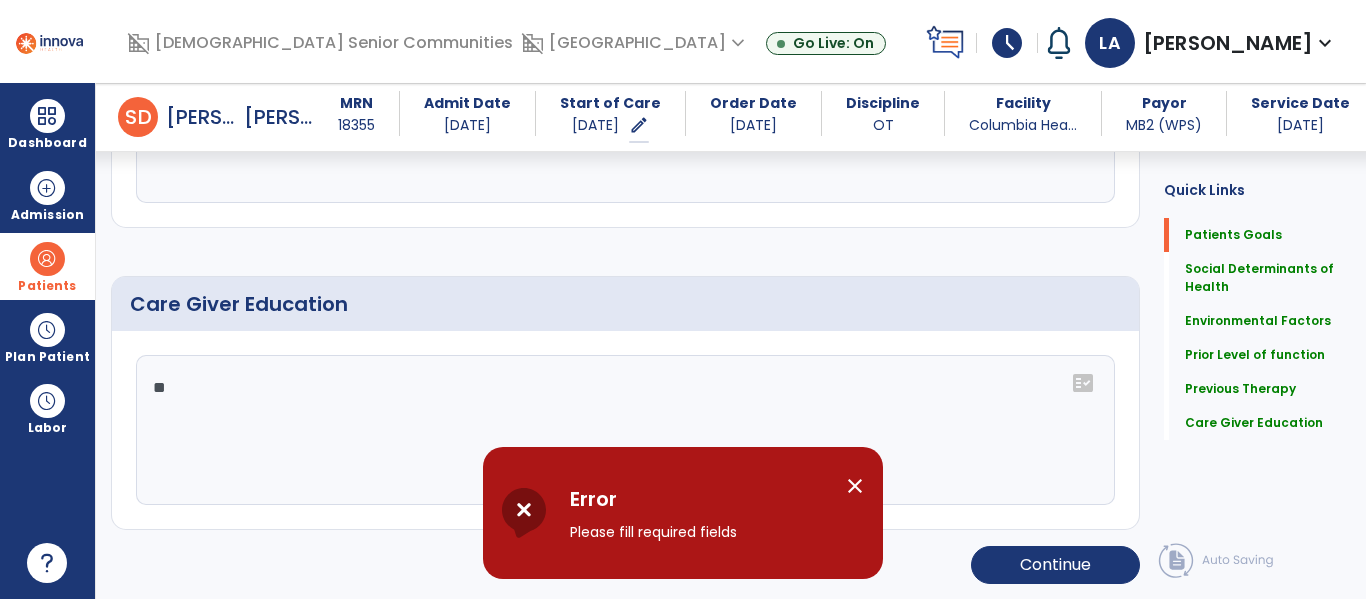 scroll, scrollTop: 1293, scrollLeft: 0, axis: vertical 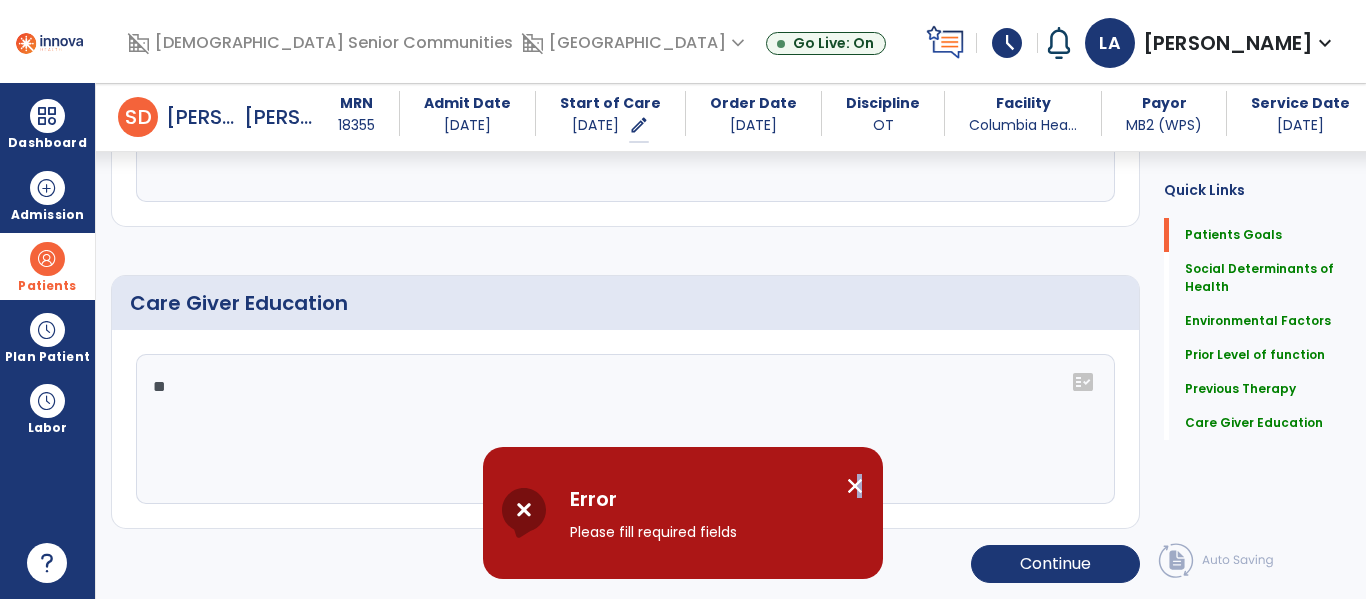 click on "close" at bounding box center (855, 486) 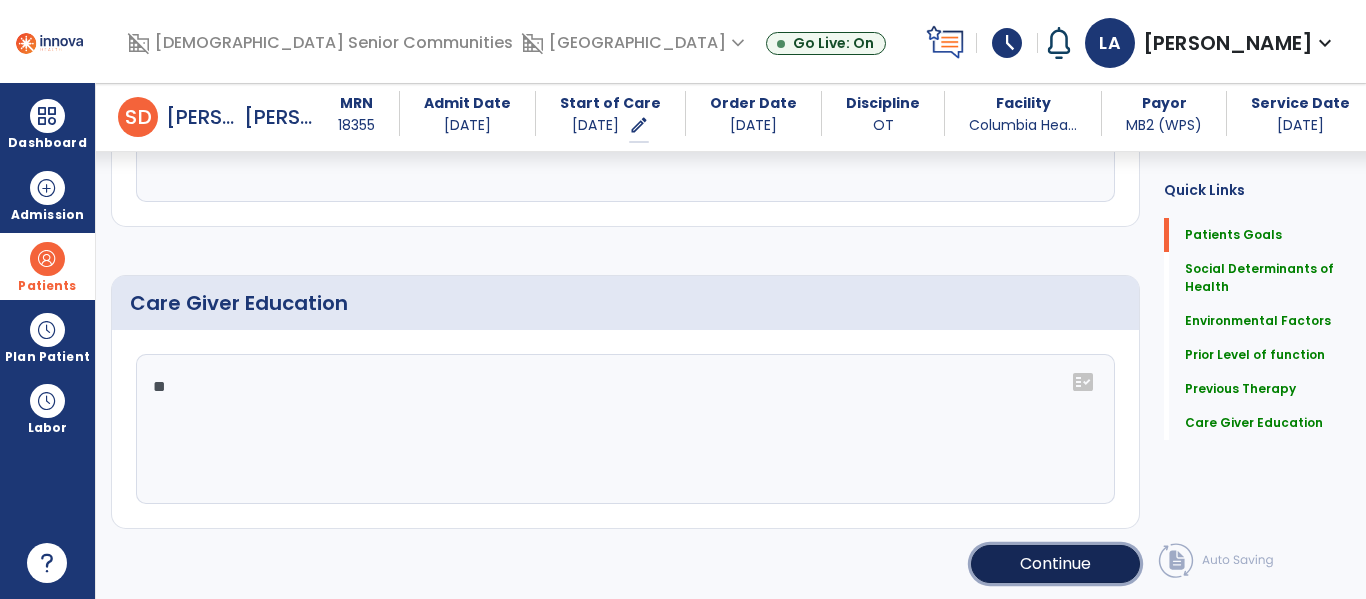 click on "Continue" 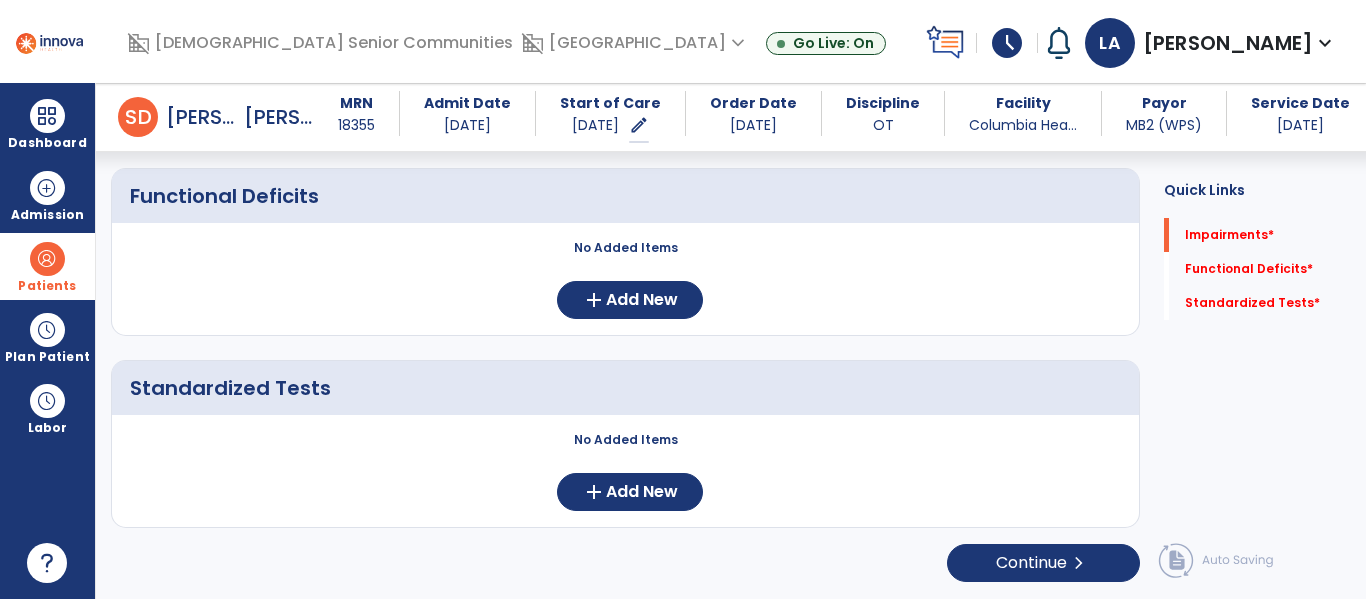 scroll, scrollTop: 352, scrollLeft: 0, axis: vertical 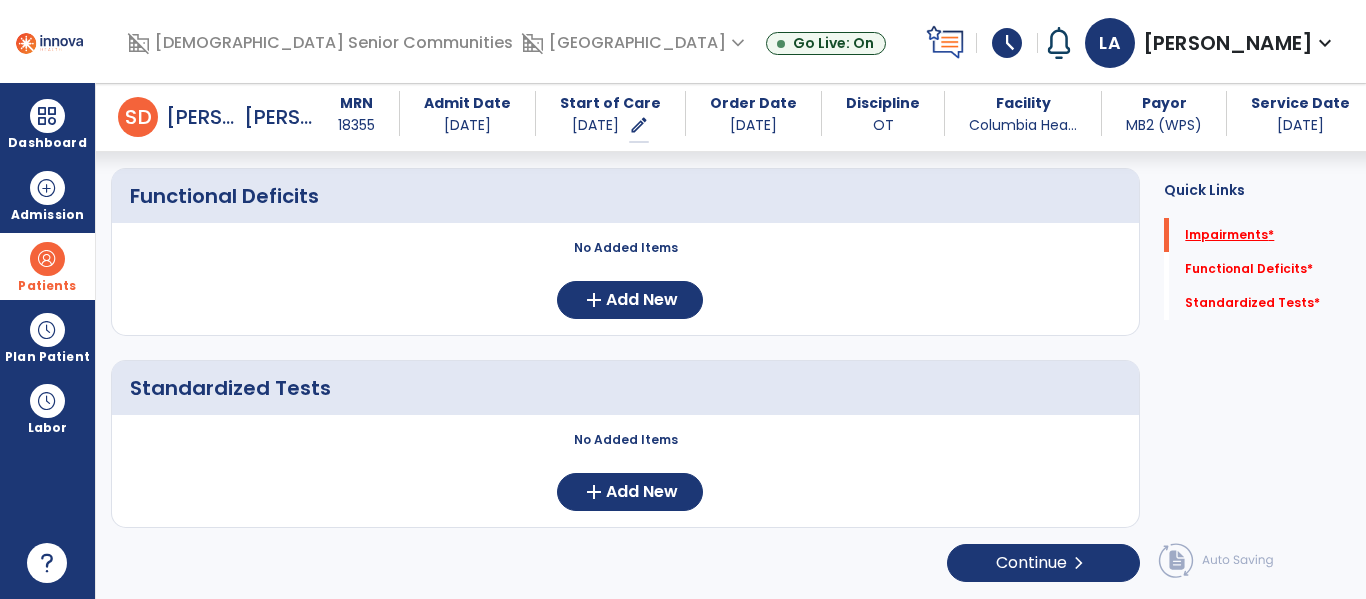 click on "Impairments   *" 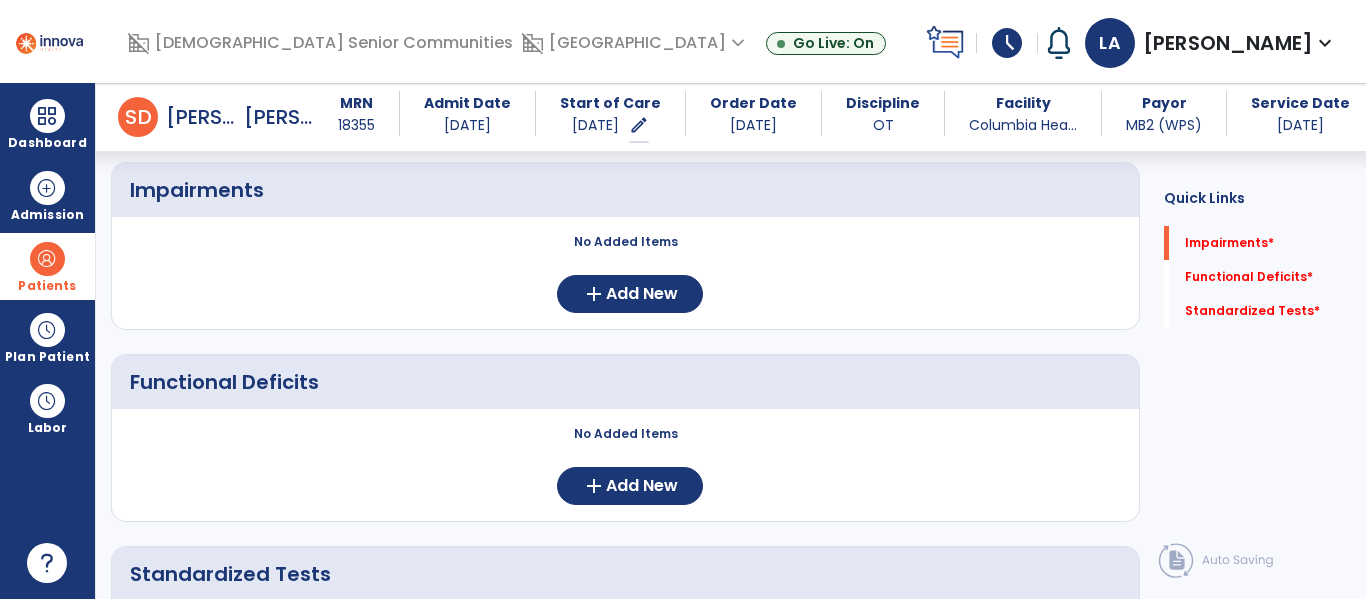 scroll, scrollTop: 72, scrollLeft: 0, axis: vertical 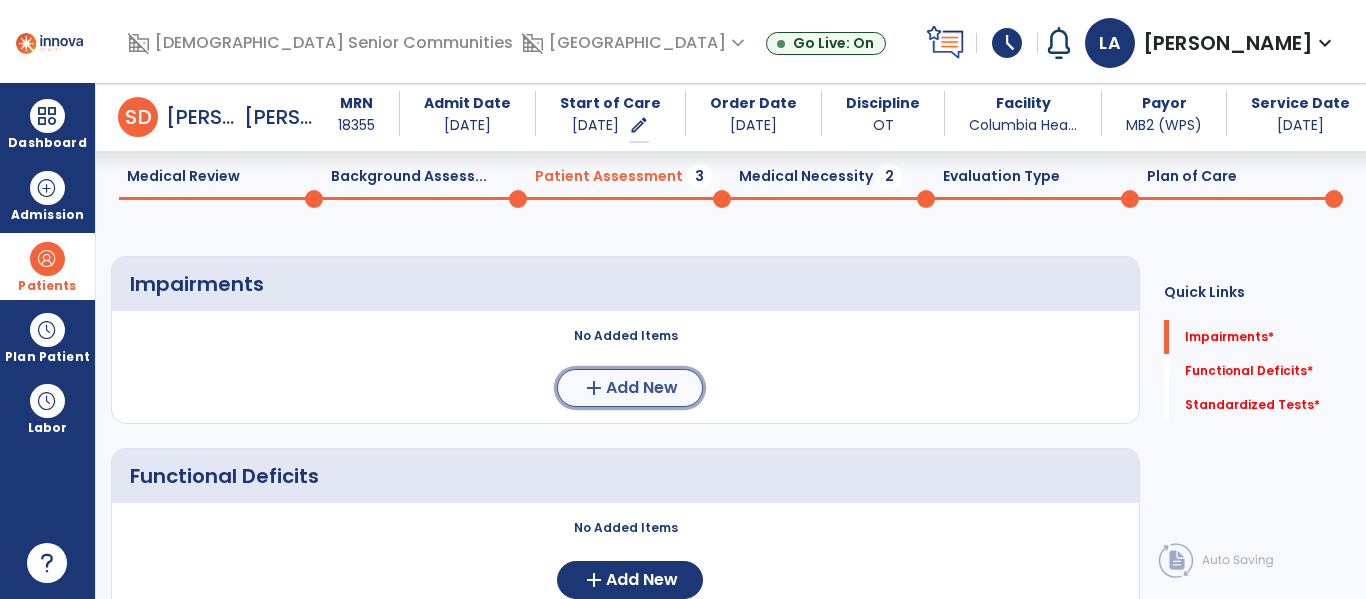 click on "Add New" 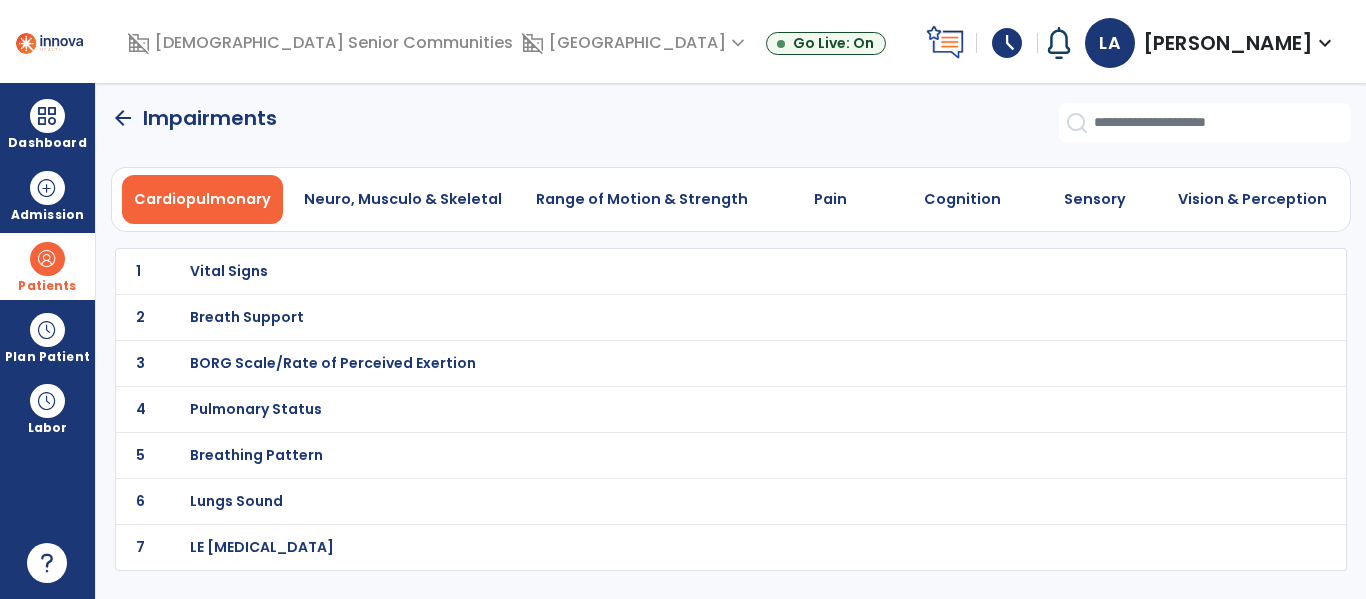 scroll, scrollTop: 0, scrollLeft: 0, axis: both 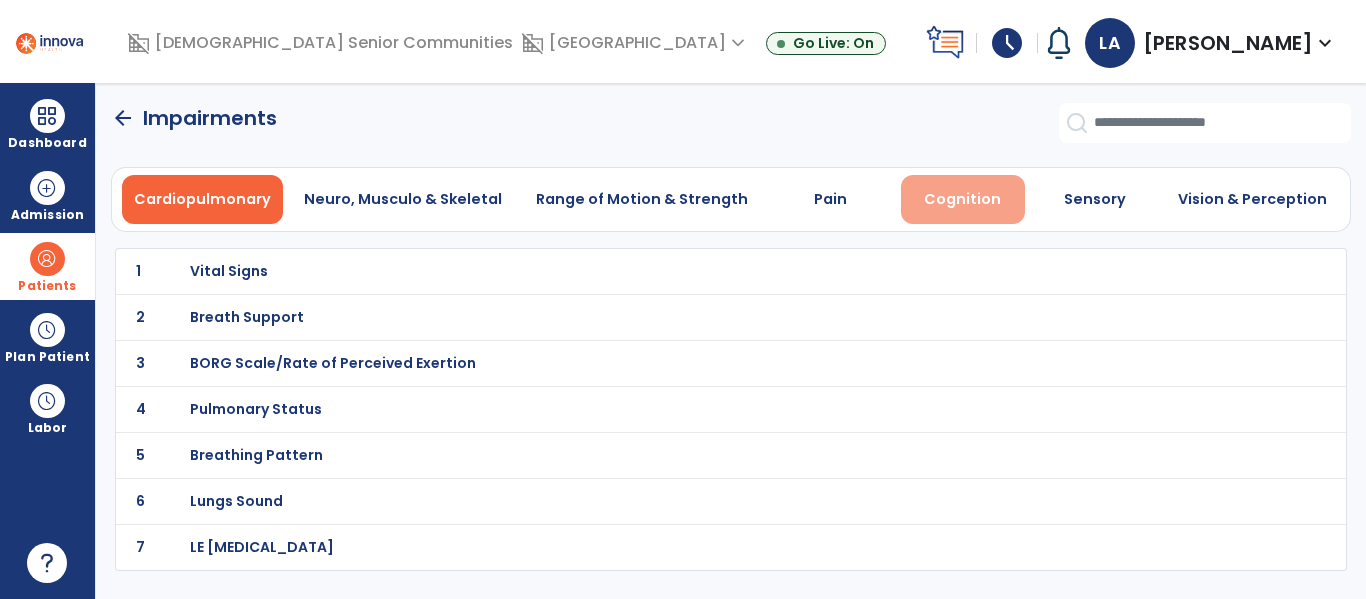 click on "Cognition" at bounding box center [962, 199] 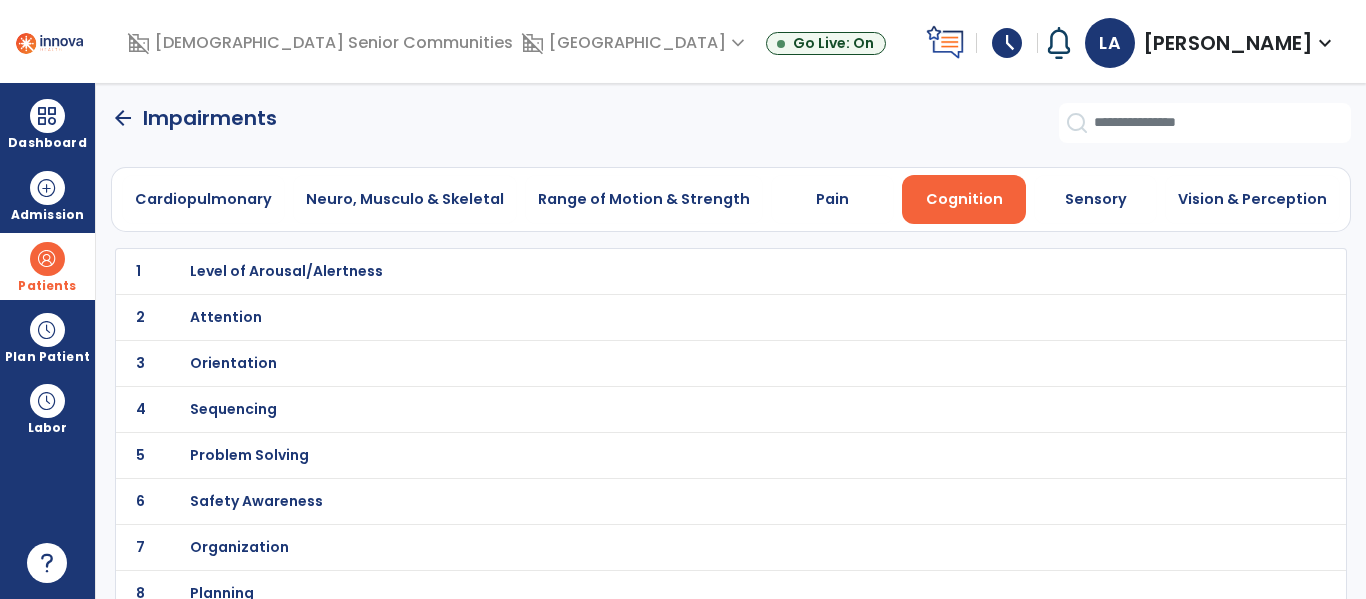 scroll, scrollTop: 20, scrollLeft: 0, axis: vertical 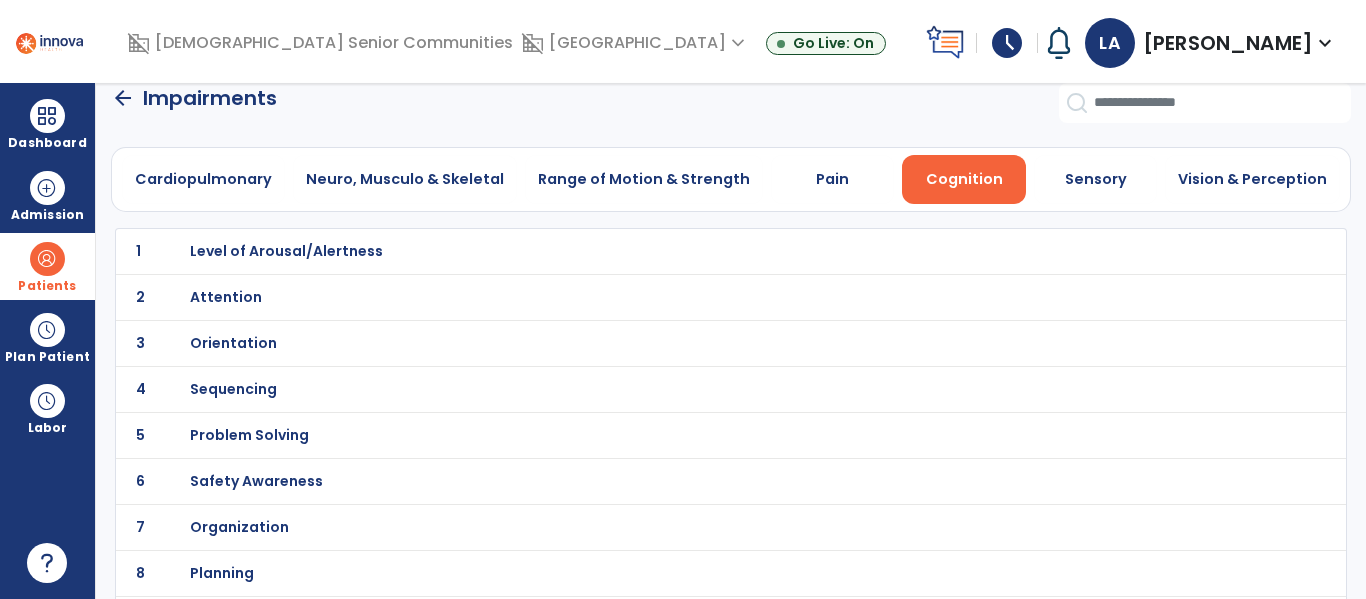 click on "Attention" at bounding box center (286, 251) 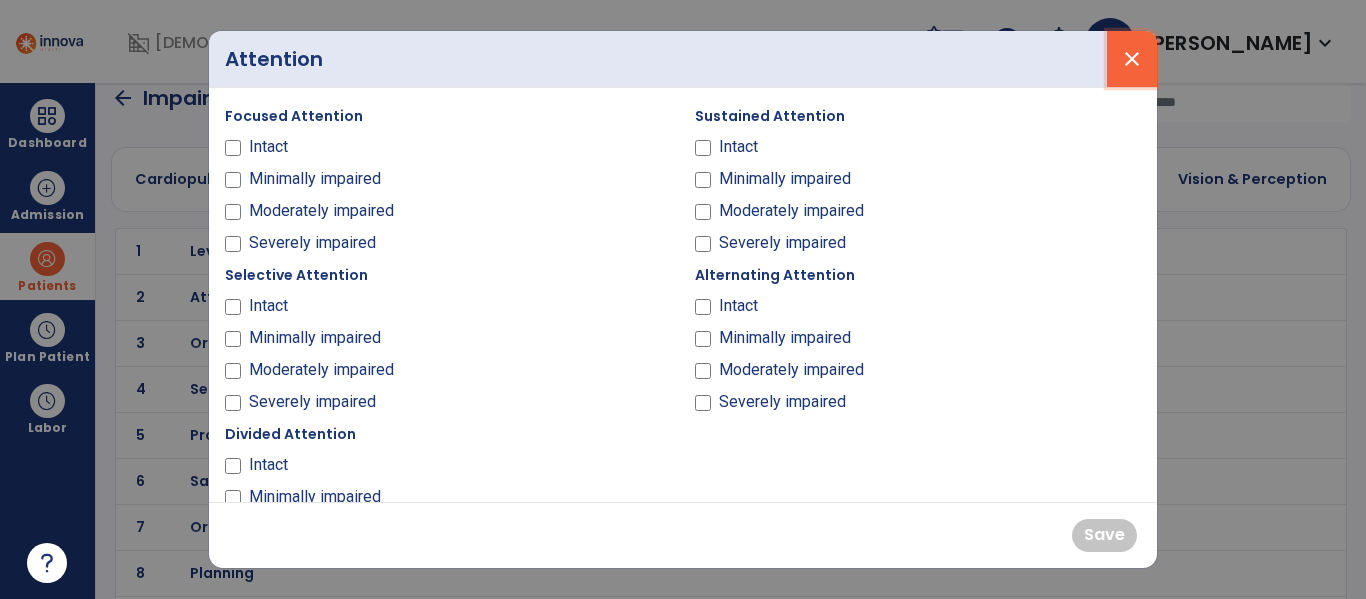 click on "close" at bounding box center [1132, 59] 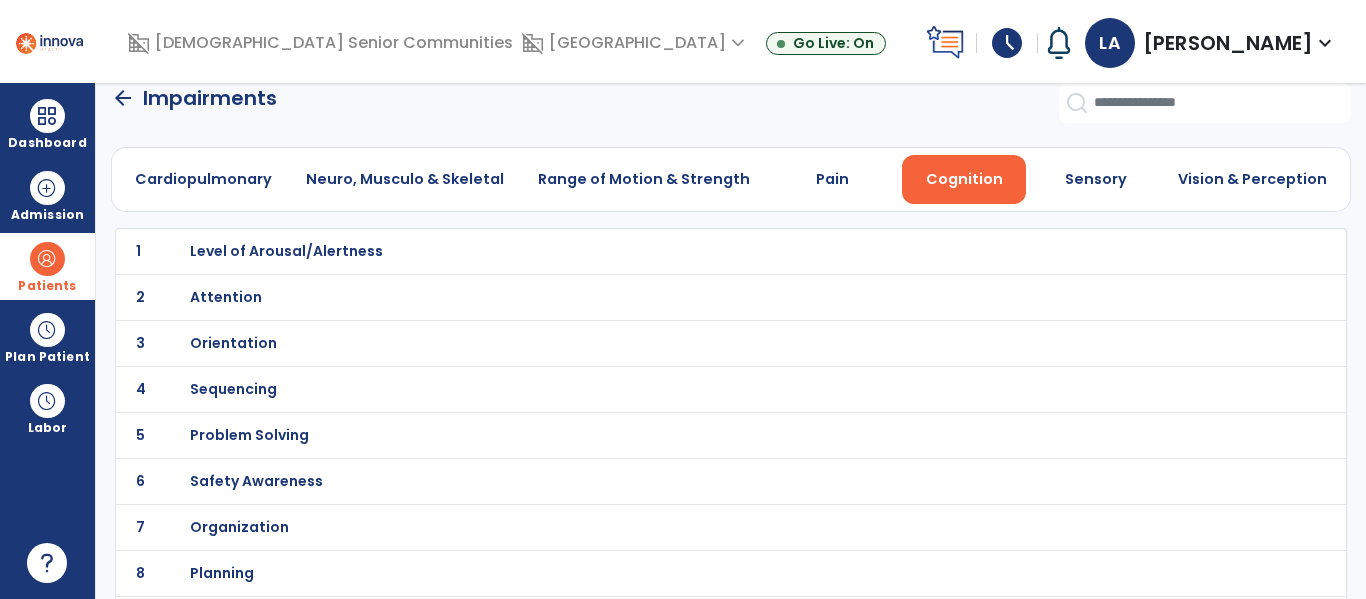 click on "1 Level of Arousal/Alertness" 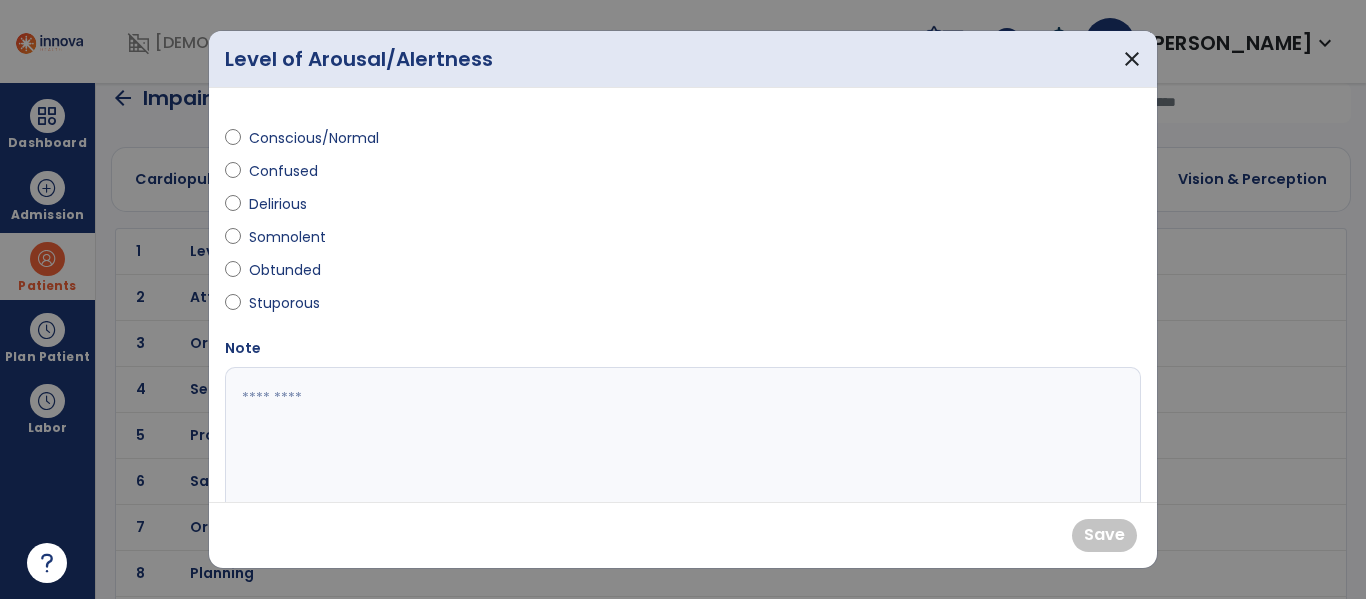 click on "Conscious/Normal" at bounding box center [314, 138] 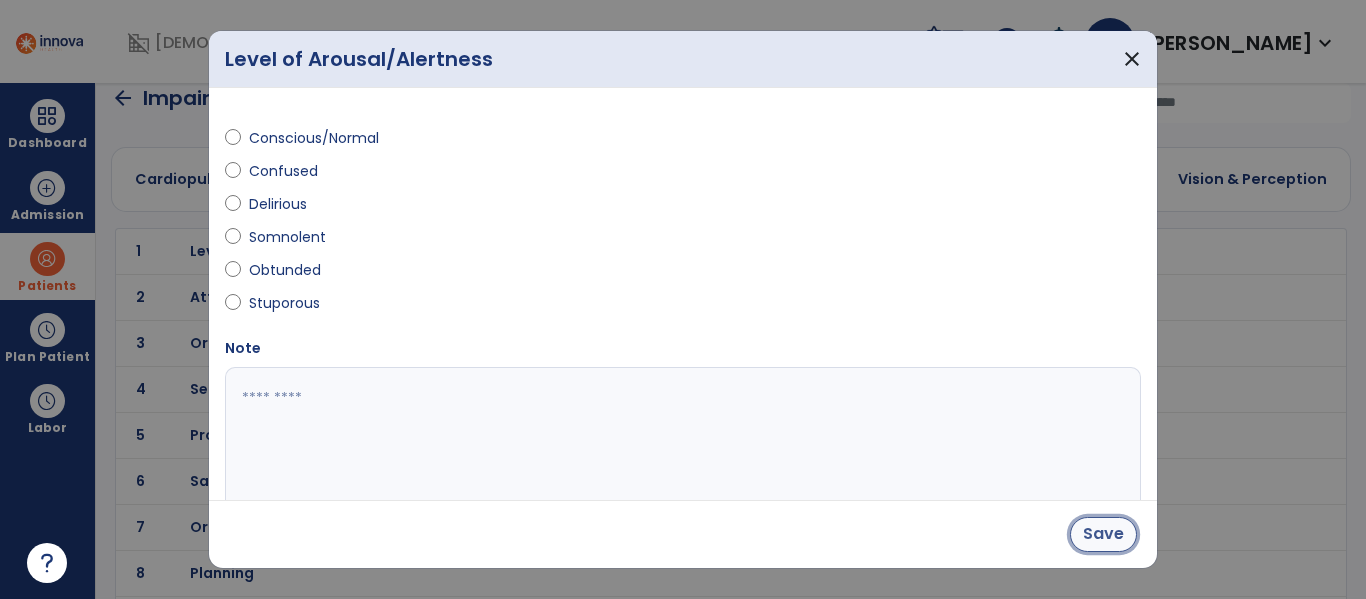 click on "Save" at bounding box center (1103, 534) 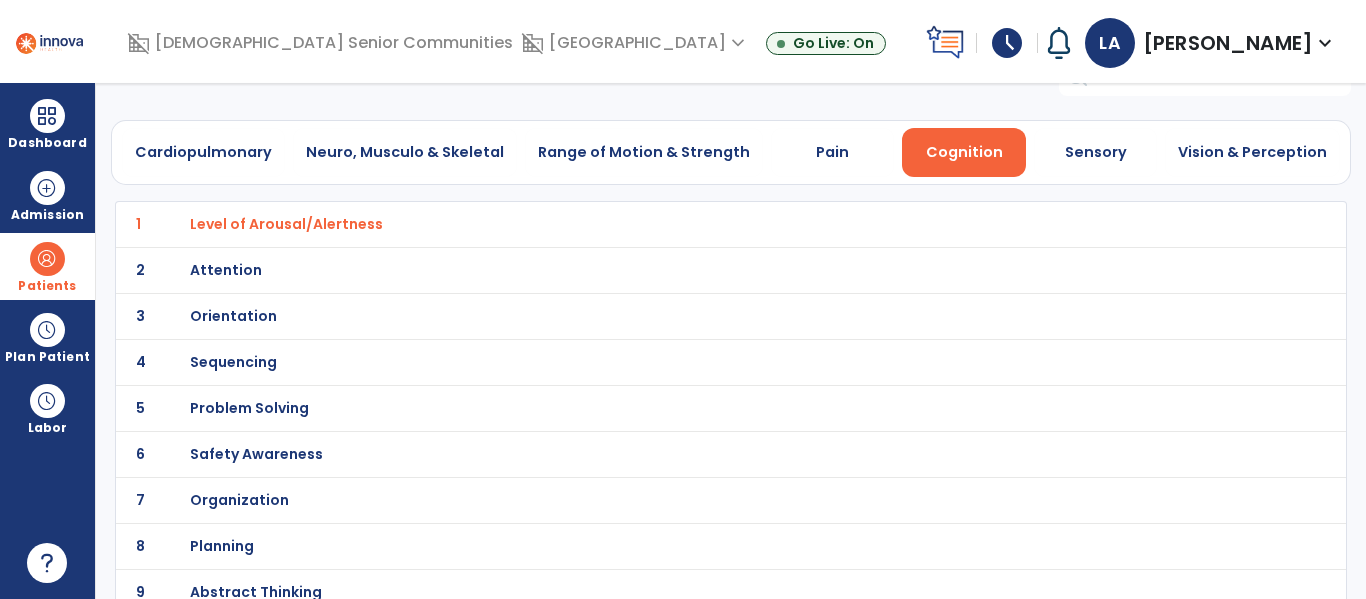 scroll, scrollTop: 51, scrollLeft: 0, axis: vertical 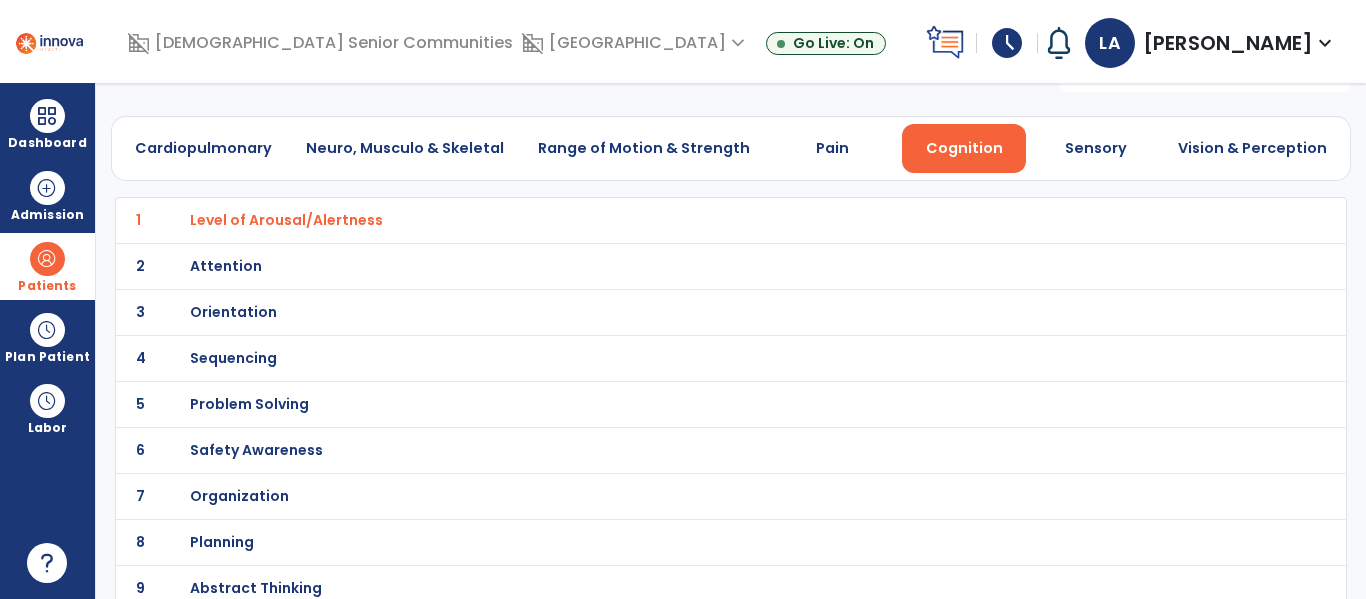 click on "Orientation" at bounding box center [286, 220] 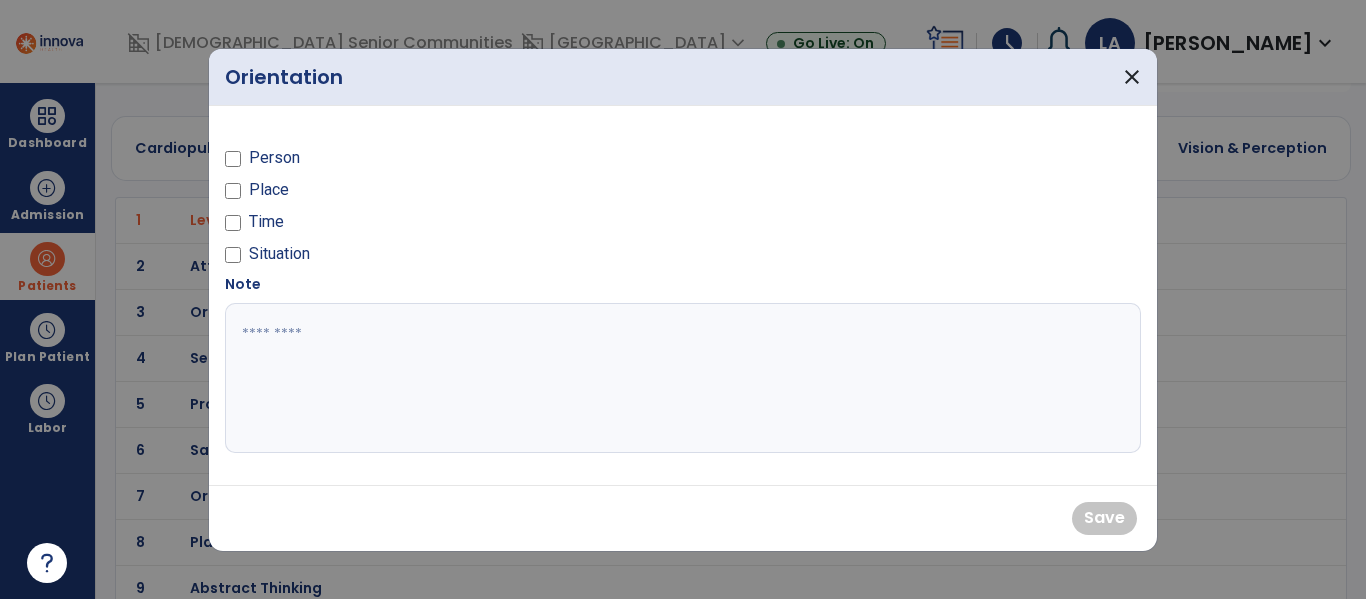 click on "Person" at bounding box center [274, 158] 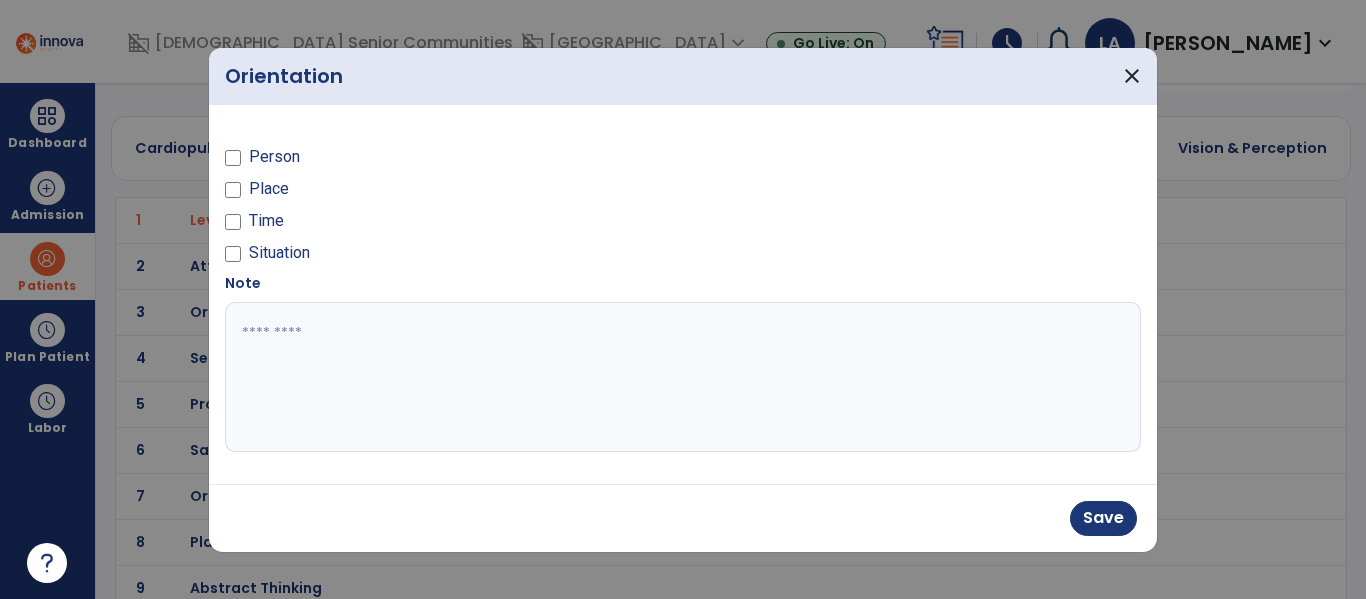 click on "Place" at bounding box center [269, 189] 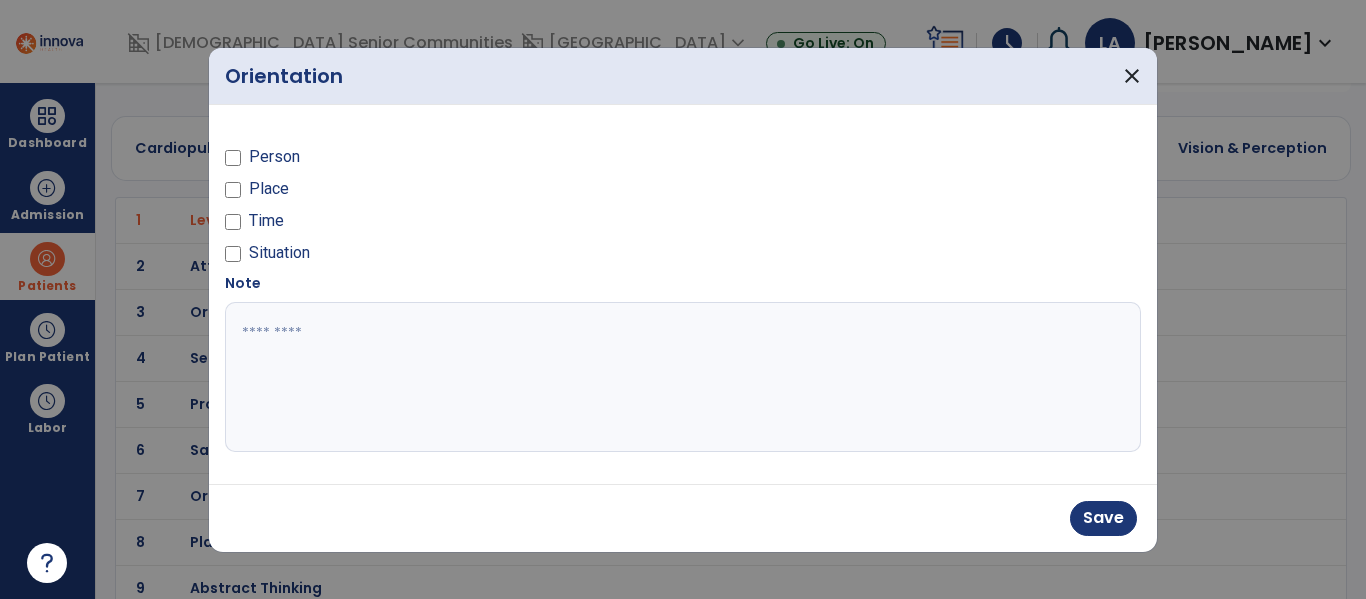 click on "Time" at bounding box center (266, 221) 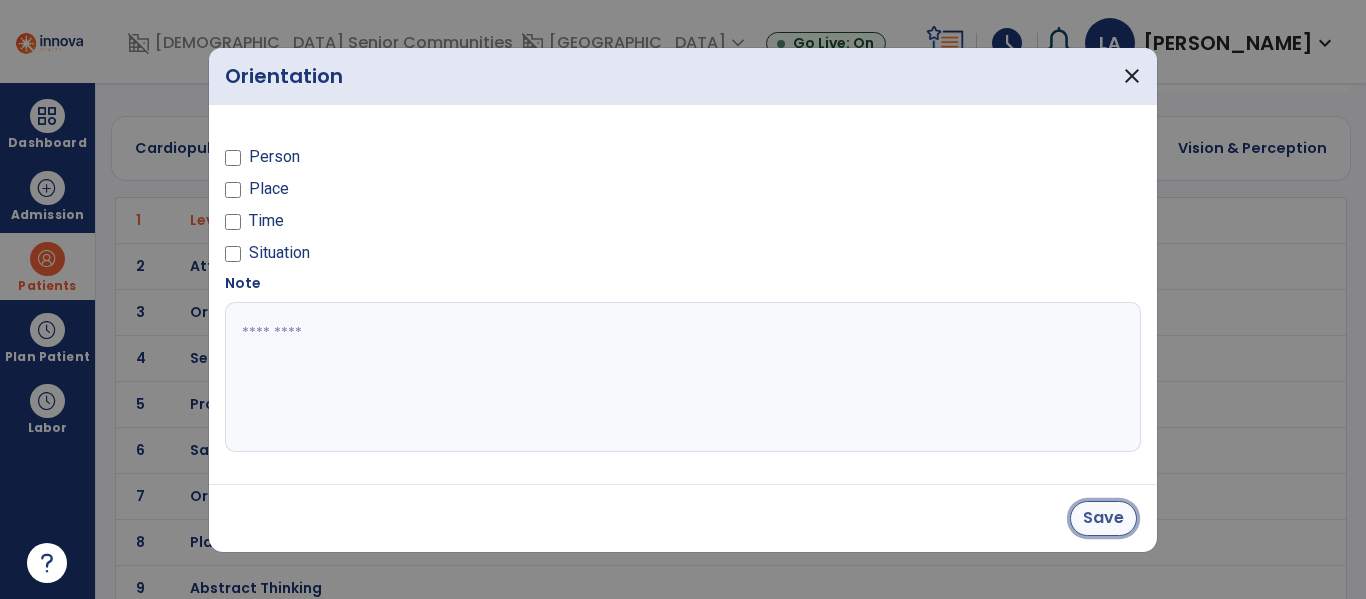 click on "Save" at bounding box center [1103, 518] 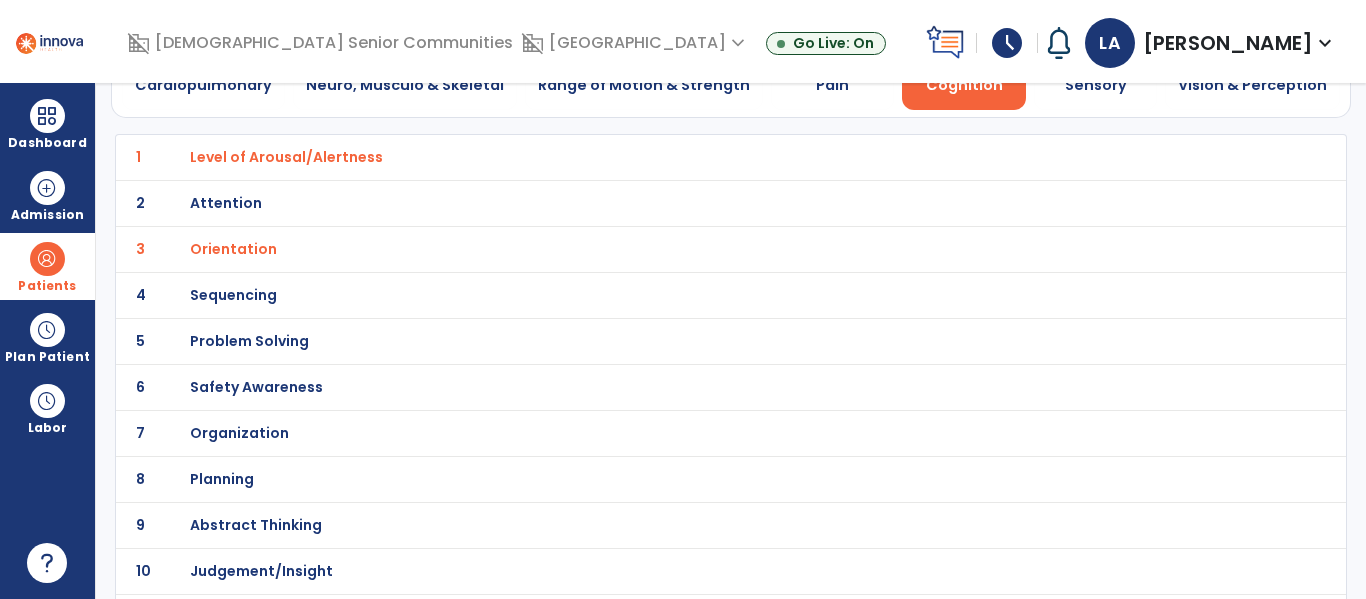 scroll, scrollTop: 131, scrollLeft: 0, axis: vertical 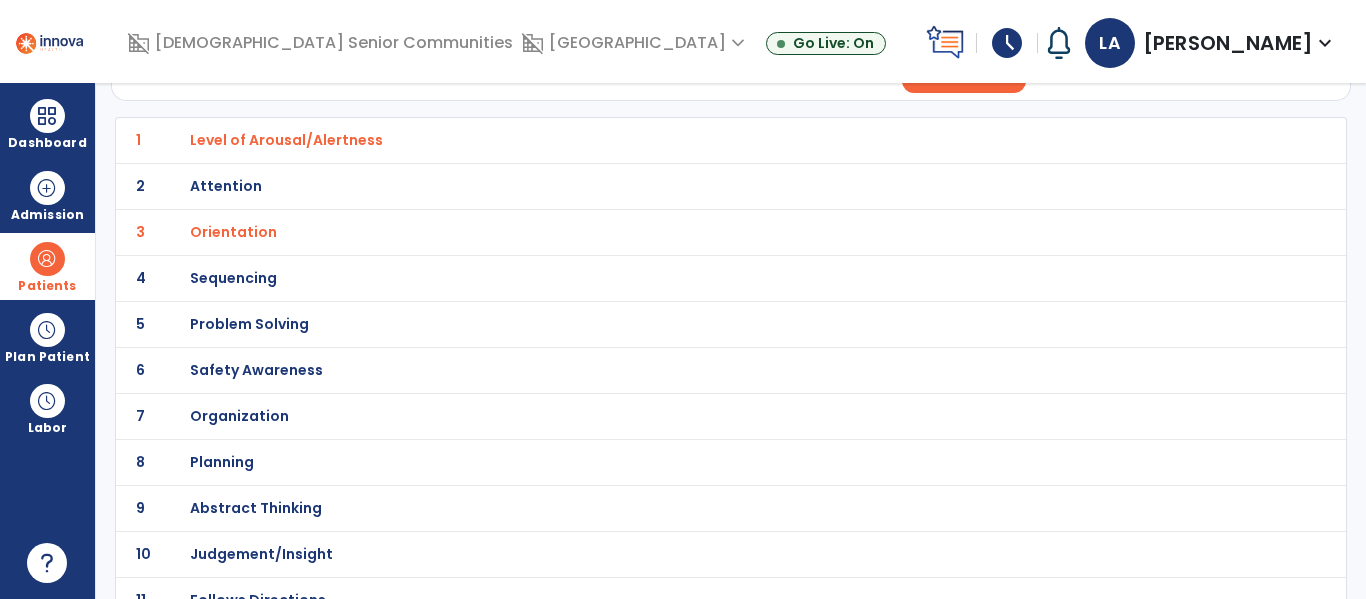 click on "Sequencing" at bounding box center (286, 140) 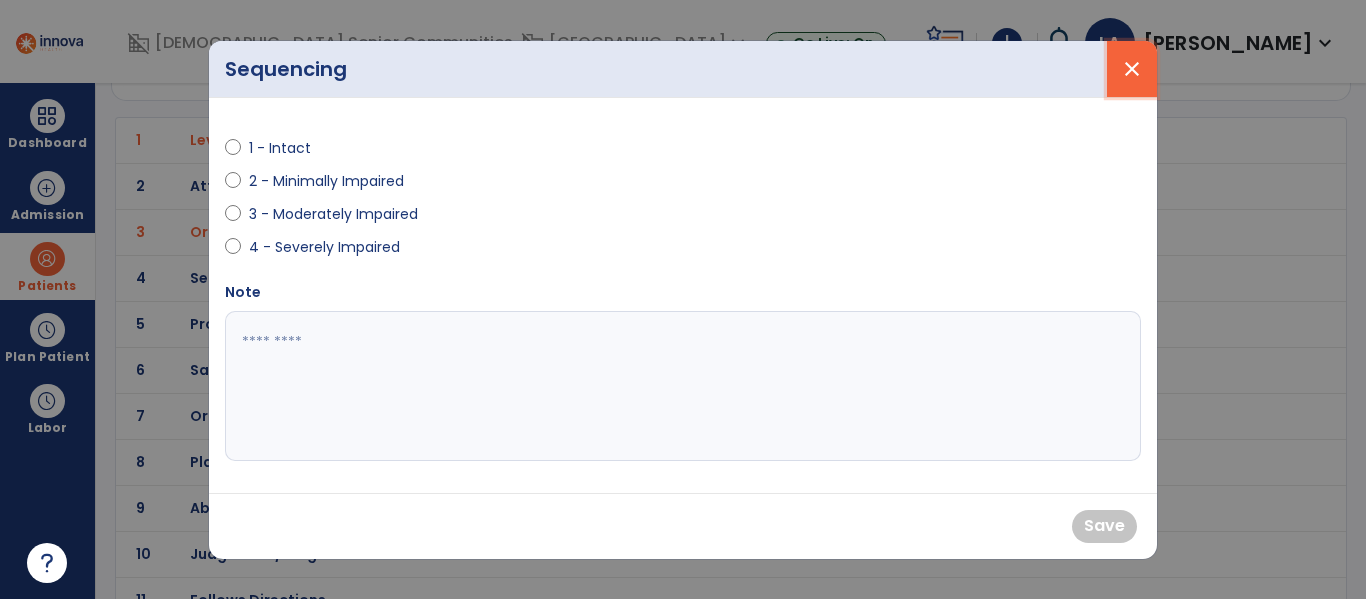 click on "close" at bounding box center [1132, 69] 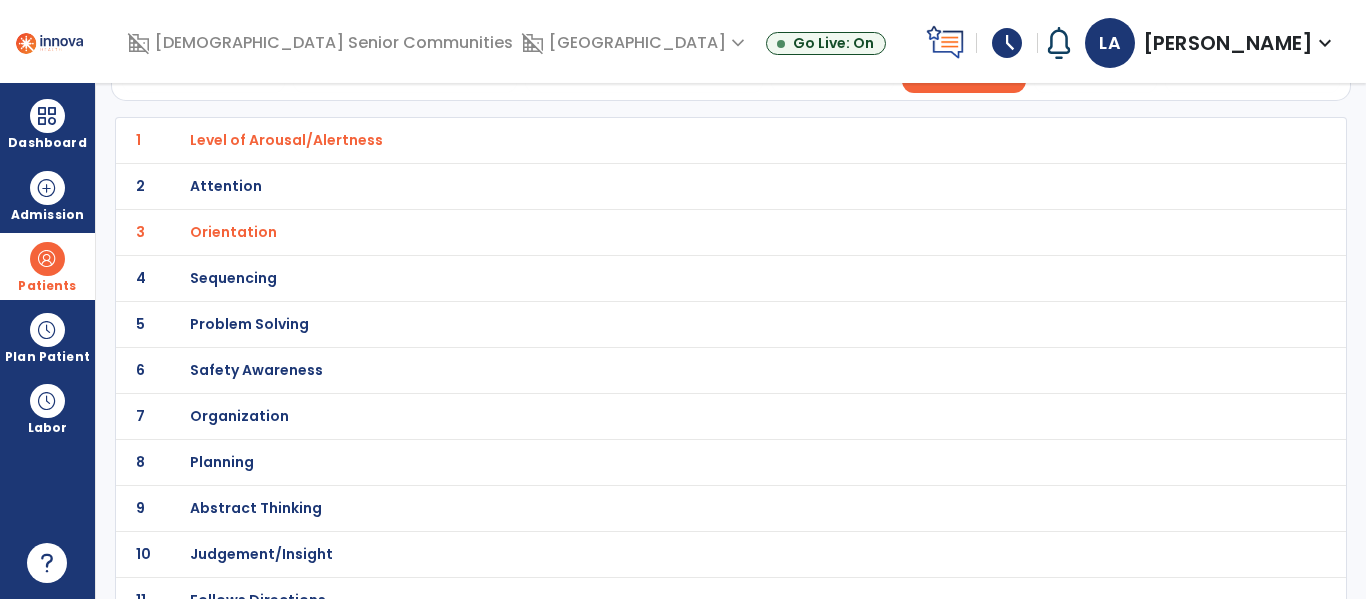 click on "Problem Solving" at bounding box center [286, 140] 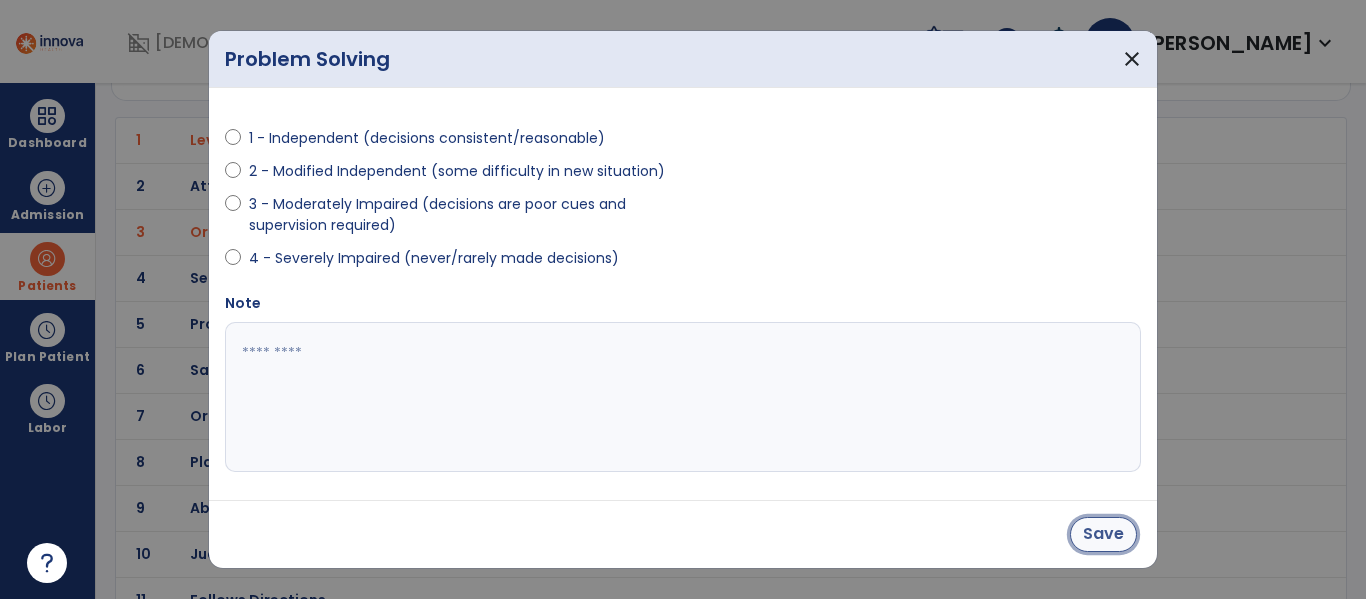 click on "Save" at bounding box center (1103, 534) 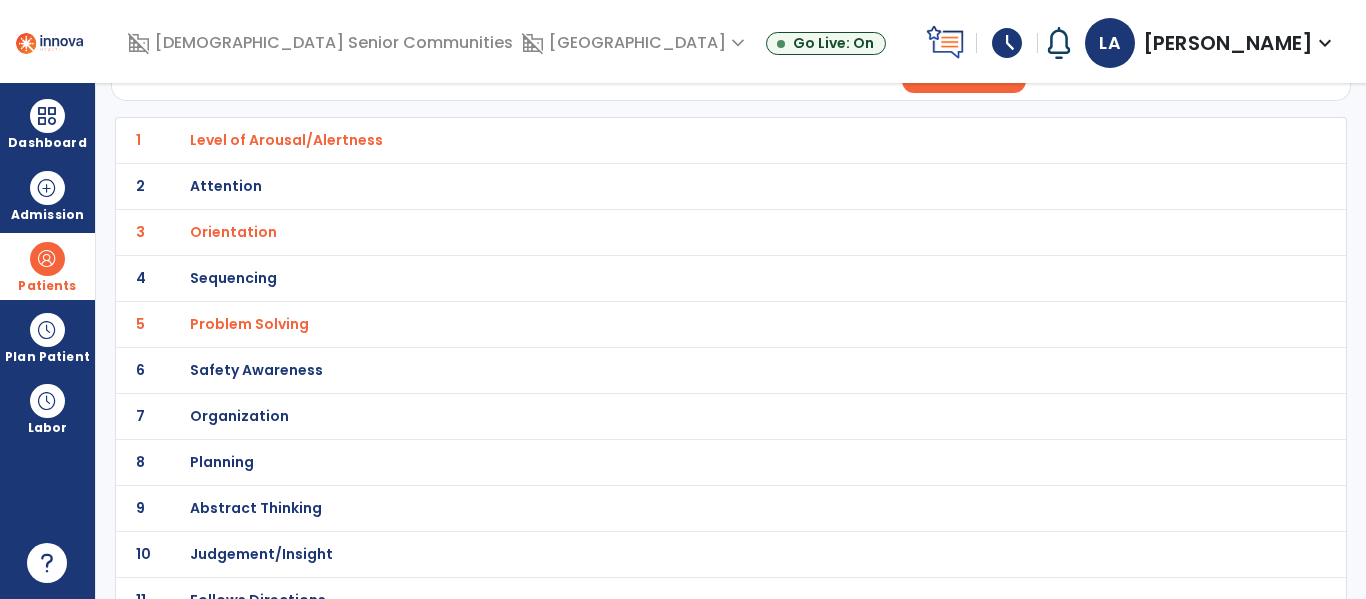 click on "Safety Awareness" at bounding box center [286, 140] 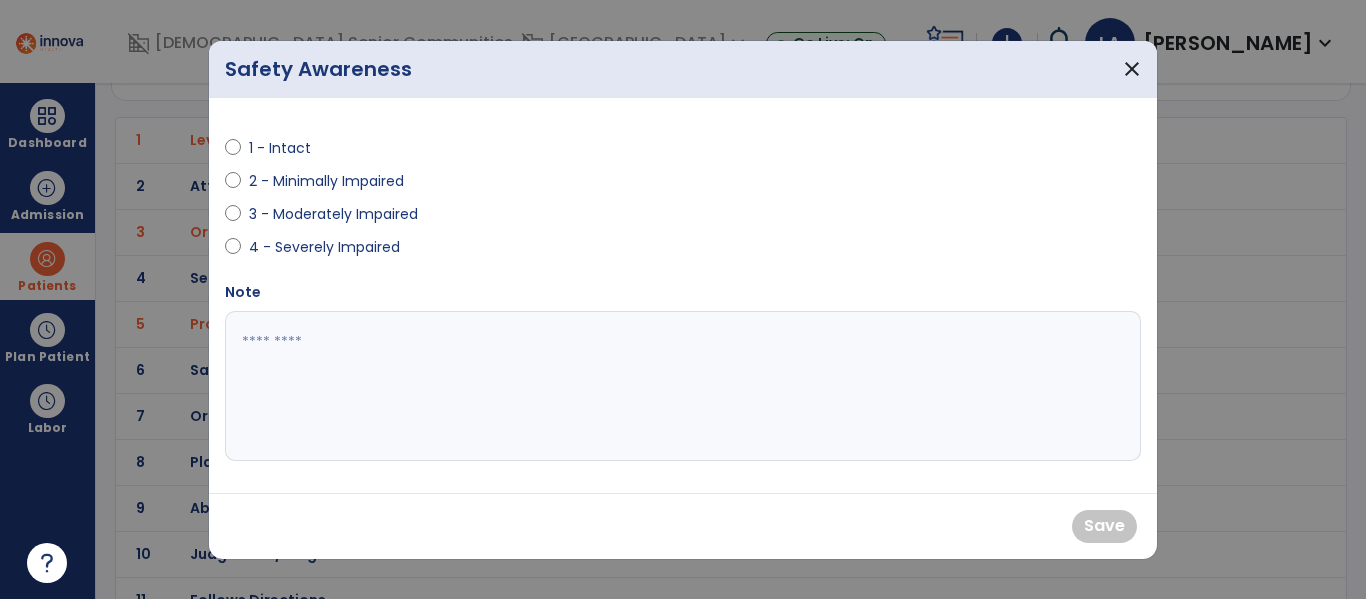 click on "3 - Moderately Impaired" at bounding box center (333, 214) 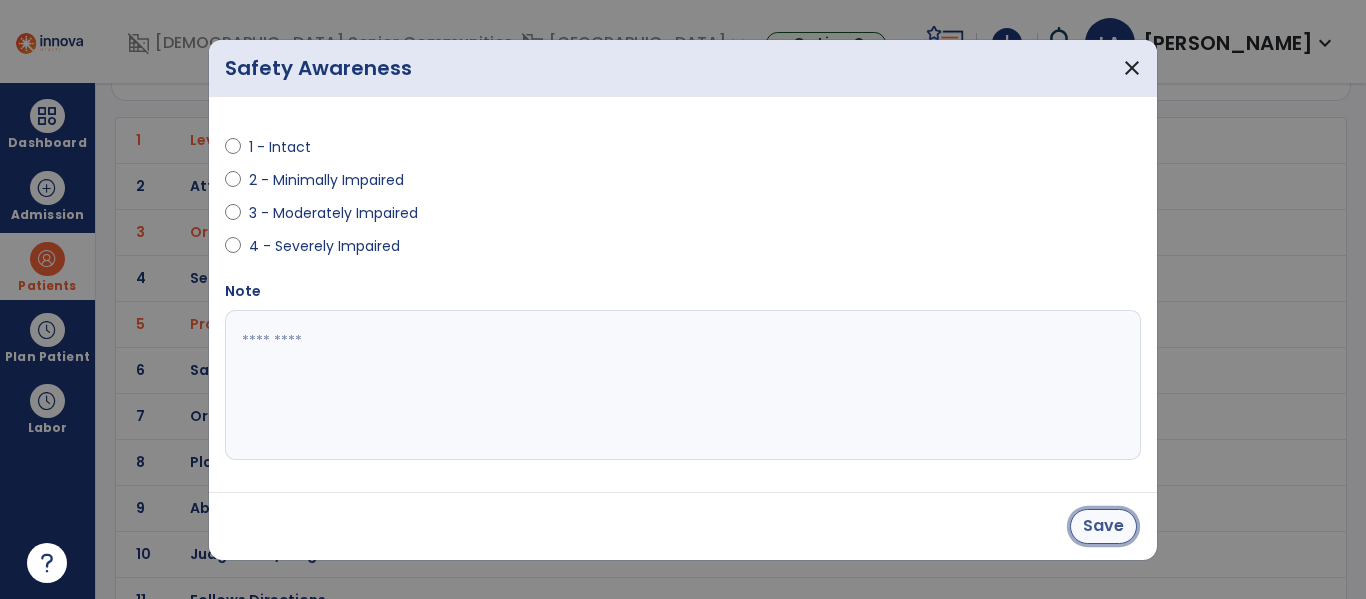 click on "Save" at bounding box center (1103, 526) 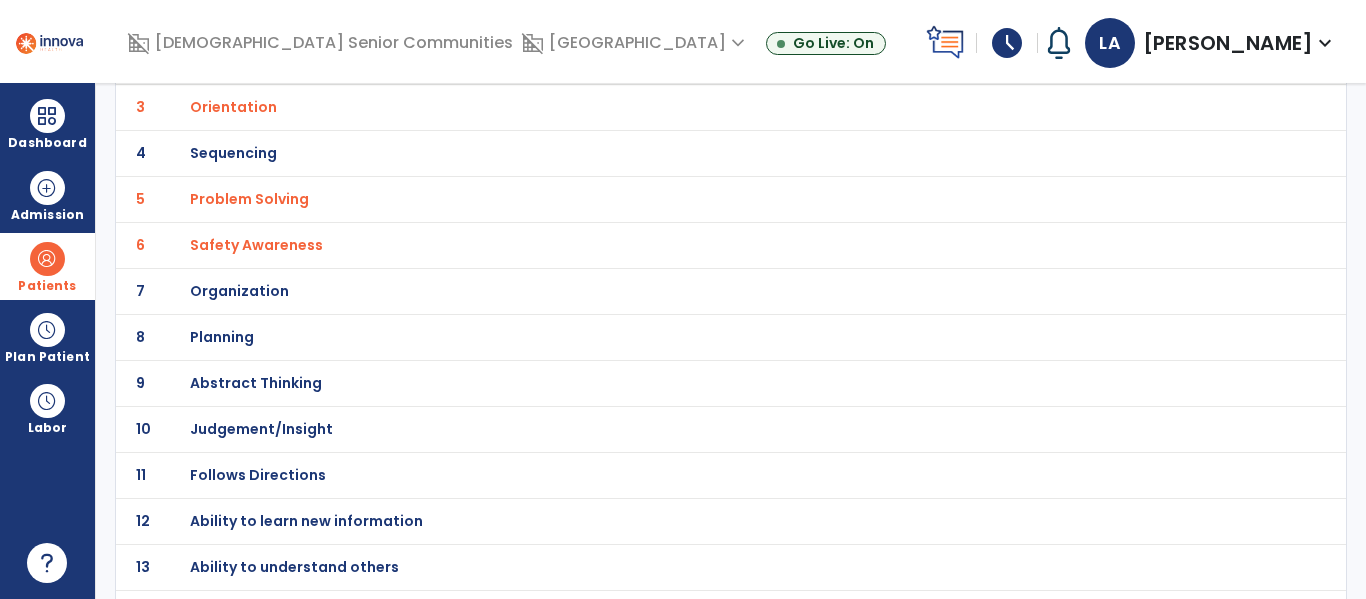 scroll, scrollTop: 312, scrollLeft: 0, axis: vertical 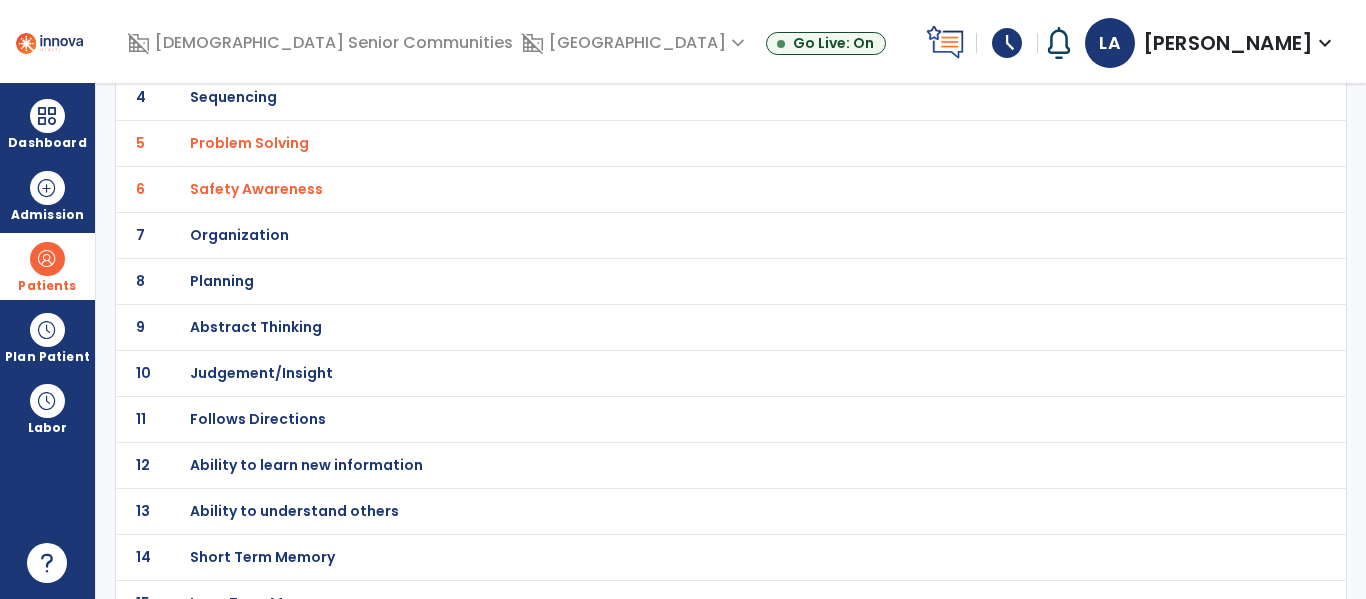 click on "Judgement/Insight" at bounding box center [286, -41] 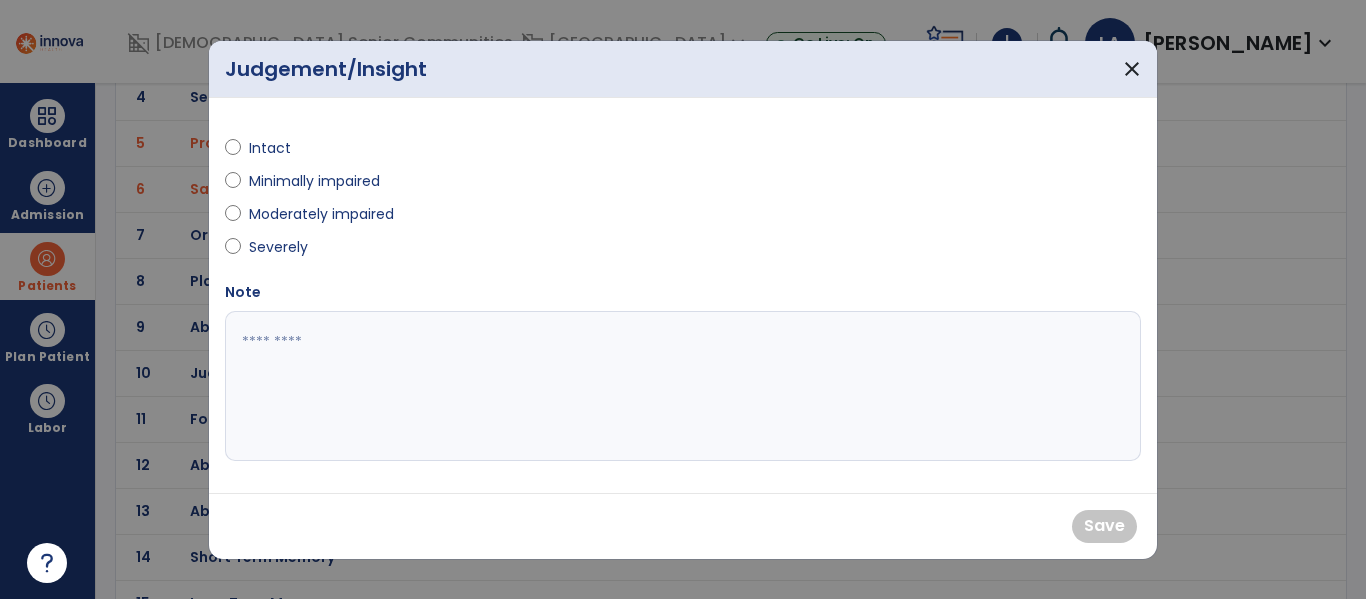 click on "Moderately impaired" at bounding box center (321, 214) 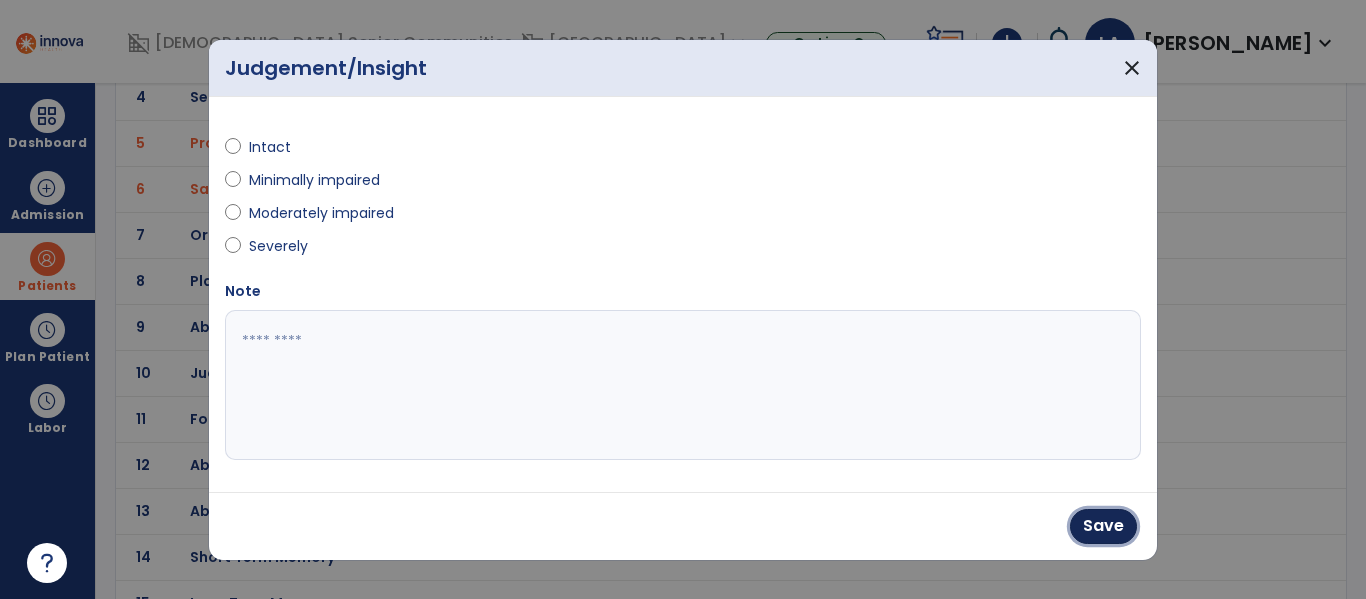 drag, startPoint x: 1095, startPoint y: 535, endPoint x: 1013, endPoint y: 546, distance: 82.73451 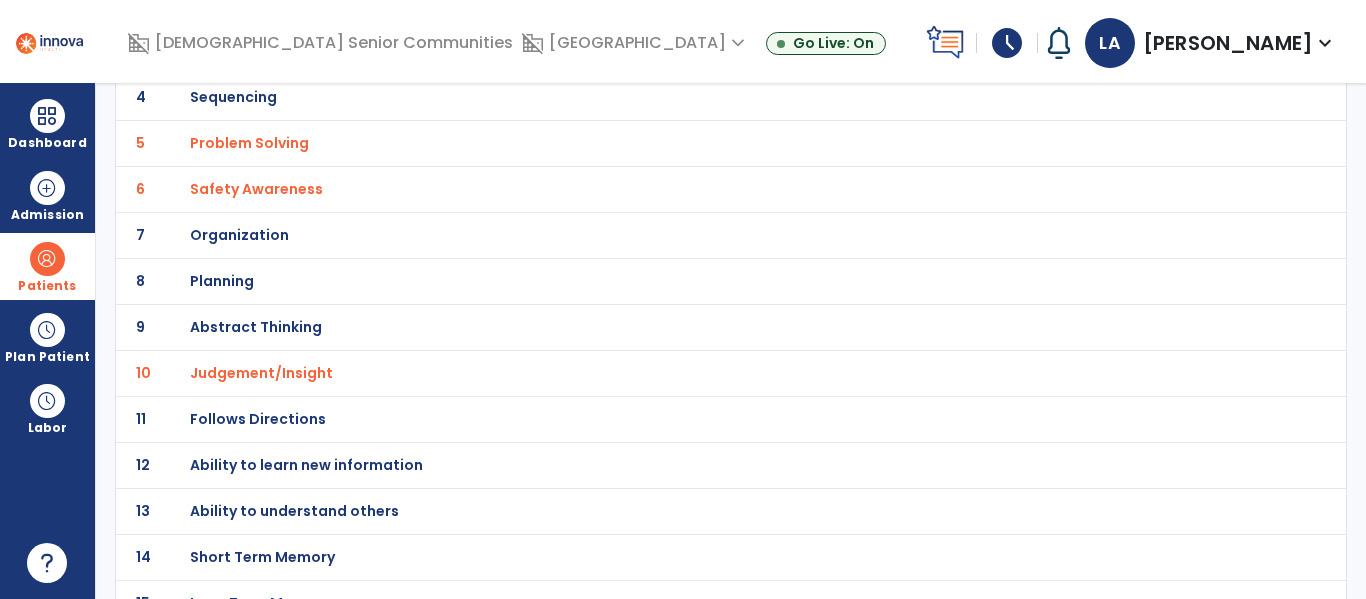 click on "Follows Directions" at bounding box center (286, -41) 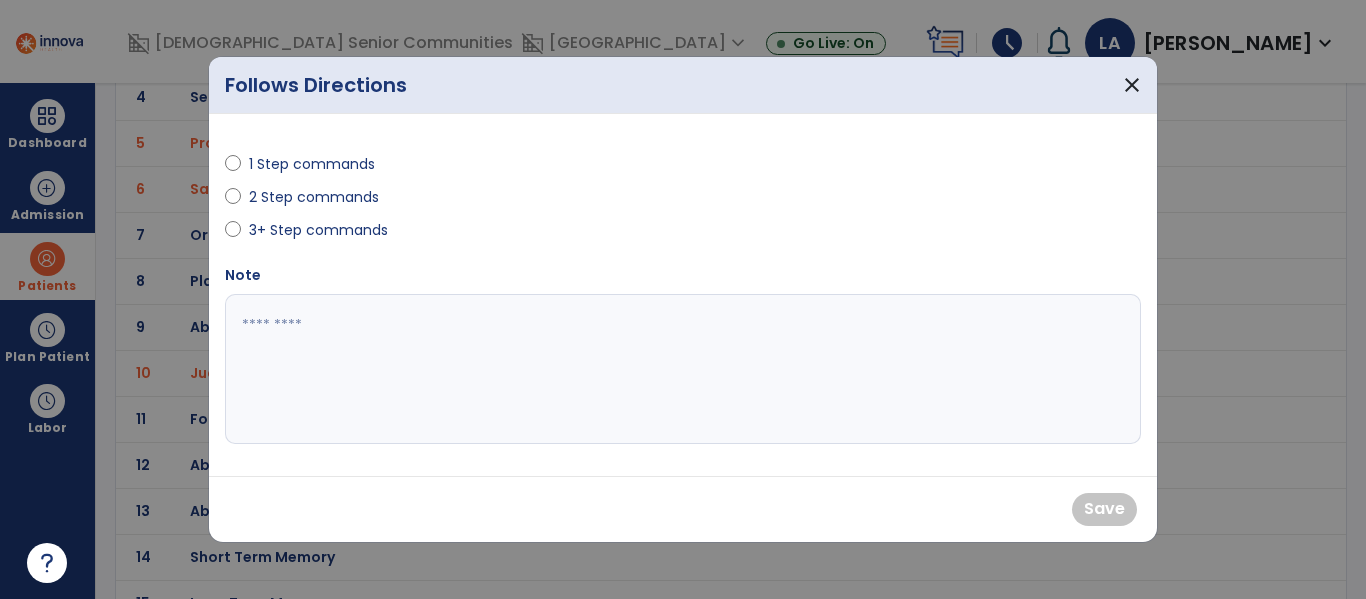 click on "1 Step commands" at bounding box center (312, 164) 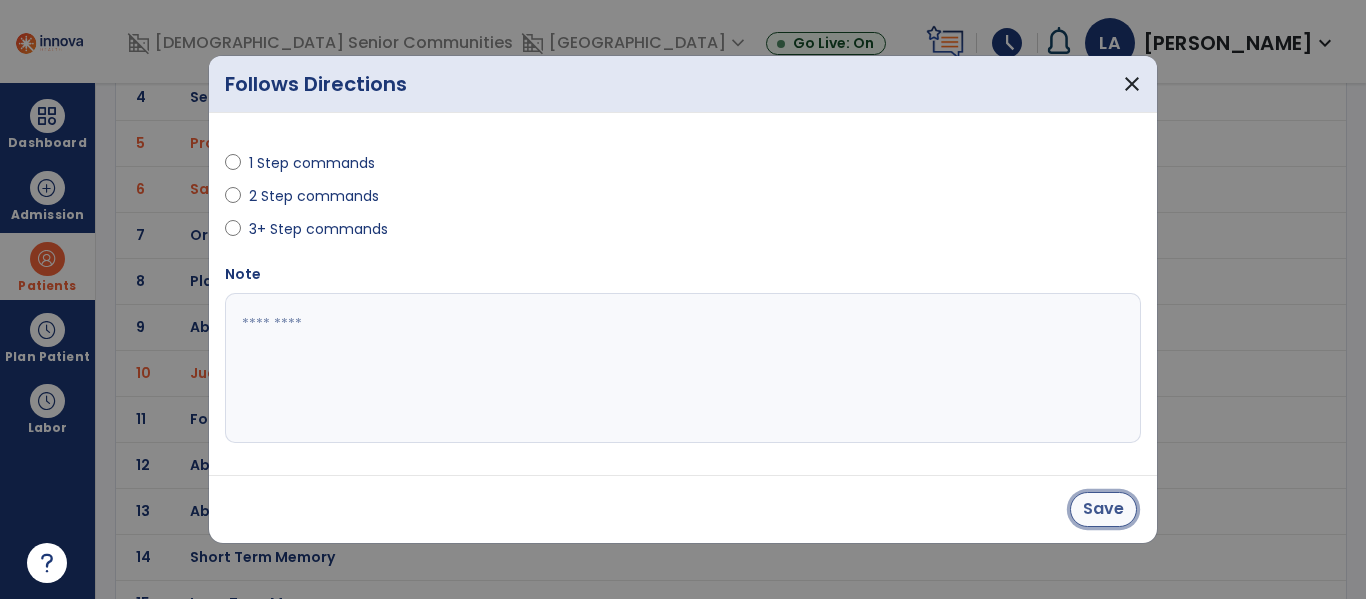 click on "Save" at bounding box center (1103, 509) 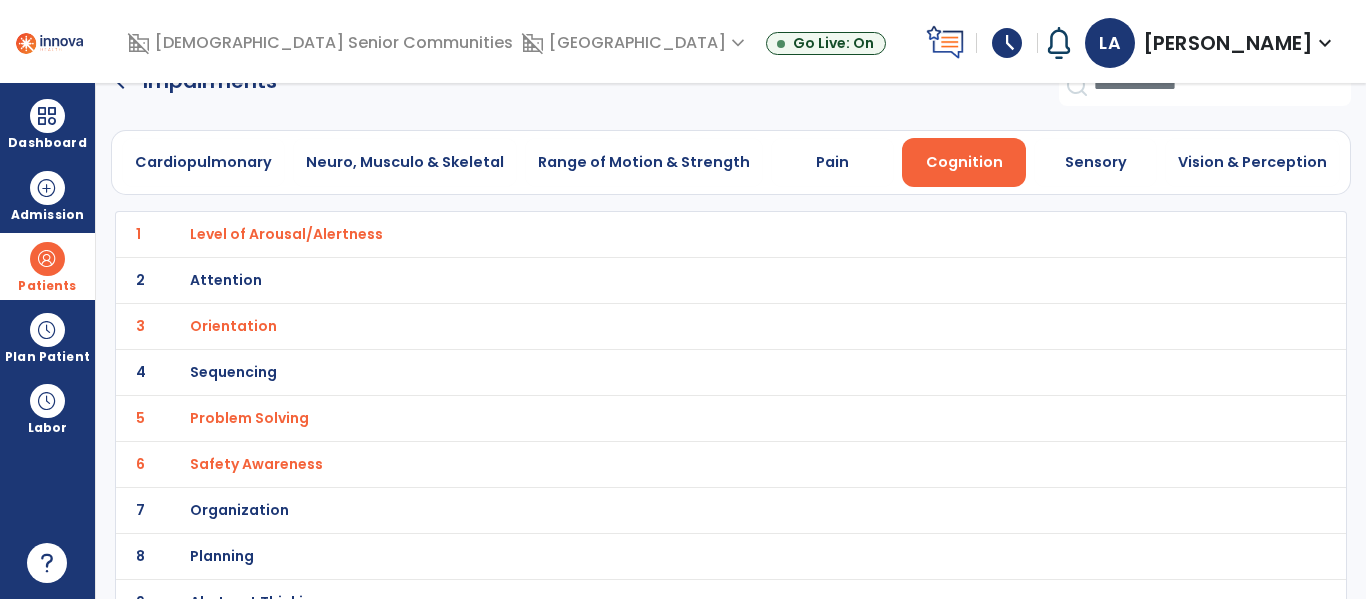 scroll, scrollTop: 0, scrollLeft: 0, axis: both 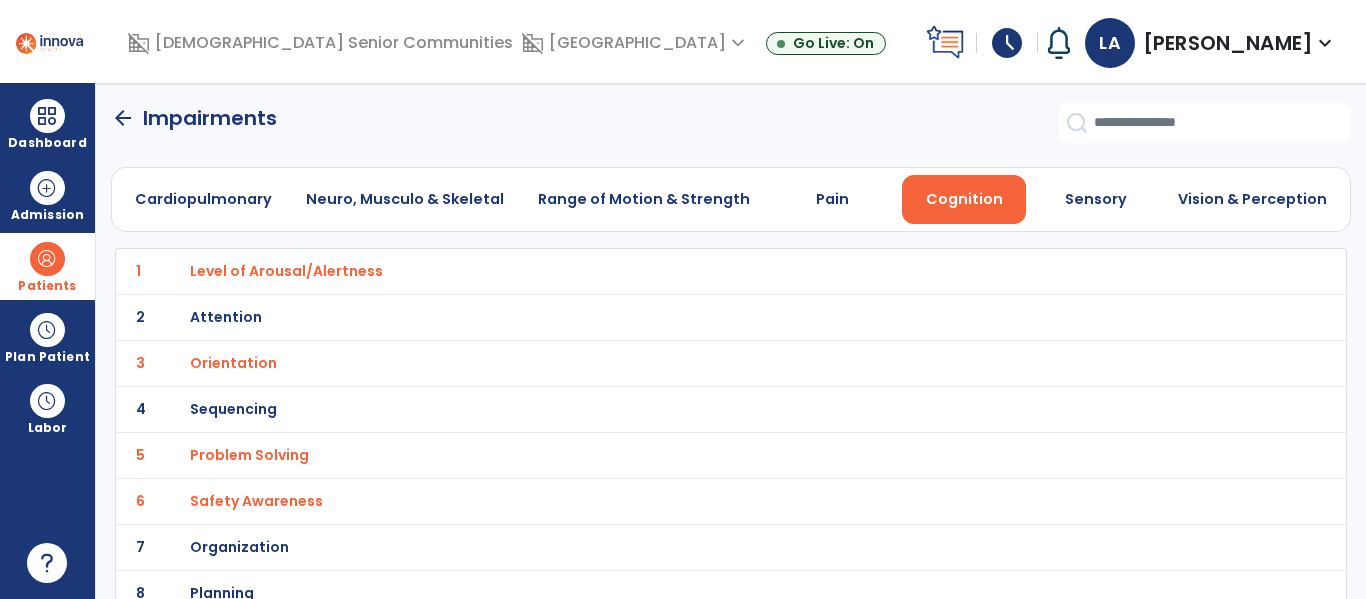 click on "arrow_back" 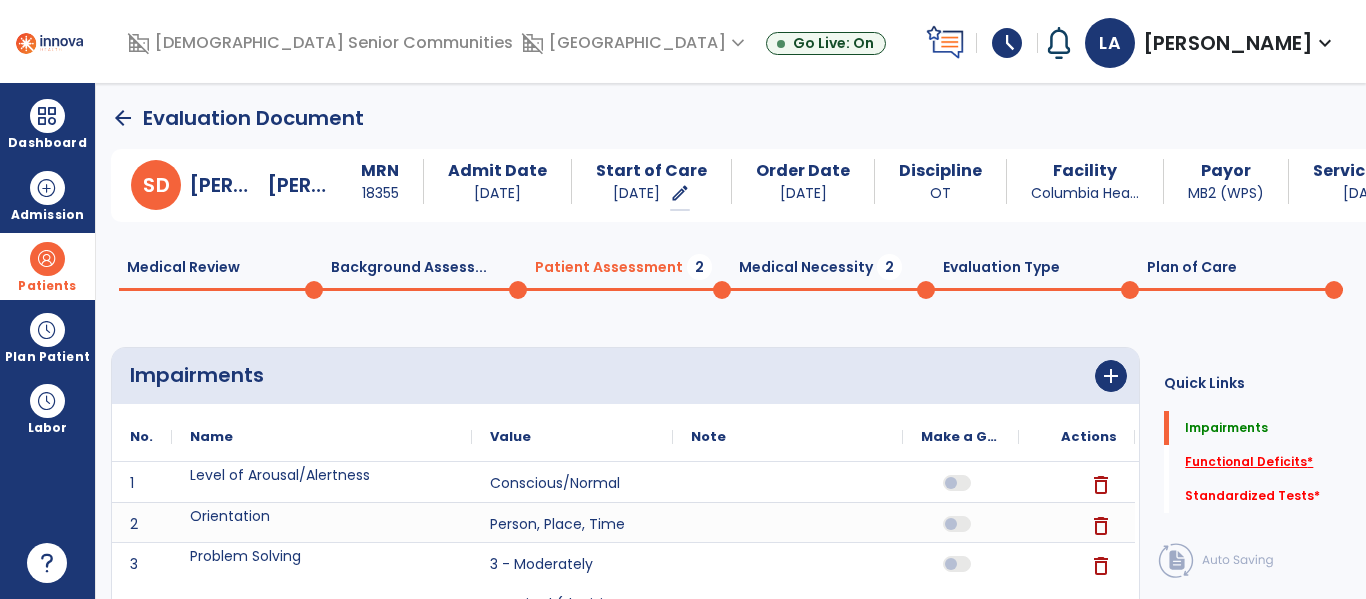 click on "Functional Deficits   *" 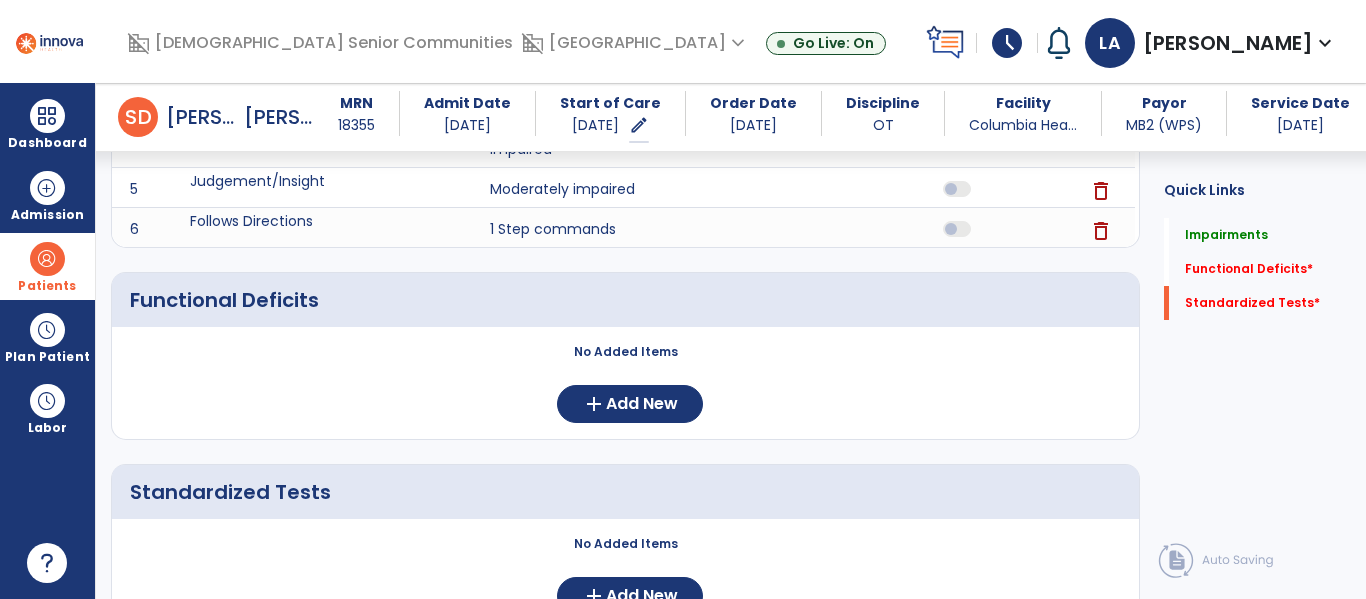 scroll, scrollTop: 631, scrollLeft: 0, axis: vertical 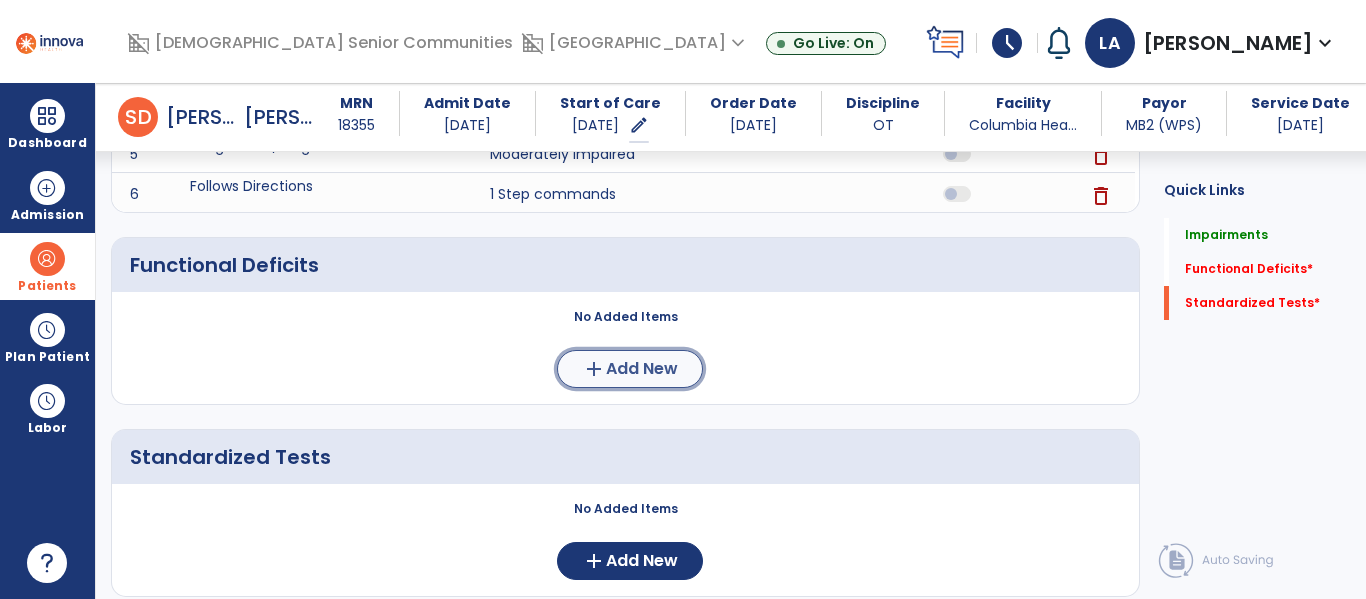 click on "Add New" 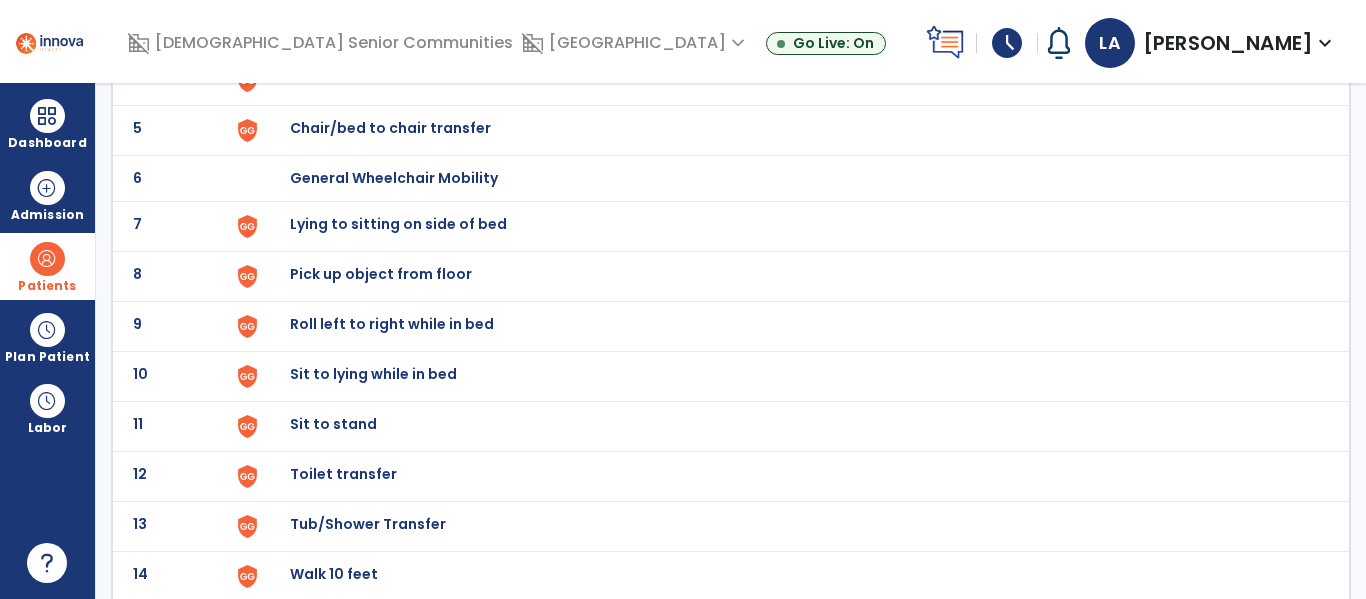 scroll, scrollTop: 341, scrollLeft: 0, axis: vertical 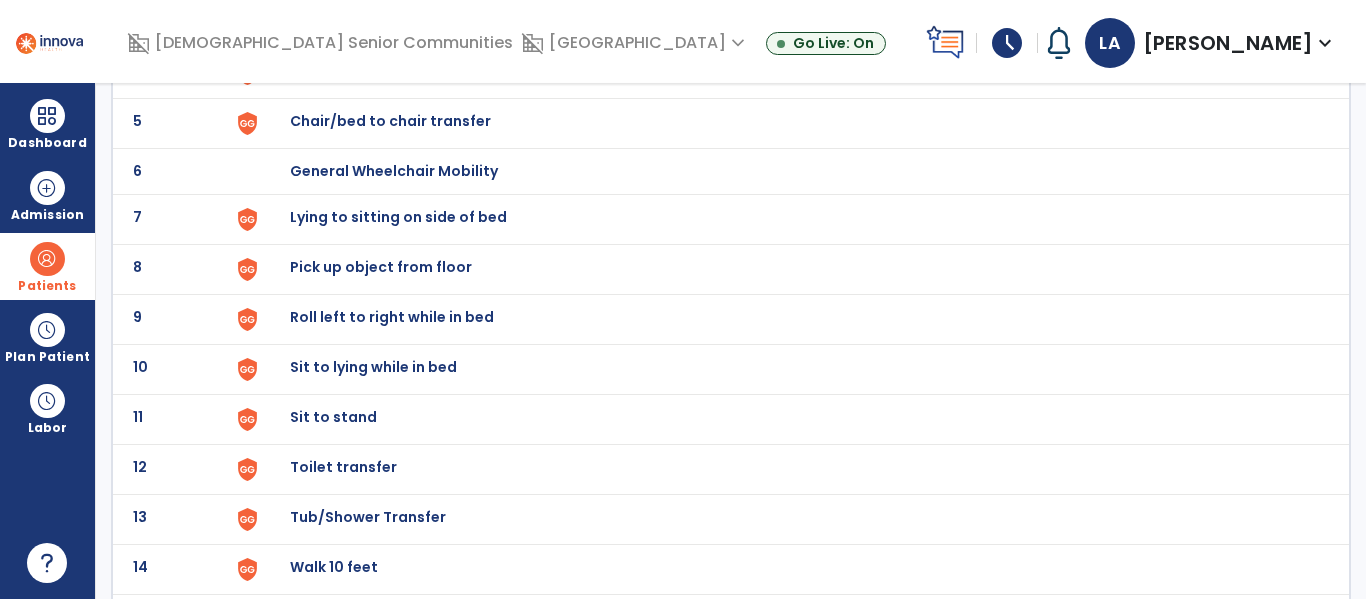click on "Sit to stand" at bounding box center [336, -79] 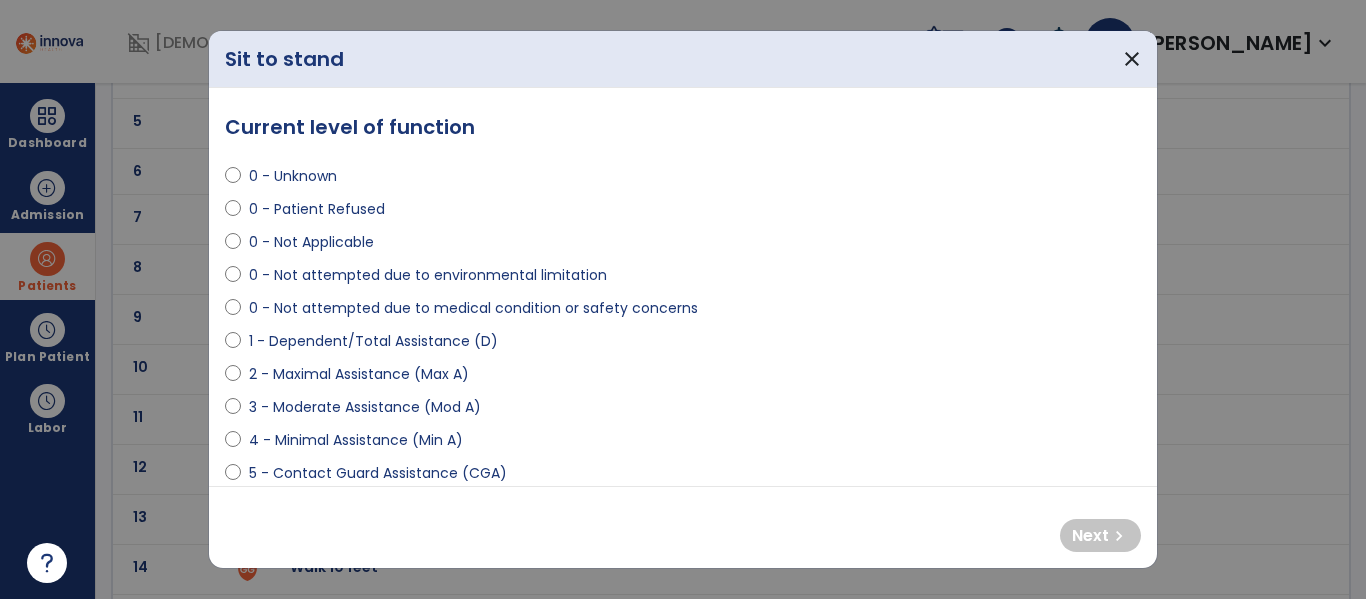 click on "0 - Patient Refused" at bounding box center (317, 209) 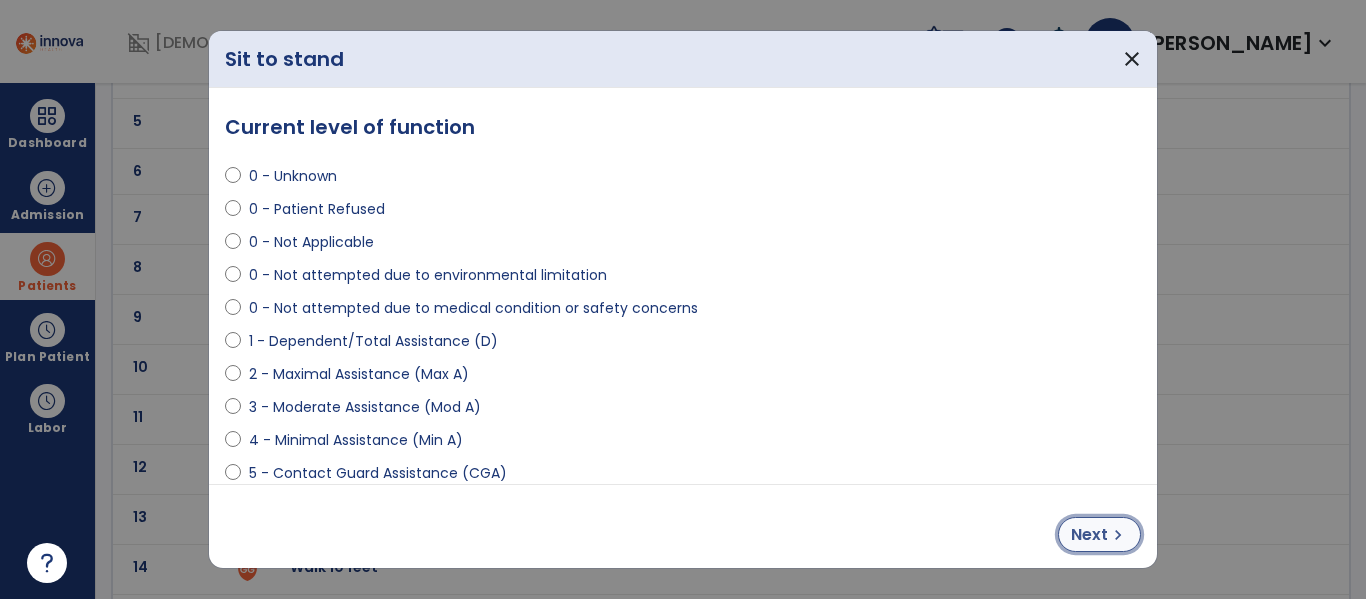 click on "Next" at bounding box center [1089, 535] 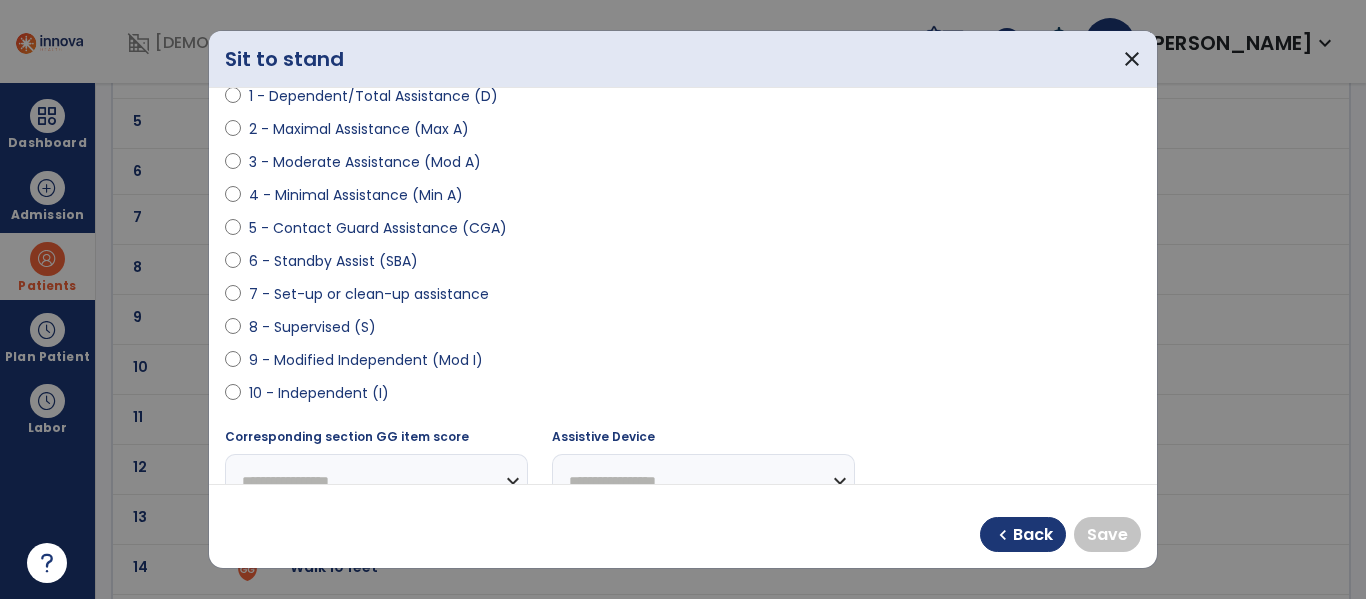 scroll, scrollTop: 249, scrollLeft: 0, axis: vertical 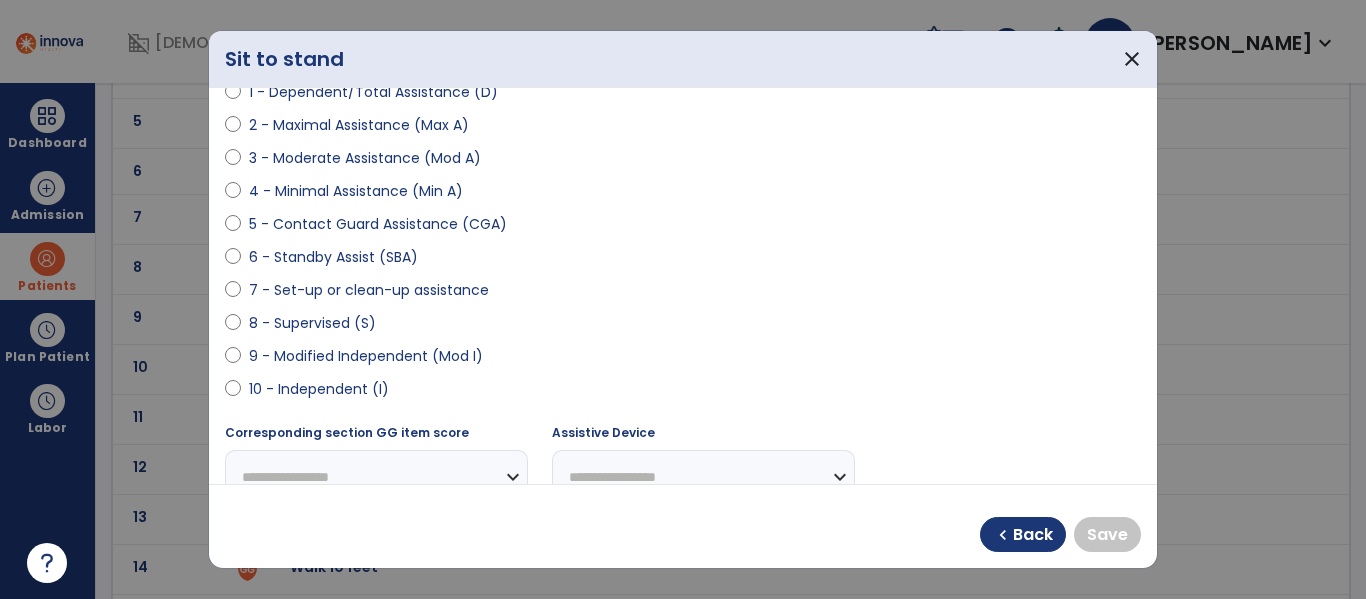 click on "9 - Modified Independent (Mod I)" at bounding box center [366, 356] 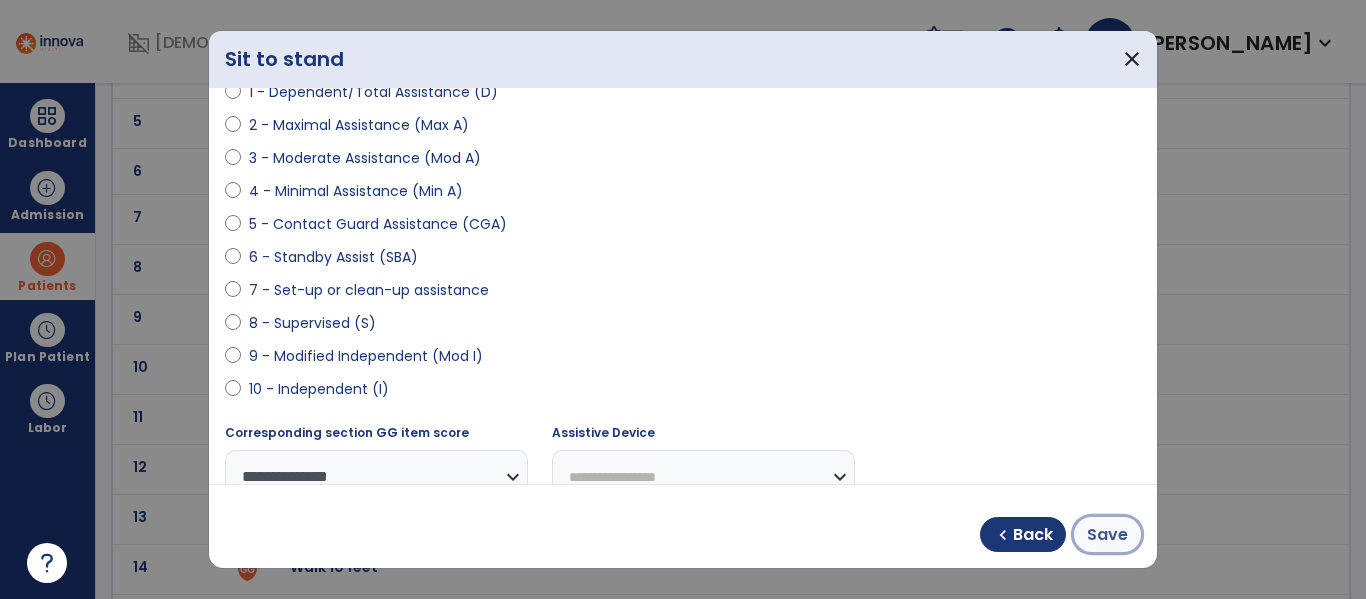 click on "Save" at bounding box center (1107, 535) 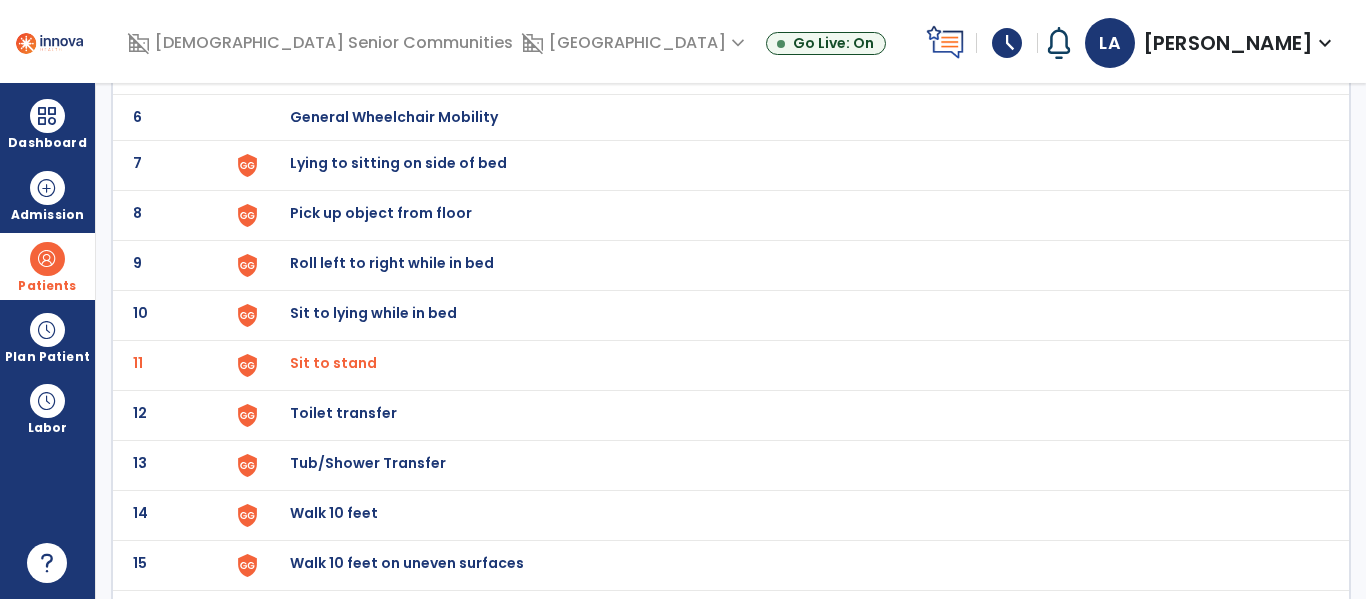 scroll, scrollTop: 407, scrollLeft: 0, axis: vertical 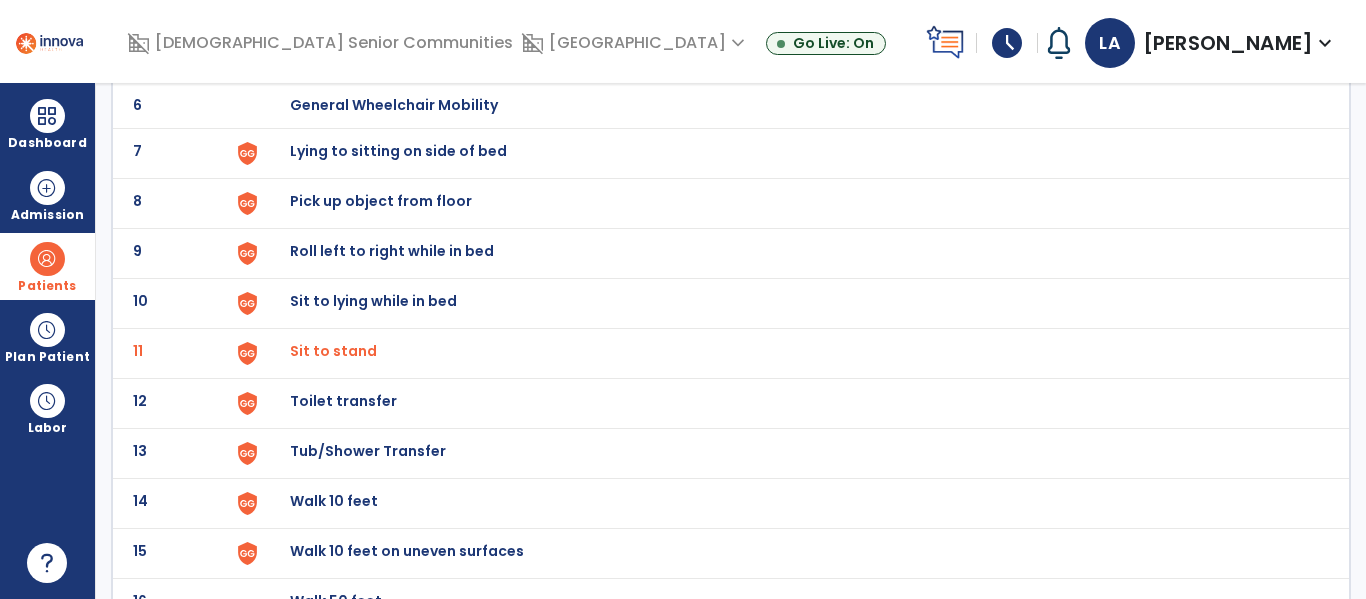 click on "Toilet transfer" at bounding box center (336, -145) 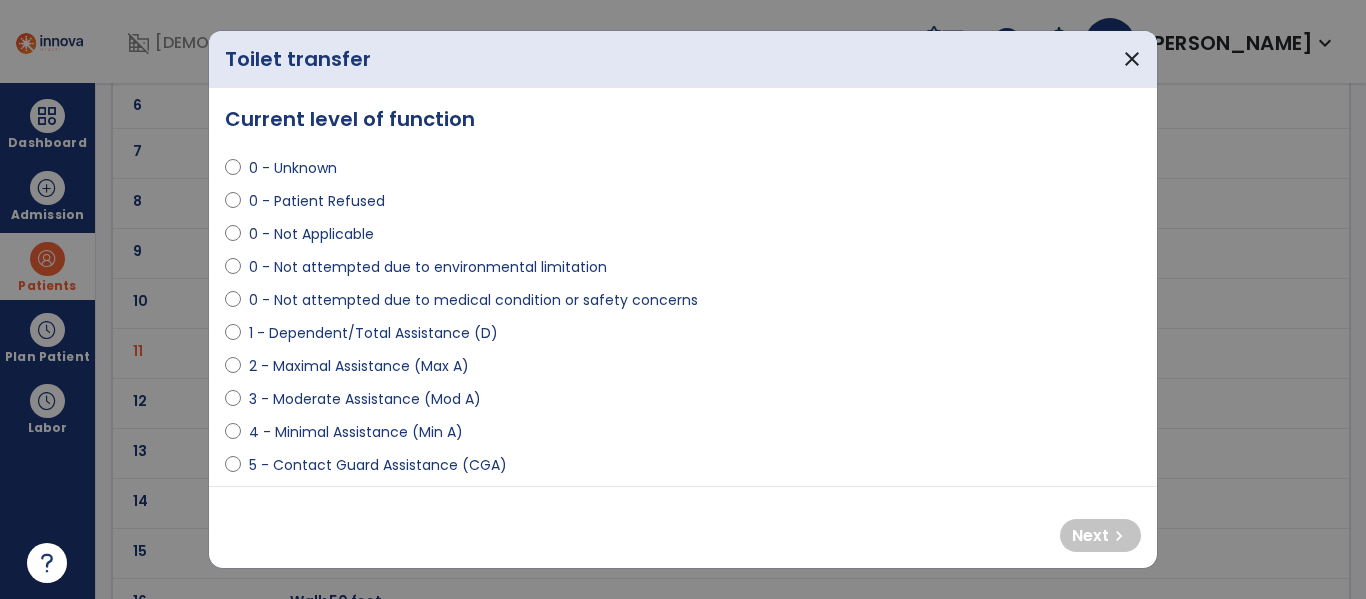 scroll, scrollTop: 10, scrollLeft: 0, axis: vertical 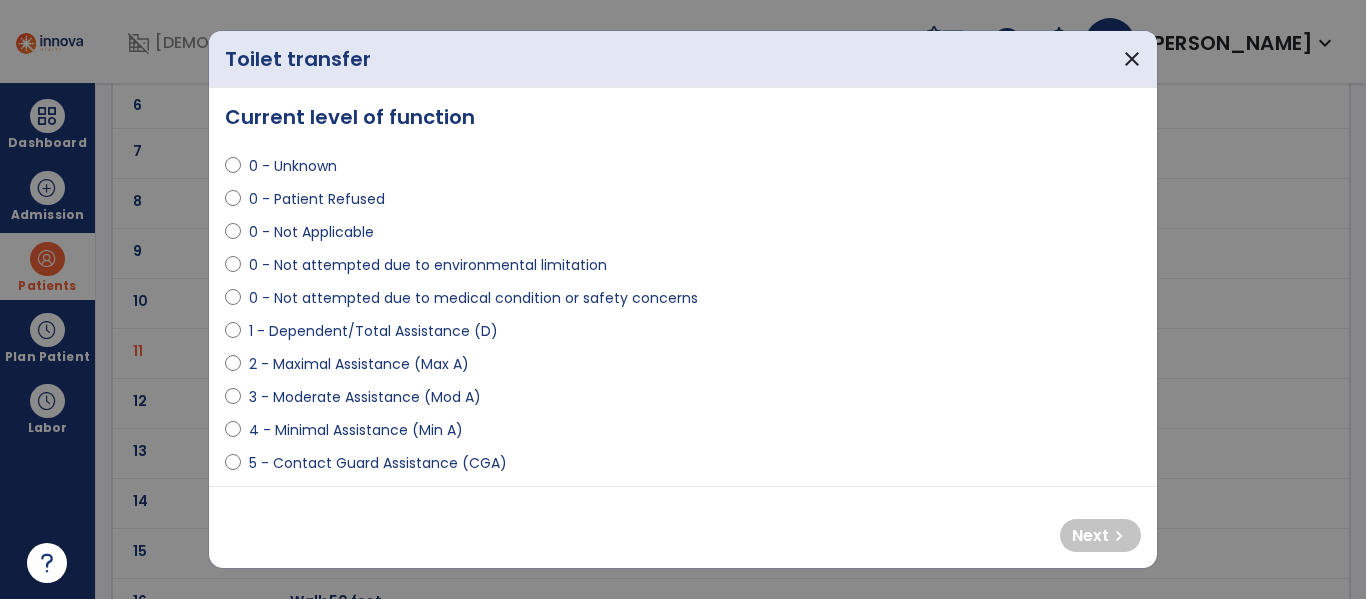 click on "0 - Patient Refused" at bounding box center [317, 199] 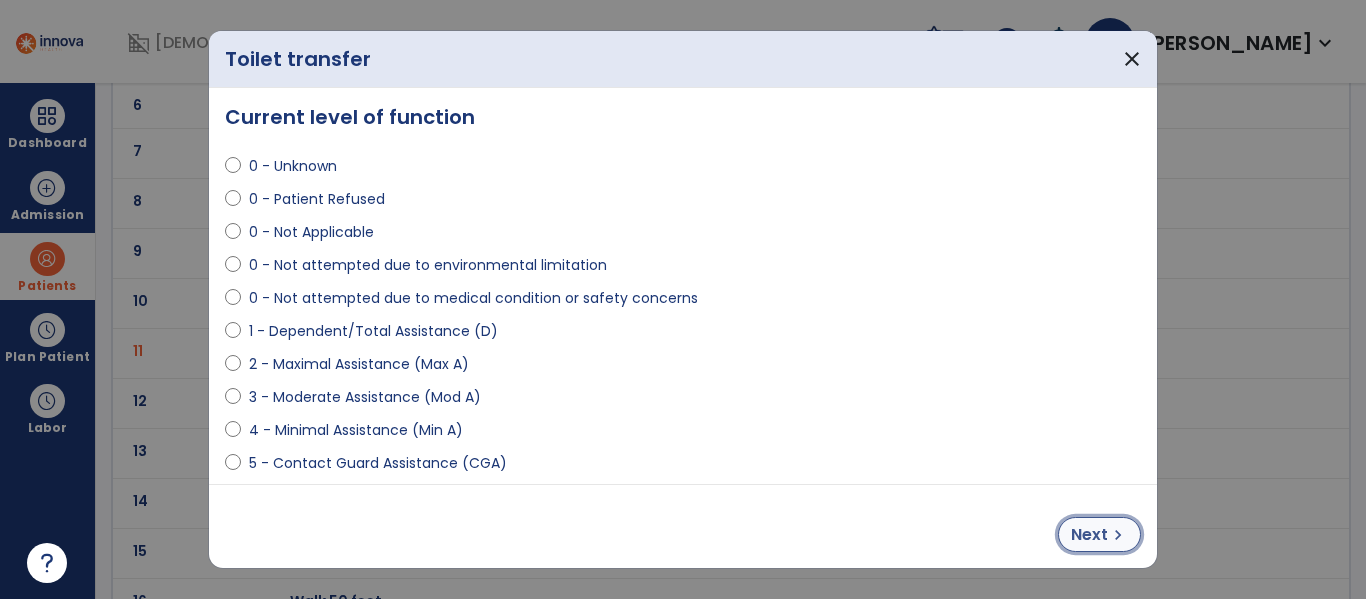 click on "Next" at bounding box center (1089, 535) 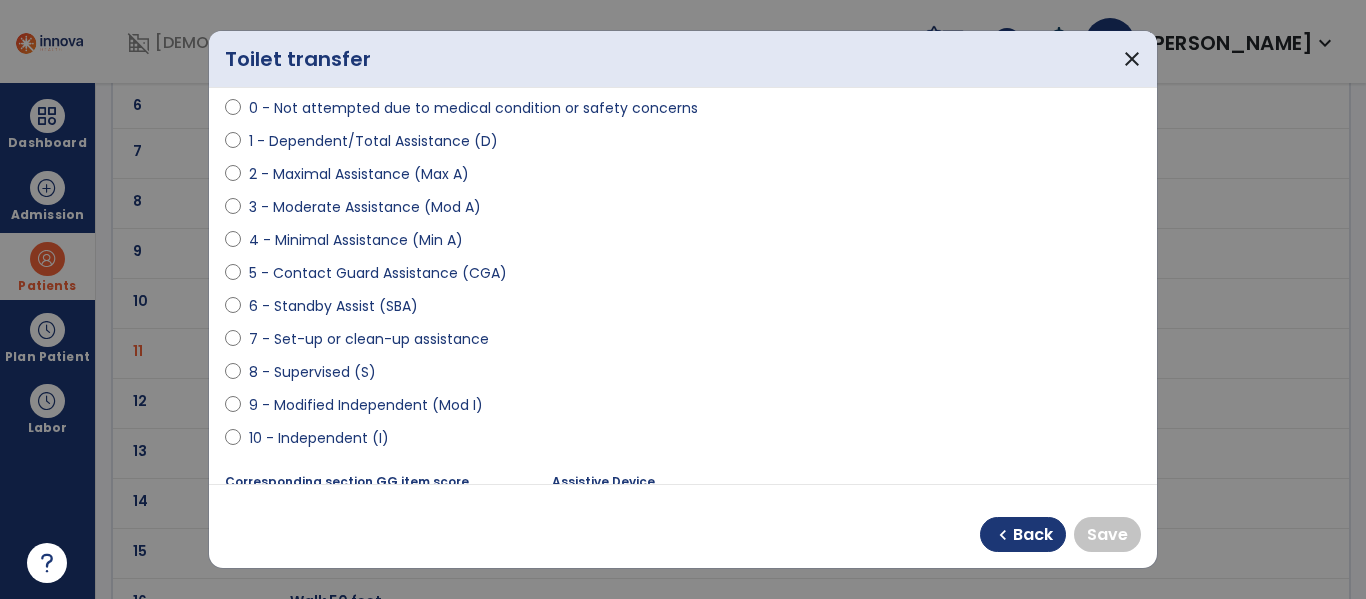 scroll, scrollTop: 210, scrollLeft: 0, axis: vertical 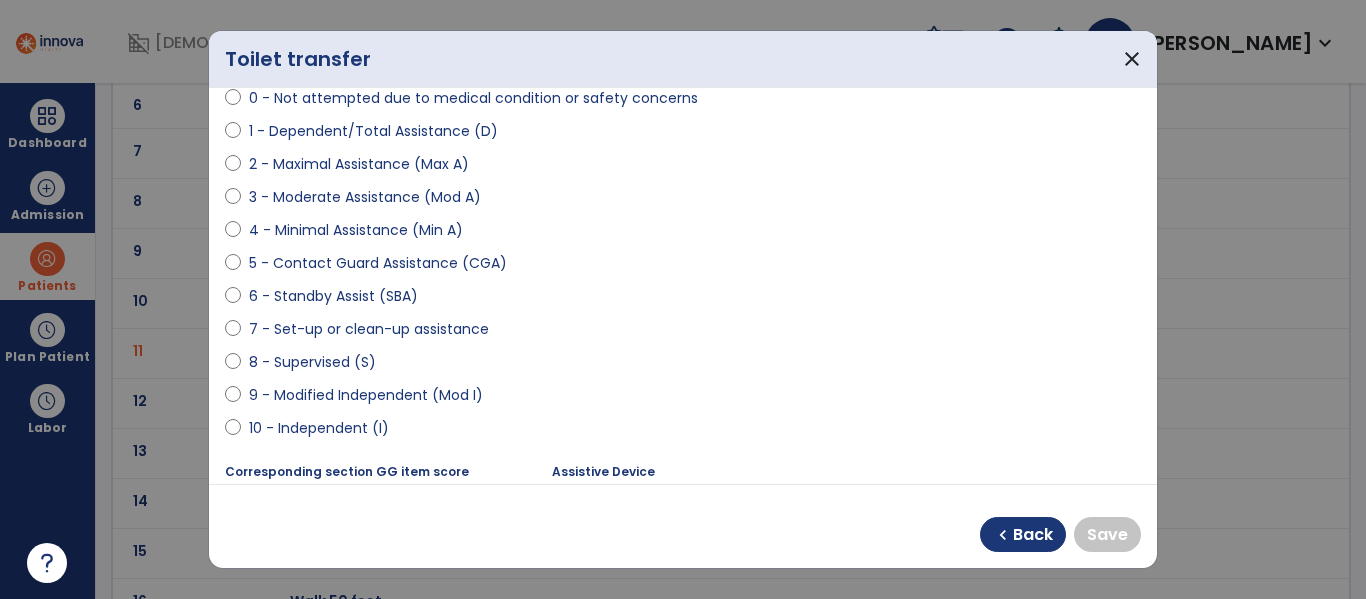 click on "9 - Modified Independent (Mod I)" at bounding box center [366, 395] 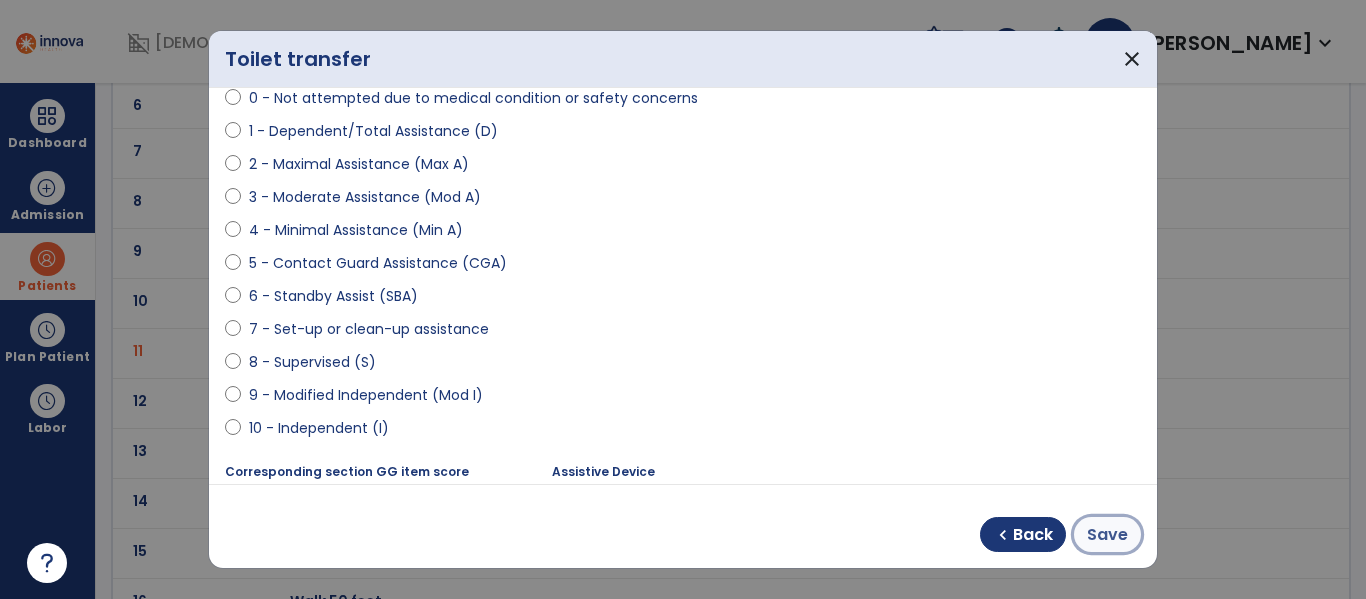 click on "Save" at bounding box center (1107, 535) 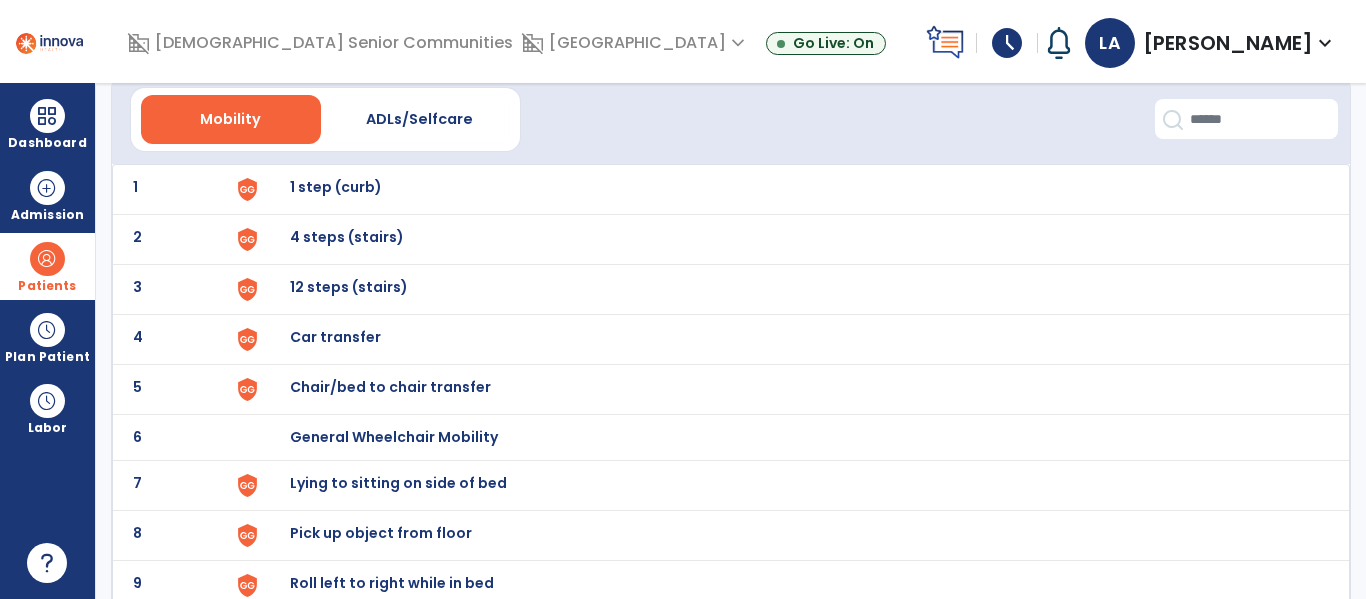 scroll, scrollTop: 69, scrollLeft: 0, axis: vertical 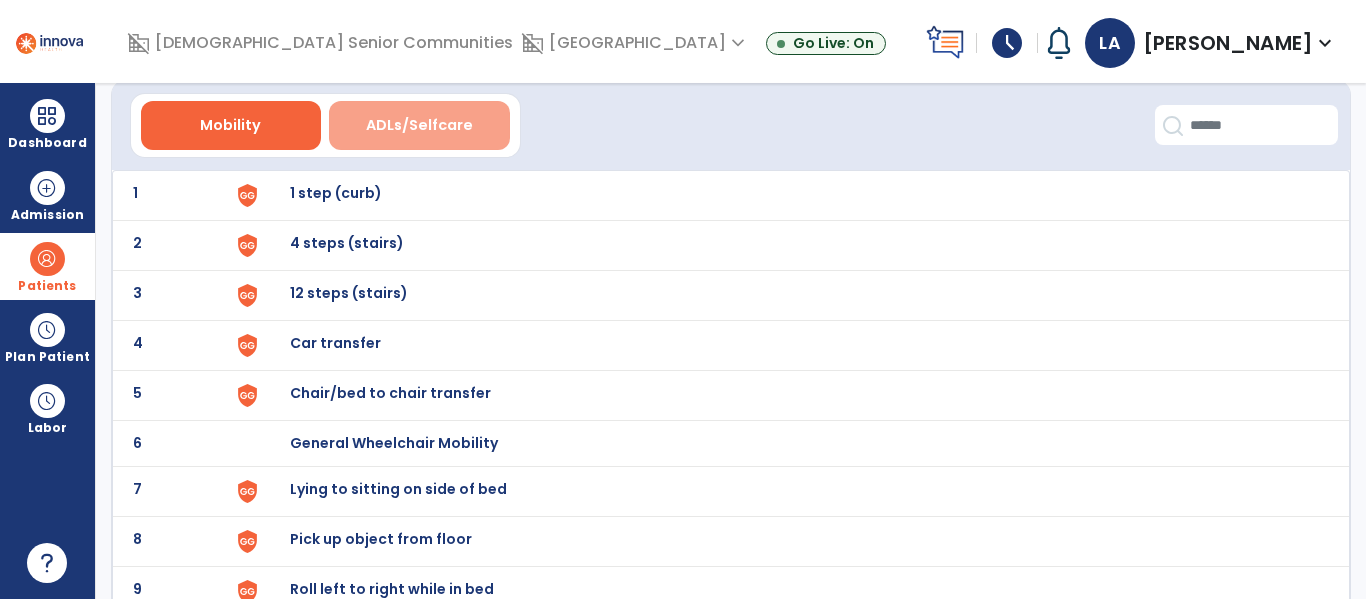 click on "ADLs/Selfcare" at bounding box center (419, 125) 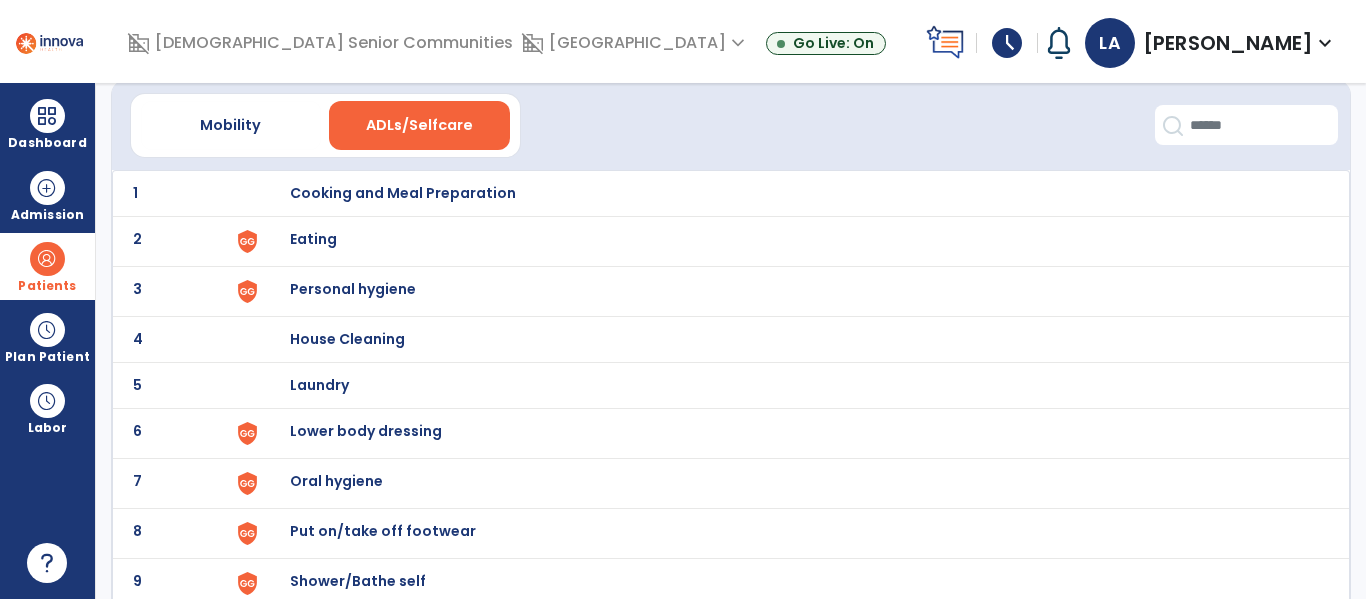 click on "Eating" at bounding box center [403, 193] 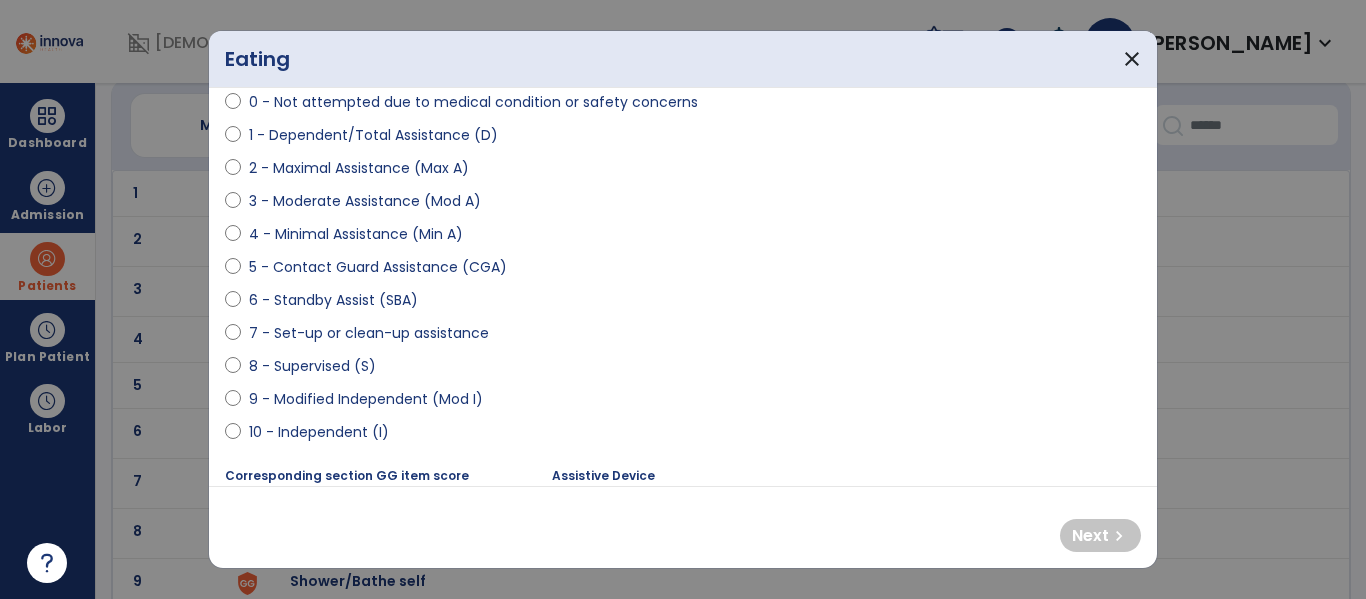 scroll, scrollTop: 225, scrollLeft: 0, axis: vertical 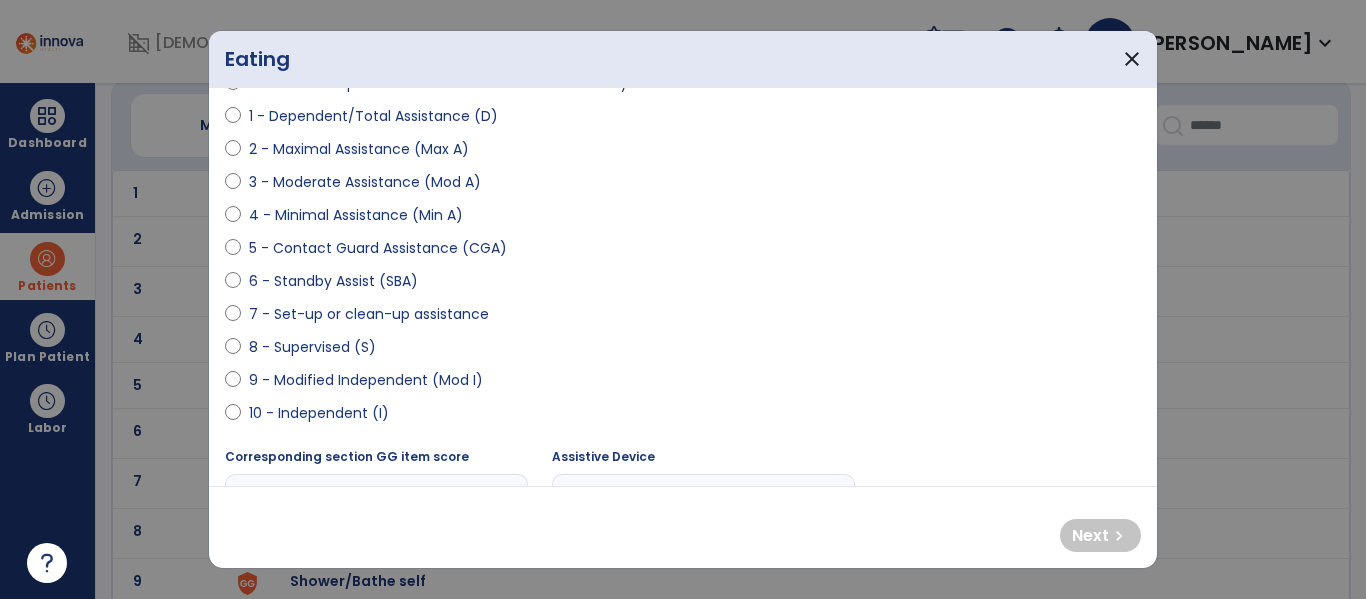 click on "10 - Independent (I)" at bounding box center [319, 413] 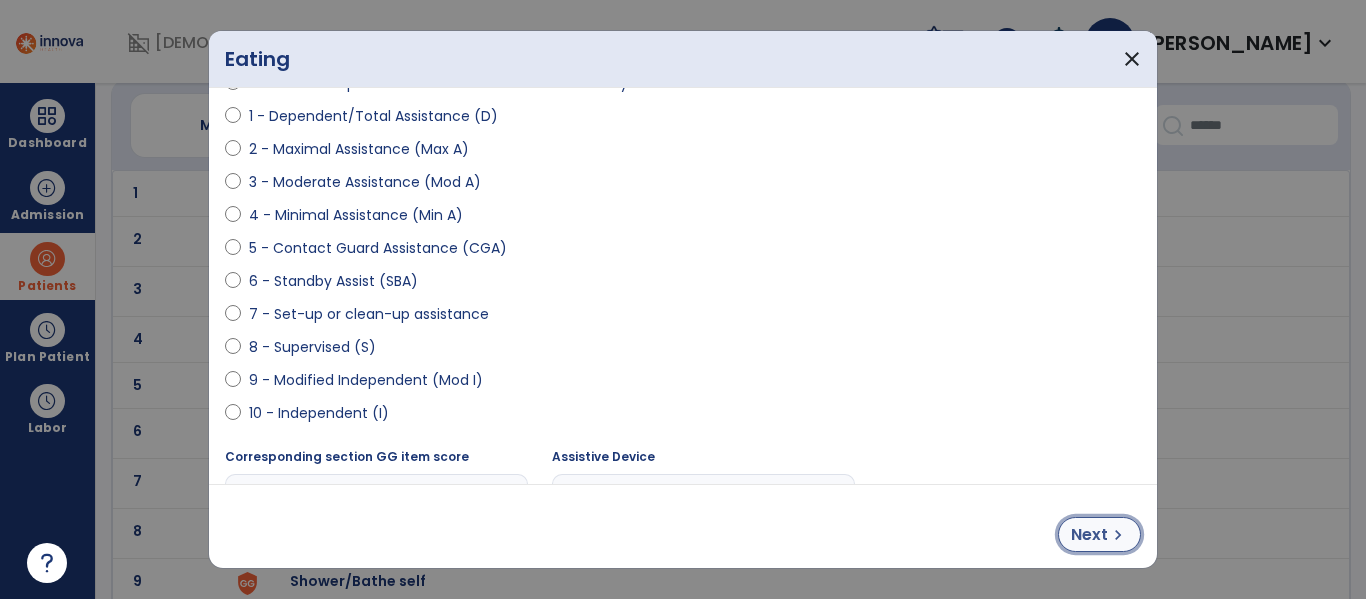 click on "Next" at bounding box center [1089, 535] 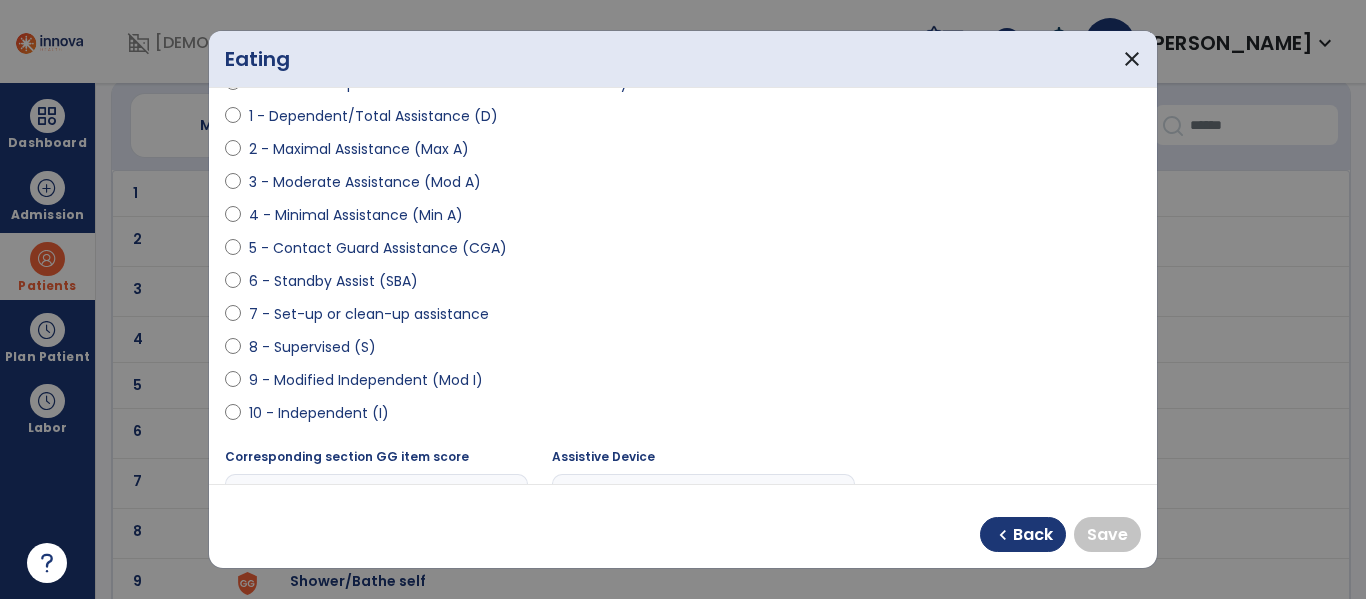 click on "10 - Independent (I)" at bounding box center (319, 413) 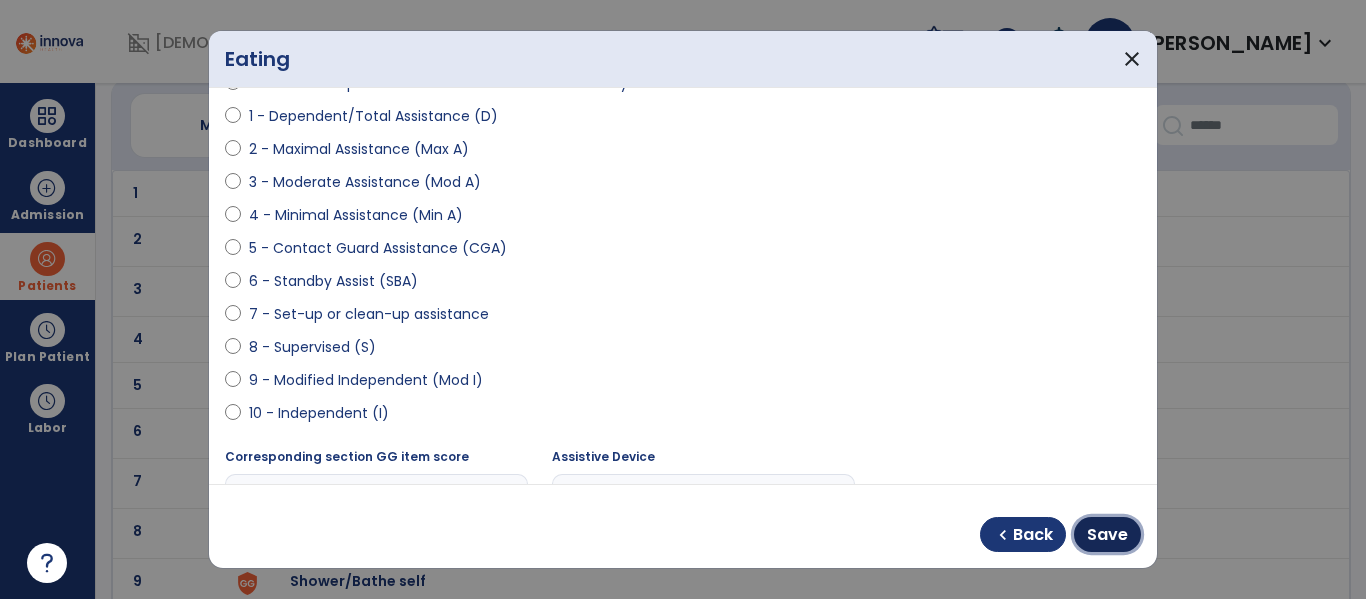 drag, startPoint x: 1090, startPoint y: 529, endPoint x: 1067, endPoint y: 521, distance: 24.351591 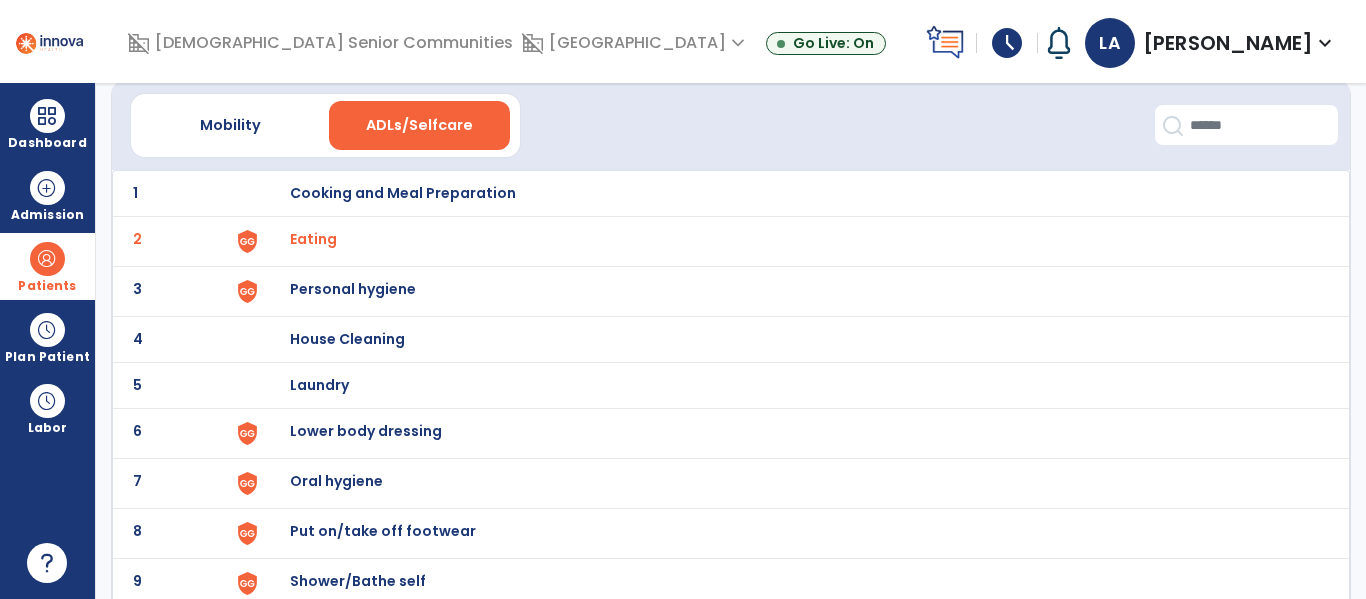 click on "Personal hygiene" at bounding box center [403, 193] 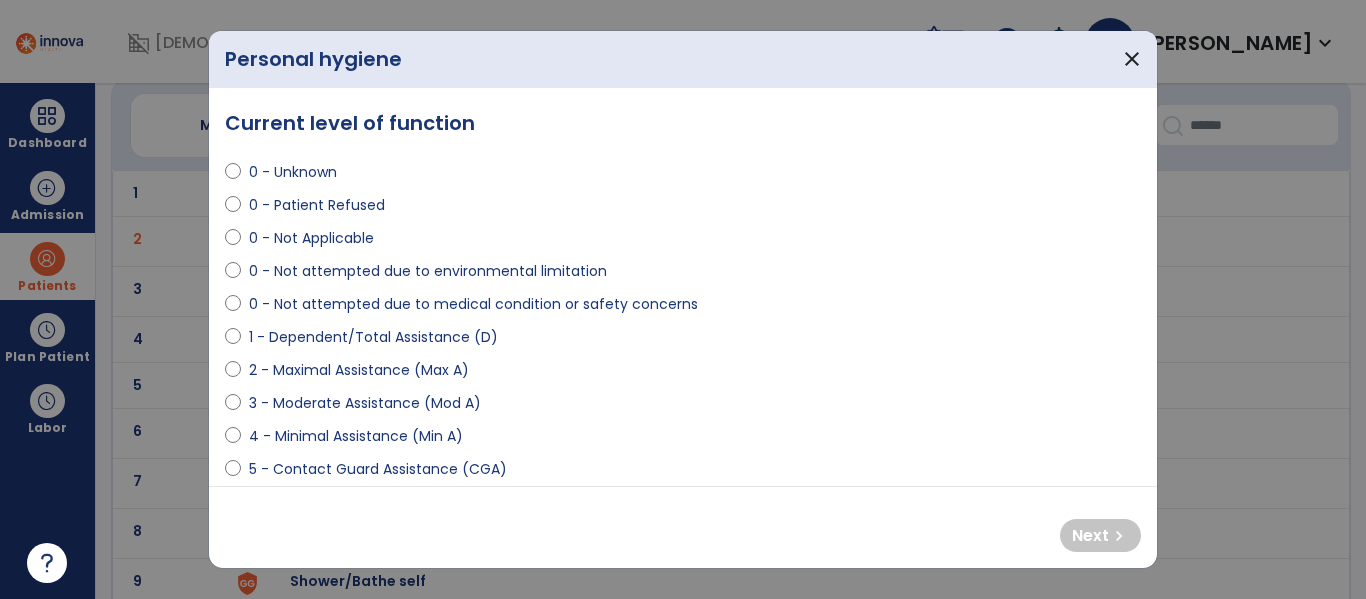 scroll, scrollTop: 0, scrollLeft: 0, axis: both 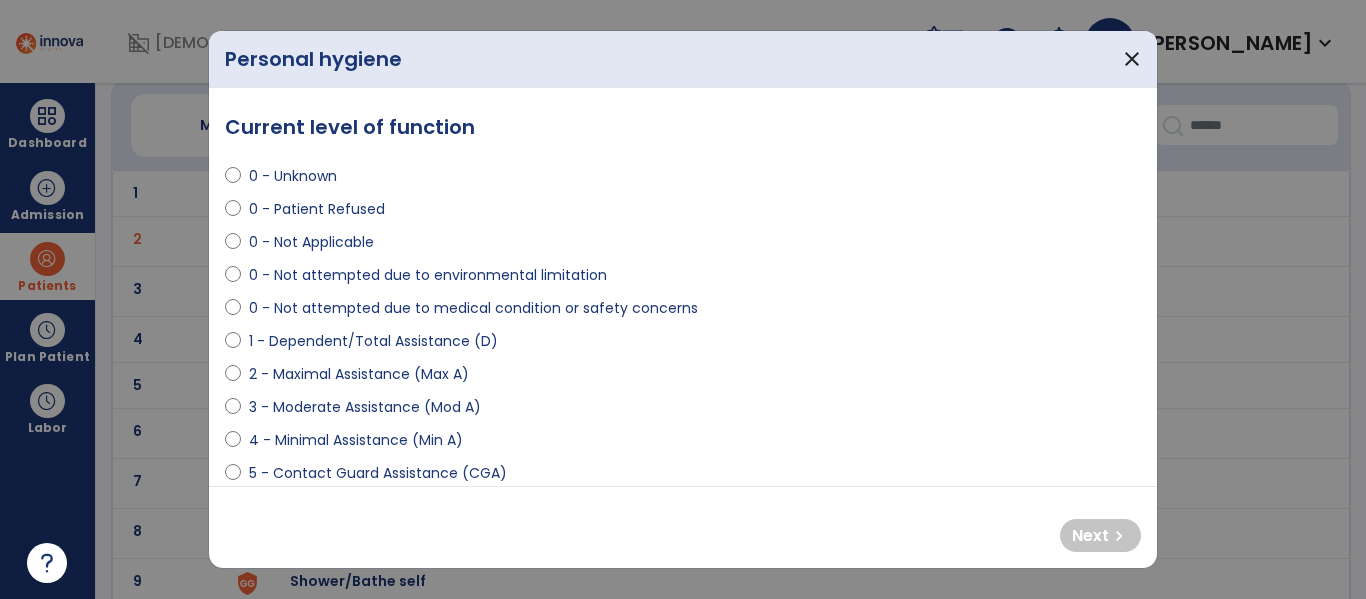 click on "0 - Patient Refused" at bounding box center [317, 209] 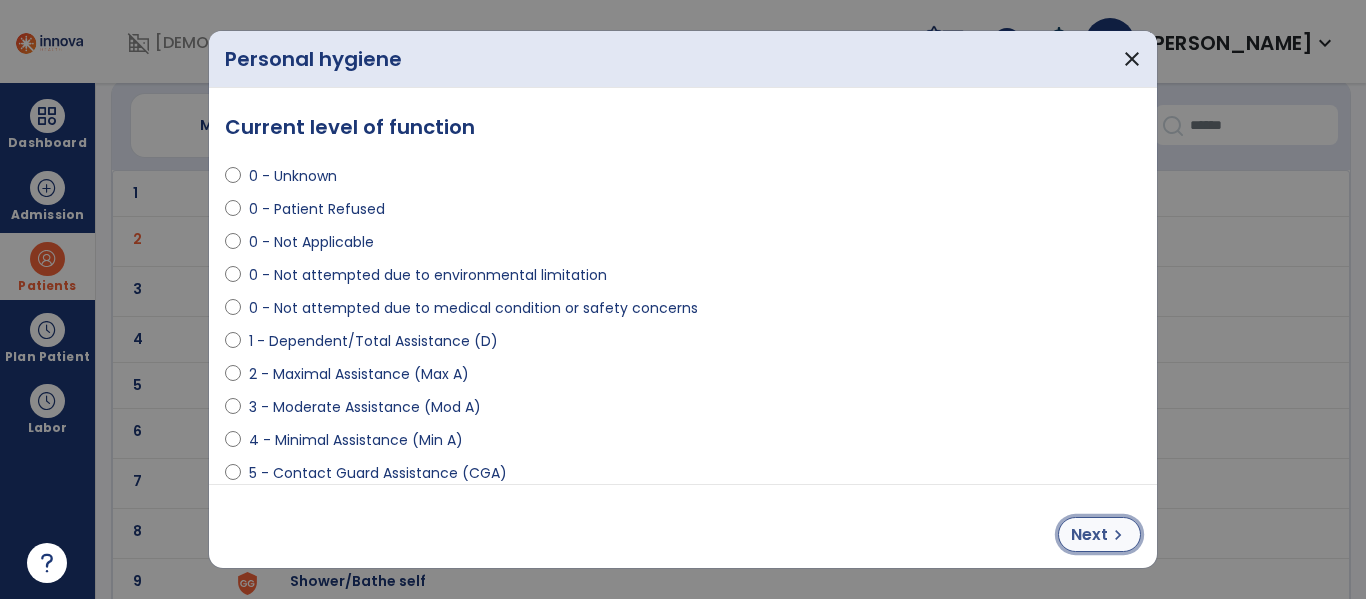 click on "Next" at bounding box center (1089, 535) 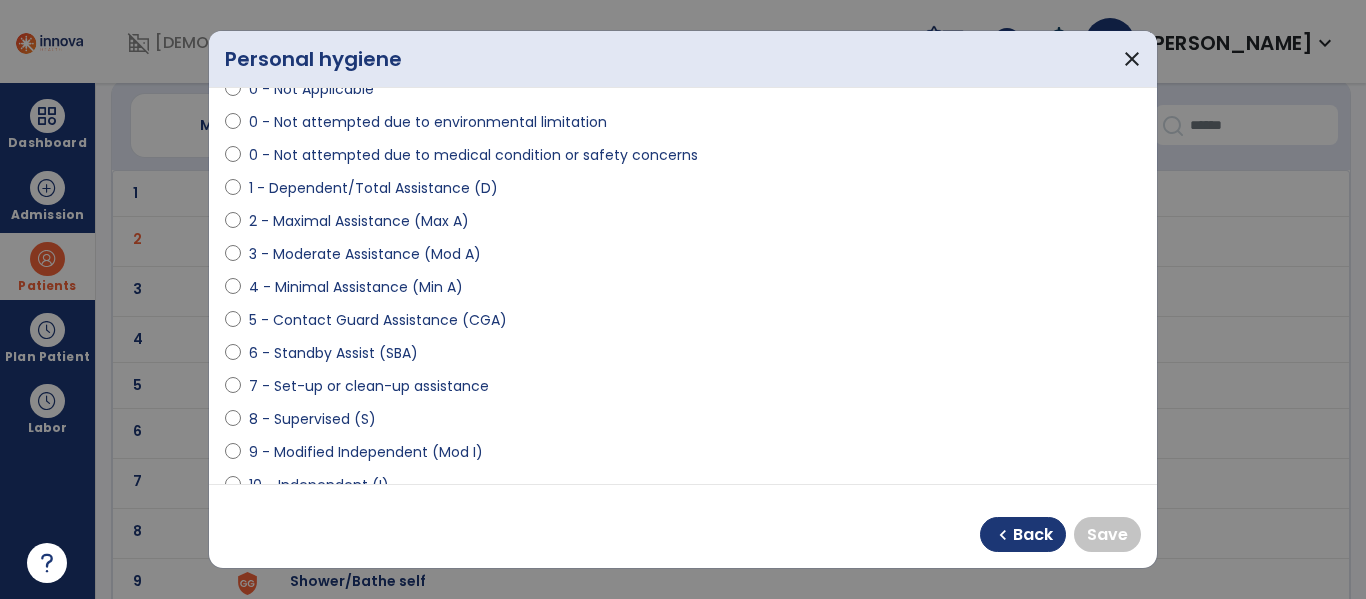 scroll, scrollTop: 195, scrollLeft: 0, axis: vertical 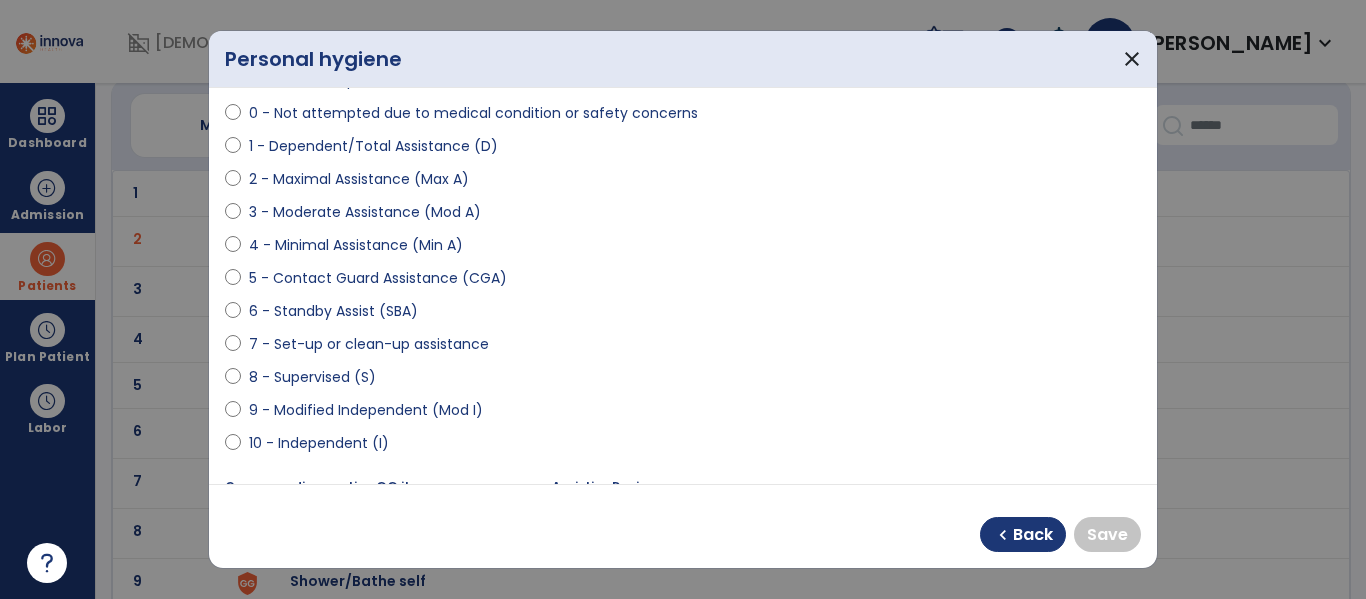 click on "9 - Modified Independent (Mod I)" at bounding box center (366, 410) 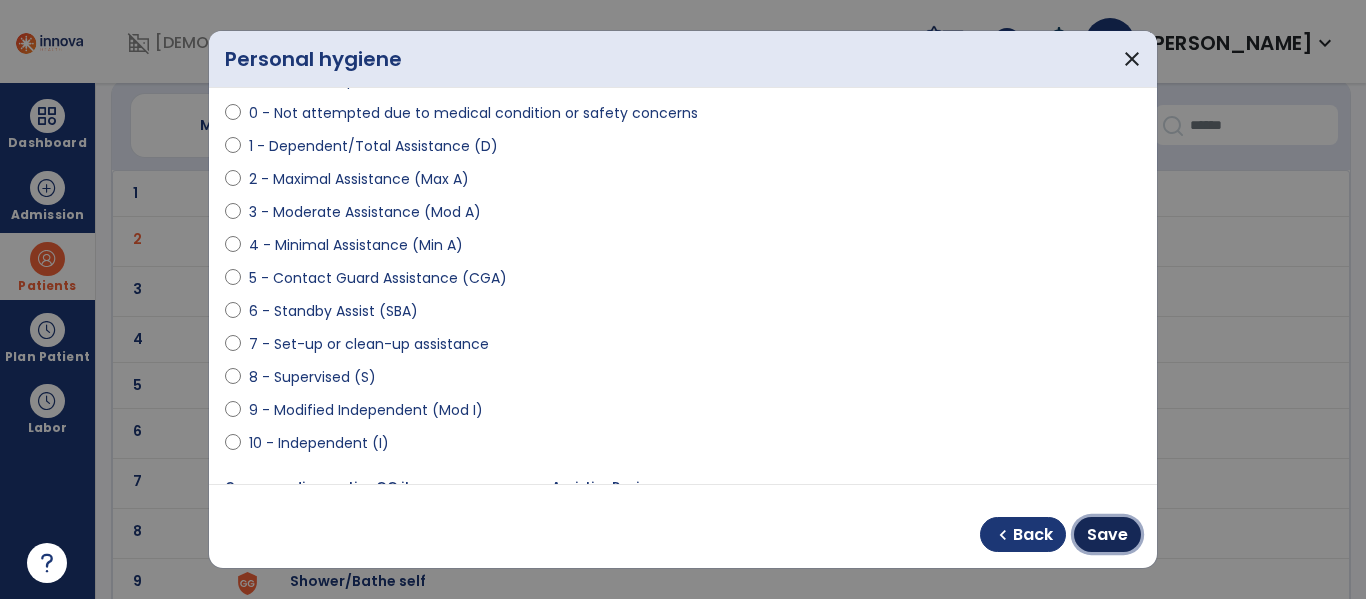 click on "Save" at bounding box center (1107, 535) 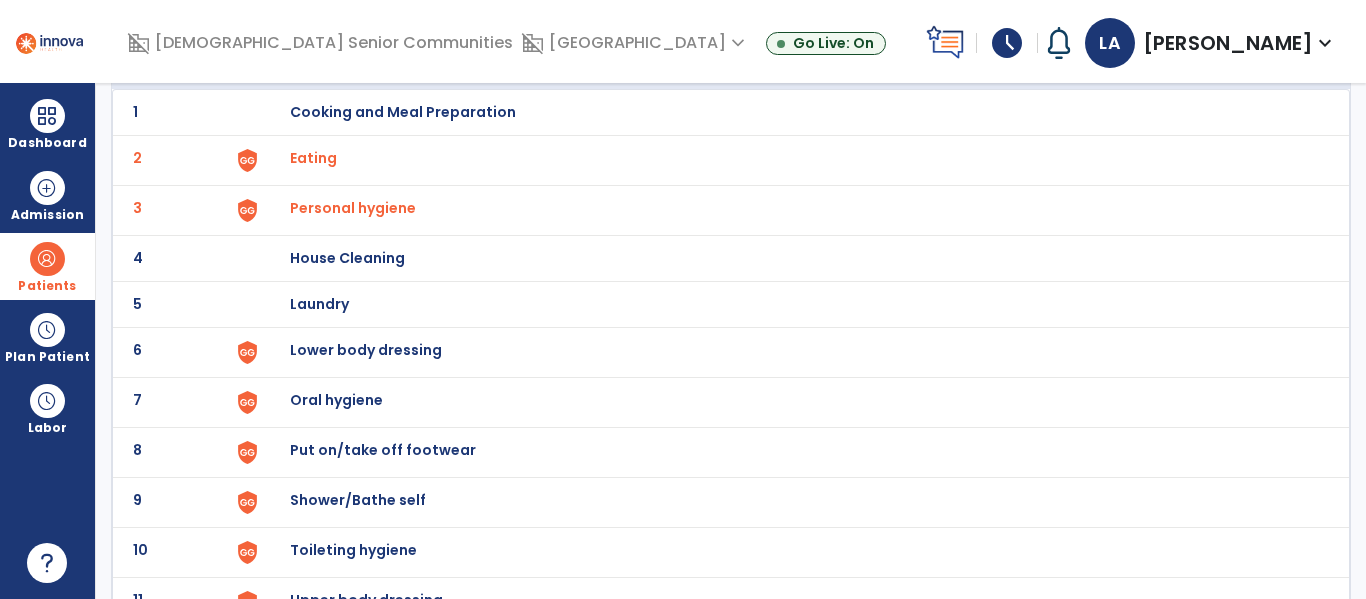scroll, scrollTop: 152, scrollLeft: 0, axis: vertical 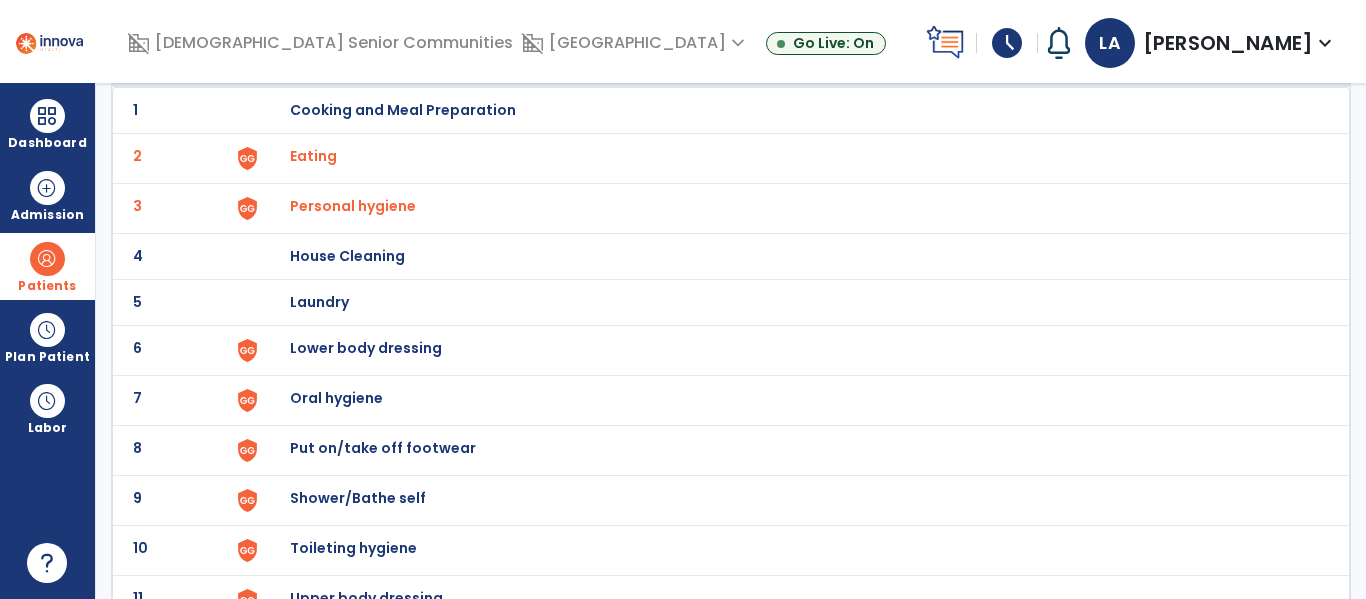 click on "Lower body dressing" at bounding box center [403, 110] 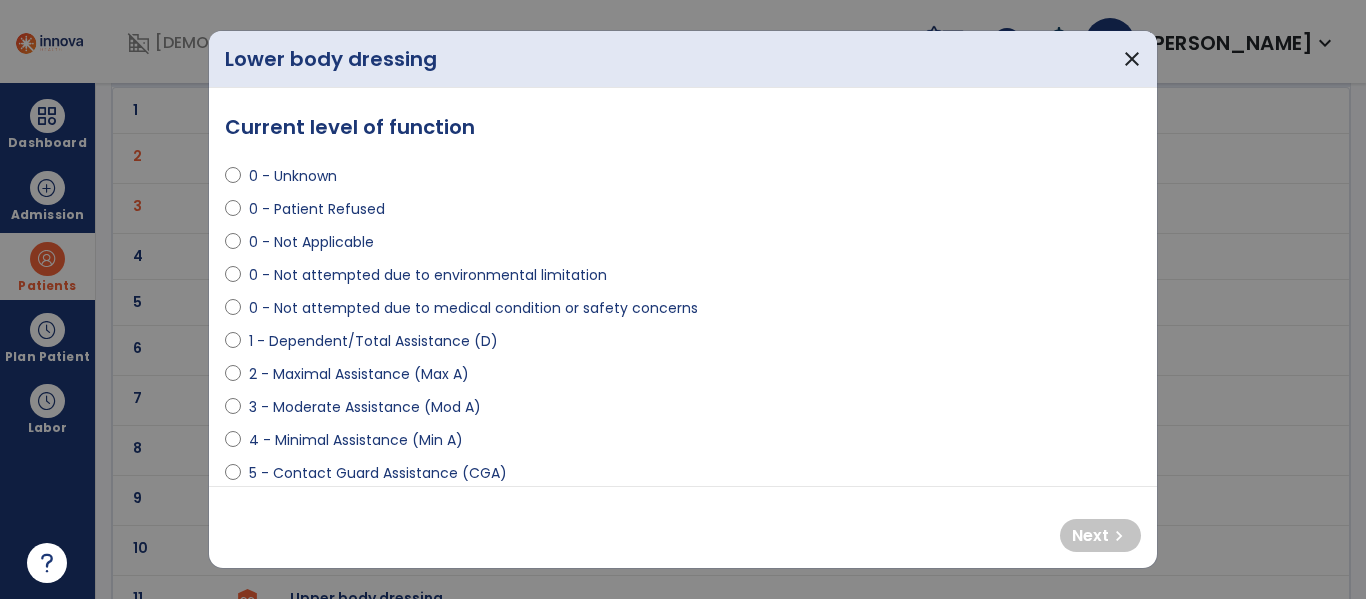click on "0 - Patient Refused" at bounding box center [317, 209] 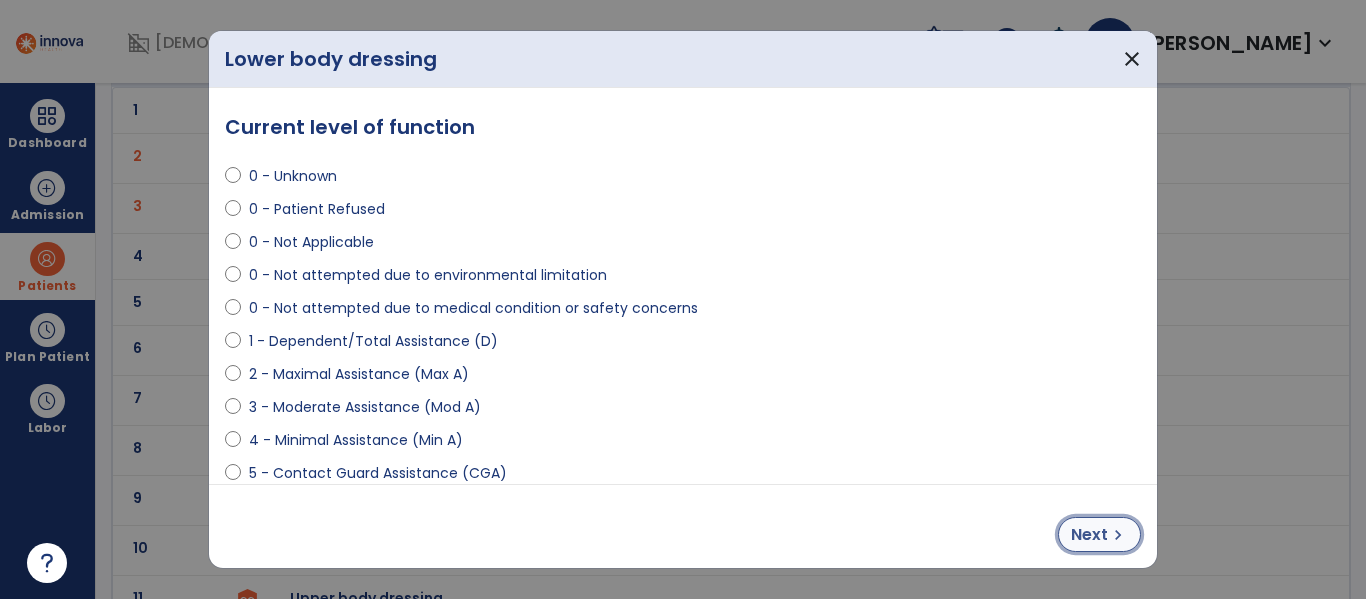 click on "Next" at bounding box center (1089, 535) 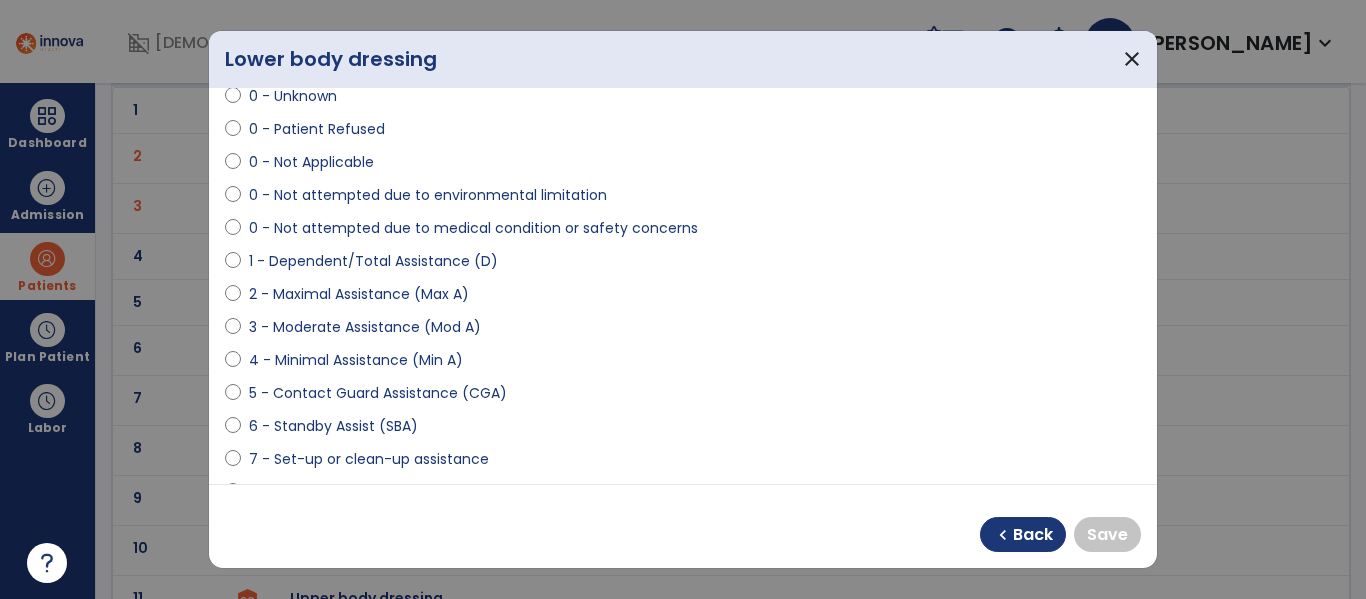 scroll, scrollTop: 373, scrollLeft: 0, axis: vertical 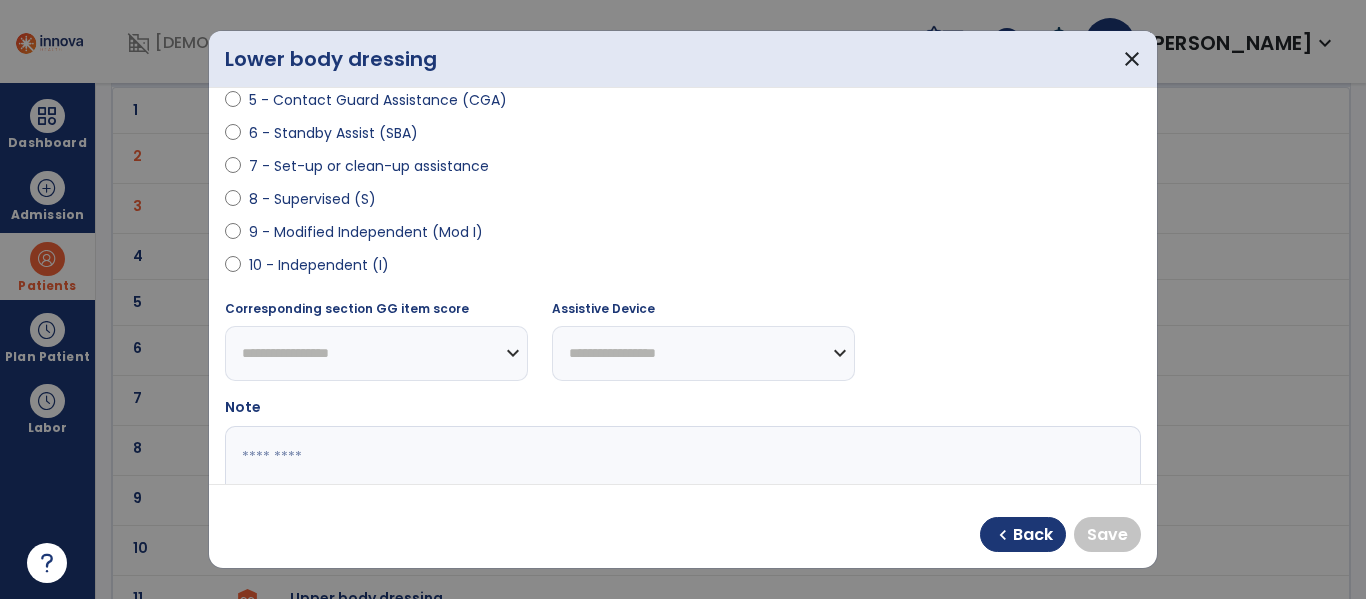 click on "9 - Modified Independent (Mod I)" at bounding box center [366, 232] 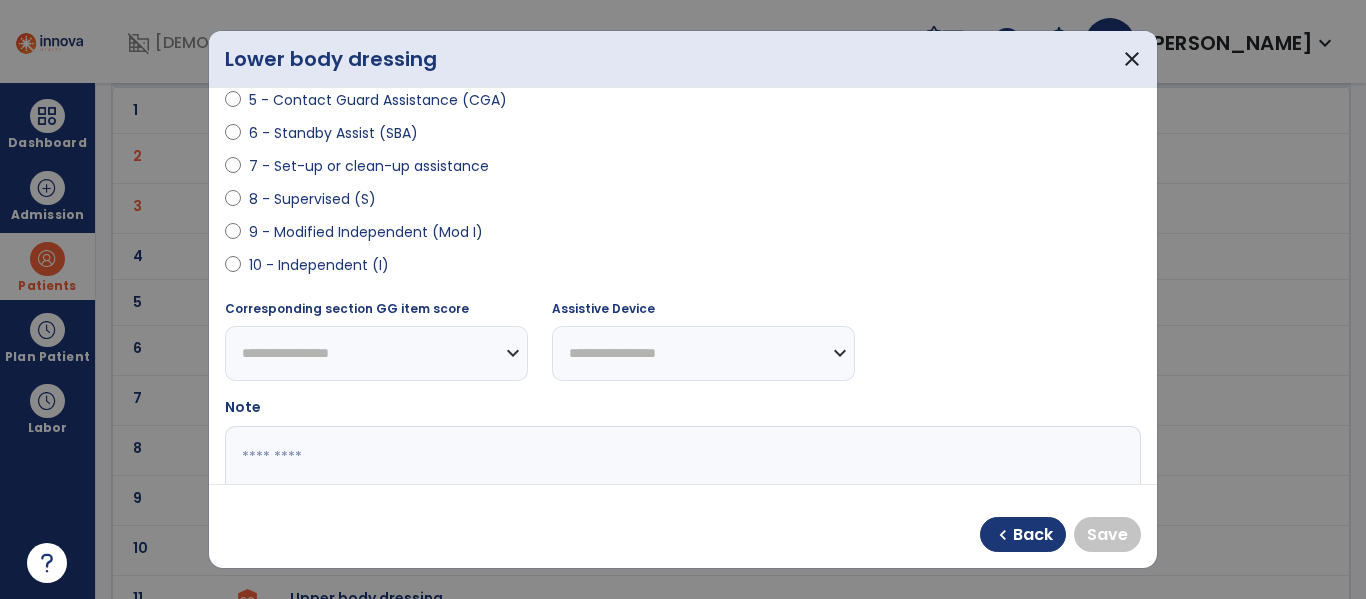 select on "**********" 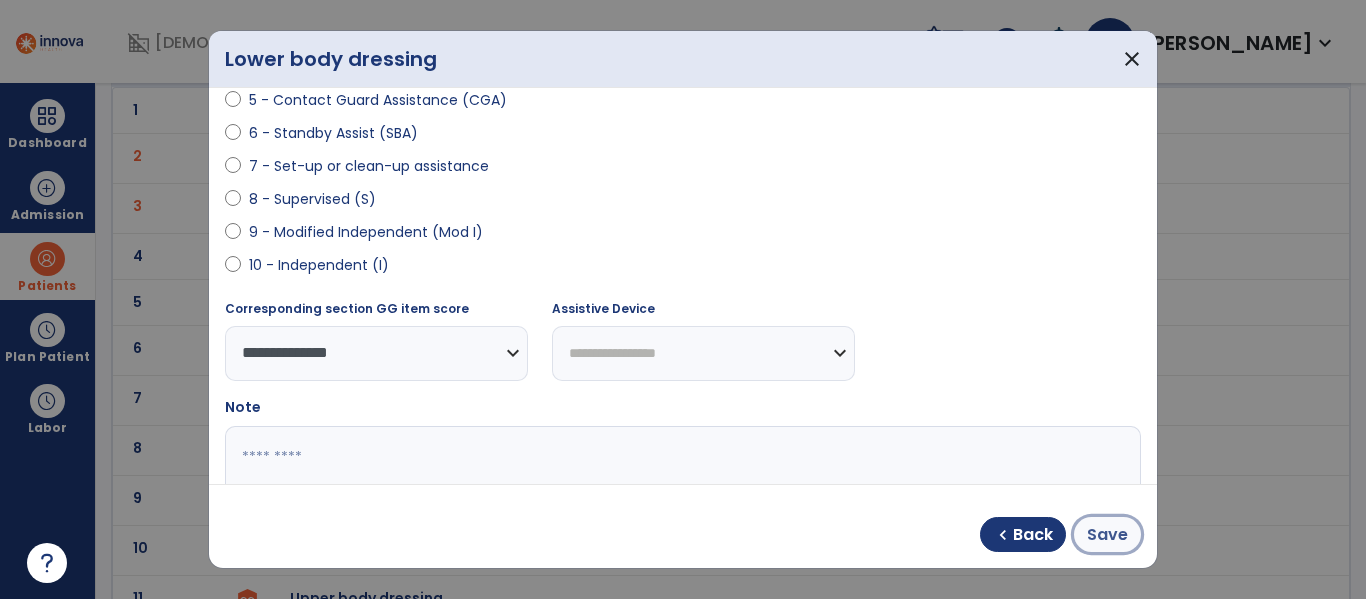click on "Save" at bounding box center (1107, 535) 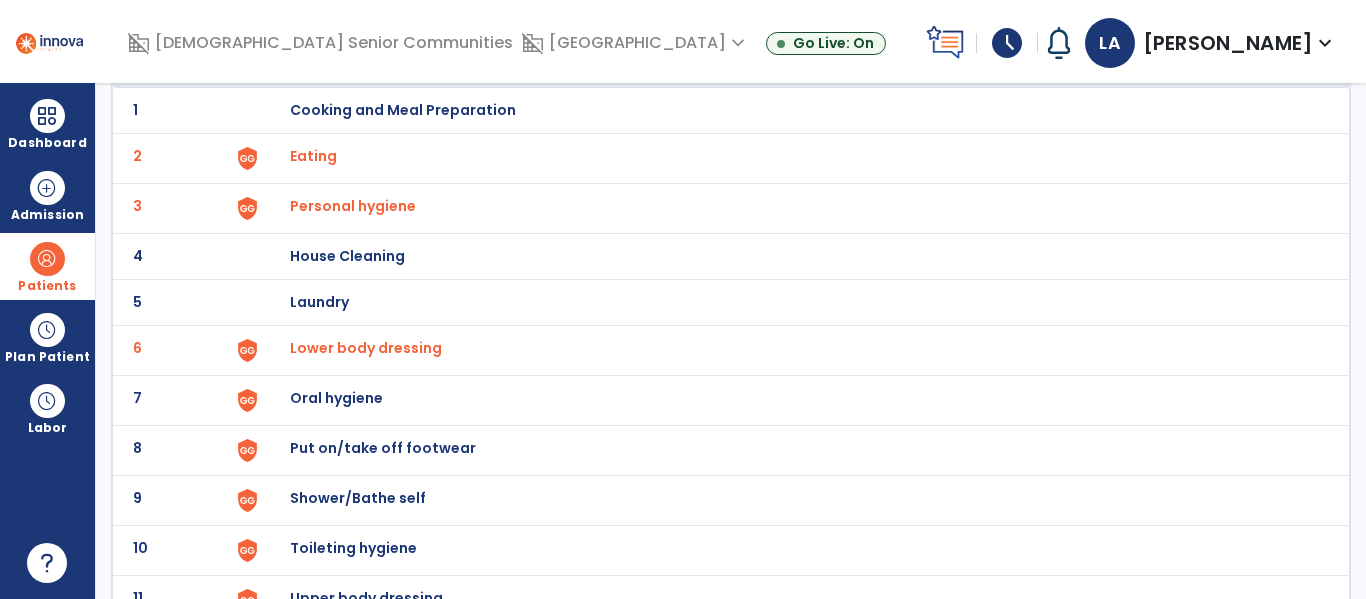 click on "Oral hygiene" at bounding box center (403, 110) 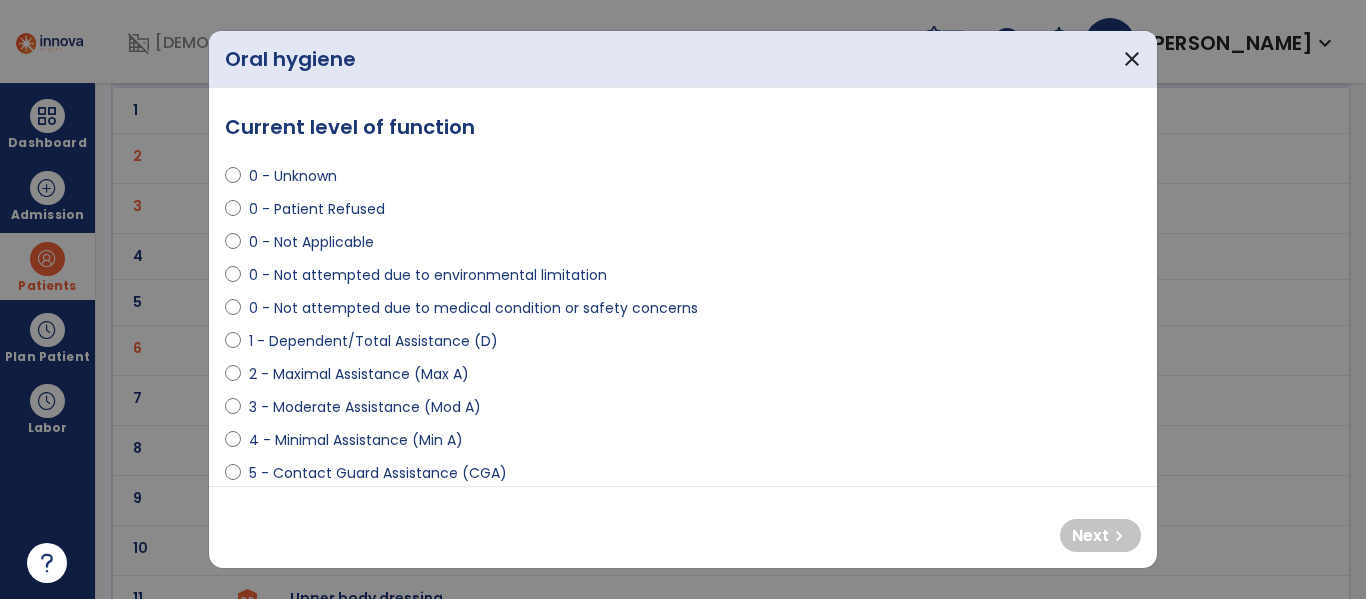 click on "0 - Patient Refused" at bounding box center [317, 209] 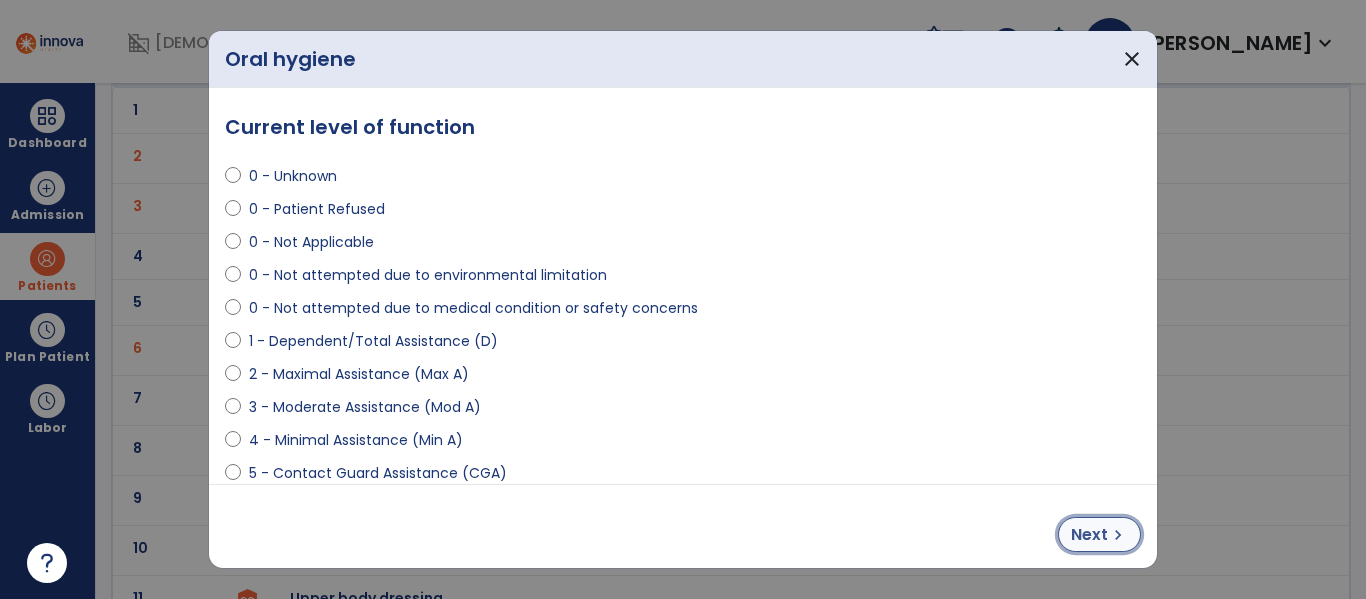 click on "Next  chevron_right" at bounding box center [1099, 534] 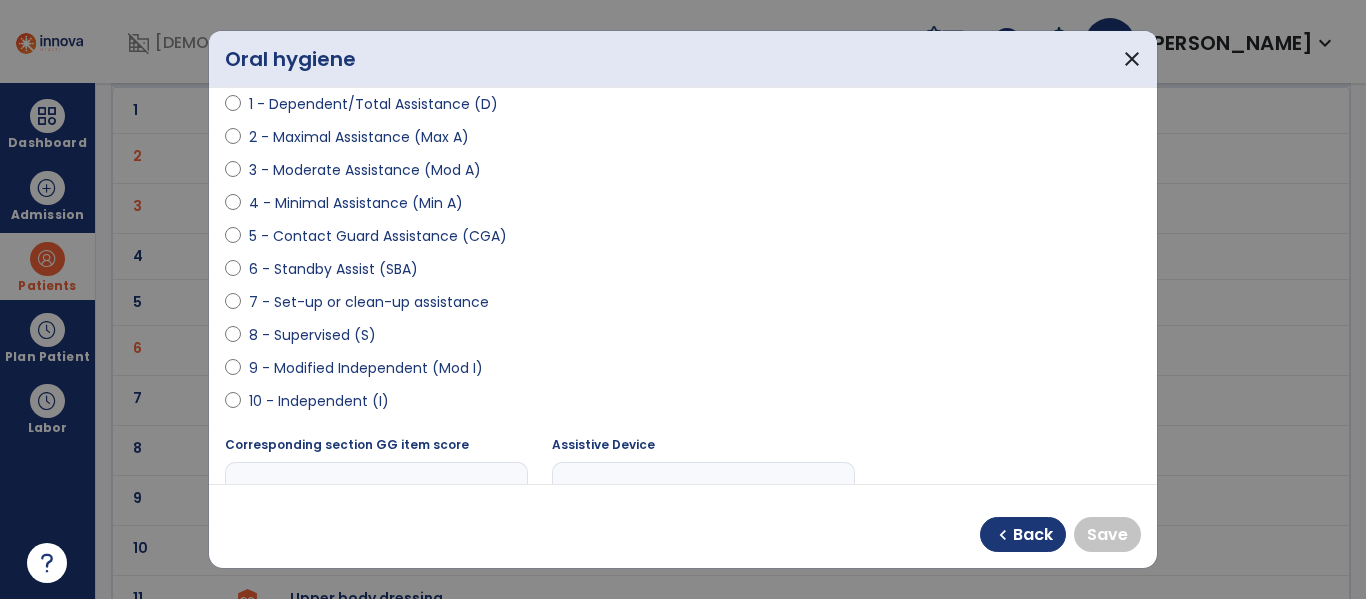 scroll, scrollTop: 252, scrollLeft: 0, axis: vertical 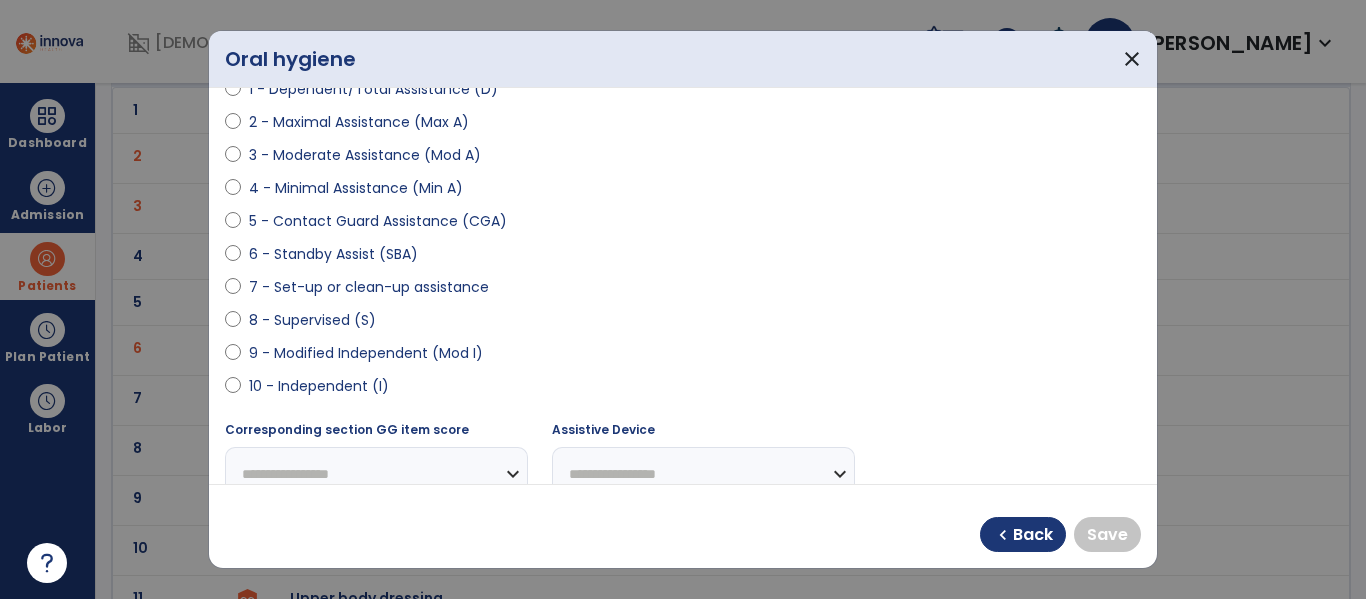 click on "9 - Modified Independent (Mod I)" at bounding box center (366, 353) 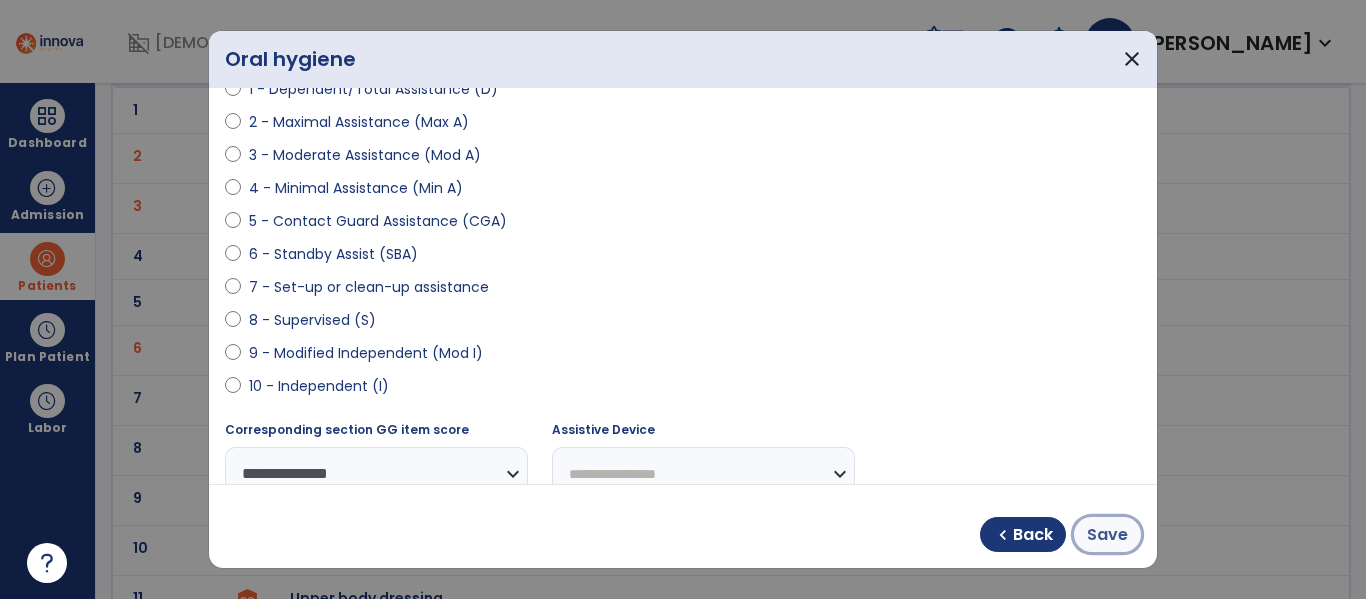 click on "Save" at bounding box center [1107, 535] 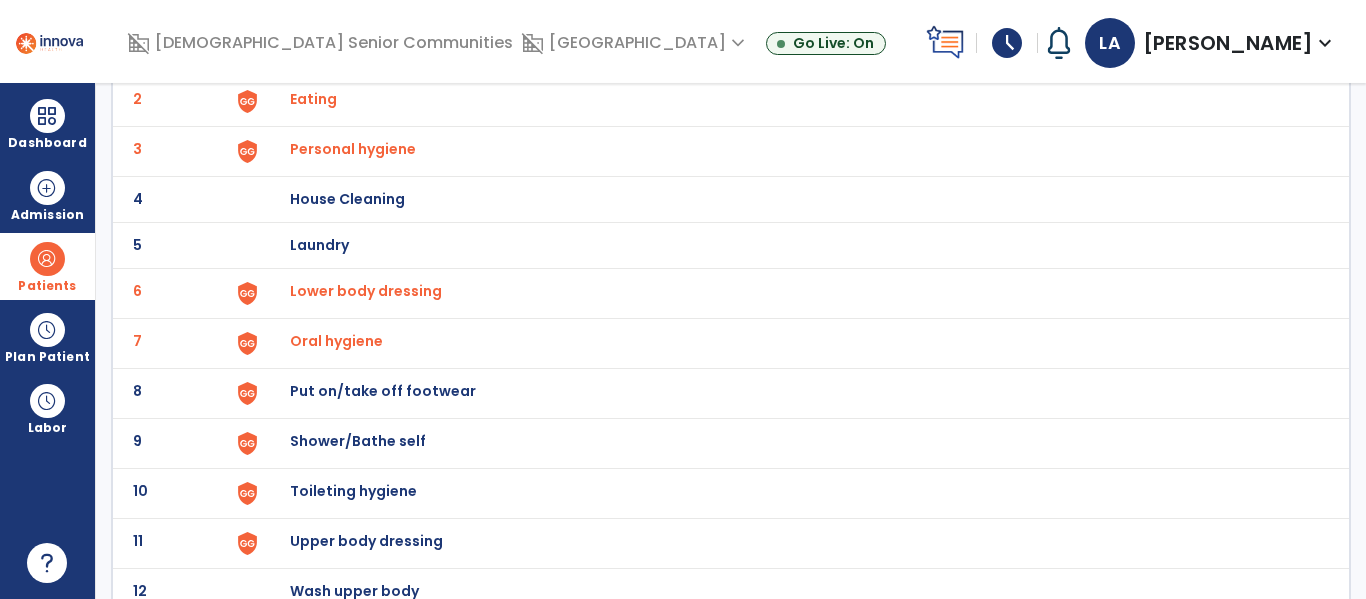 scroll, scrollTop: 215, scrollLeft: 0, axis: vertical 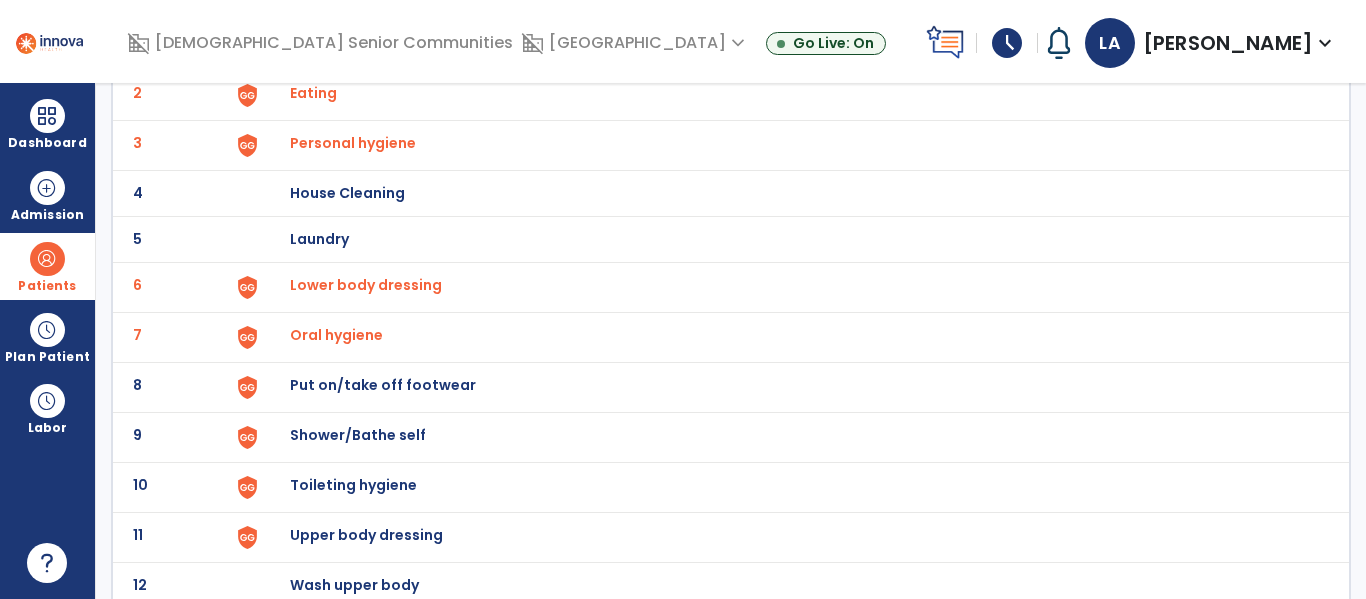 click on "Put on/take off footwear" at bounding box center (403, 47) 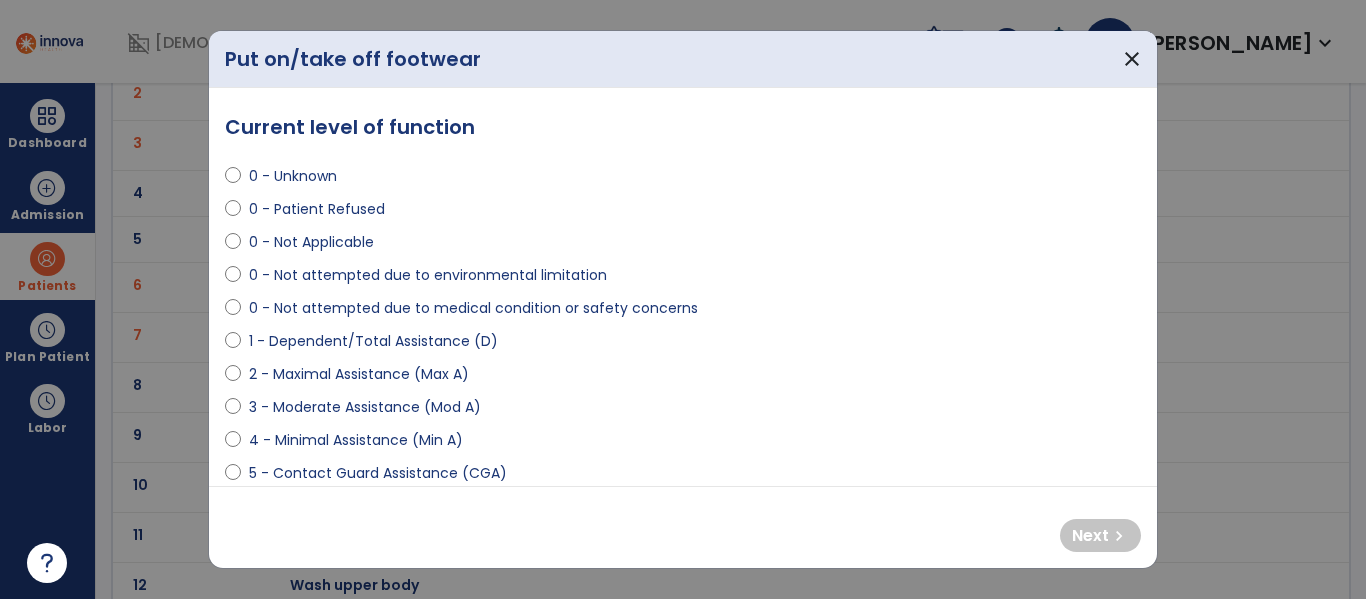 click on "0 - Patient Refused" at bounding box center (317, 209) 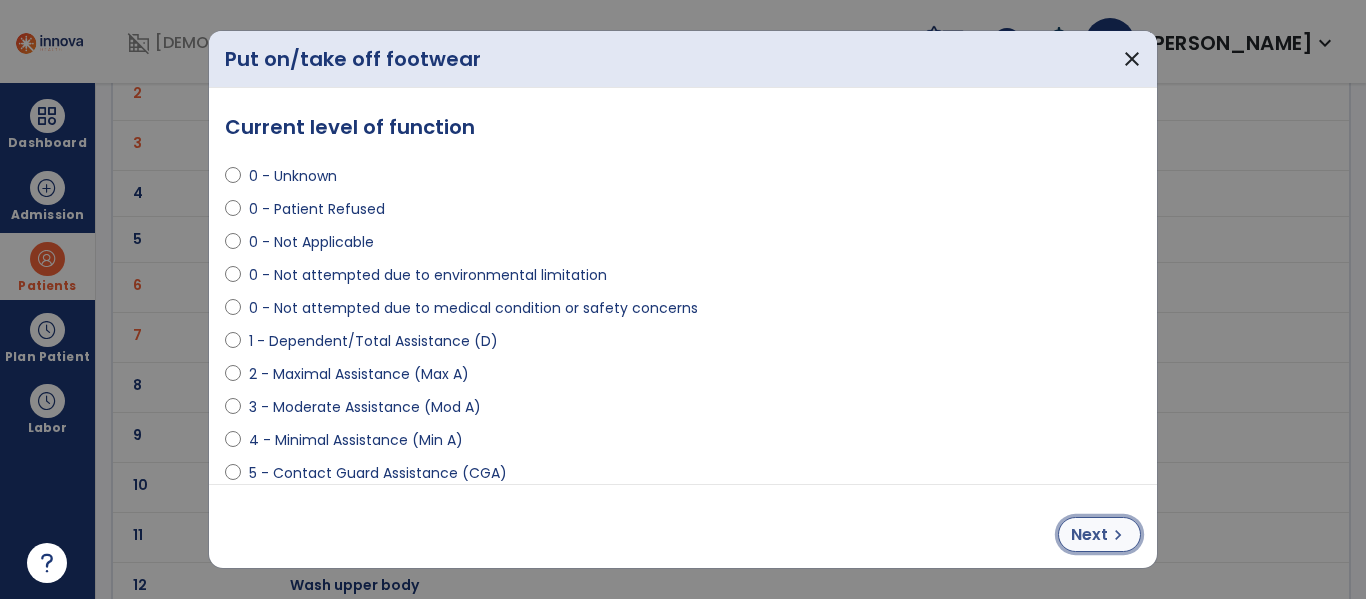 click on "chevron_right" at bounding box center (1118, 535) 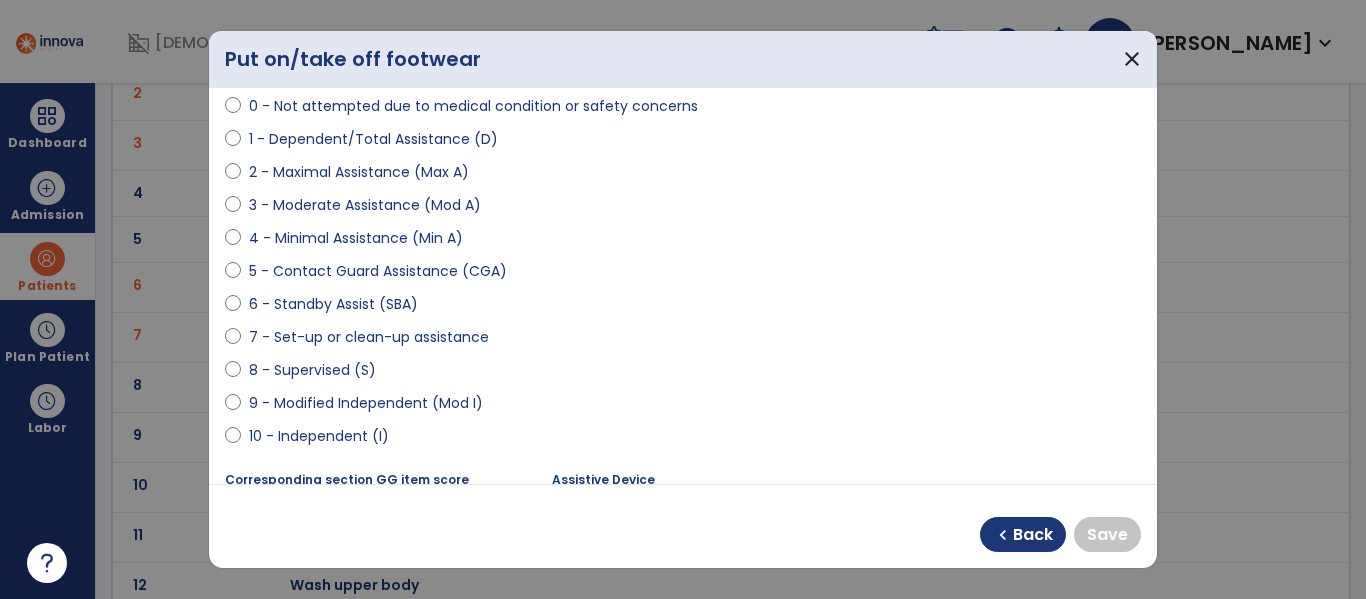 scroll, scrollTop: 232, scrollLeft: 0, axis: vertical 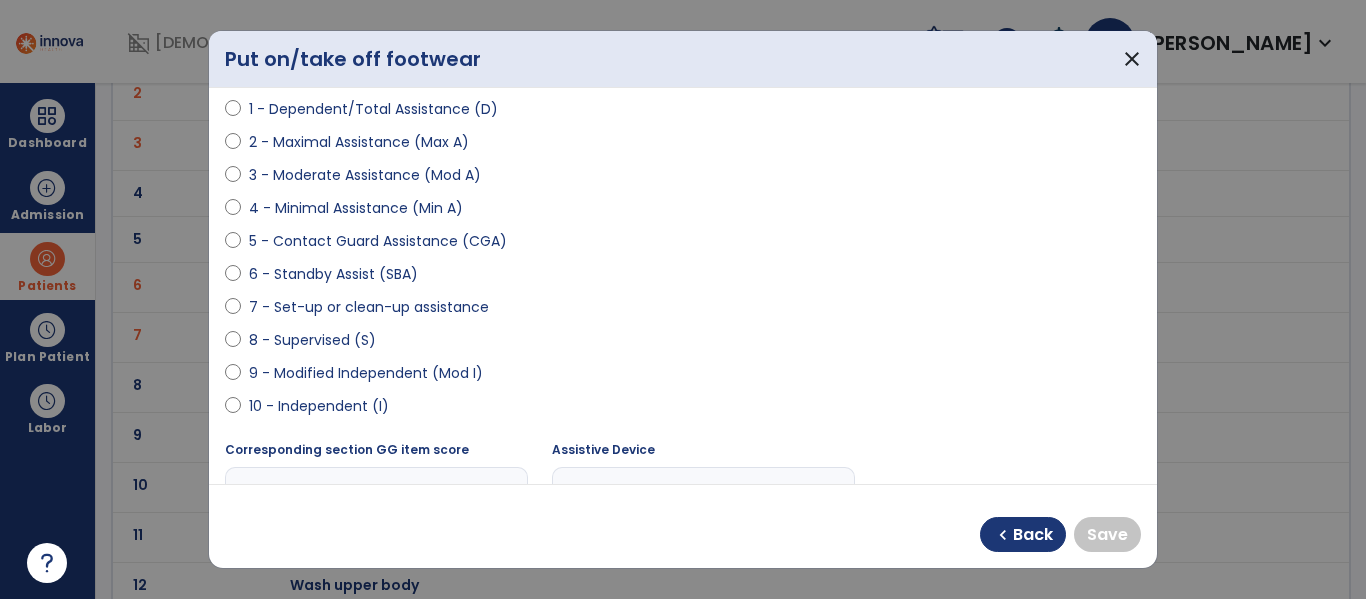 click on "9 - Modified Independent (Mod I)" at bounding box center [366, 373] 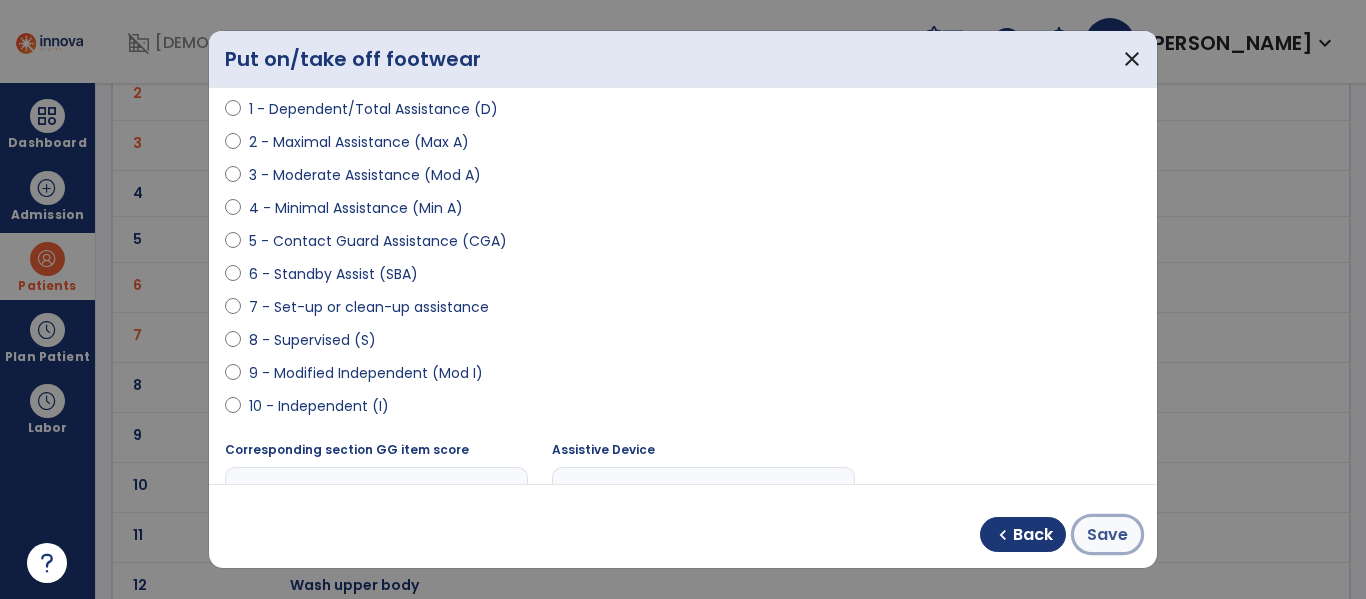 click on "Save" at bounding box center (1107, 535) 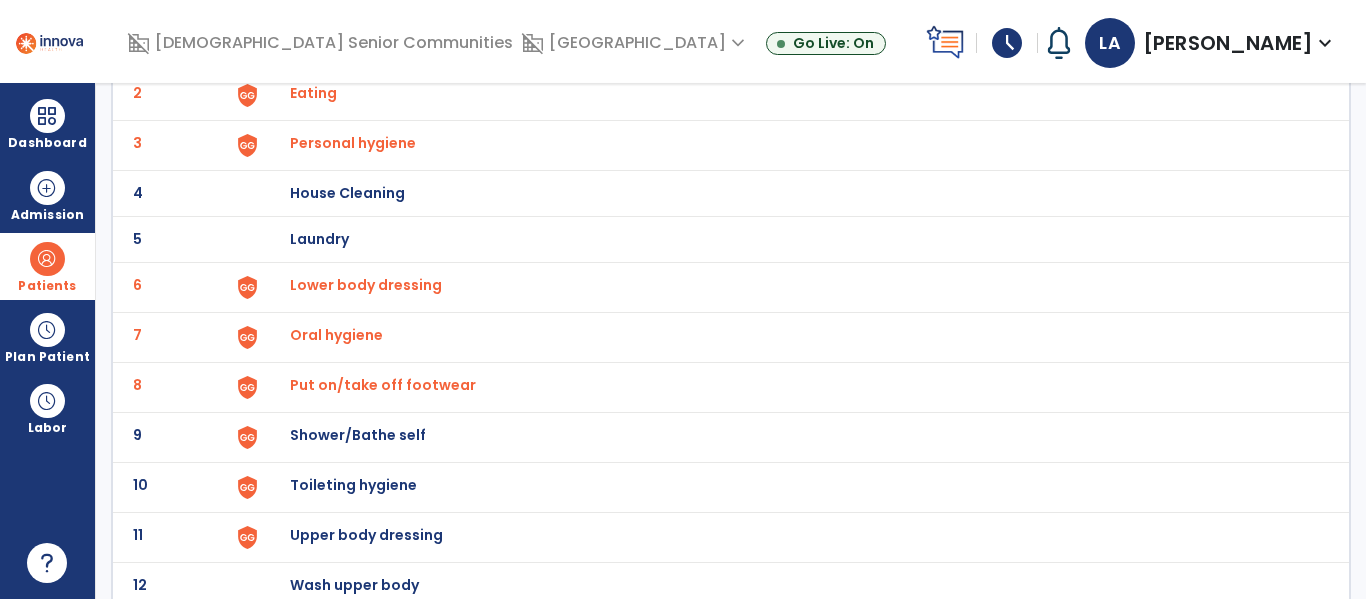 click on "Shower/Bathe self" at bounding box center (403, 47) 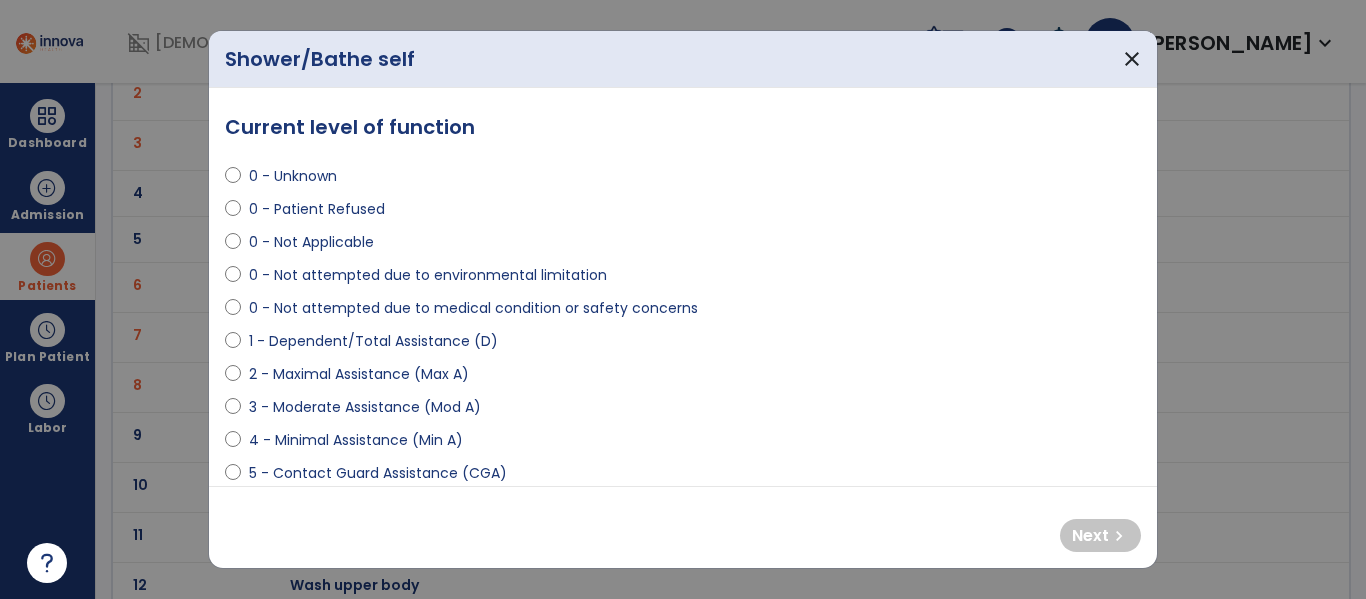 click on "0 - Patient Refused" at bounding box center [317, 209] 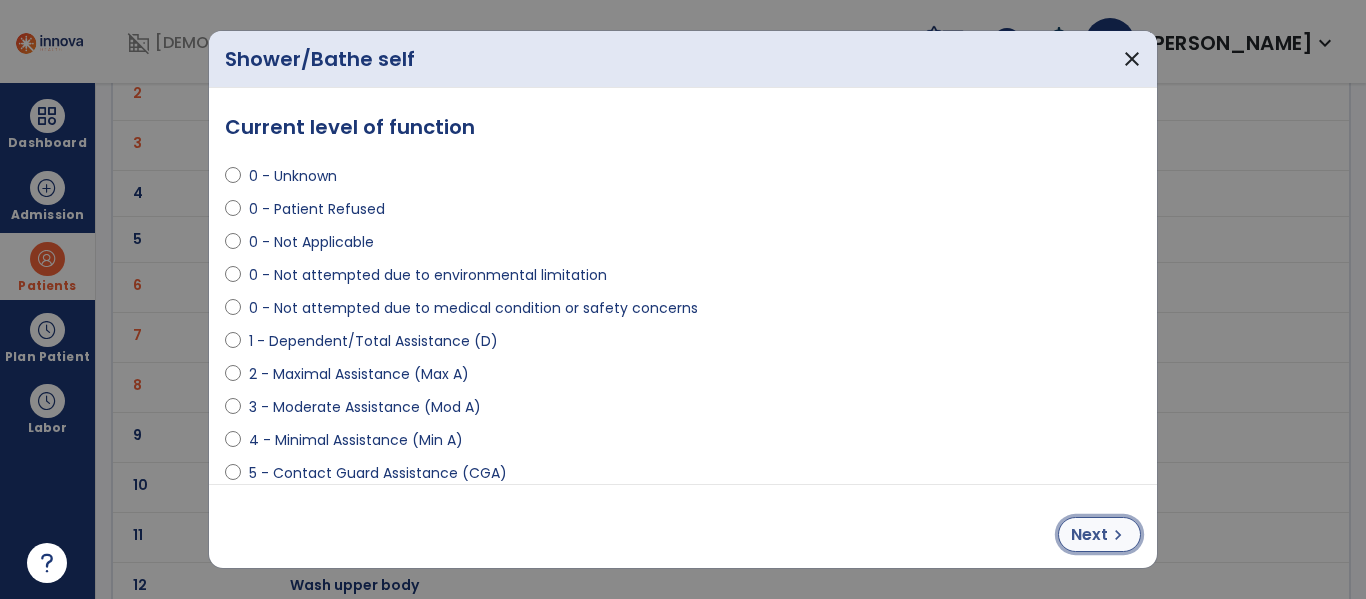 click on "chevron_right" at bounding box center (1118, 535) 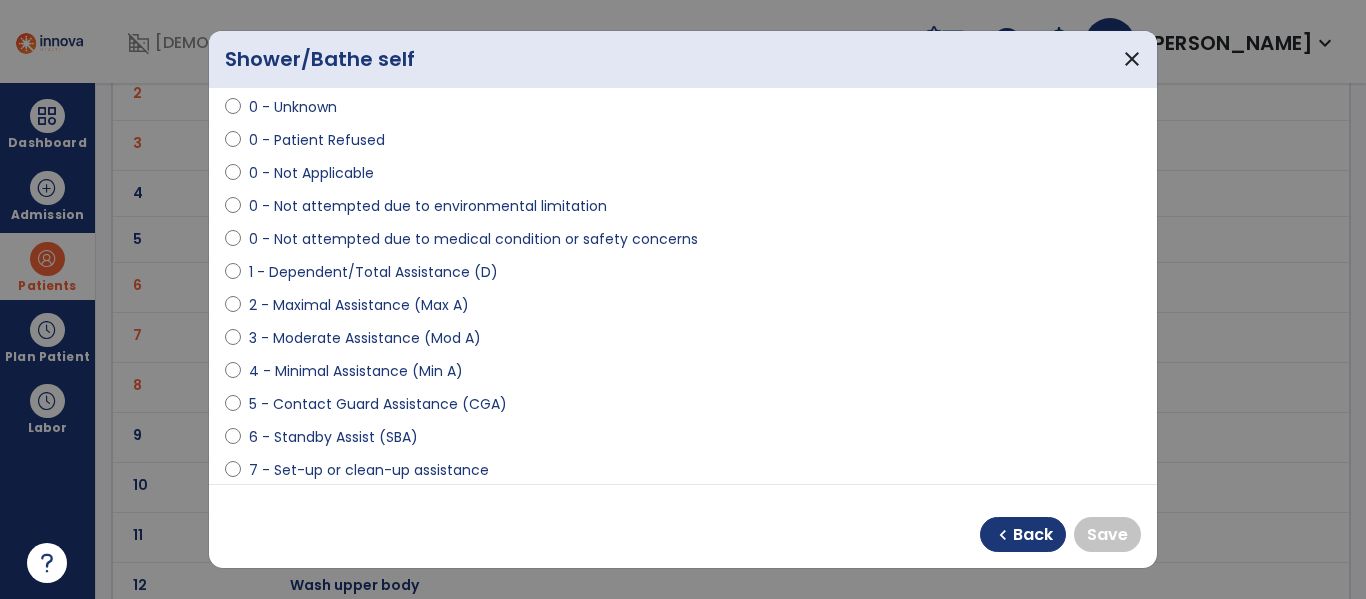 scroll, scrollTop: 80, scrollLeft: 0, axis: vertical 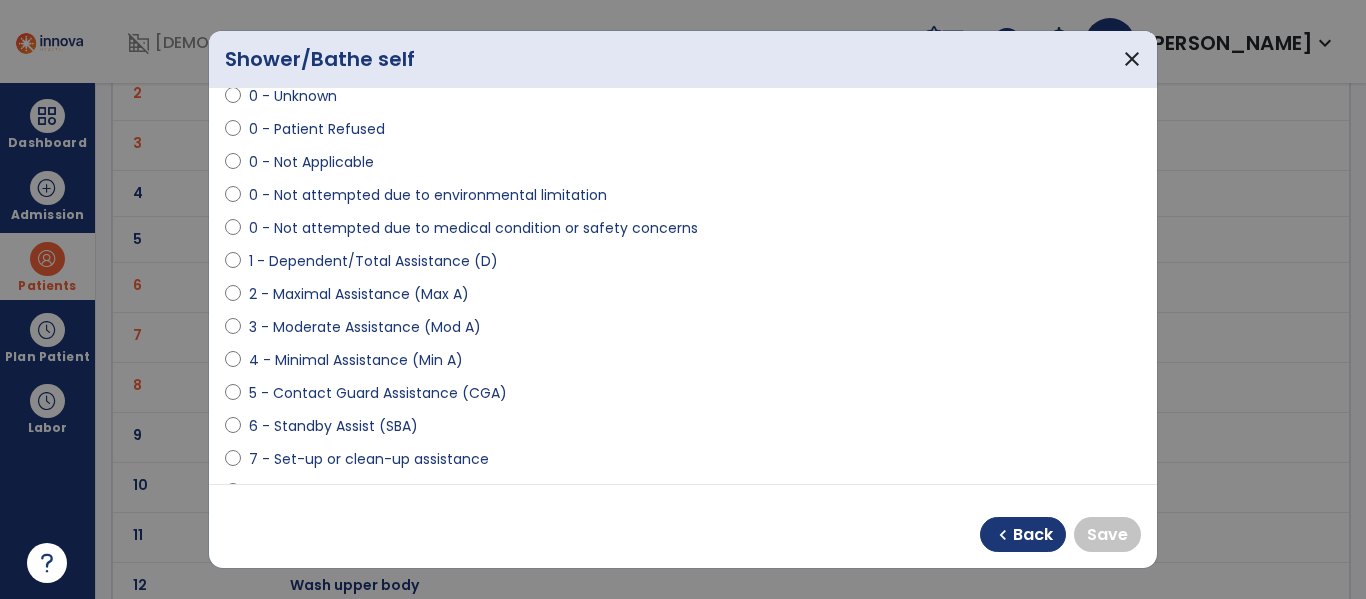click on "4 - Minimal Assistance (Min A)" at bounding box center (356, 360) 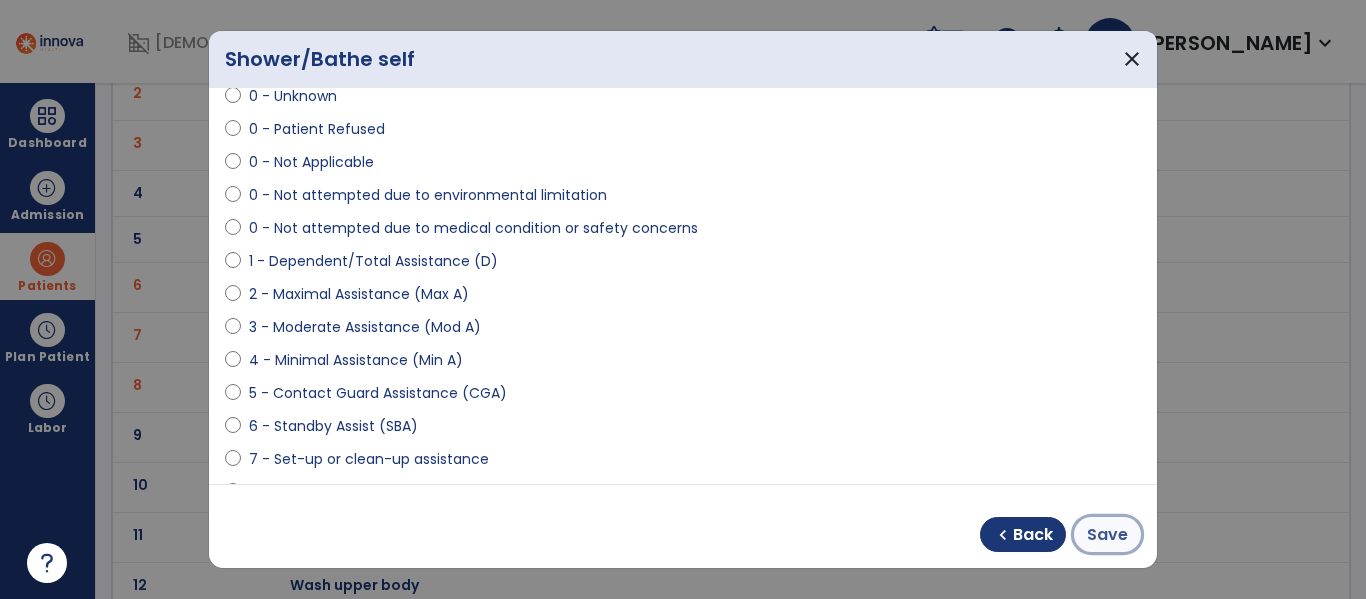 click on "Save" at bounding box center [1107, 535] 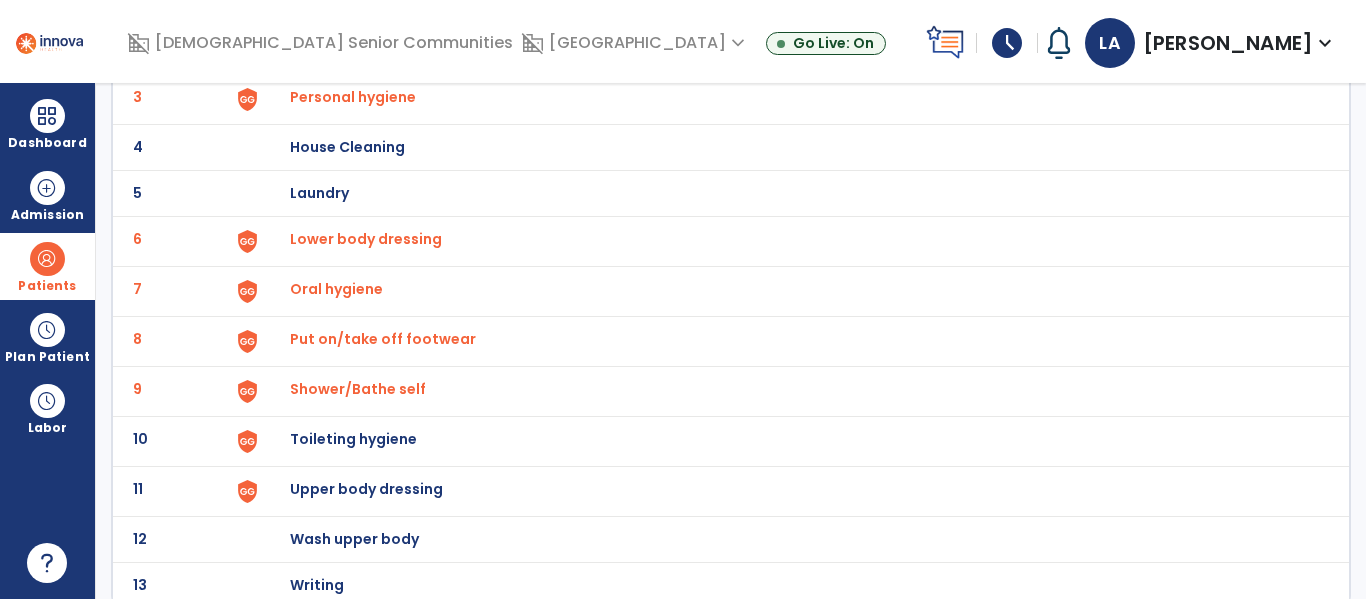 scroll, scrollTop: 272, scrollLeft: 0, axis: vertical 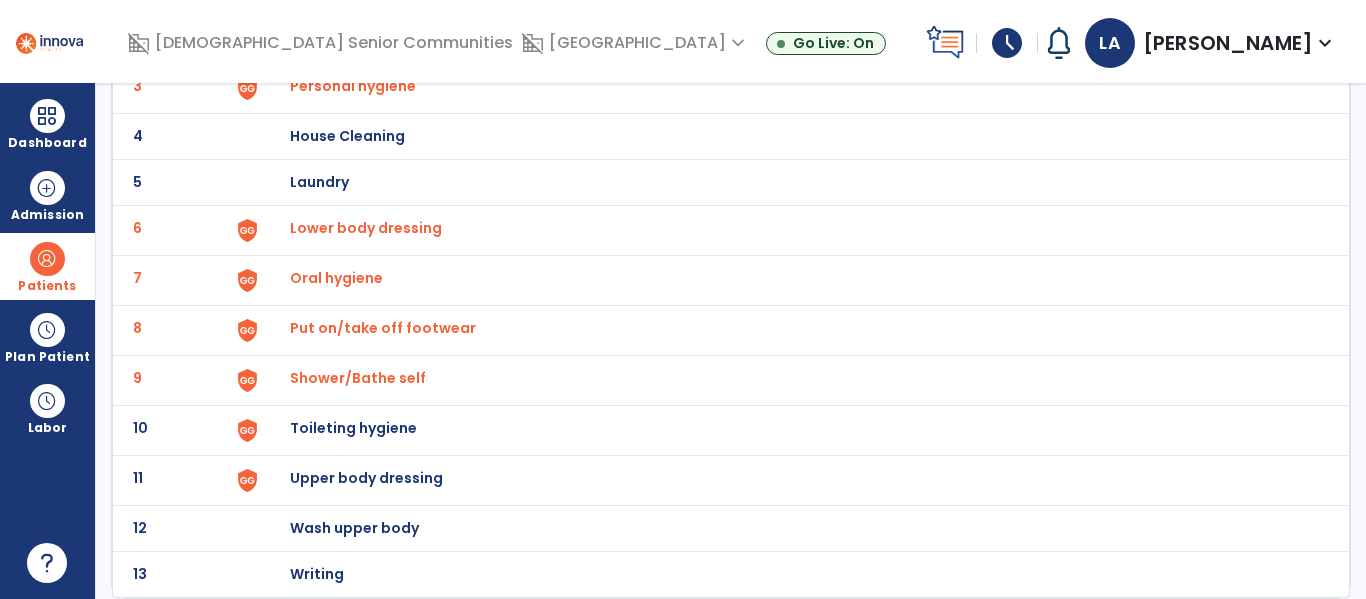 click on "Toileting hygiene" at bounding box center (403, -10) 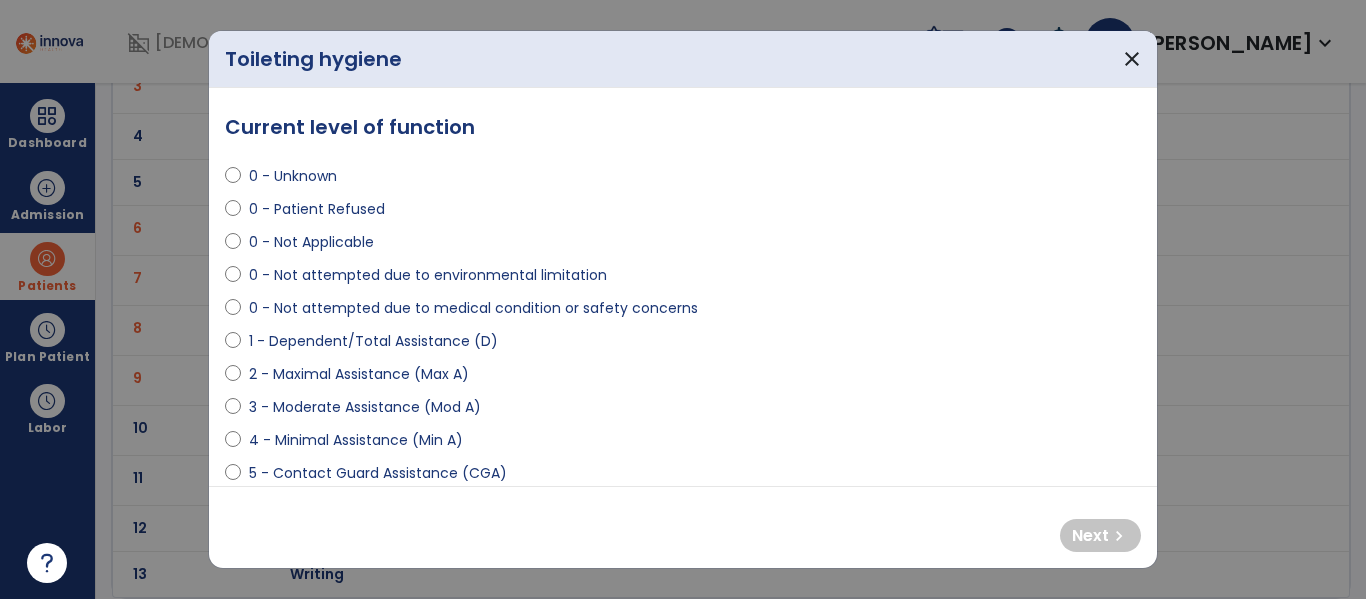 click on "0 - Patient Refused" at bounding box center [317, 209] 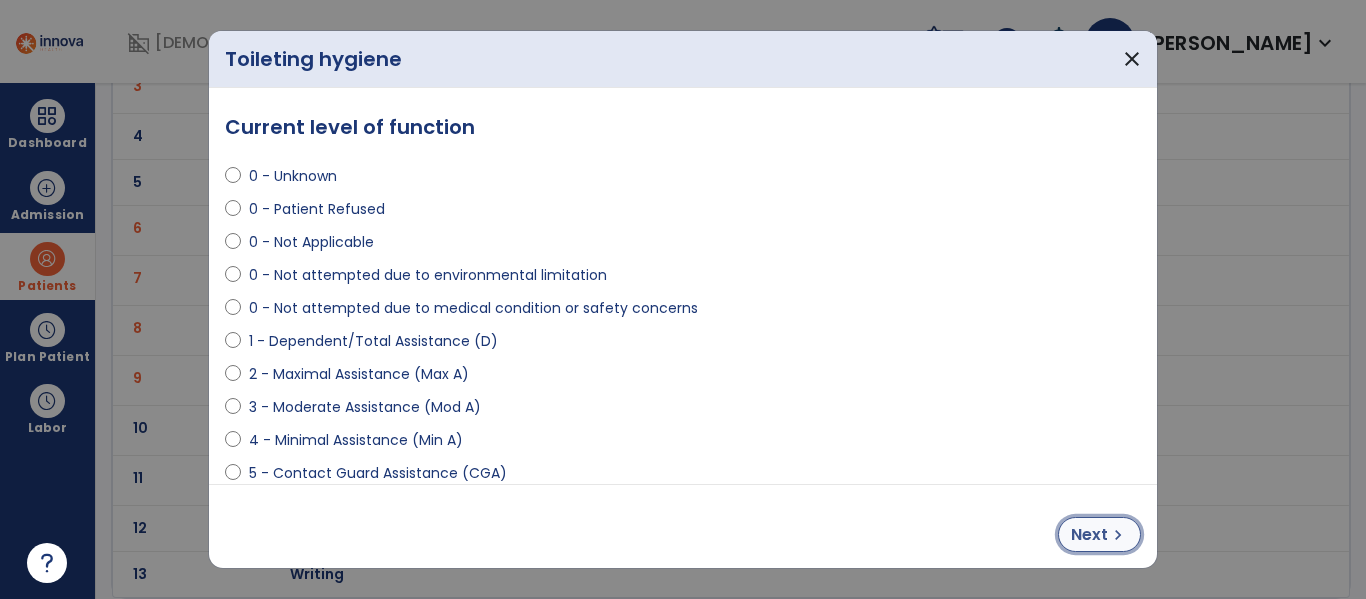 click on "Next" at bounding box center (1089, 535) 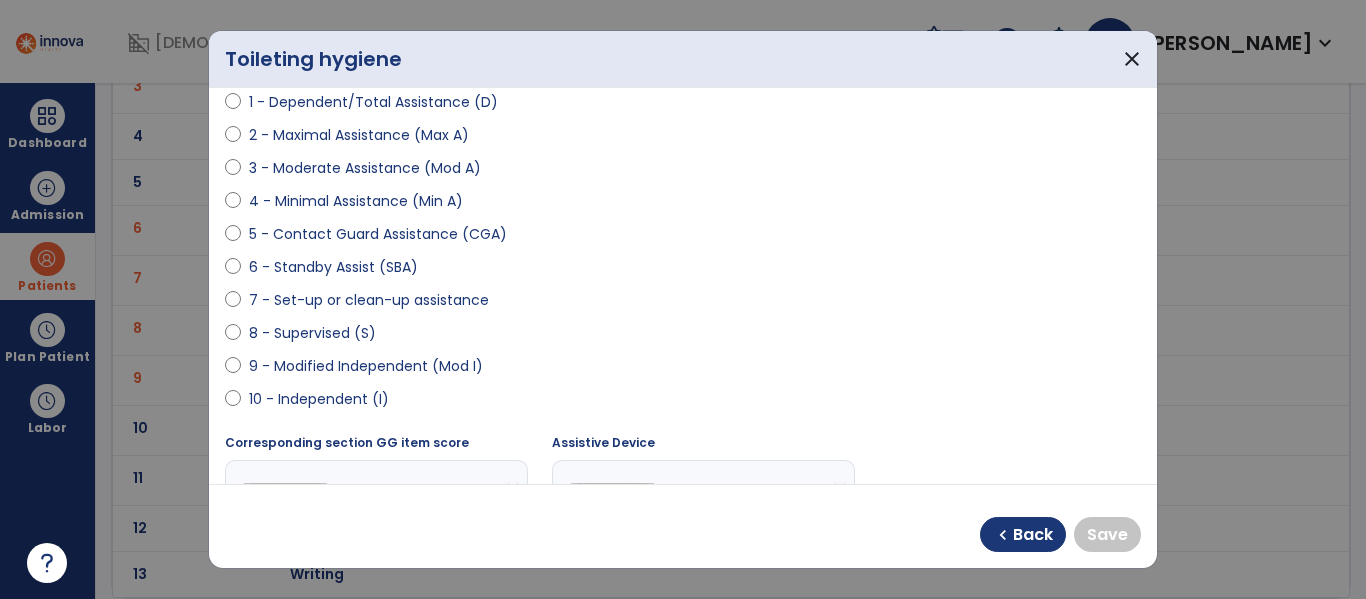 scroll, scrollTop: 250, scrollLeft: 0, axis: vertical 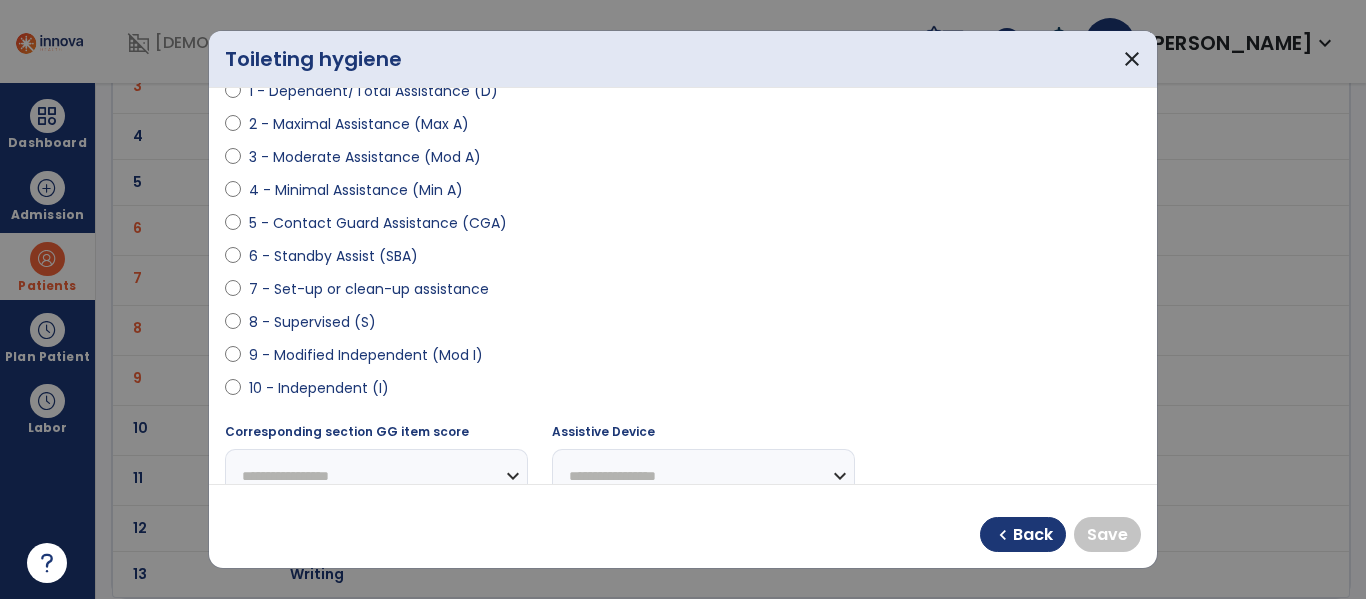 click on "9 - Modified Independent (Mod I)" at bounding box center [366, 355] 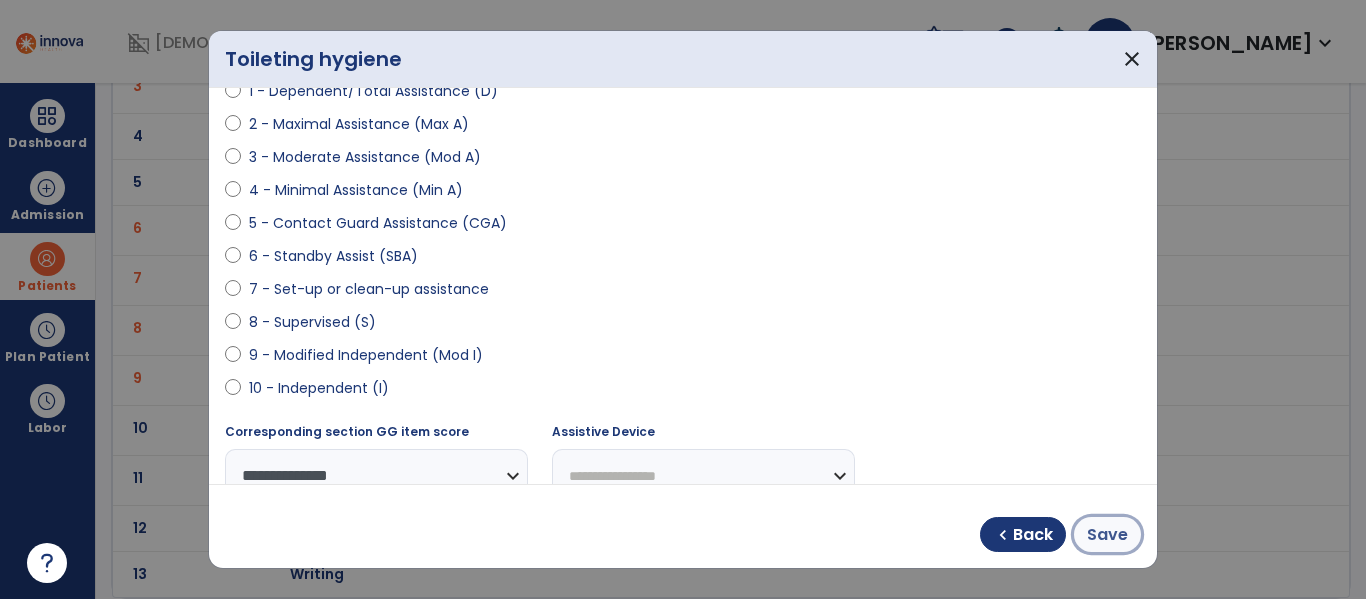 click on "Save" at bounding box center (1107, 535) 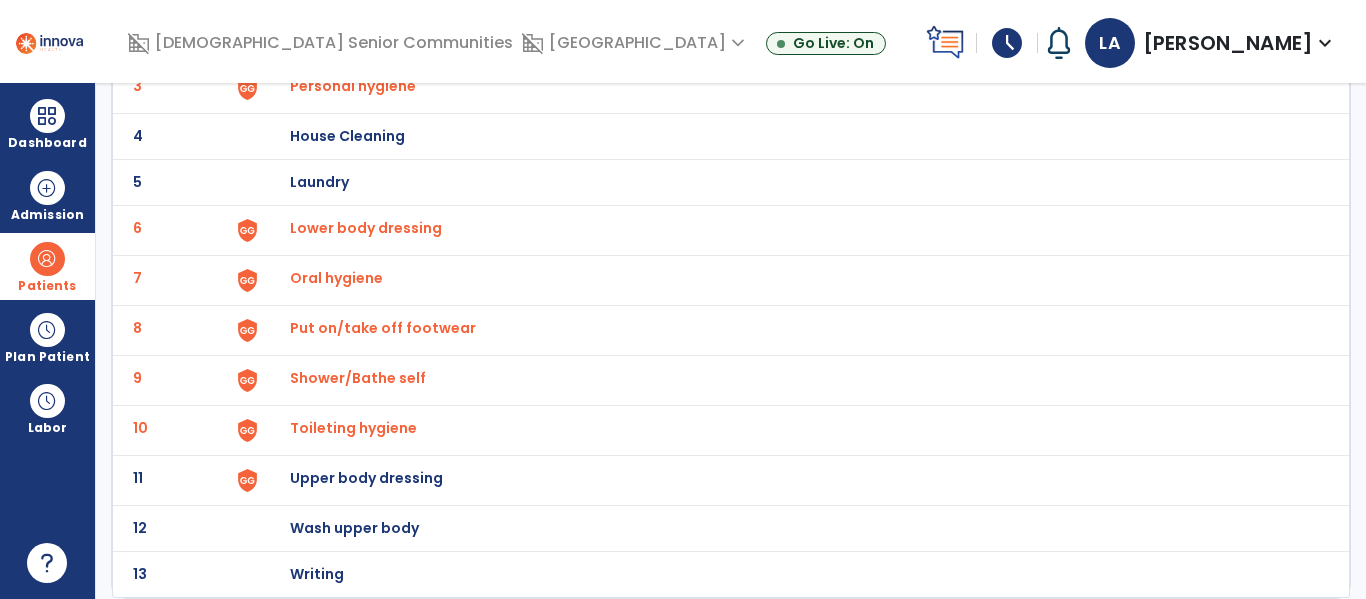 click on "Upper body dressing" at bounding box center [403, -10] 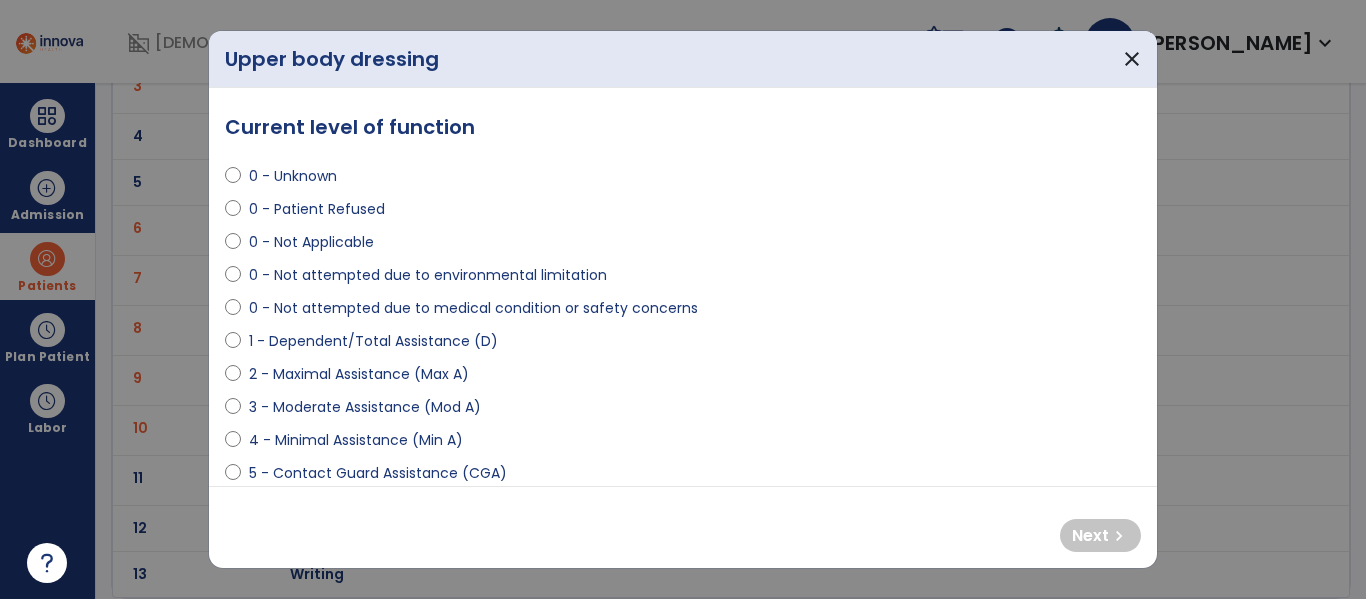 click on "0 - Patient Refused" at bounding box center [317, 209] 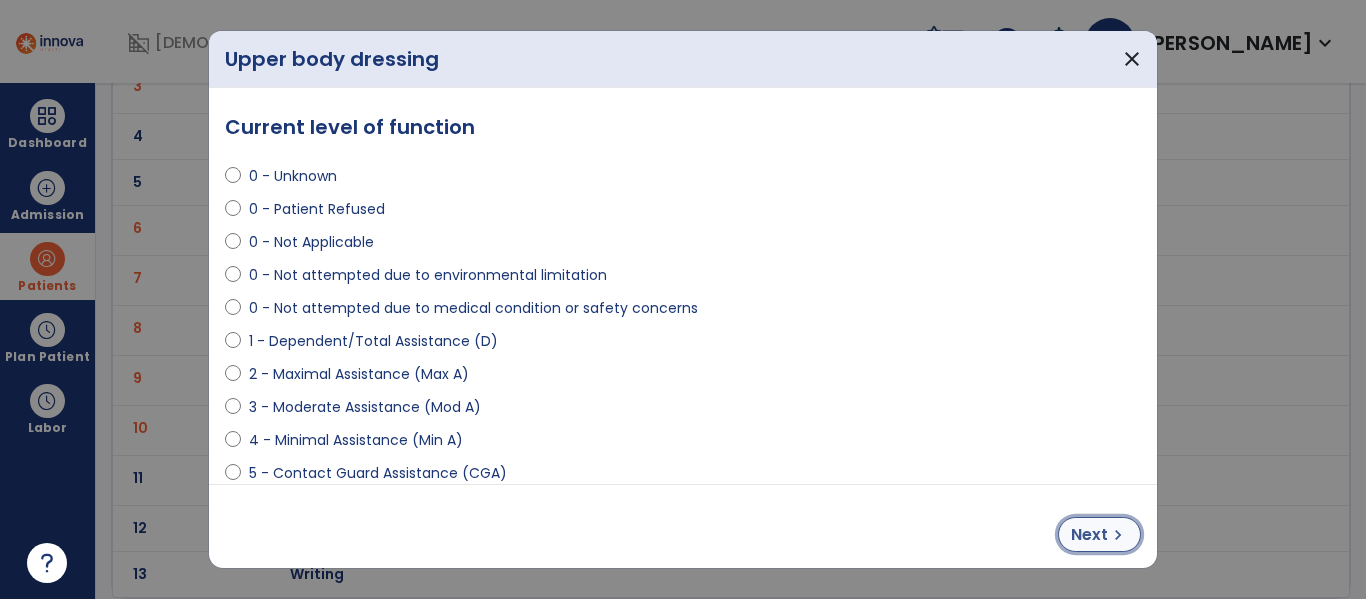 click on "Next" at bounding box center (1089, 535) 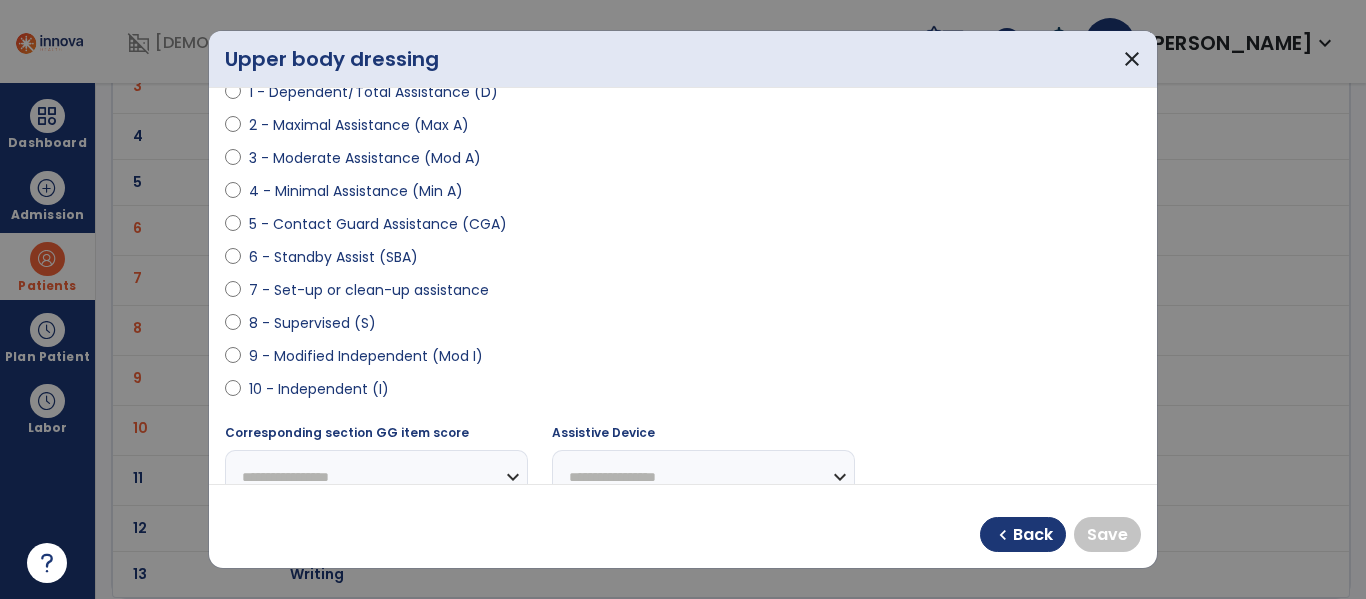 scroll, scrollTop: 253, scrollLeft: 0, axis: vertical 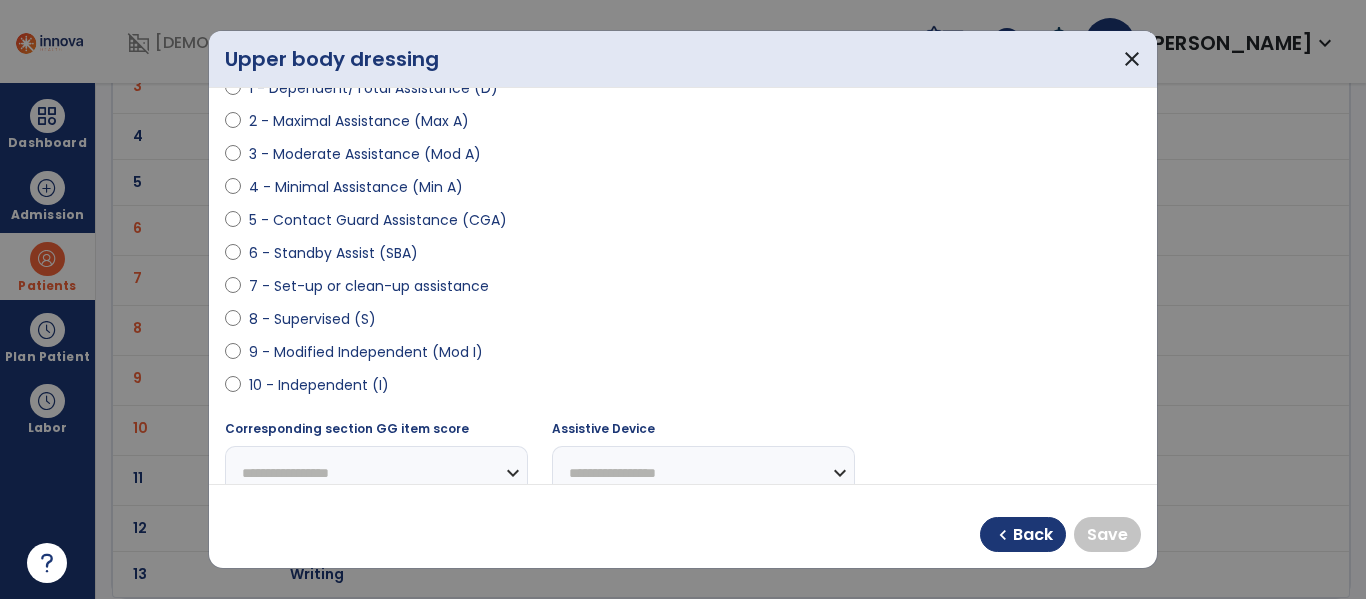 click on "9 - Modified Independent (Mod I)" at bounding box center [366, 352] 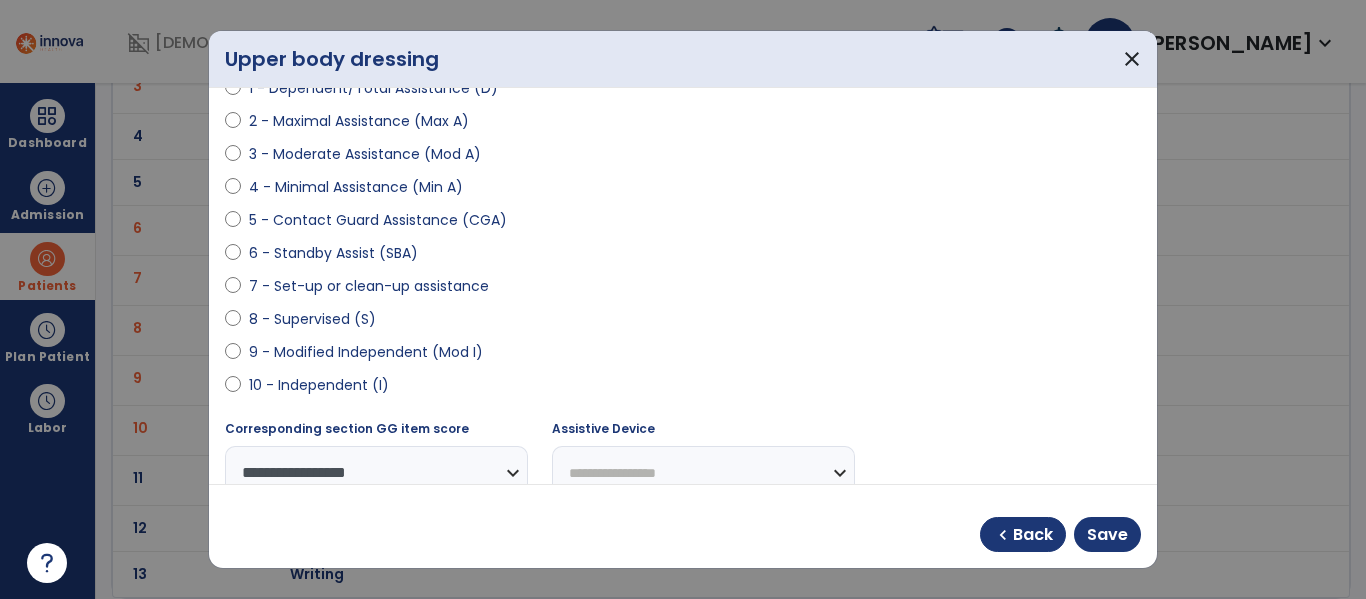select on "**********" 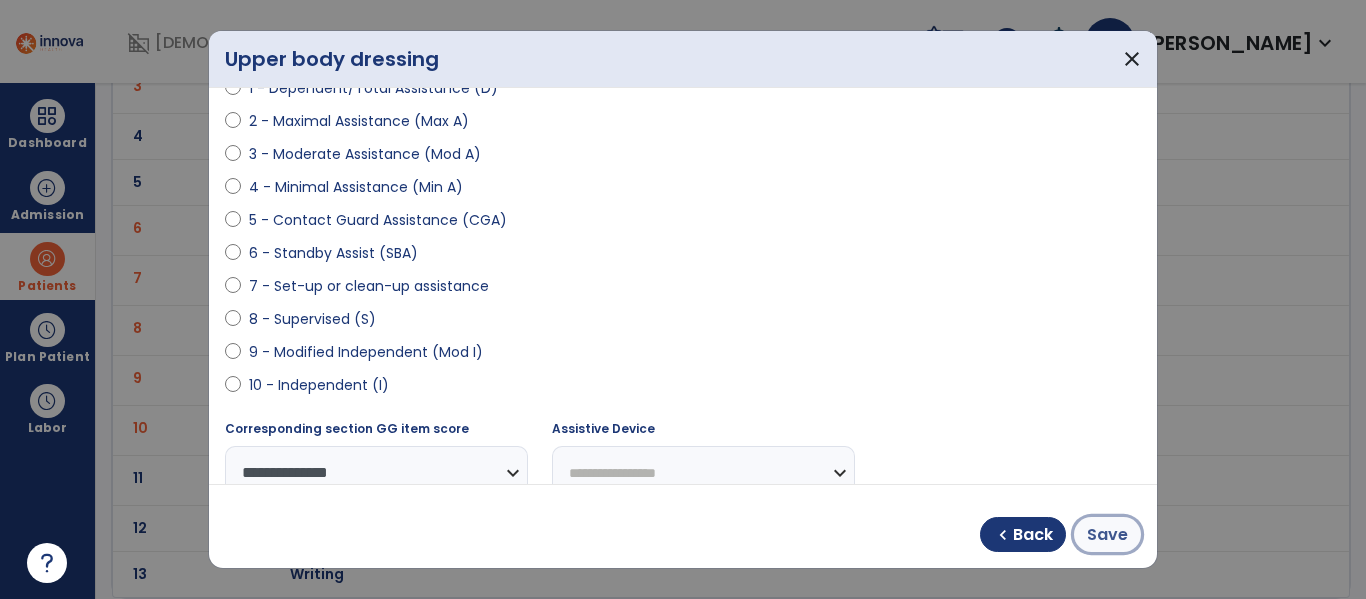 click on "Save" at bounding box center [1107, 535] 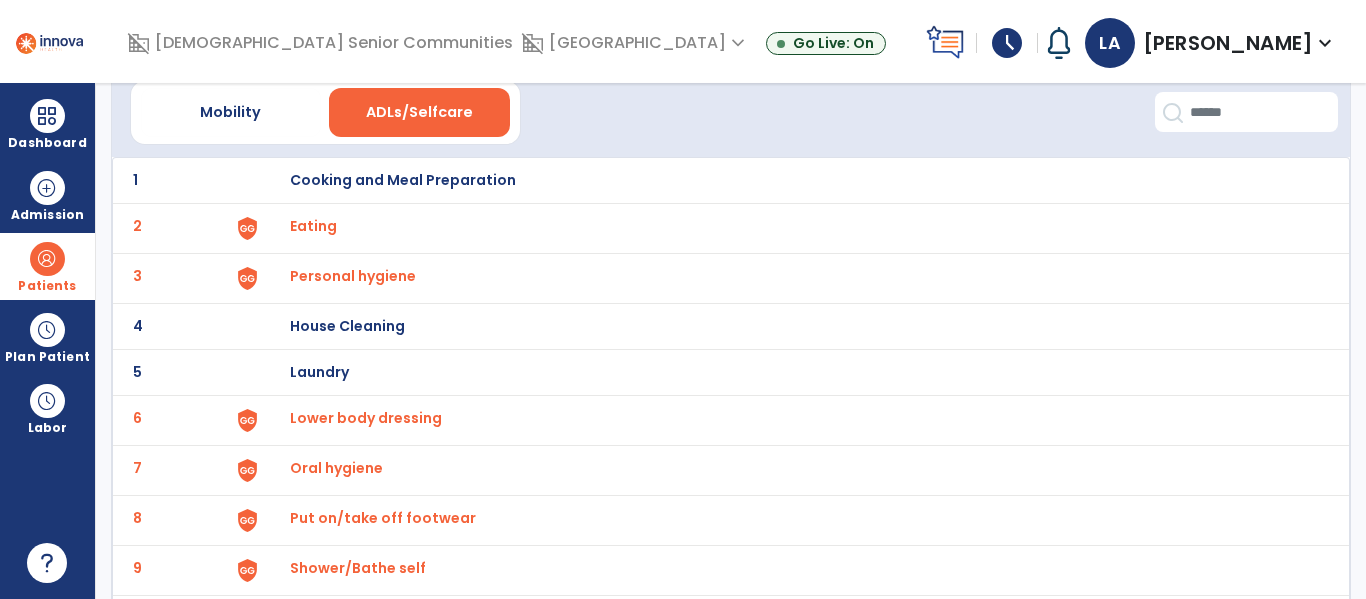 scroll, scrollTop: 0, scrollLeft: 0, axis: both 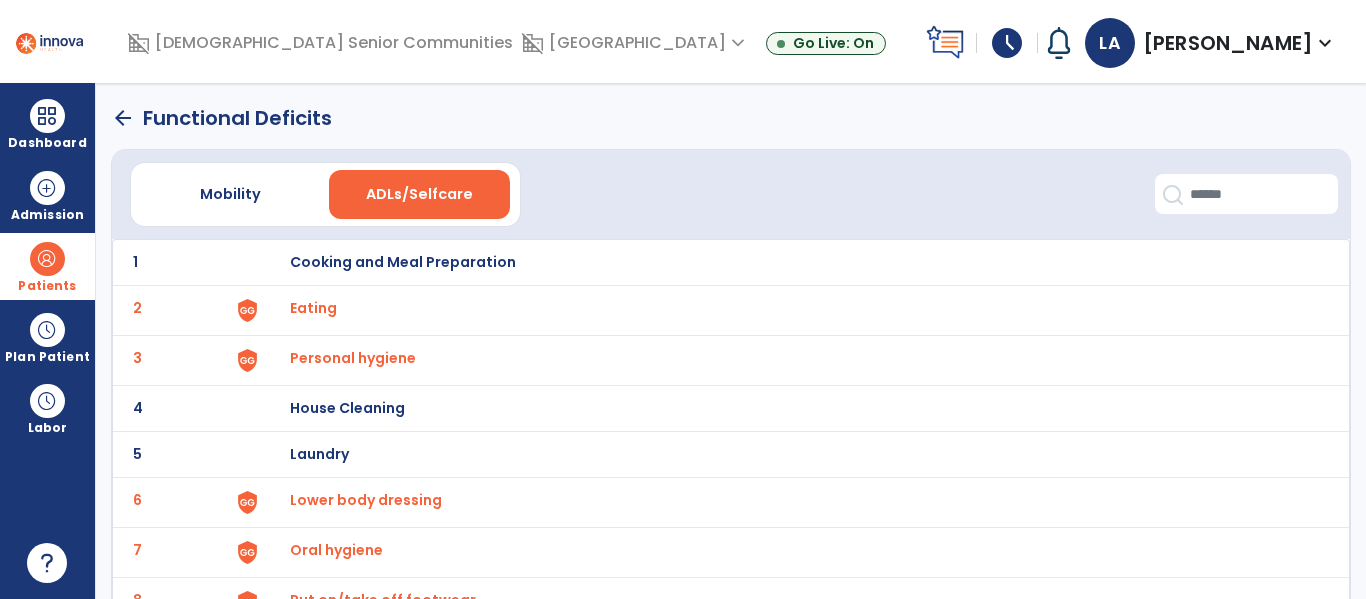 click on "arrow_back" 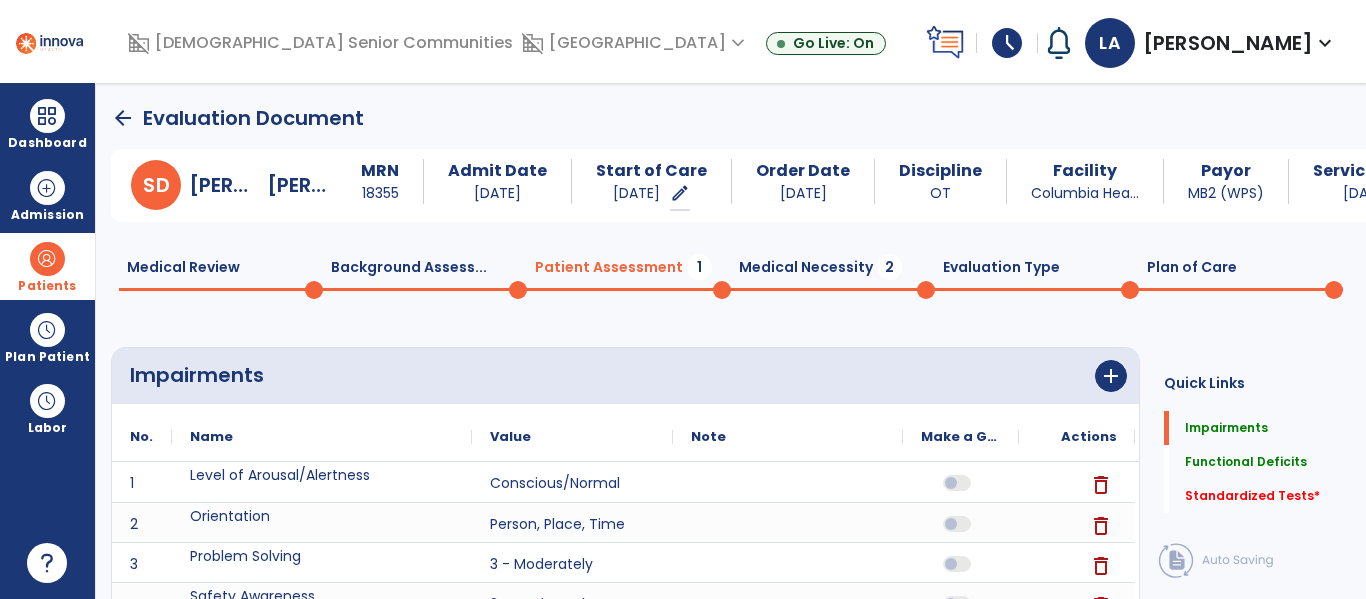 scroll, scrollTop: 20, scrollLeft: 0, axis: vertical 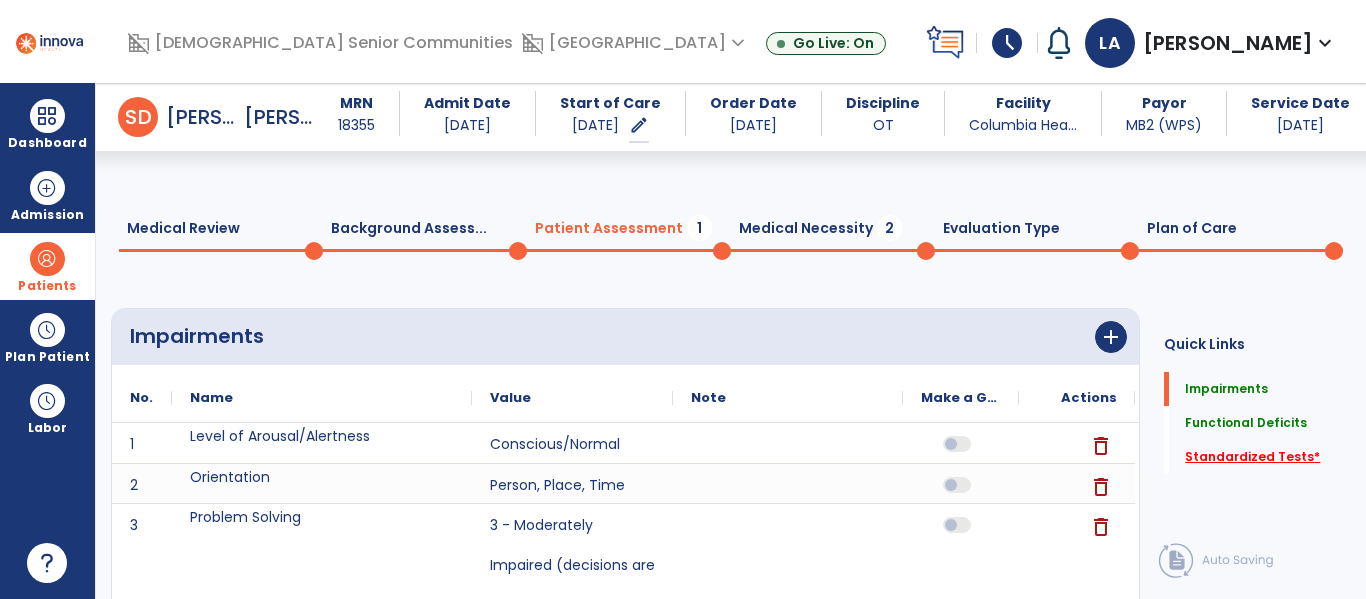 click on "Standardized Tests   *" 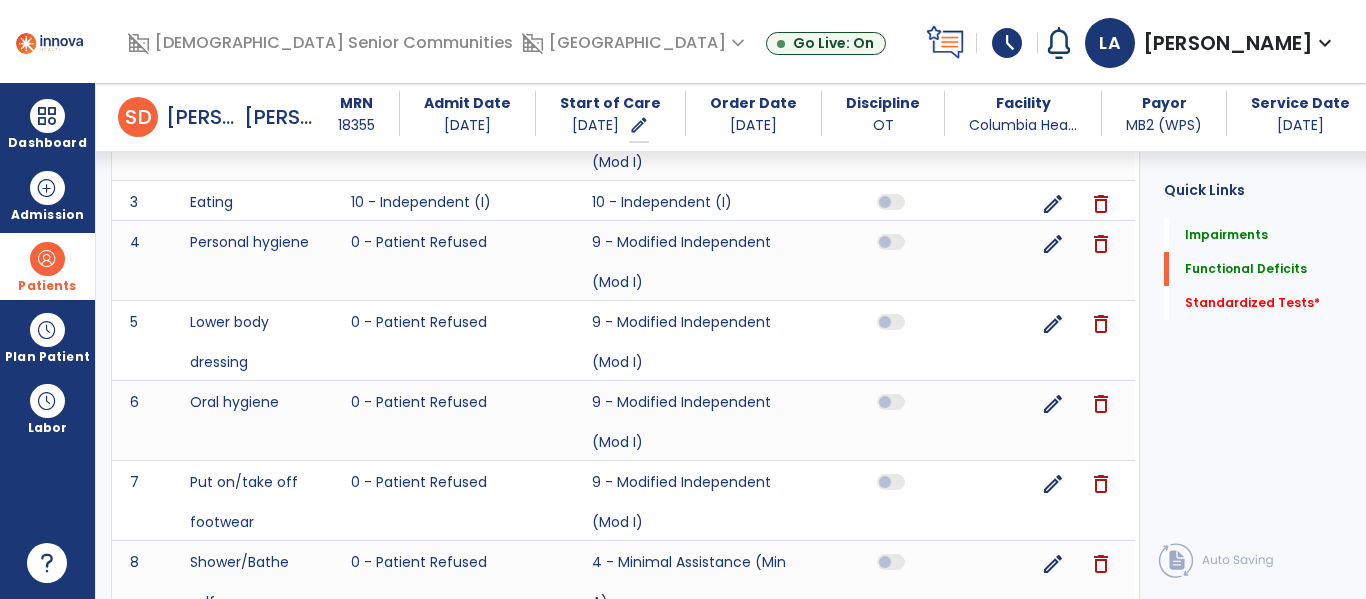 scroll, scrollTop: 1407, scrollLeft: 0, axis: vertical 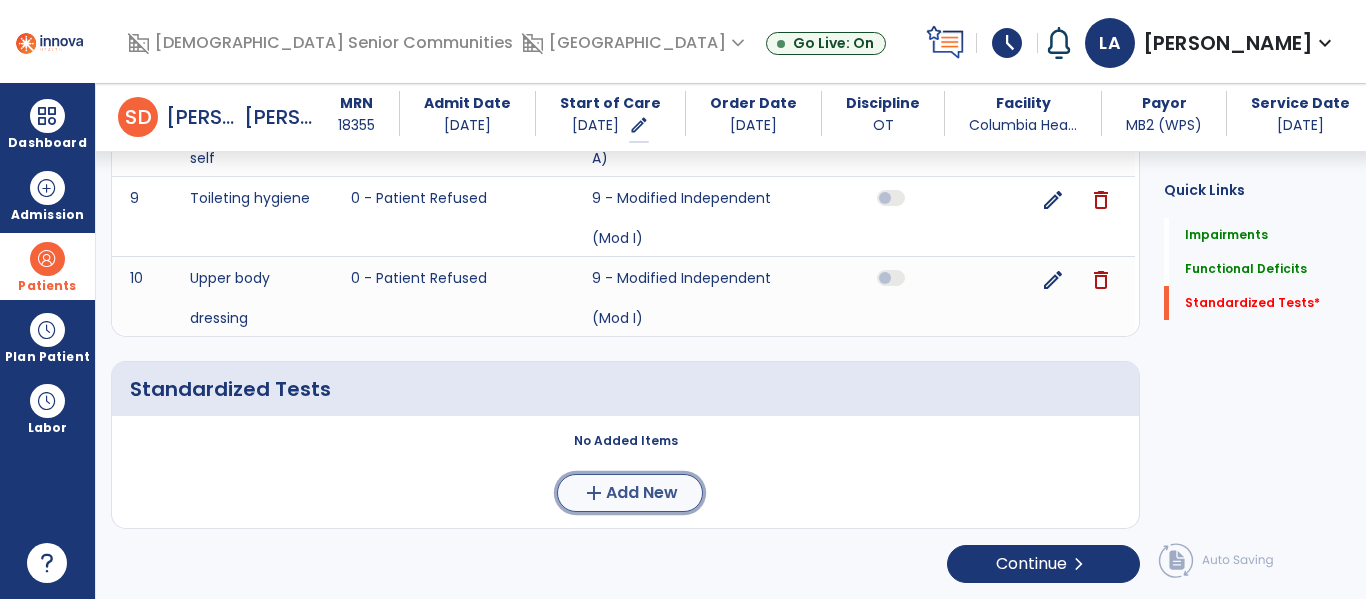 click on "Add New" 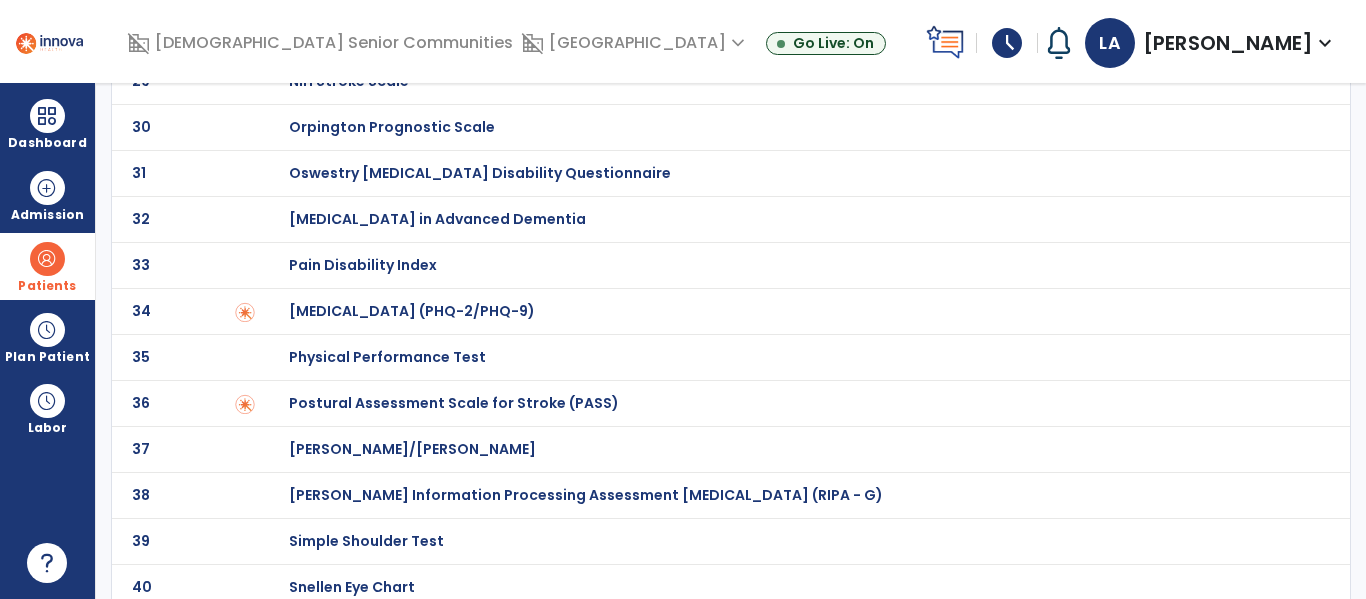 scroll, scrollTop: 0, scrollLeft: 0, axis: both 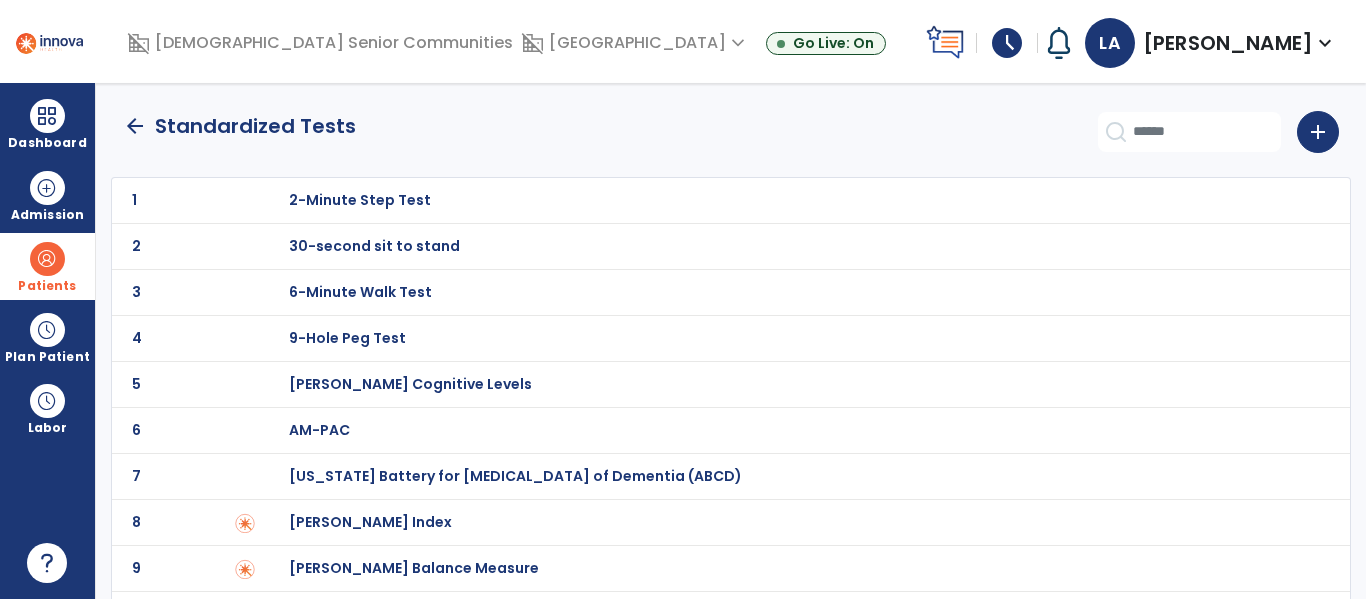 click on "[PERSON_NAME] Index" at bounding box center [360, 200] 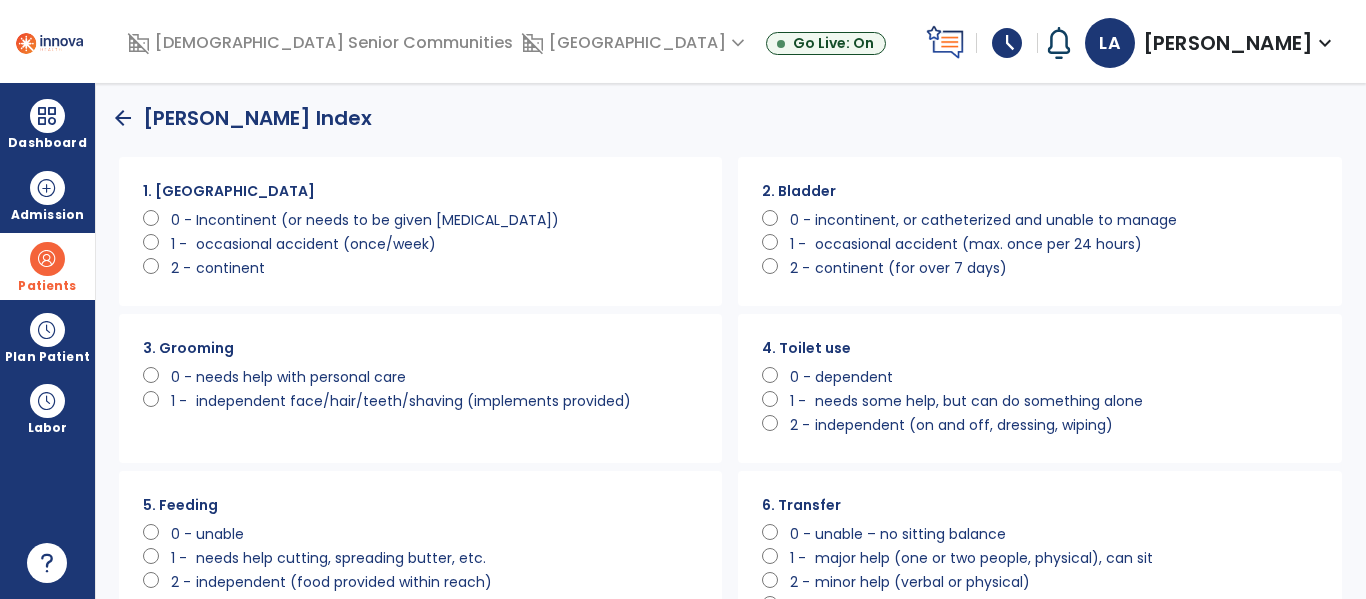 scroll, scrollTop: 0, scrollLeft: 0, axis: both 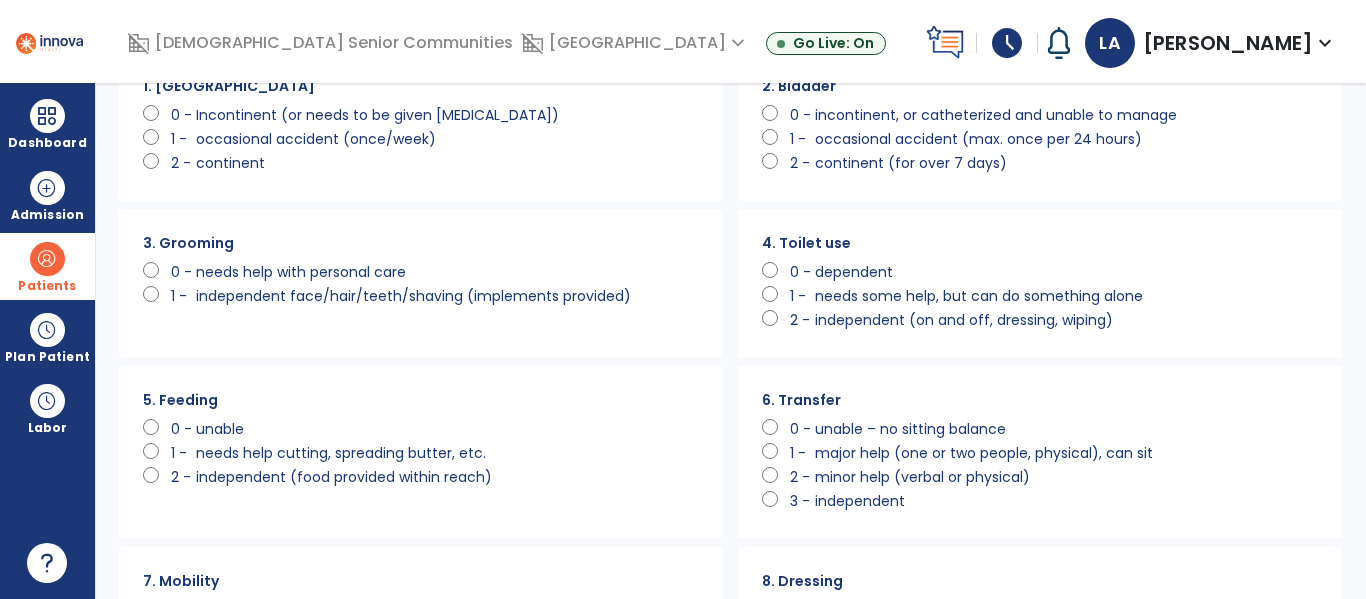 click on "independent face/hair/teeth/shaving (implements provided)" 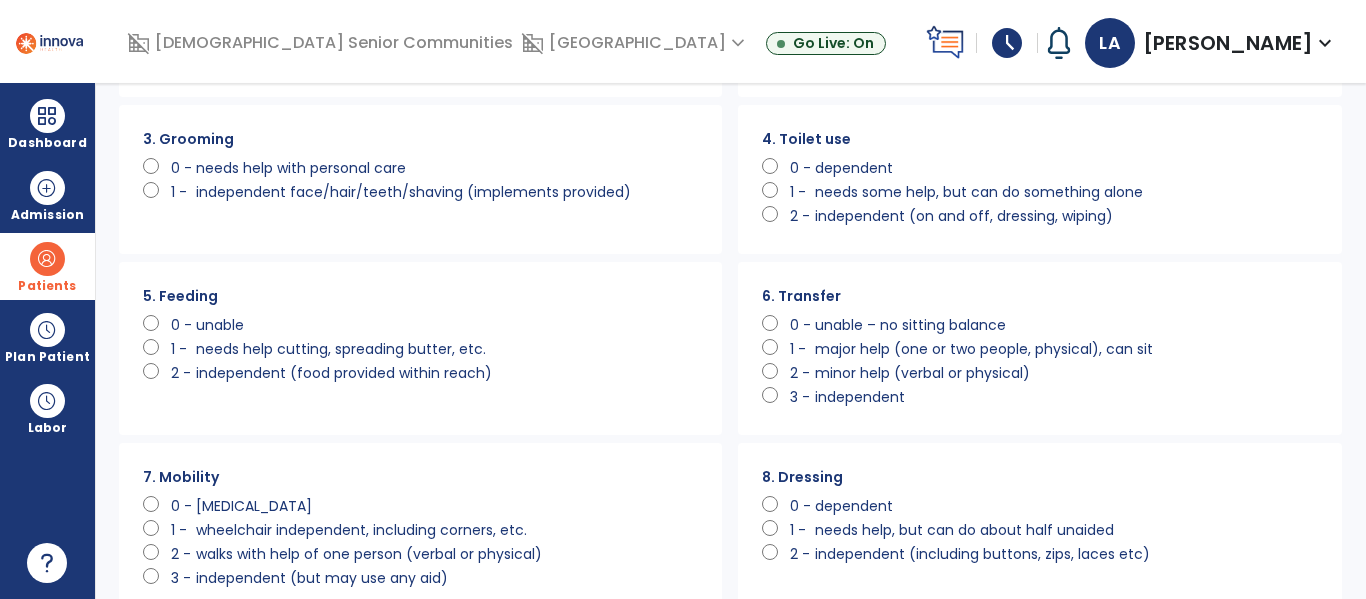 scroll, scrollTop: 223, scrollLeft: 0, axis: vertical 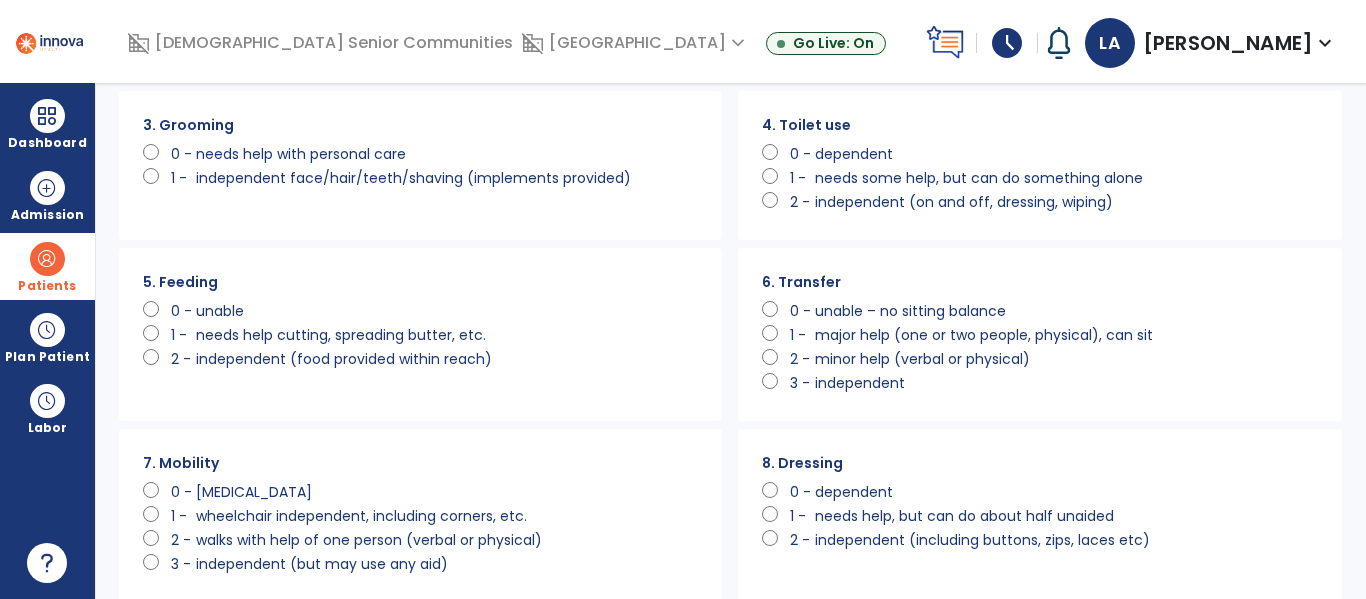 click on "independent (food provided within reach)" 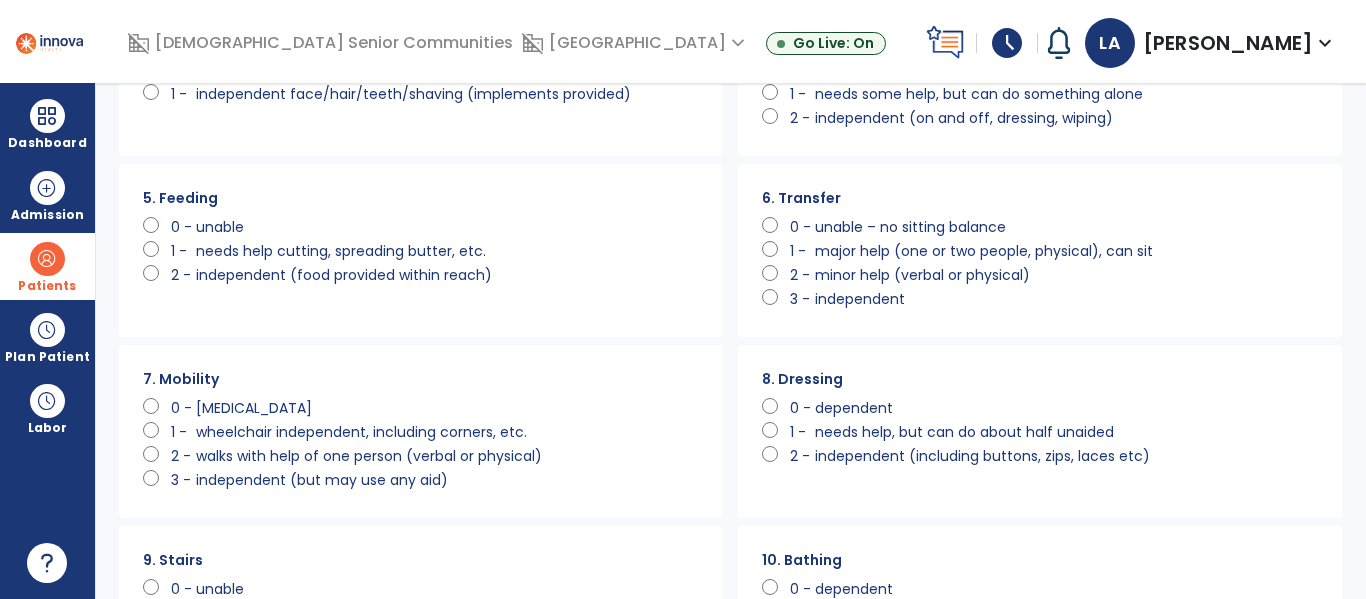 scroll, scrollTop: 340, scrollLeft: 0, axis: vertical 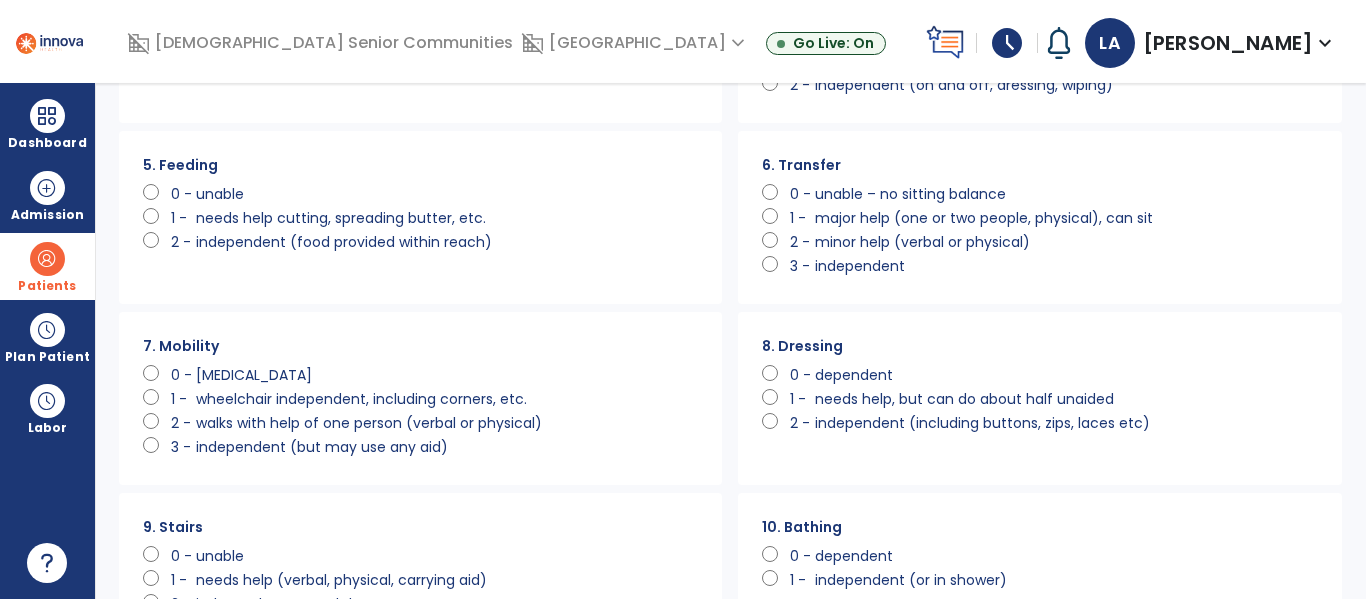 click on "walks with help of one person (verbal or physical)" 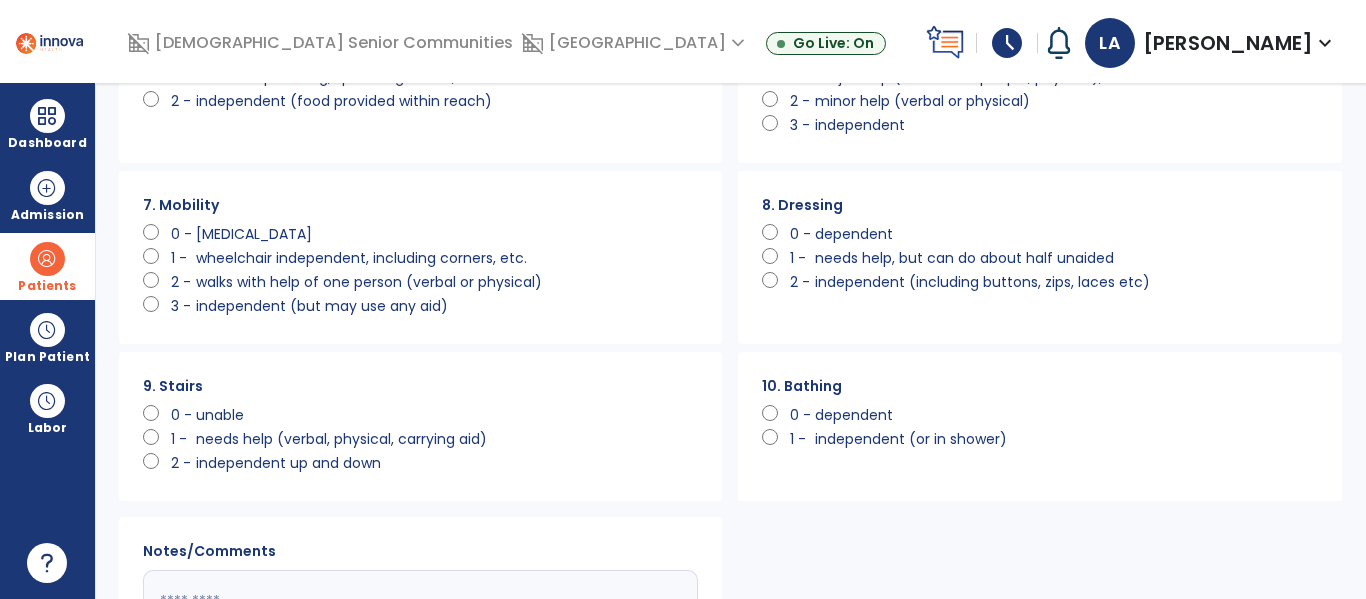 scroll, scrollTop: 488, scrollLeft: 0, axis: vertical 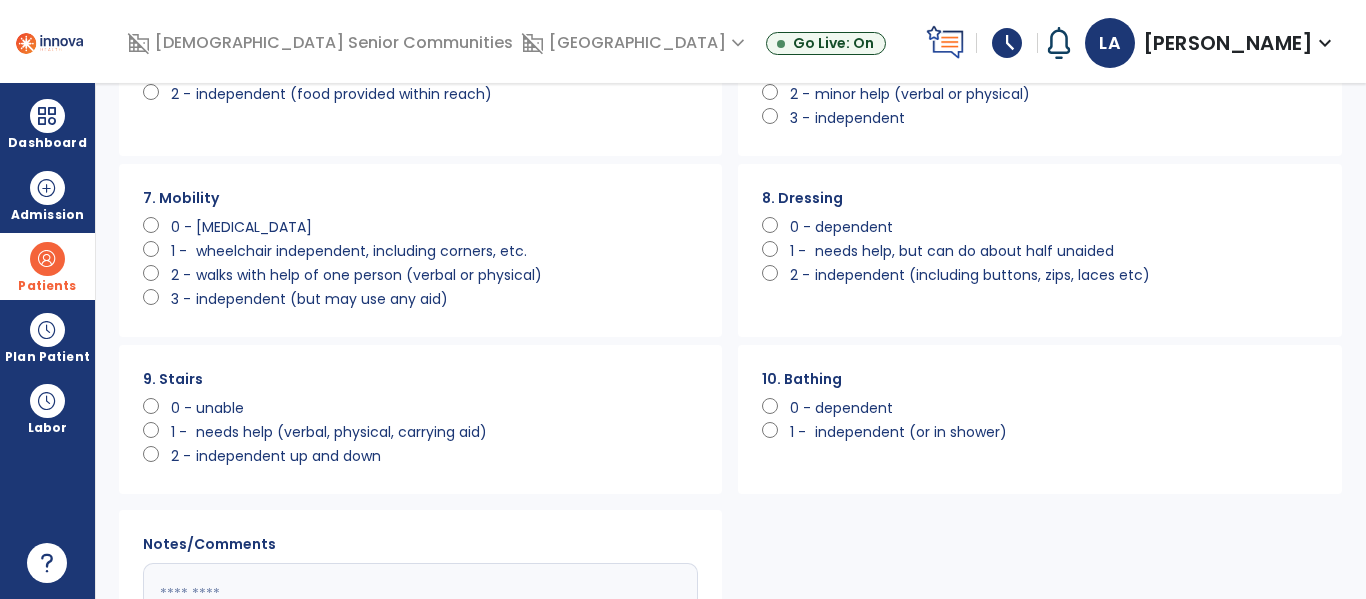 click on "unable" 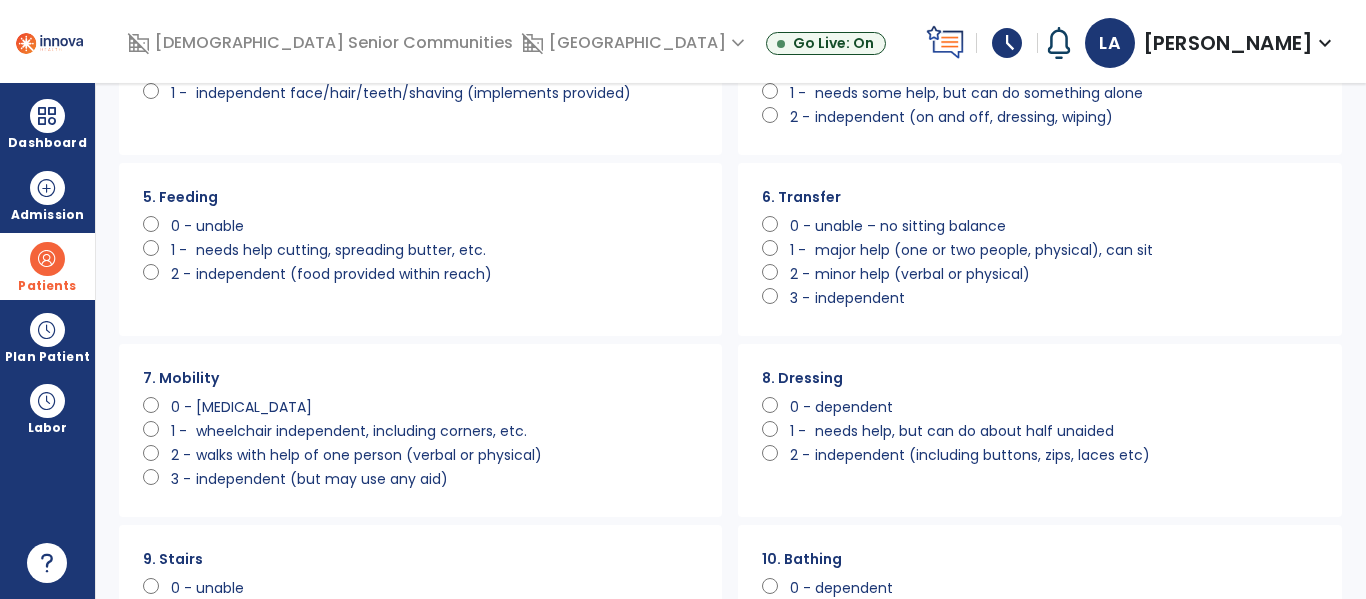 scroll, scrollTop: 0, scrollLeft: 0, axis: both 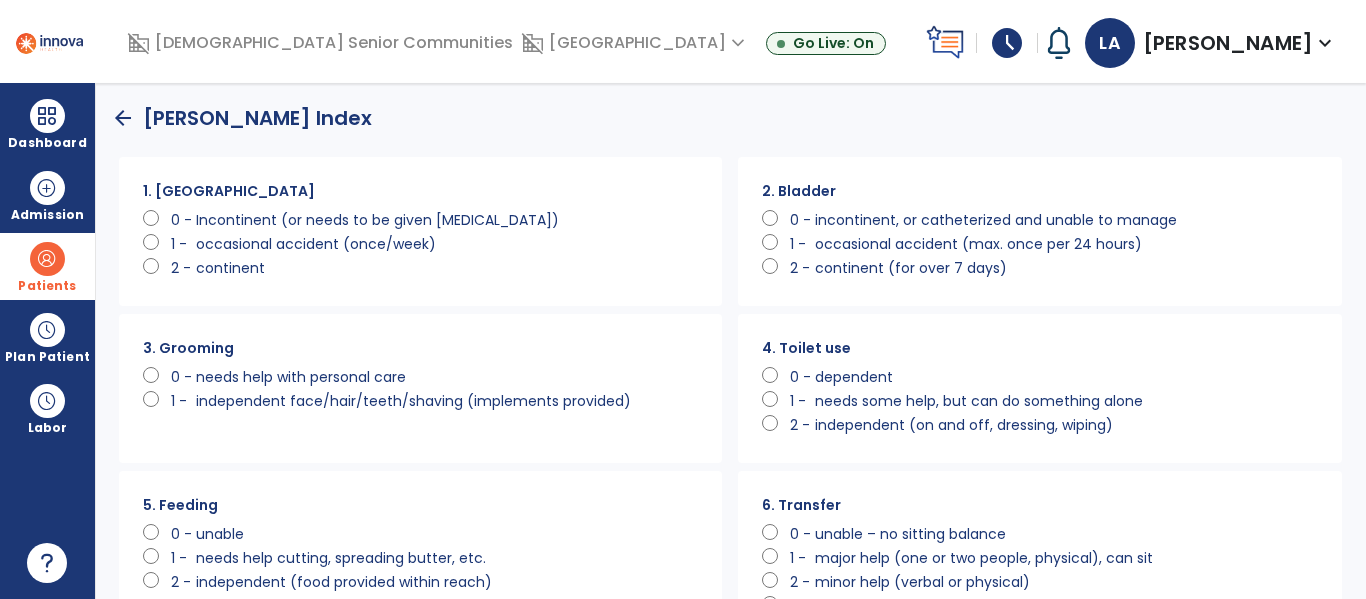 click on "continent (for over 7 days)" 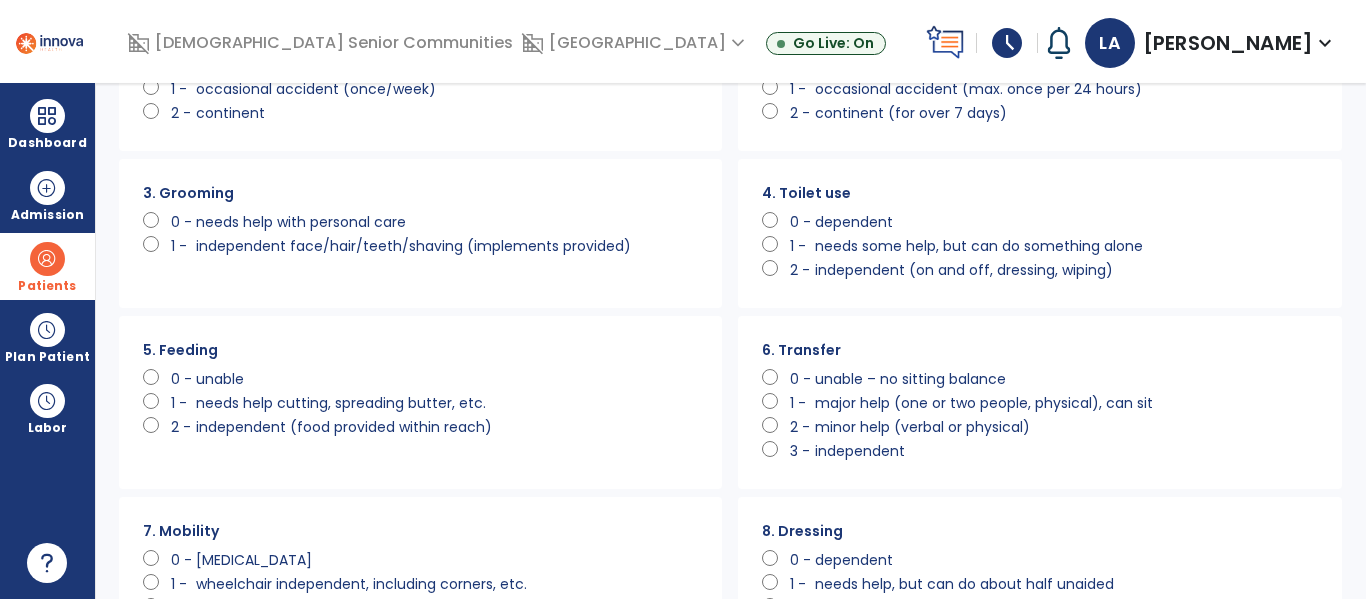 scroll, scrollTop: 157, scrollLeft: 0, axis: vertical 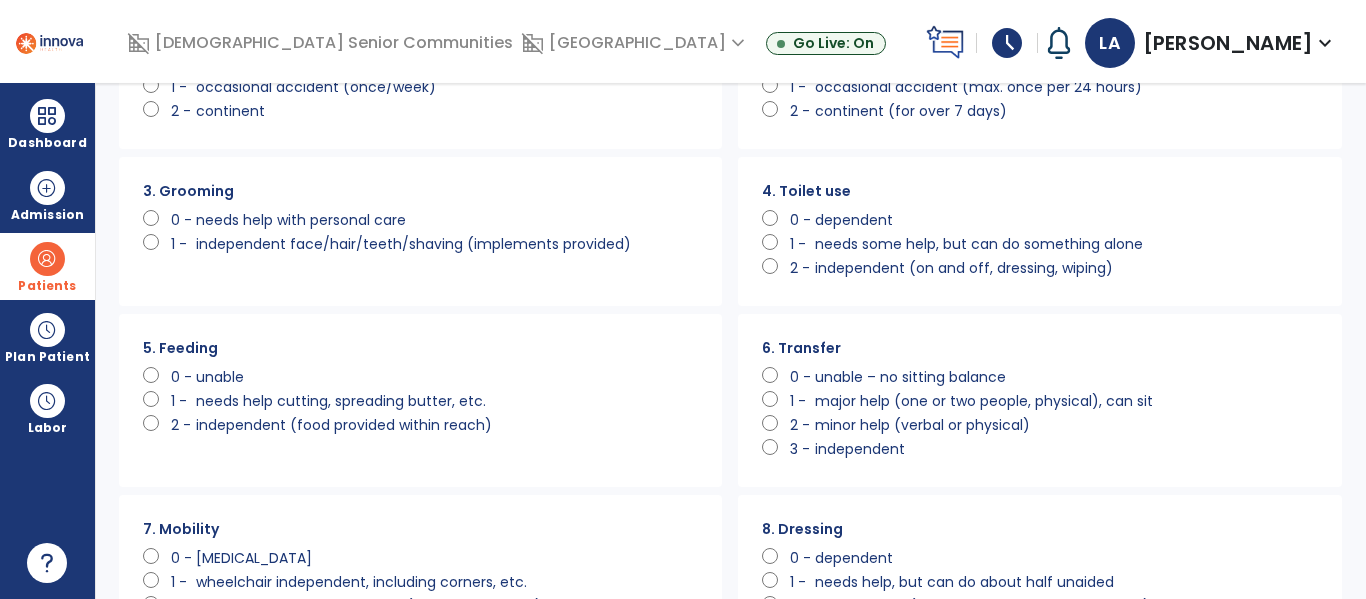 click on "independent (on and off, dressing, wiping)" 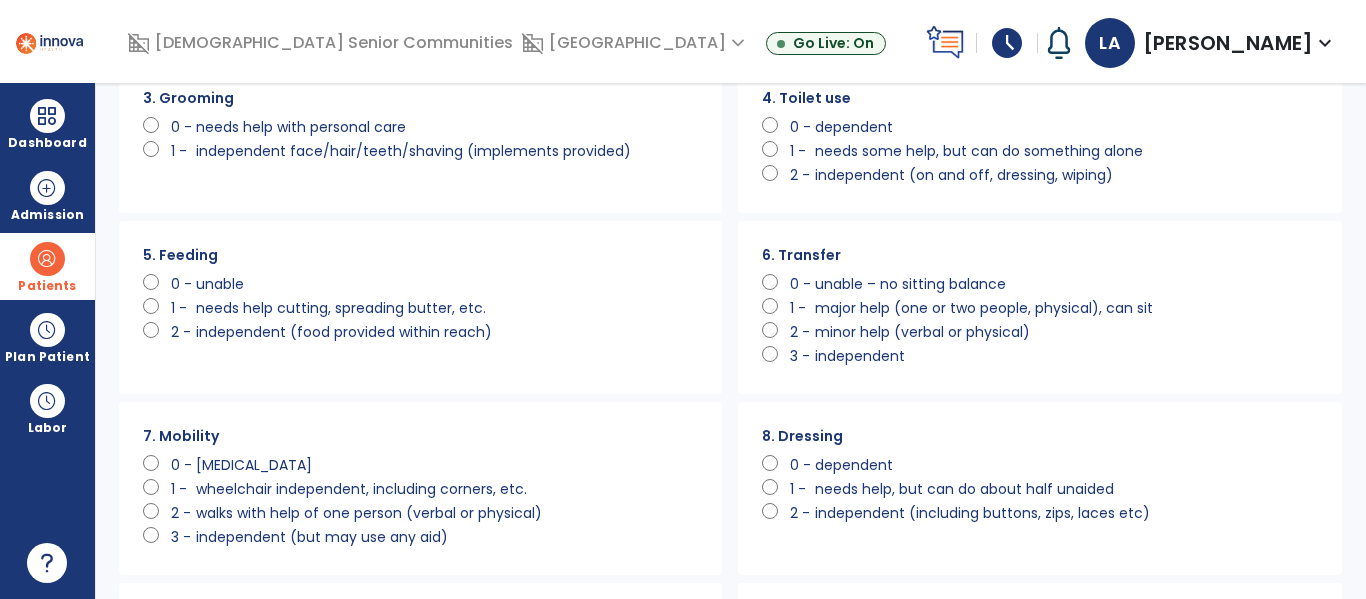 scroll, scrollTop: 255, scrollLeft: 0, axis: vertical 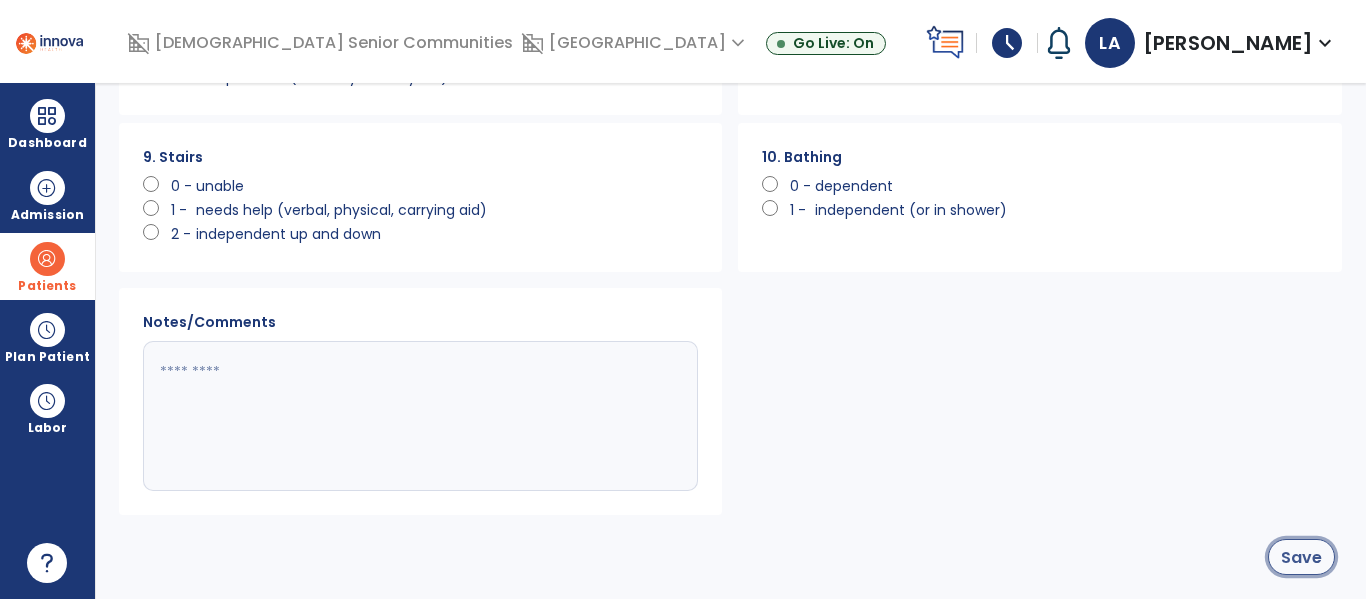 click on "Save" 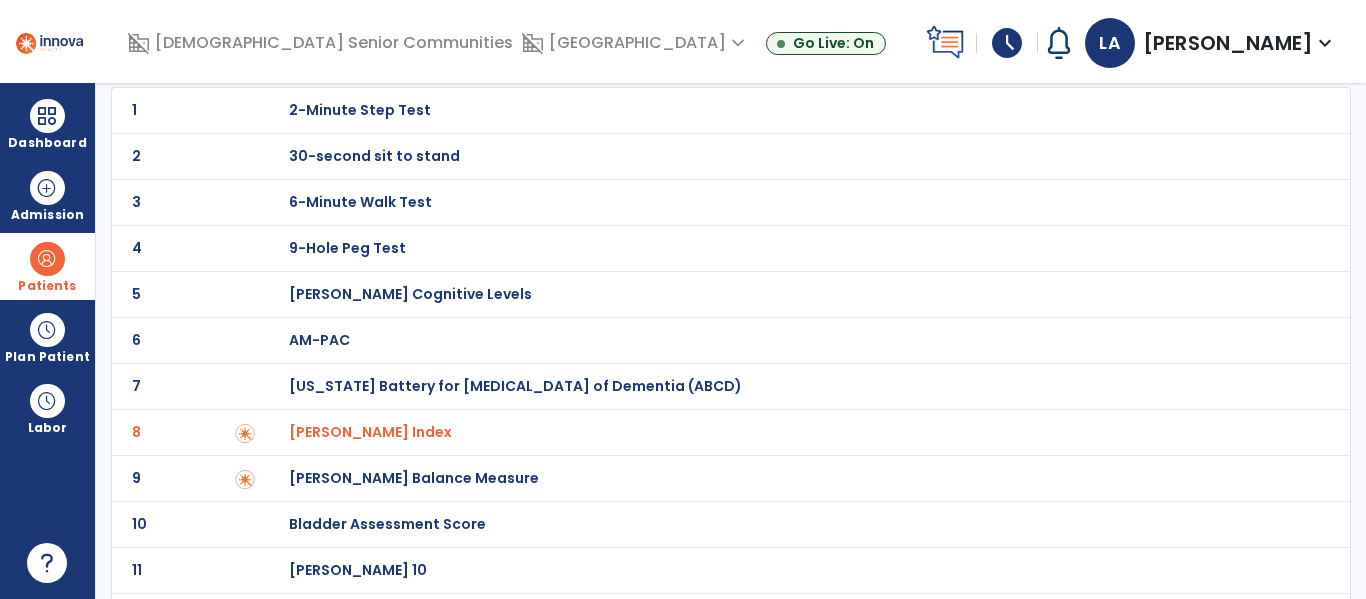scroll, scrollTop: 0, scrollLeft: 0, axis: both 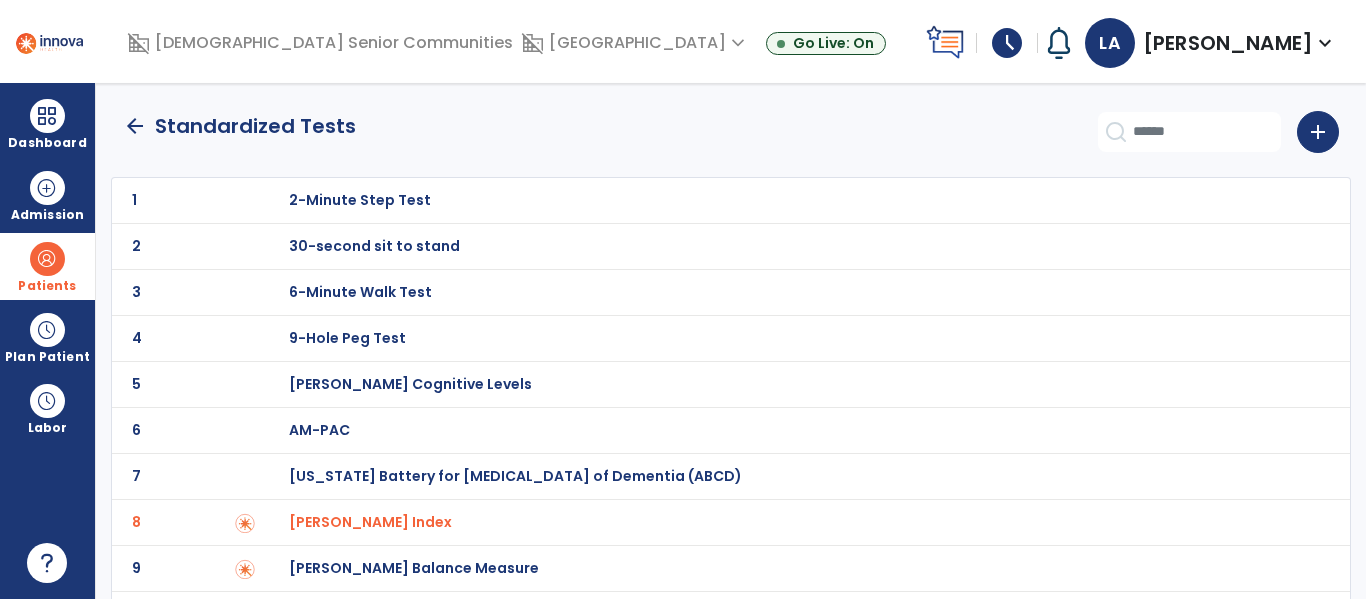 click on "arrow_back" 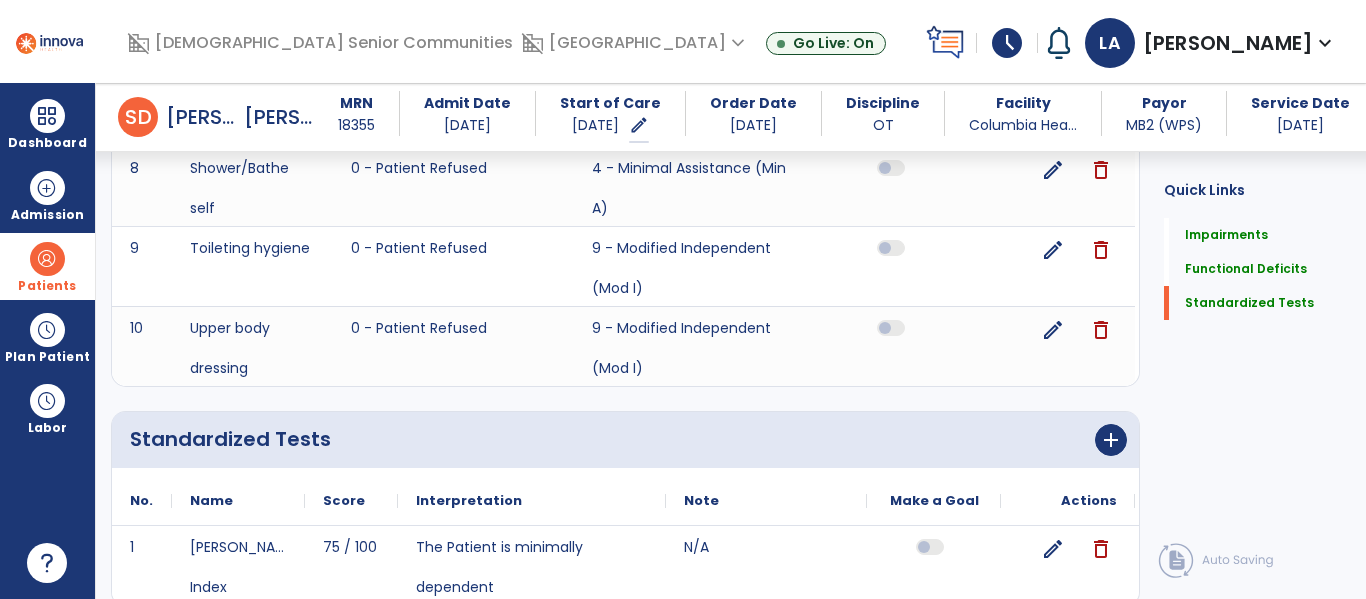 scroll, scrollTop: 1435, scrollLeft: 0, axis: vertical 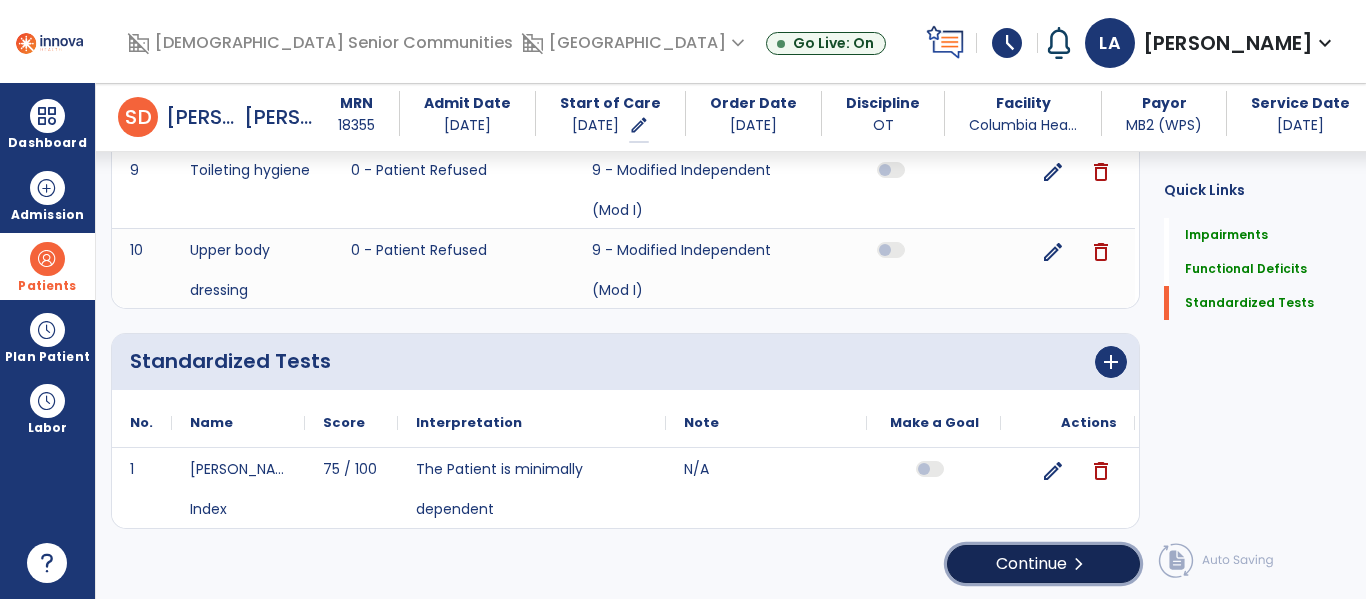 click on "Continue  chevron_right" 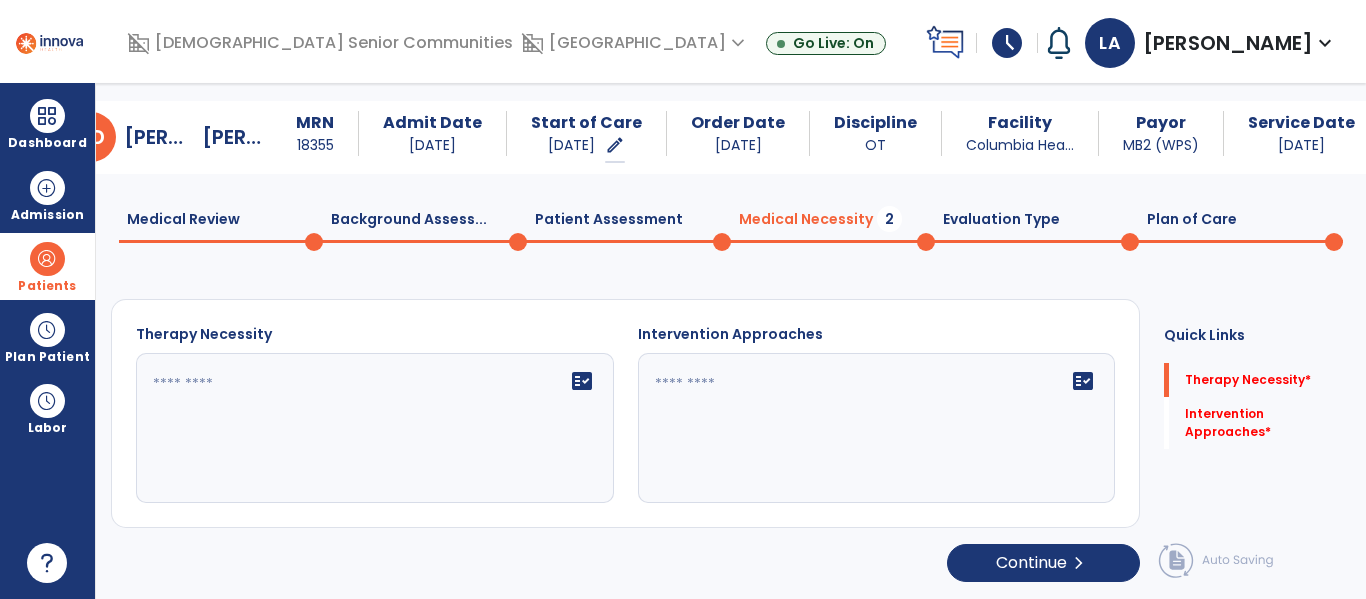 scroll, scrollTop: 29, scrollLeft: 0, axis: vertical 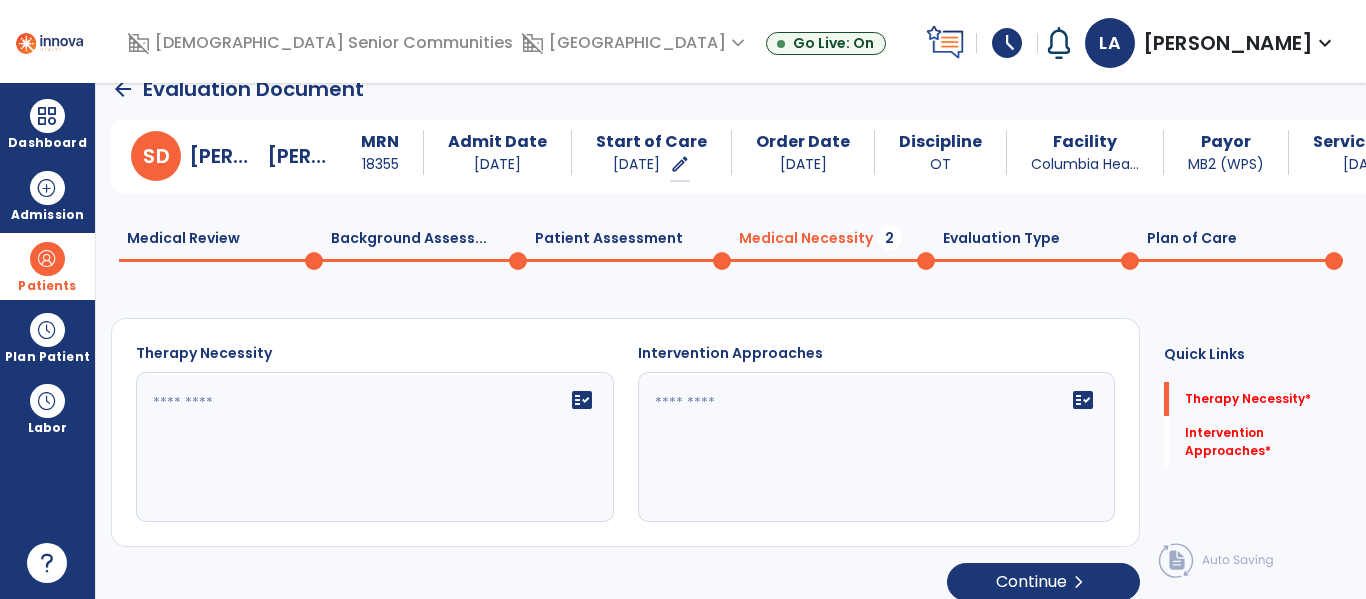 click on "fact_check" 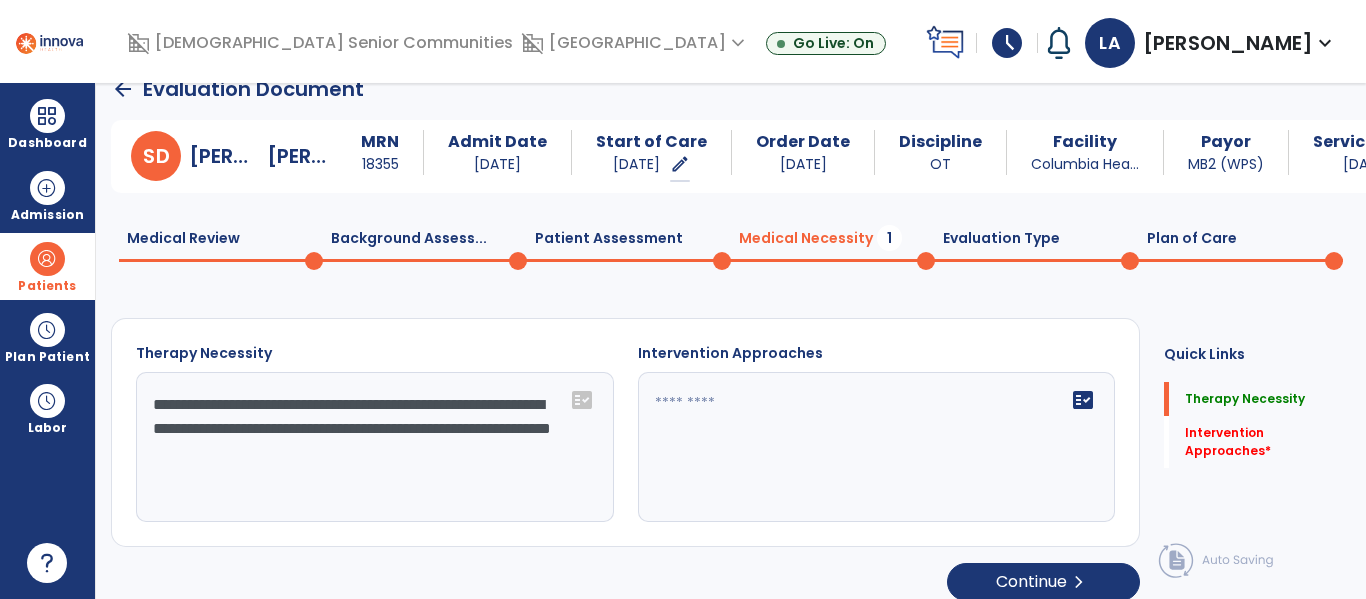 click on "**********" 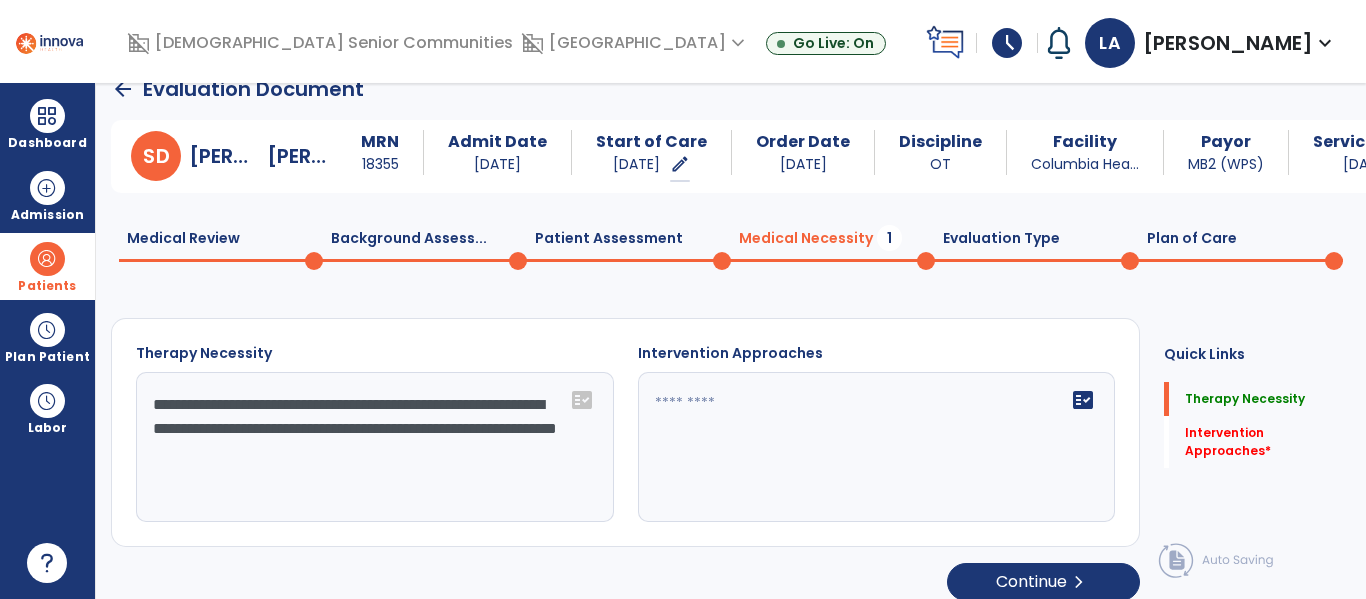 click on "**********" 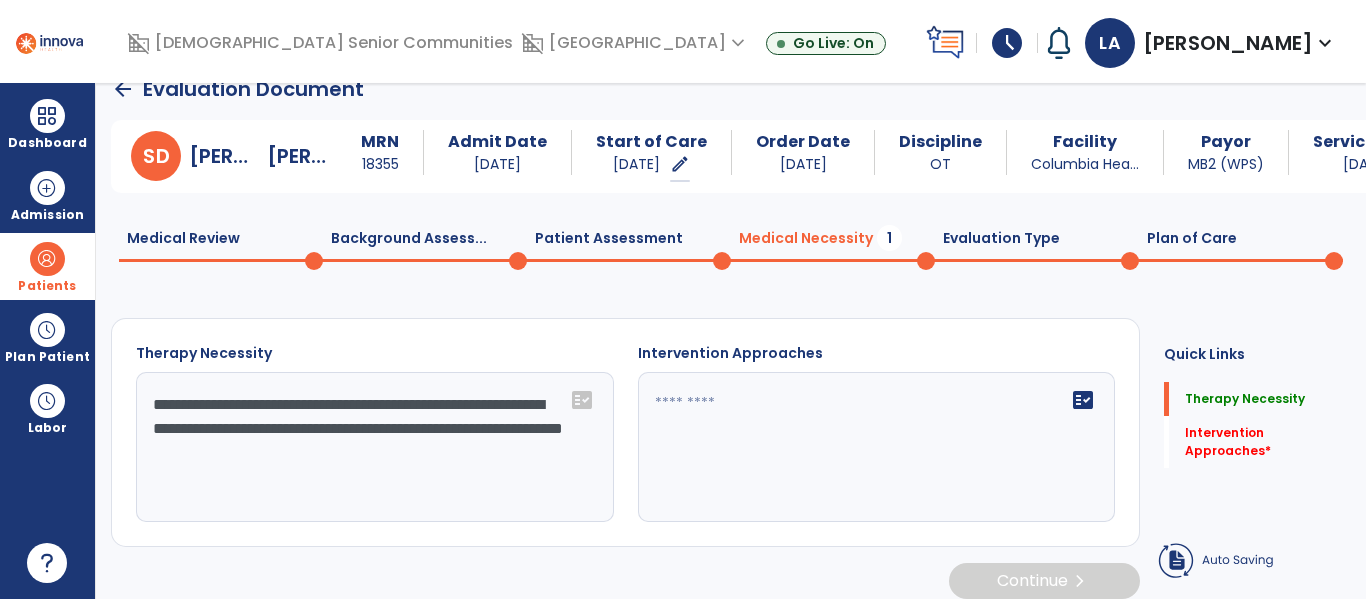 type on "**********" 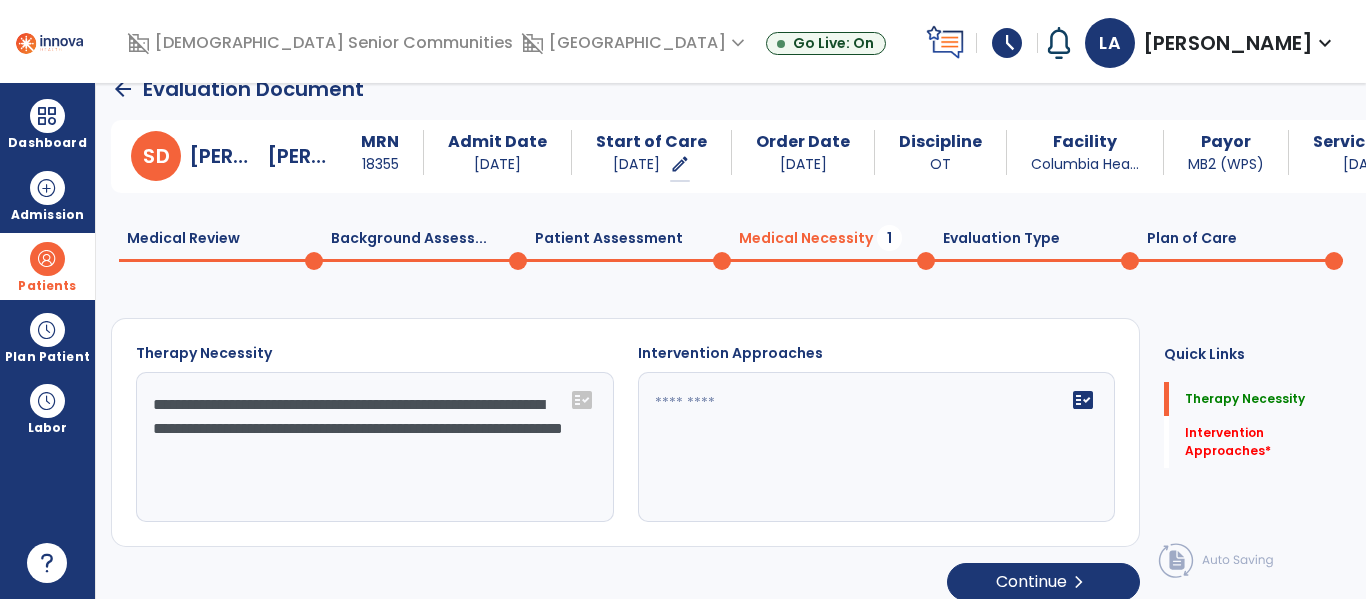 click 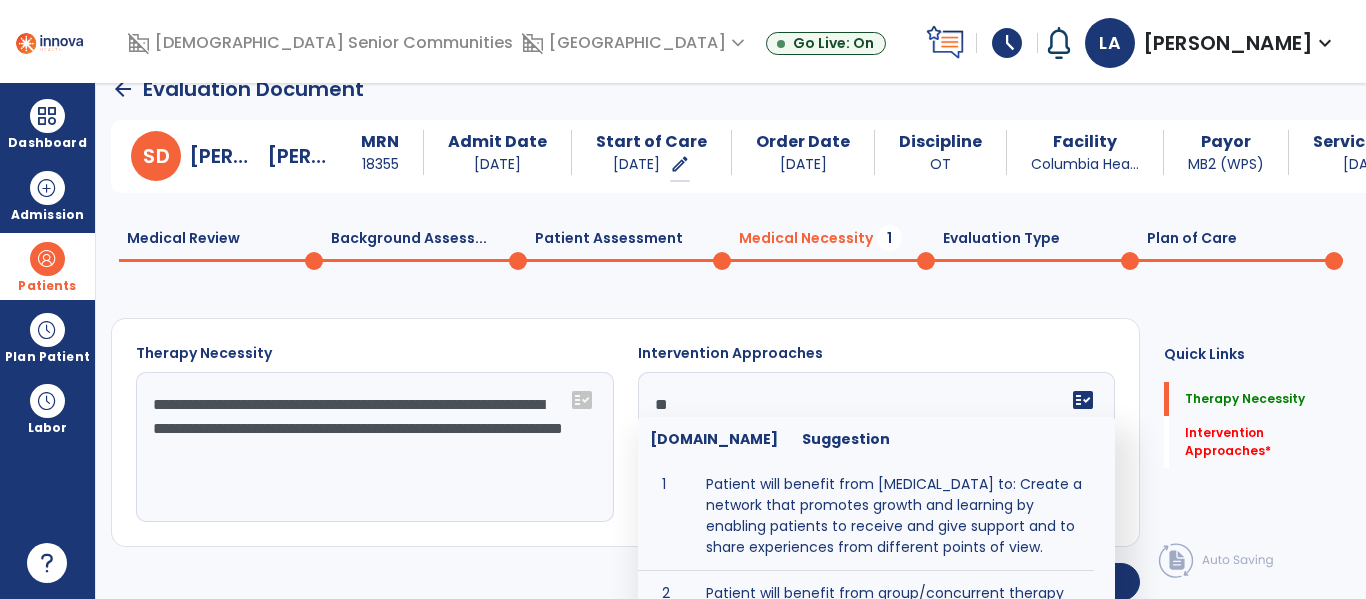 type on "**" 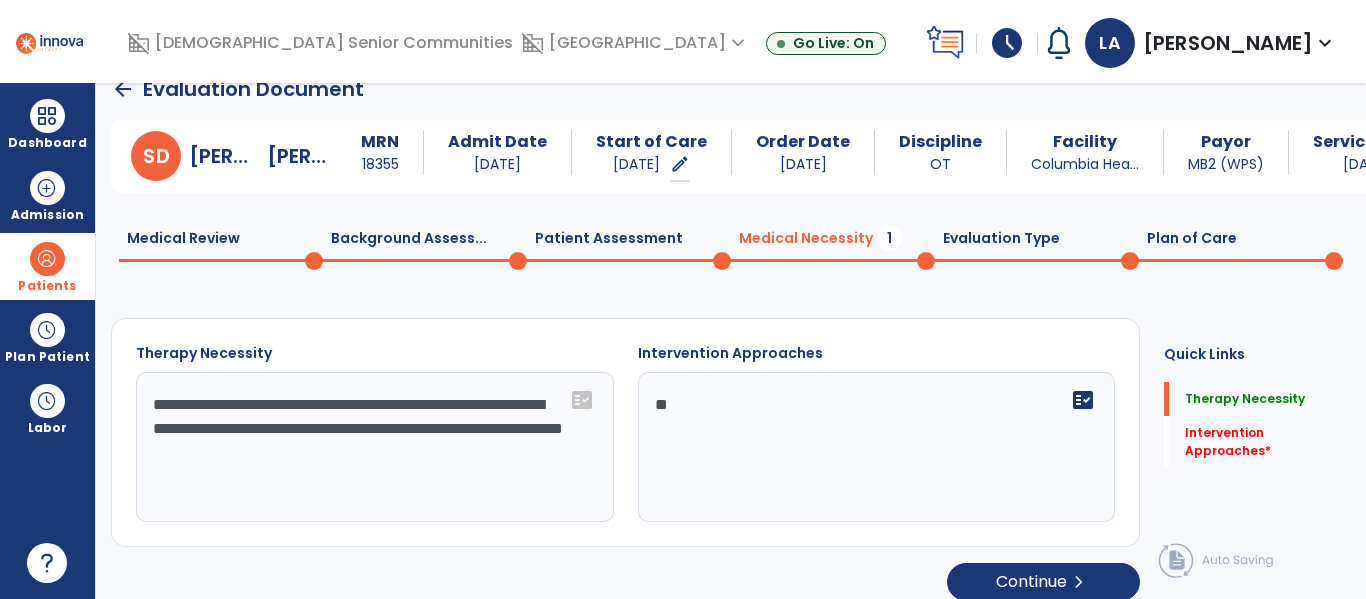 click on "**********" 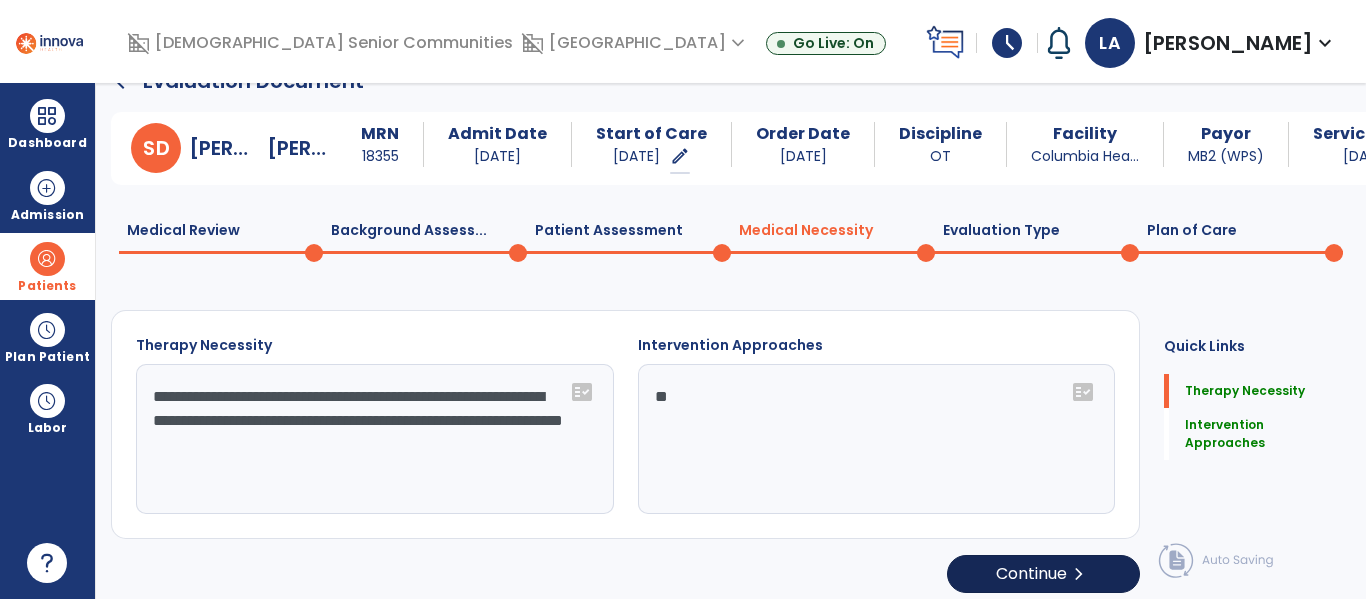 scroll, scrollTop: 45, scrollLeft: 0, axis: vertical 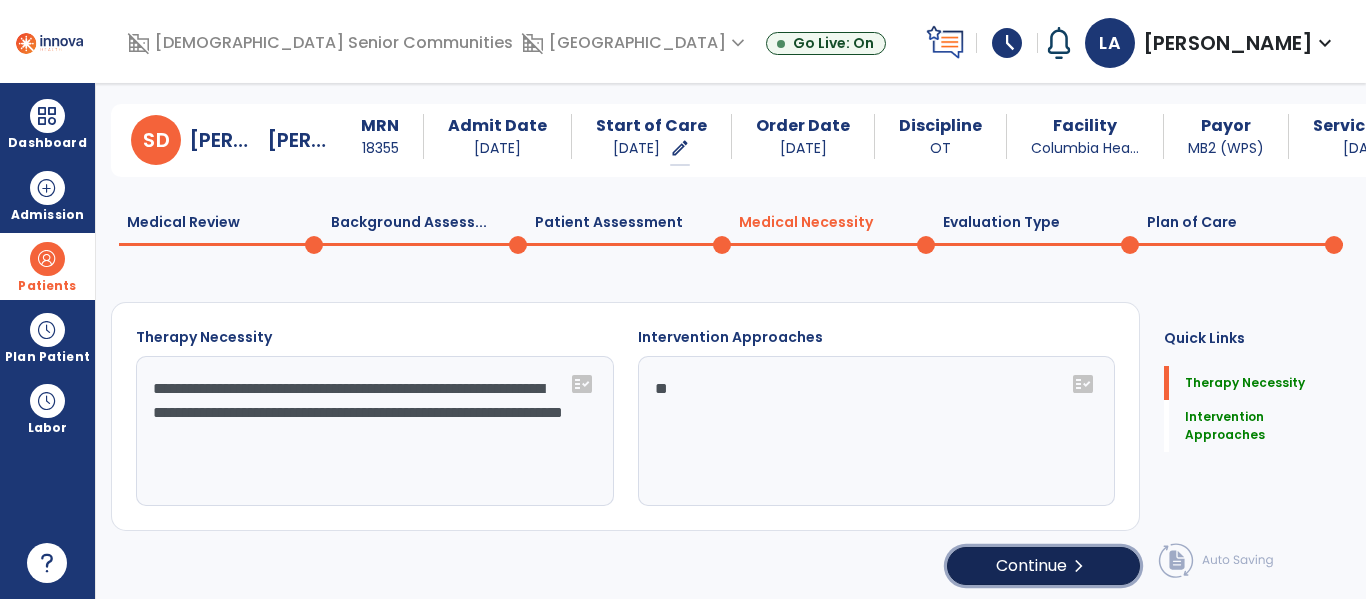 click on "chevron_right" 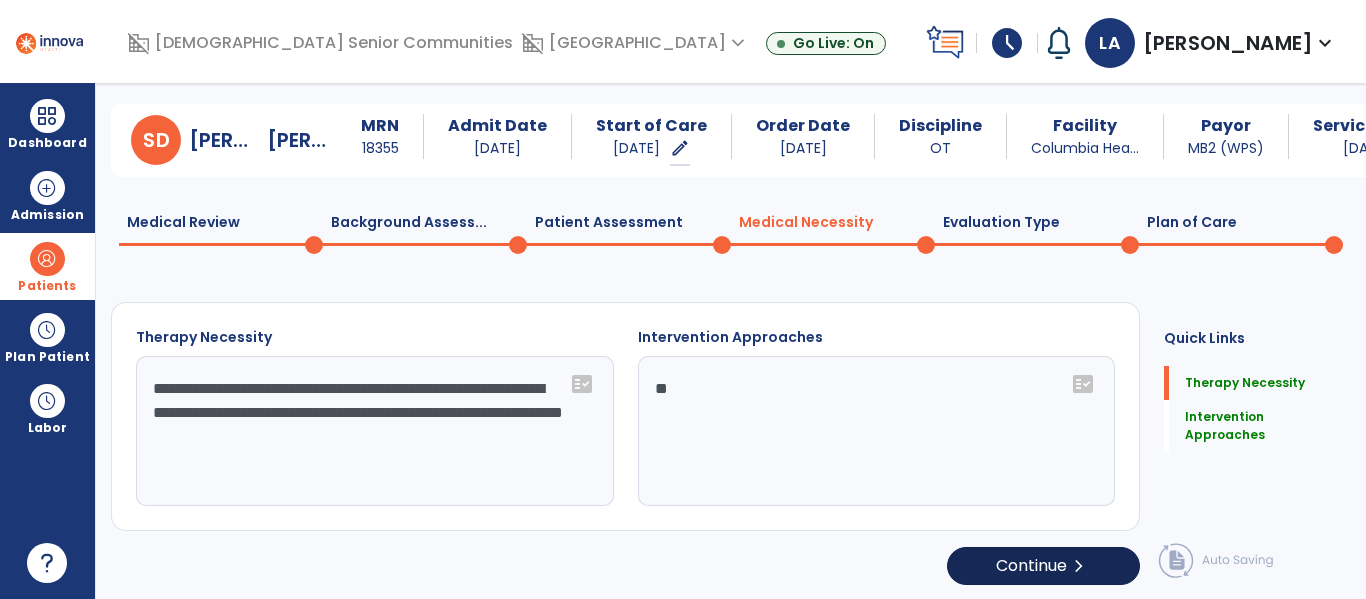 select on "**********" 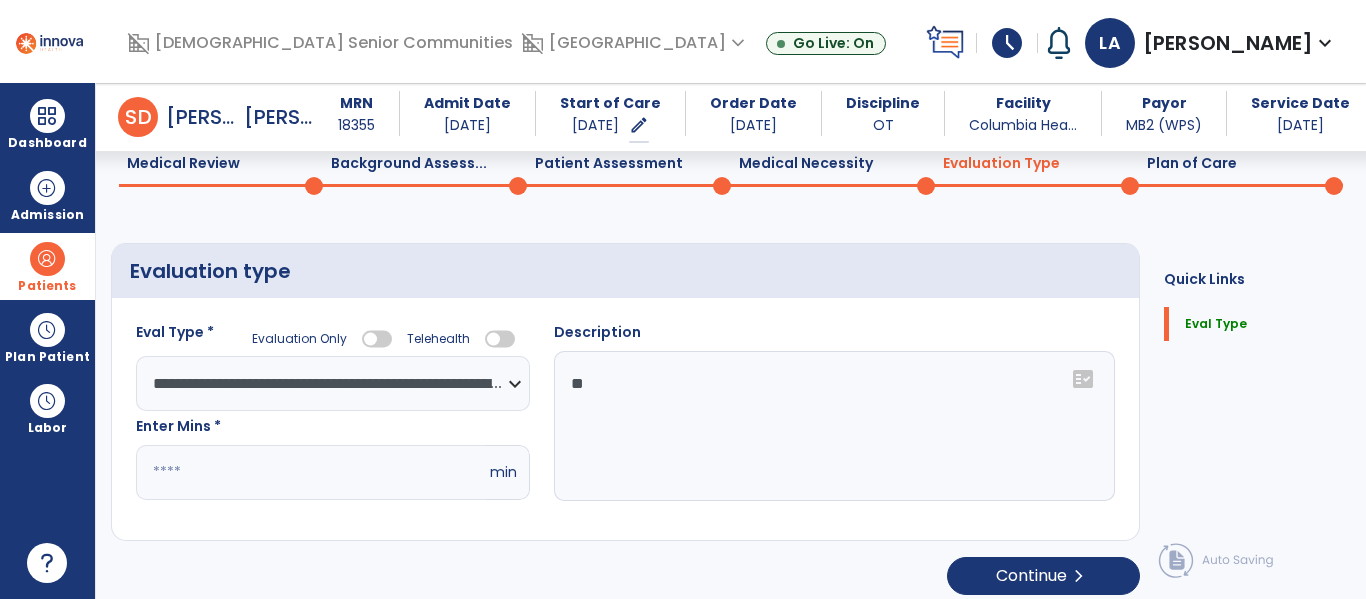 scroll, scrollTop: 97, scrollLeft: 0, axis: vertical 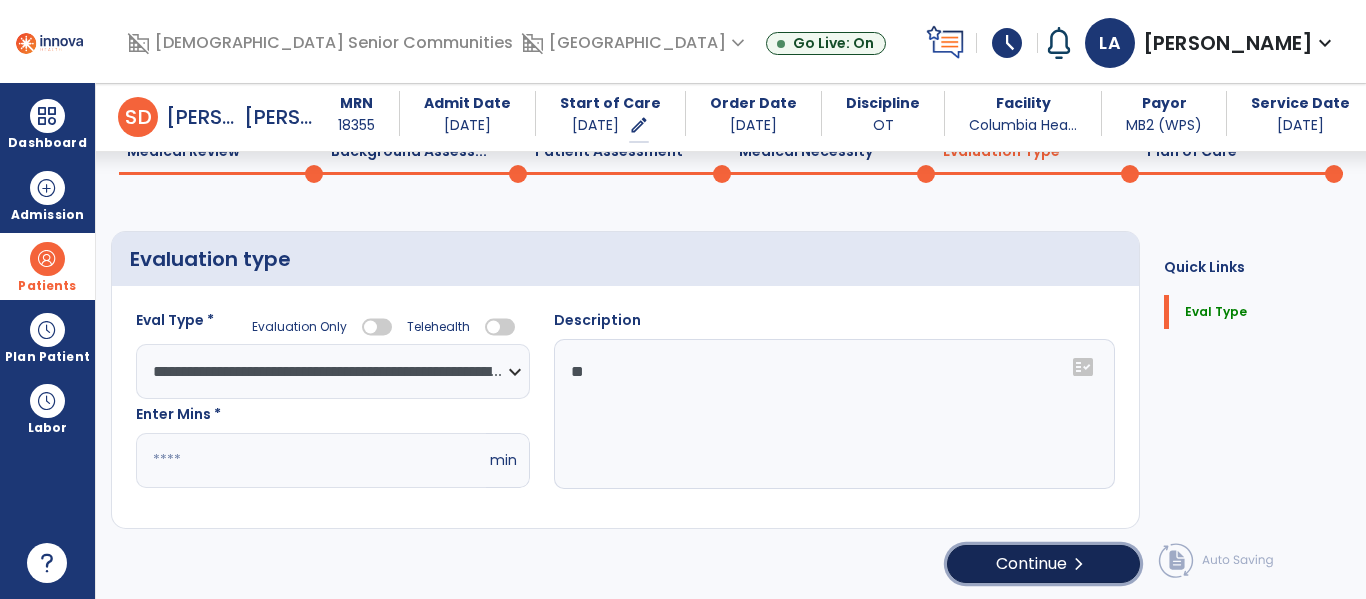click on "Continue  chevron_right" 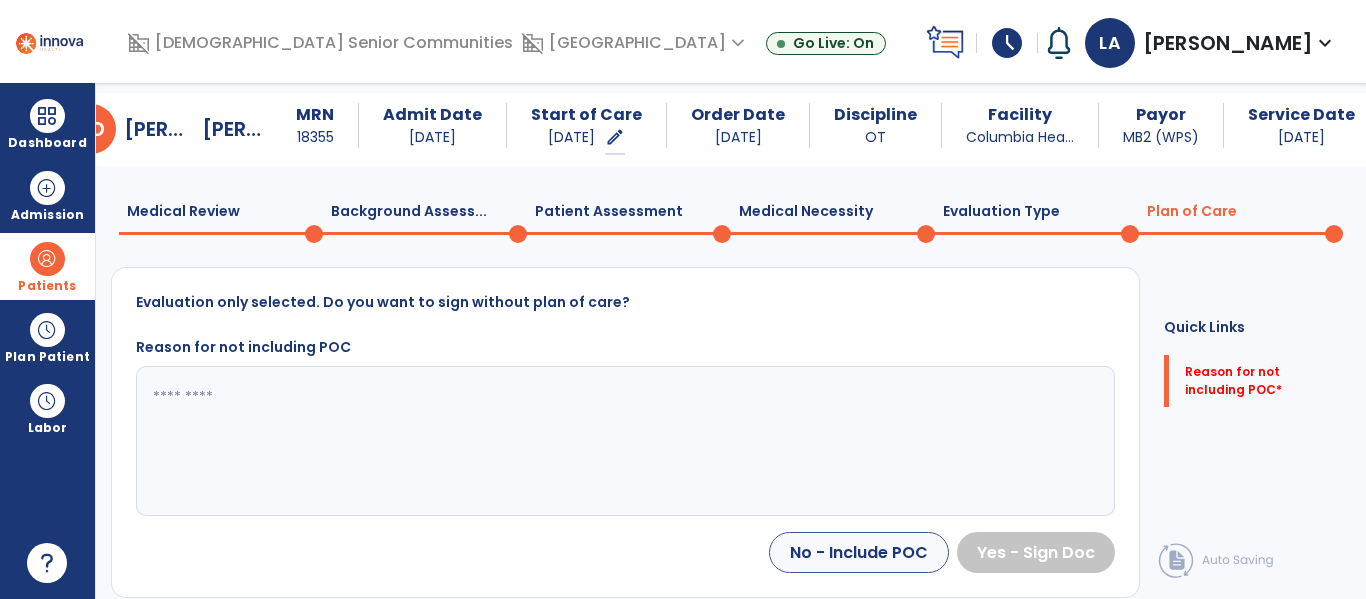 scroll, scrollTop: 37, scrollLeft: 0, axis: vertical 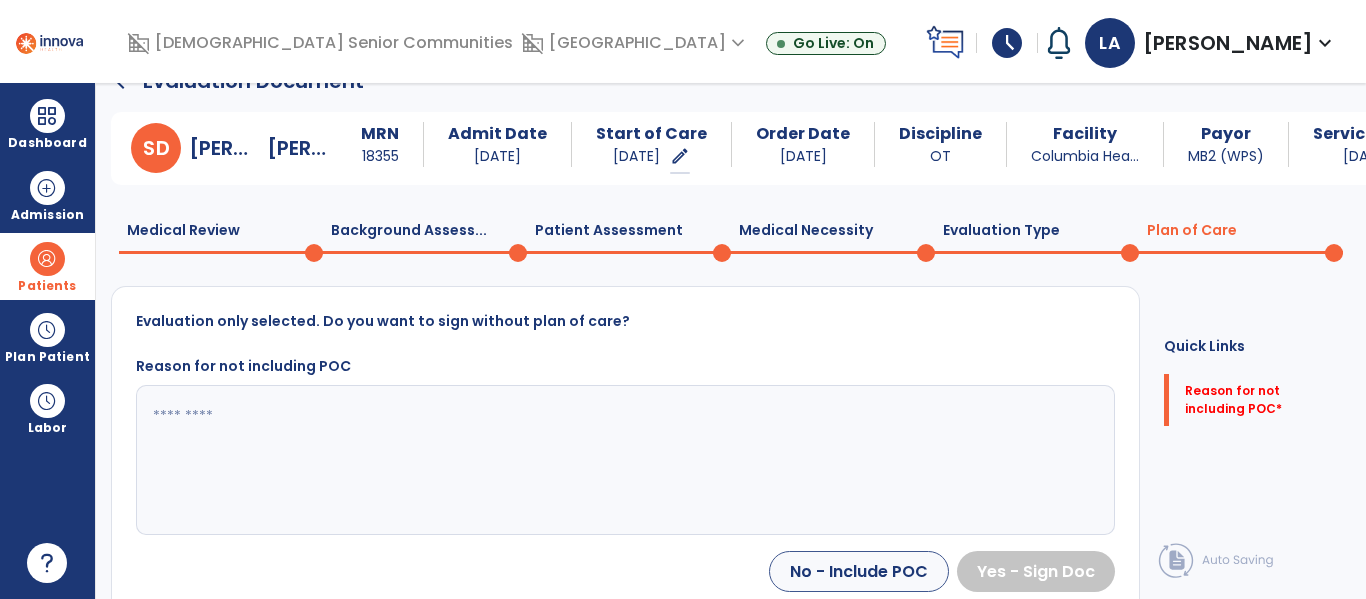 click 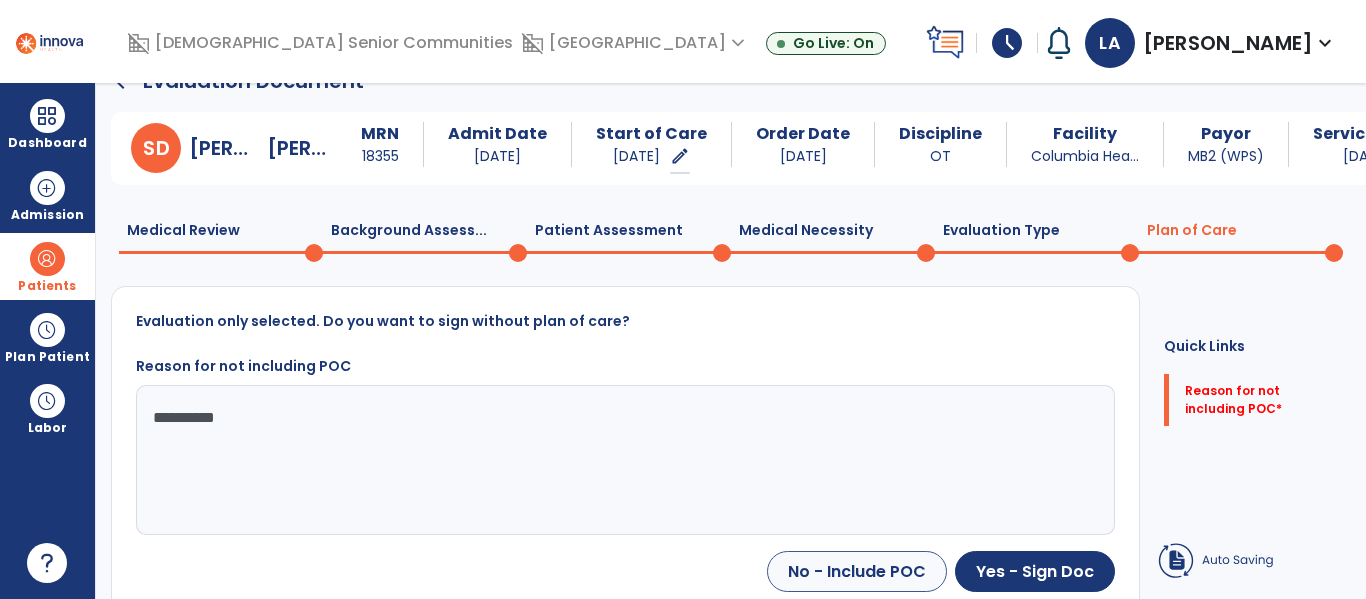 type on "**********" 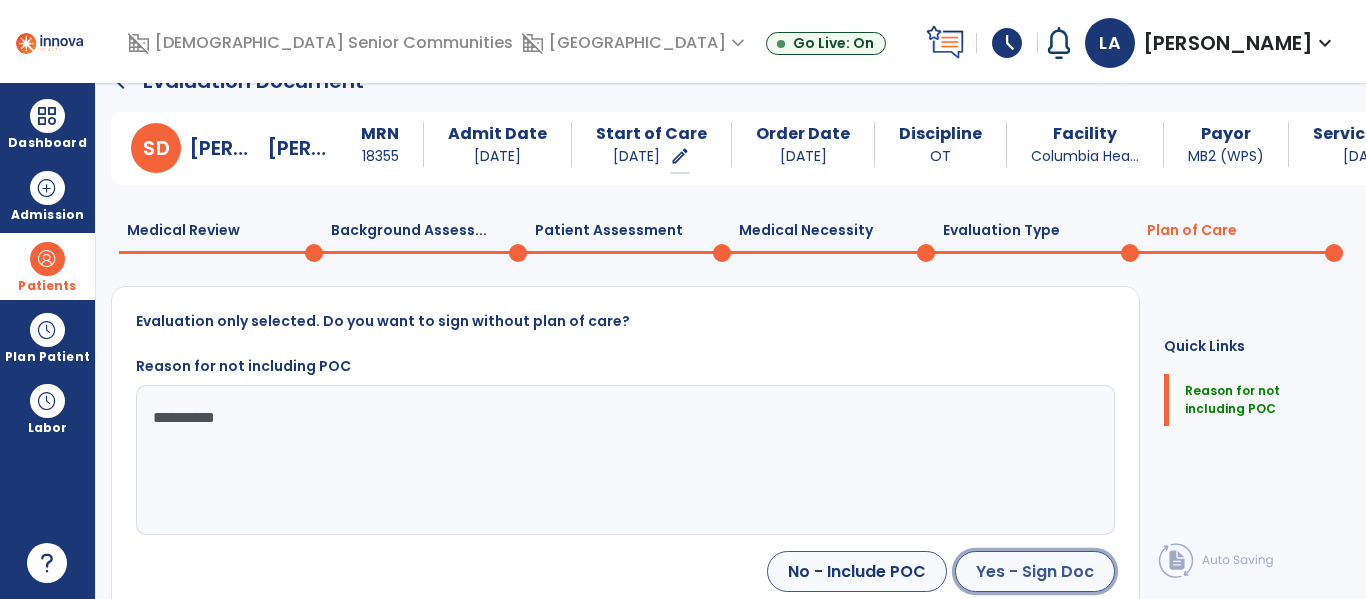 click on "Yes - Sign Doc" 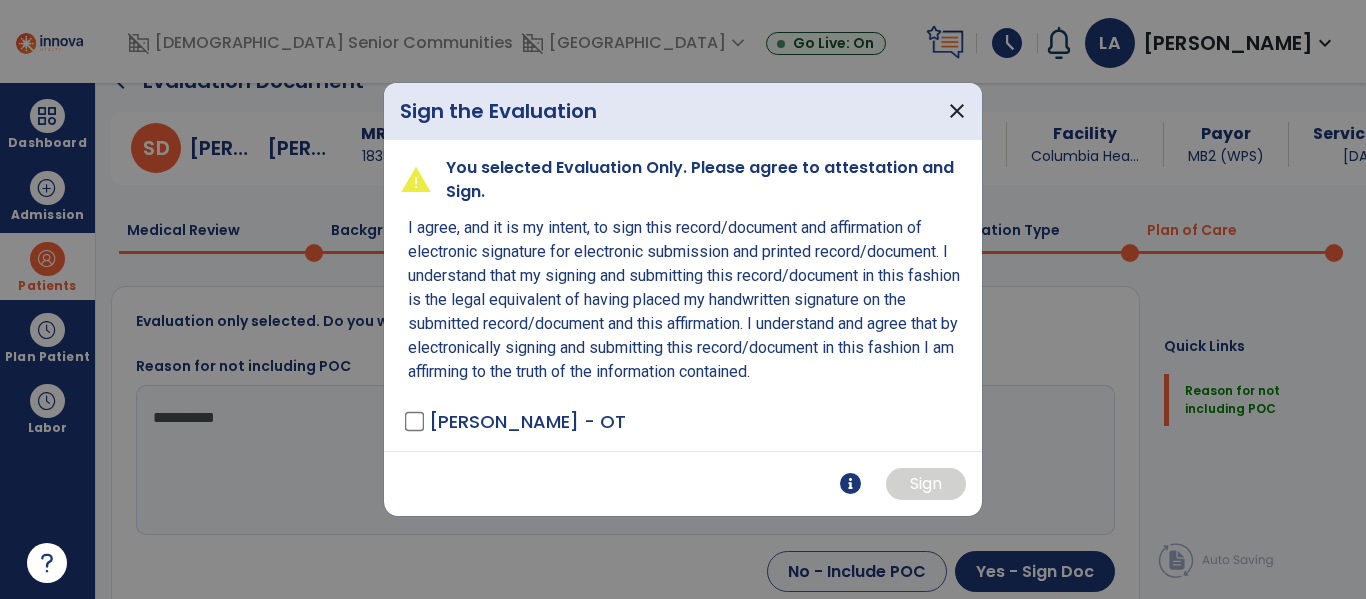click on "[PERSON_NAME]  - OT" at bounding box center (527, 421) 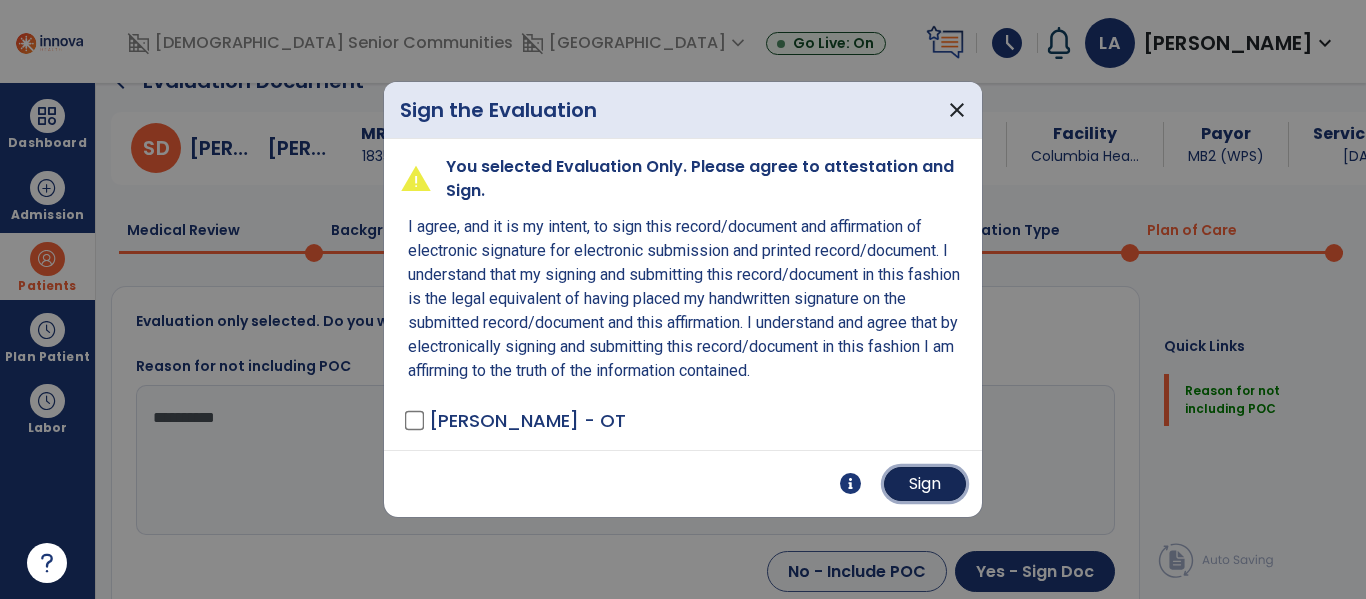 click on "Sign" at bounding box center (925, 484) 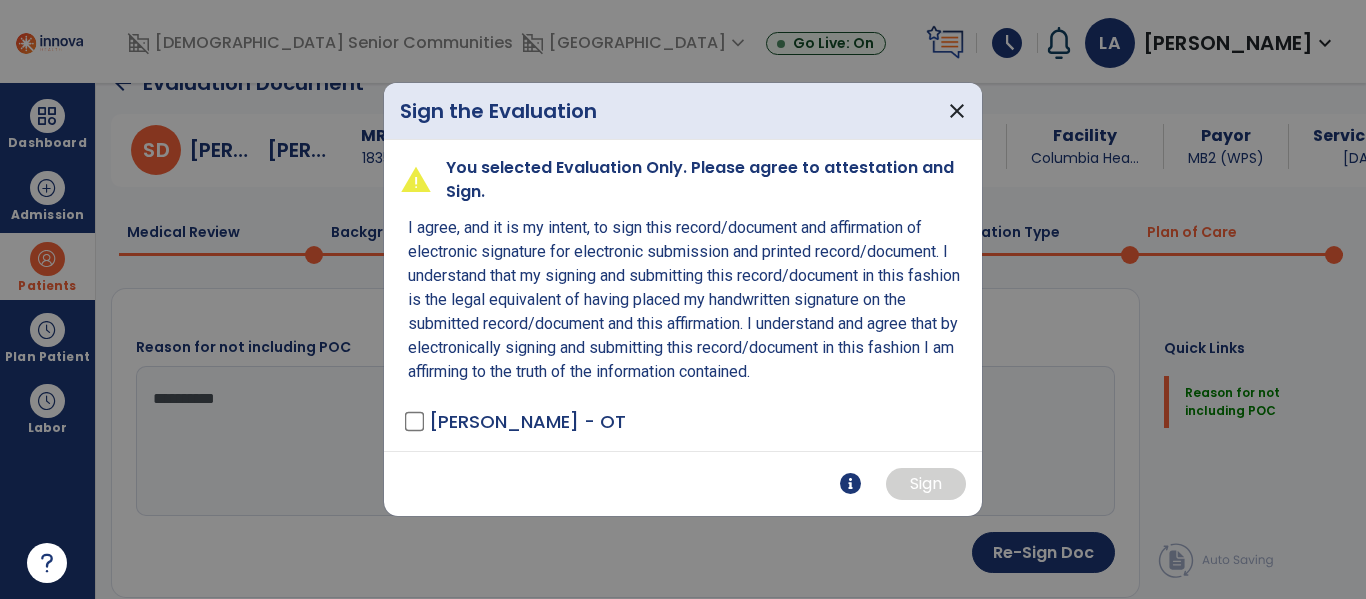 scroll, scrollTop: 35, scrollLeft: 0, axis: vertical 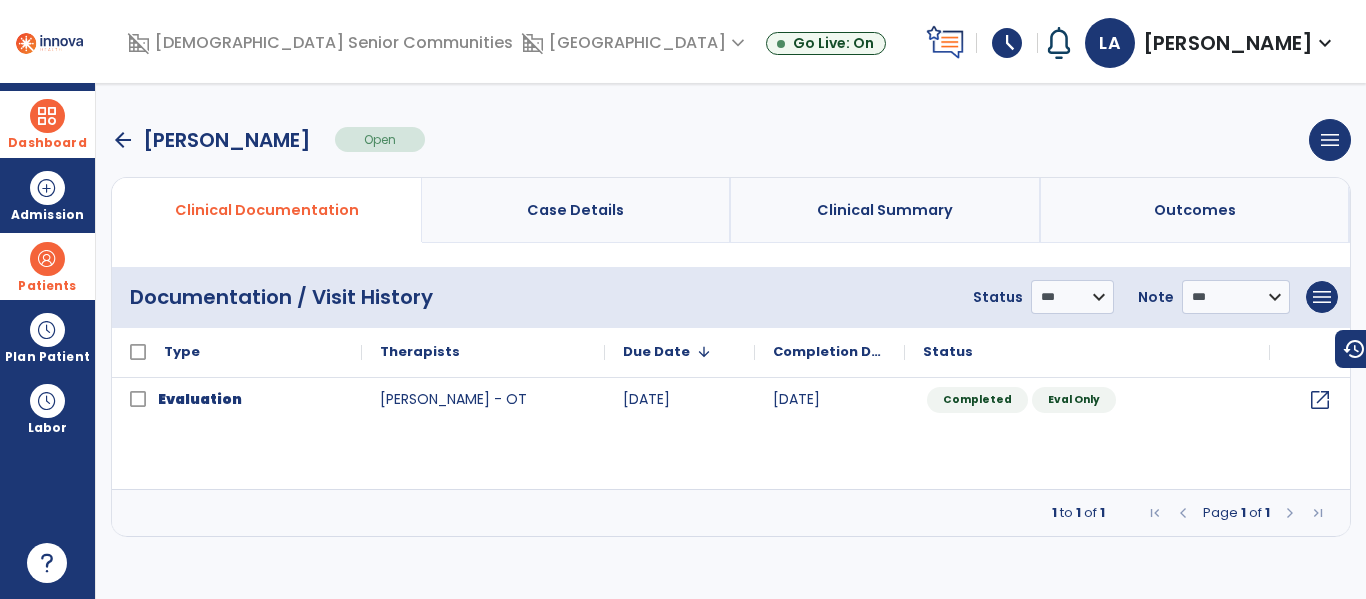 click at bounding box center (47, 116) 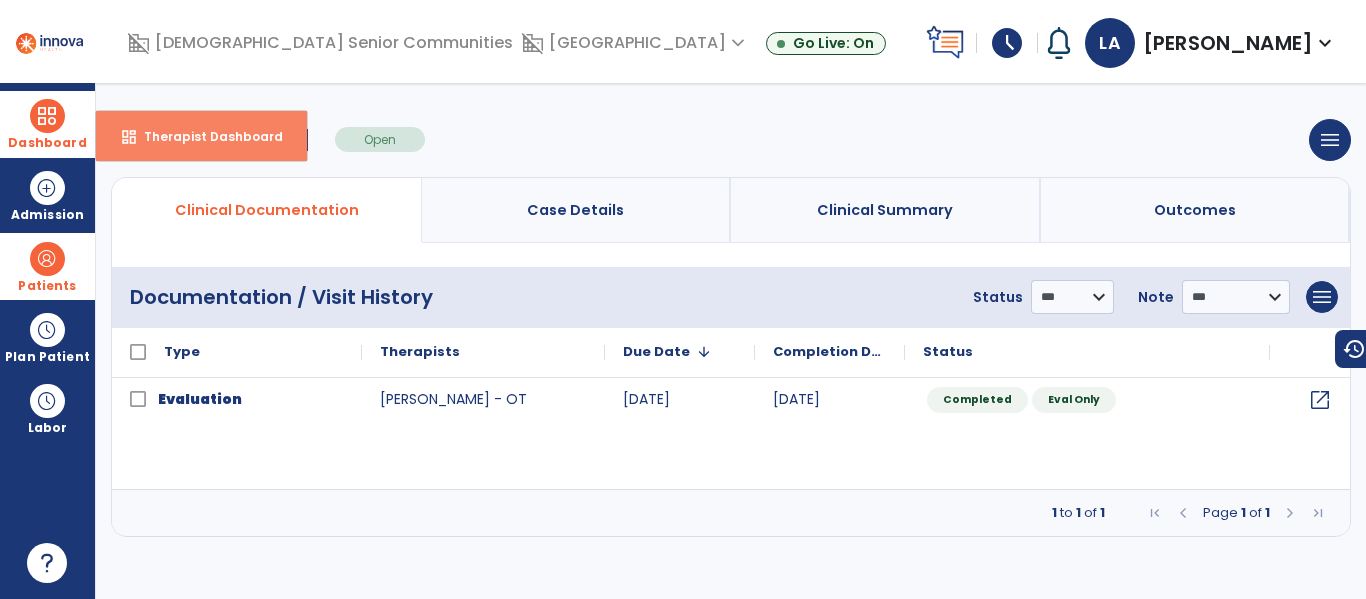 click on "dashboard  Therapist Dashboard" at bounding box center (201, 136) 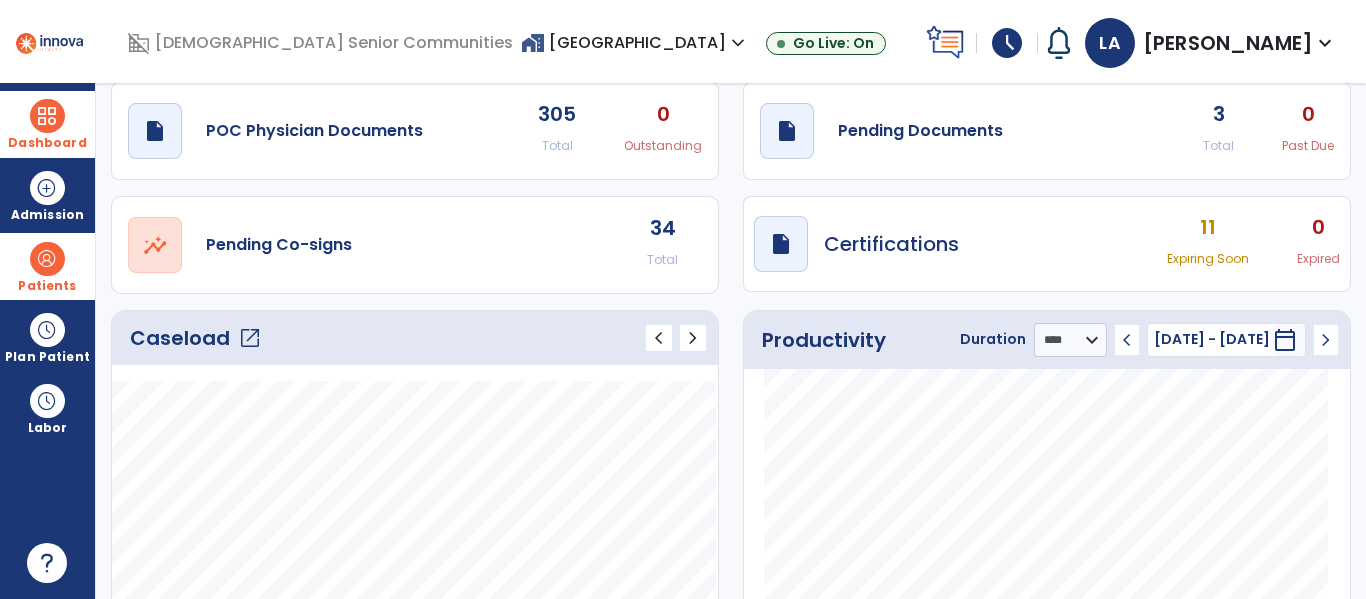 scroll, scrollTop: 0, scrollLeft: 0, axis: both 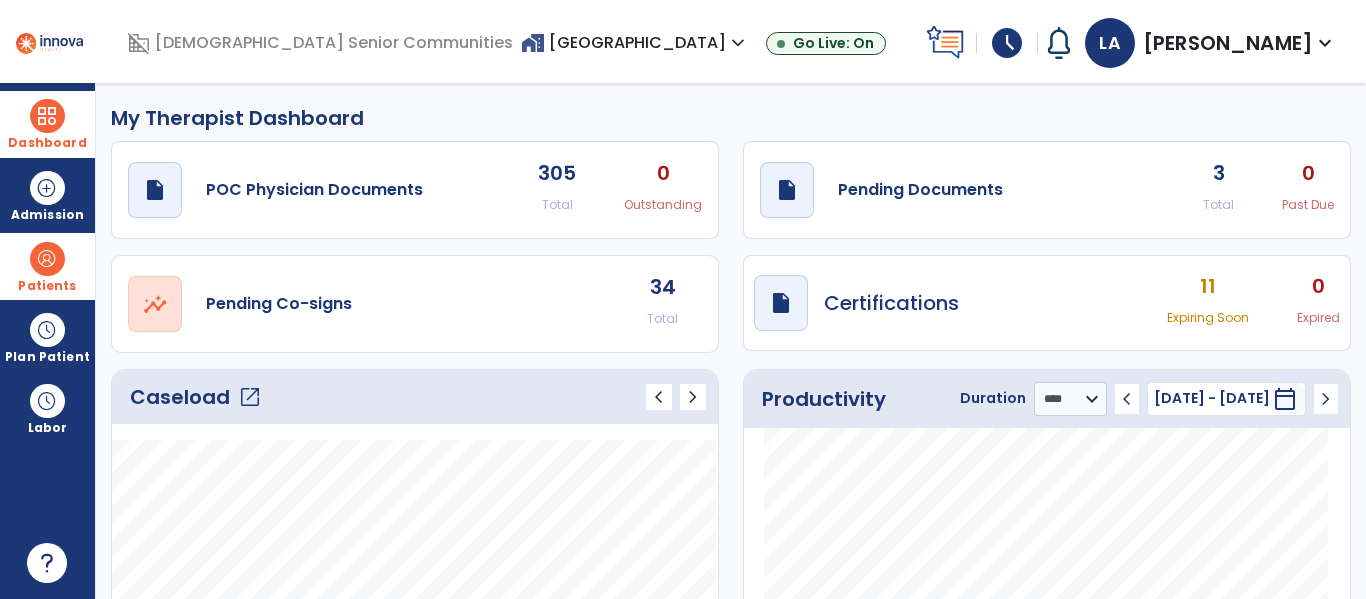 click on "open_in_new" 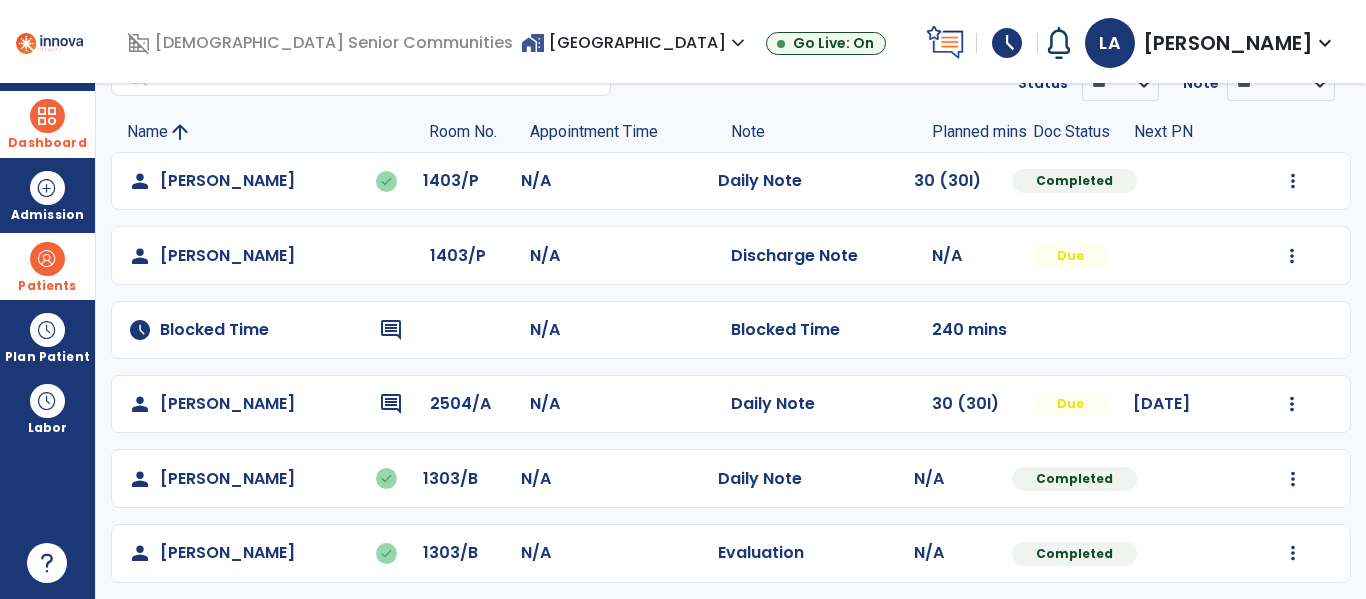 scroll, scrollTop: 0, scrollLeft: 0, axis: both 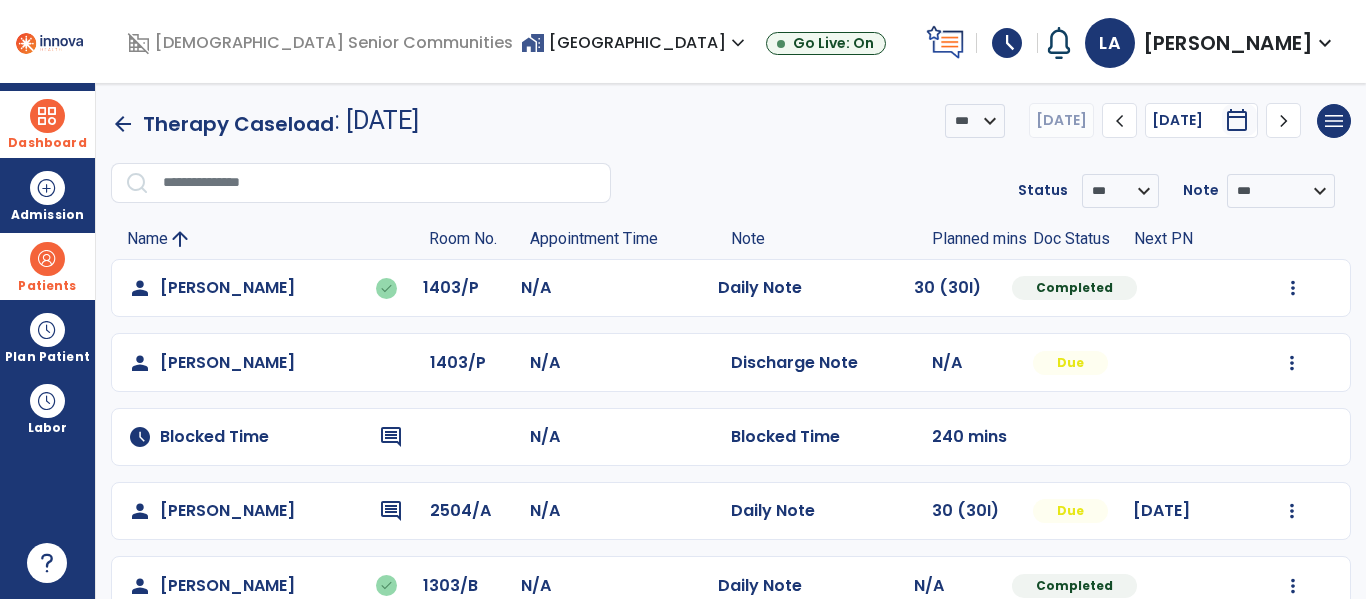 click at bounding box center (47, 259) 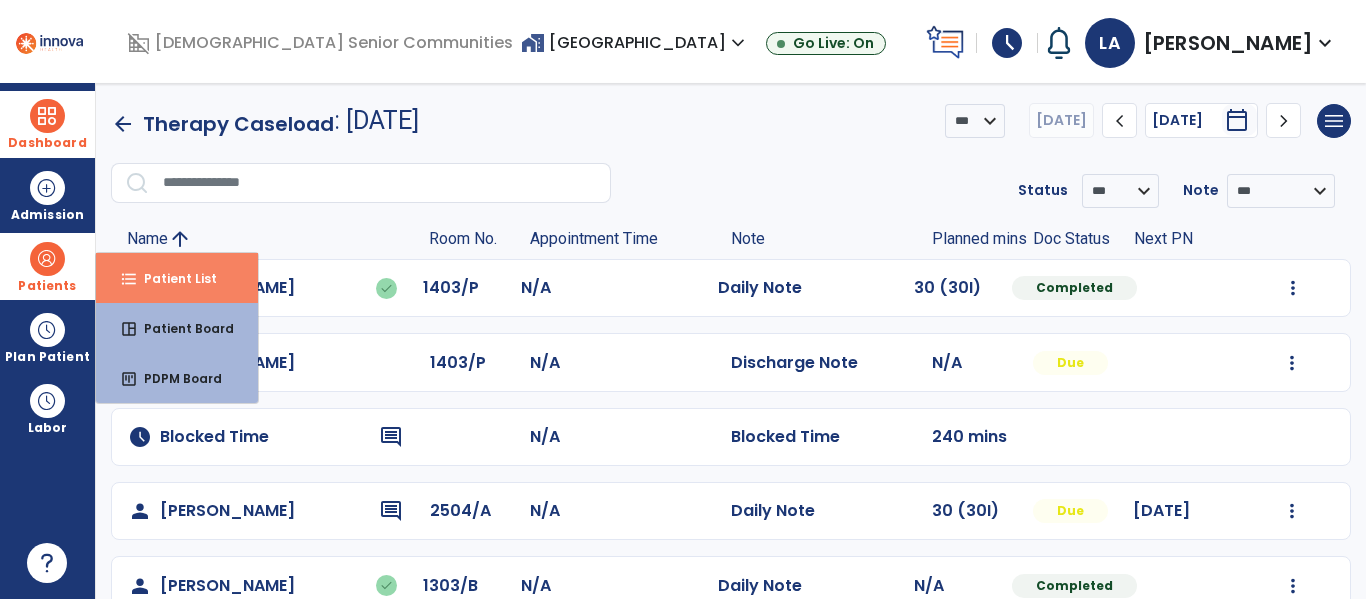 click on "Patient List" at bounding box center [172, 278] 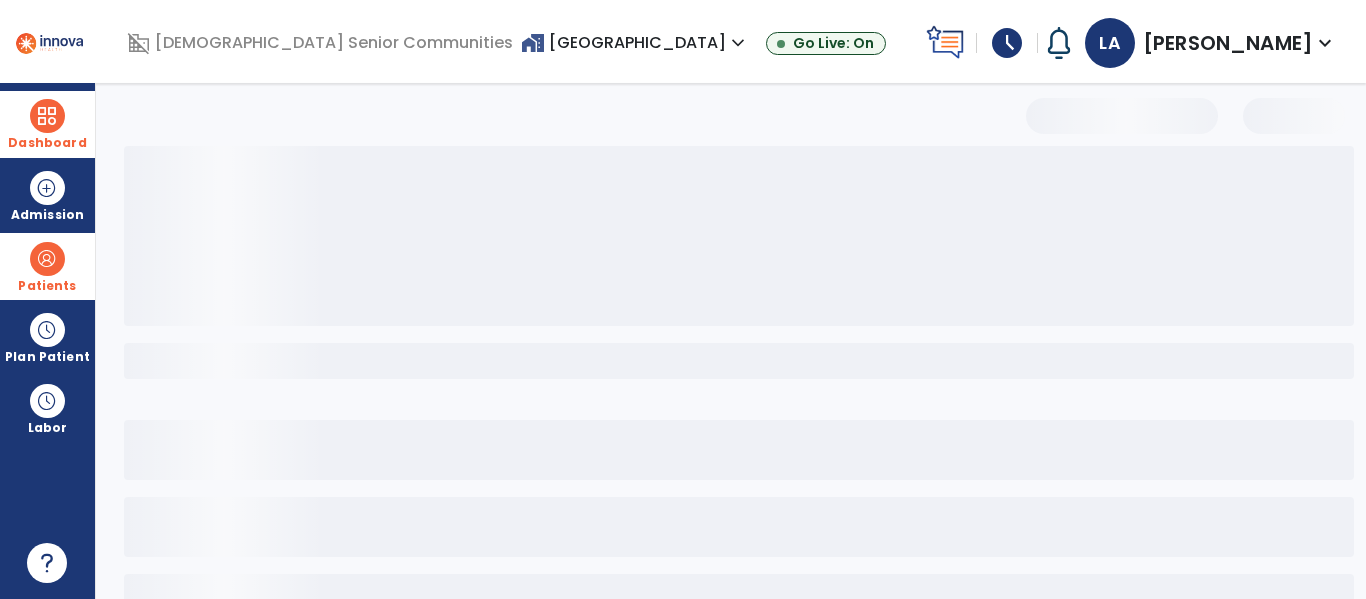 select on "***" 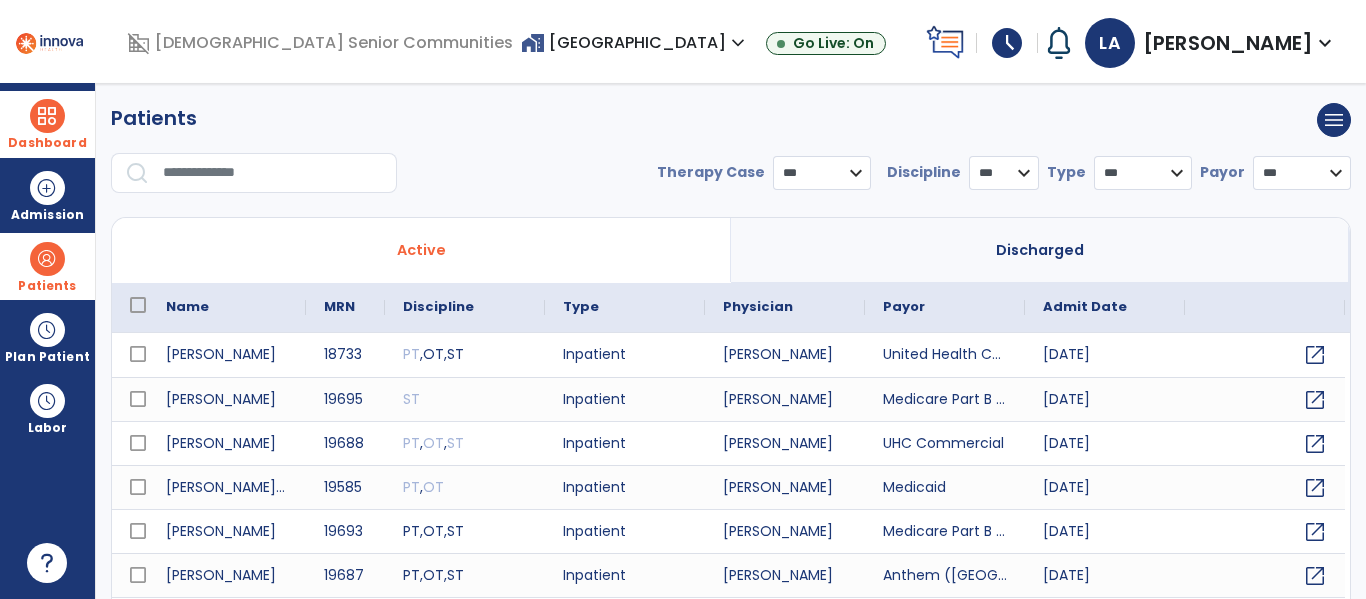 click at bounding box center (273, 173) 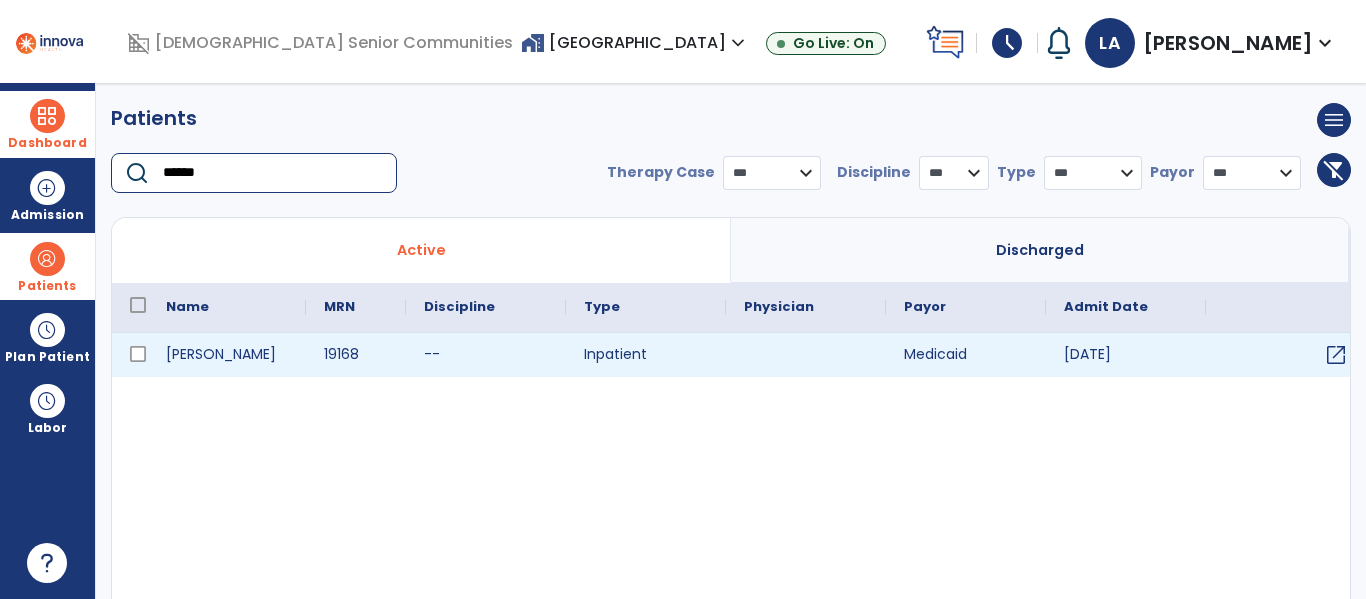 type on "******" 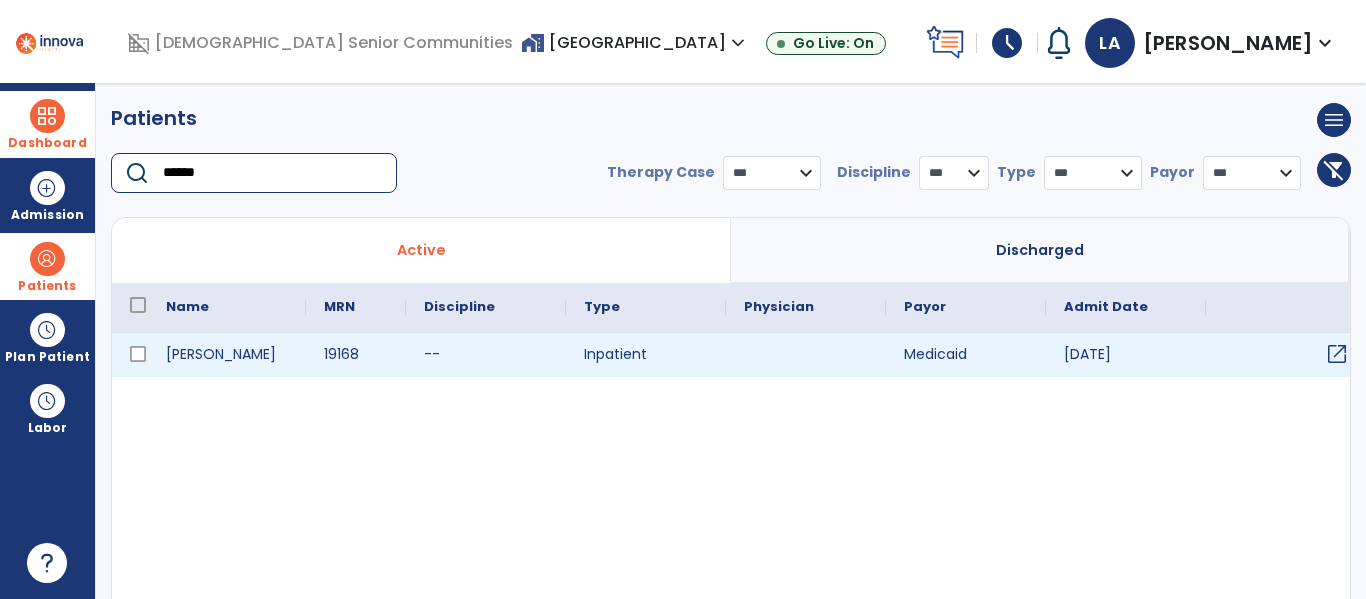 click on "open_in_new" at bounding box center (1337, 354) 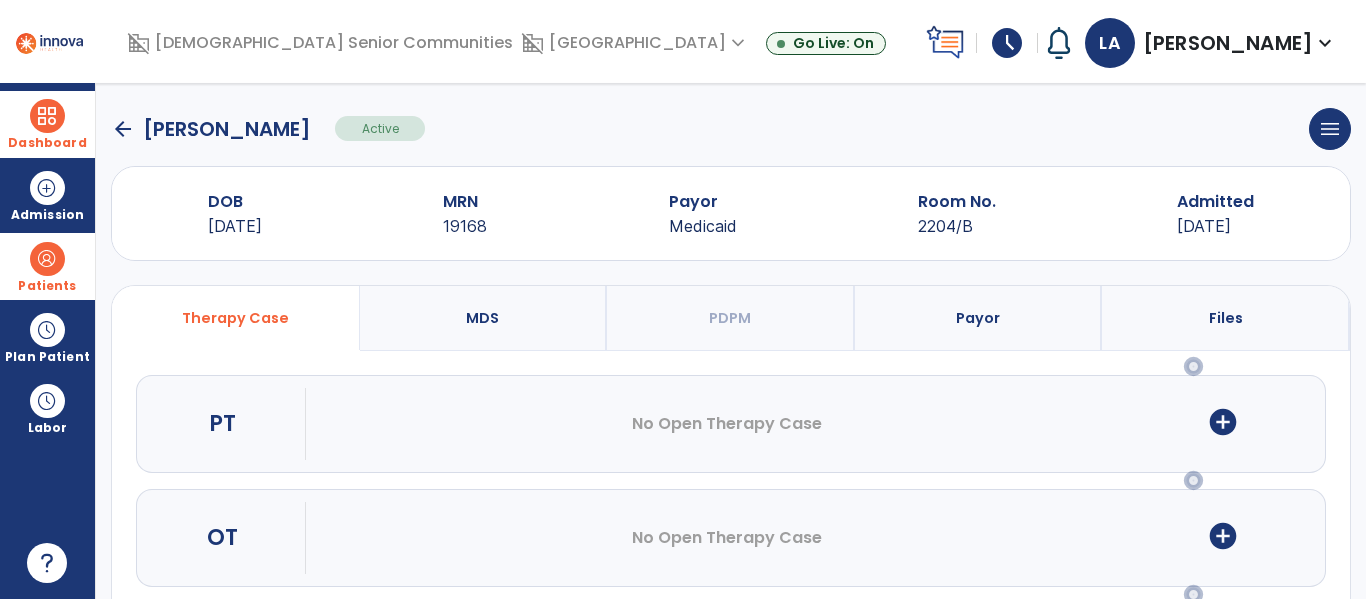 scroll, scrollTop: 96, scrollLeft: 0, axis: vertical 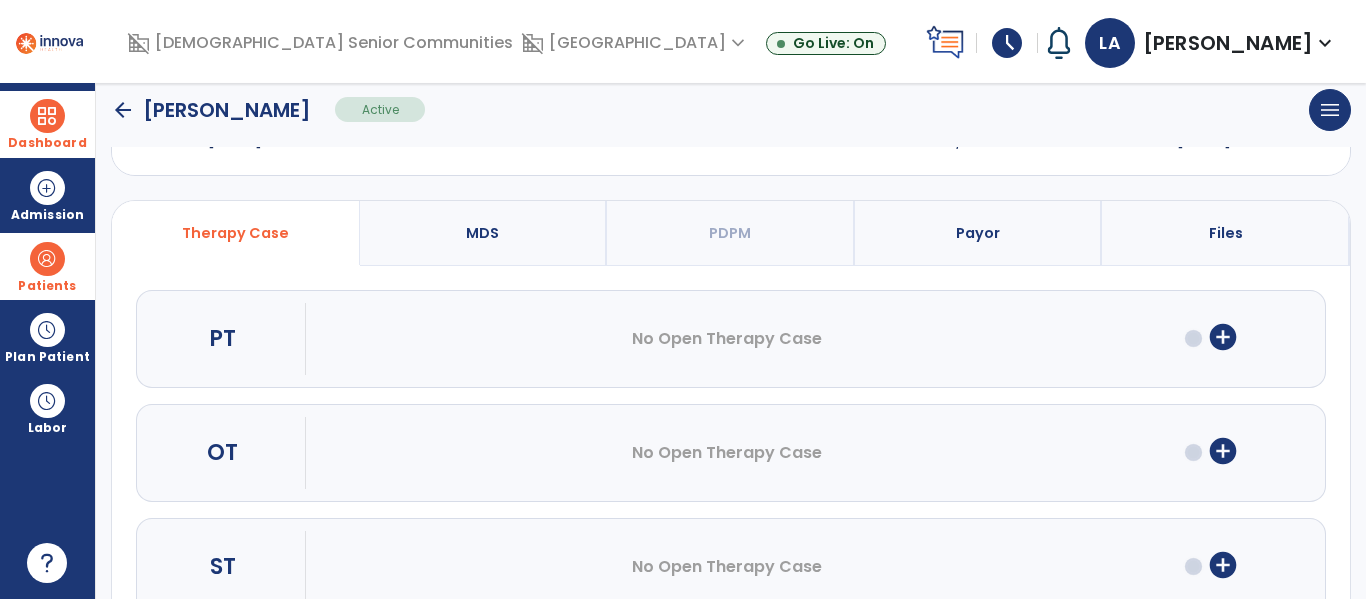 click on "add_circle" at bounding box center (1223, 451) 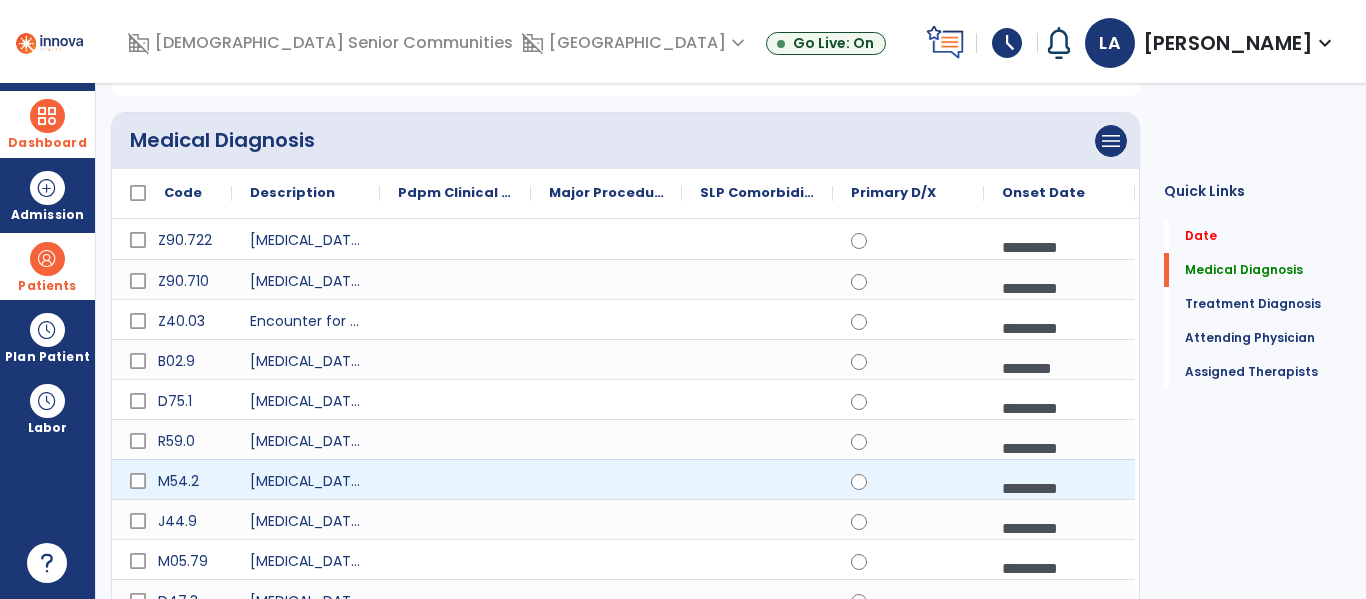 scroll, scrollTop: 131, scrollLeft: 0, axis: vertical 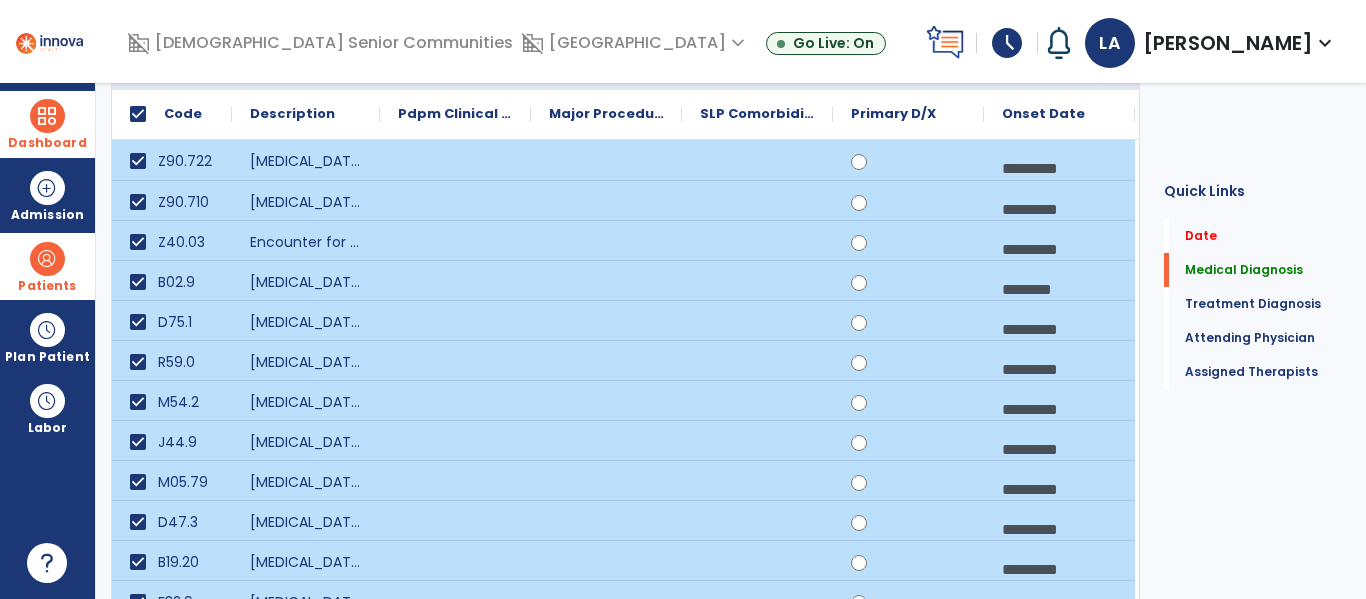 click 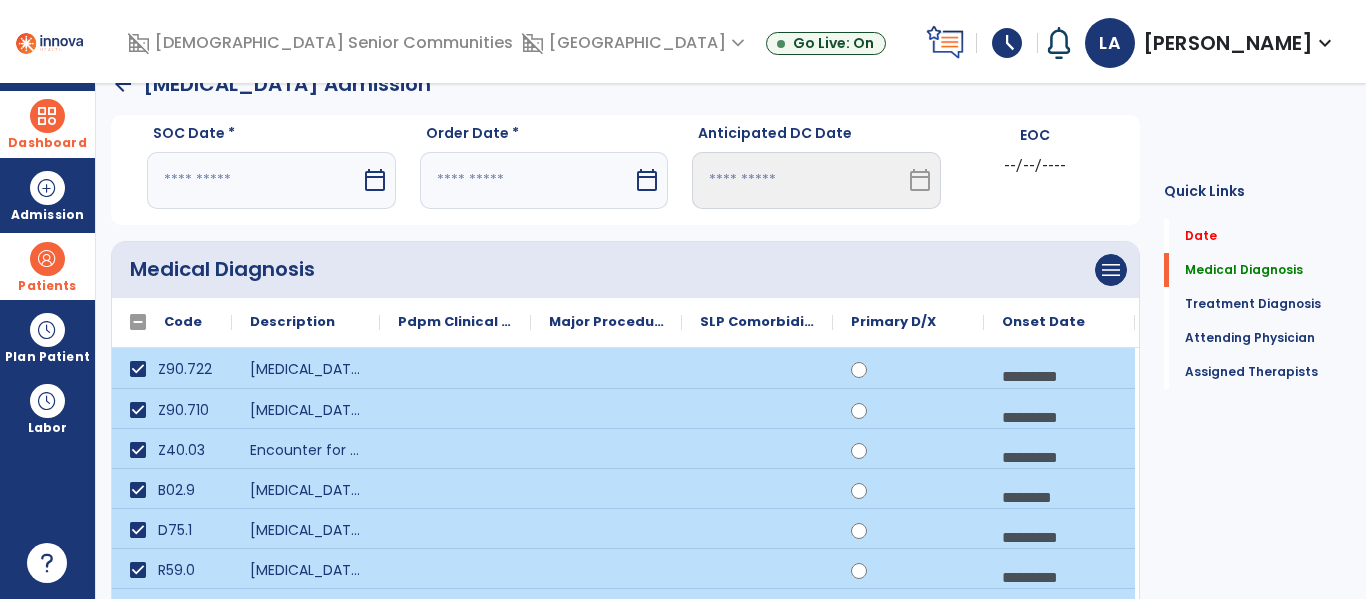 scroll, scrollTop: 0, scrollLeft: 0, axis: both 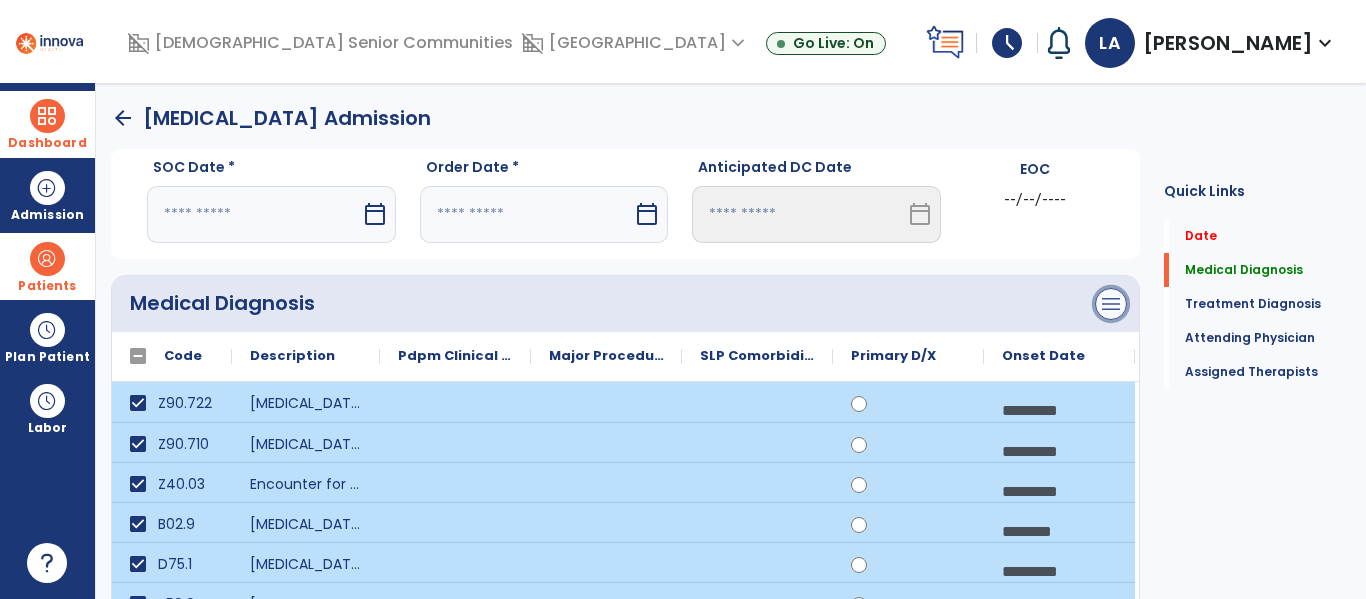 click on "menu" at bounding box center (1111, 304) 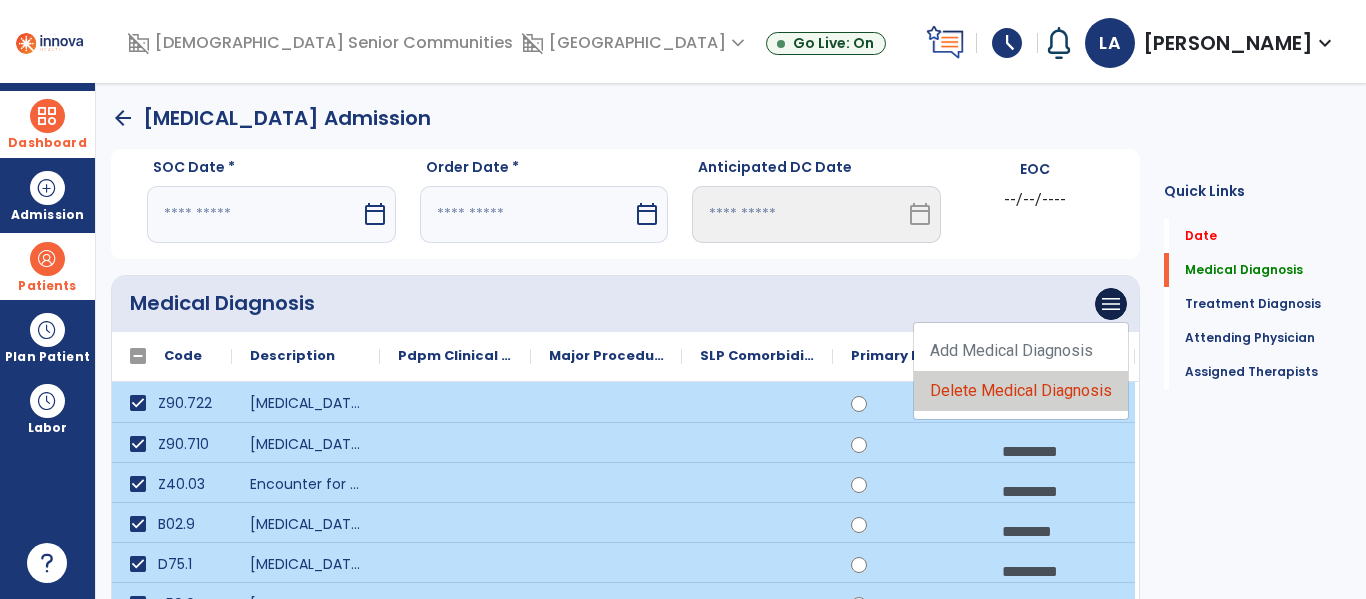 click on "Delete Medical Diagnosis" 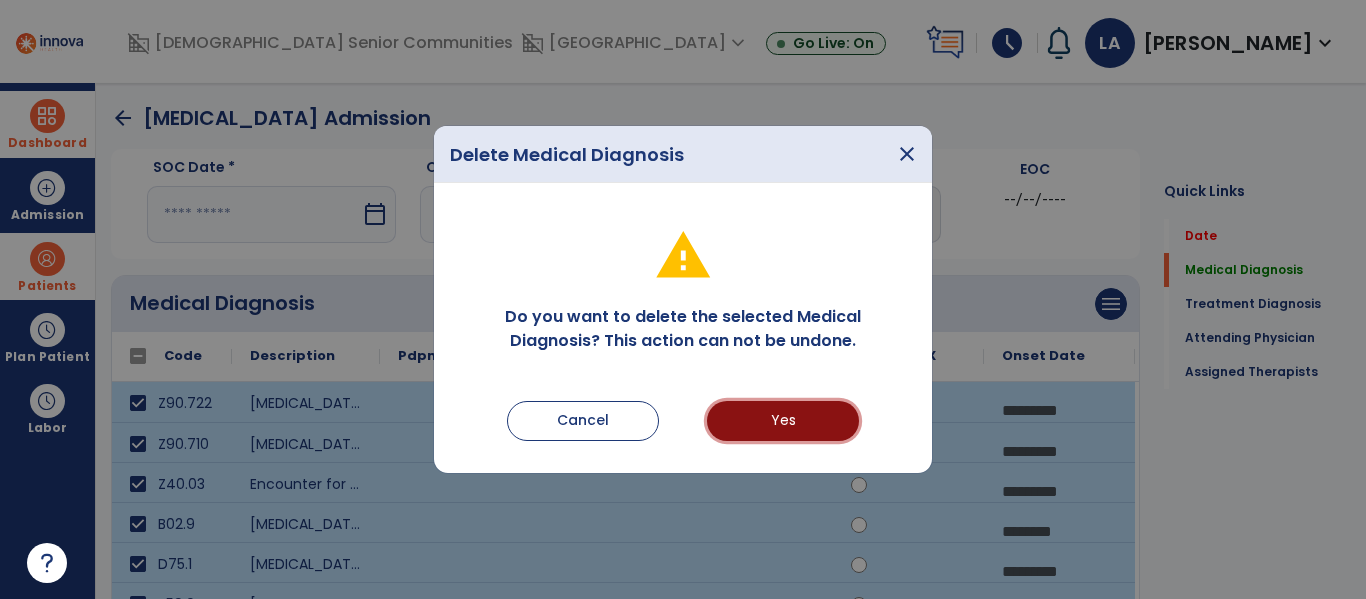 click on "Yes" at bounding box center (783, 421) 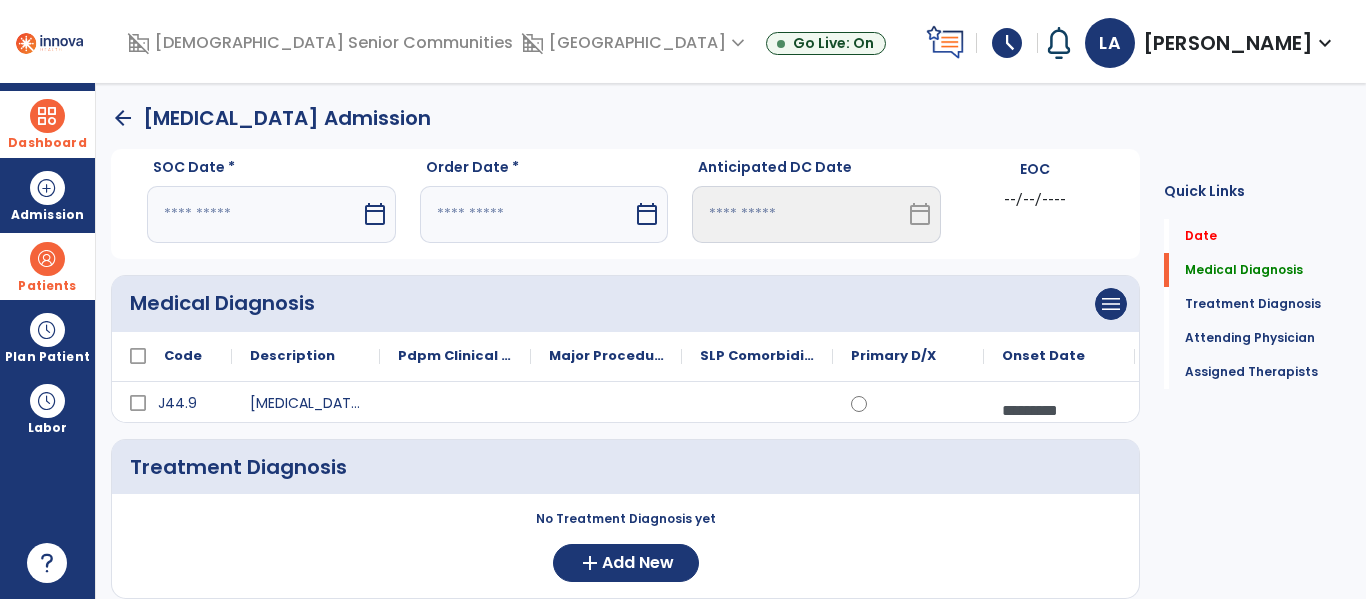 click on "calendar_today" at bounding box center [375, 214] 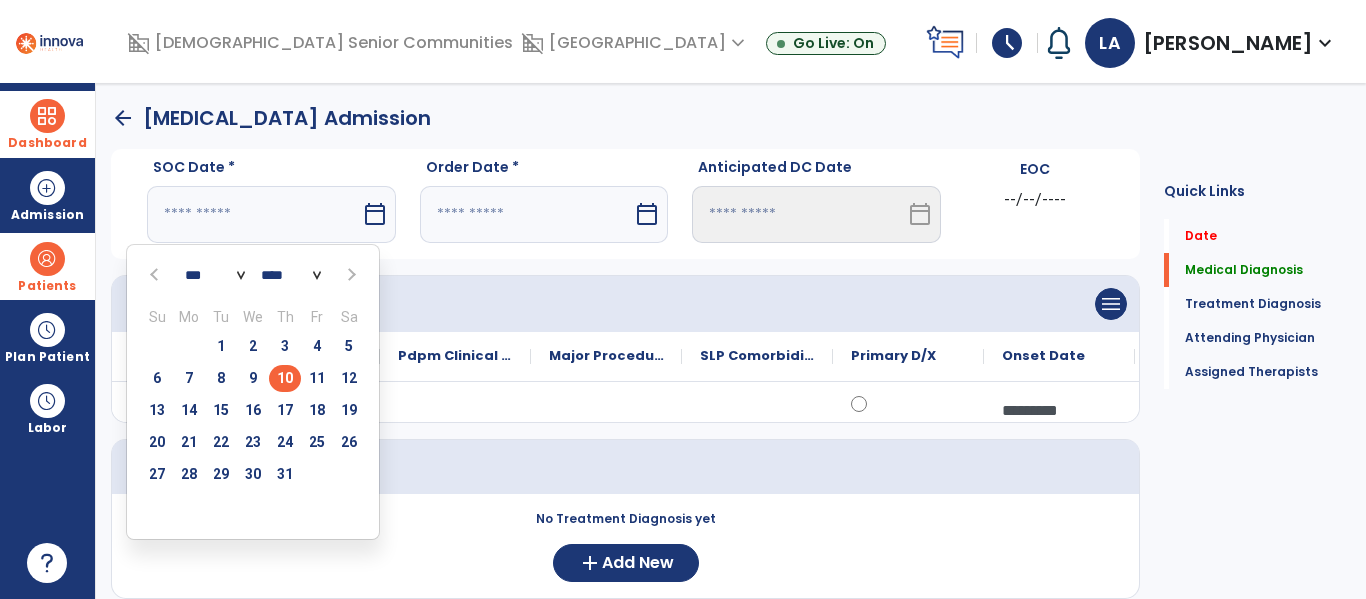 click on "10" at bounding box center [285, 378] 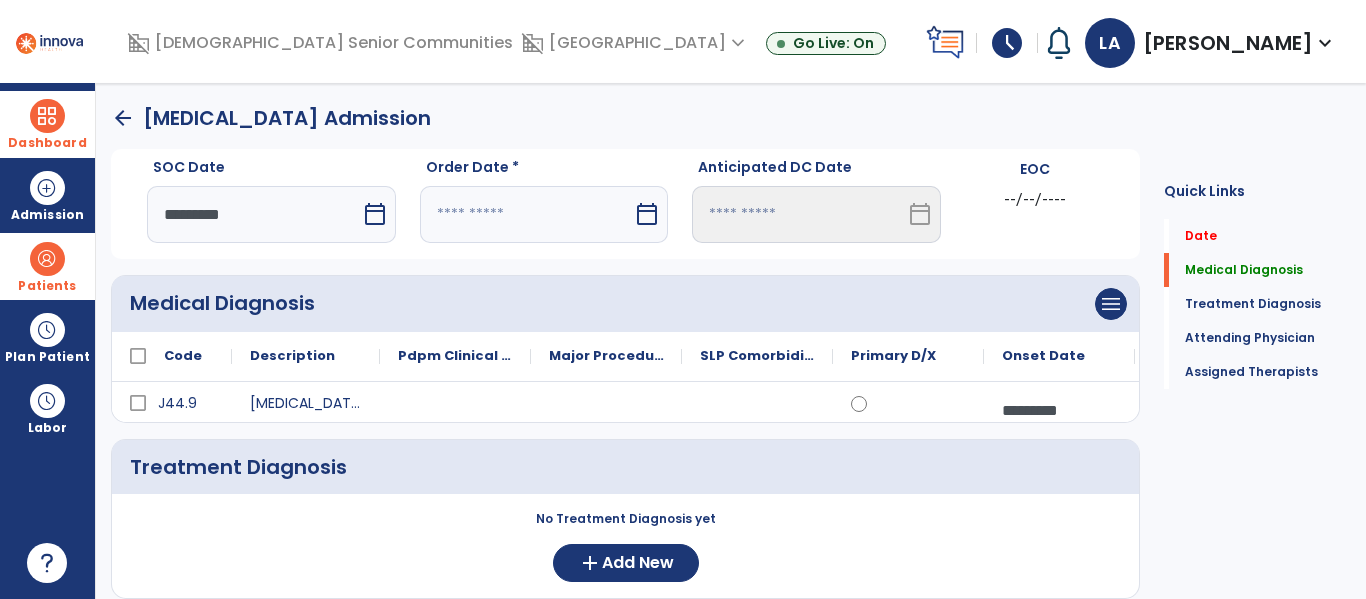 click on "calendar_today" at bounding box center [647, 214] 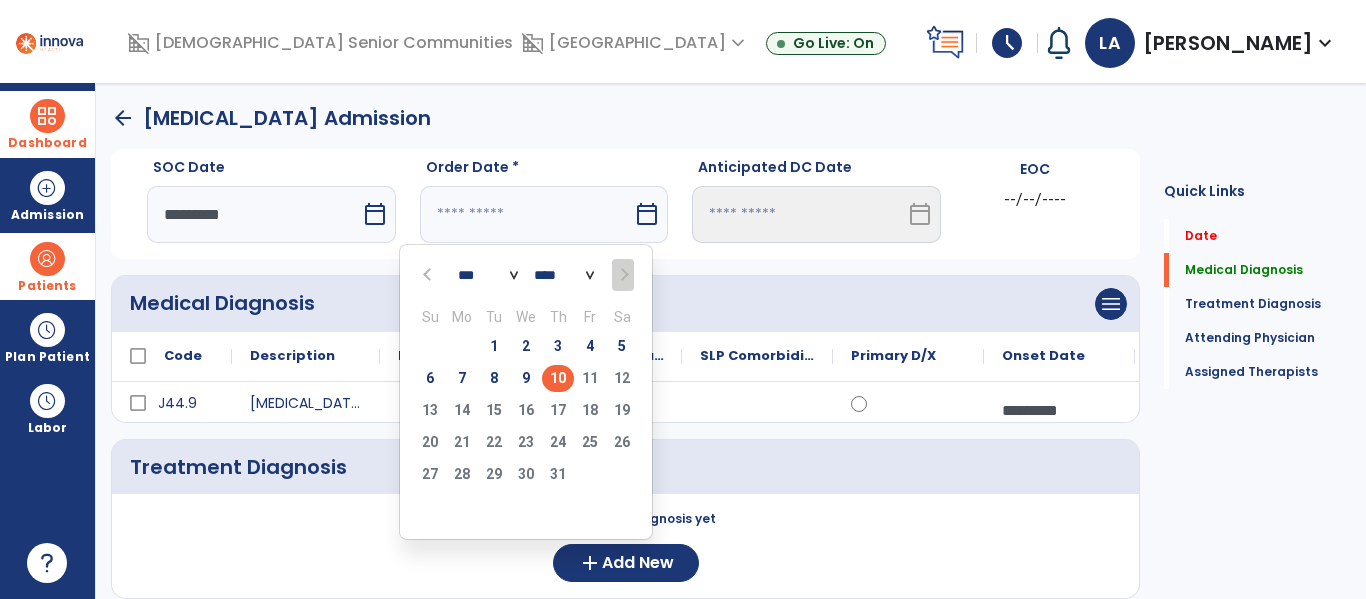 click on "10" at bounding box center (558, 378) 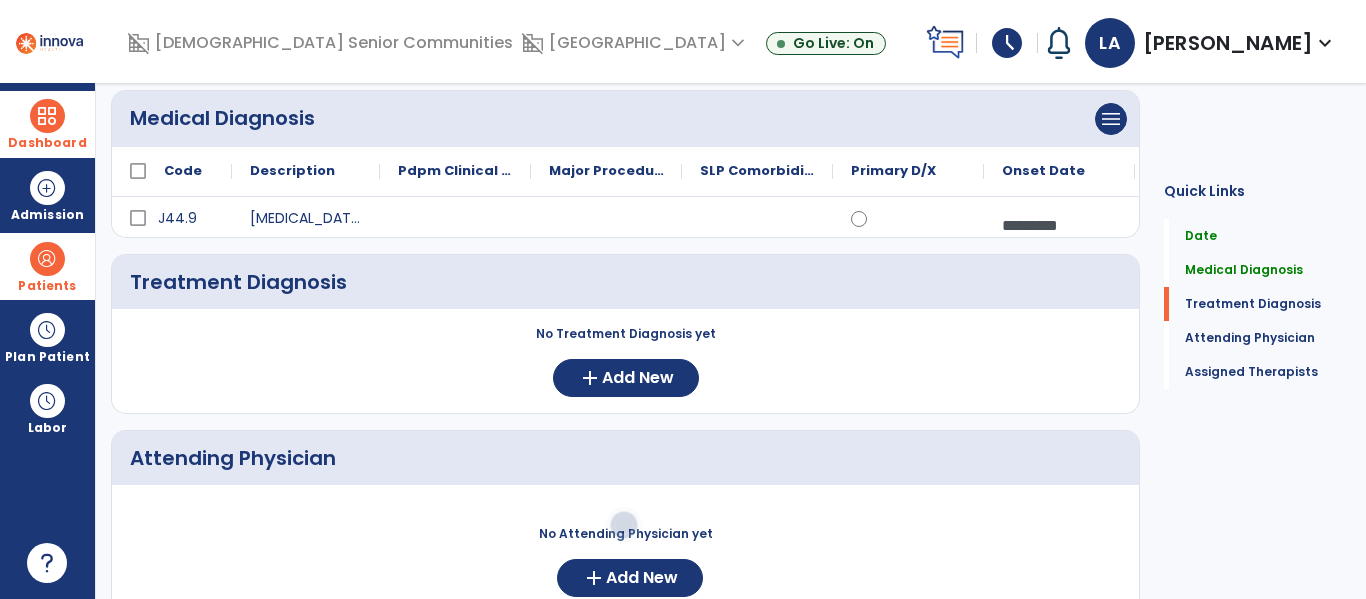 scroll, scrollTop: 194, scrollLeft: 0, axis: vertical 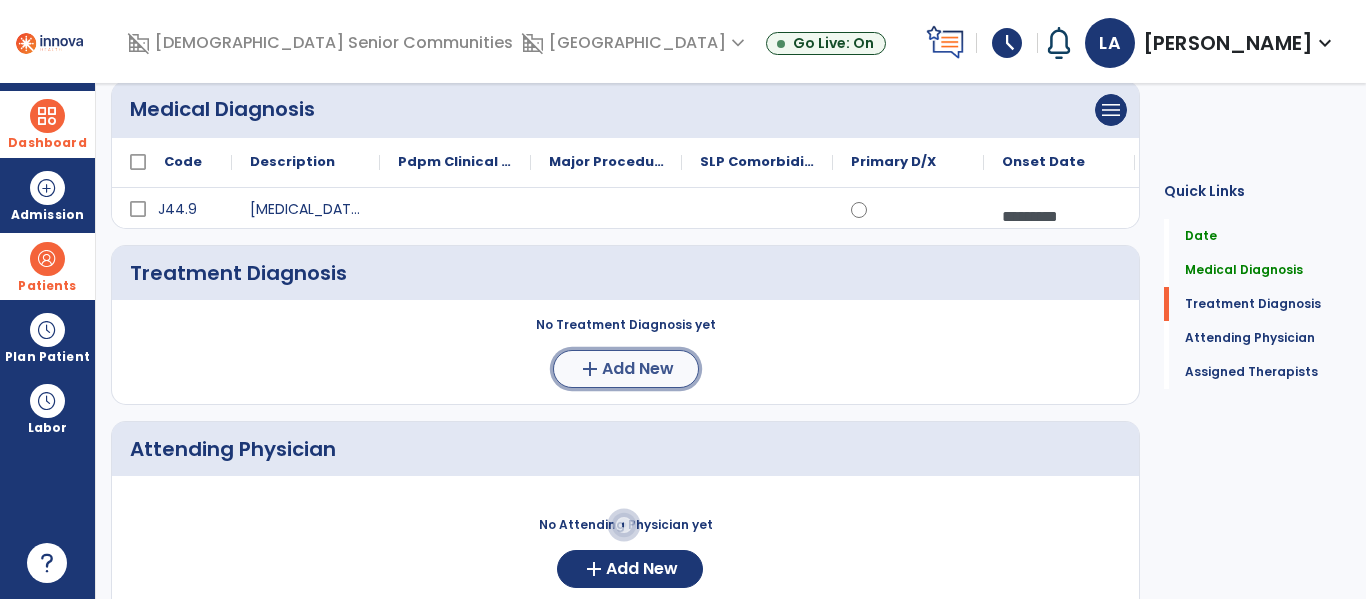 click on "Add New" 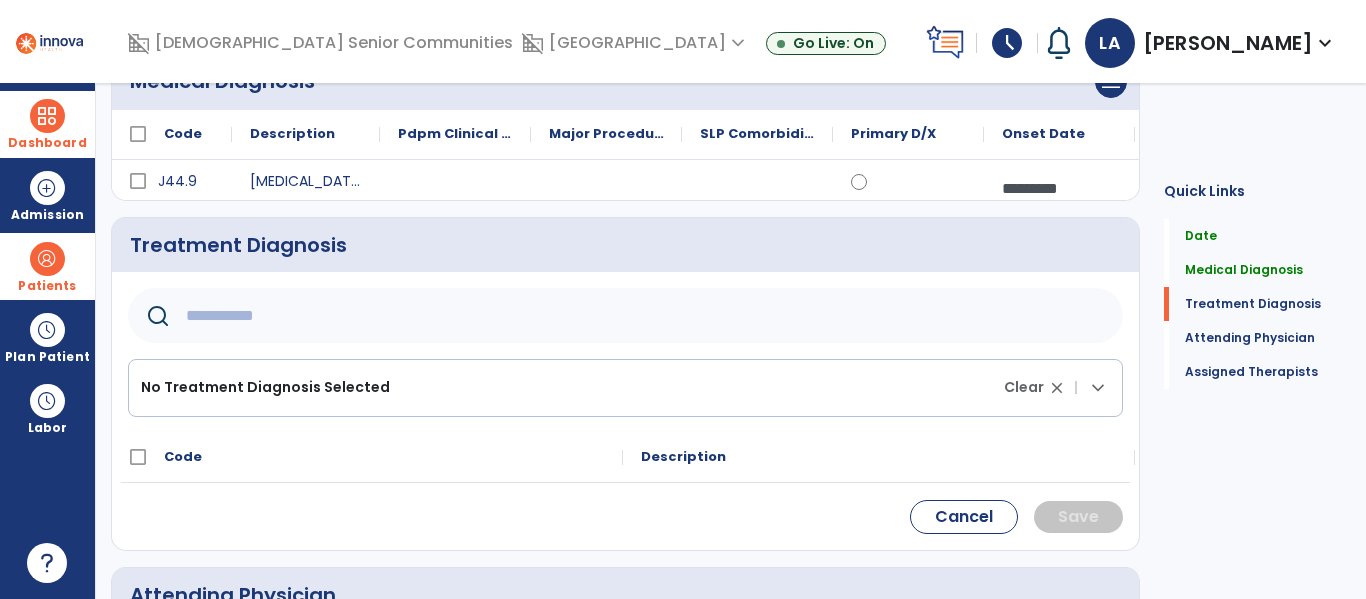 scroll, scrollTop: 226, scrollLeft: 0, axis: vertical 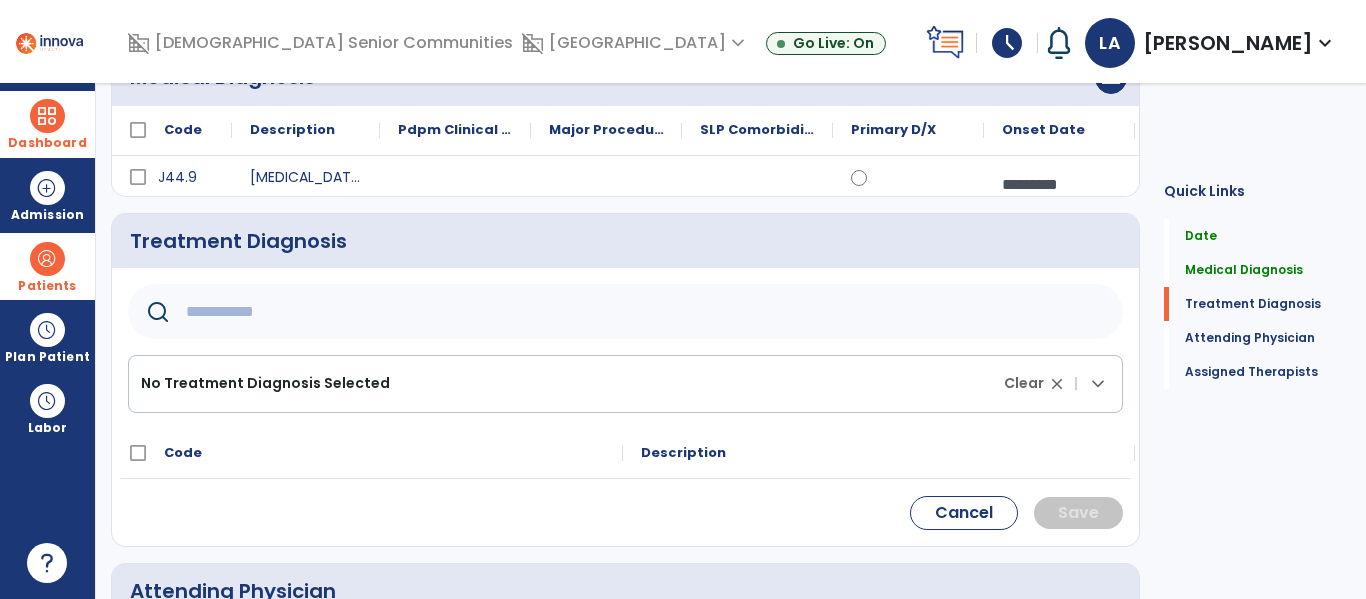 click 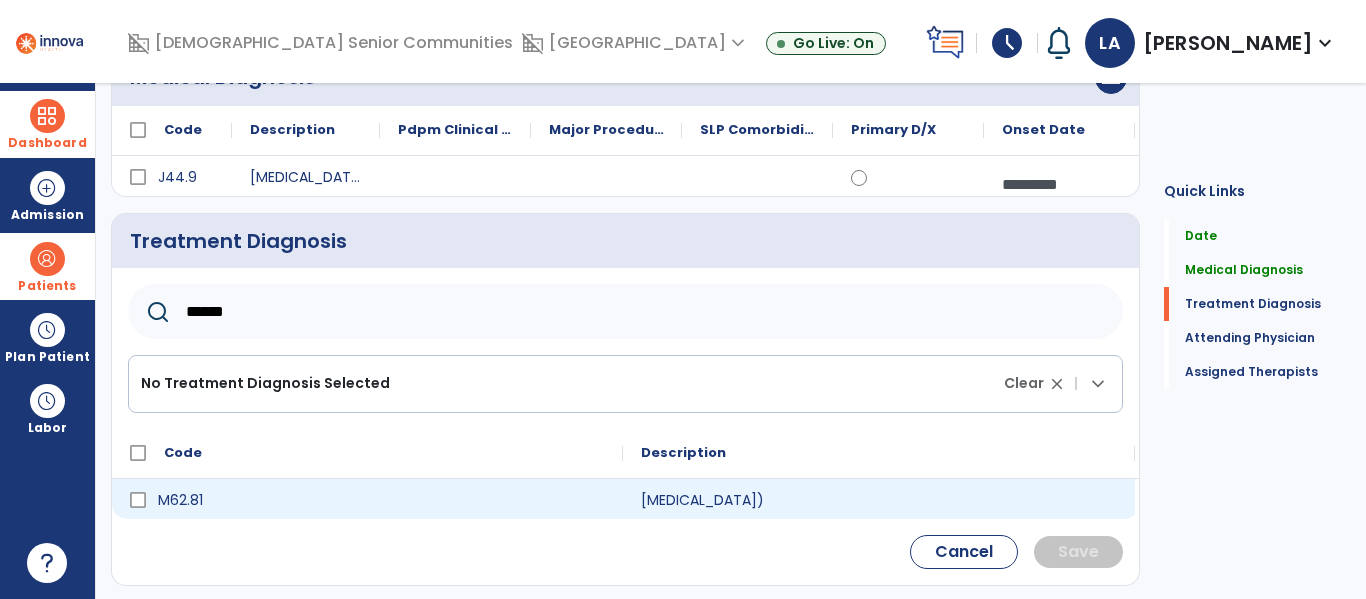 type on "******" 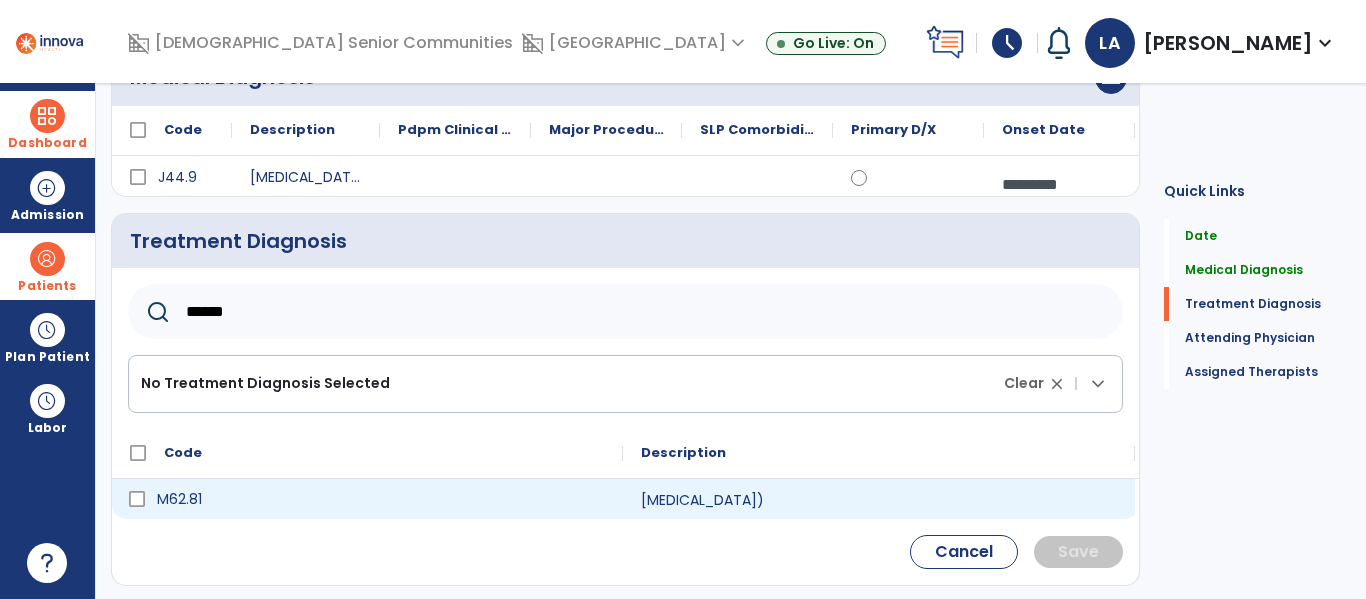 click on "M62.81" 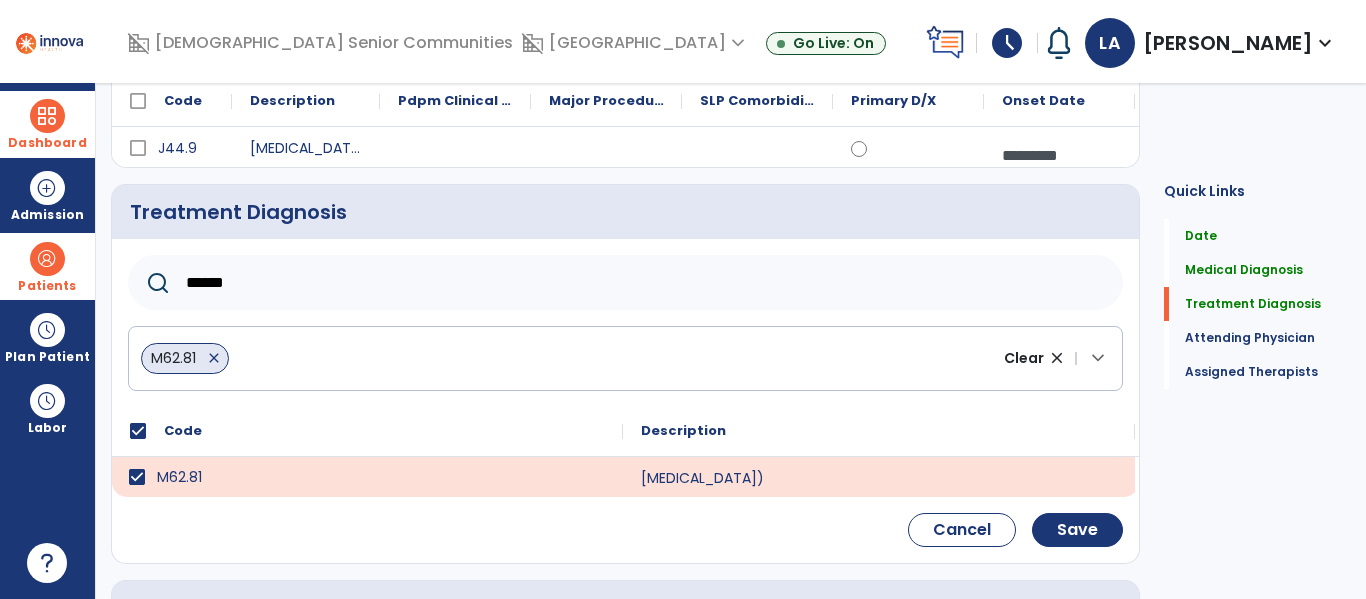 scroll, scrollTop: 388, scrollLeft: 0, axis: vertical 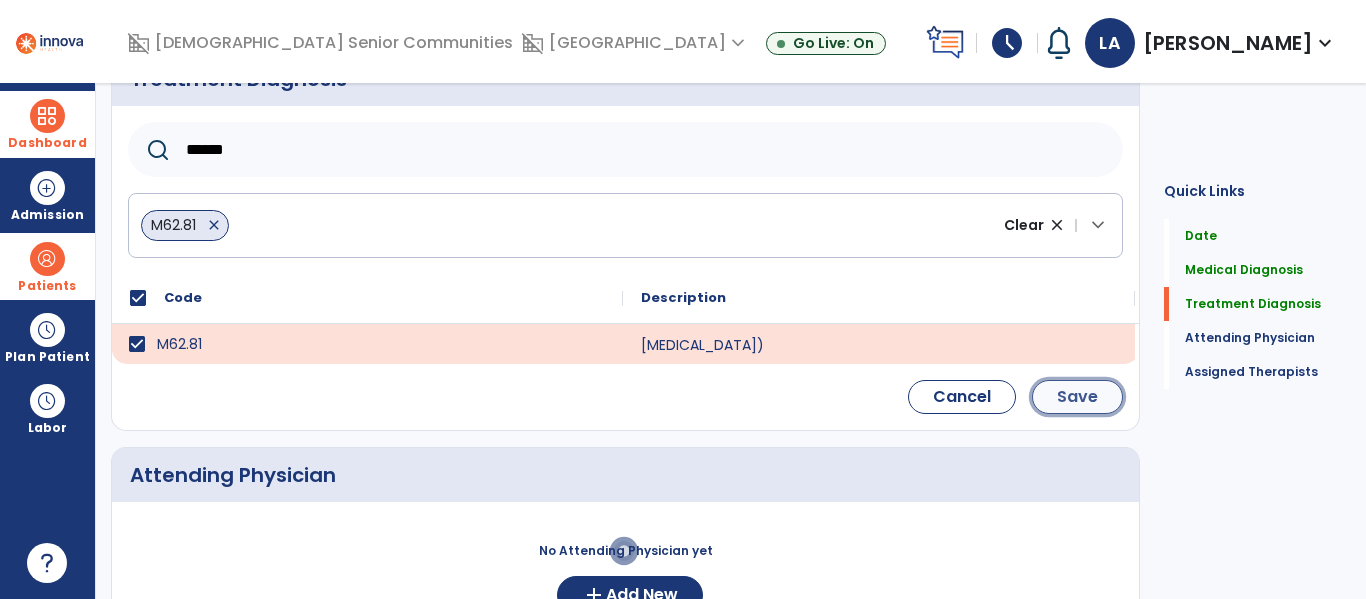 click on "Save" 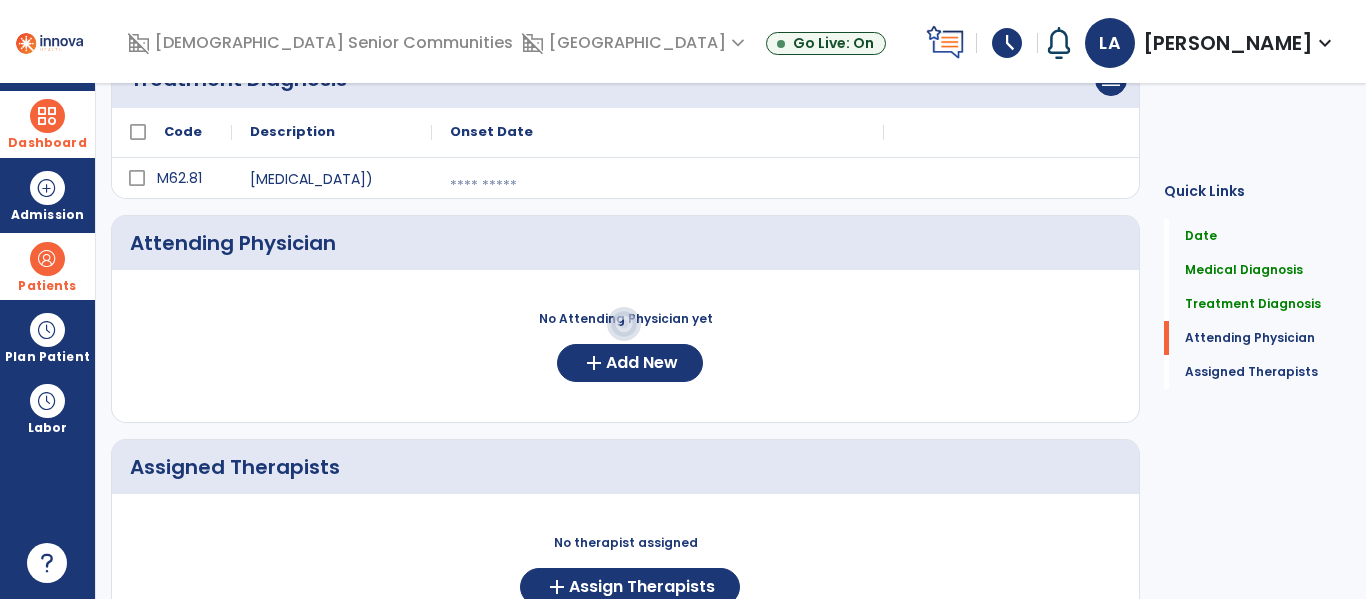 scroll, scrollTop: 378, scrollLeft: 0, axis: vertical 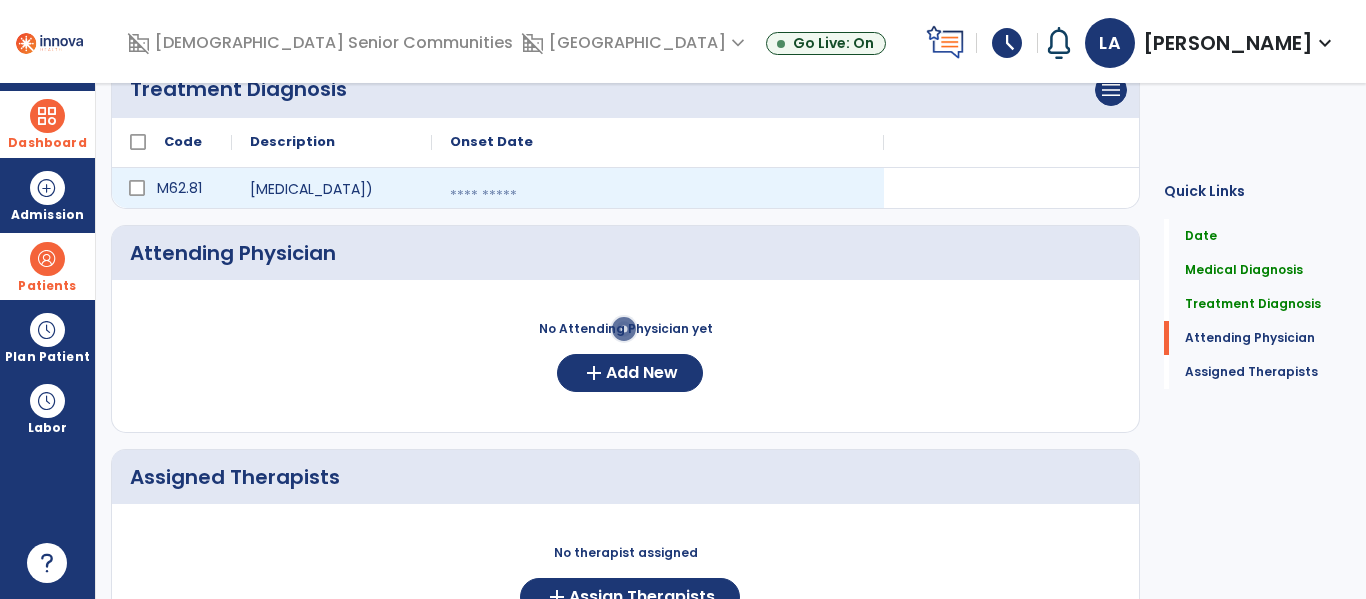 click at bounding box center (658, 196) 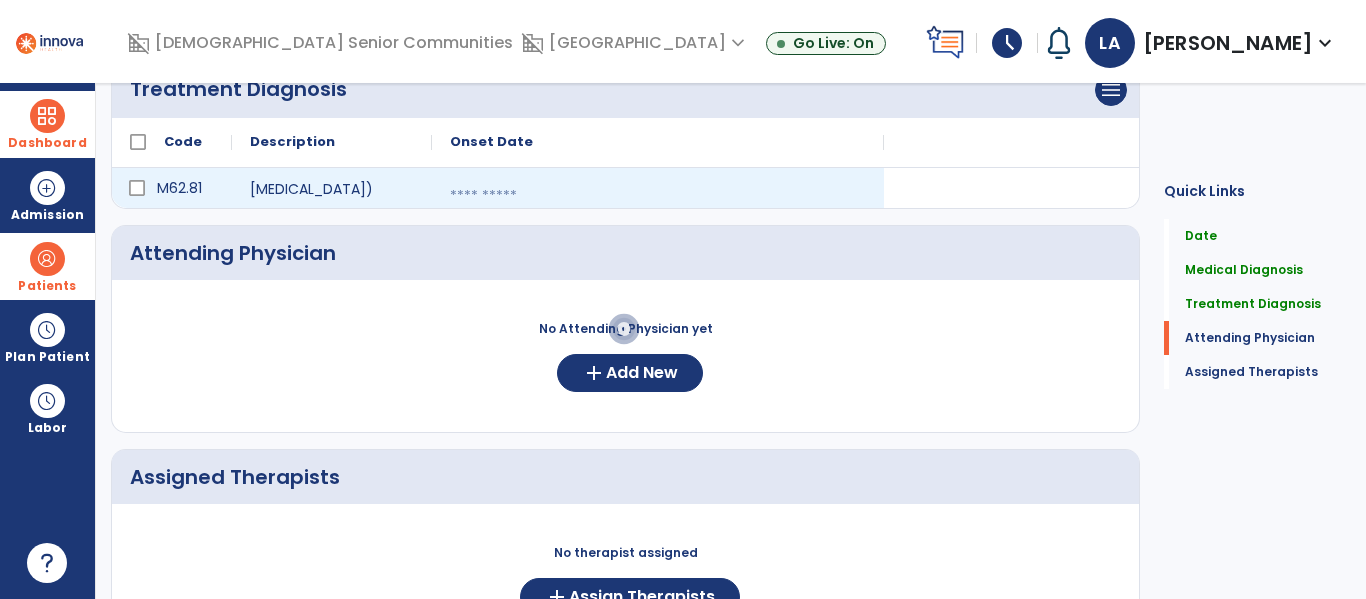 select on "*" 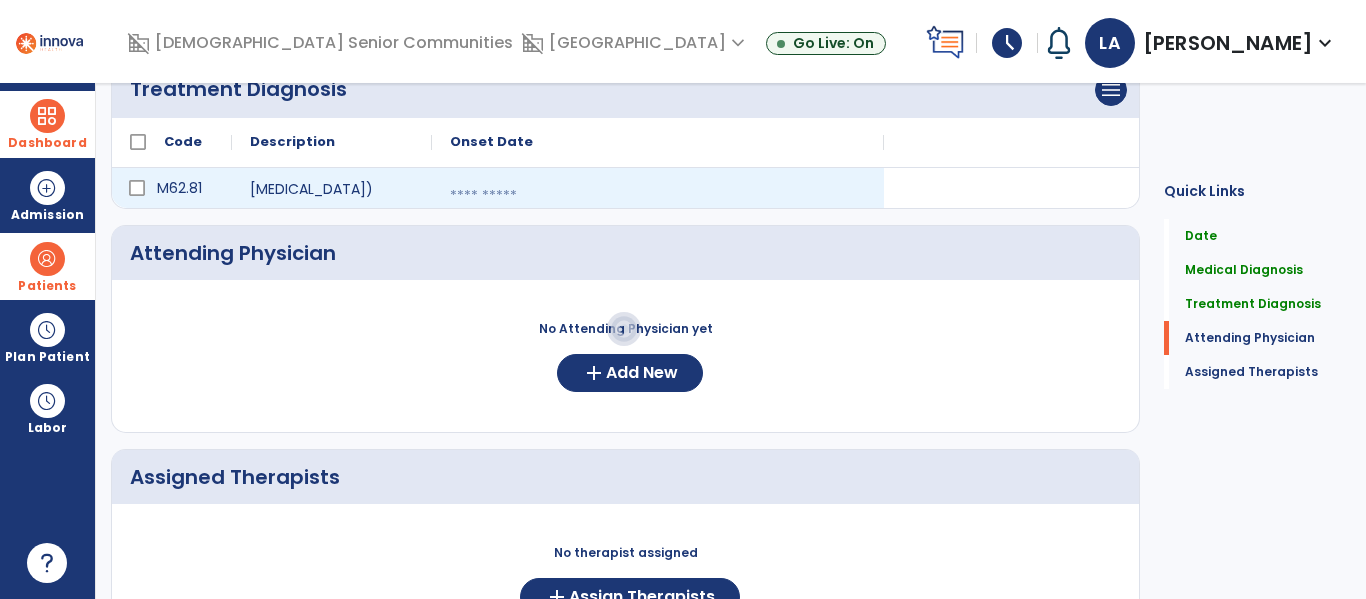 select on "****" 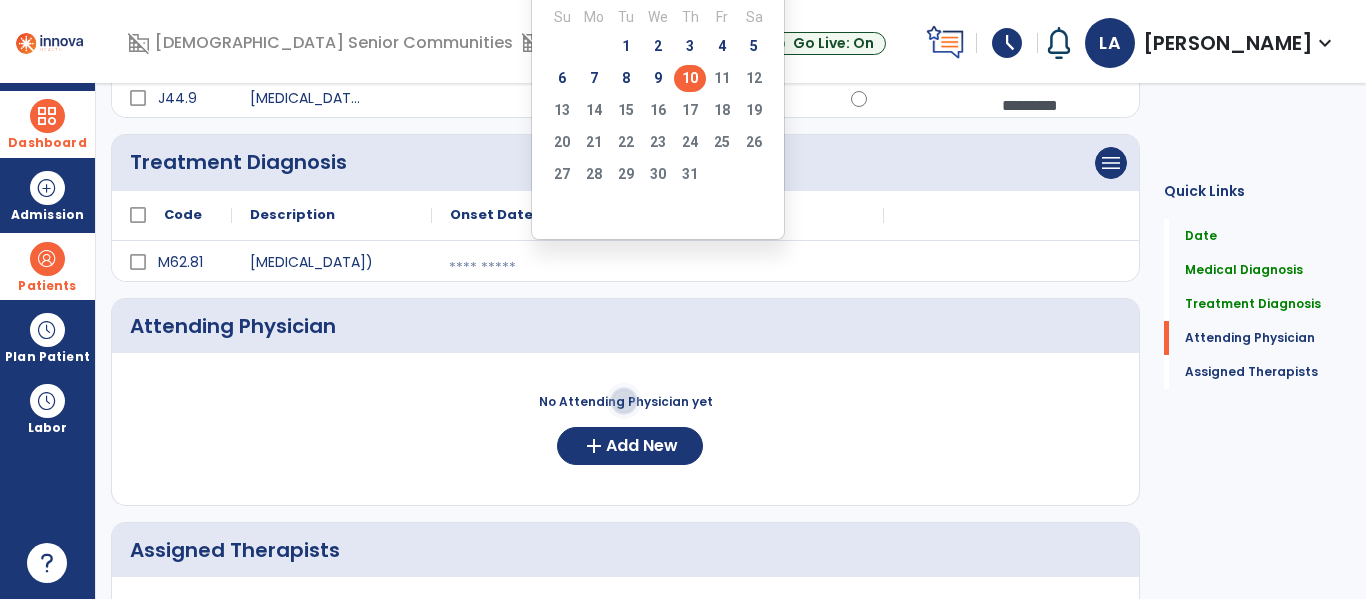 scroll, scrollTop: 303, scrollLeft: 0, axis: vertical 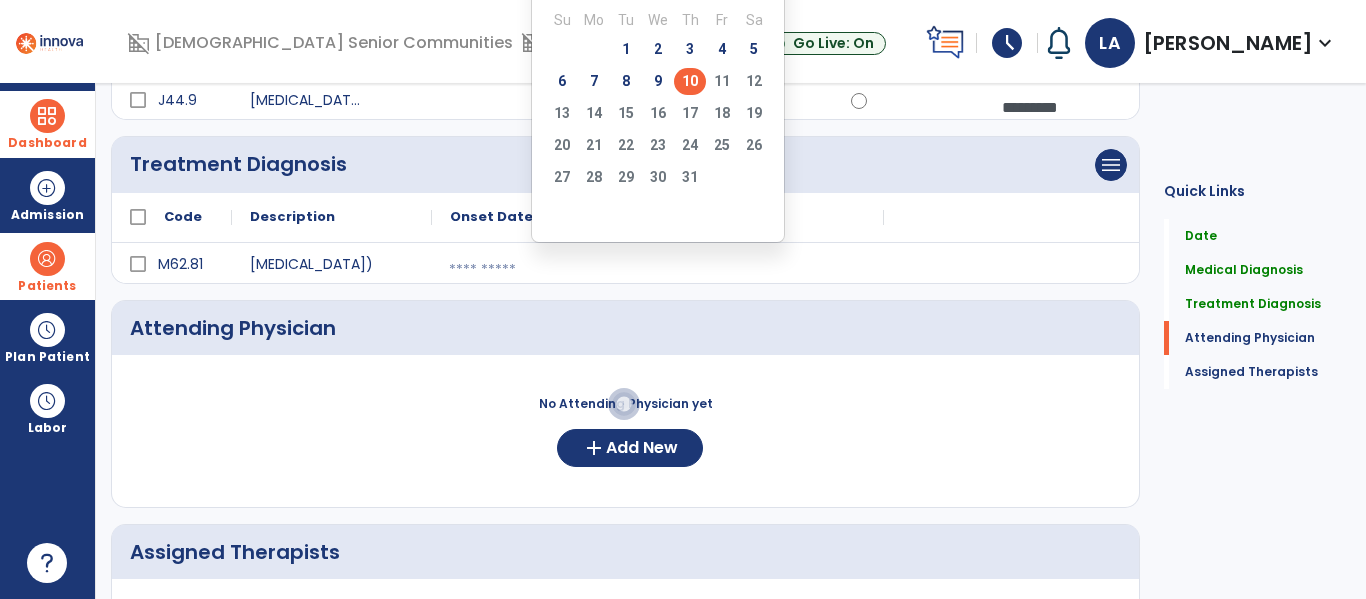 click on "10" 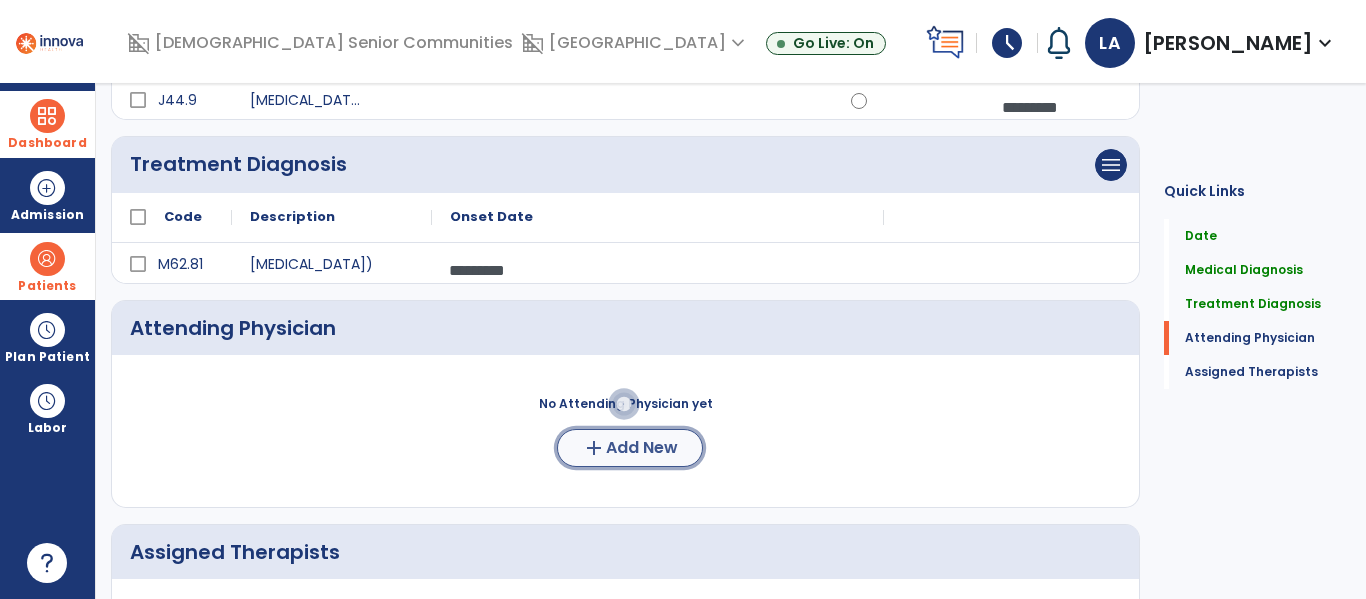 click on "add  Add New" 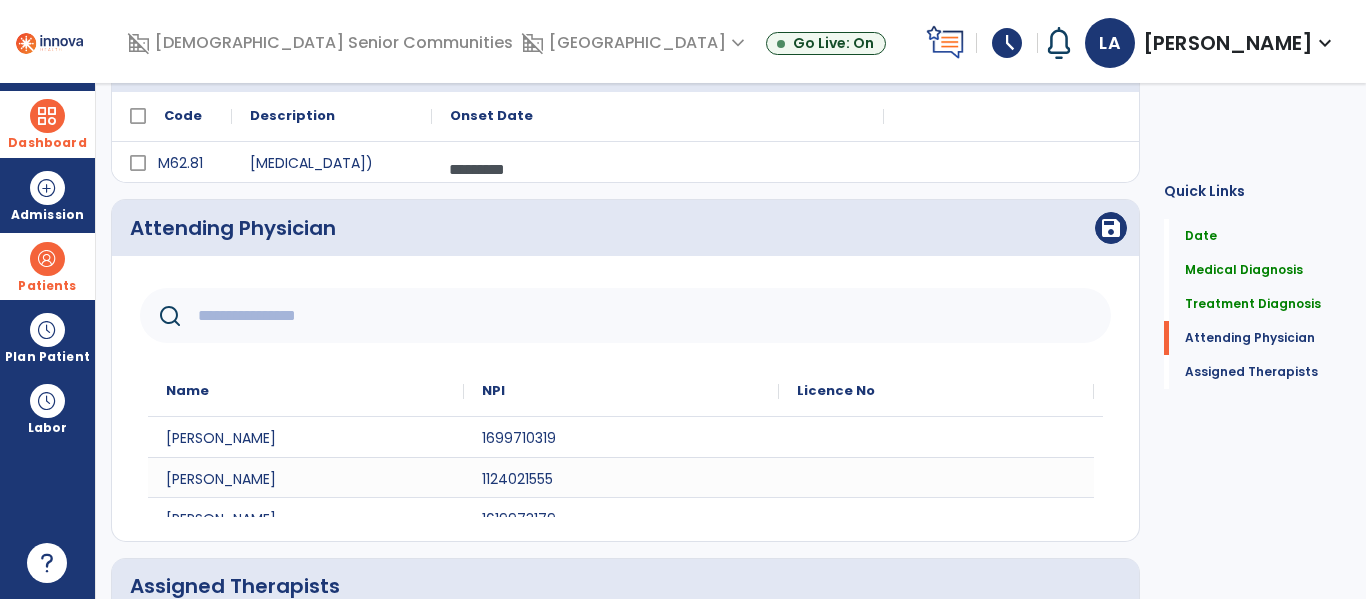 scroll, scrollTop: 427, scrollLeft: 0, axis: vertical 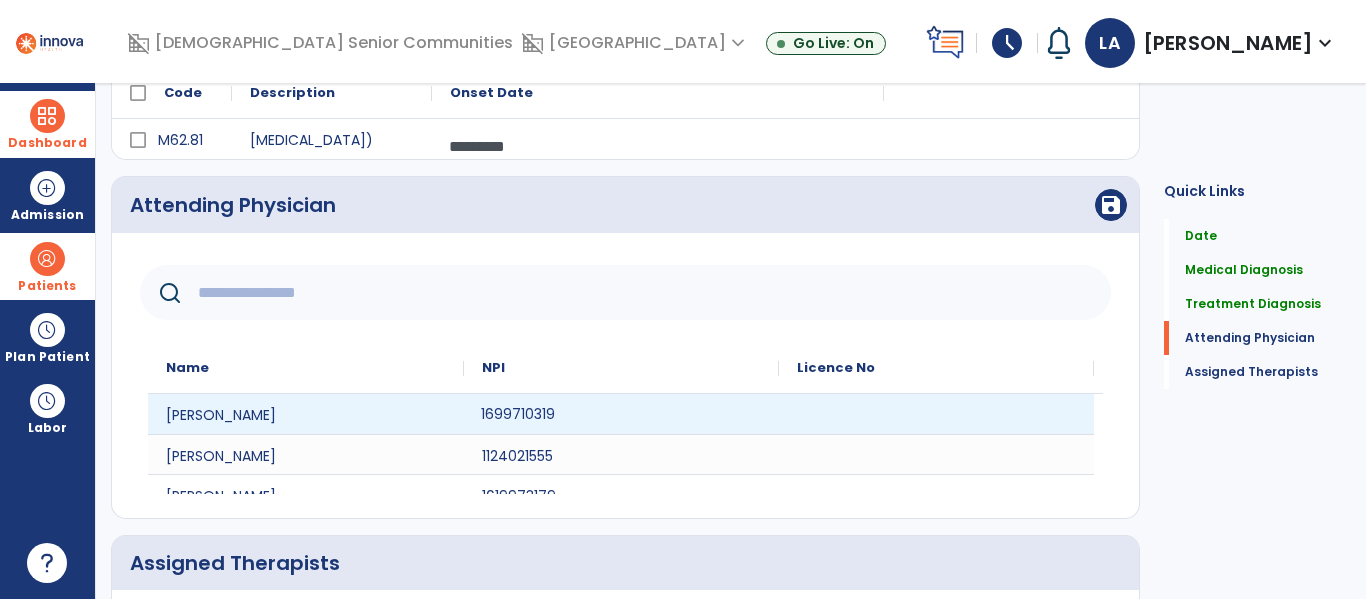 click on "1699710319" 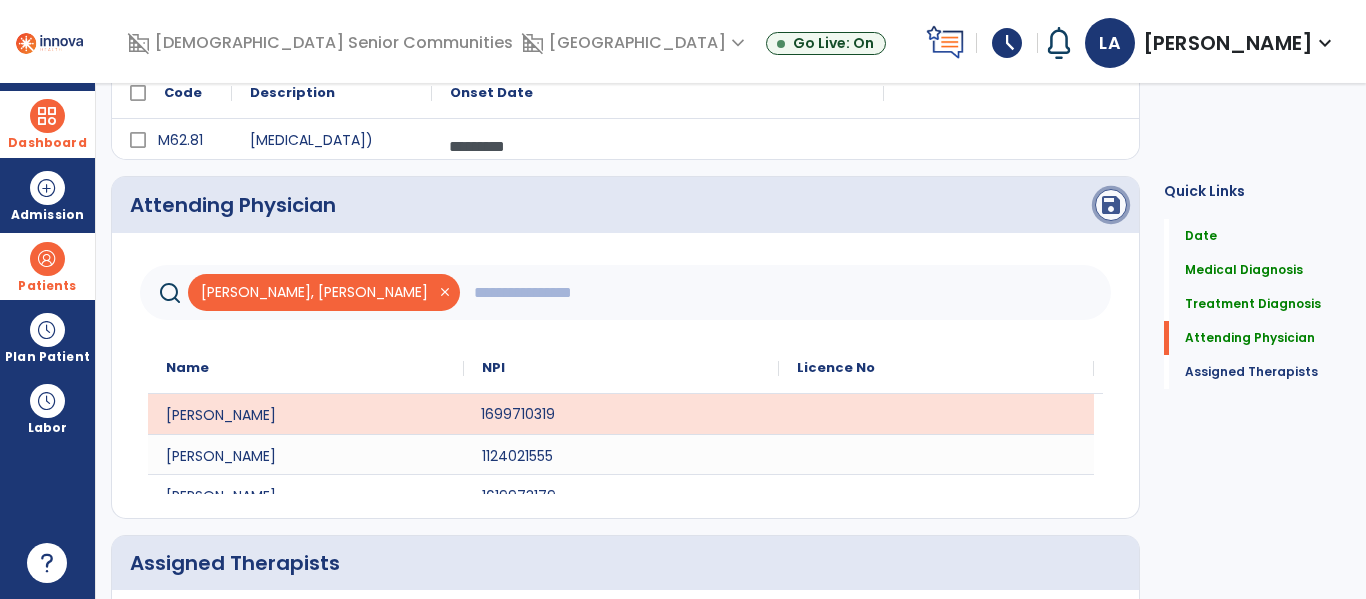 click on "save" 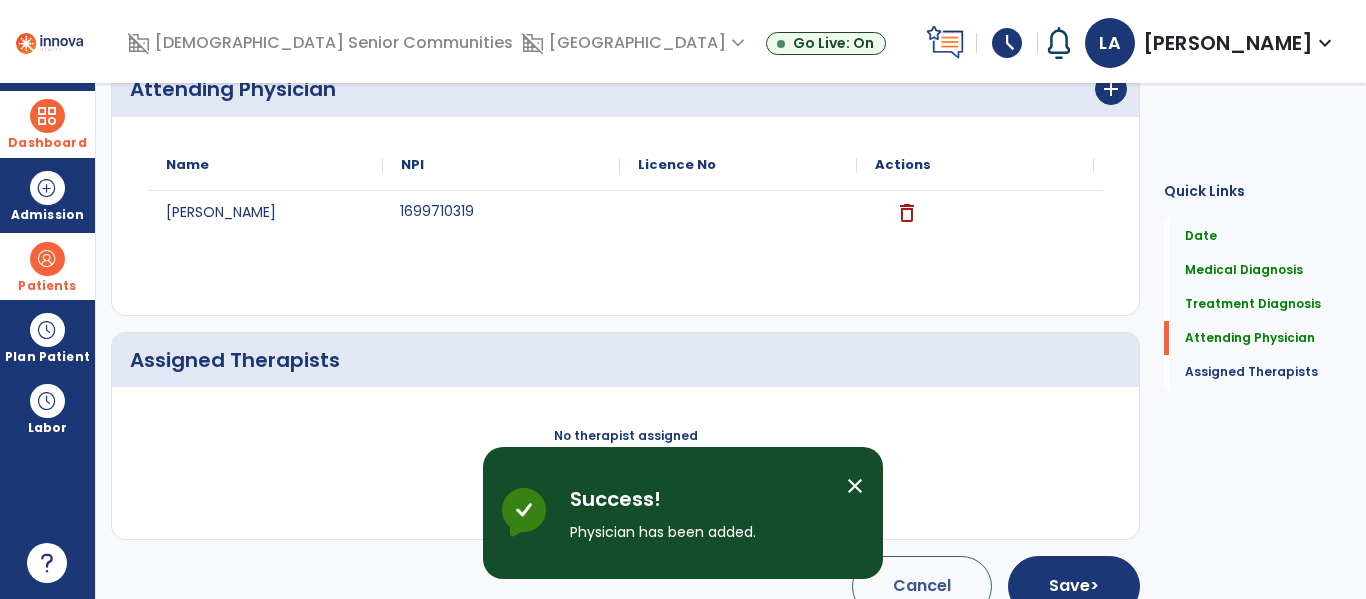 scroll, scrollTop: 577, scrollLeft: 0, axis: vertical 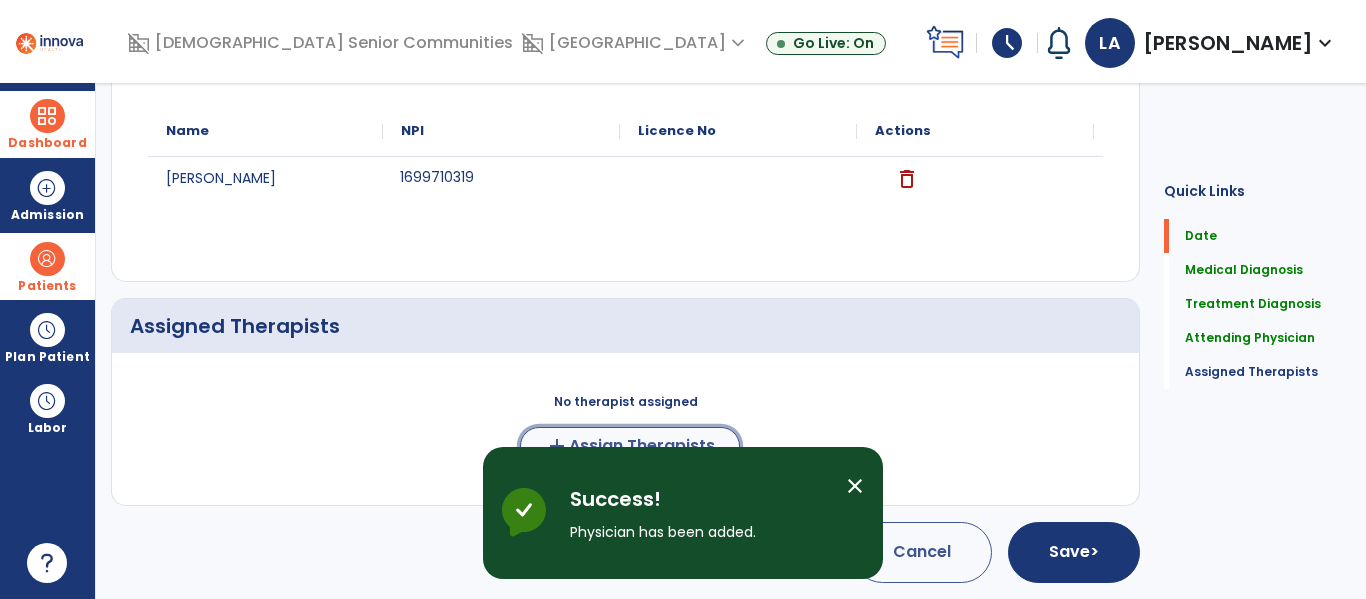 click on "Assign Therapists" 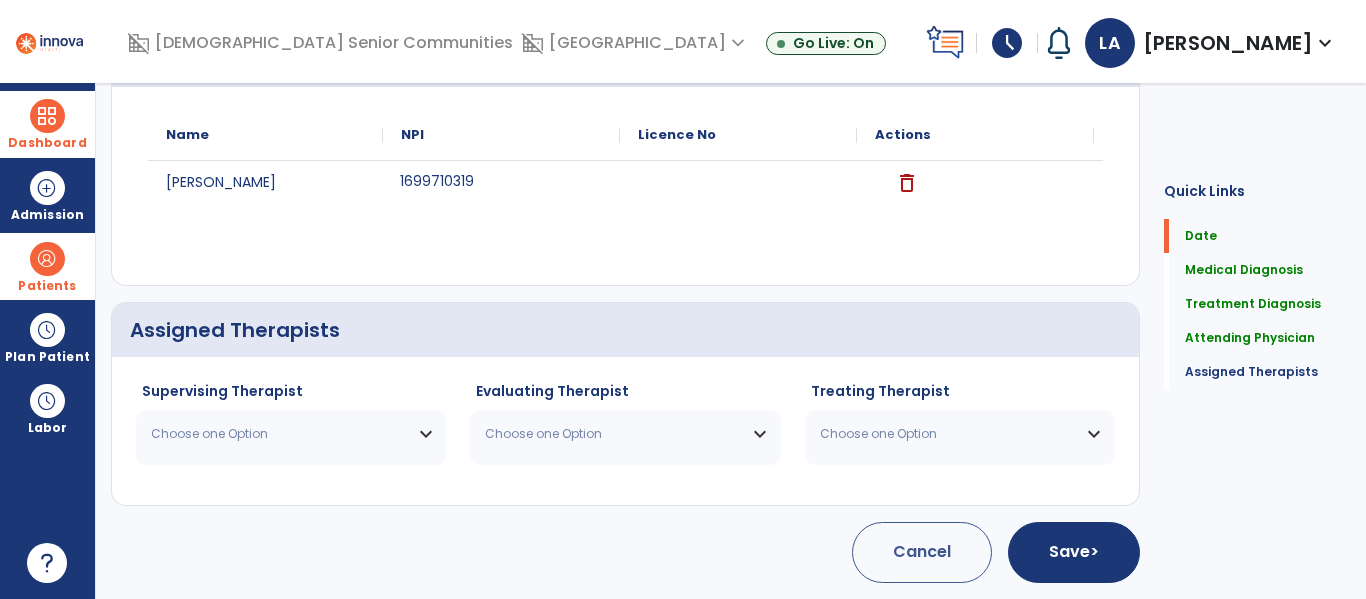scroll, scrollTop: 573, scrollLeft: 0, axis: vertical 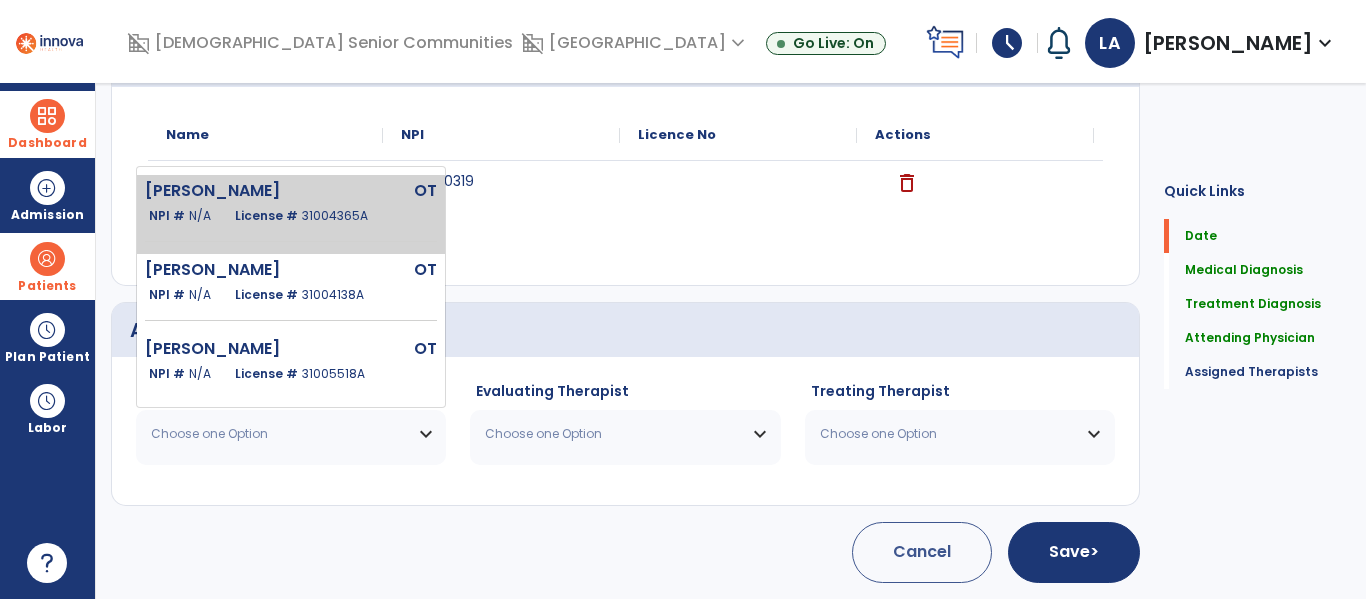 click on "[PERSON_NAME]" 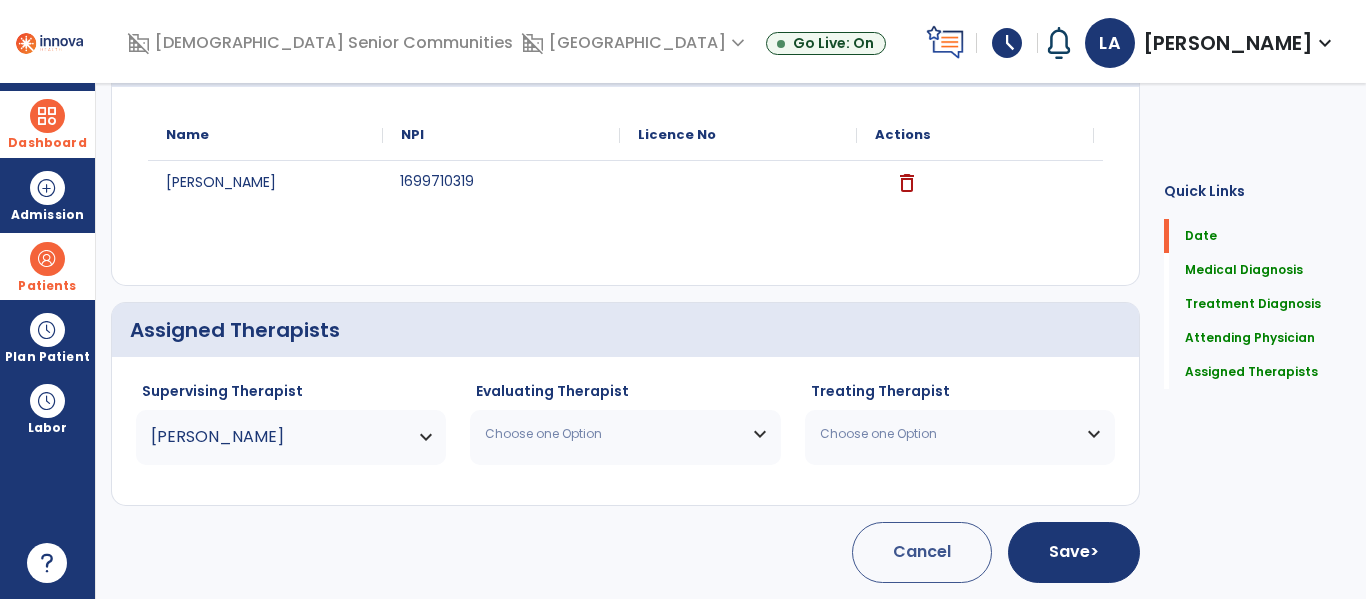 click on "Choose one Option" at bounding box center [612, 434] 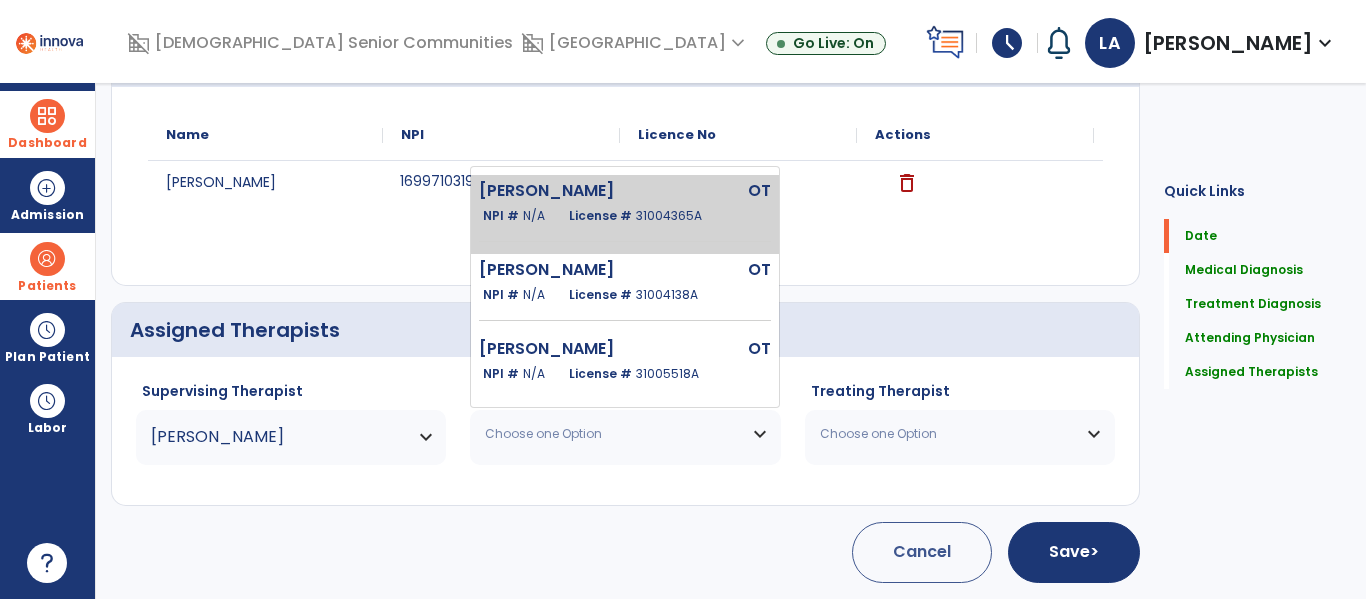 click on "[PERSON_NAME]" 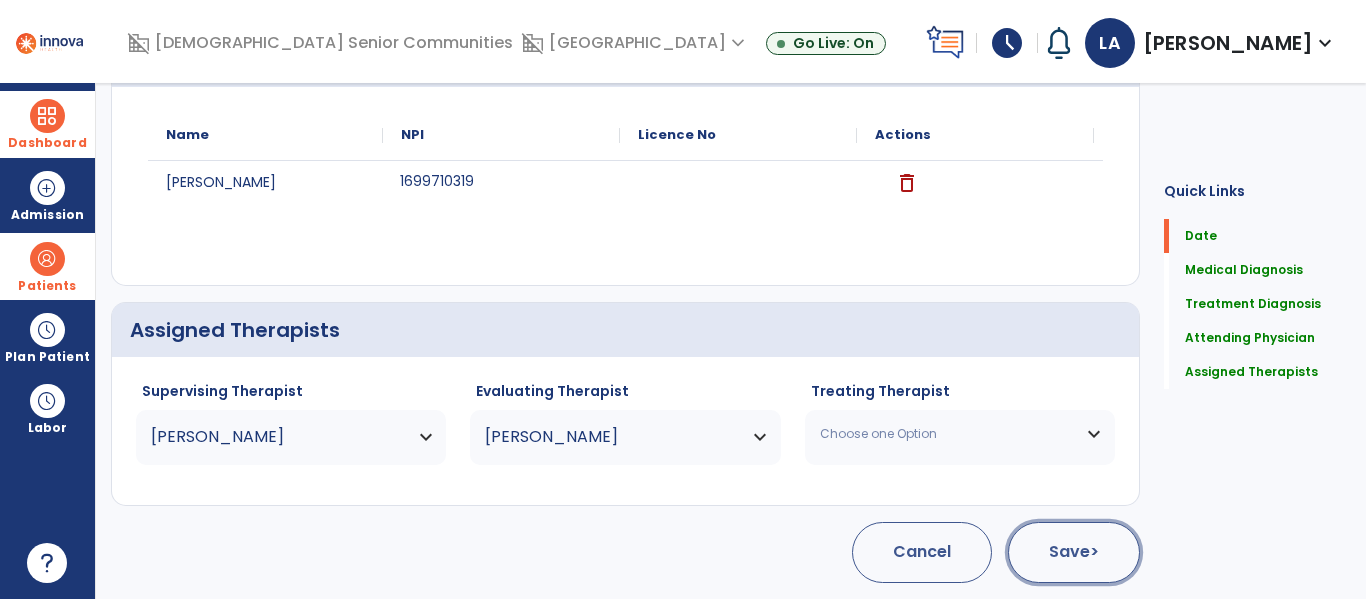 click on "Save  >" 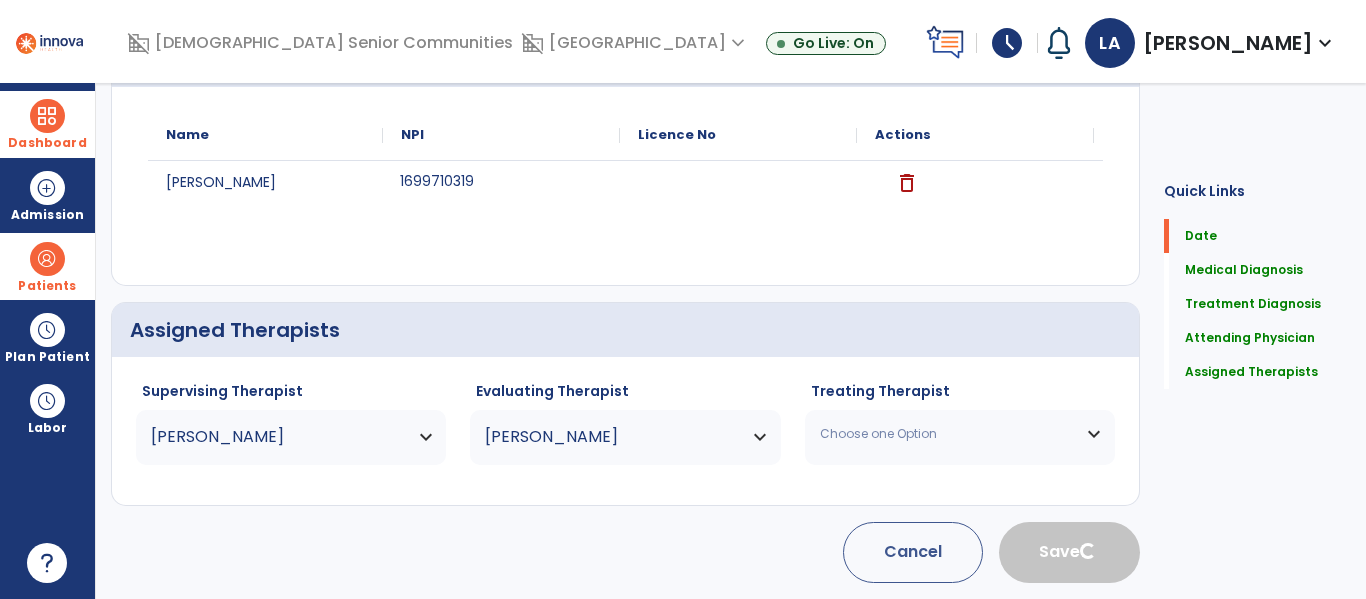type 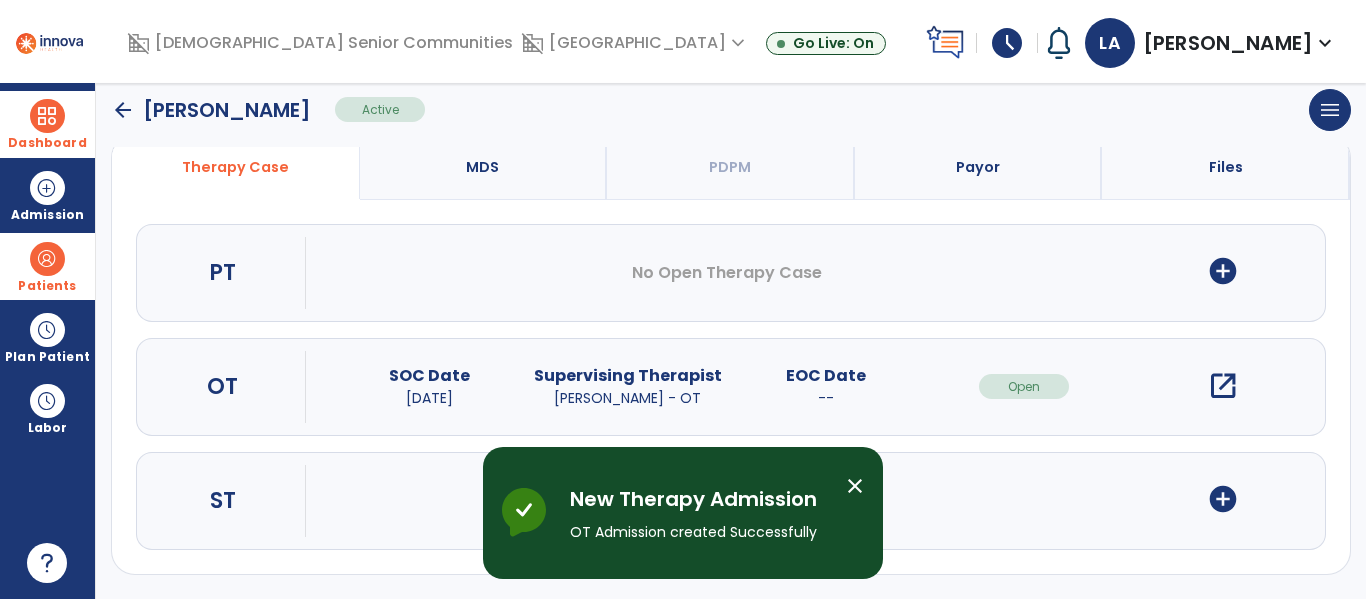 scroll, scrollTop: 162, scrollLeft: 0, axis: vertical 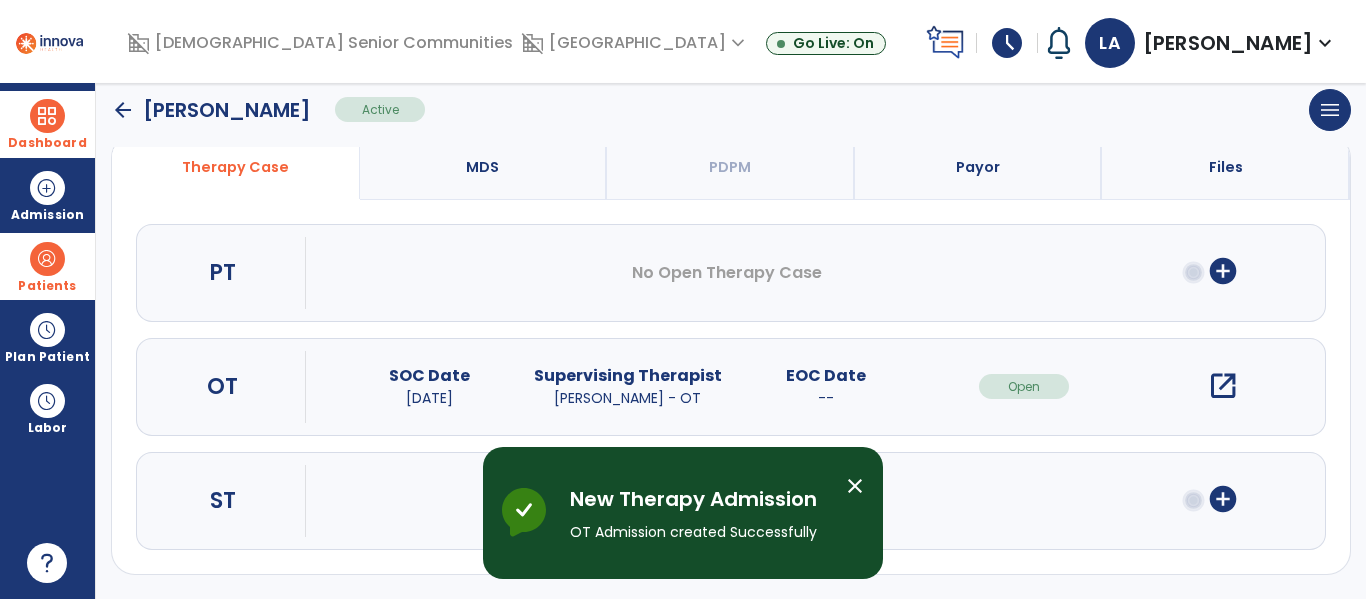 click on "open_in_new" at bounding box center (1223, 386) 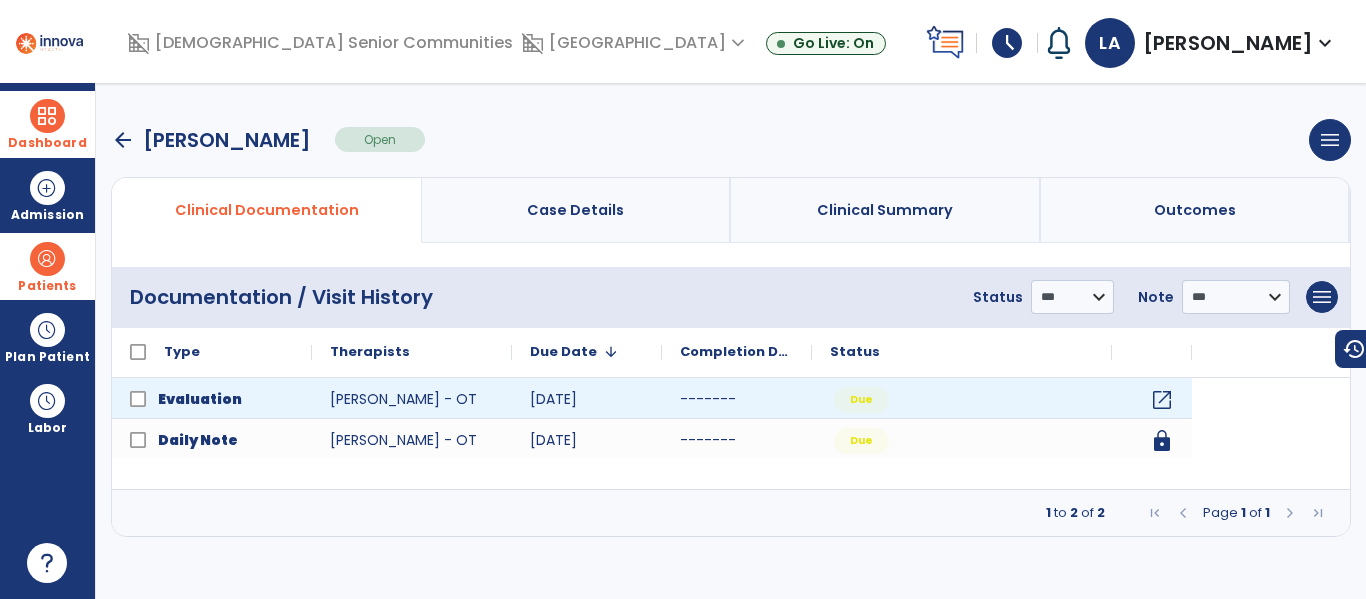 scroll, scrollTop: 0, scrollLeft: 0, axis: both 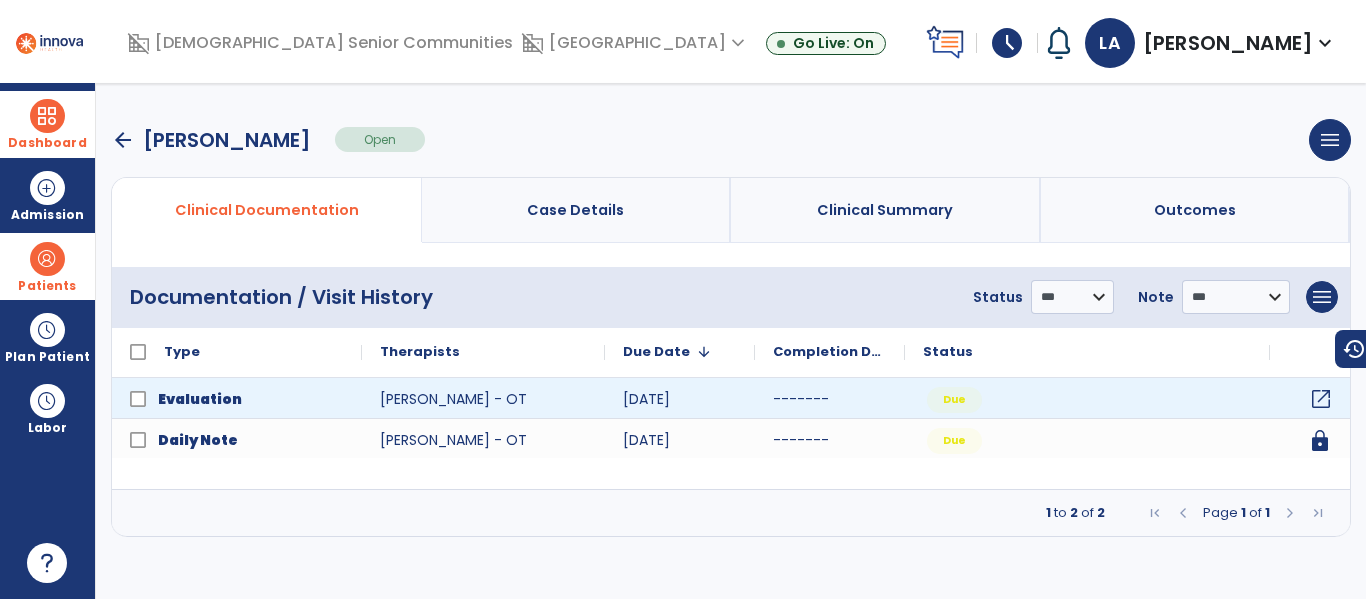 click on "open_in_new" 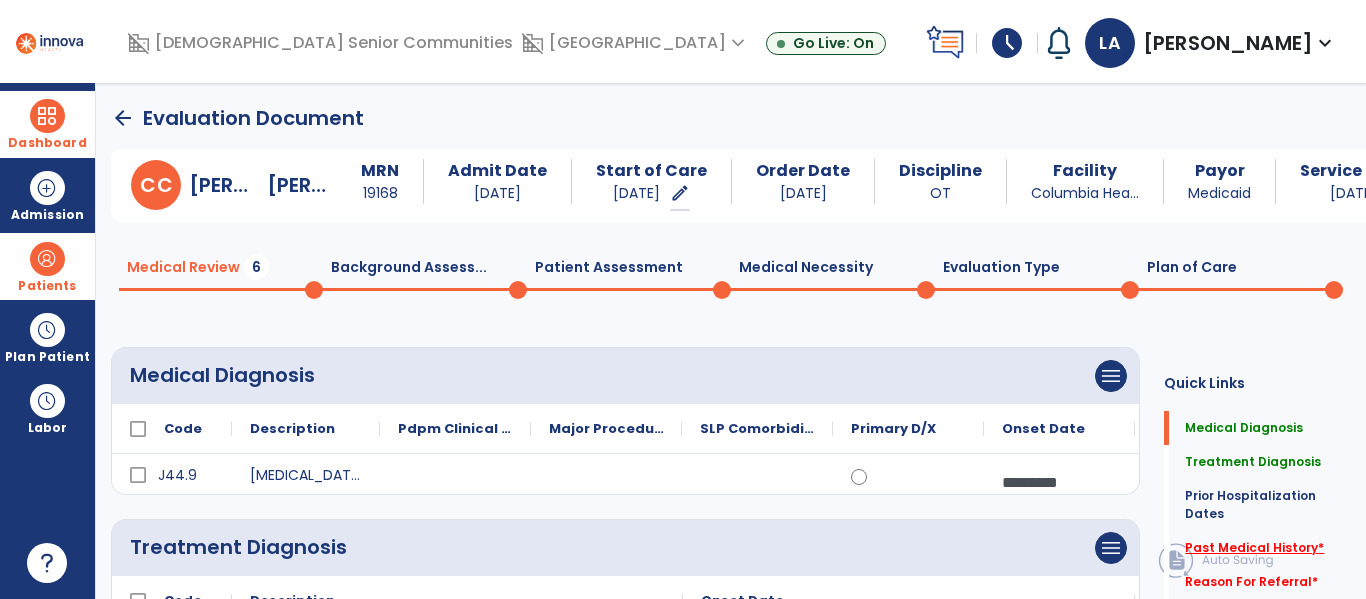 click on "Past Medical History   *" 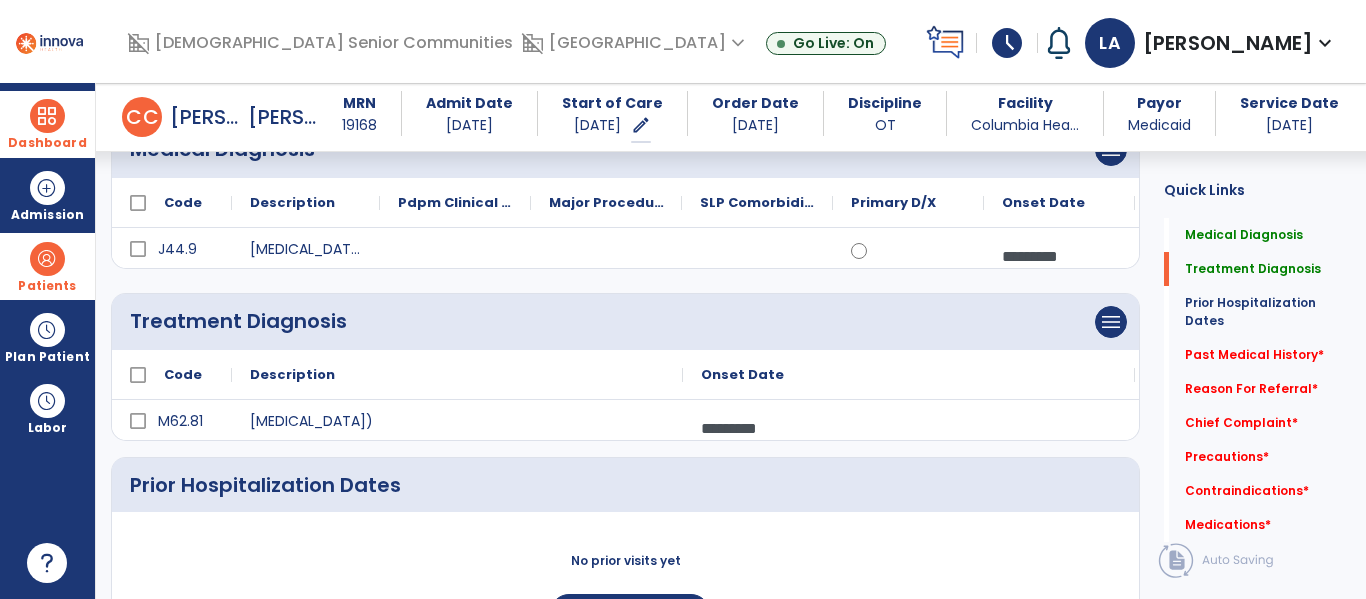 scroll, scrollTop: 667, scrollLeft: 0, axis: vertical 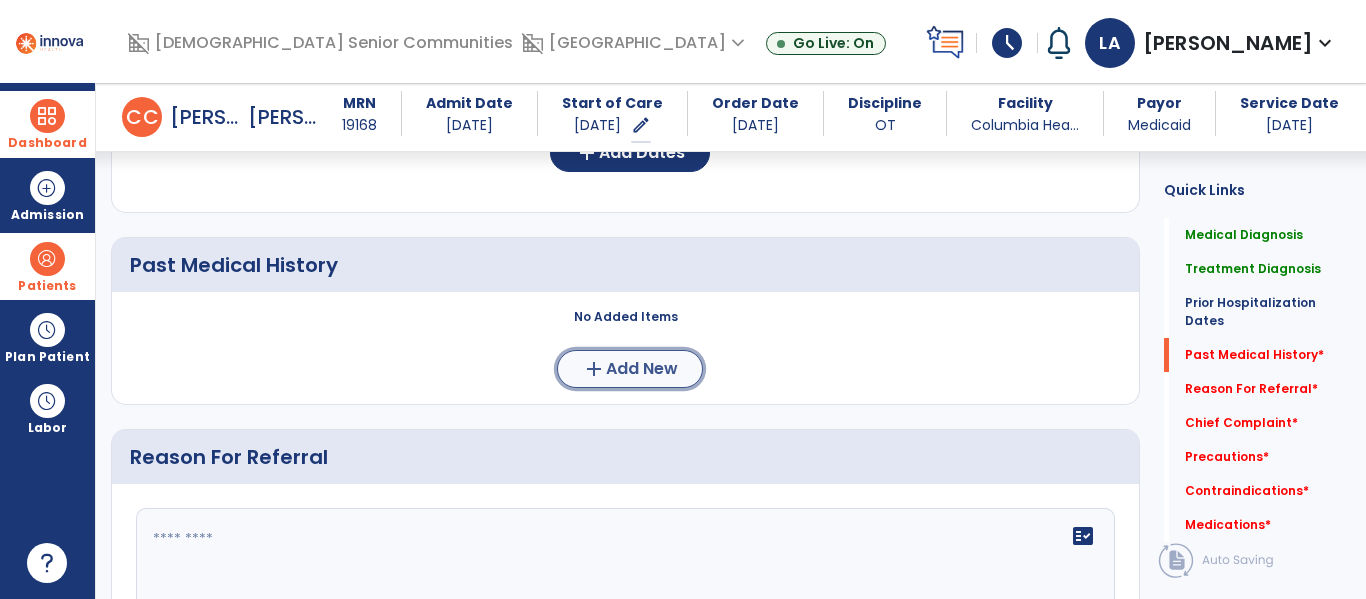 click on "Add New" 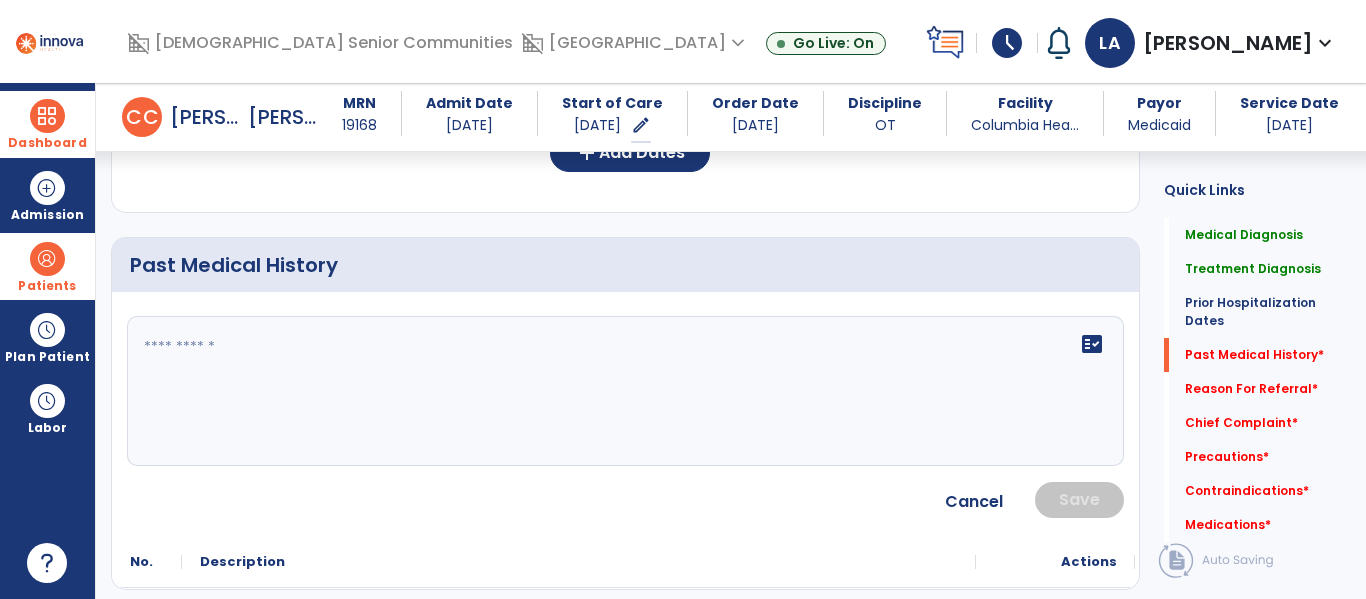 click on "fact_check" 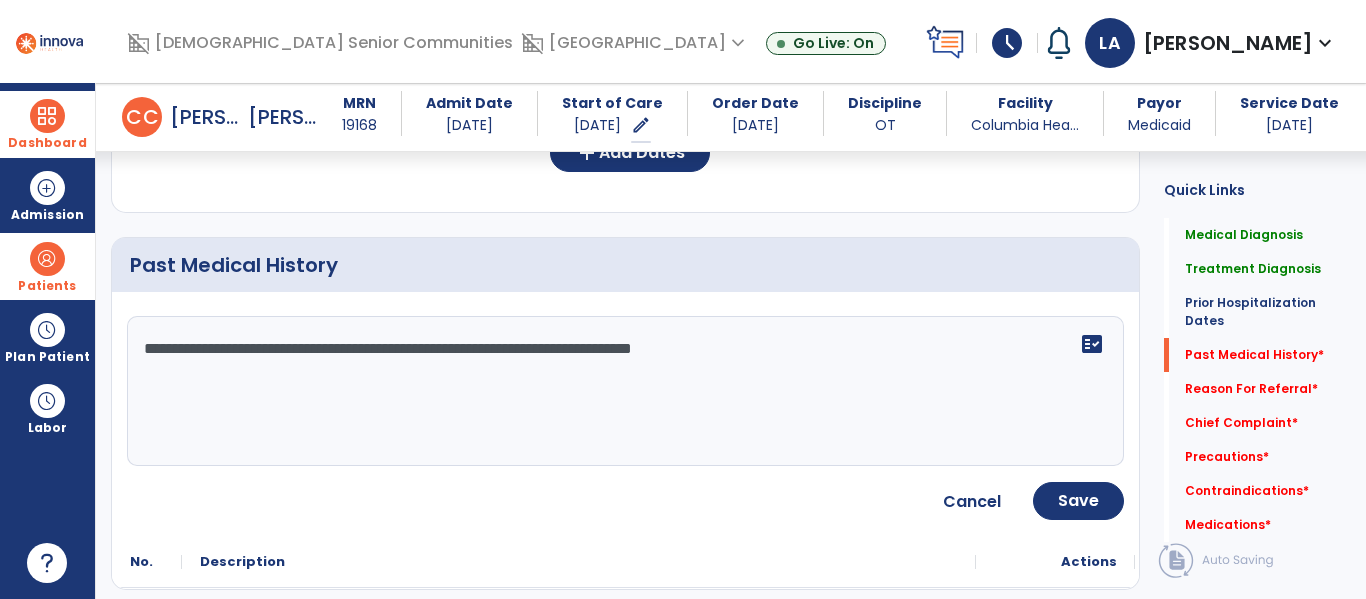 type on "**********" 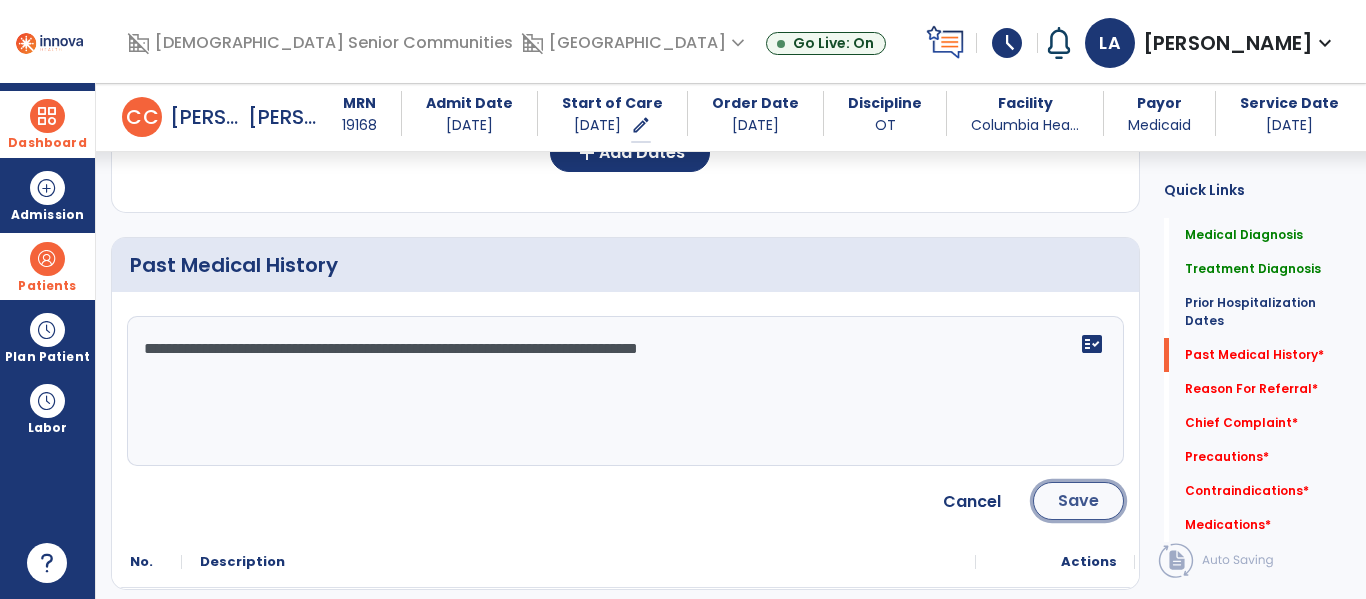 click on "Save" 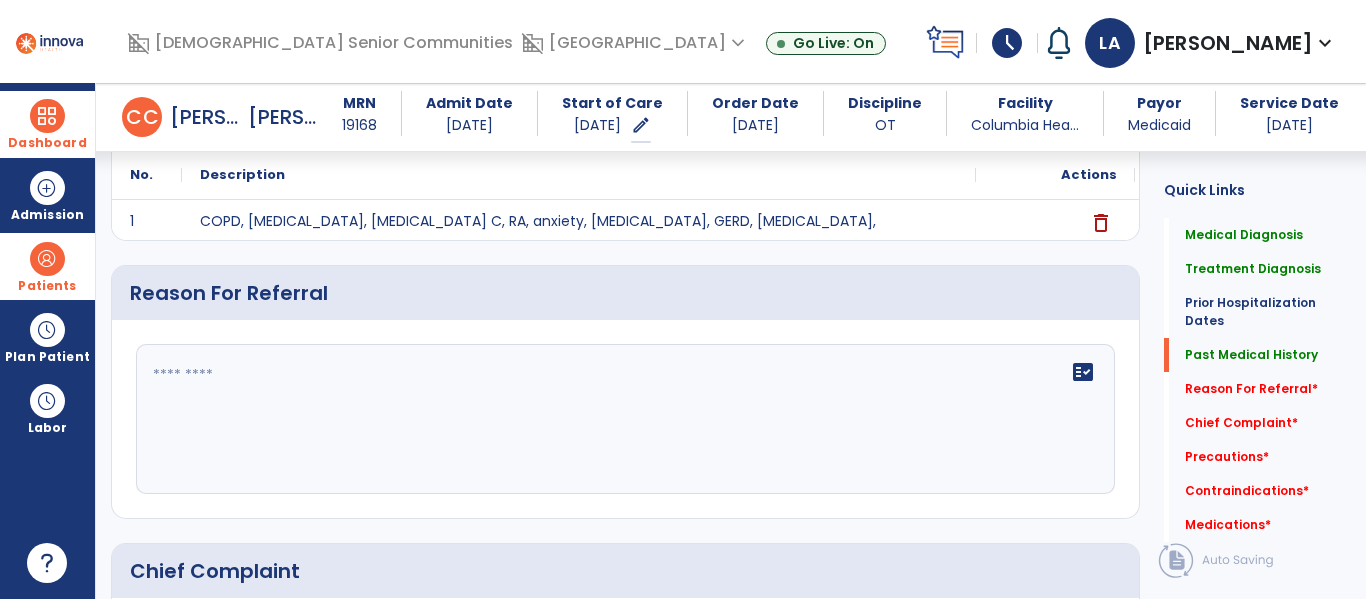 scroll, scrollTop: 796, scrollLeft: 0, axis: vertical 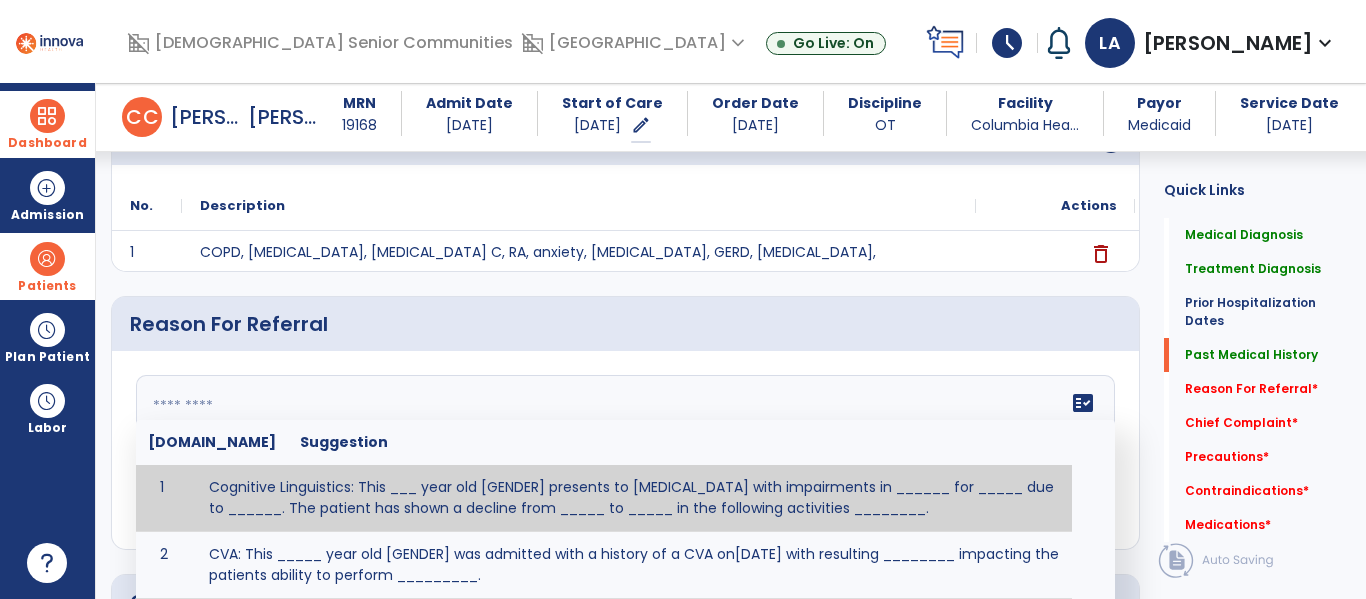 click 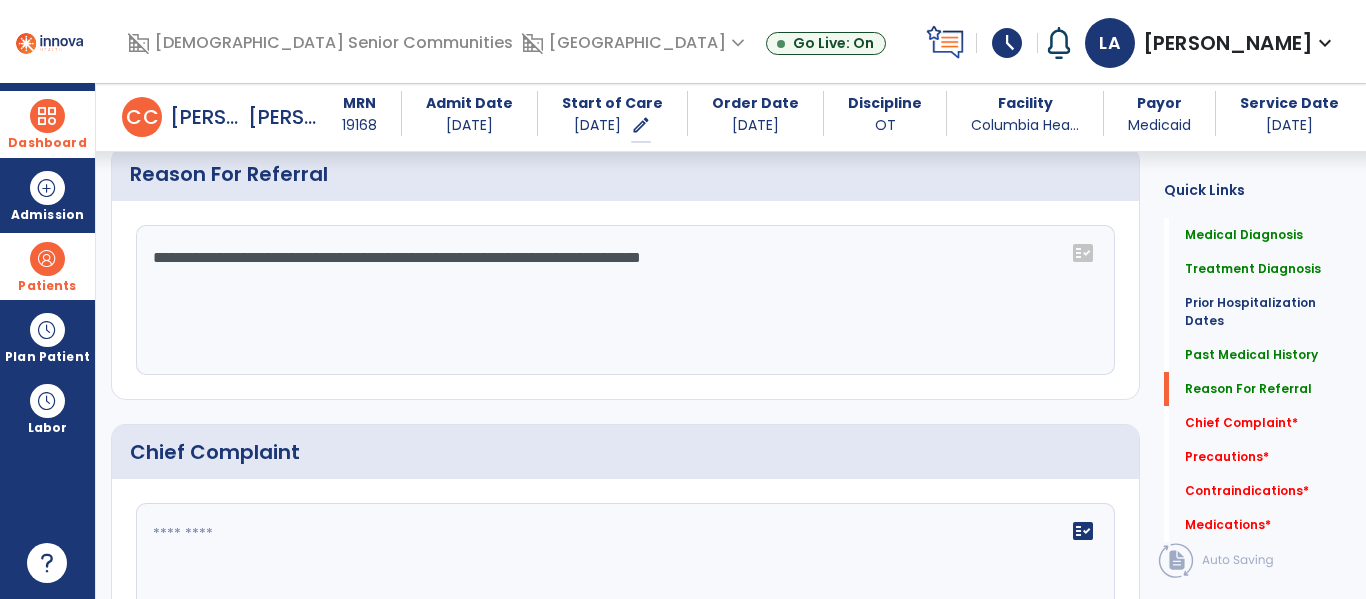scroll, scrollTop: 956, scrollLeft: 0, axis: vertical 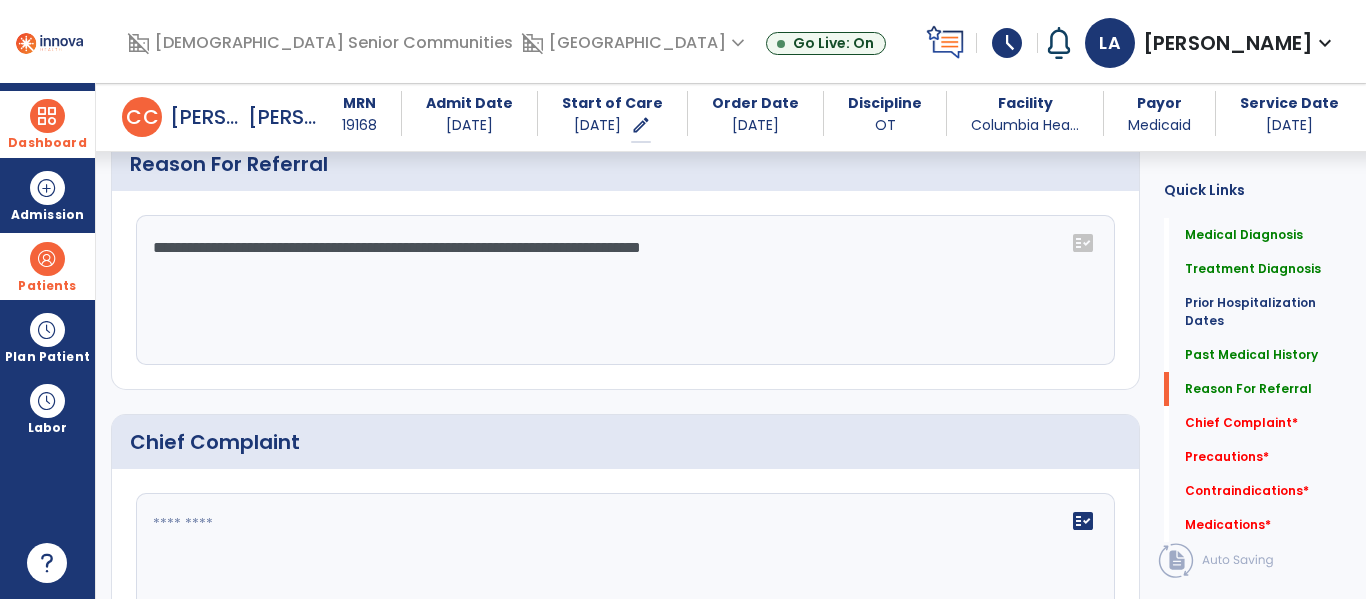 type on "**********" 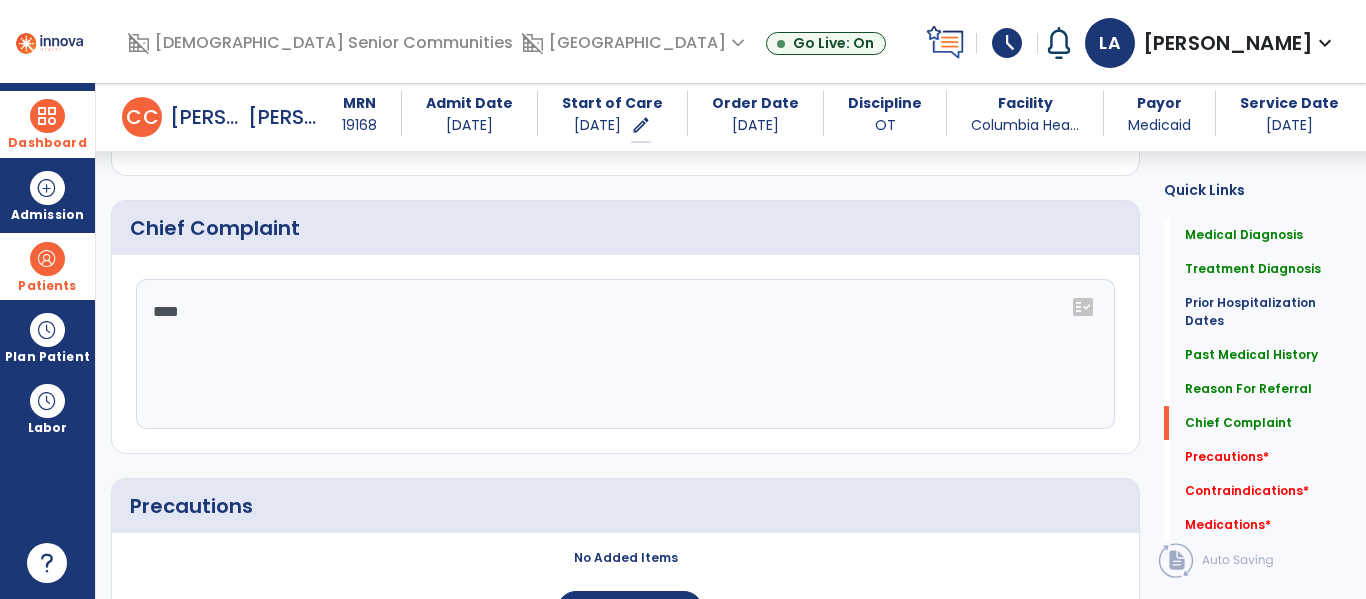 scroll, scrollTop: 1427, scrollLeft: 0, axis: vertical 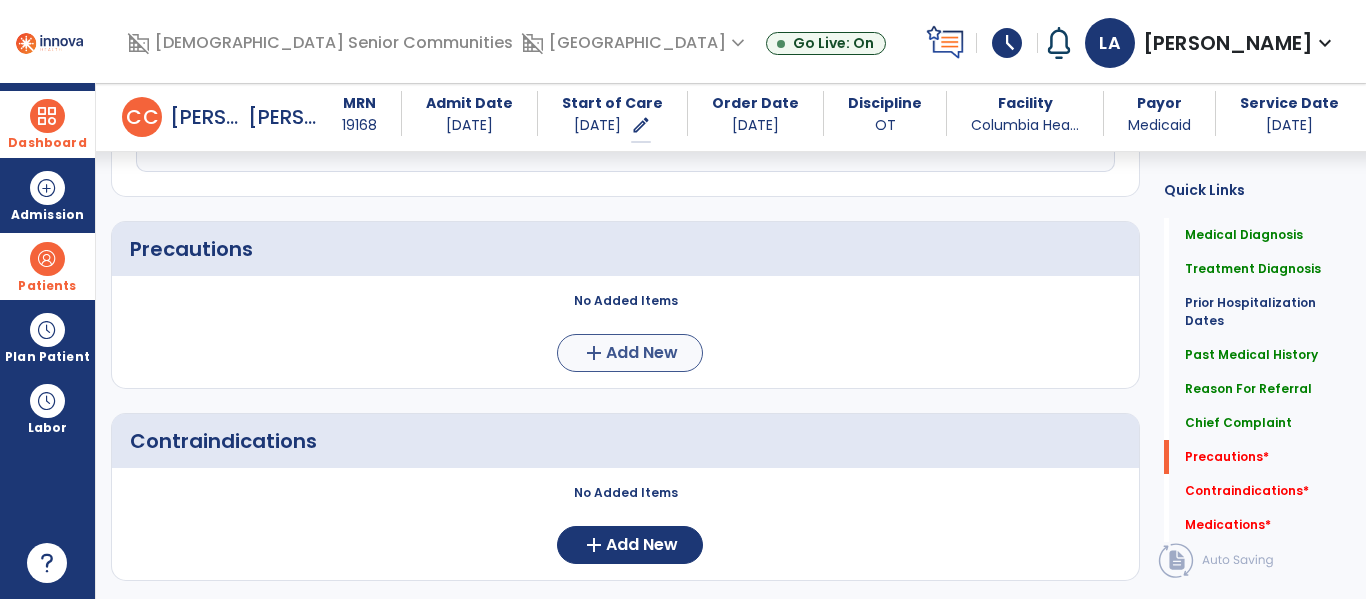 type on "****" 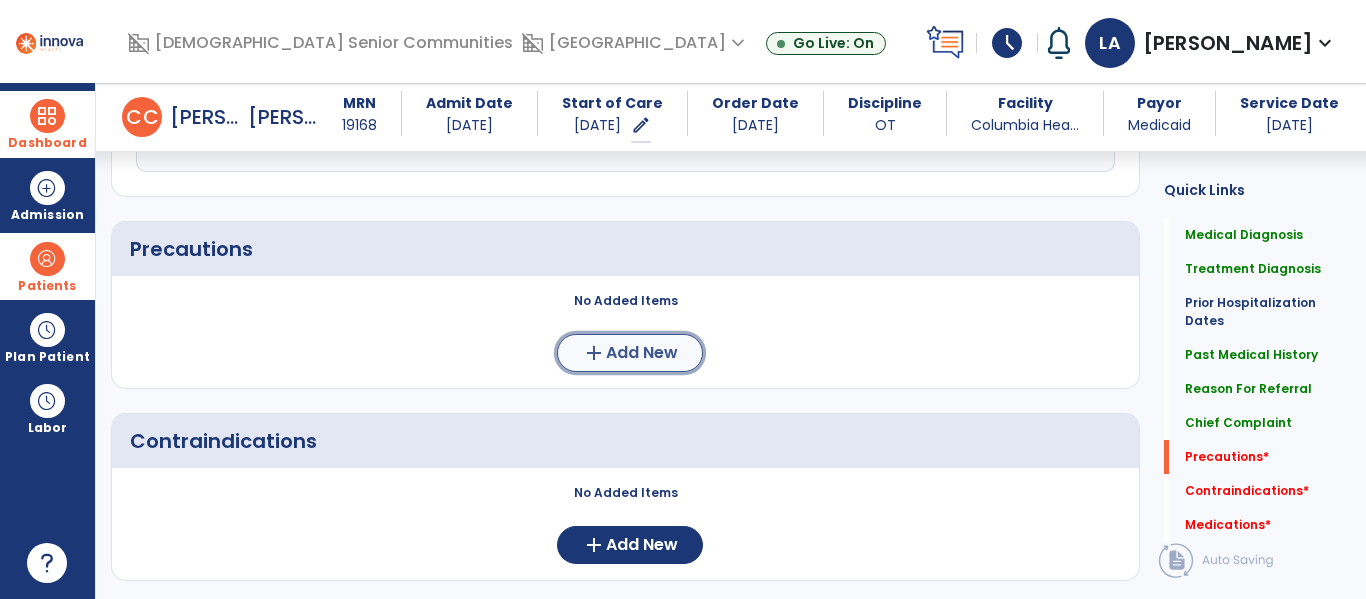click on "Add New" 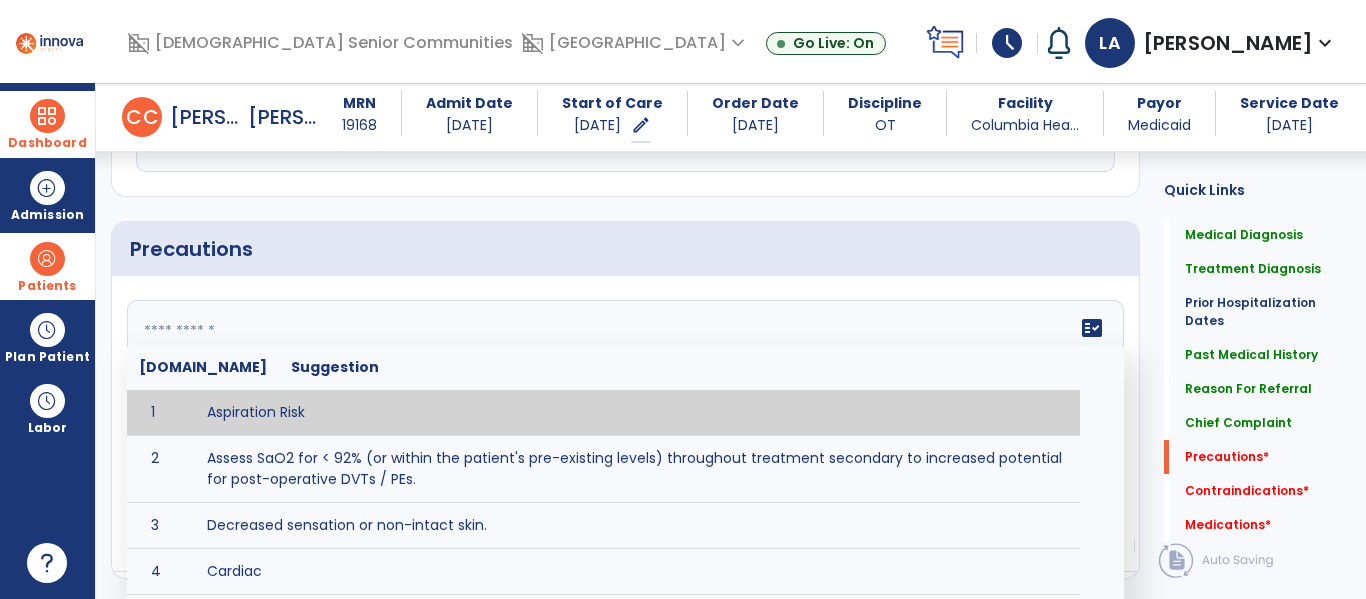click 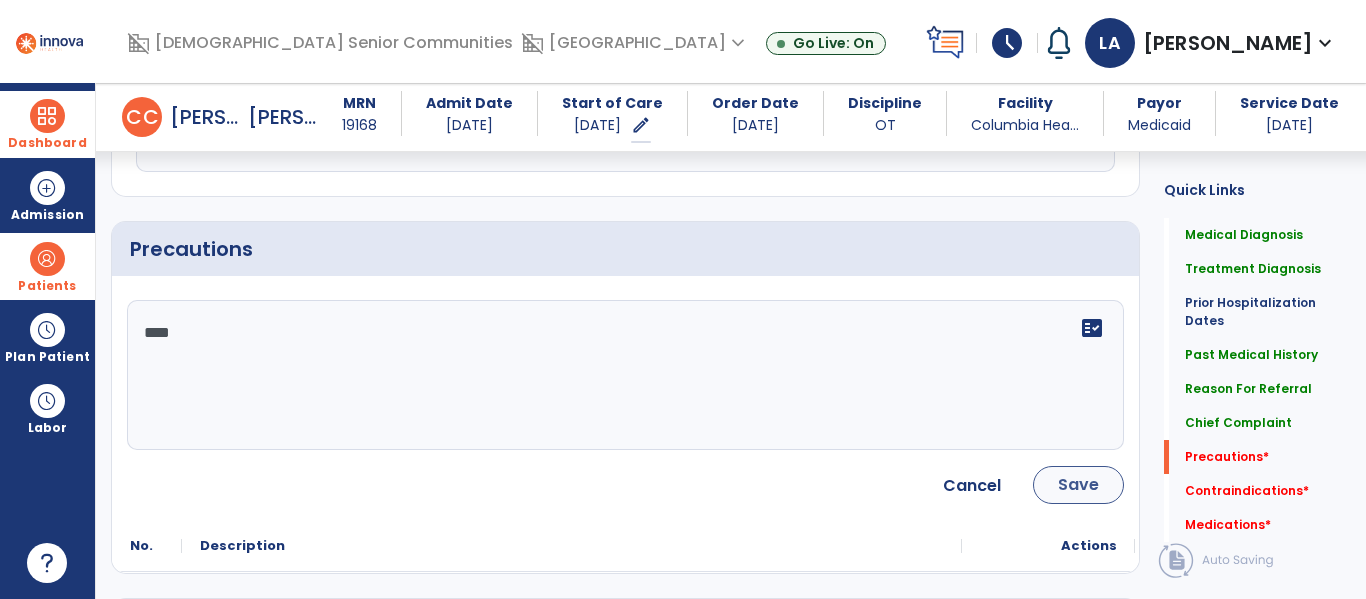 type on "****" 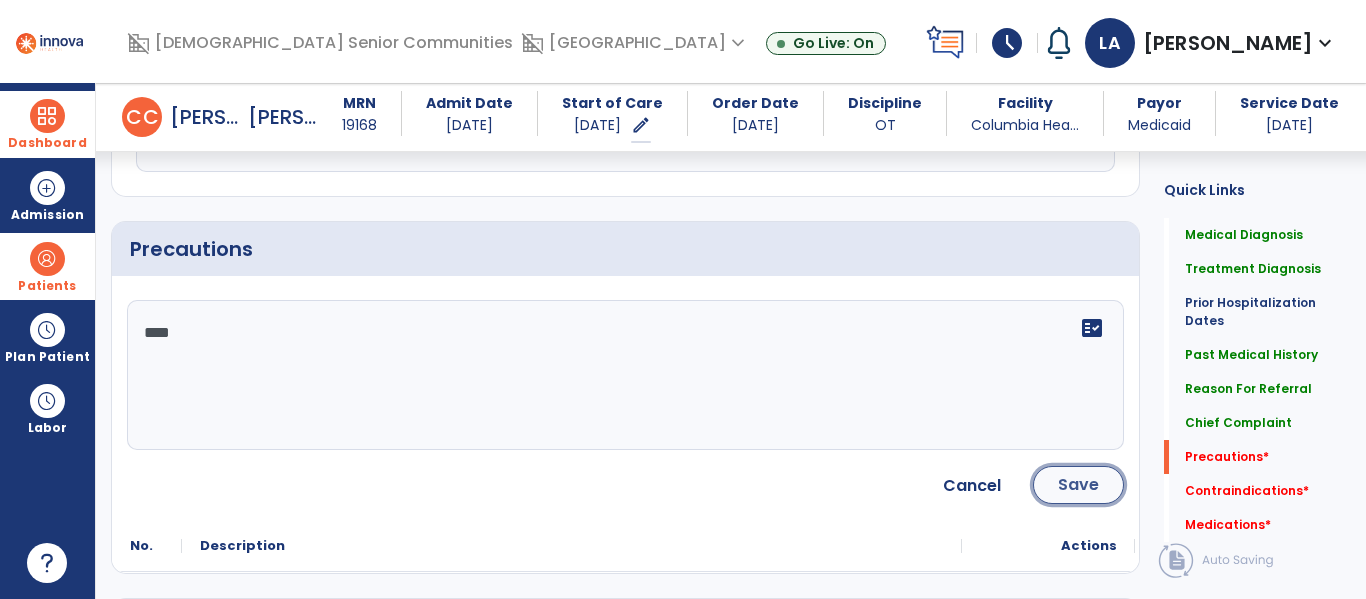 click on "Save" 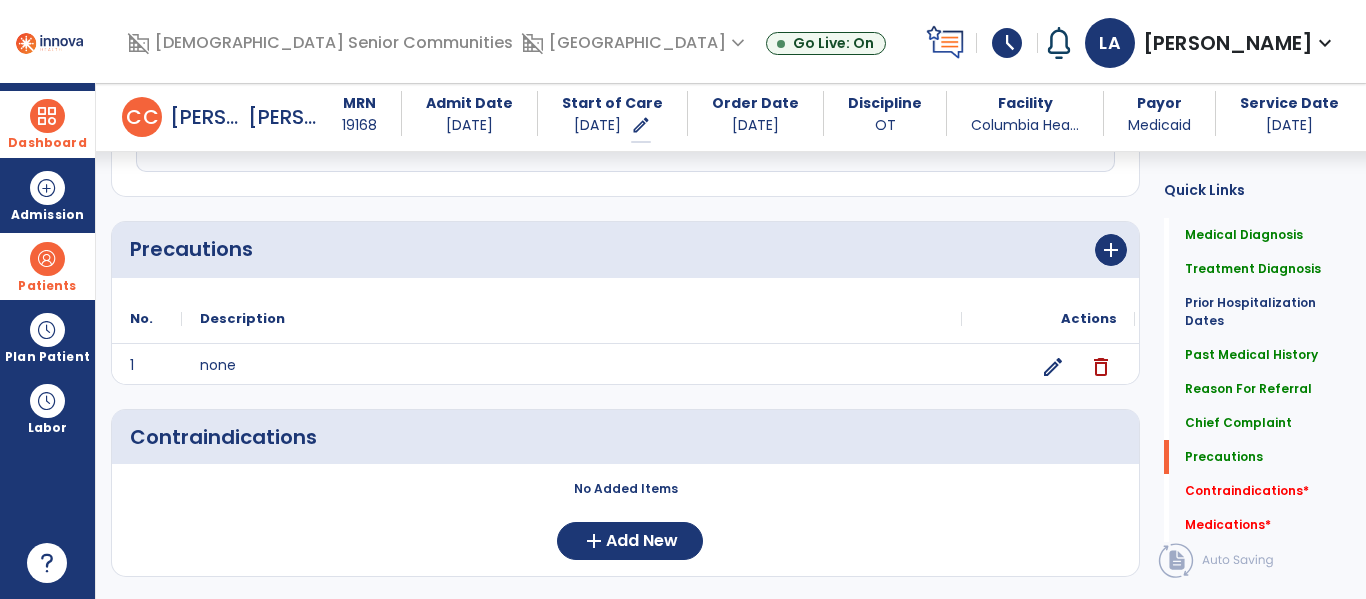 scroll, scrollTop: 1638, scrollLeft: 0, axis: vertical 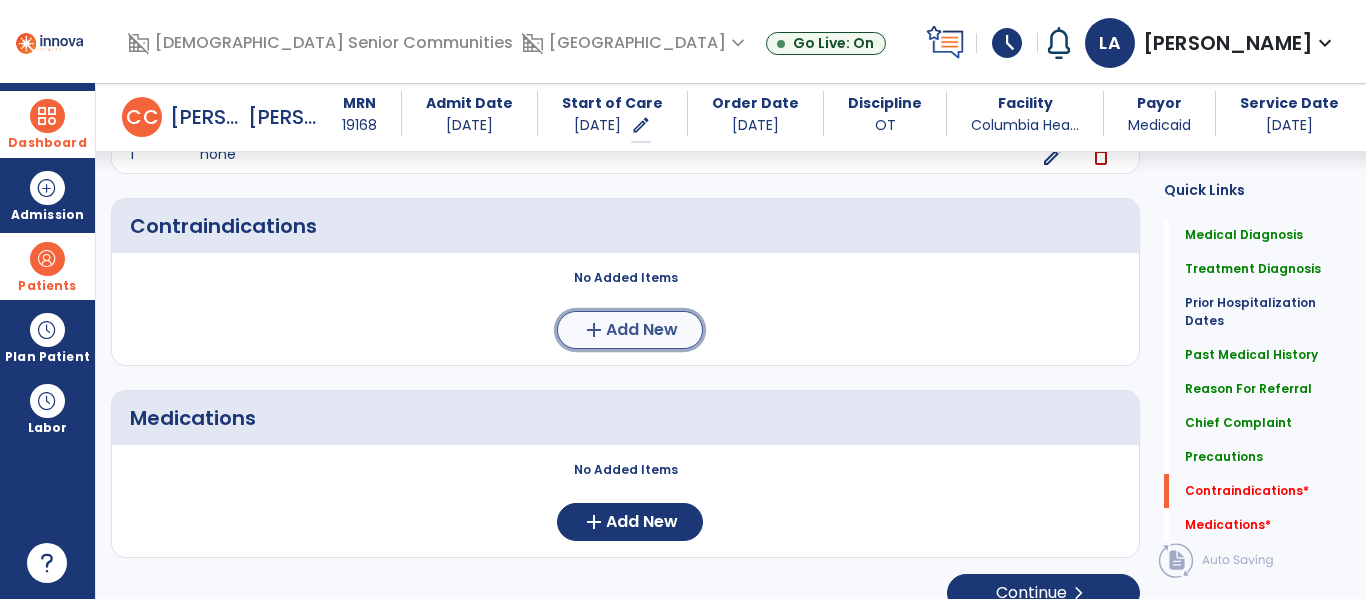 click on "add  Add New" 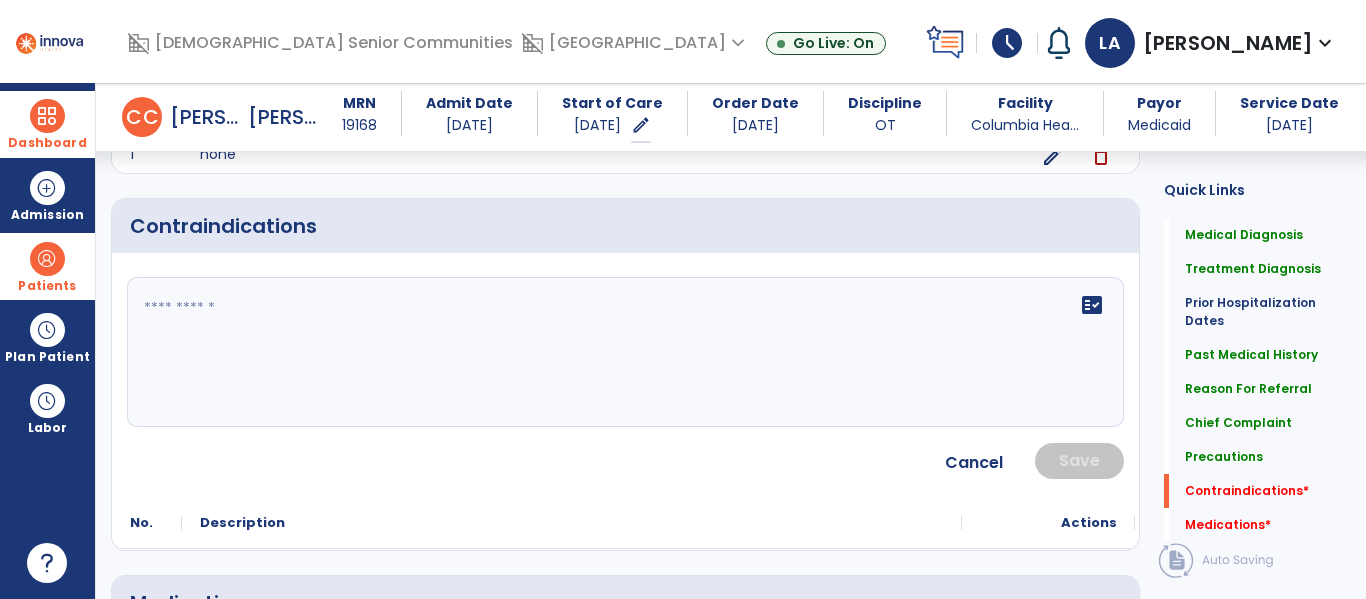 click on "fact_check" 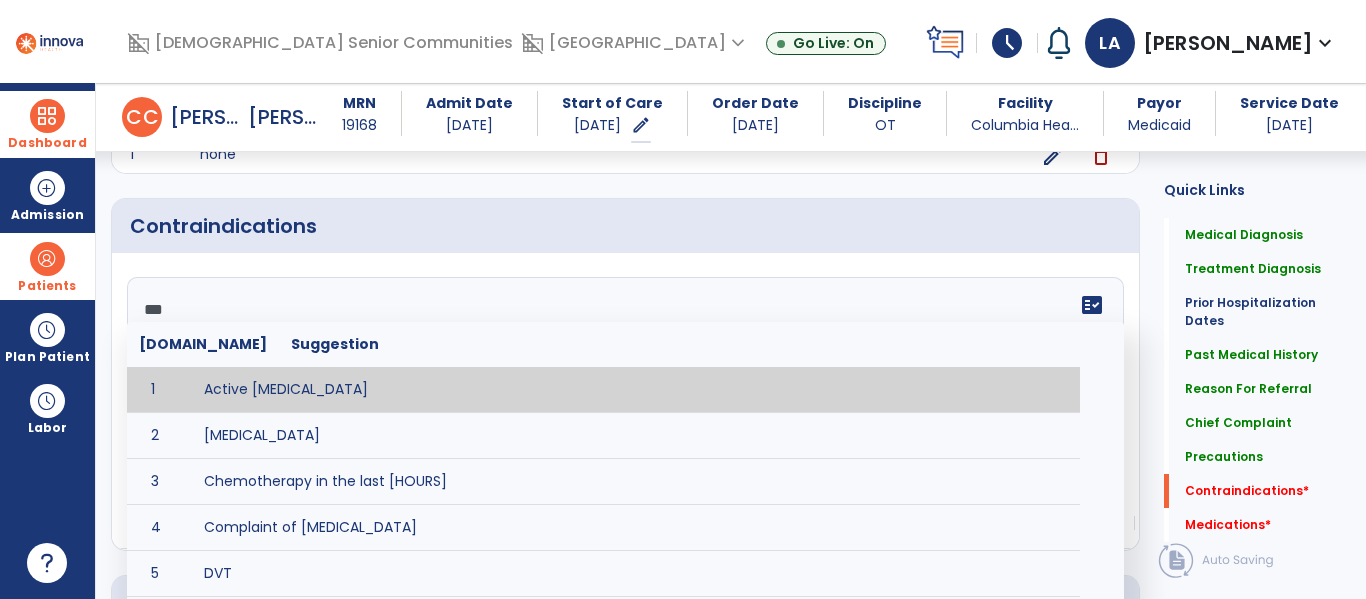 type on "****" 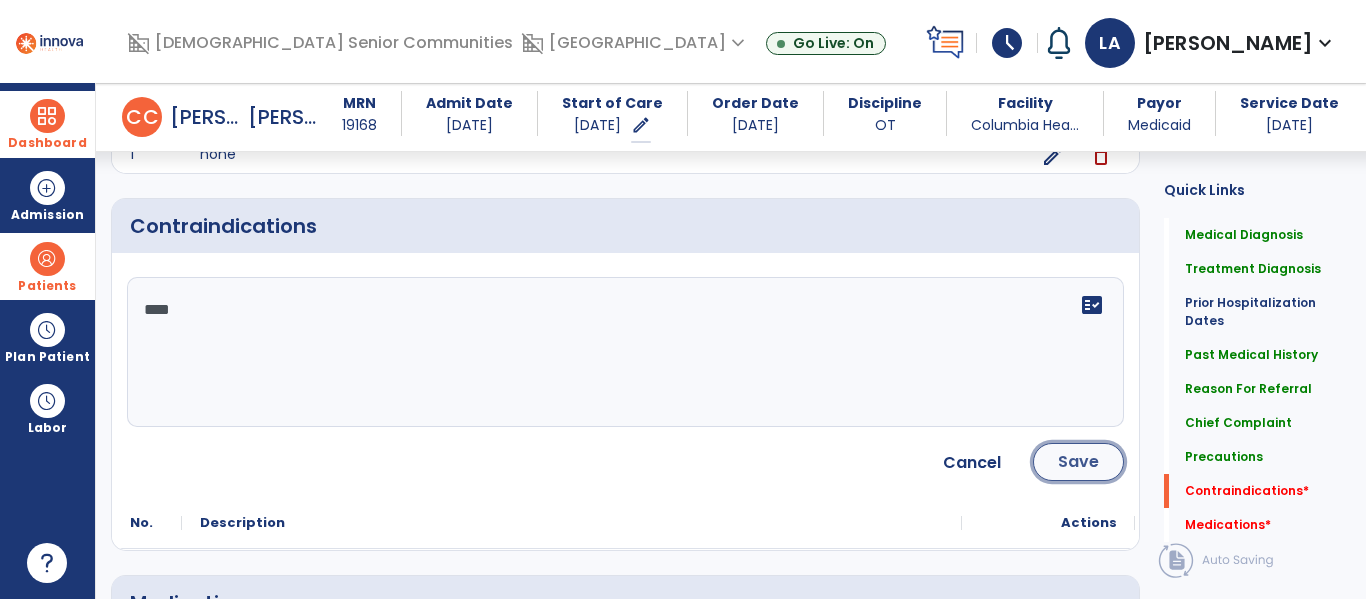 click on "Save" 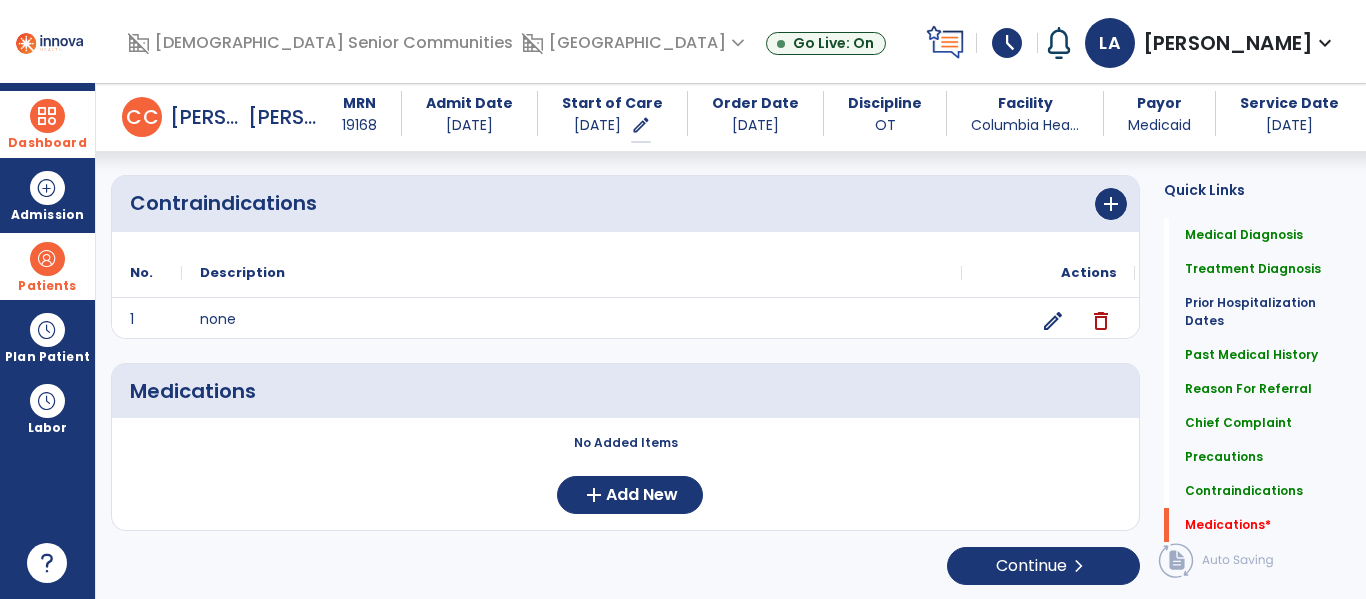 scroll, scrollTop: 1663, scrollLeft: 0, axis: vertical 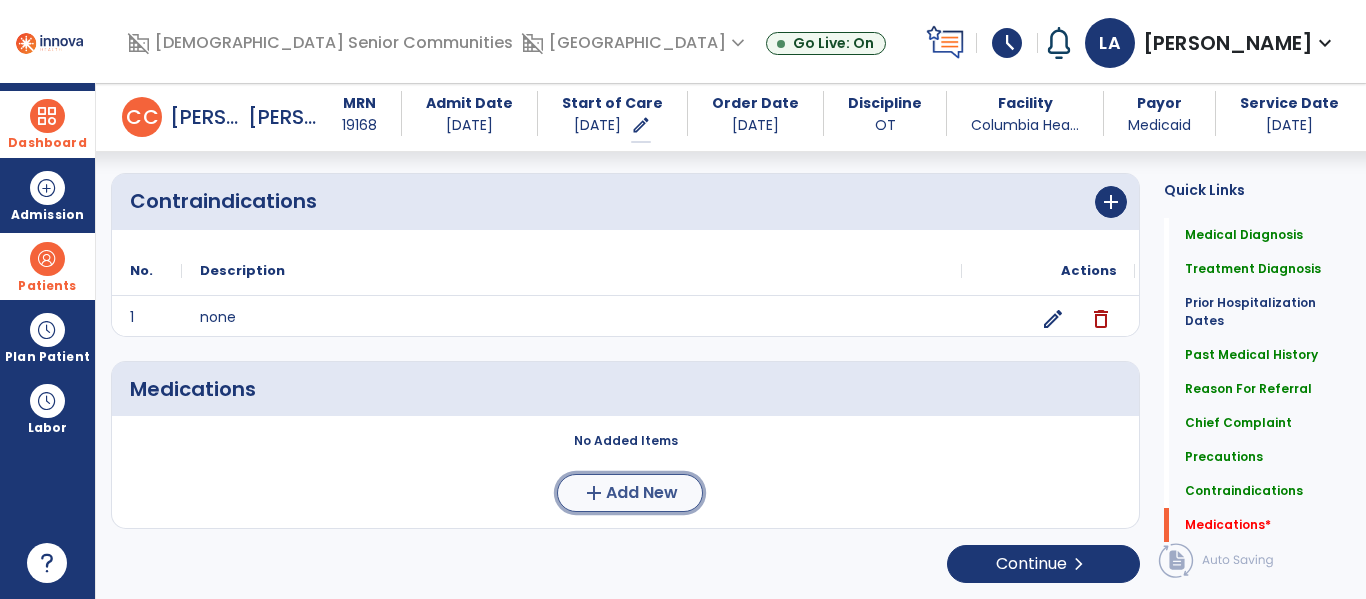 click on "add  Add New" 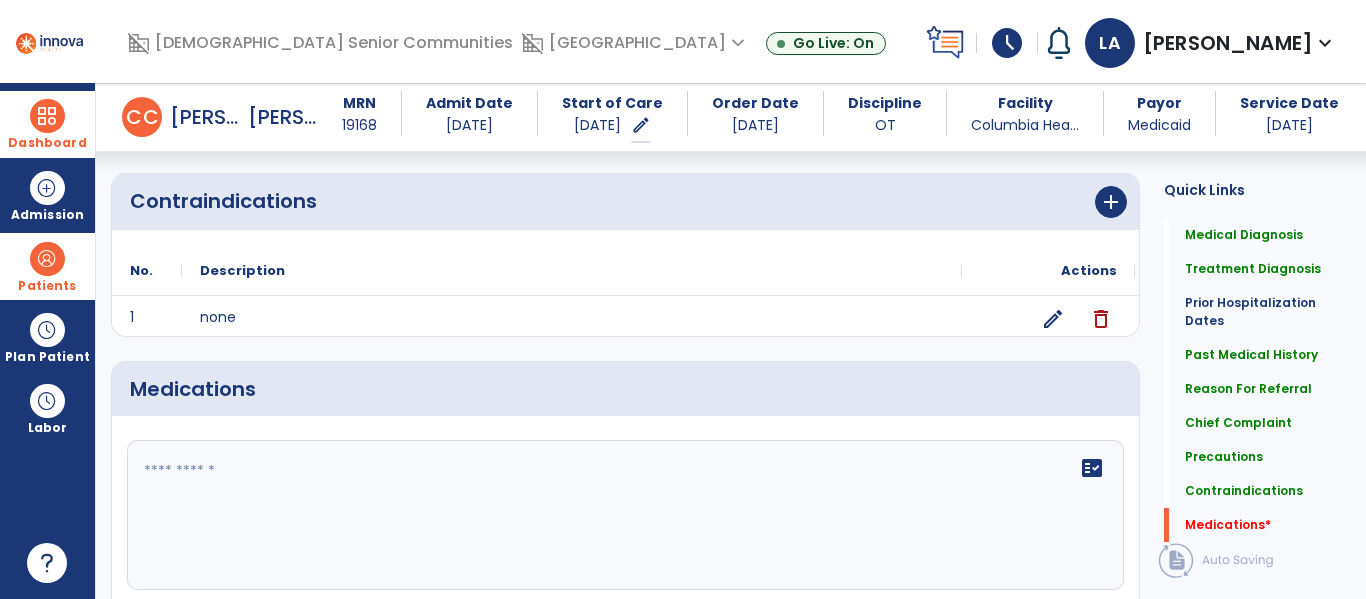 click on "fact_check" 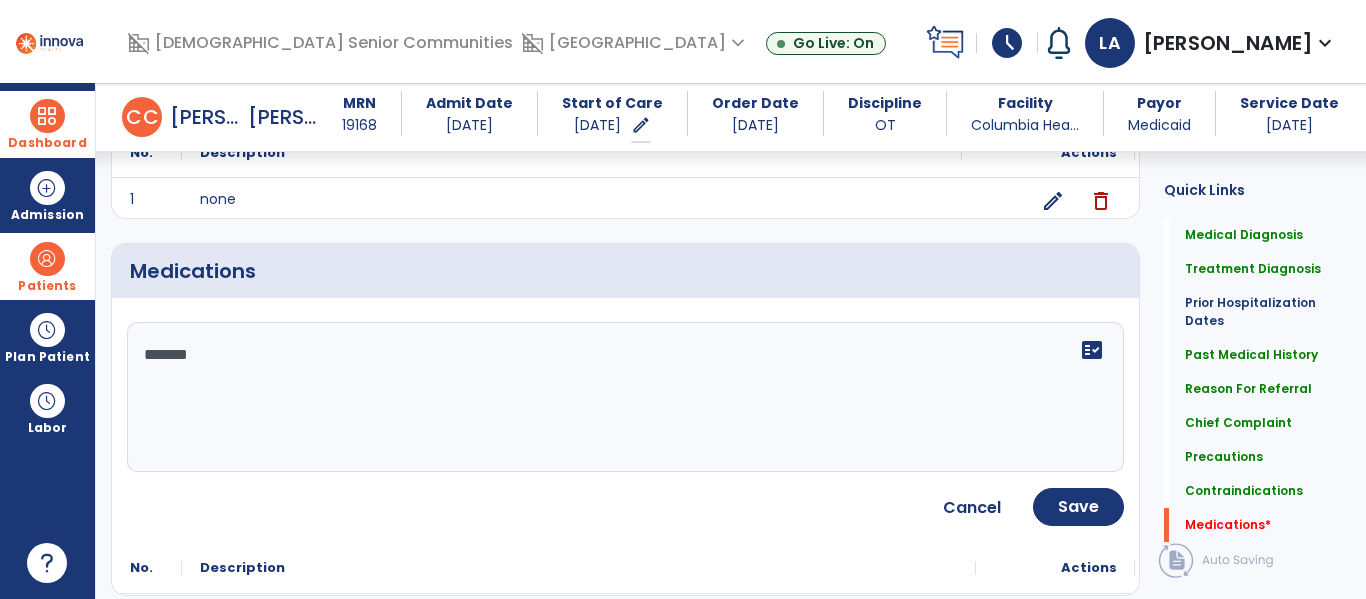 scroll, scrollTop: 1808, scrollLeft: 0, axis: vertical 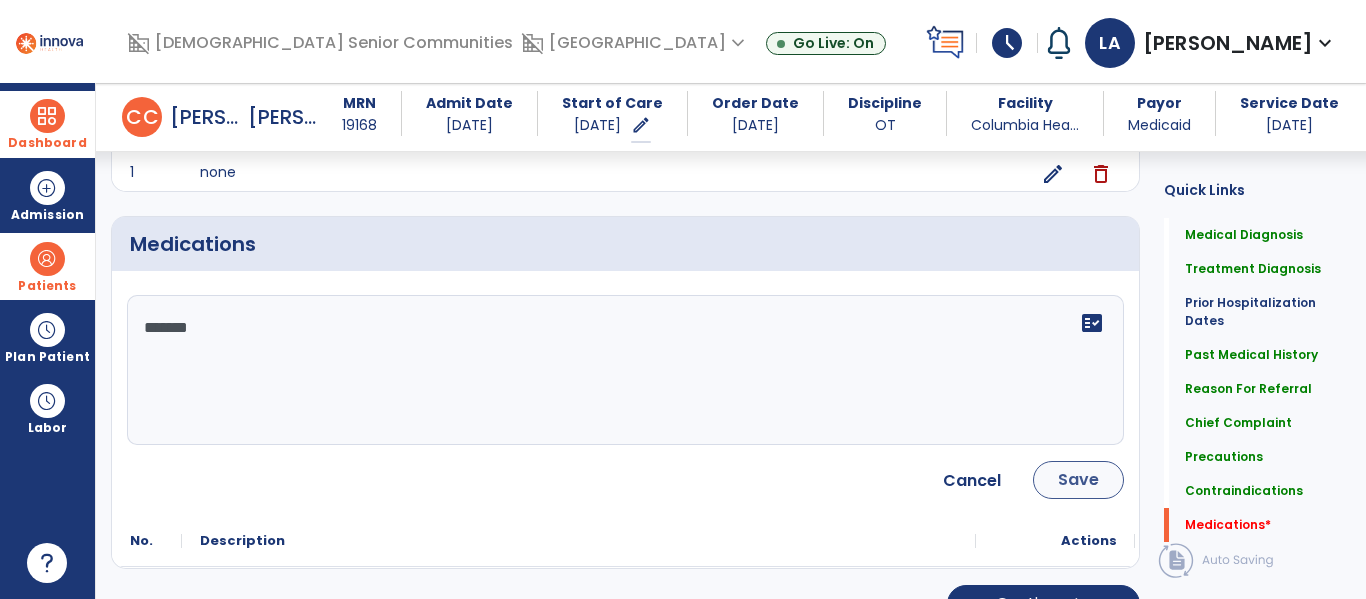 type on "*******" 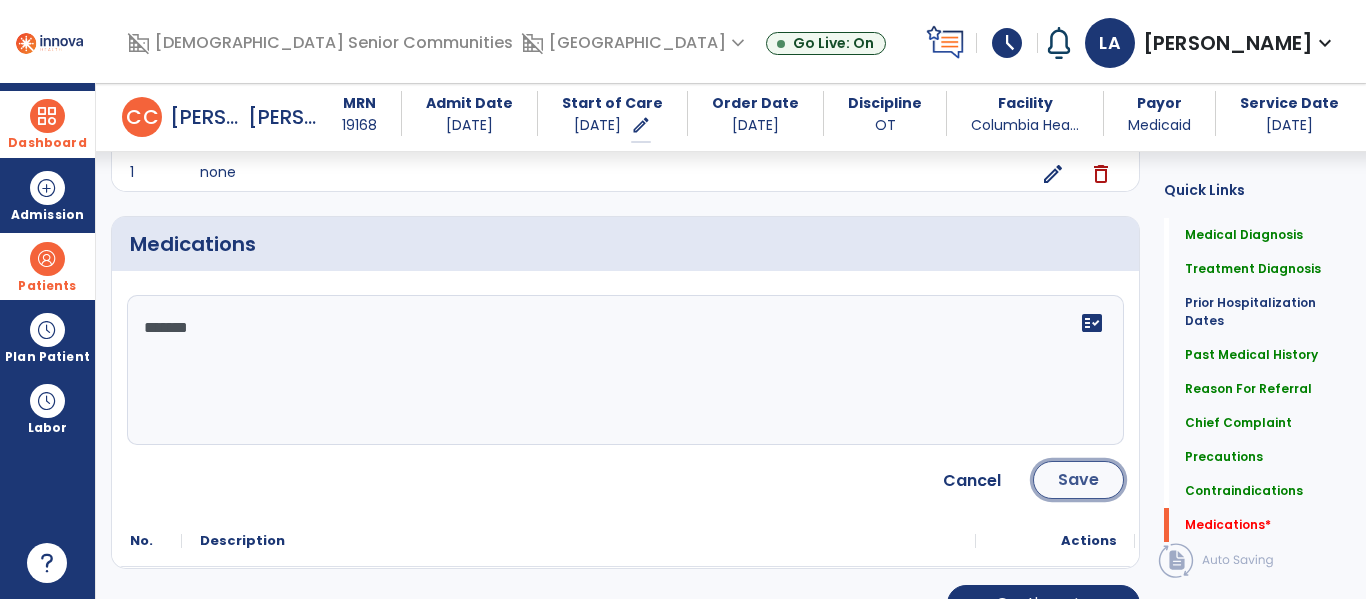 click on "Save" 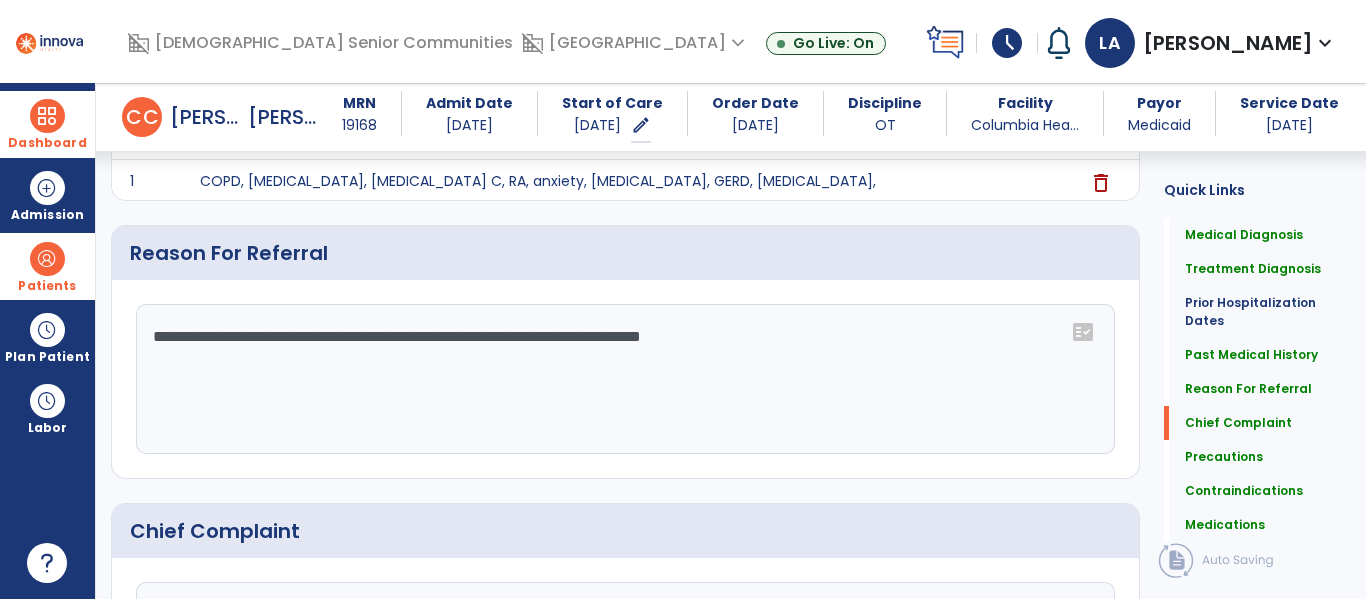 scroll, scrollTop: 857, scrollLeft: 0, axis: vertical 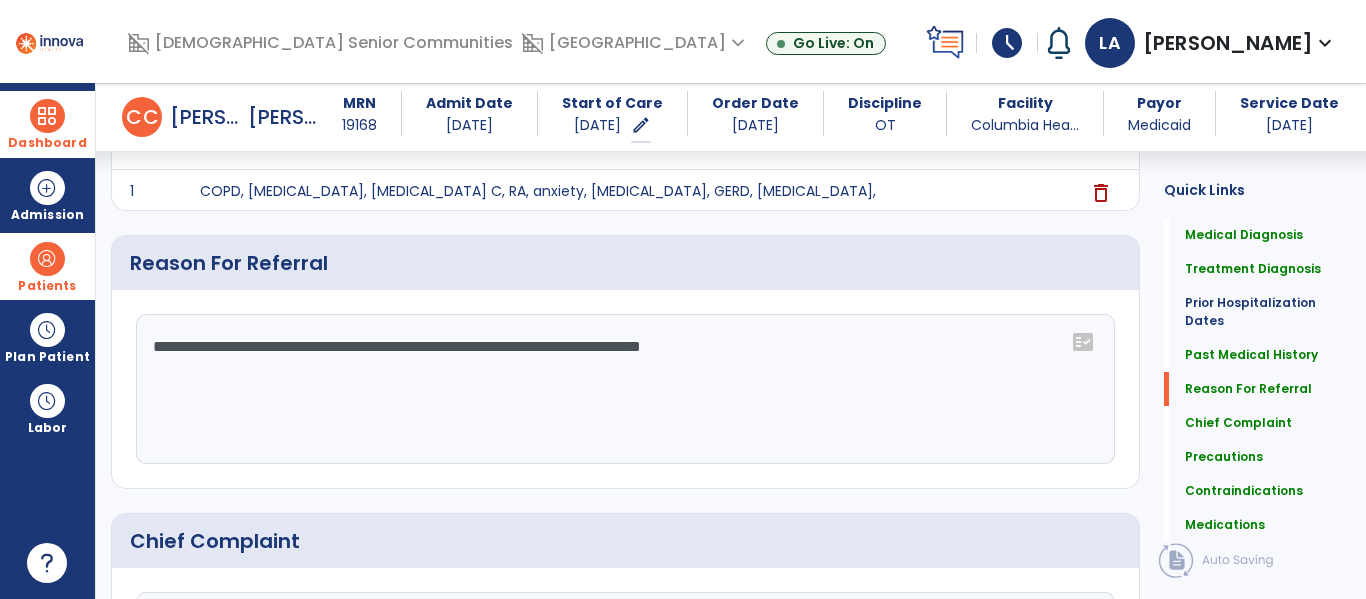 click on "**********" 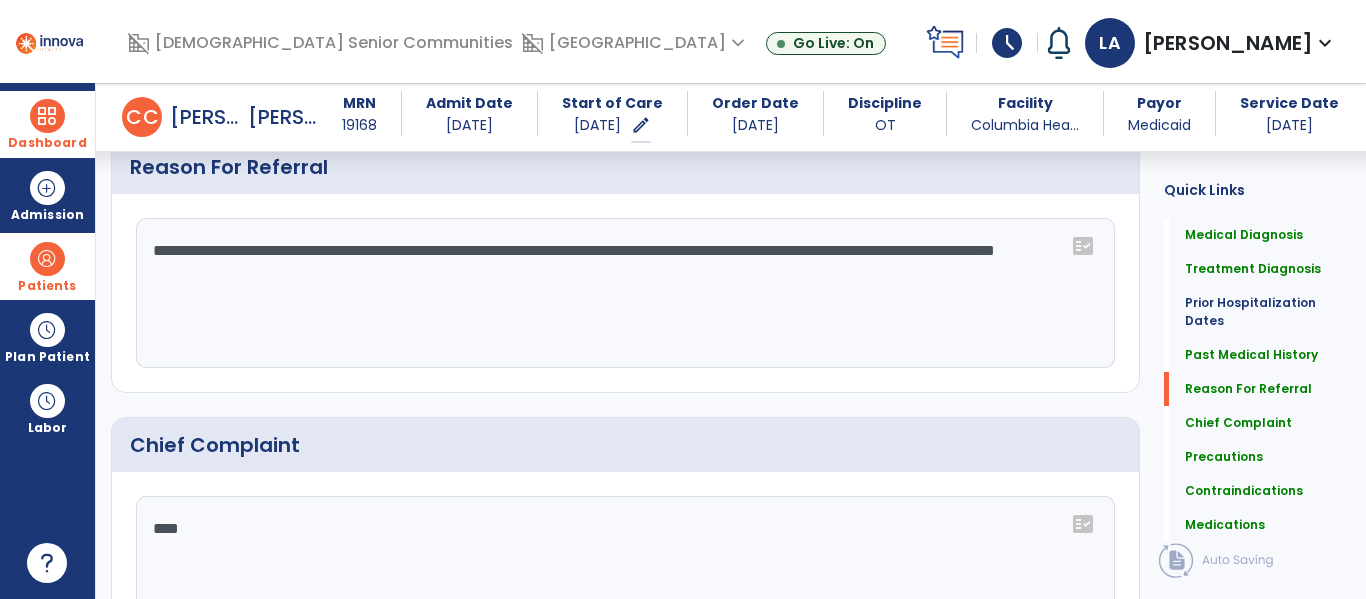 scroll, scrollTop: 950, scrollLeft: 0, axis: vertical 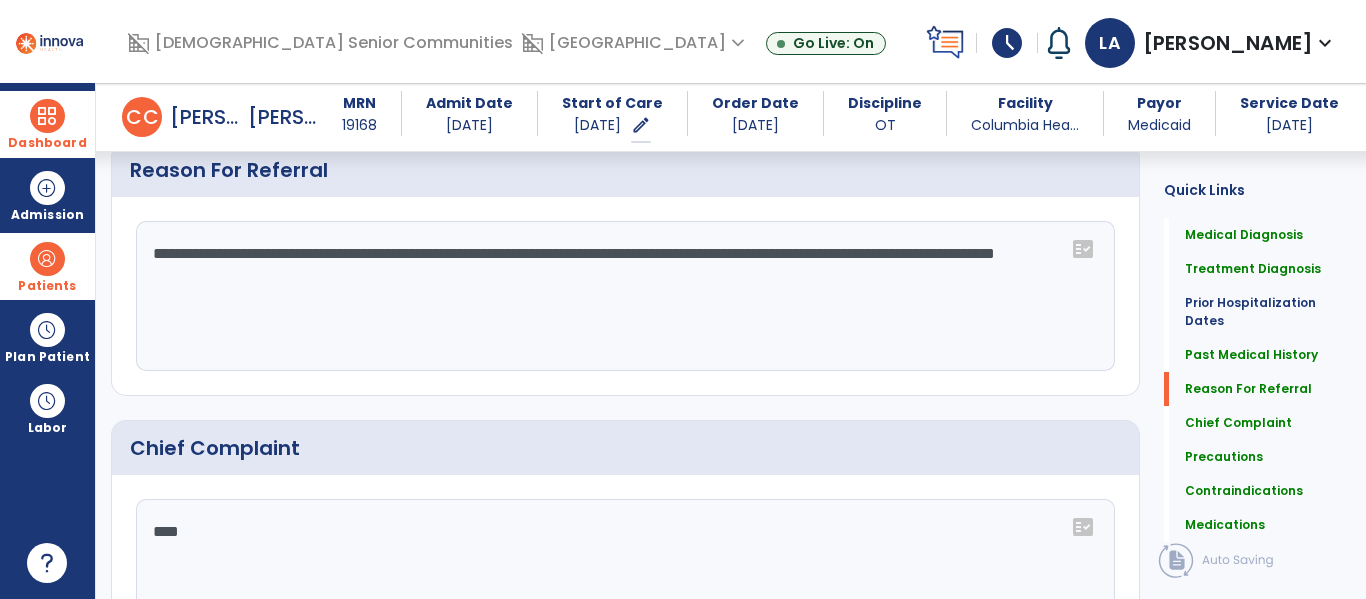 type on "**********" 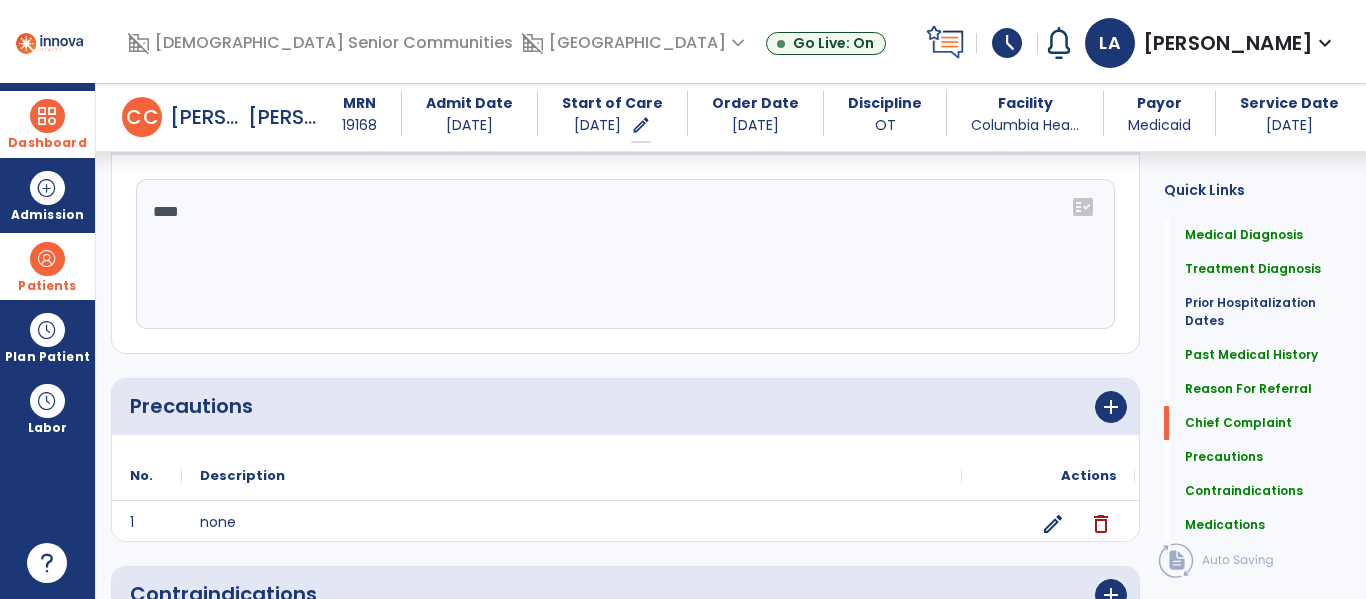 scroll, scrollTop: 1659, scrollLeft: 0, axis: vertical 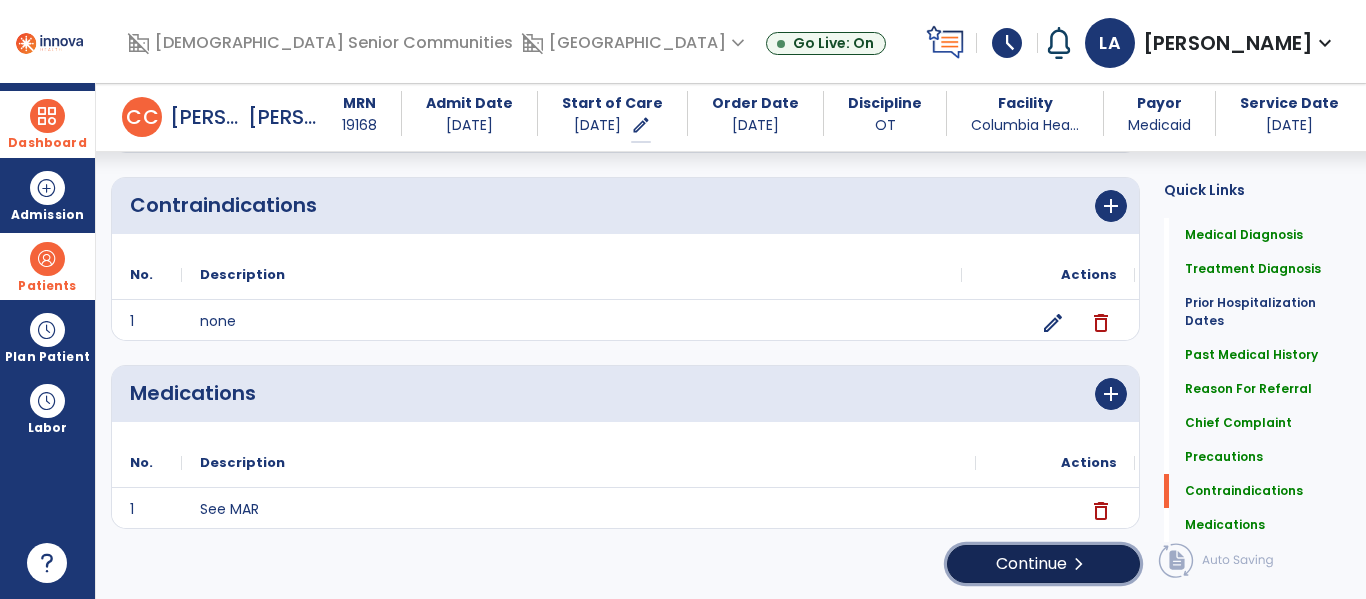 click on "Continue  chevron_right" 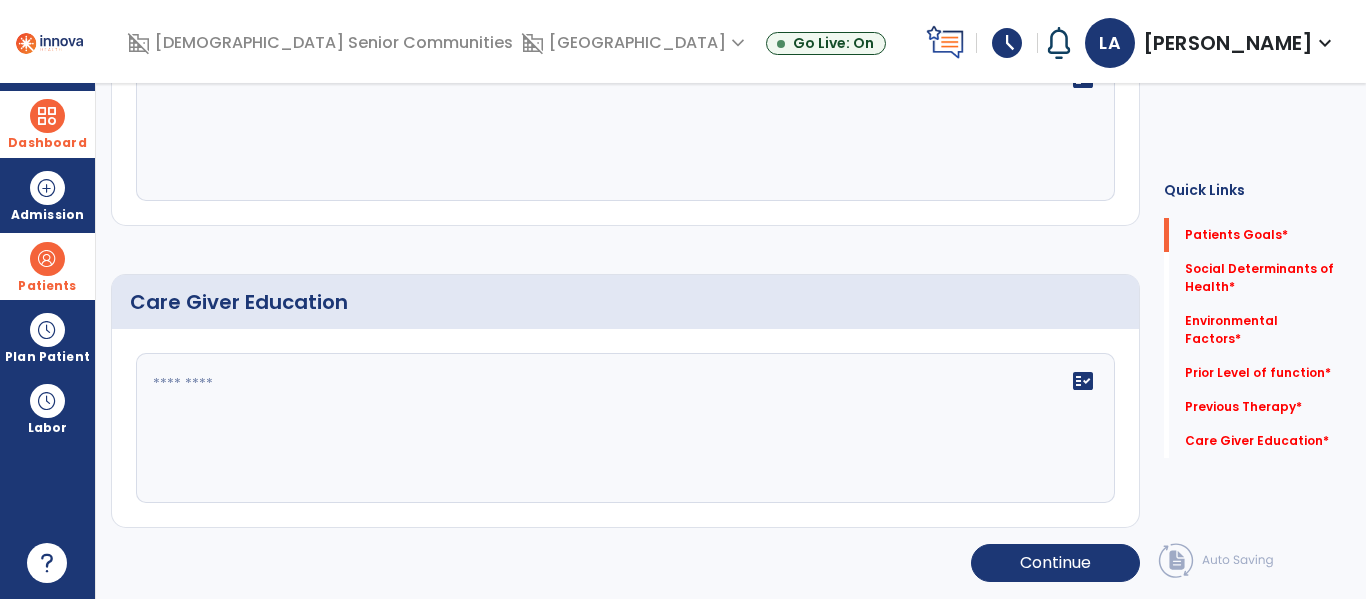 scroll, scrollTop: 0, scrollLeft: 0, axis: both 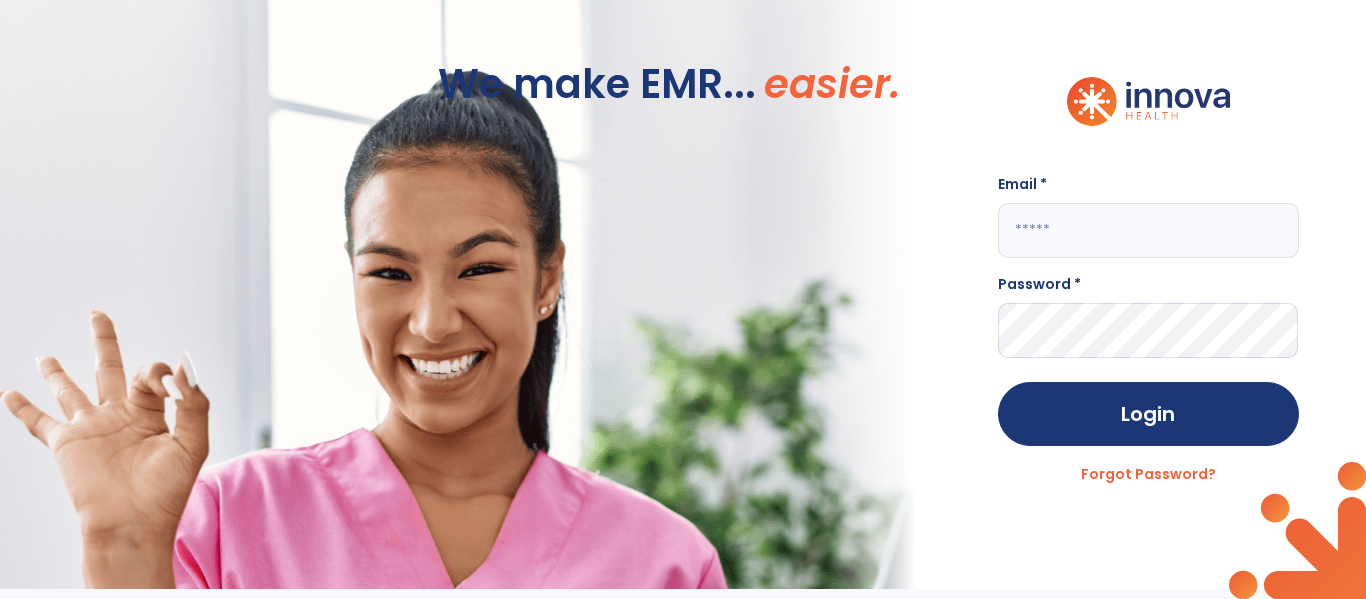 click 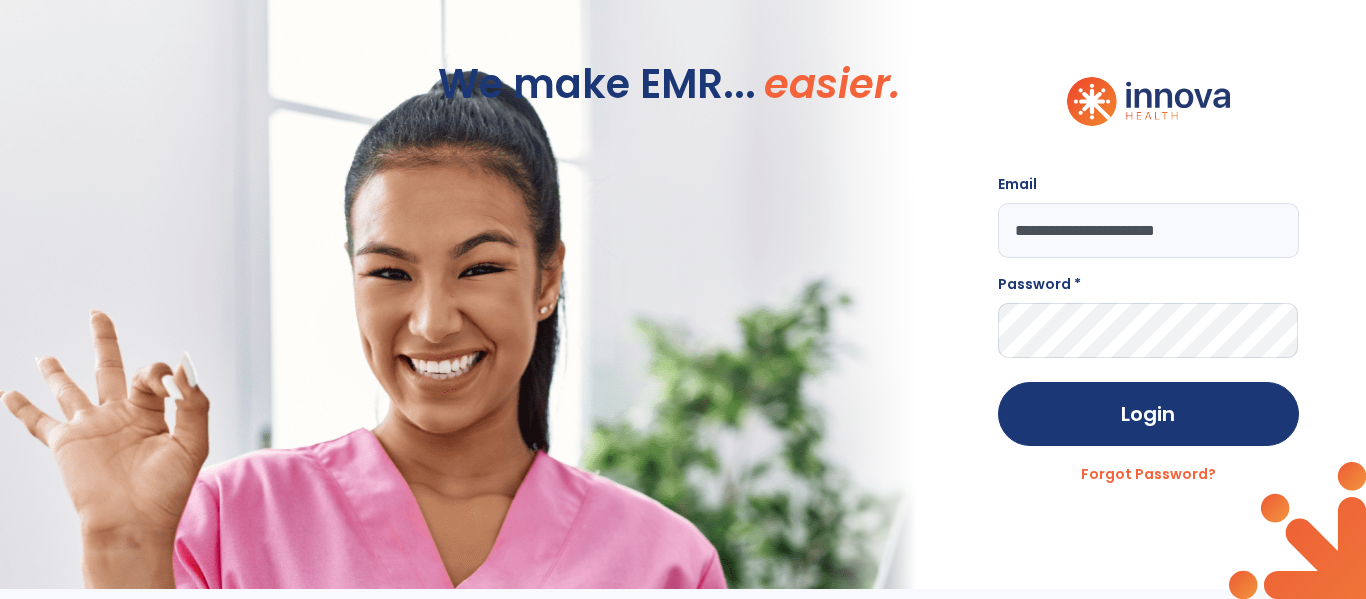 type on "**********" 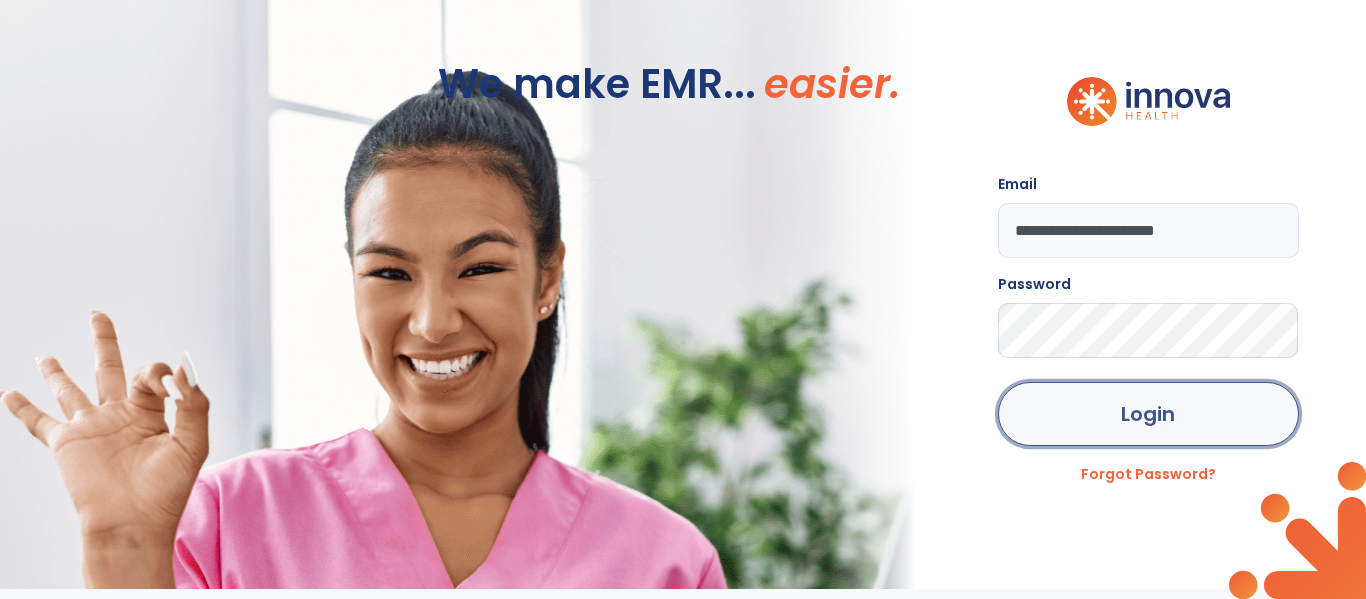 click on "Login" 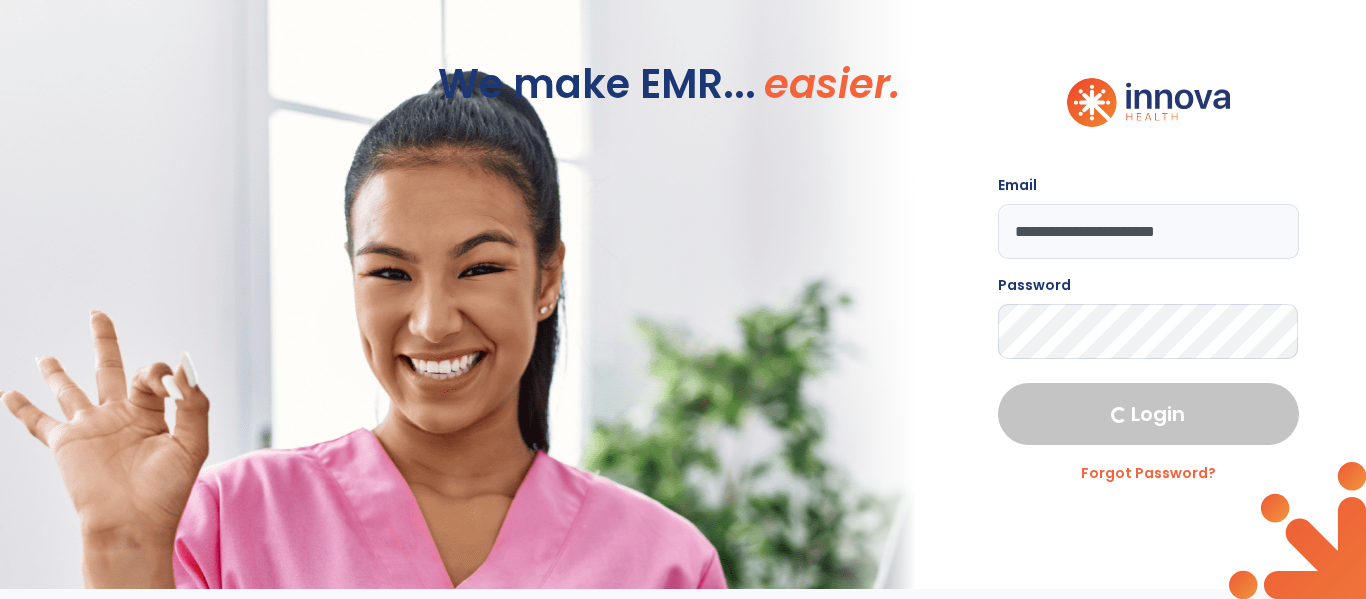 select on "****" 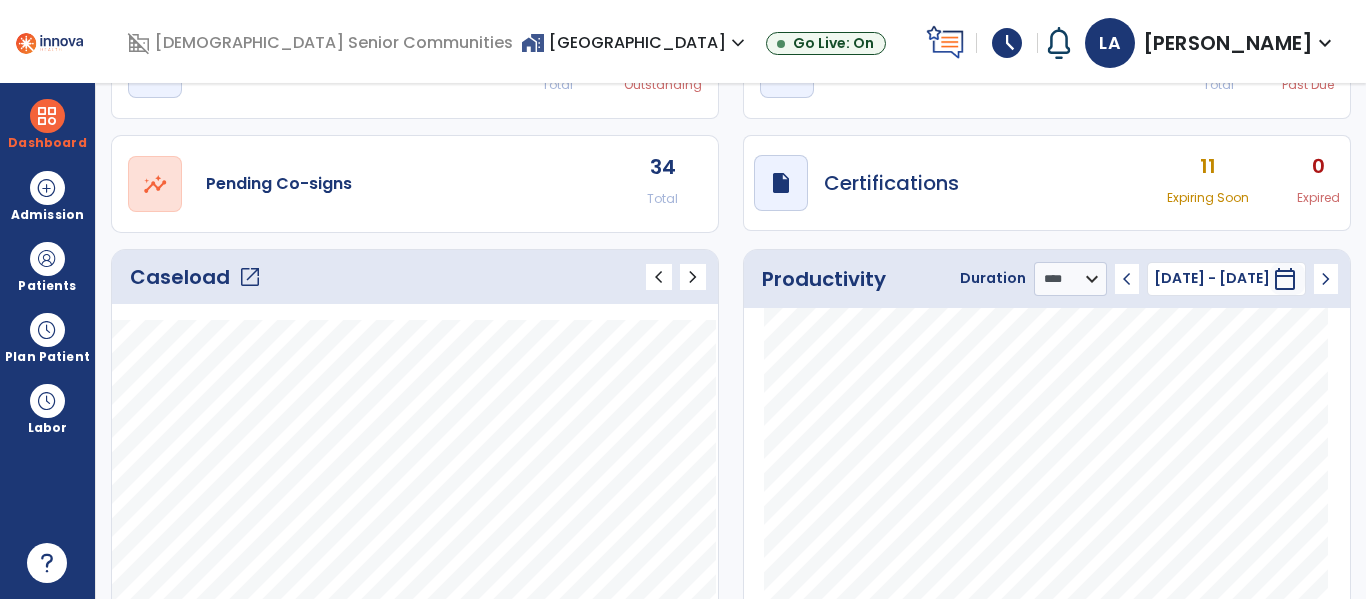 scroll, scrollTop: 124, scrollLeft: 0, axis: vertical 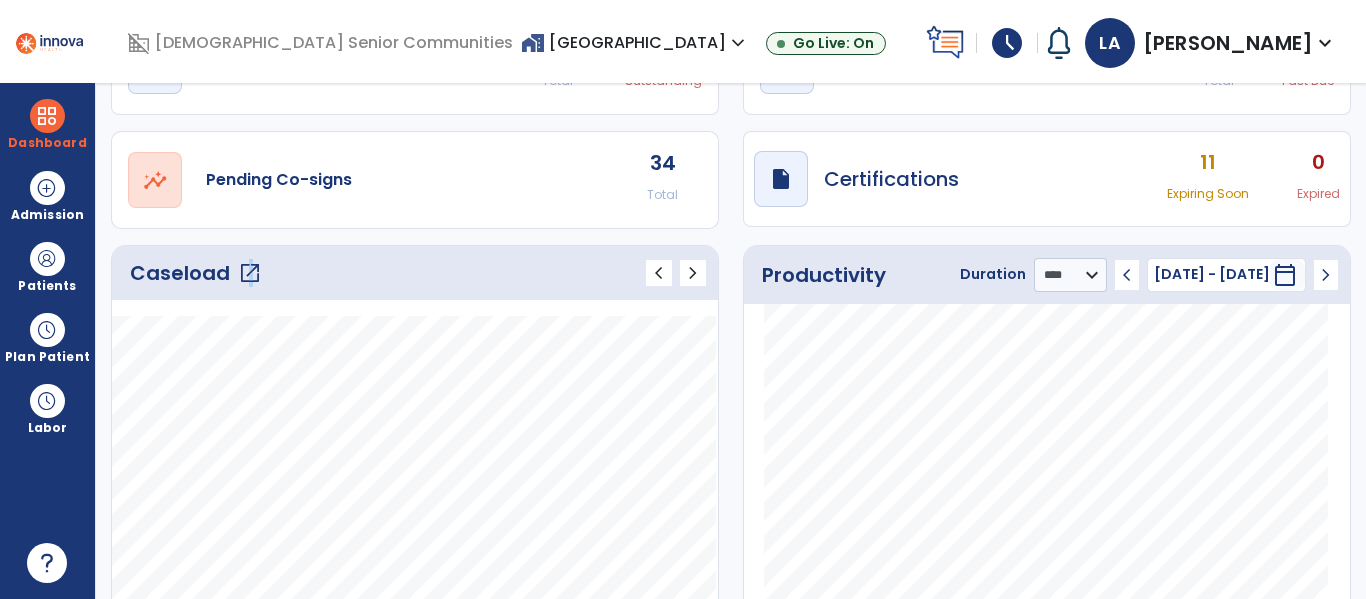 click on "open_in_new" 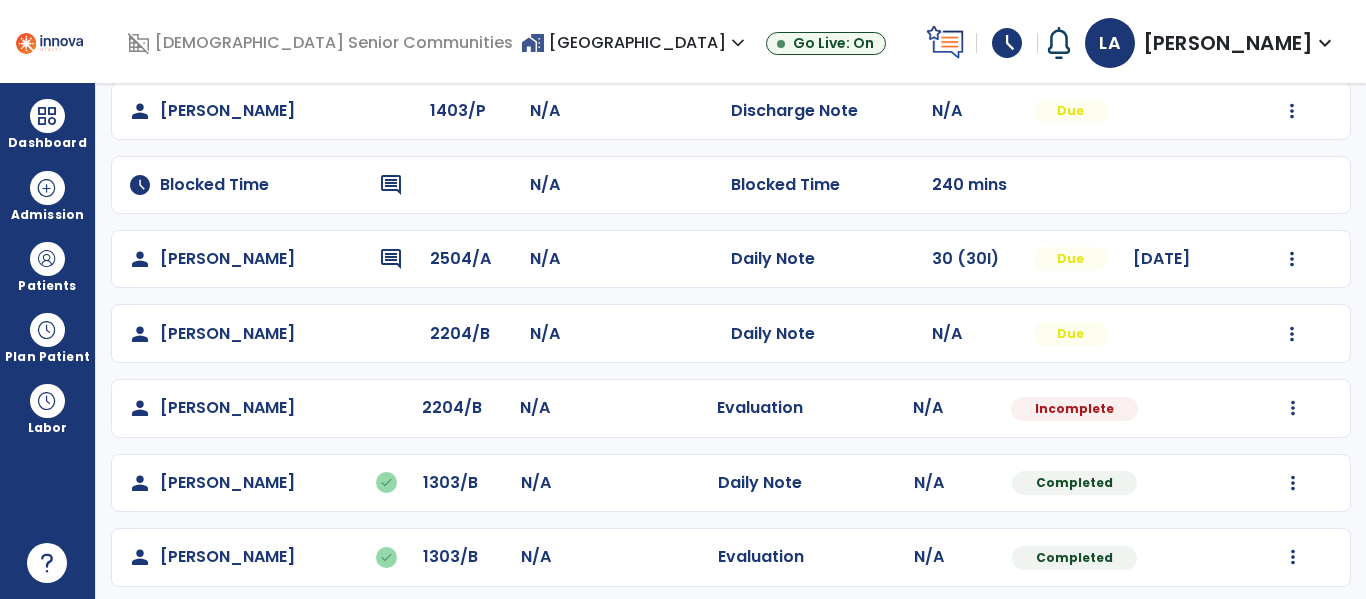 scroll, scrollTop: 304, scrollLeft: 0, axis: vertical 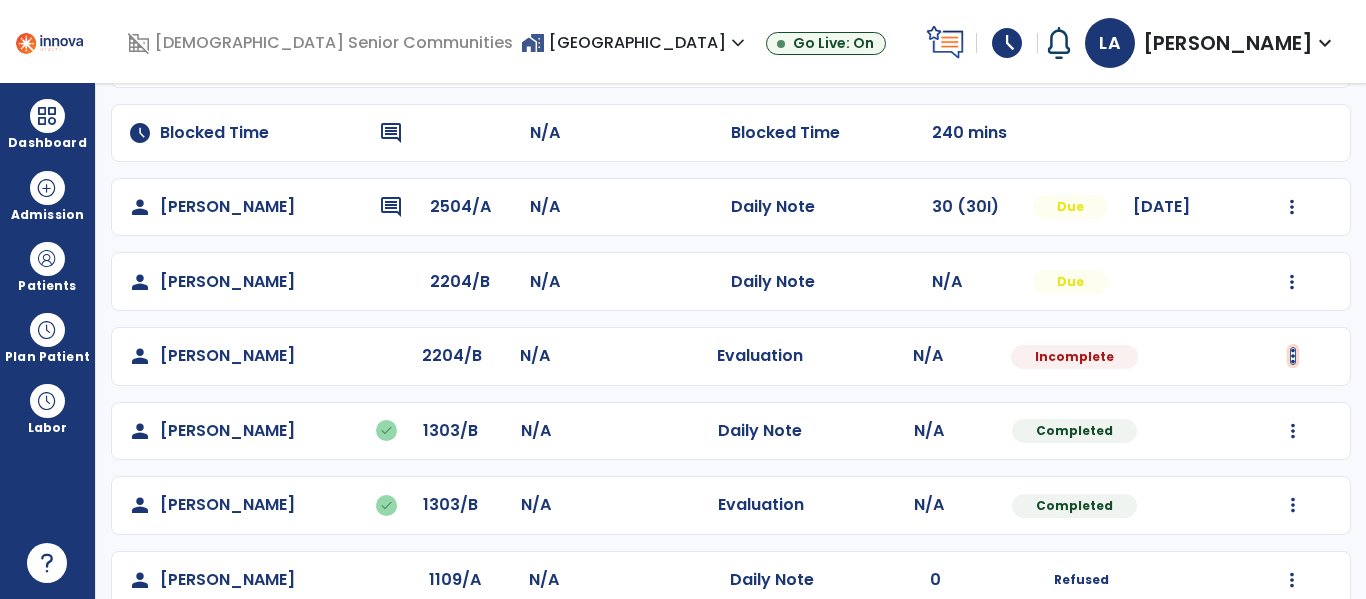 click at bounding box center (1293, -16) 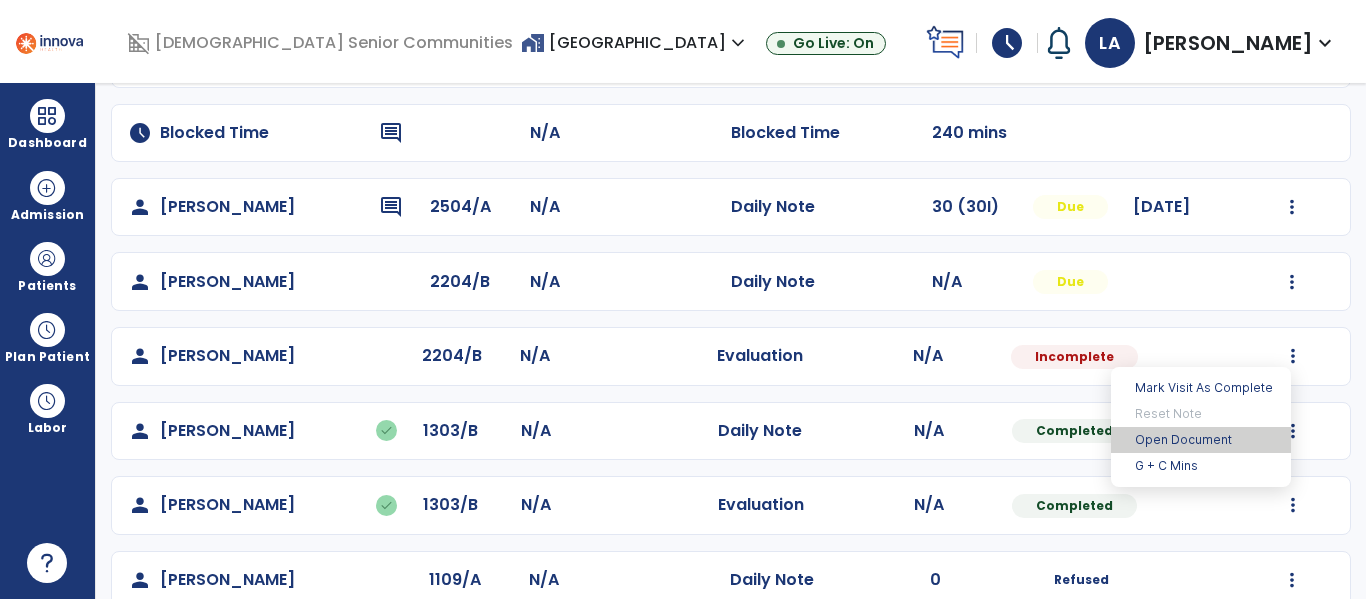 click on "Open Document" at bounding box center (1201, 440) 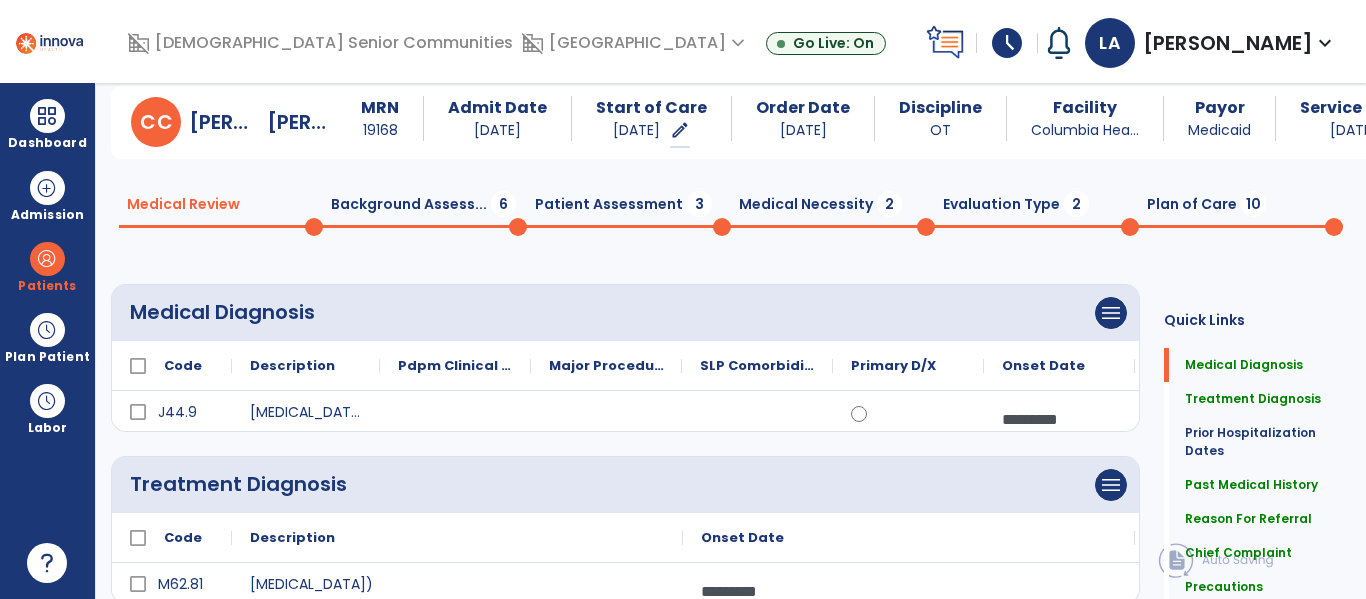 scroll, scrollTop: 0, scrollLeft: 0, axis: both 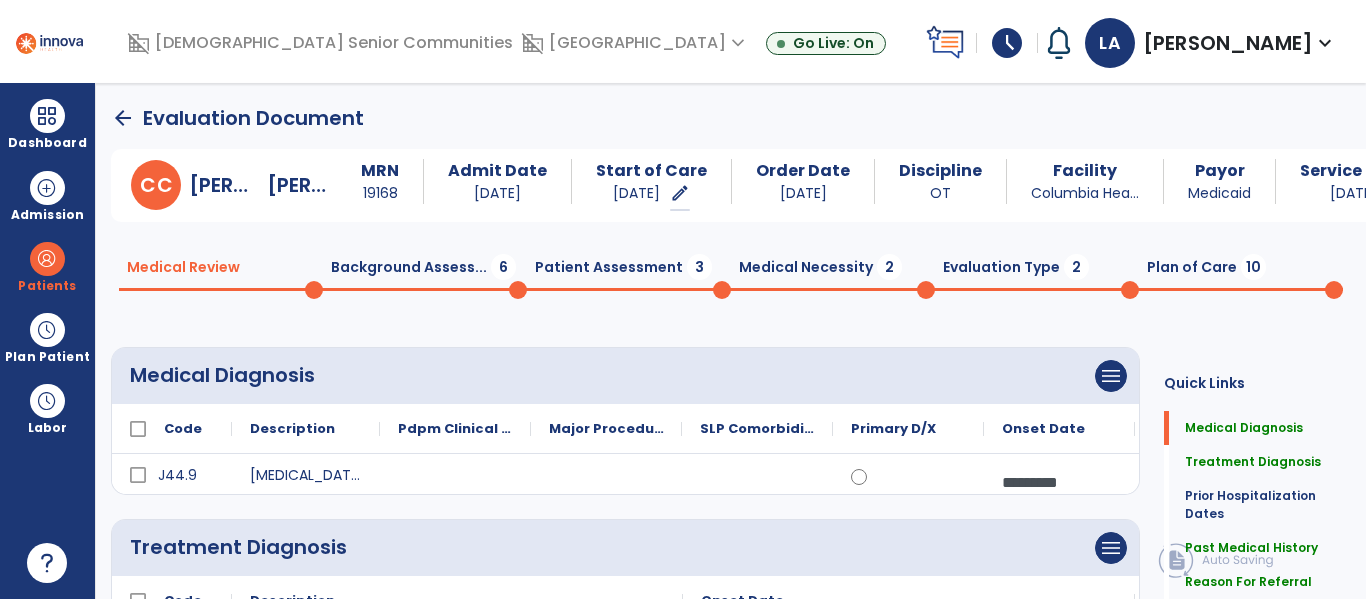 click on "Background Assess...  6" 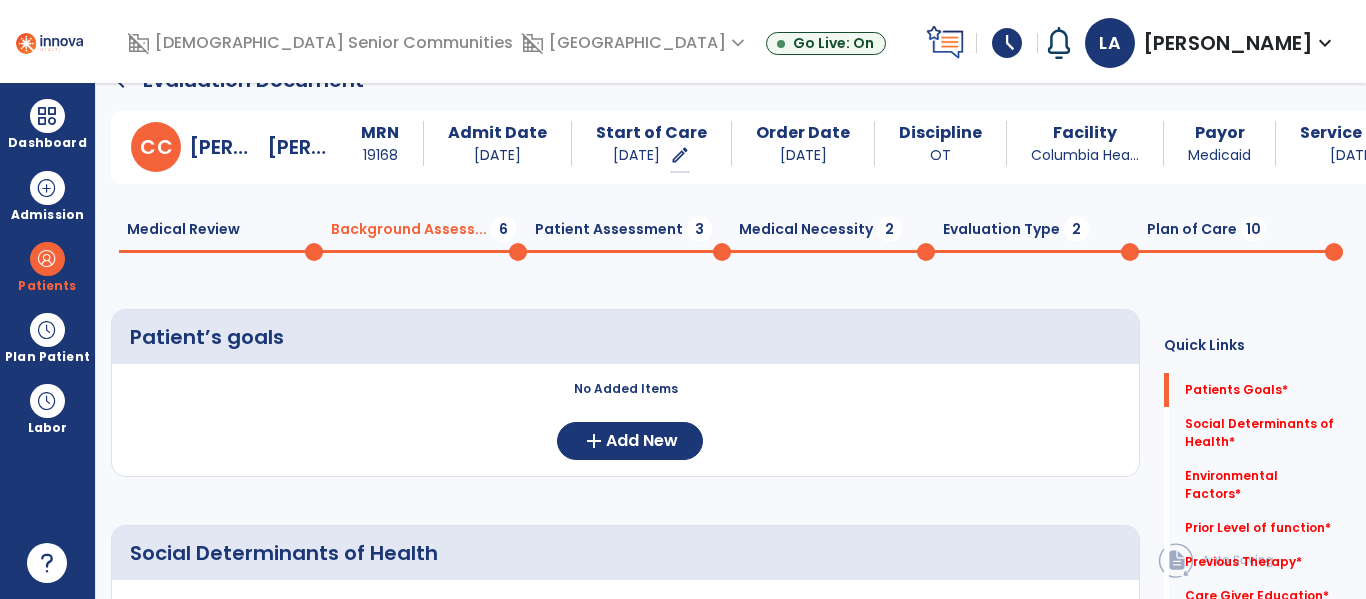 scroll, scrollTop: 53, scrollLeft: 0, axis: vertical 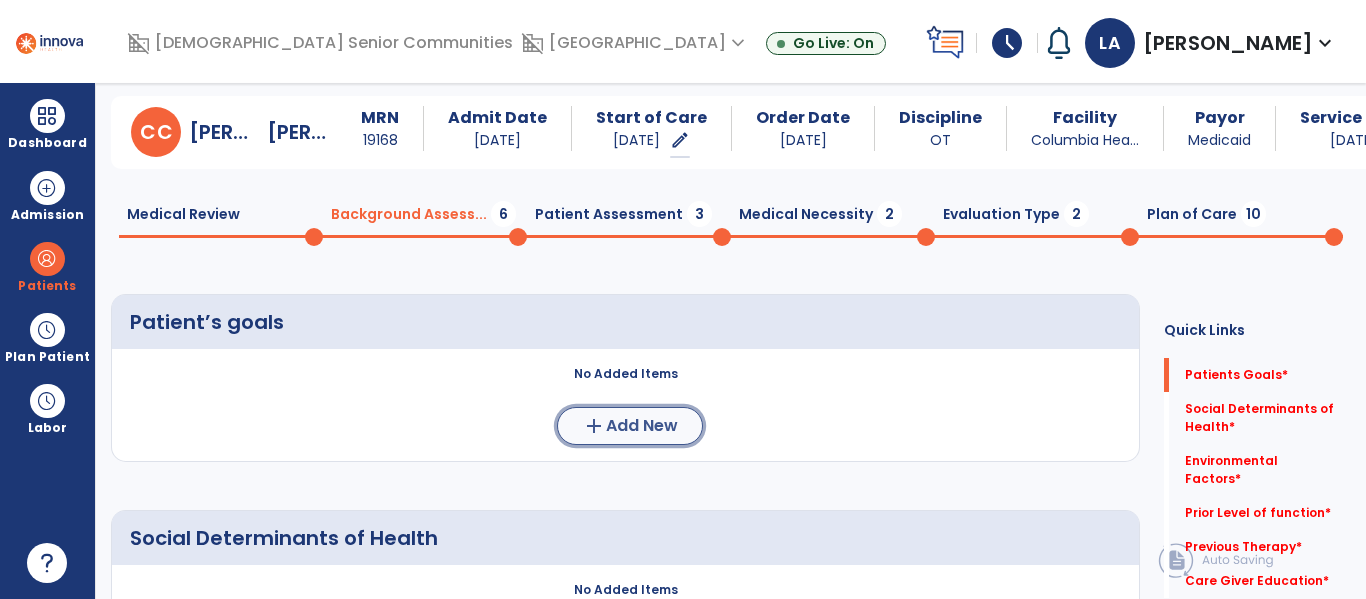 click on "add  Add New" 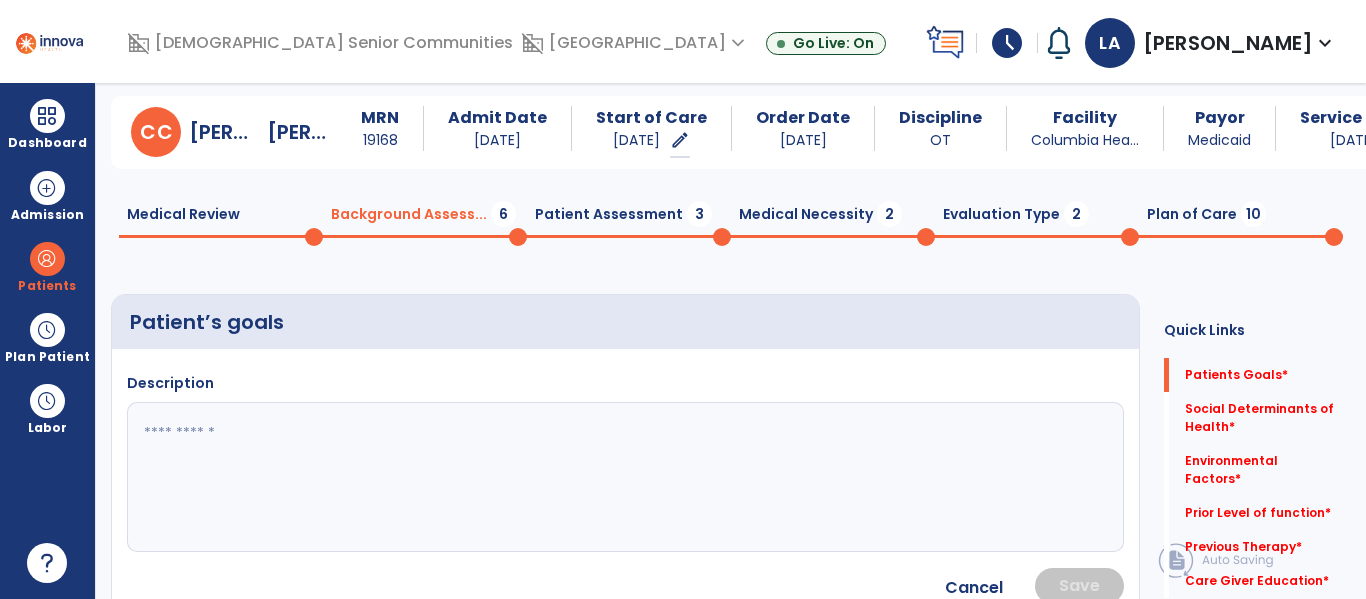 click 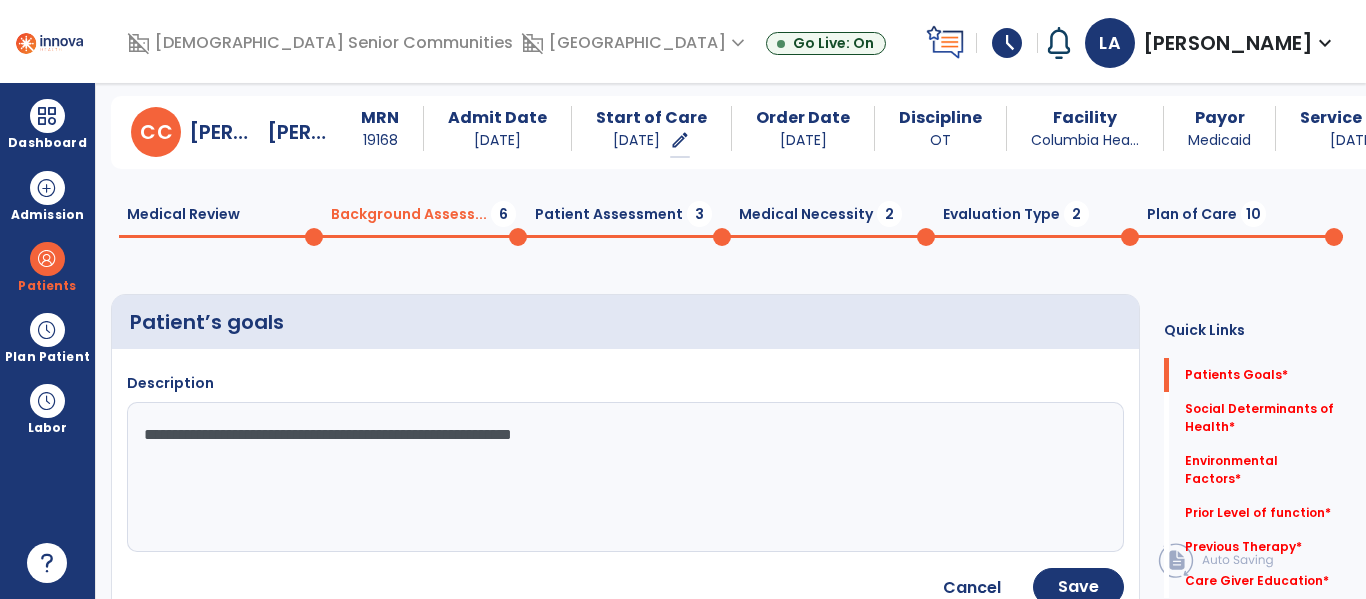 type on "**********" 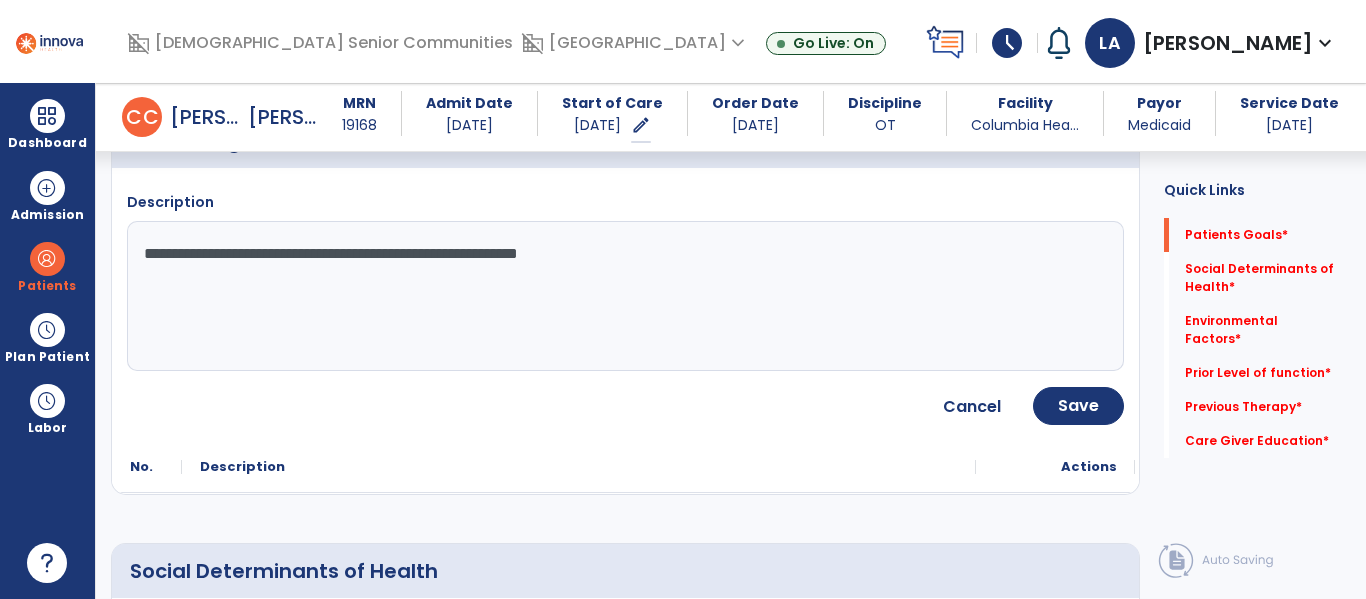 scroll, scrollTop: 219, scrollLeft: 0, axis: vertical 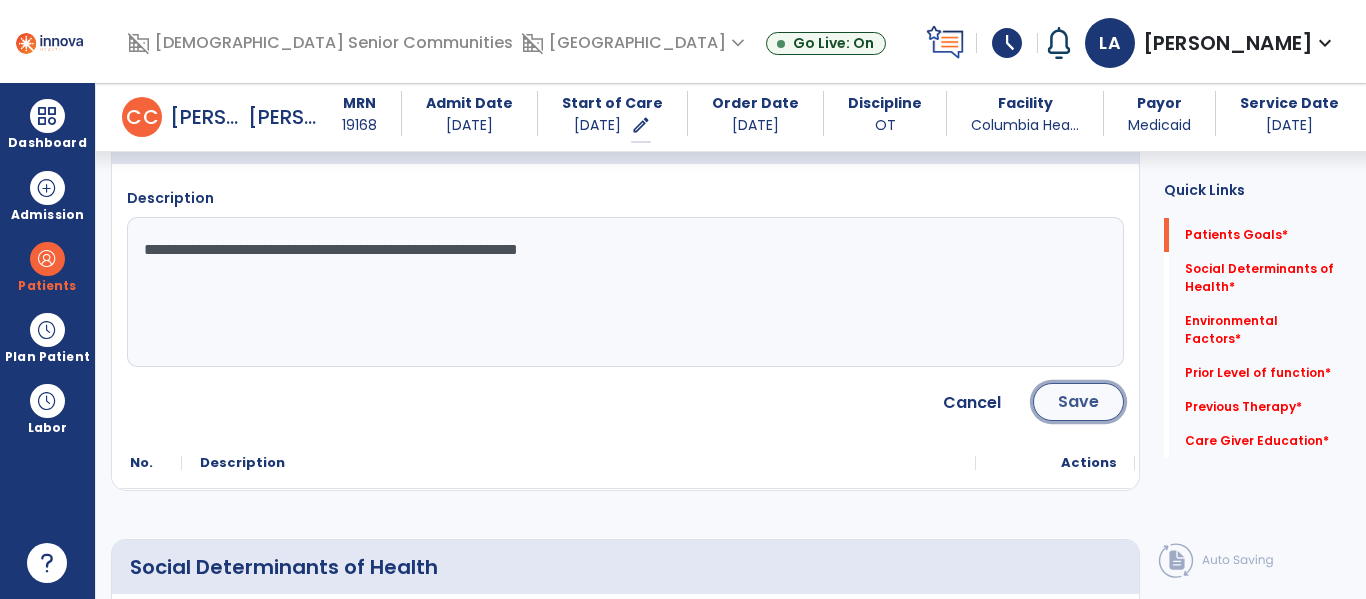 click on "Save" 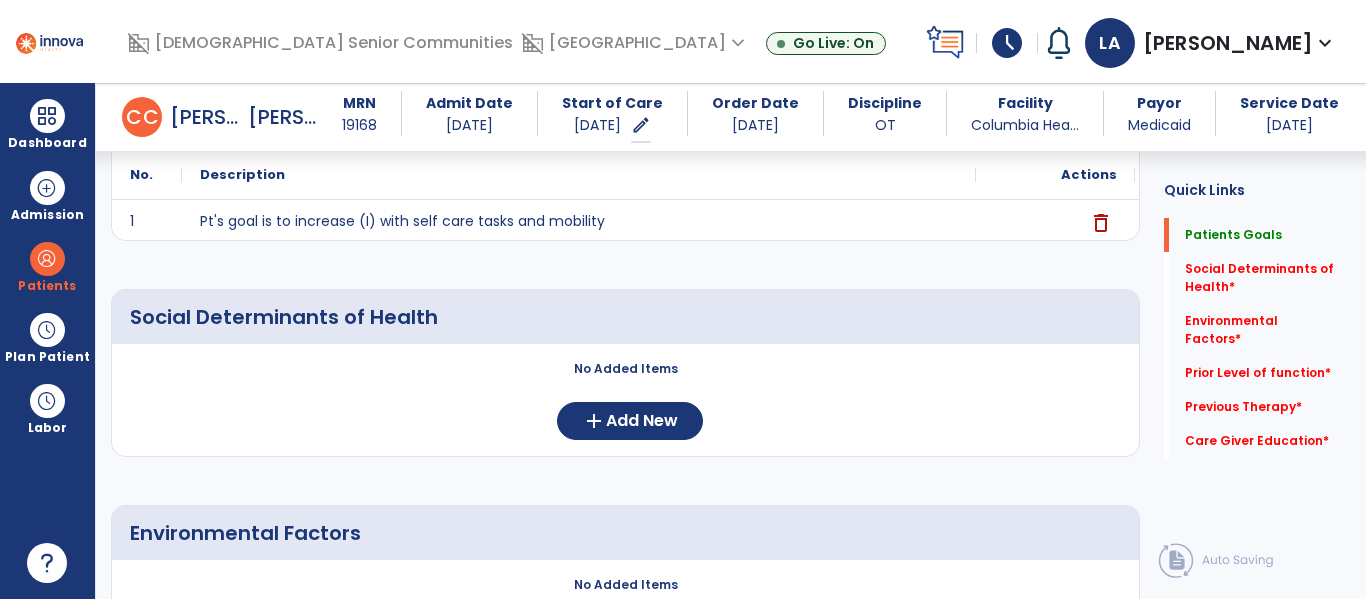 scroll, scrollTop: 252, scrollLeft: 0, axis: vertical 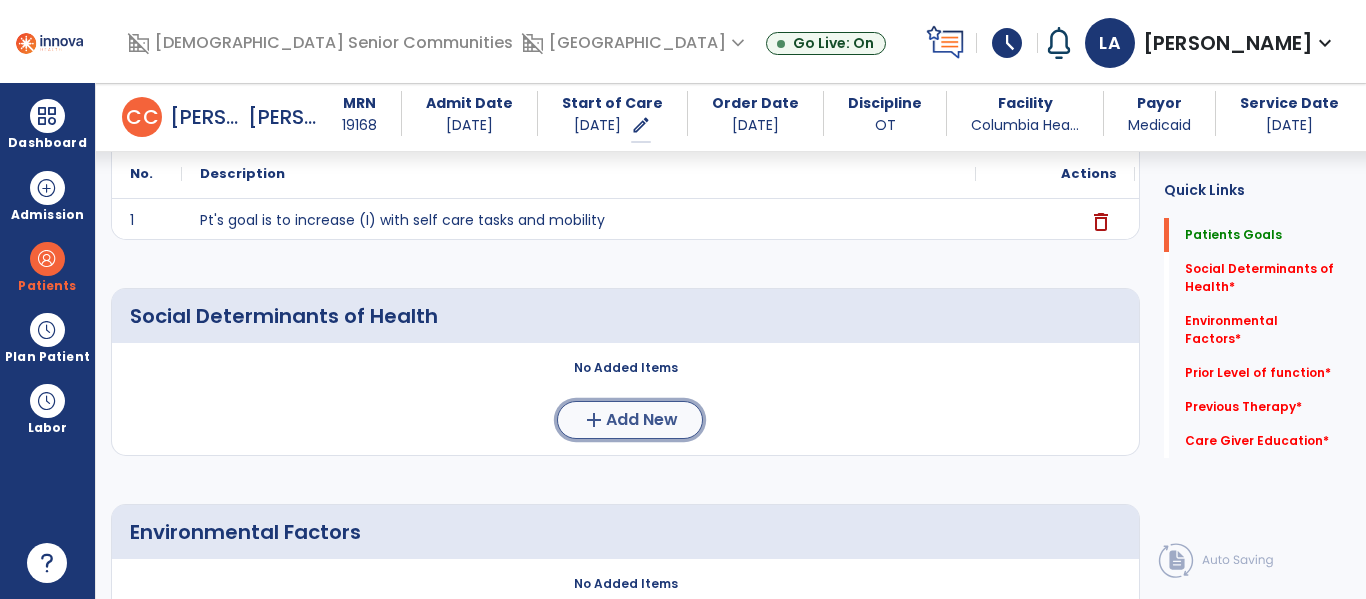 click on "add  Add New" 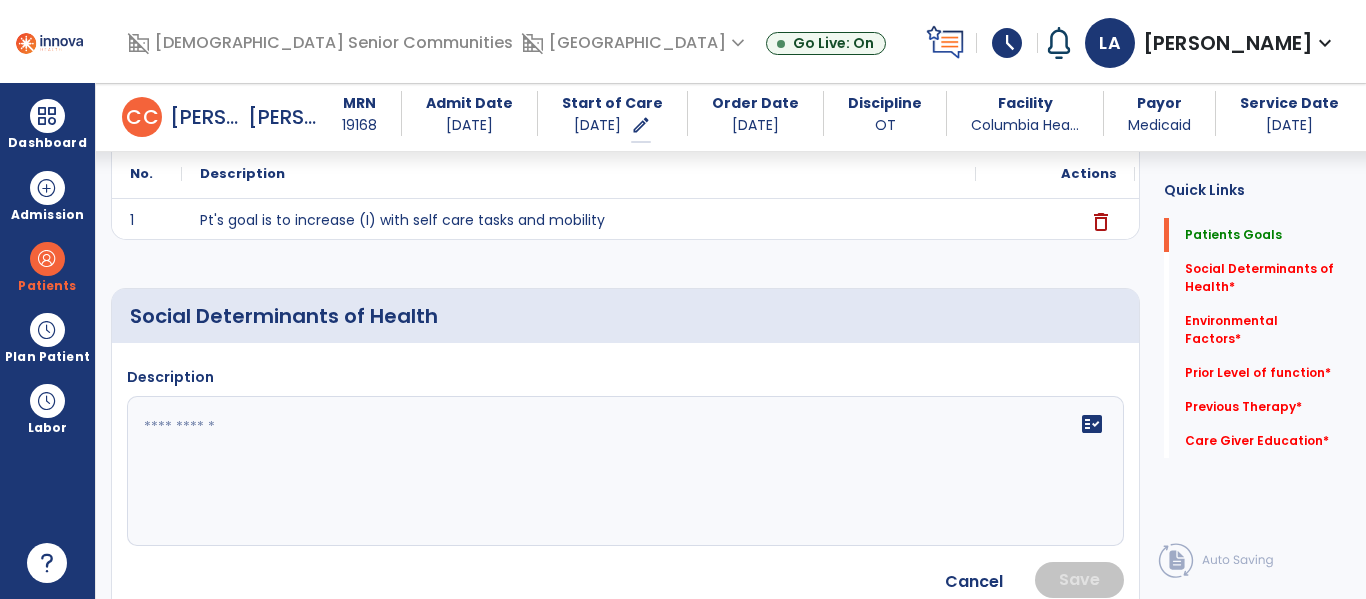click 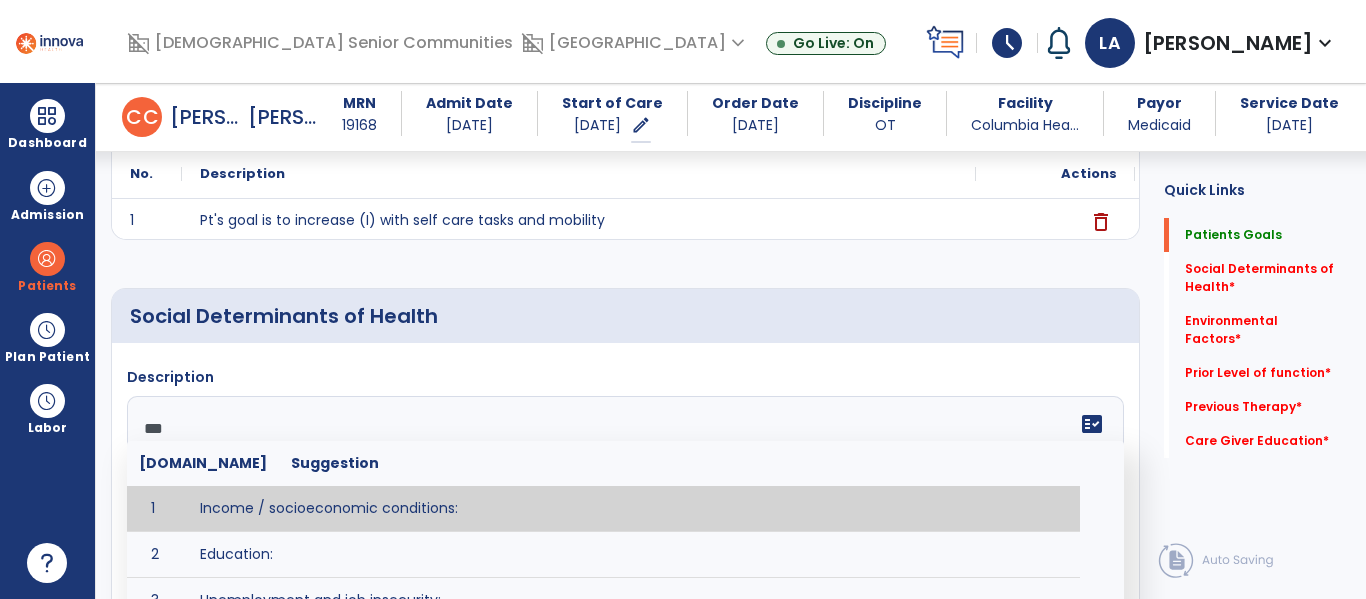 type on "****" 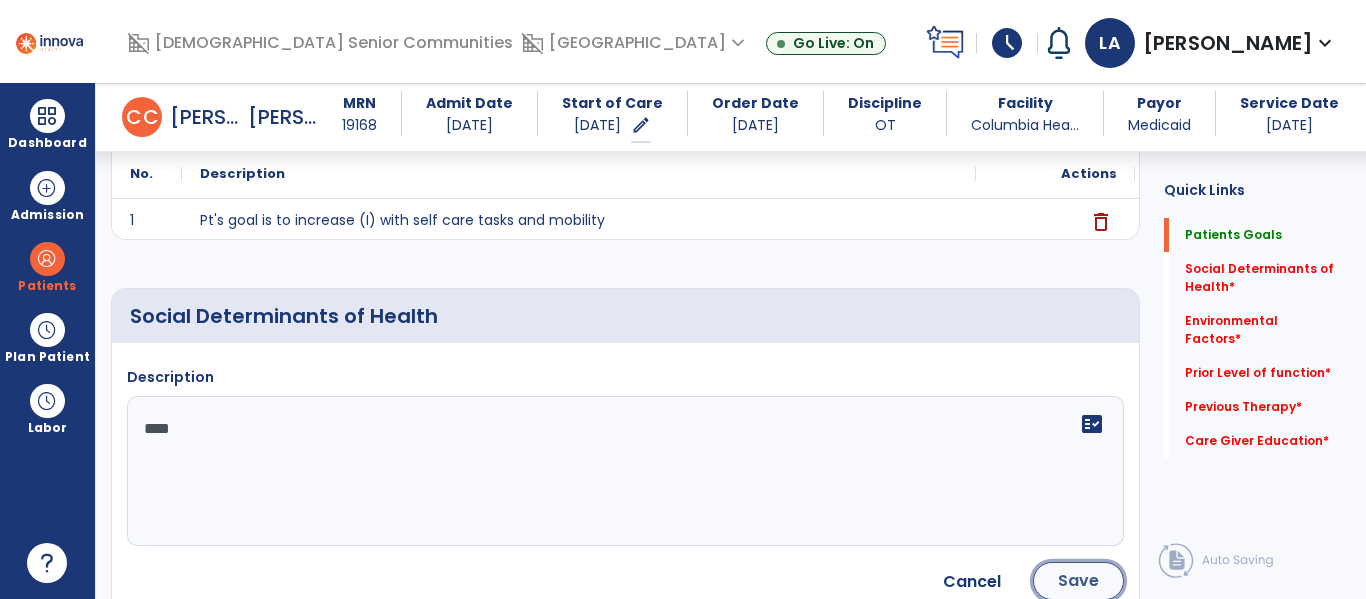 click on "Save" 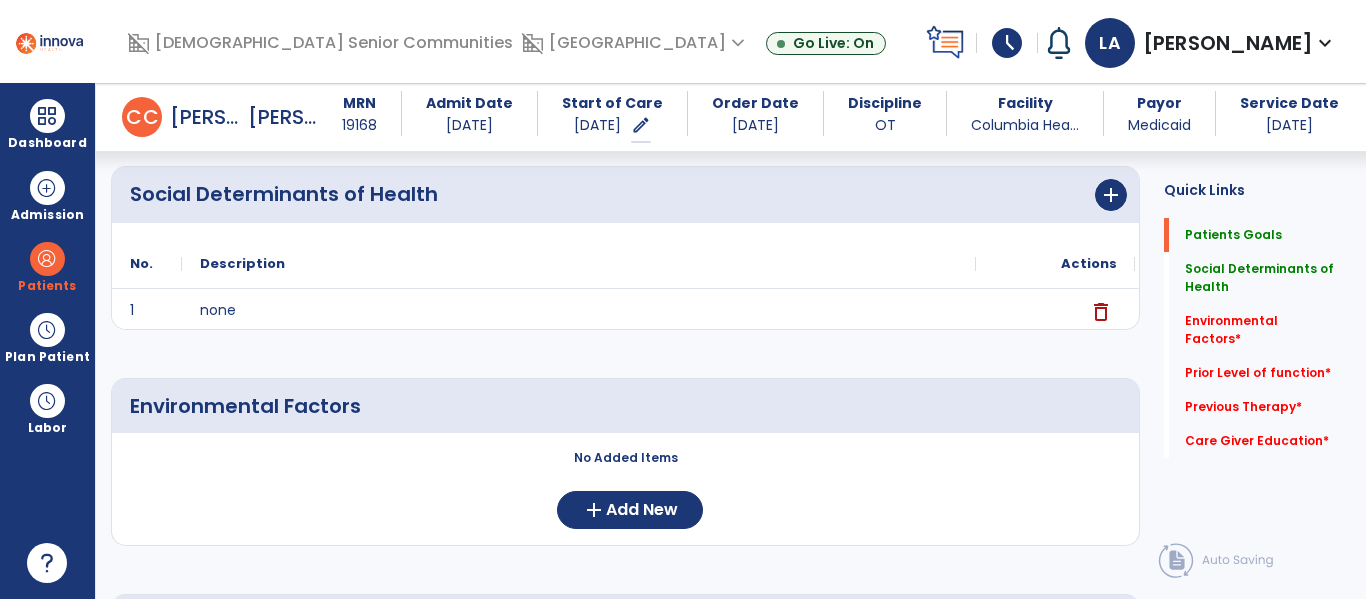 scroll, scrollTop: 425, scrollLeft: 0, axis: vertical 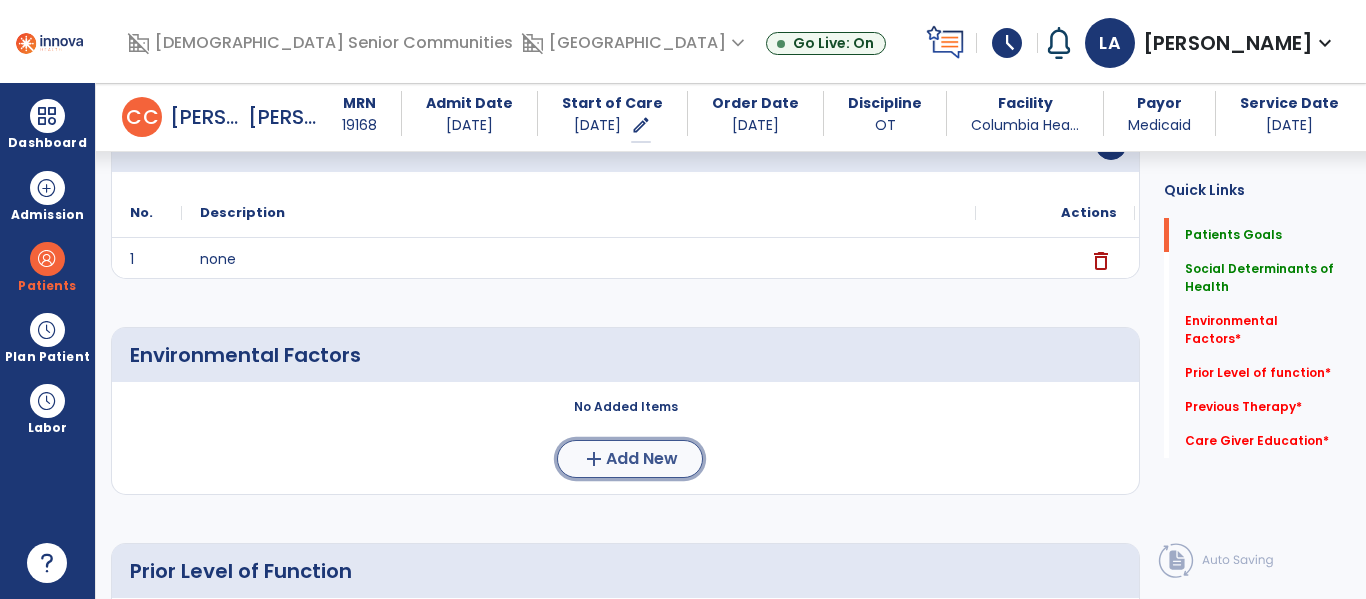 click on "add  Add New" 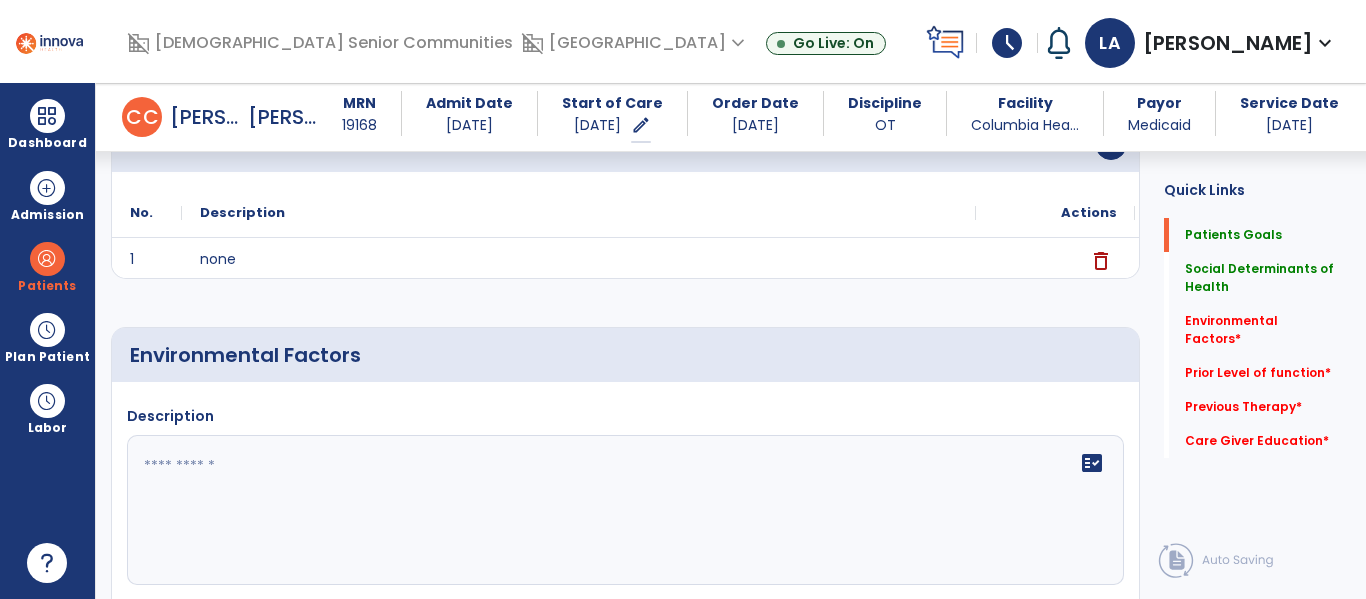 click 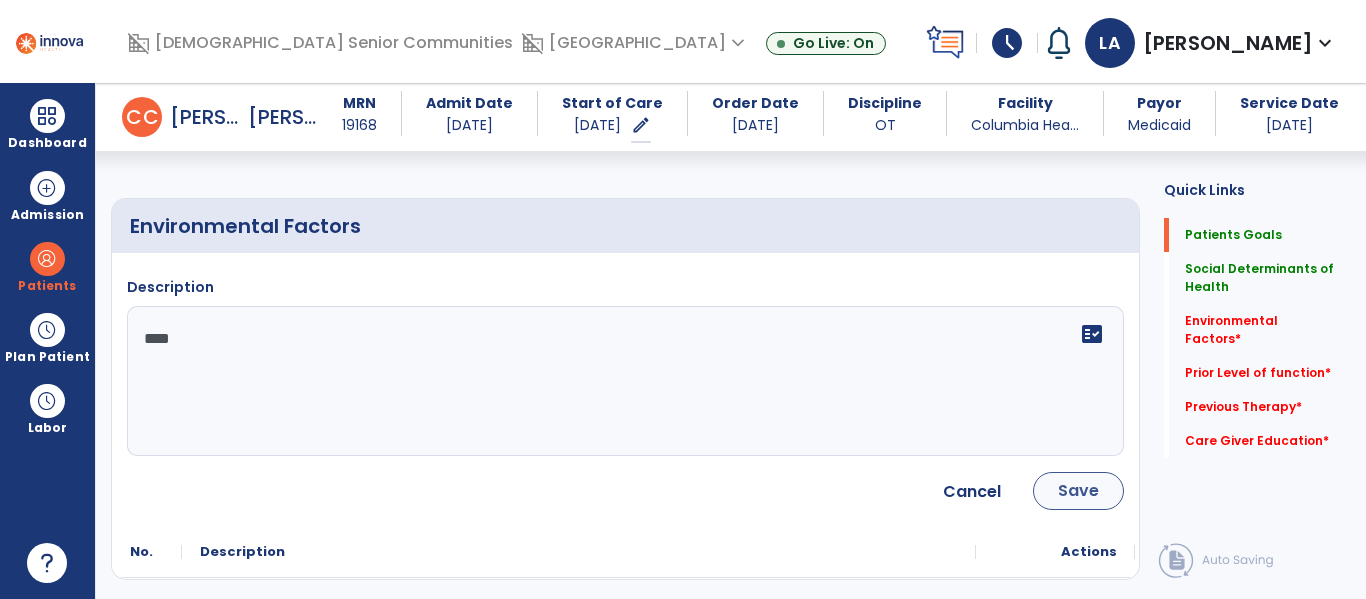 scroll, scrollTop: 572, scrollLeft: 0, axis: vertical 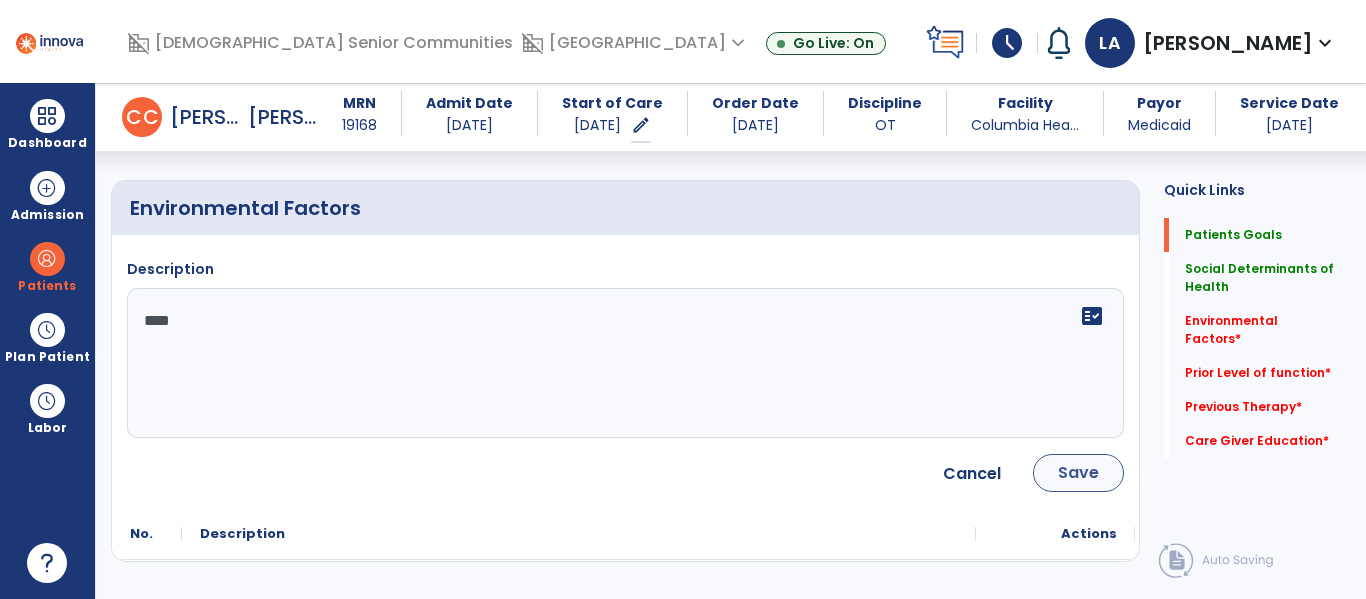type on "****" 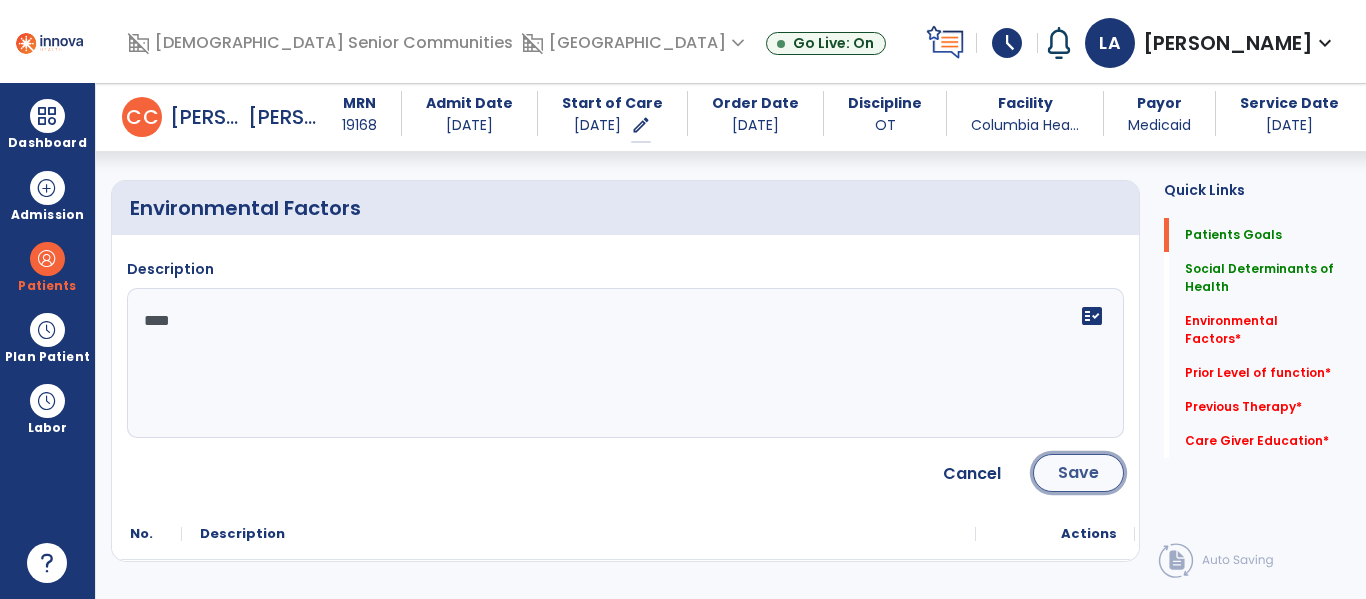 click on "Save" 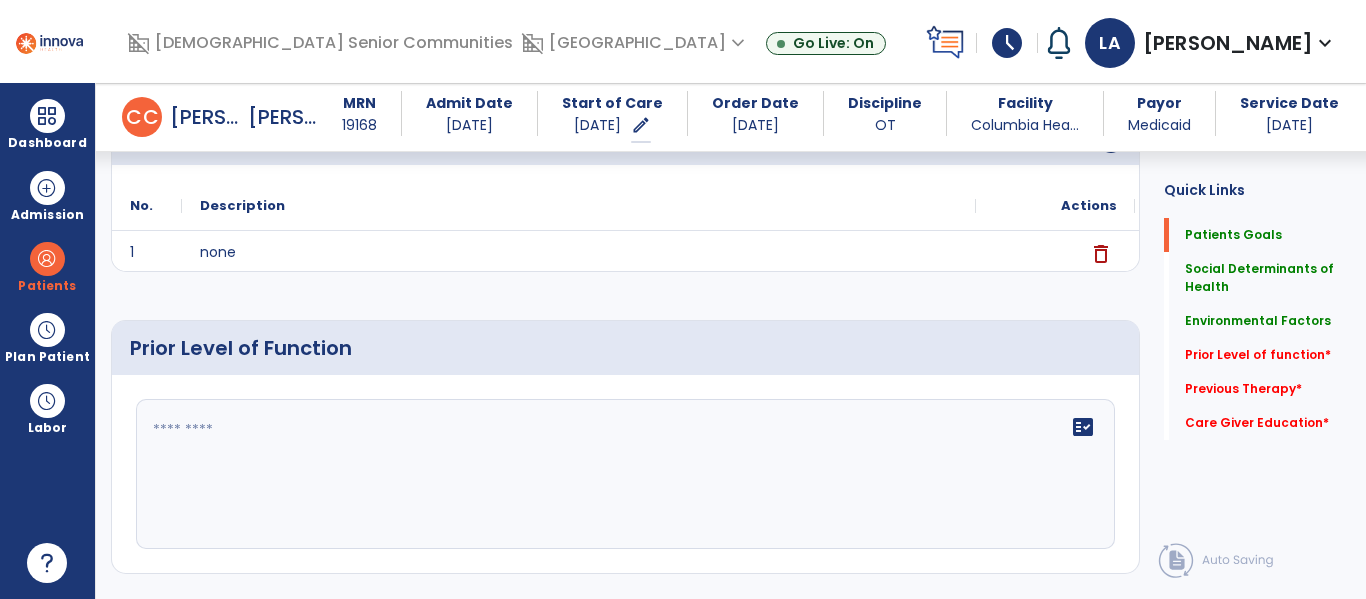 scroll, scrollTop: 746, scrollLeft: 0, axis: vertical 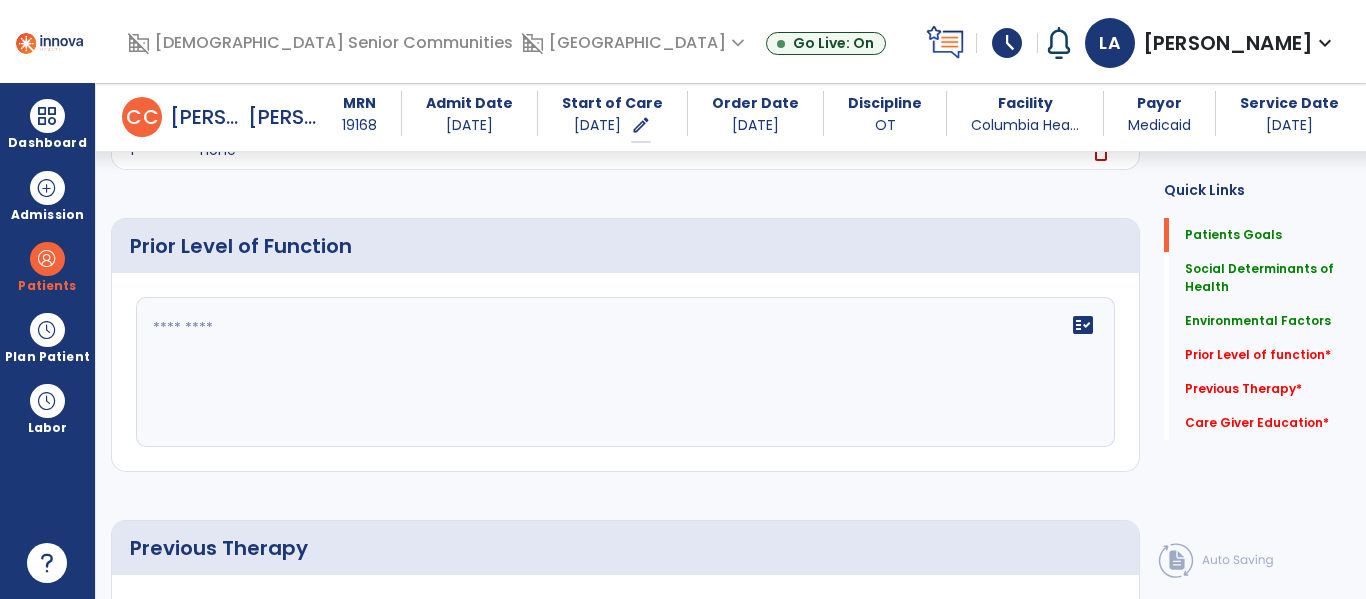click on "fact_check" 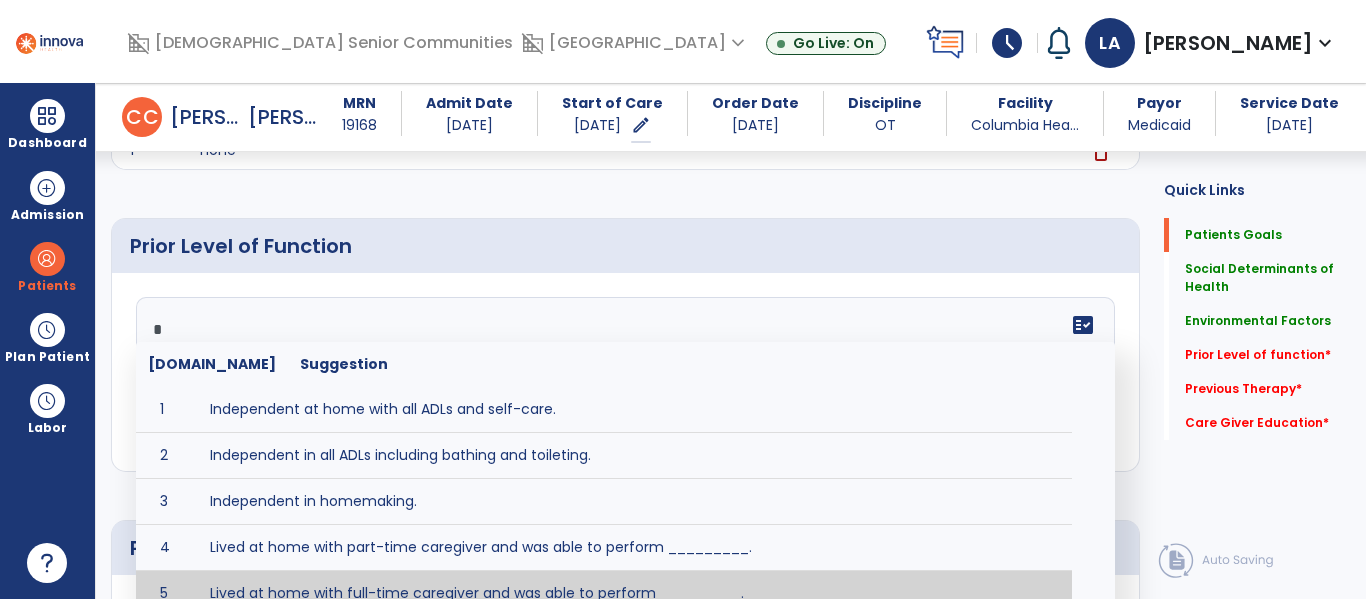scroll, scrollTop: 764, scrollLeft: 0, axis: vertical 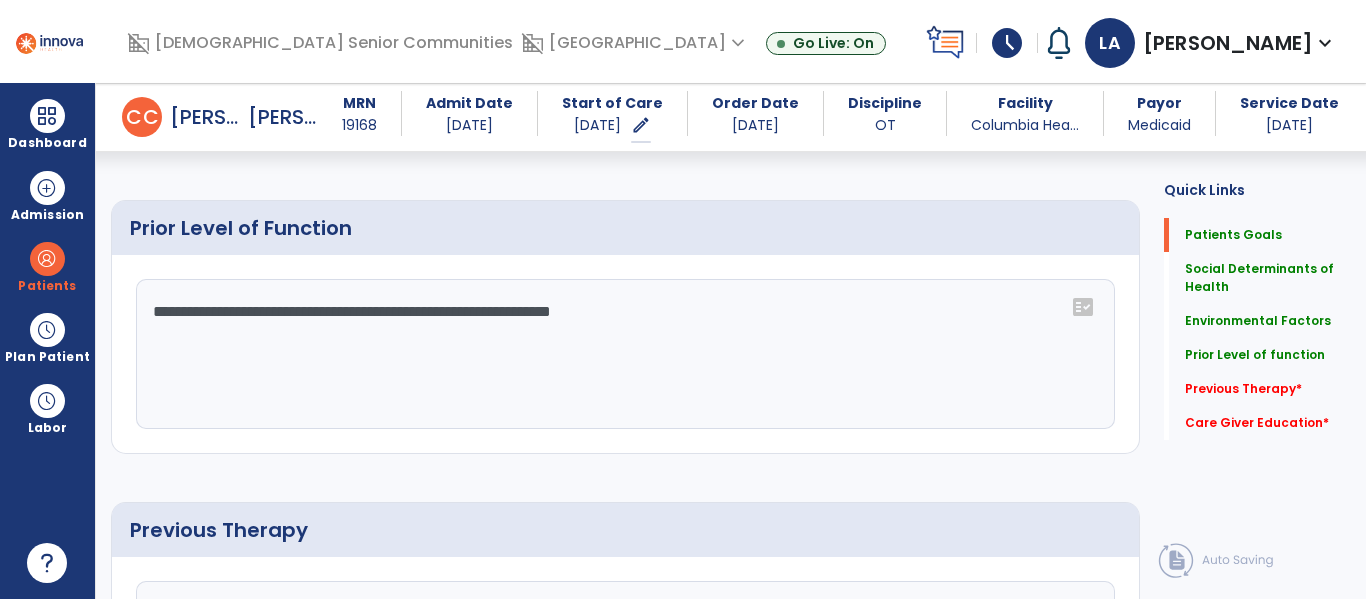 click on "**********" 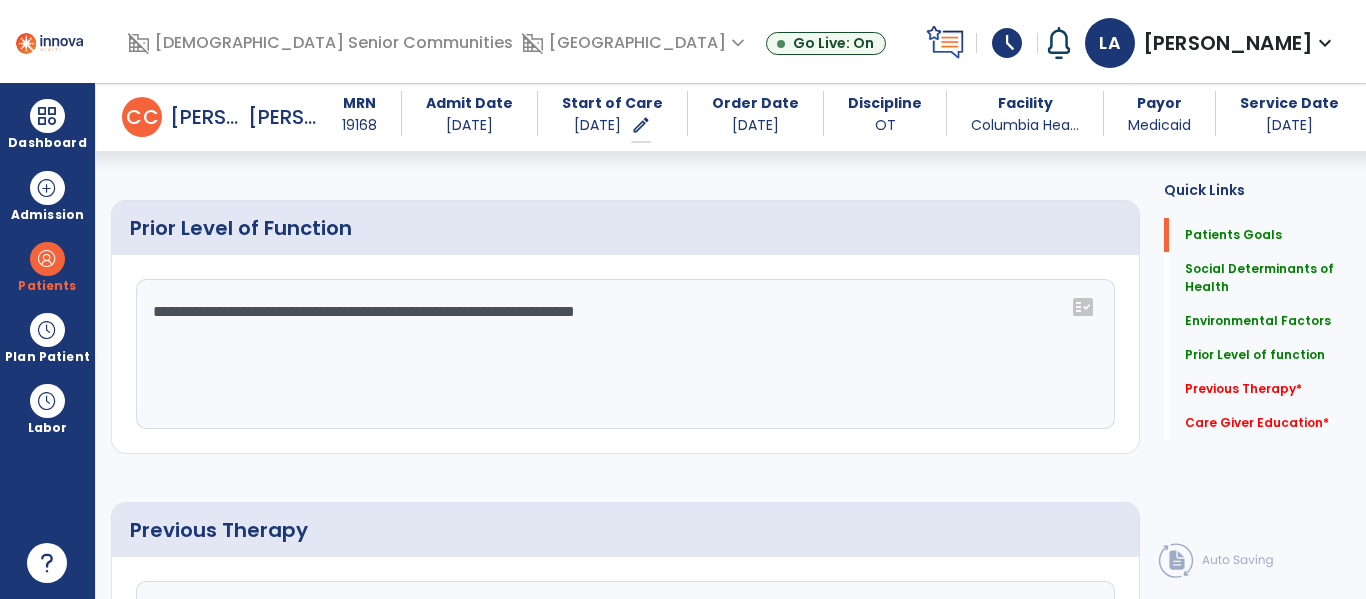 click on "**********" 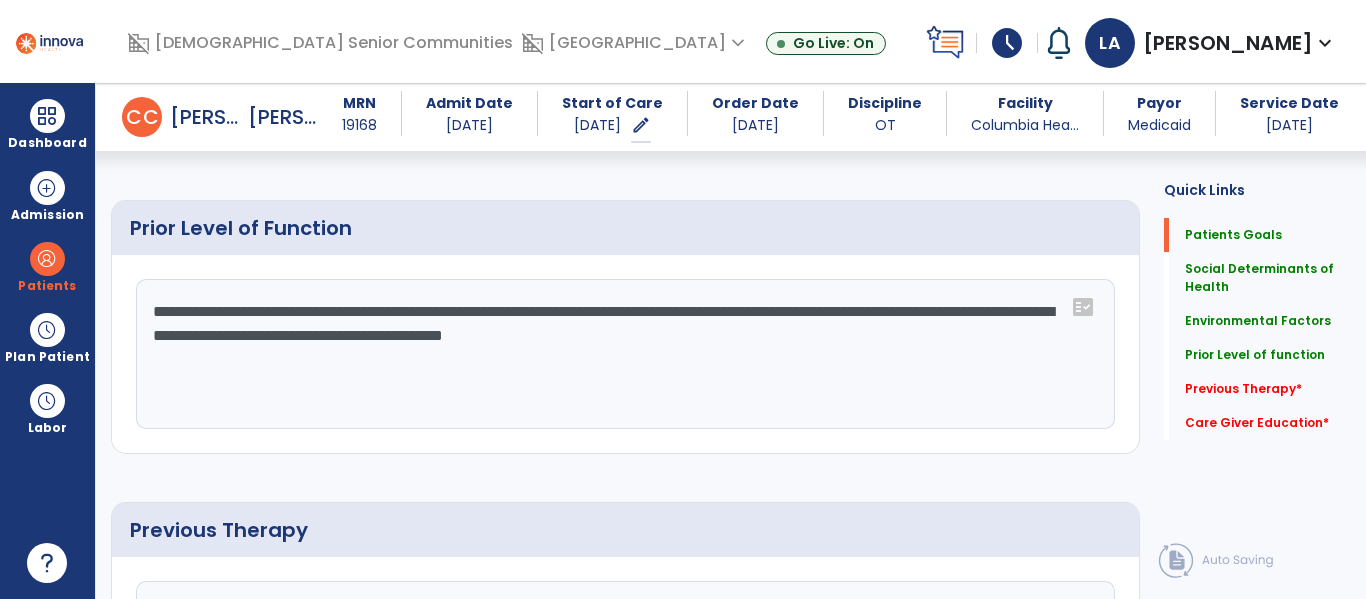 click on "**********" 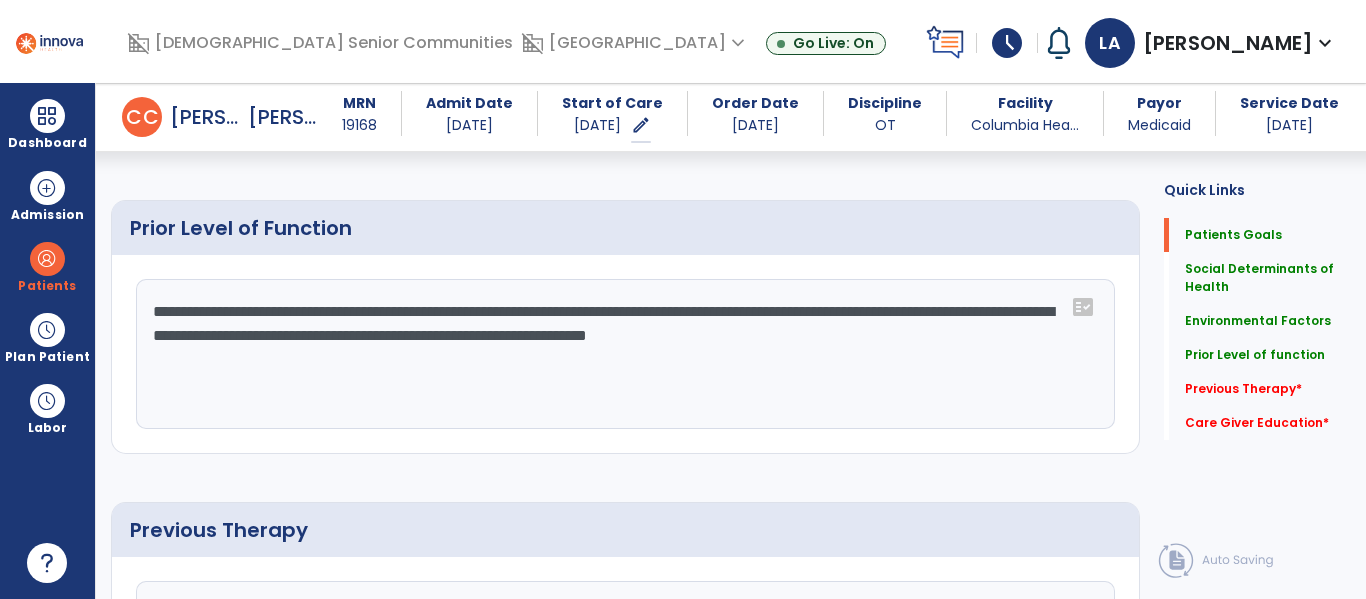 click on "**********" 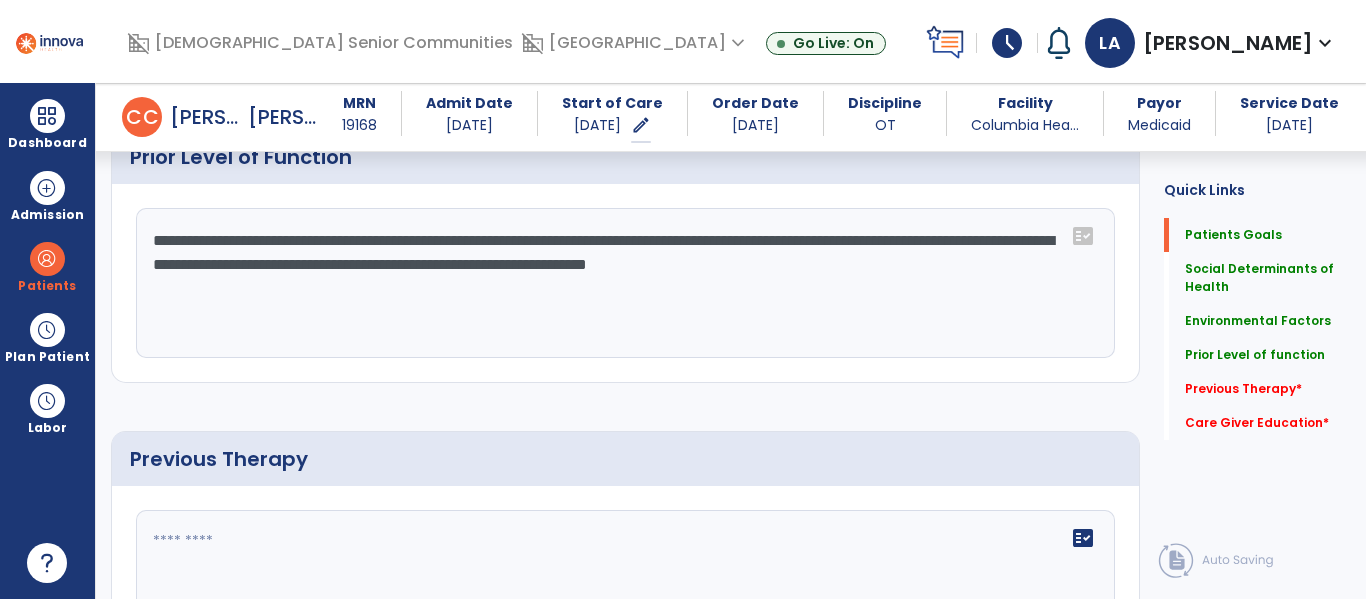 scroll, scrollTop: 874, scrollLeft: 0, axis: vertical 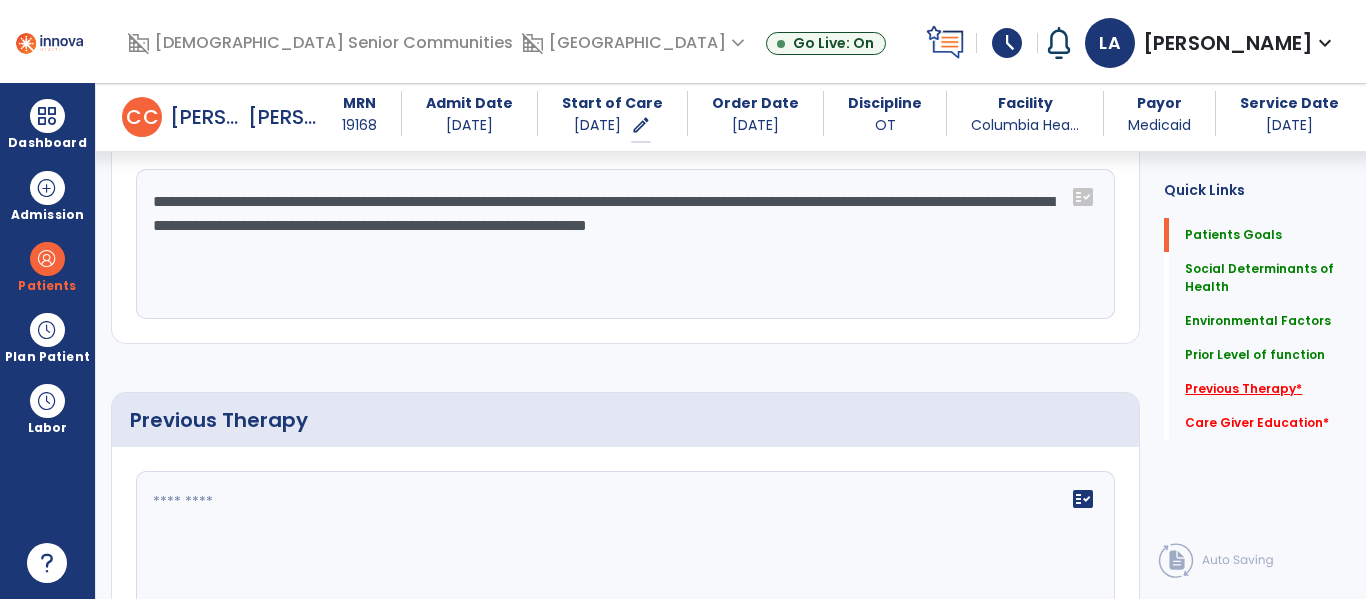 type on "**********" 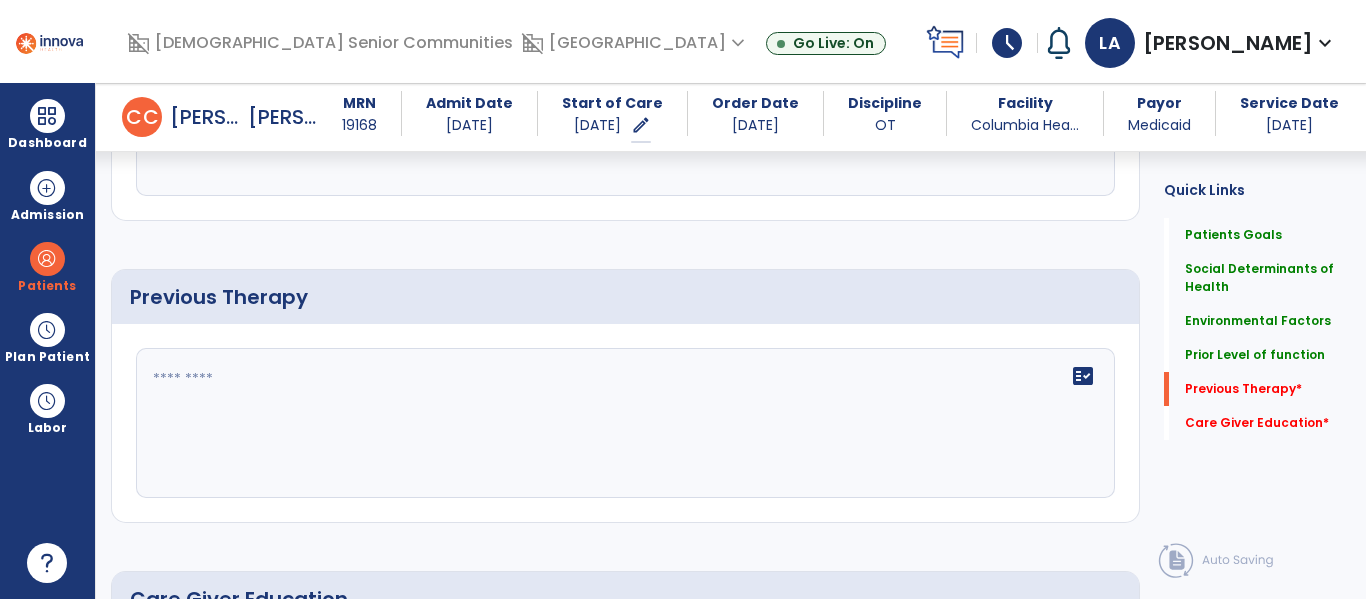 scroll, scrollTop: 1080, scrollLeft: 0, axis: vertical 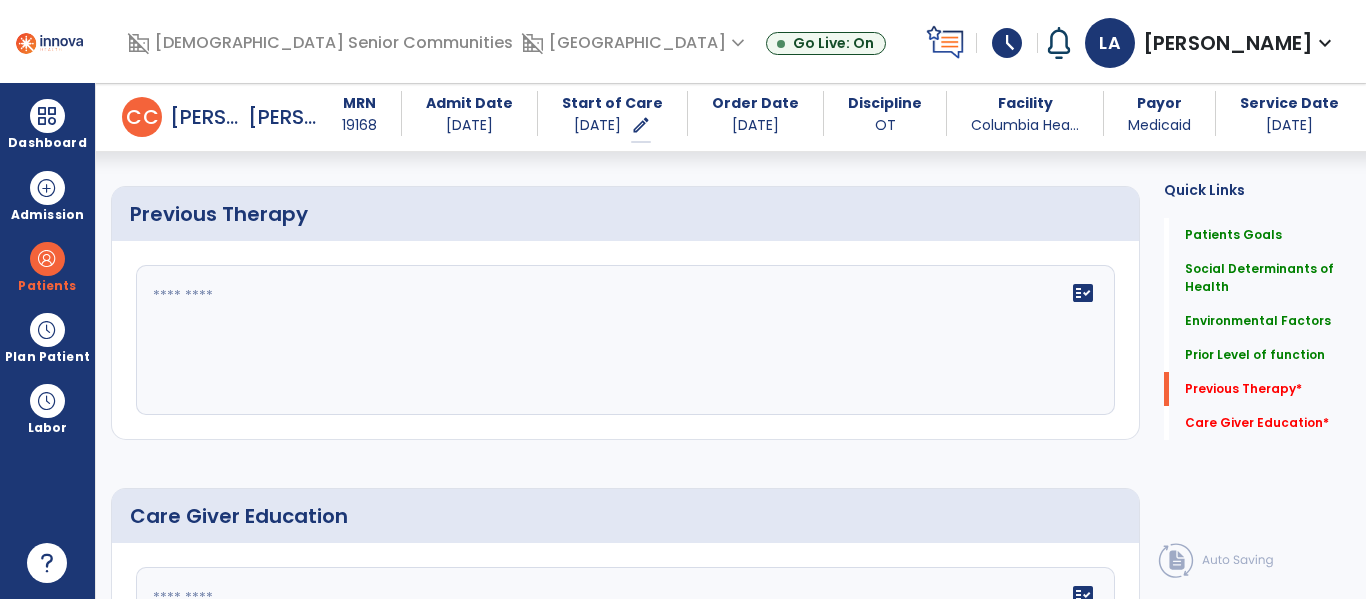 click on "fact_check" 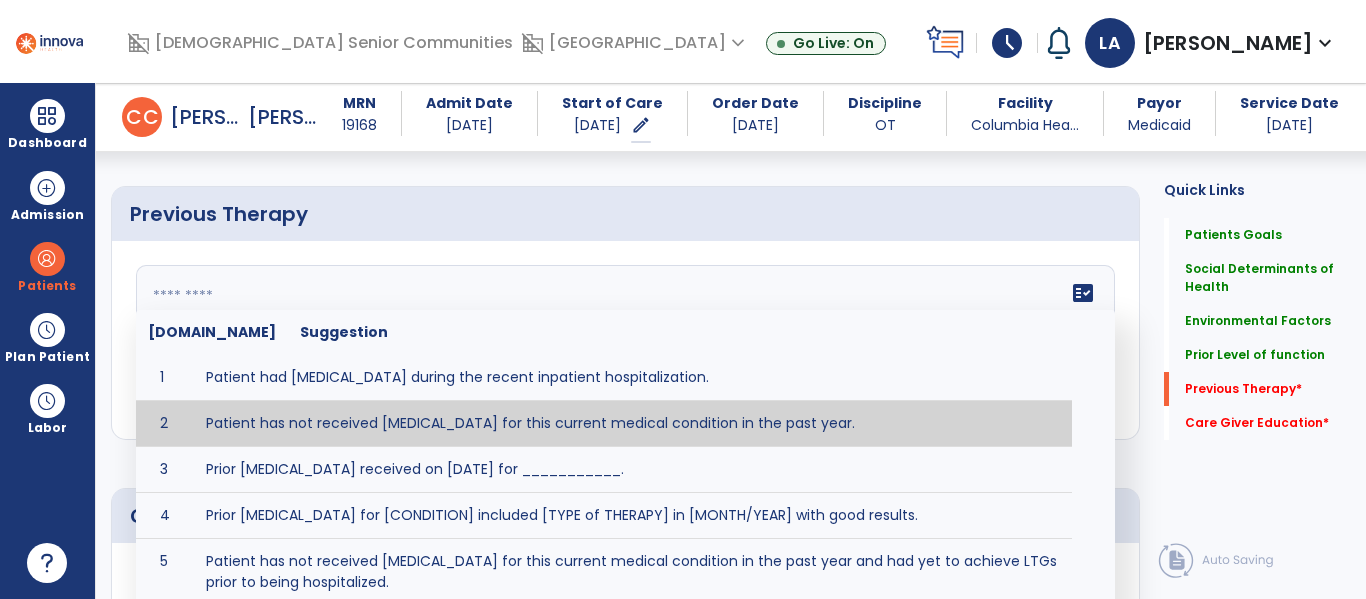 type on "**********" 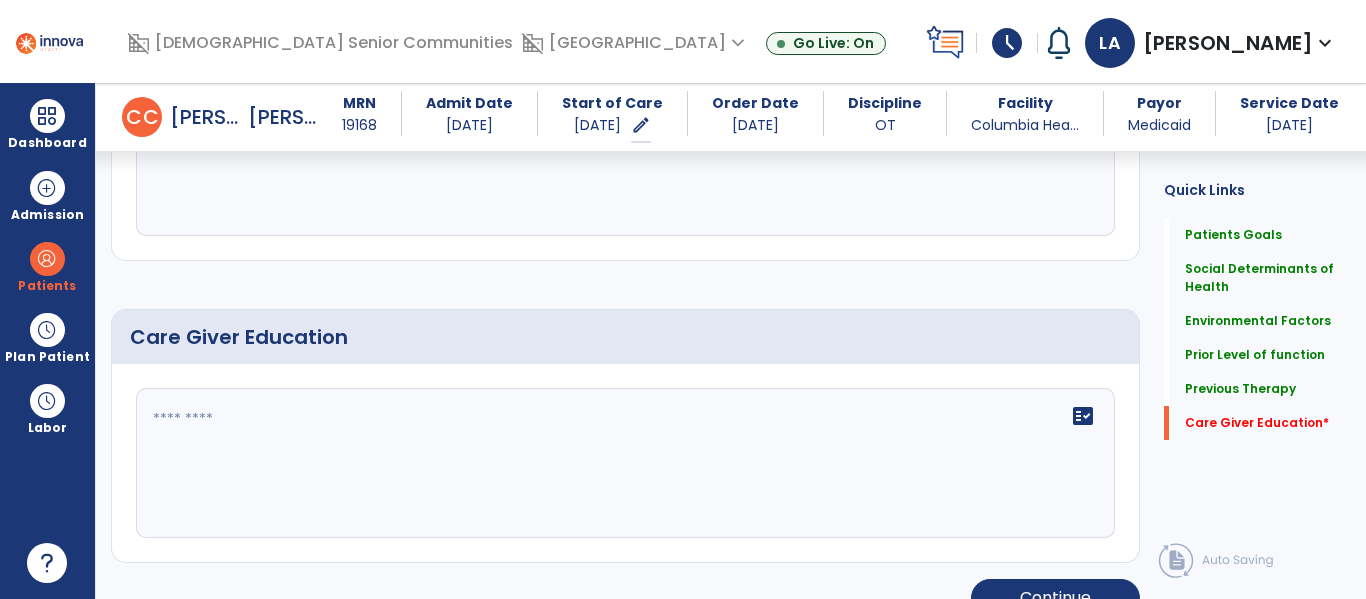scroll, scrollTop: 1293, scrollLeft: 0, axis: vertical 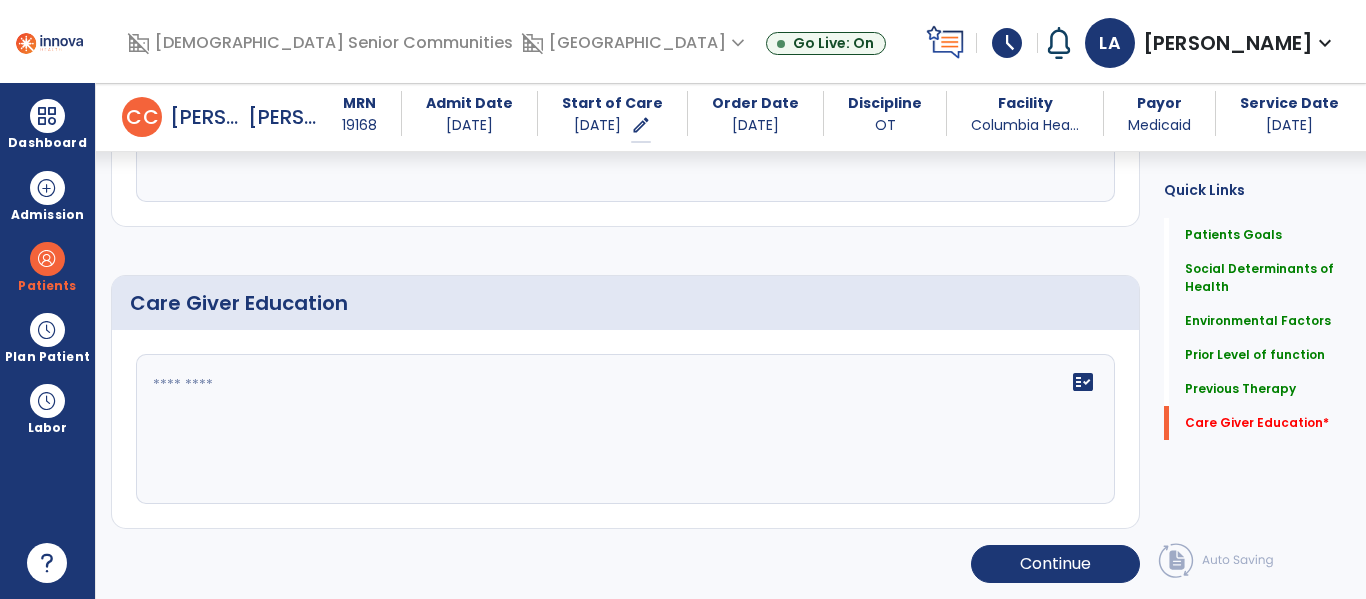 click on "fact_check" 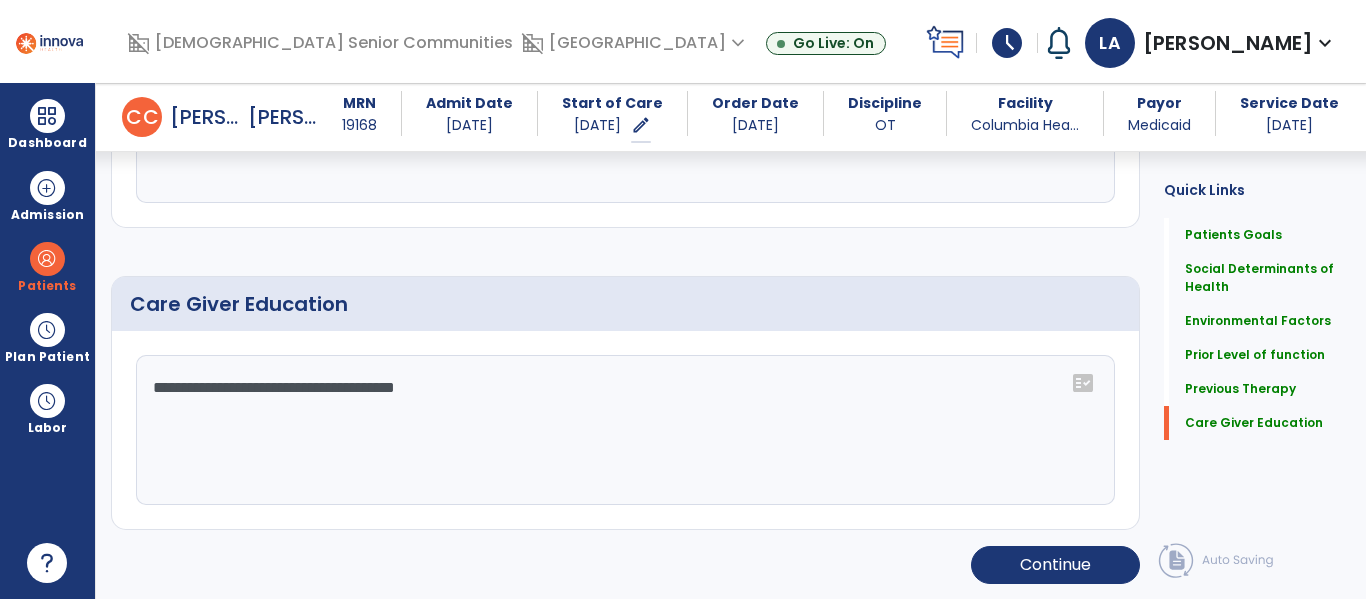 scroll, scrollTop: 1293, scrollLeft: 0, axis: vertical 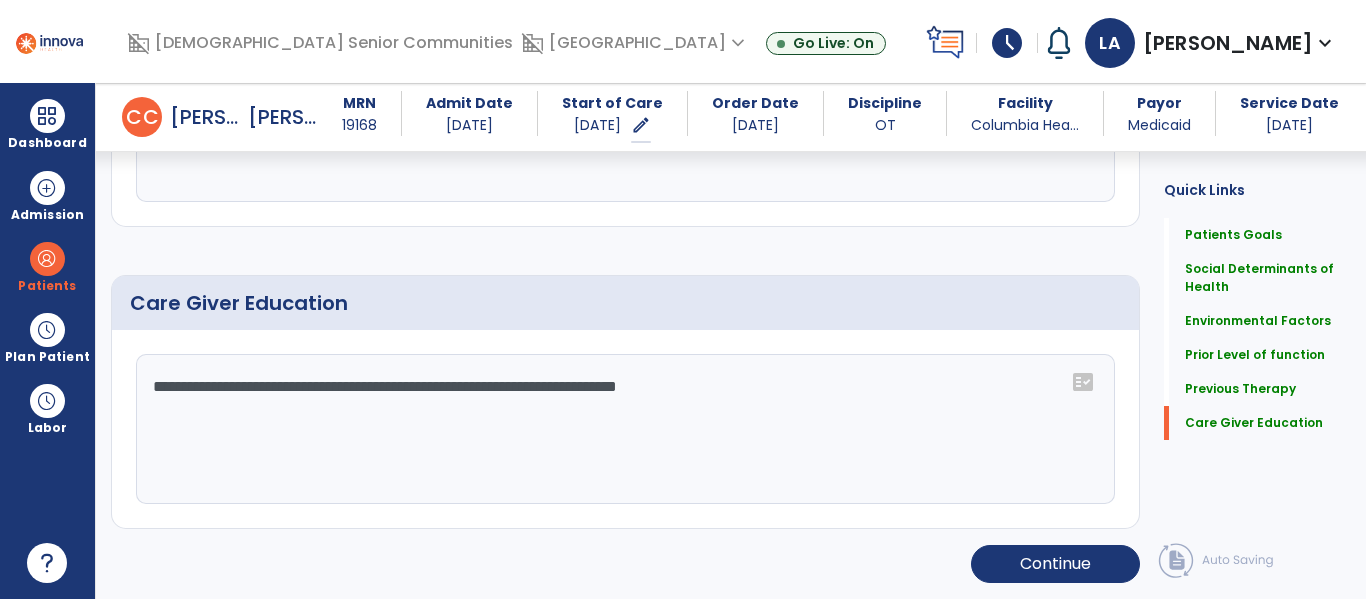 type on "**********" 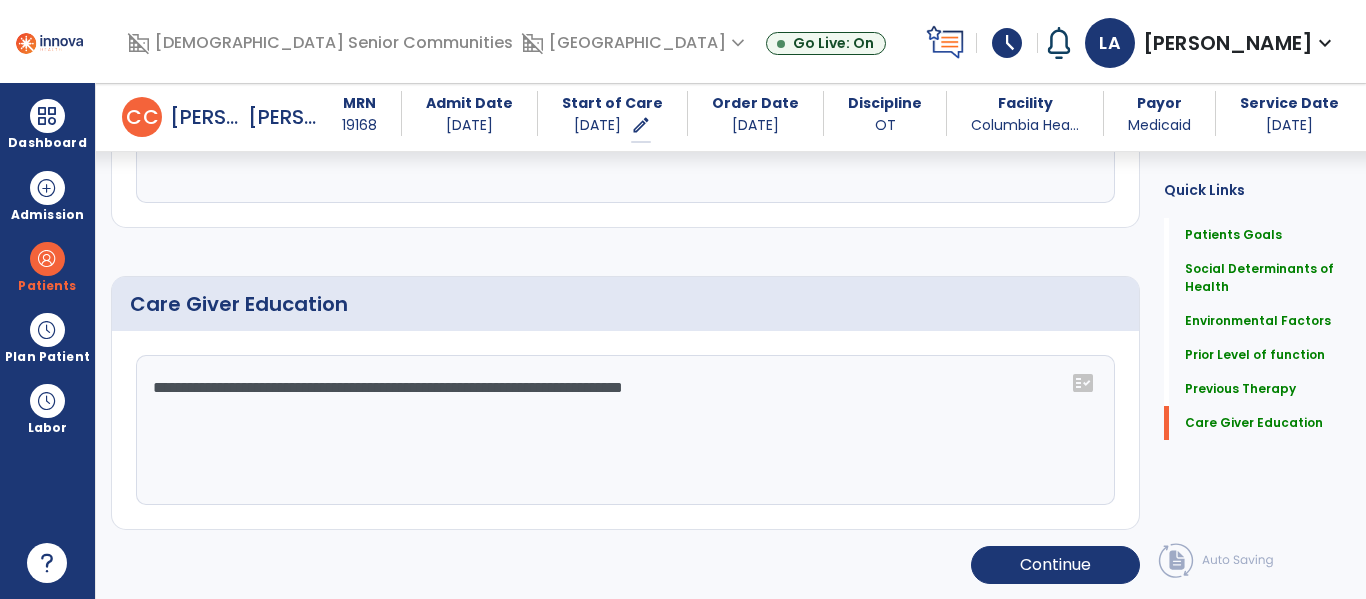 scroll, scrollTop: 1293, scrollLeft: 0, axis: vertical 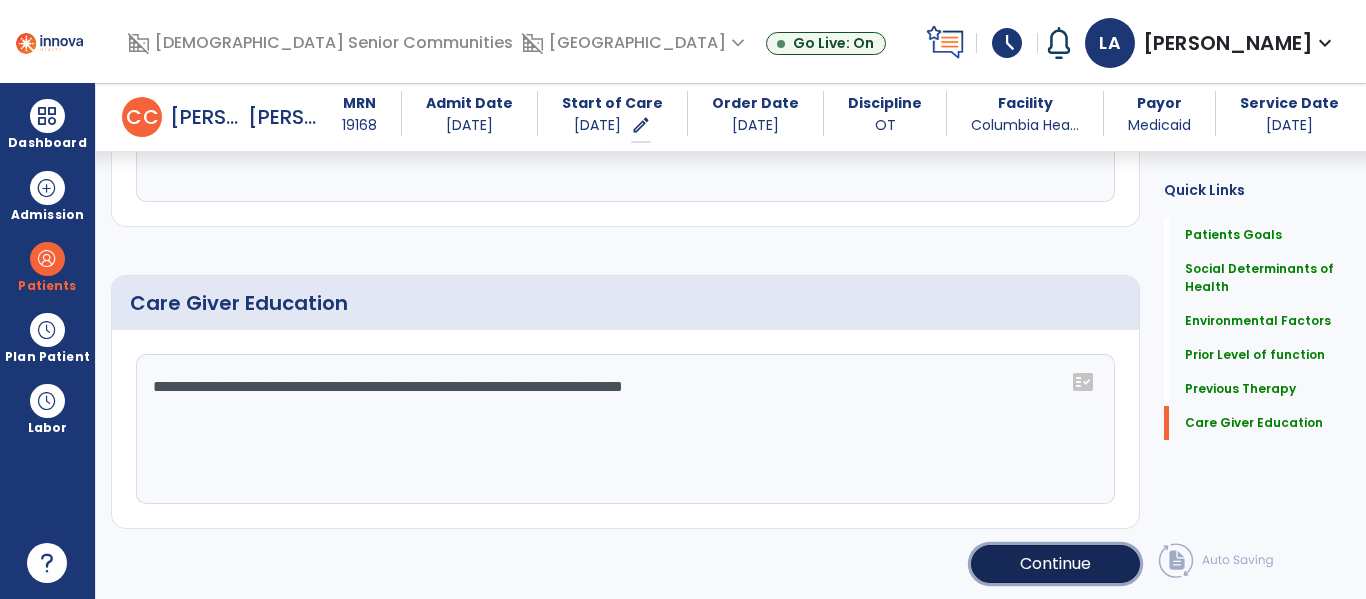 click on "Continue" 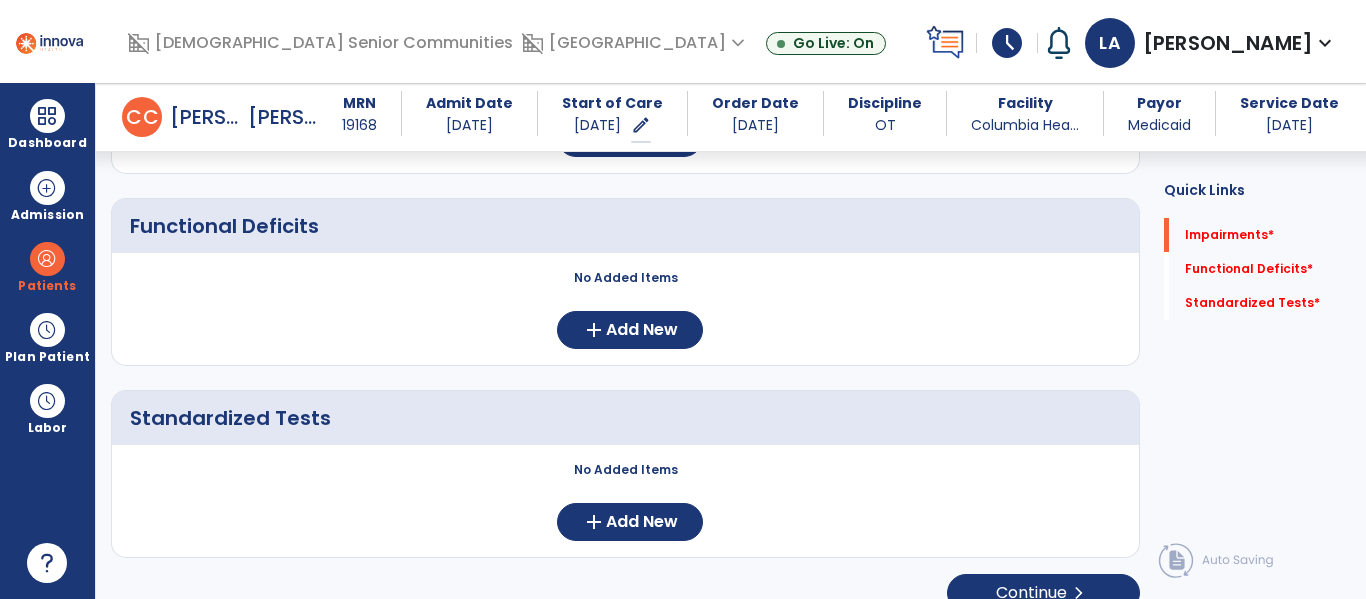 scroll, scrollTop: 0, scrollLeft: 0, axis: both 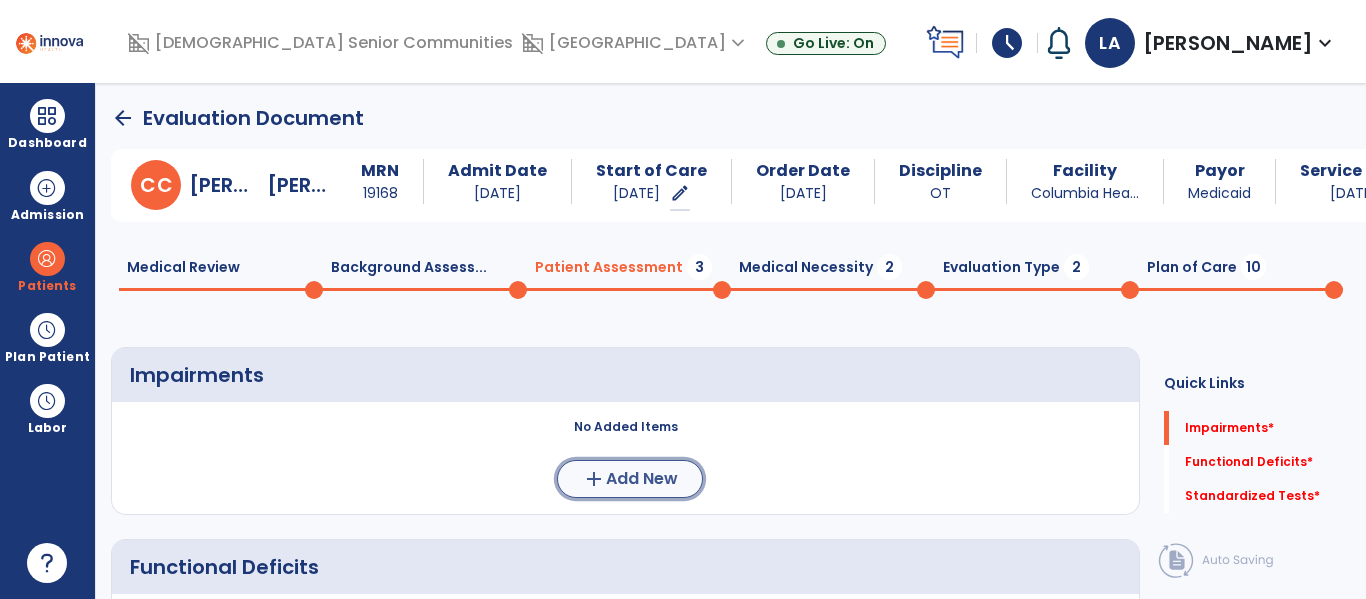 click on "Add New" 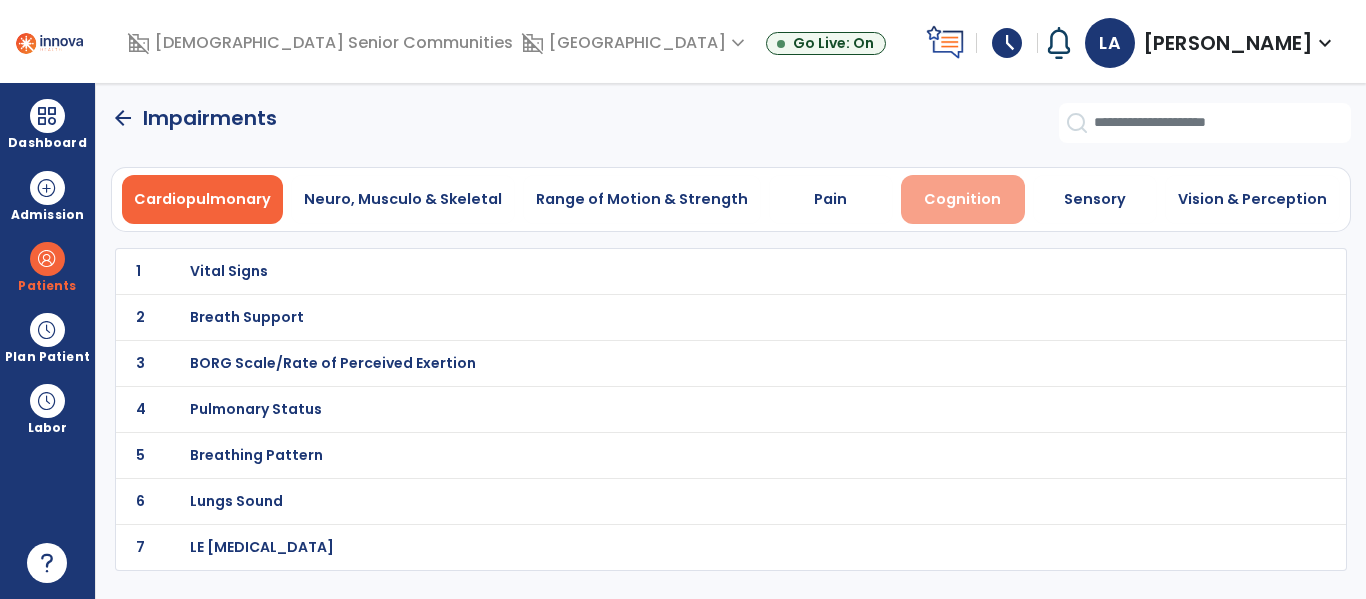 click on "Cognition" at bounding box center (963, 199) 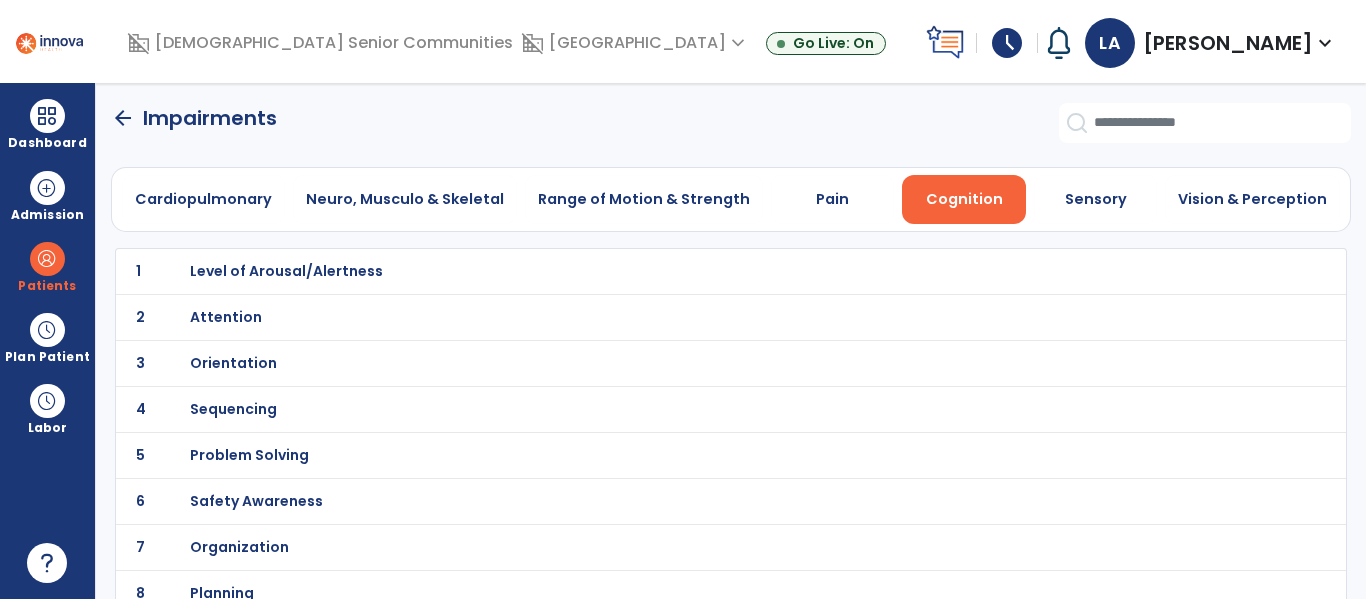 click on "Level of Arousal/Alertness" at bounding box center [286, 271] 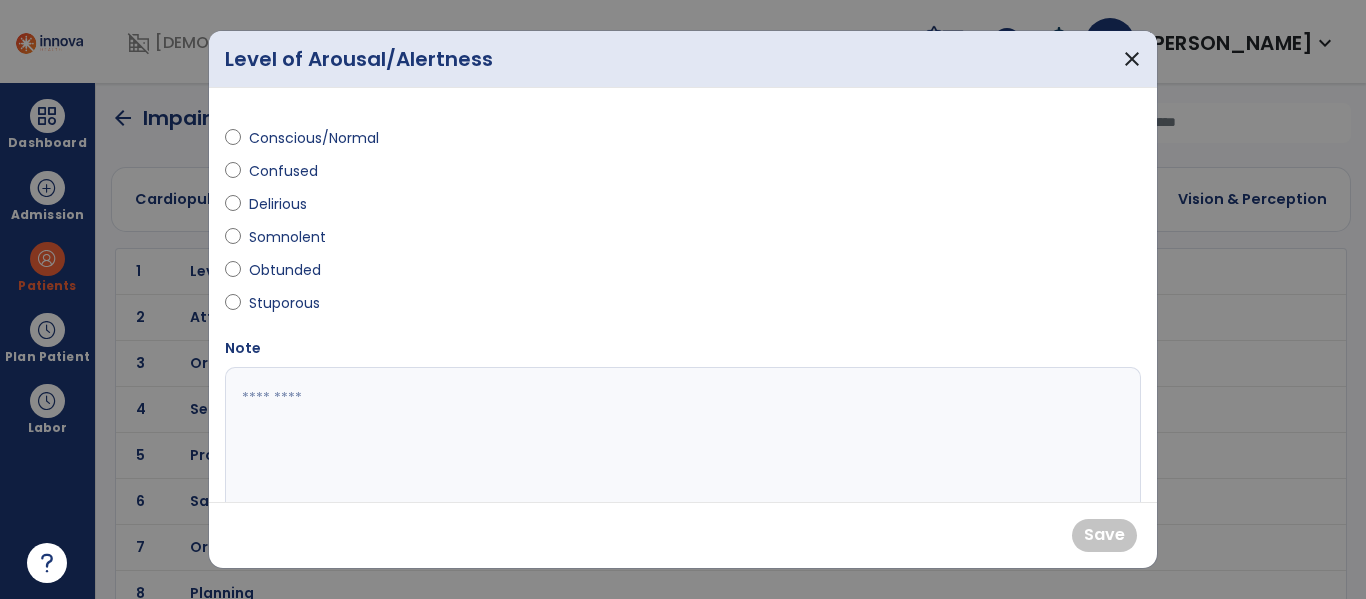 click on "Conscious/Normal" at bounding box center [314, 138] 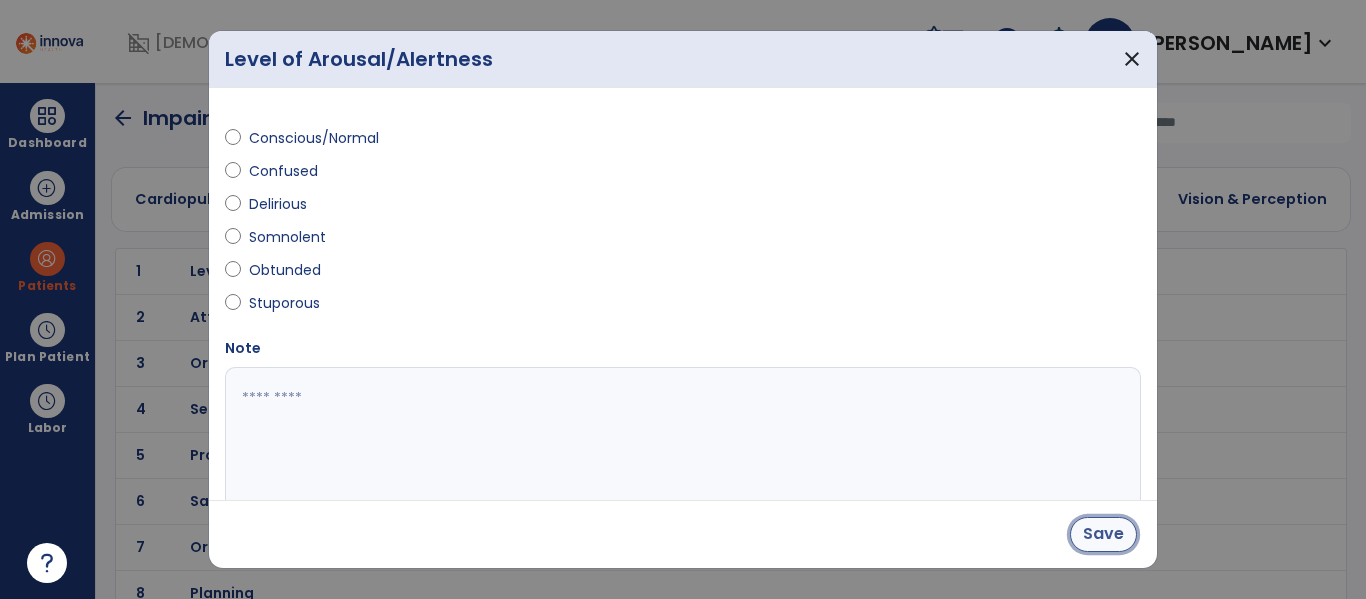 click on "Save" at bounding box center (1103, 534) 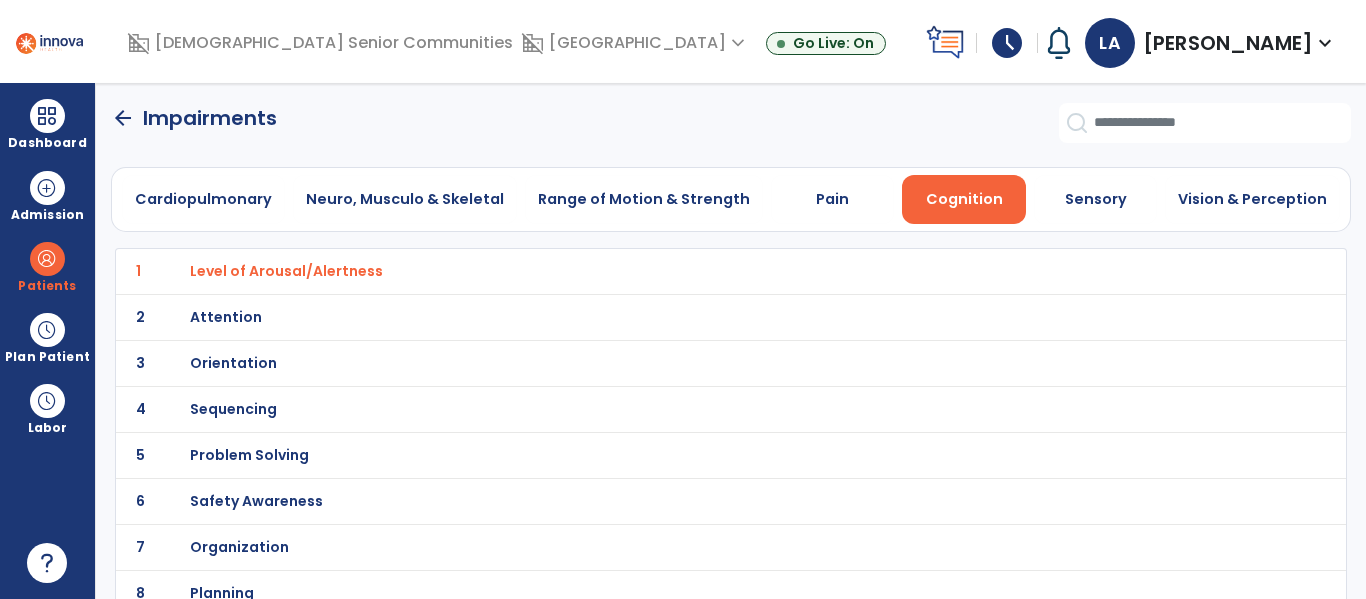 click on "Orientation" at bounding box center (286, 271) 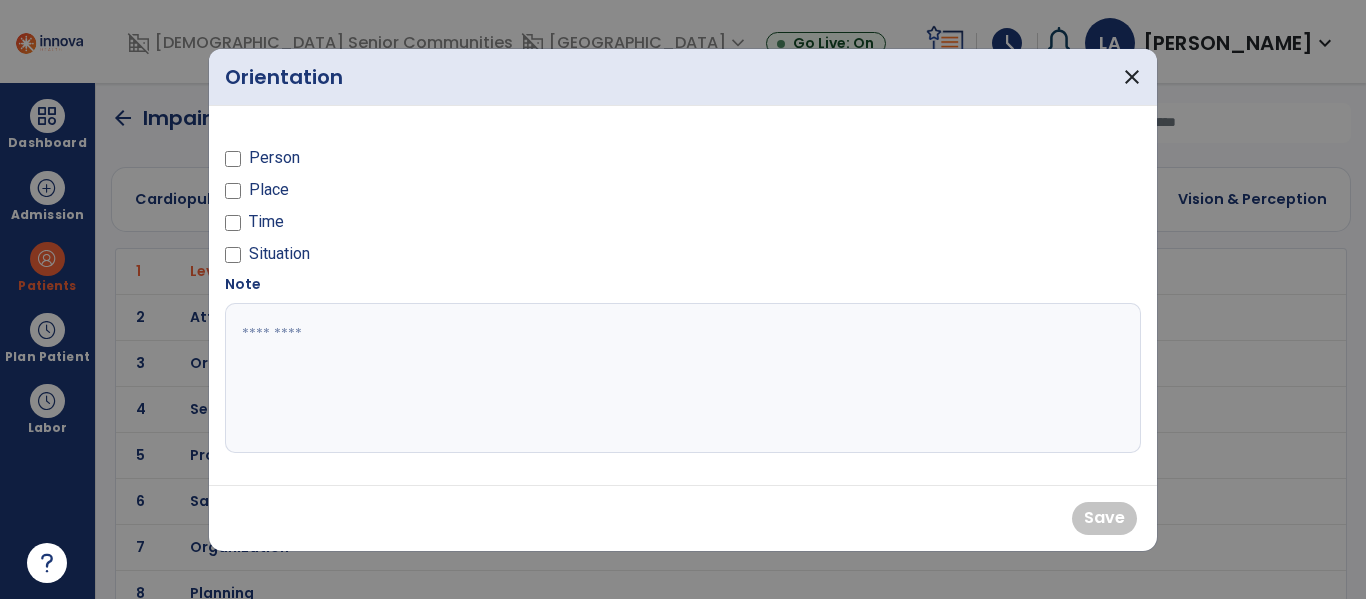 click on "Person" at bounding box center [274, 158] 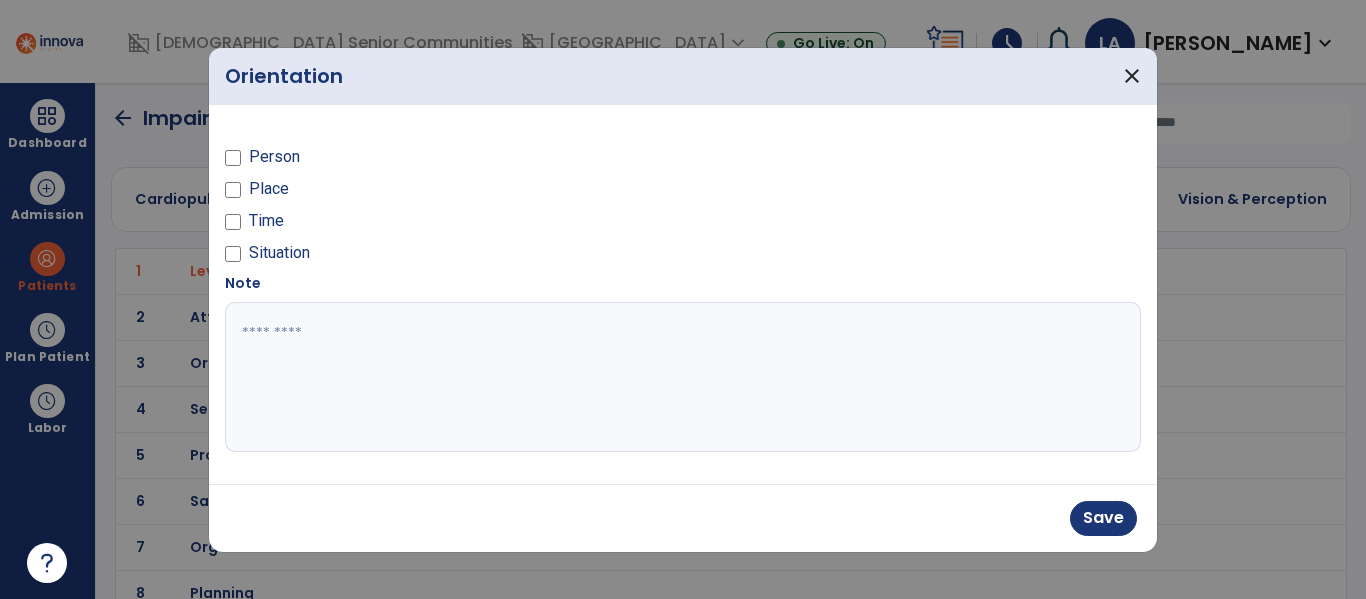 click on "Place" at bounding box center [269, 189] 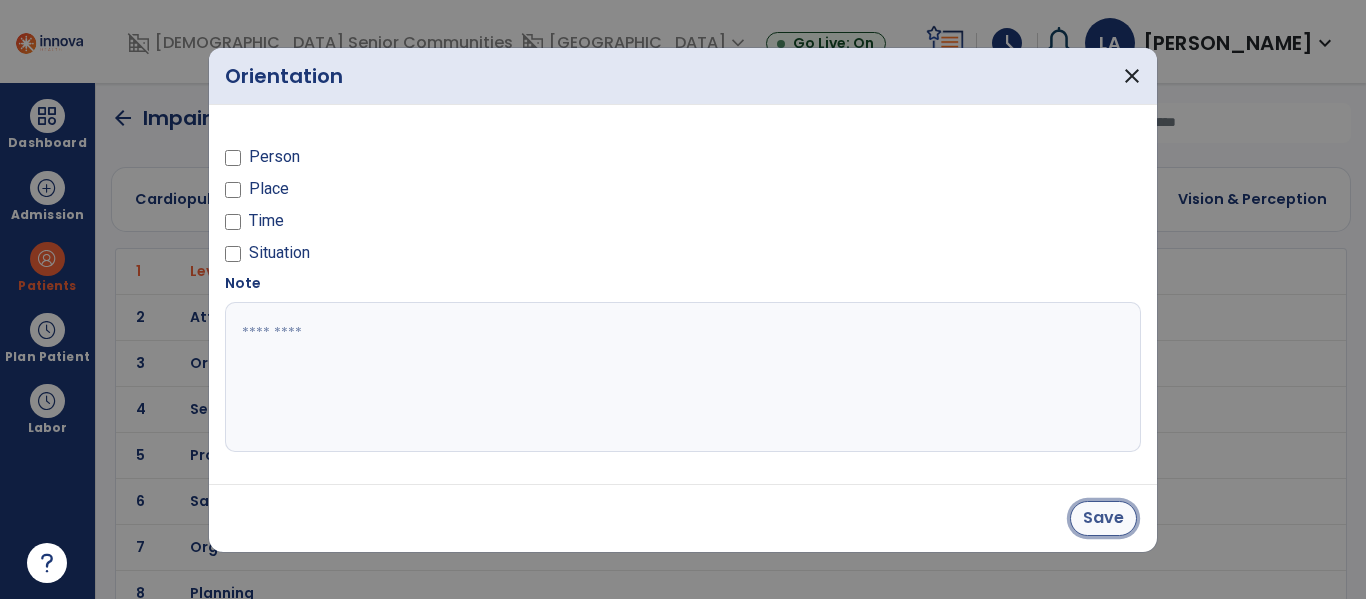 click on "Save" at bounding box center [1103, 518] 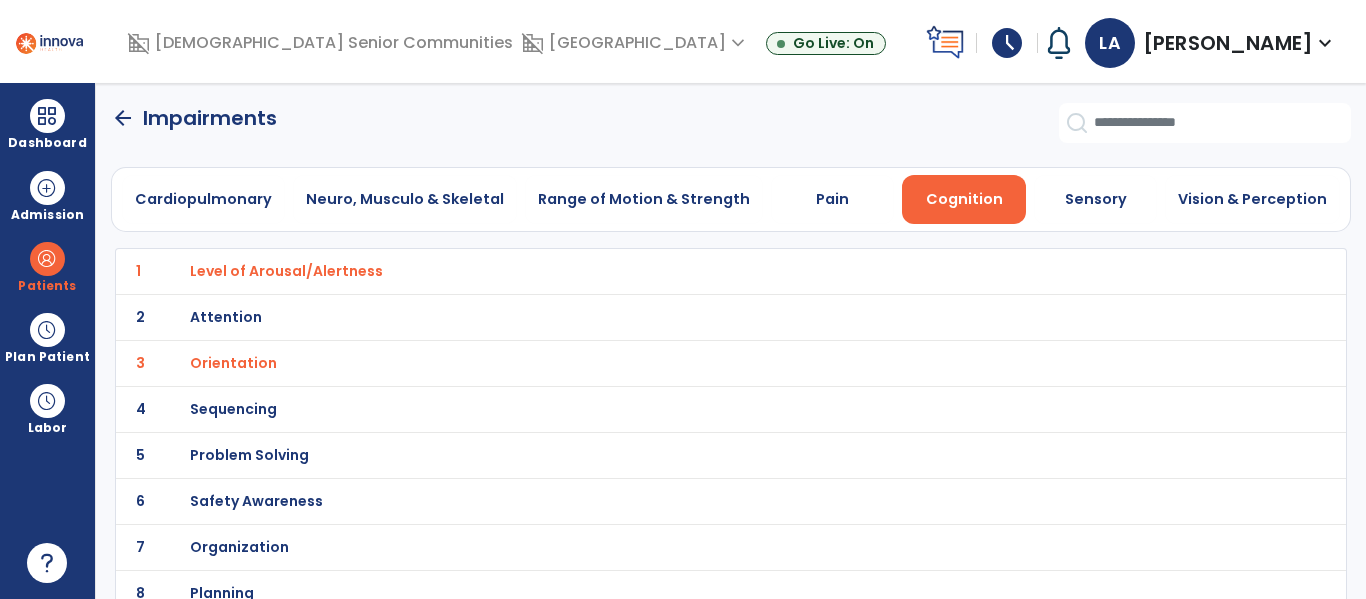 click on "Problem Solving" at bounding box center (286, 271) 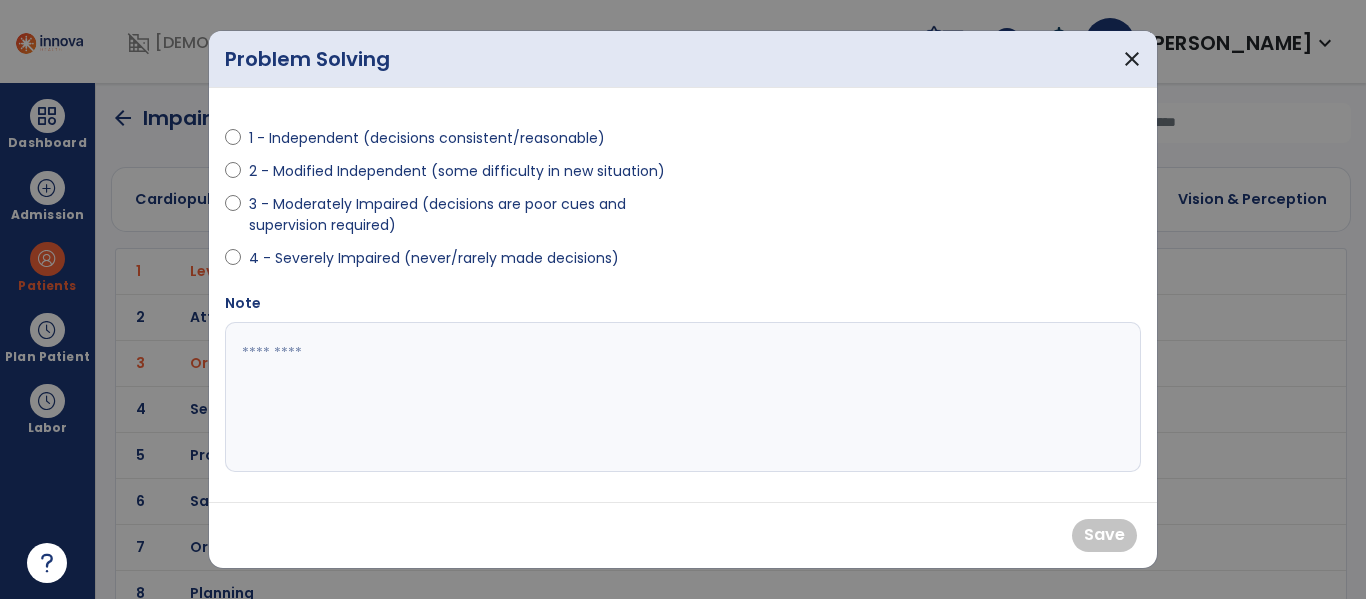 click on "2 - Modified Independent (some difficulty in new situation)" at bounding box center (457, 171) 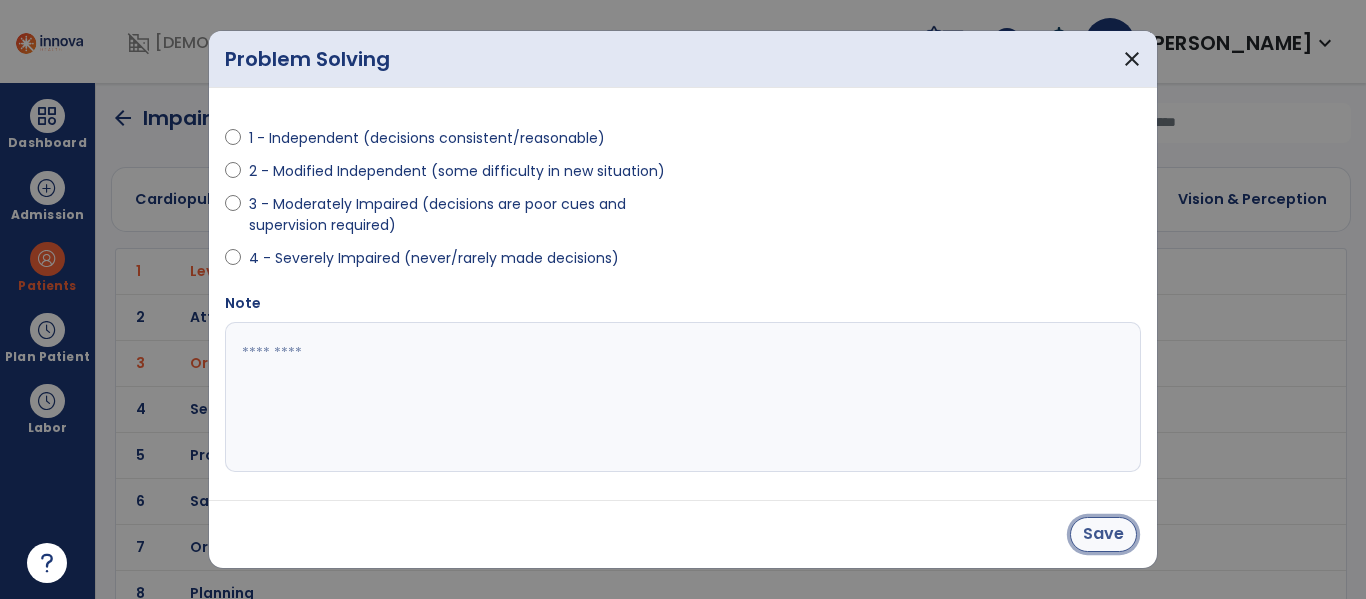 click on "Save" at bounding box center [1103, 534] 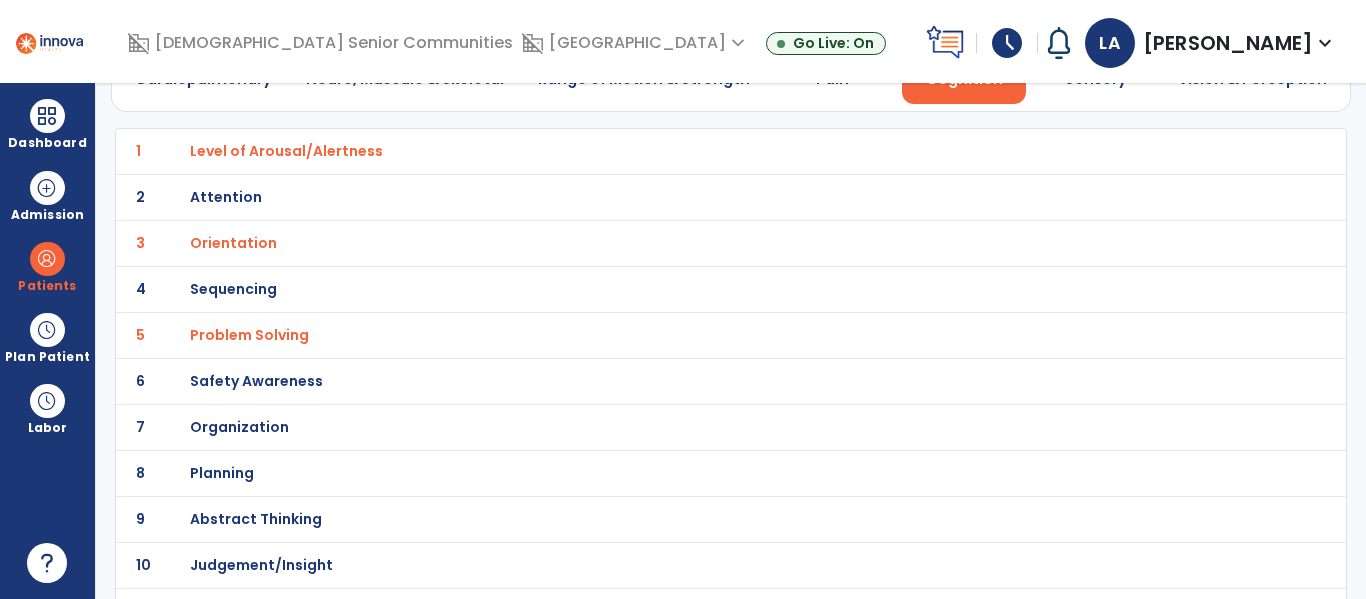 scroll, scrollTop: 160, scrollLeft: 0, axis: vertical 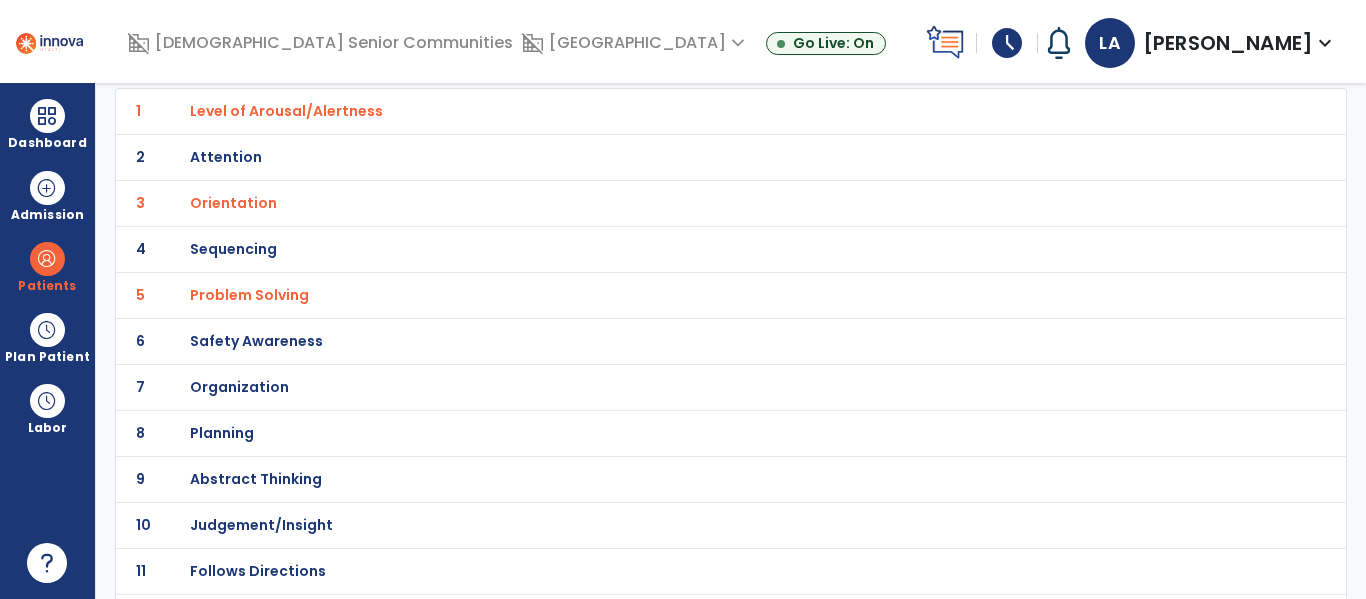 click on "Safety Awareness" at bounding box center [286, 111] 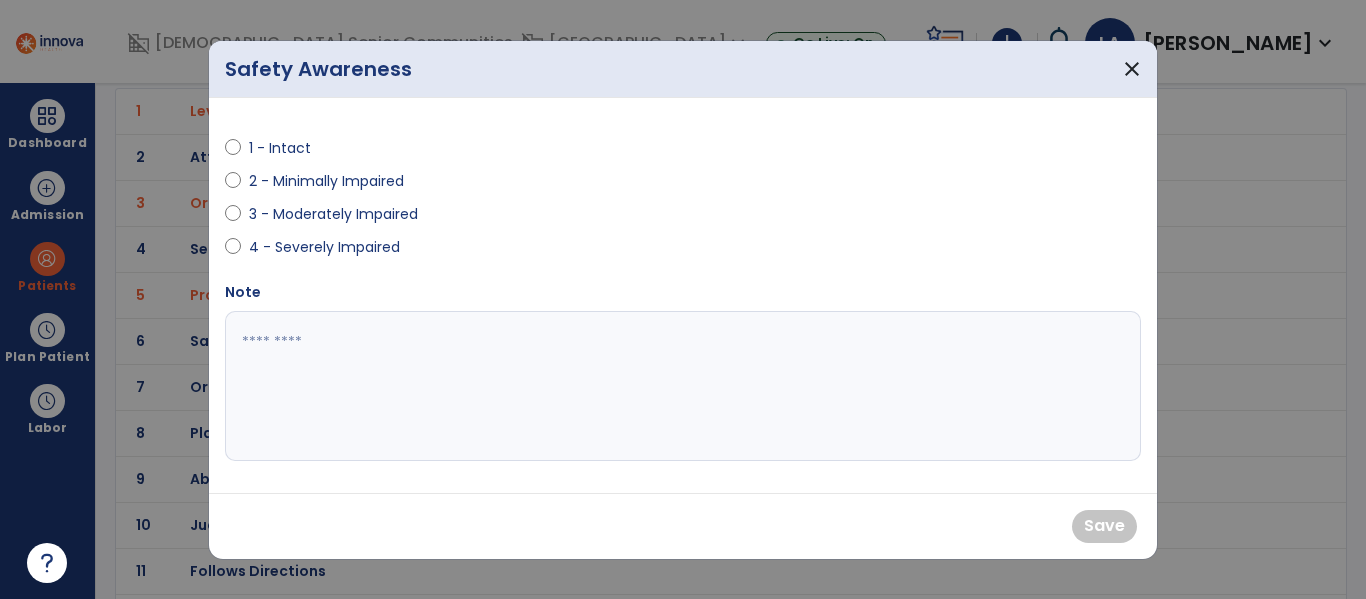 click on "3 - Moderately Impaired" at bounding box center (333, 214) 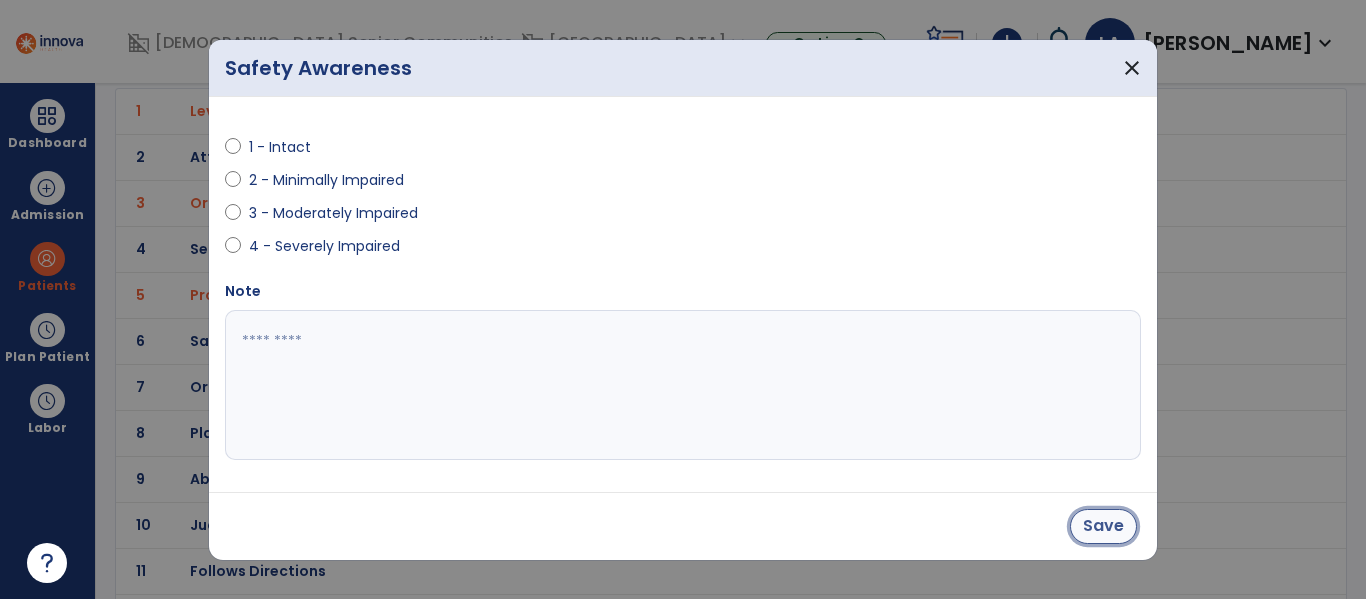 click on "Save" at bounding box center [1103, 526] 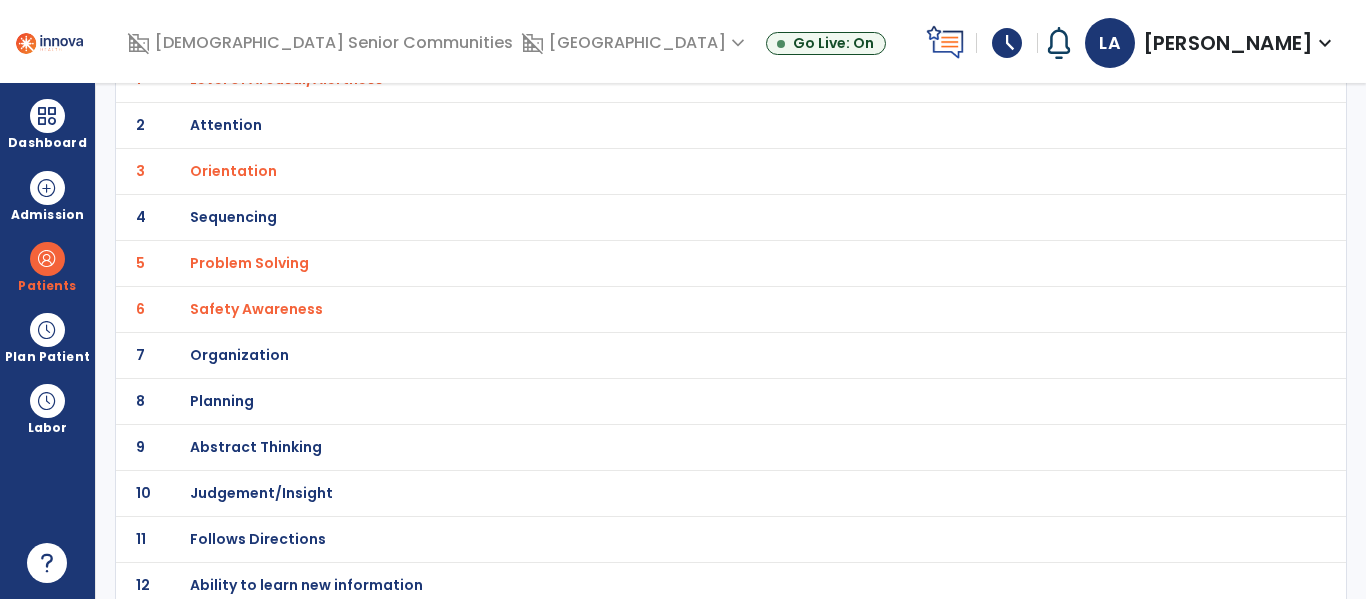 scroll, scrollTop: 212, scrollLeft: 0, axis: vertical 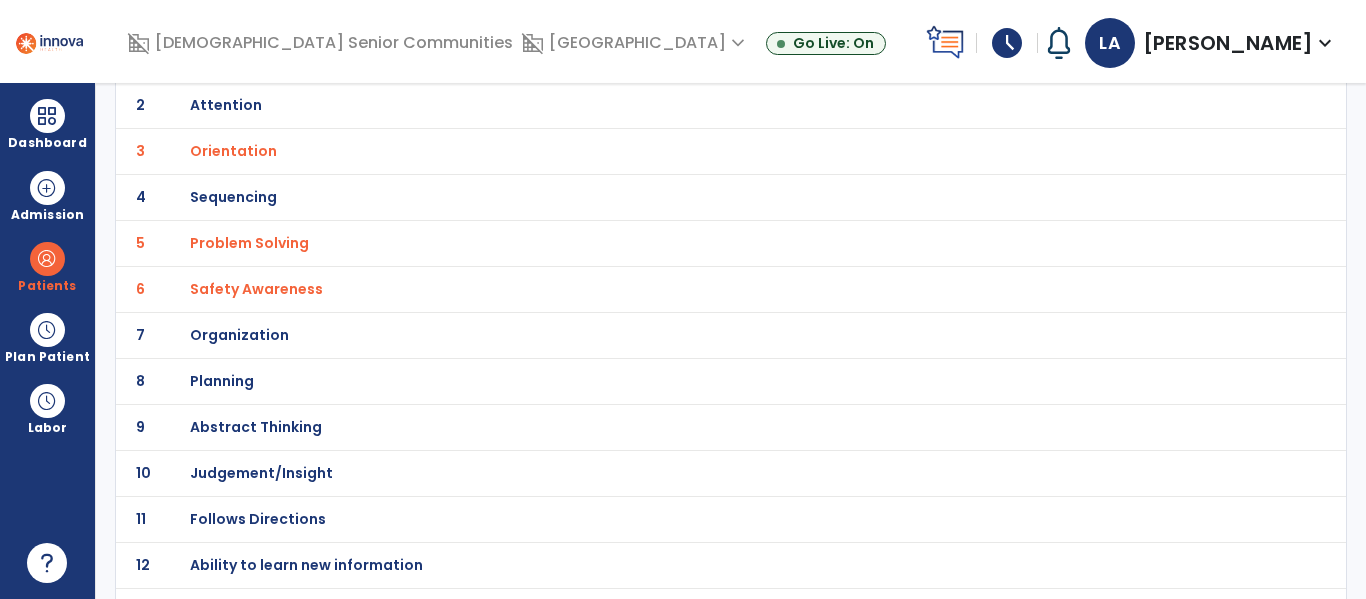 click on "Judgement/Insight" at bounding box center [286, 59] 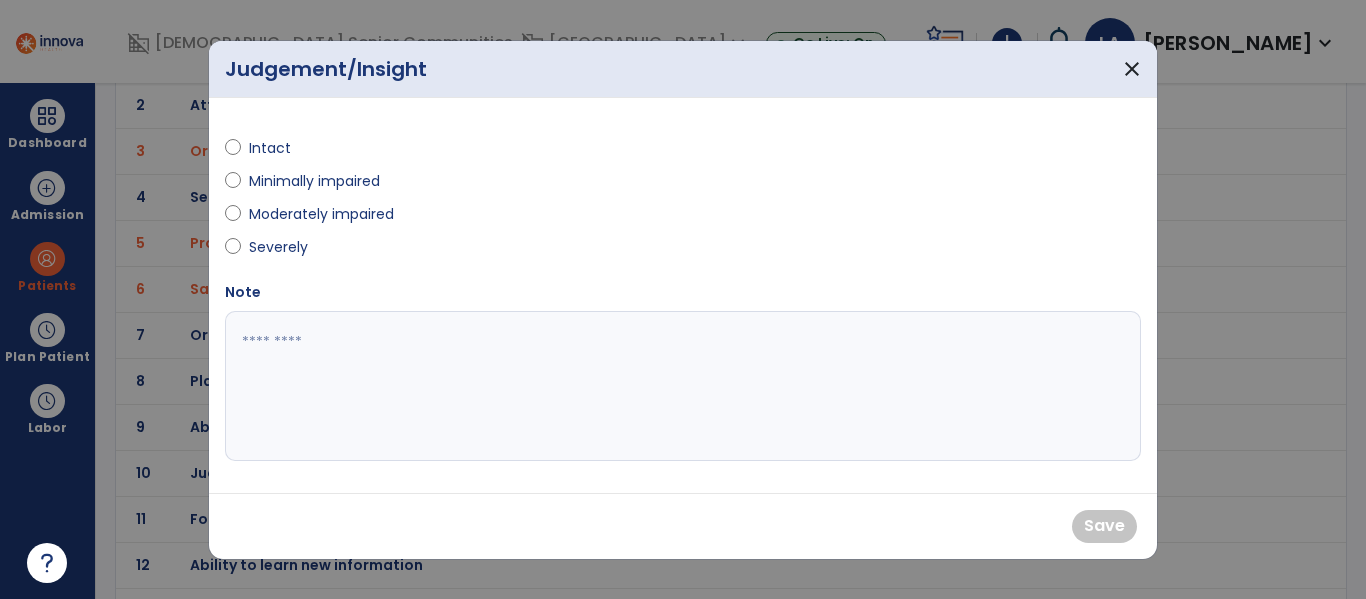 click on "Moderately impaired" at bounding box center [321, 214] 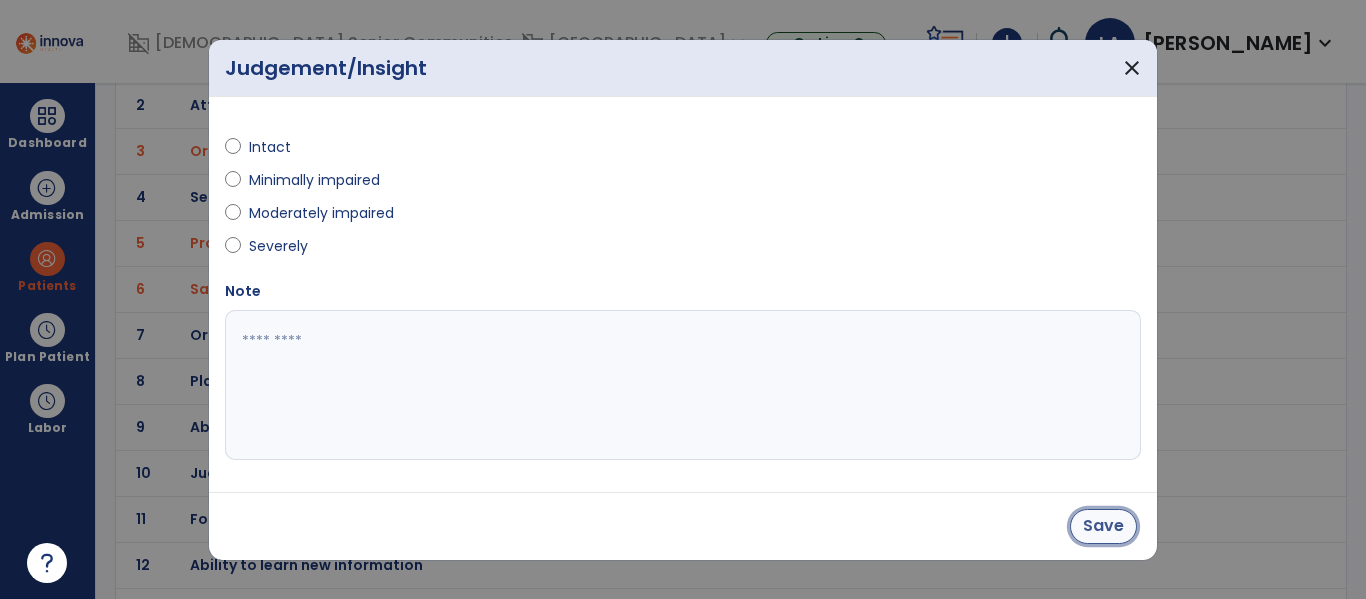 click on "Save" at bounding box center [1103, 526] 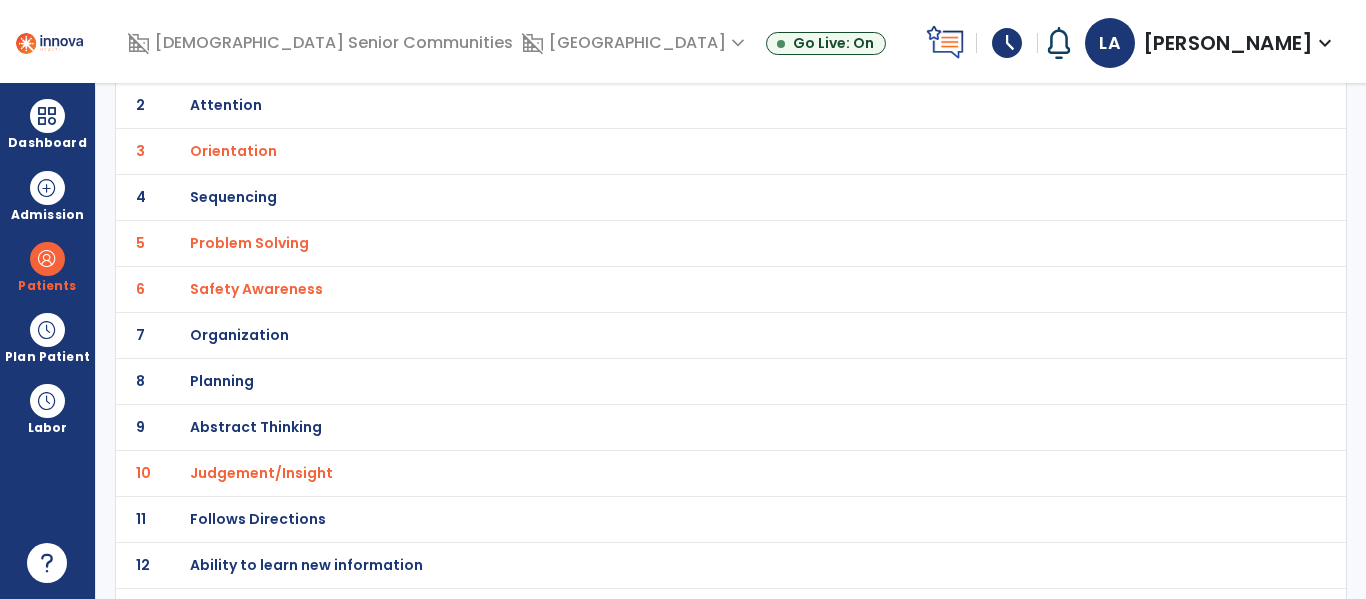 click on "Problem Solving" at bounding box center [286, 59] 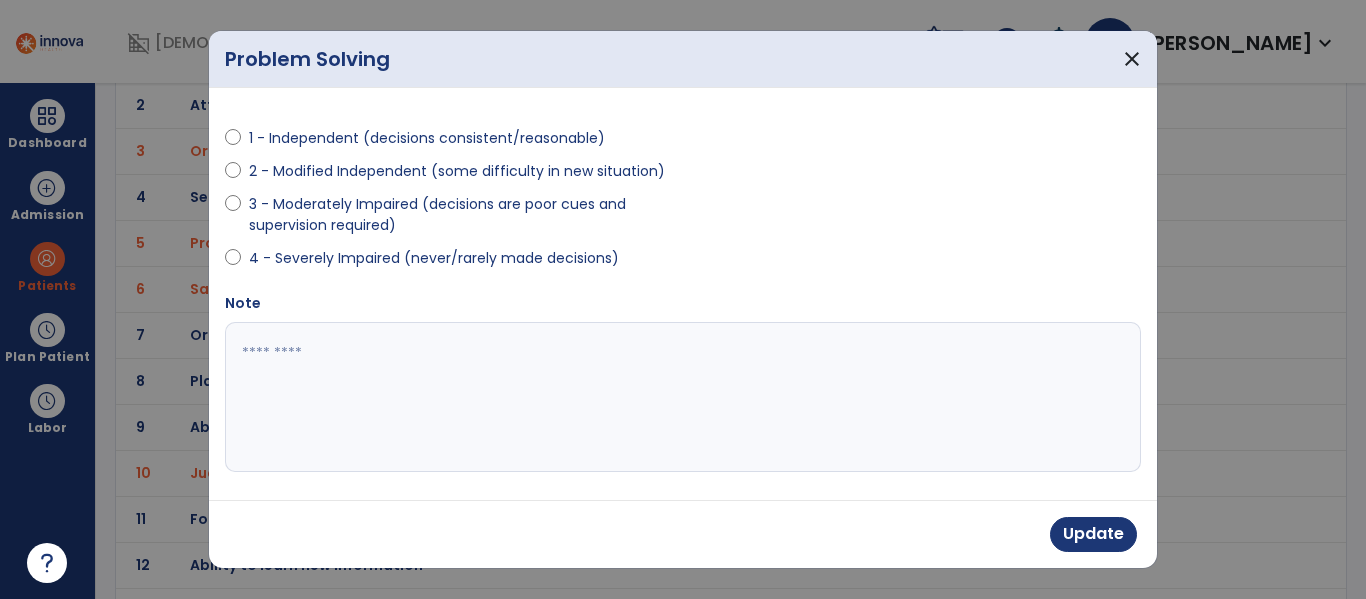 click on "3 - Moderately Impaired (decisions are poor cues and supervision required)" at bounding box center [460, 215] 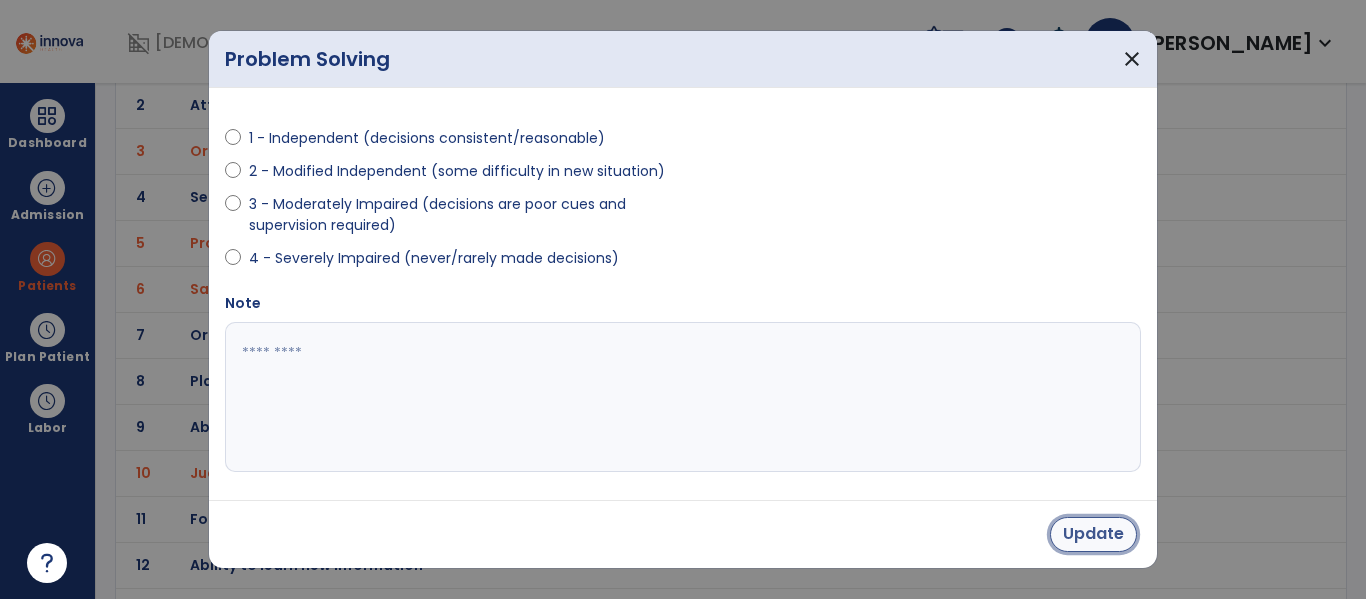 click on "Update" at bounding box center [1093, 534] 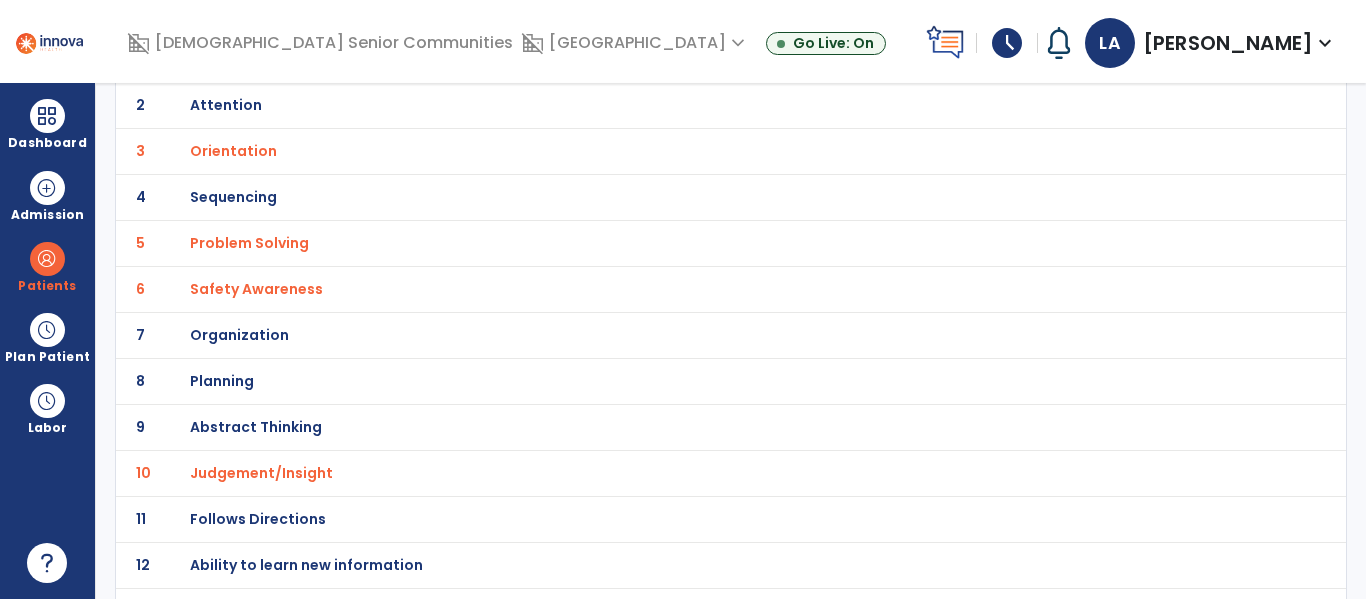 click on "Safety Awareness" at bounding box center [286, 59] 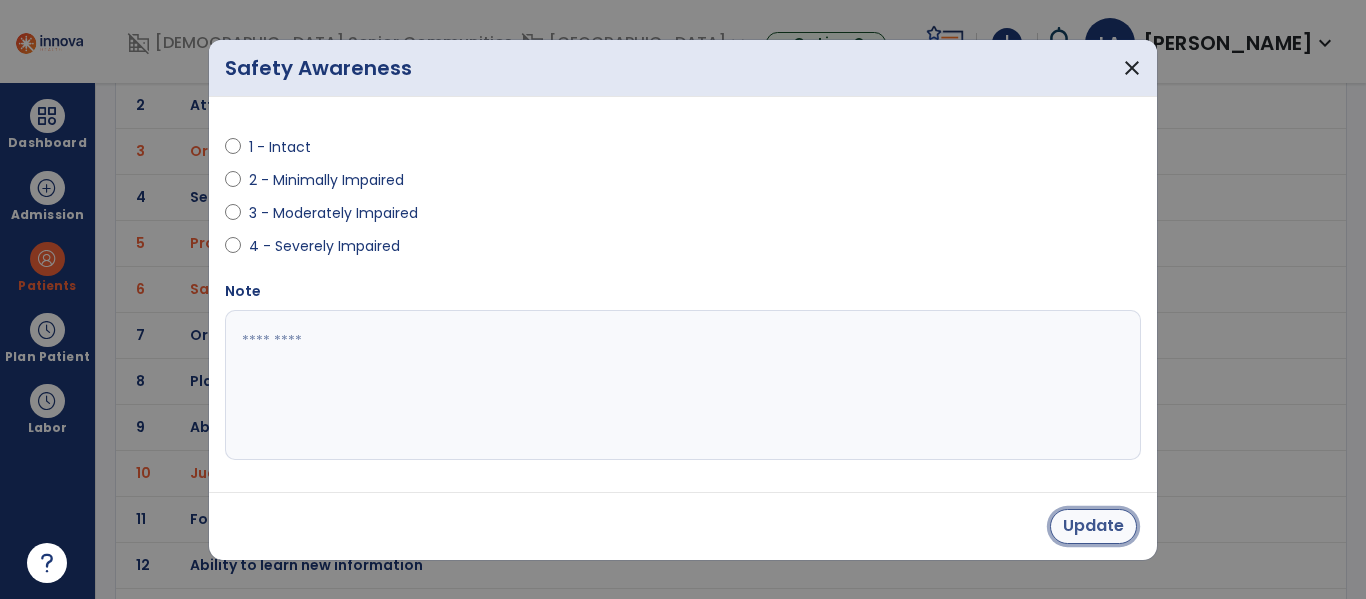 click on "Update" at bounding box center [1093, 526] 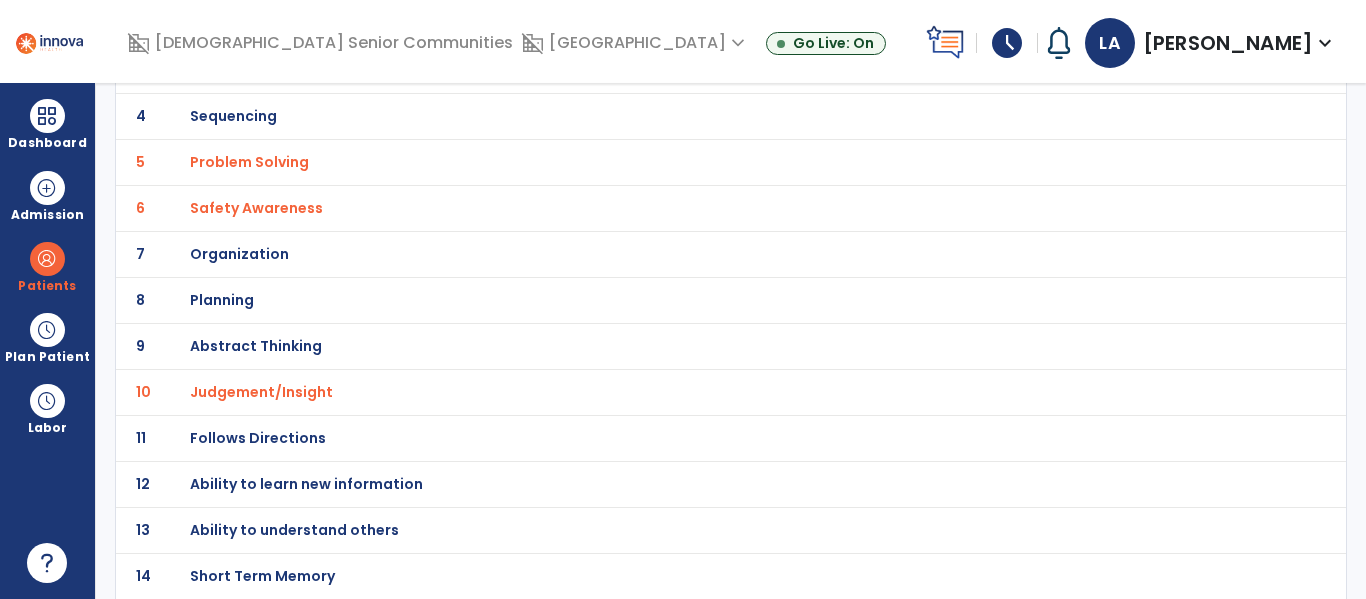 scroll, scrollTop: 340, scrollLeft: 0, axis: vertical 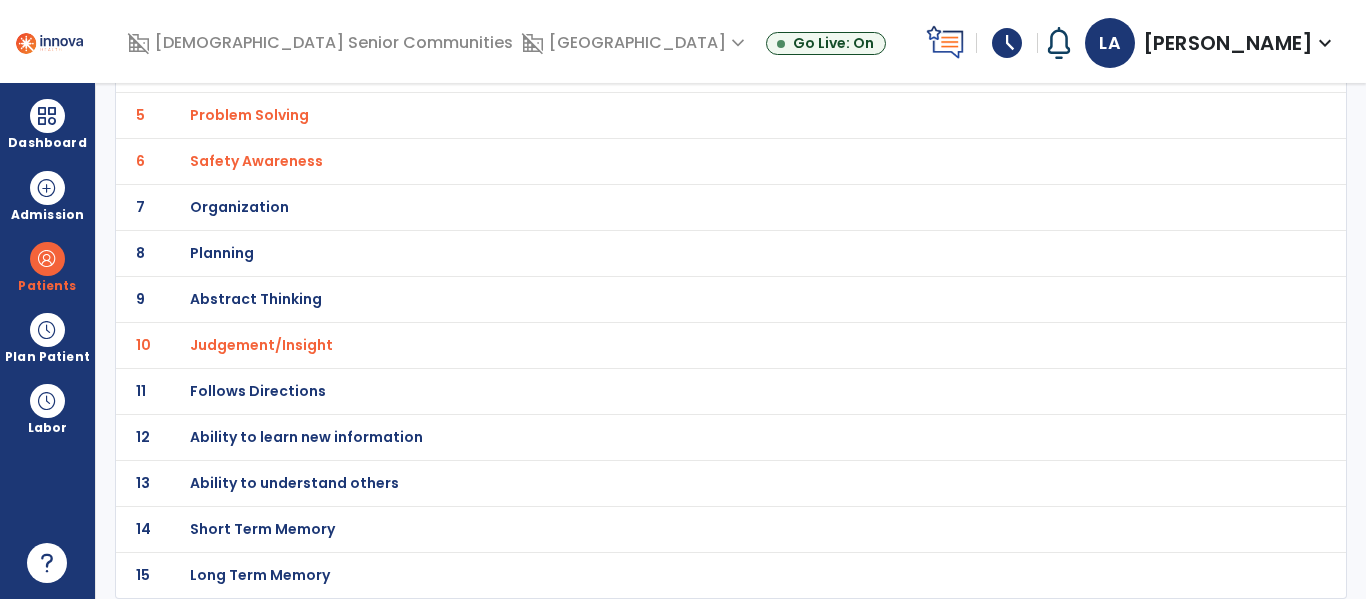 click on "Follows Directions" at bounding box center (286, -69) 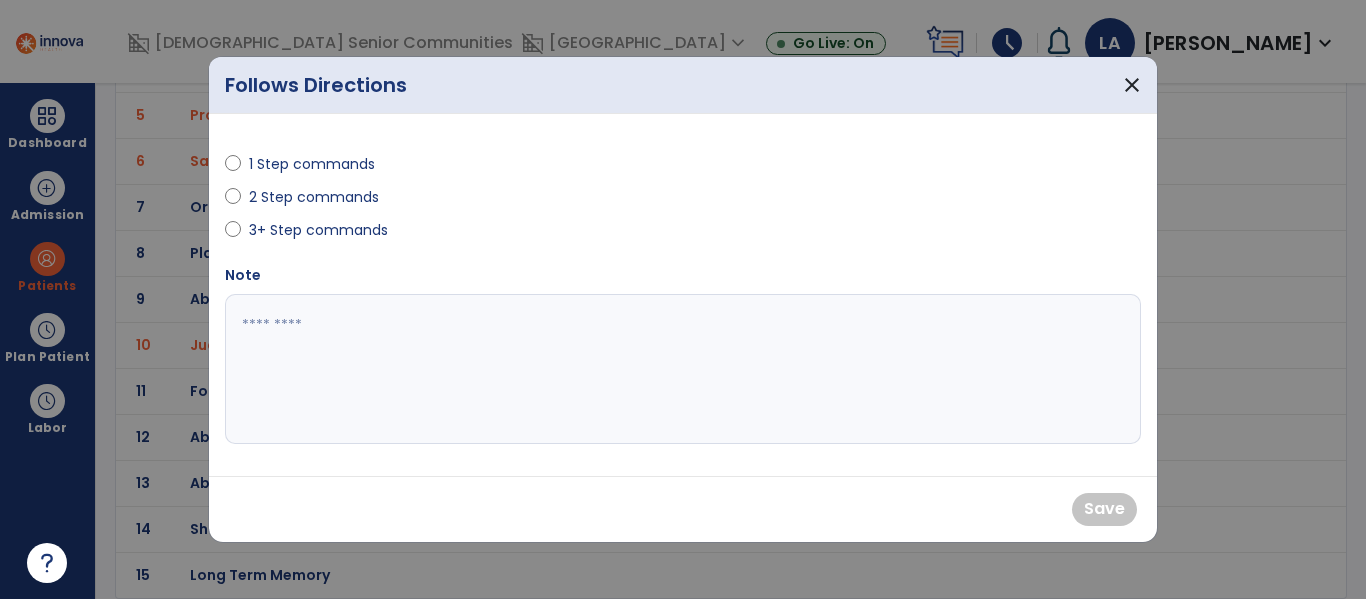 click on "2 Step commands" at bounding box center (314, 197) 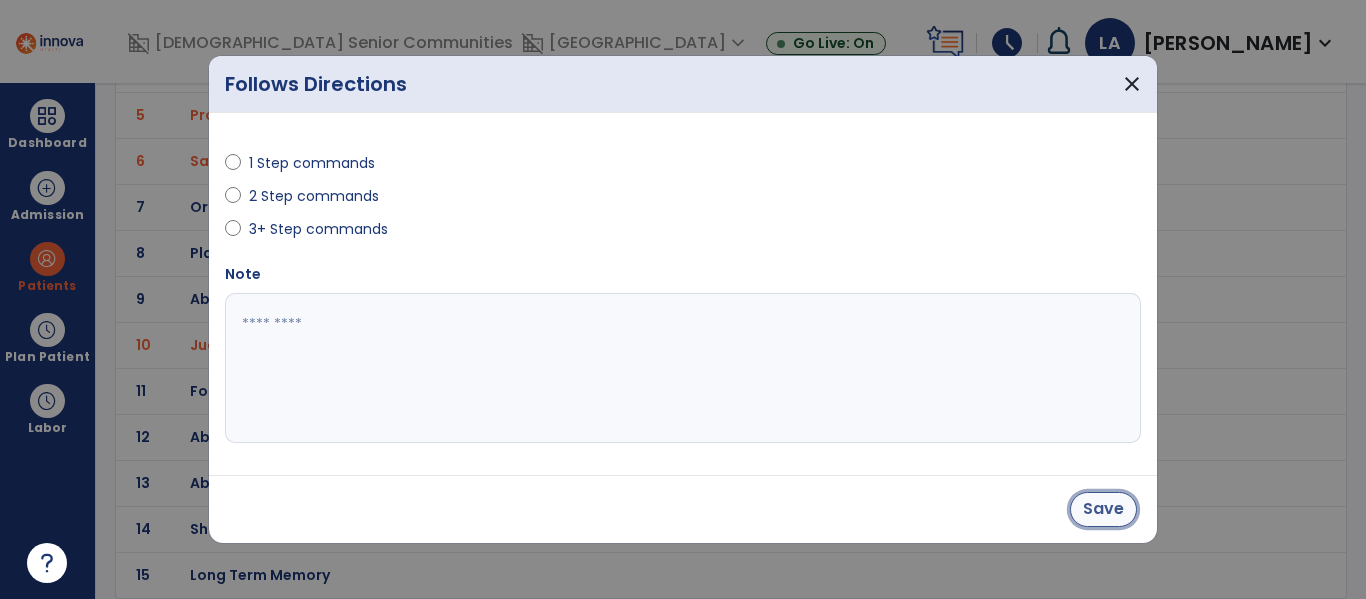 click on "Save" at bounding box center [1103, 509] 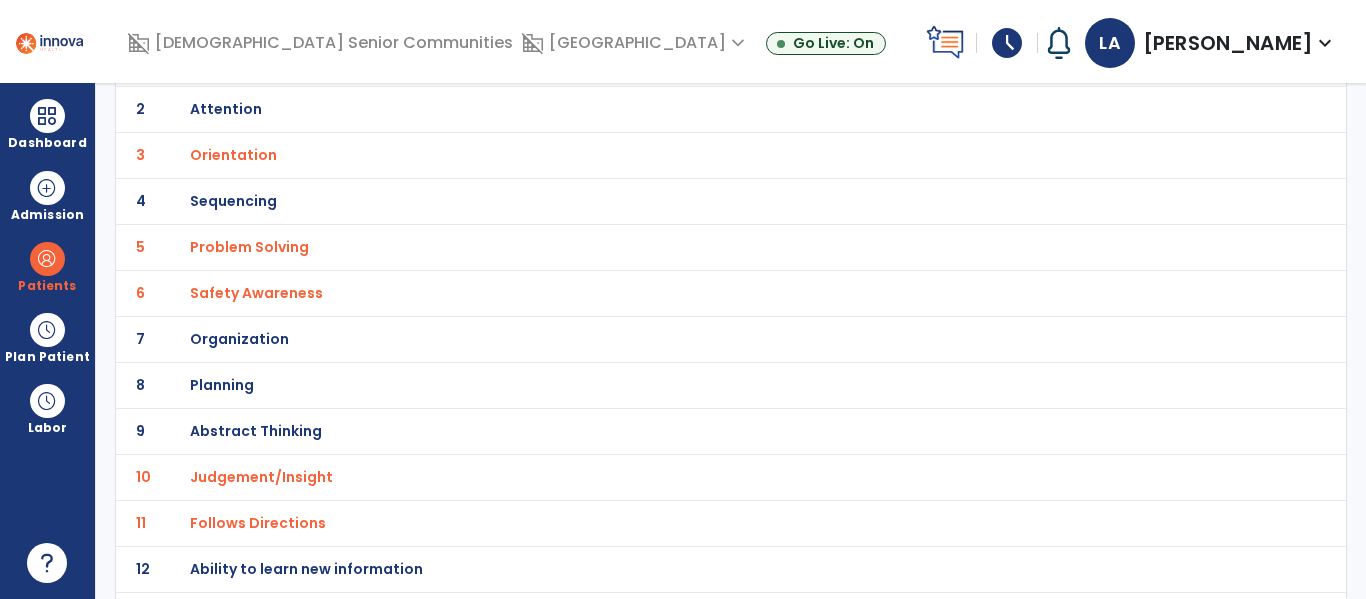 scroll, scrollTop: 0, scrollLeft: 0, axis: both 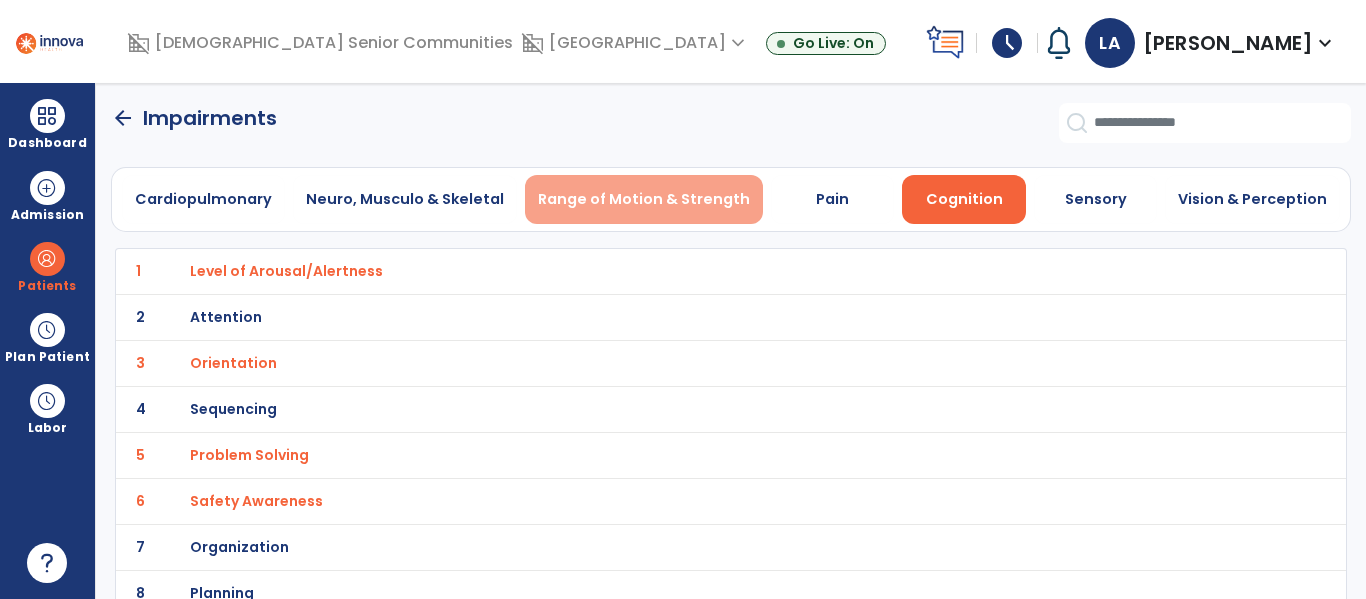 click on "Range of Motion & Strength" at bounding box center [644, 199] 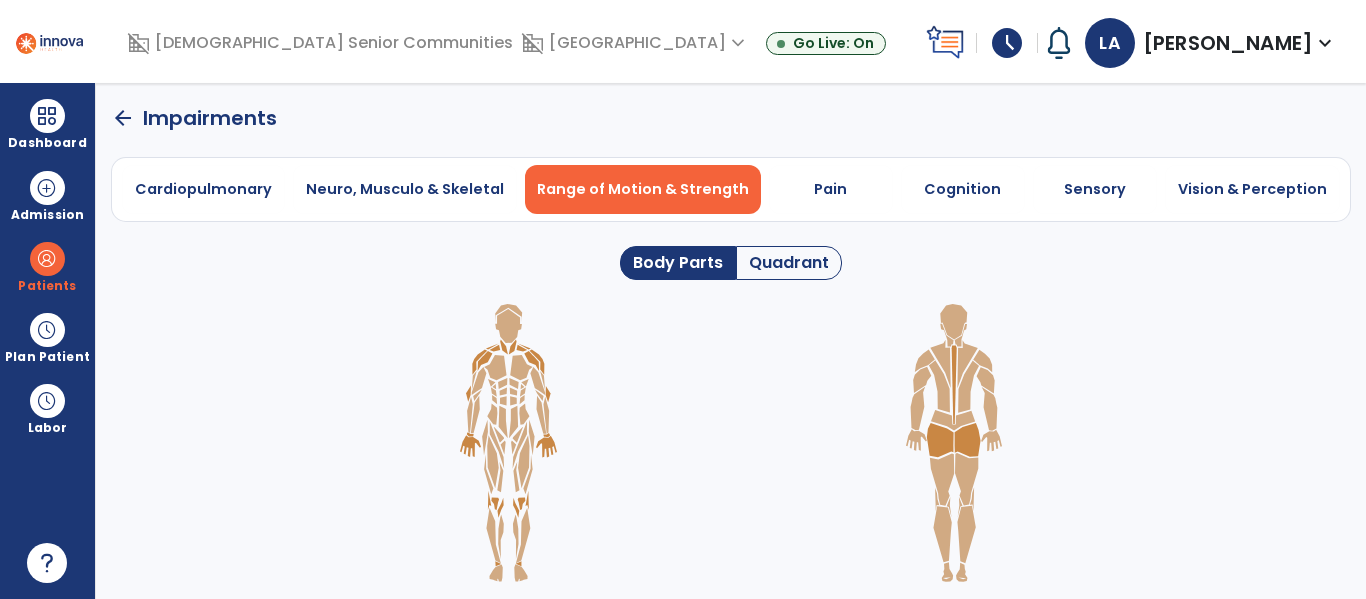 click on "Quadrant" 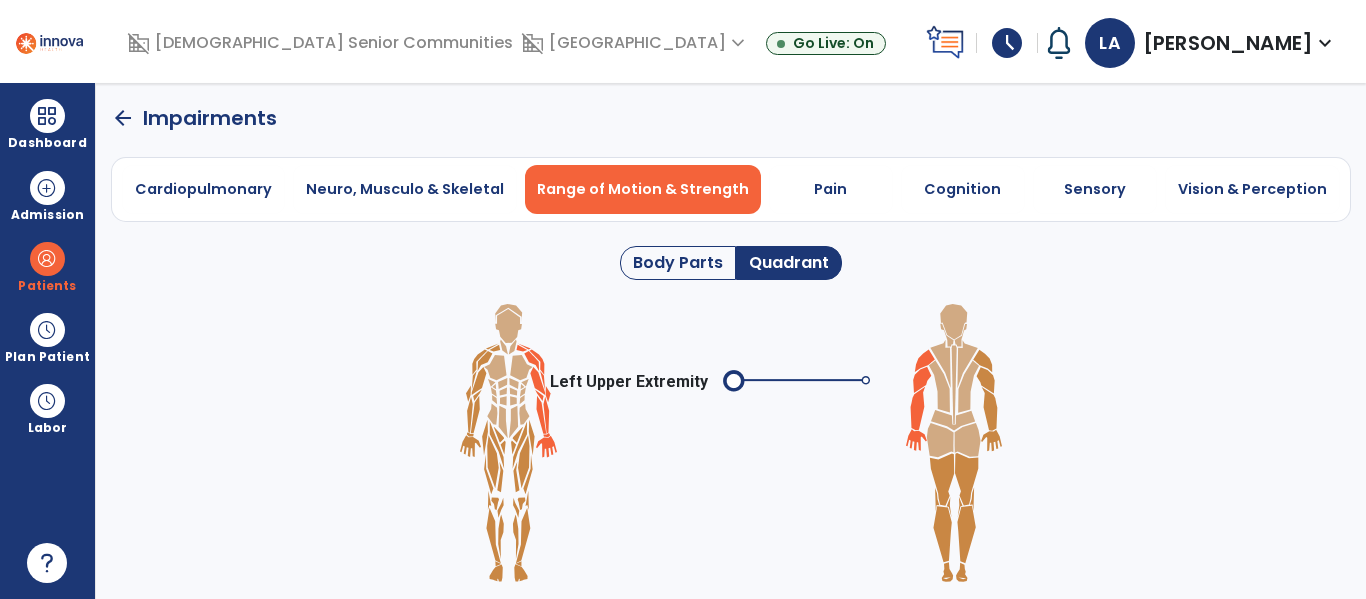 click 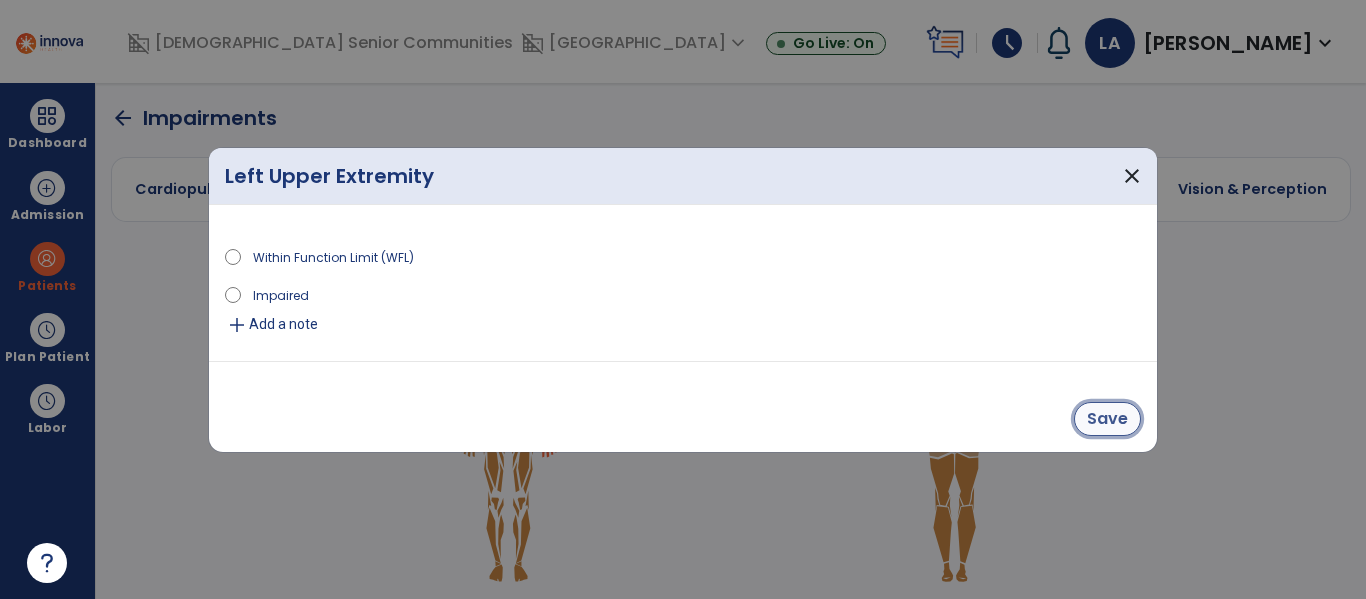 click on "Save" at bounding box center [1107, 419] 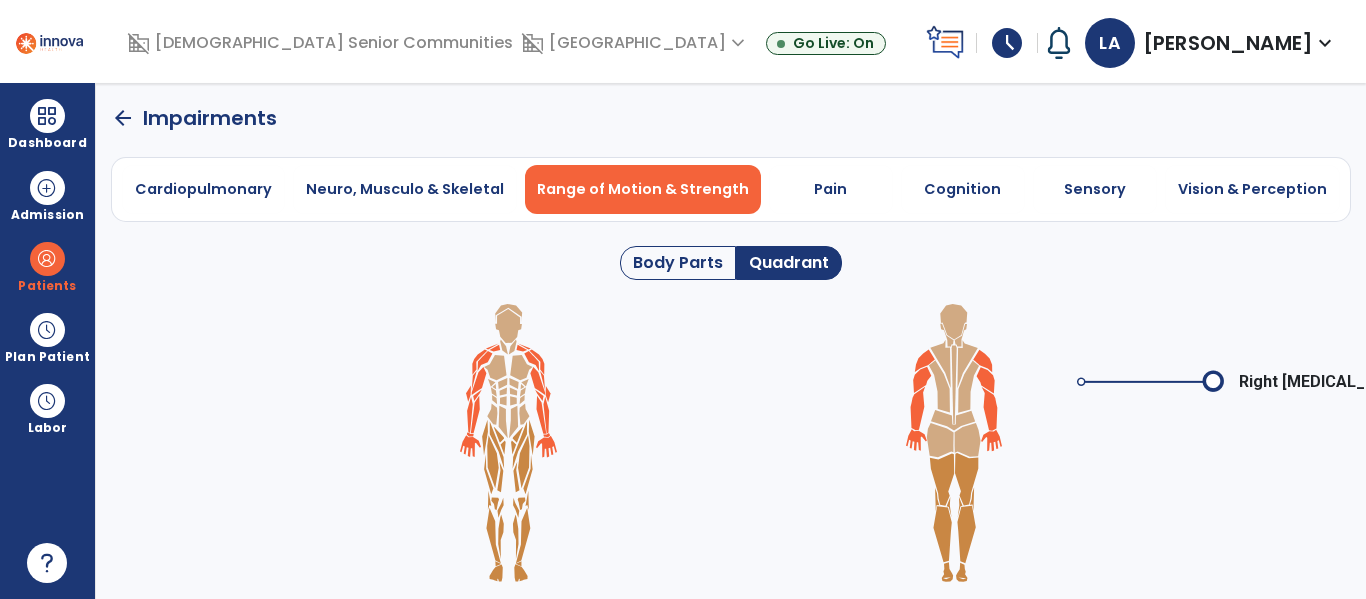 click 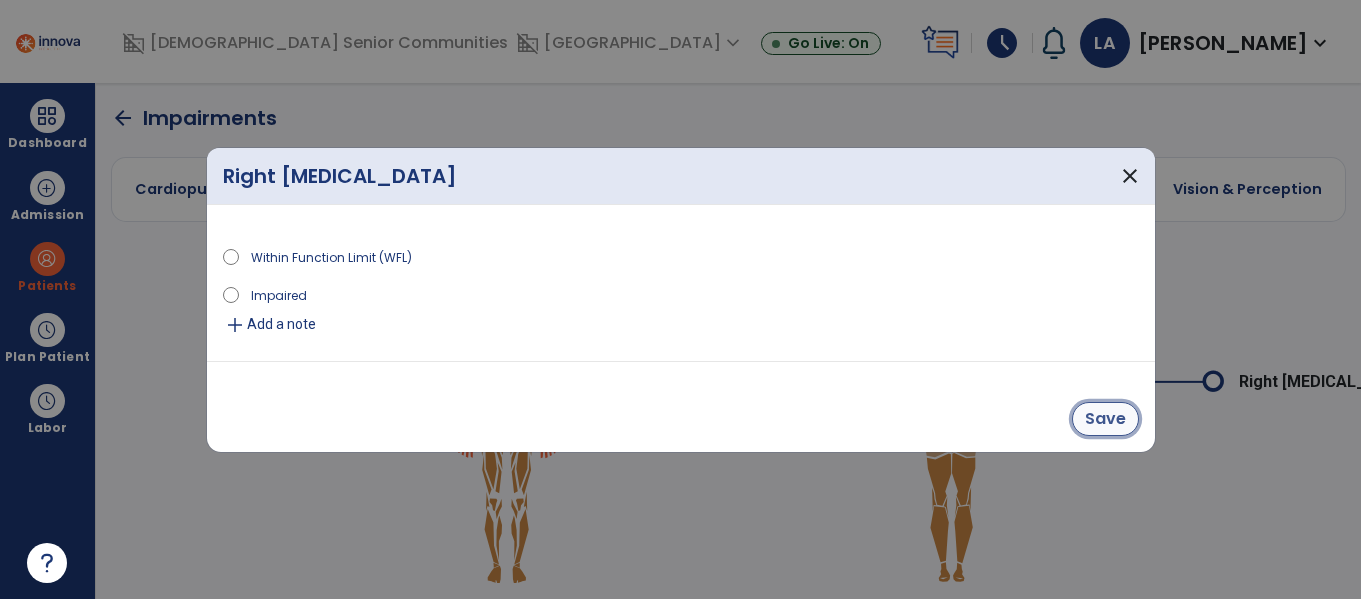 click on "Save" at bounding box center [1105, 419] 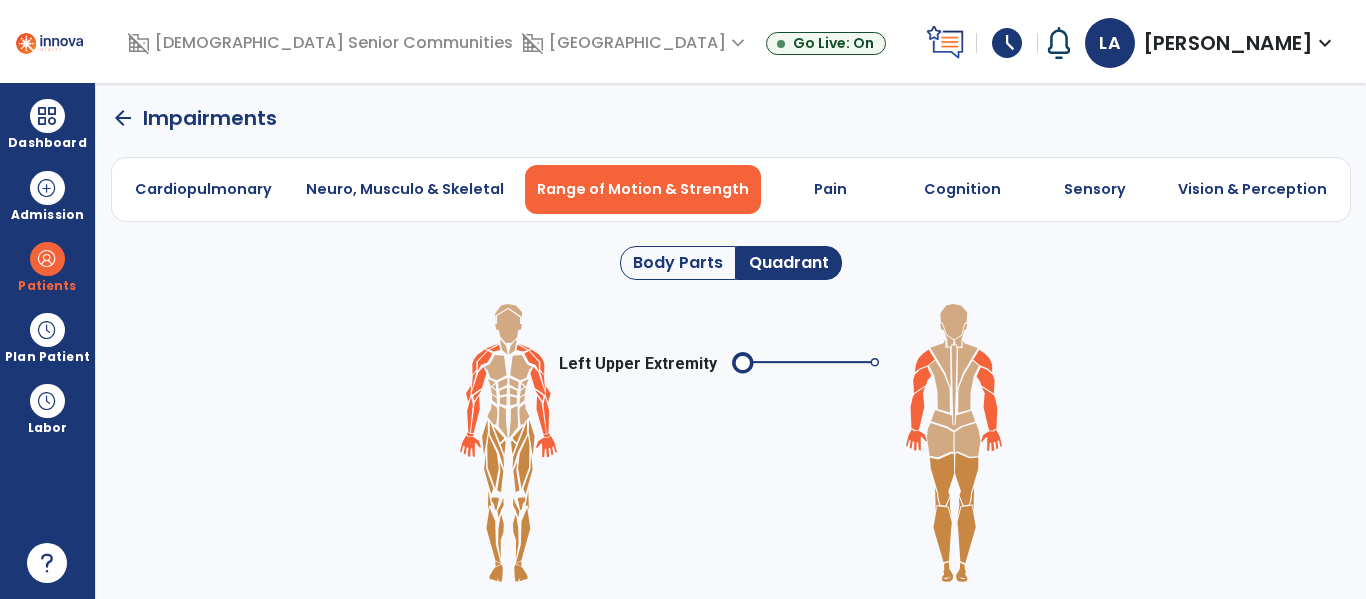 click on "arrow_back" 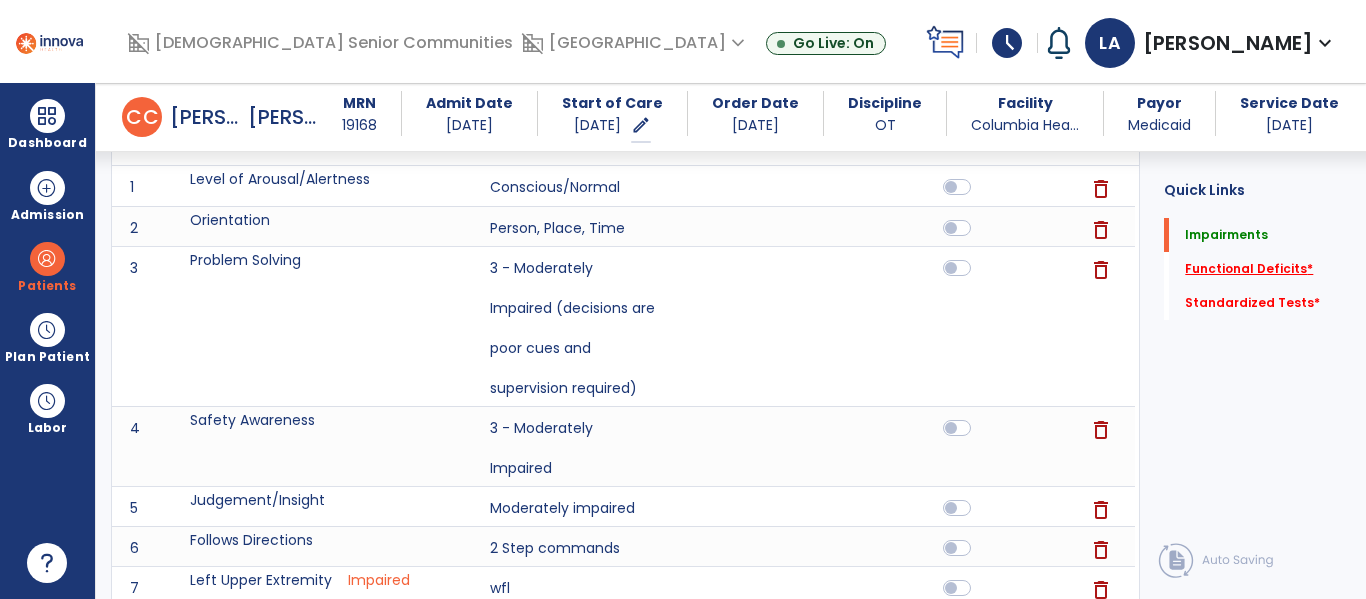 click on "Functional Deficits   *" 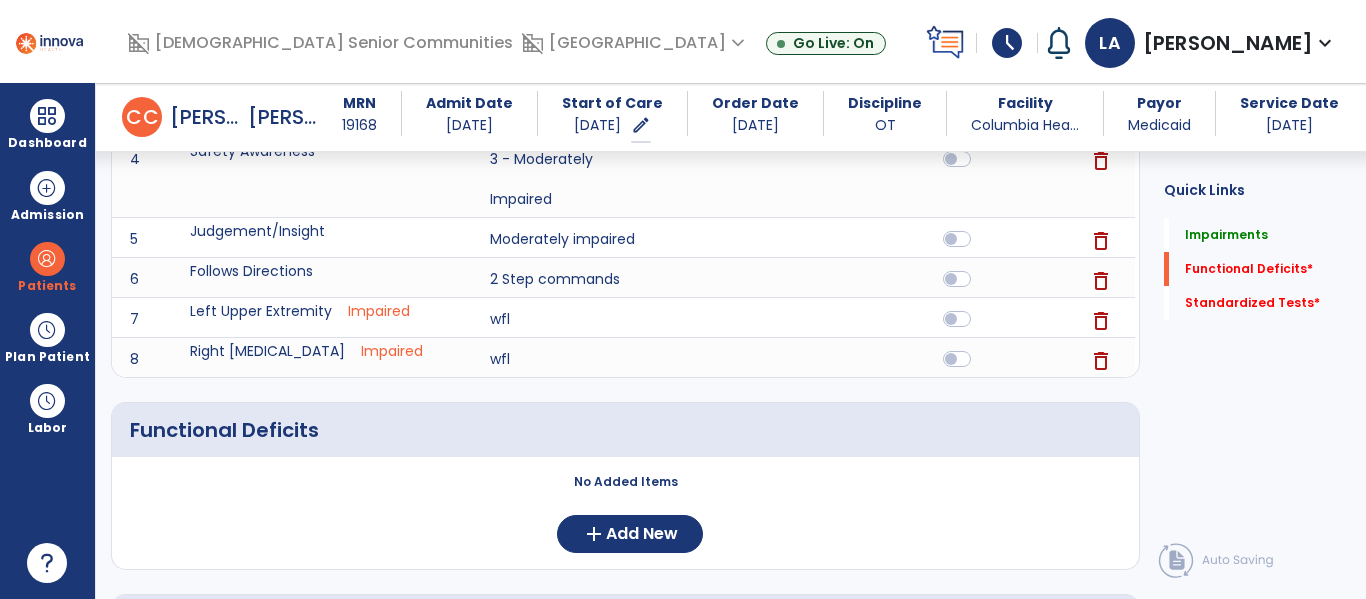 scroll, scrollTop: 692, scrollLeft: 0, axis: vertical 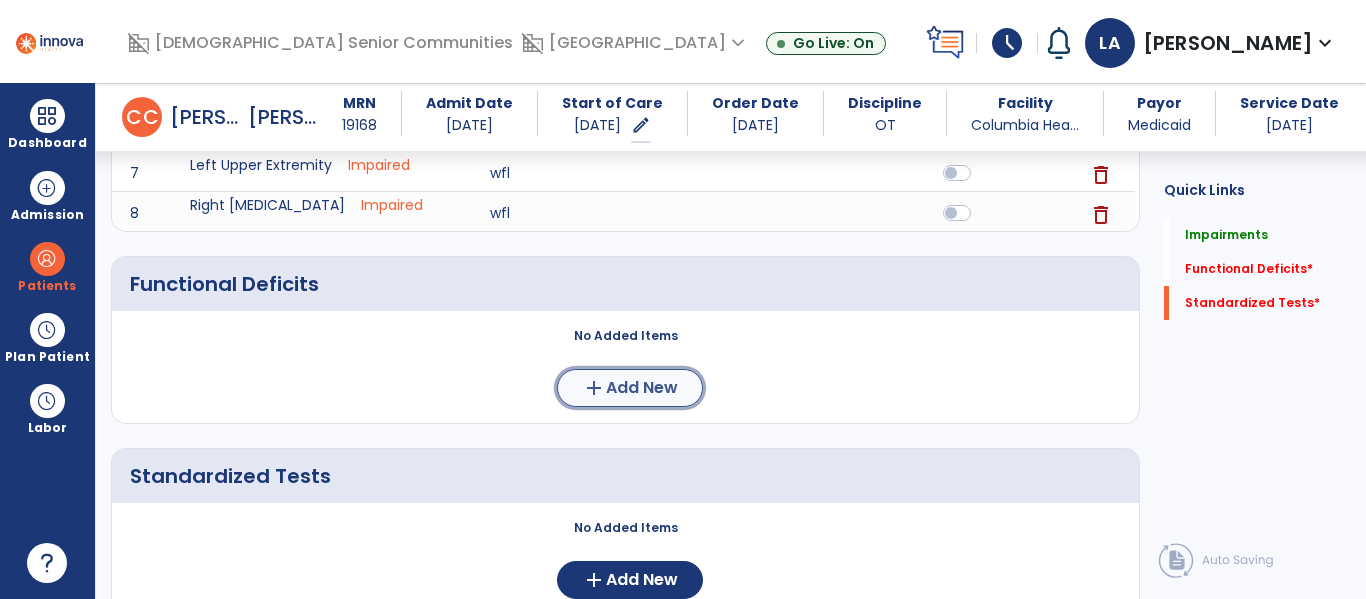 click on "Add New" 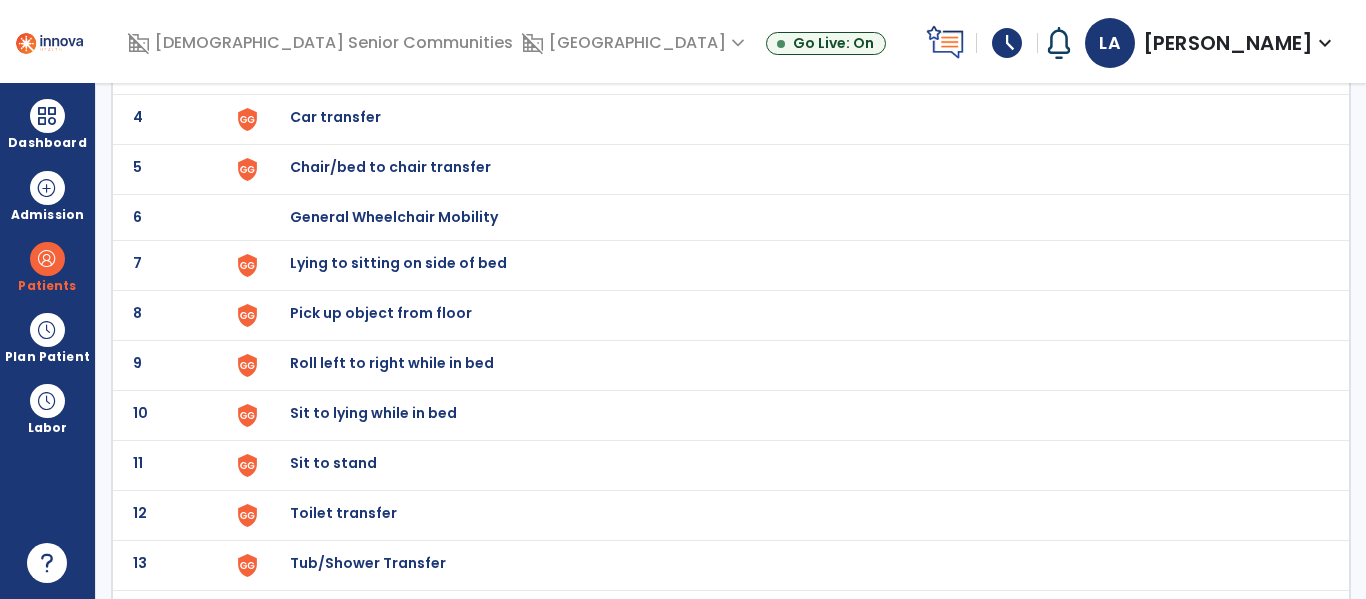 scroll, scrollTop: 294, scrollLeft: 0, axis: vertical 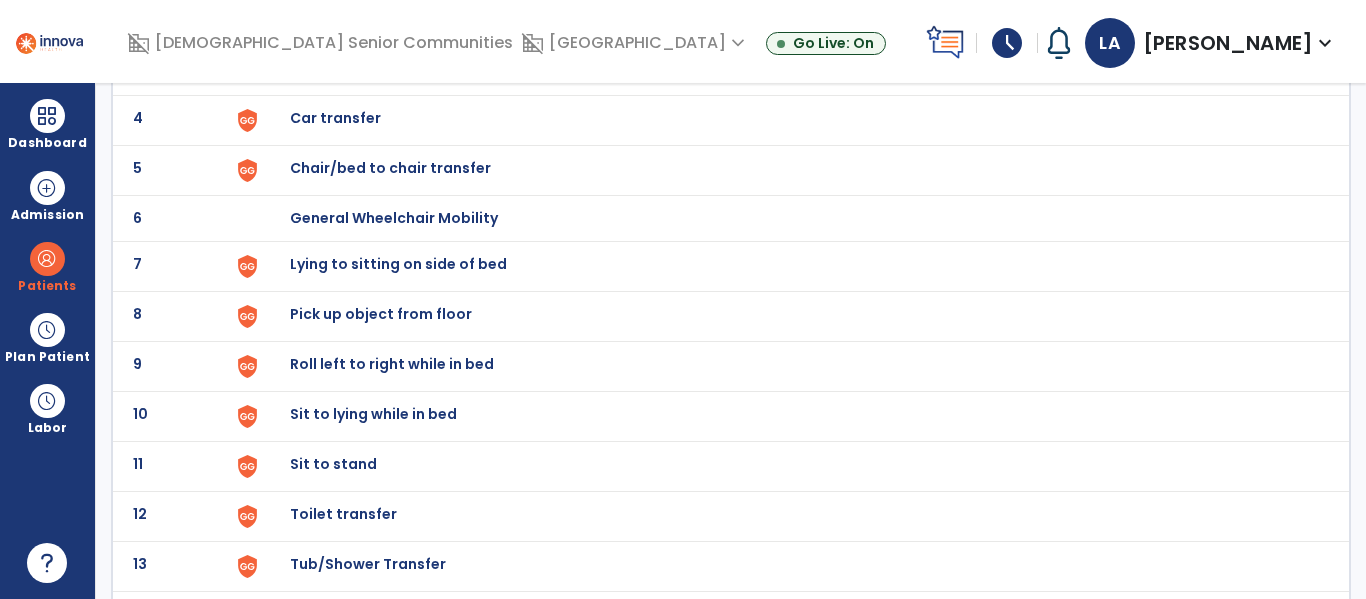 click on "Lying to sitting on side of bed" at bounding box center (336, -32) 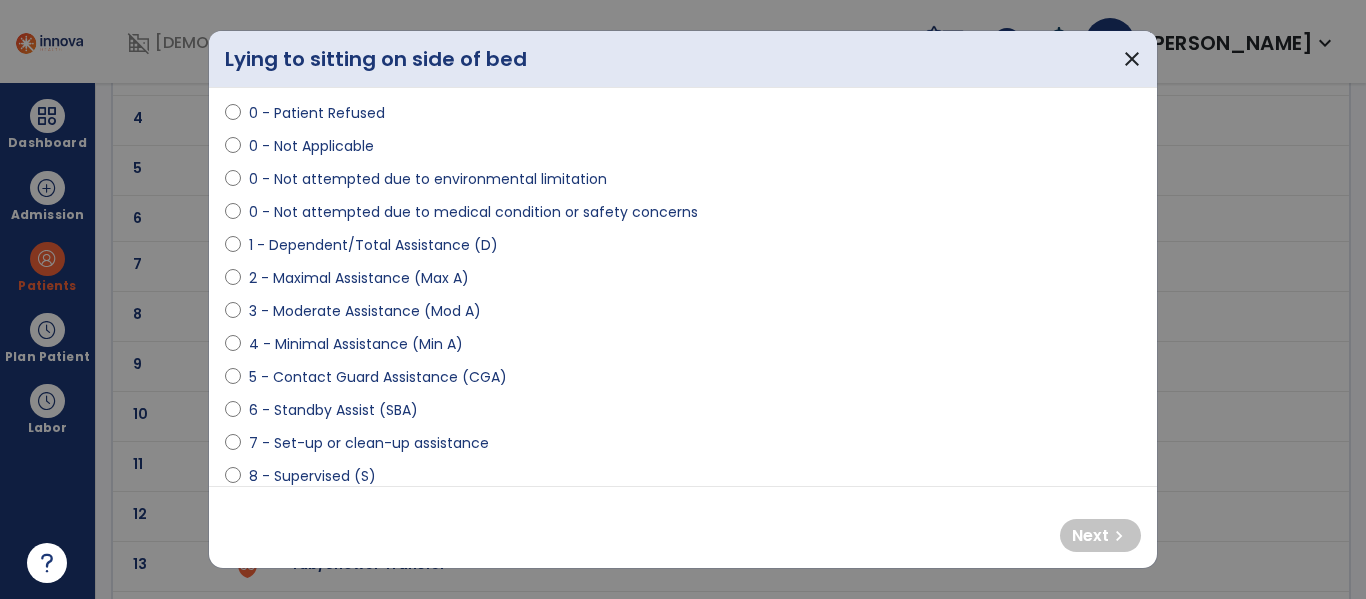 scroll, scrollTop: 406, scrollLeft: 0, axis: vertical 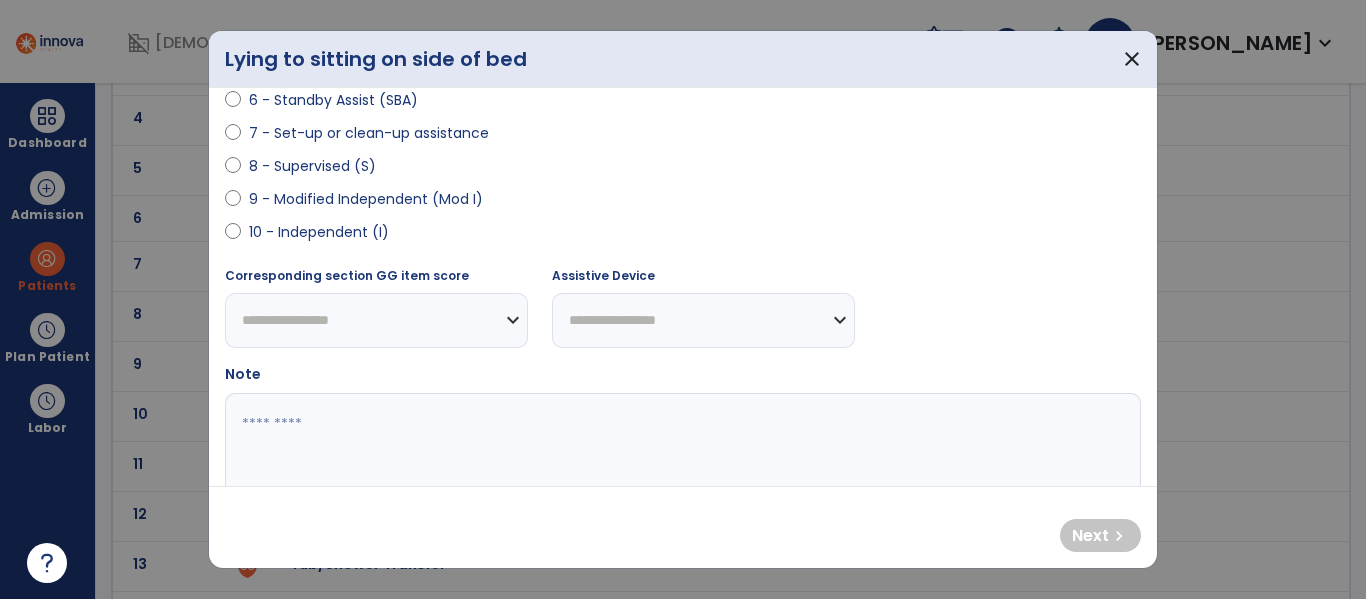 click on "9 - Modified Independent (Mod I)" at bounding box center (366, 199) 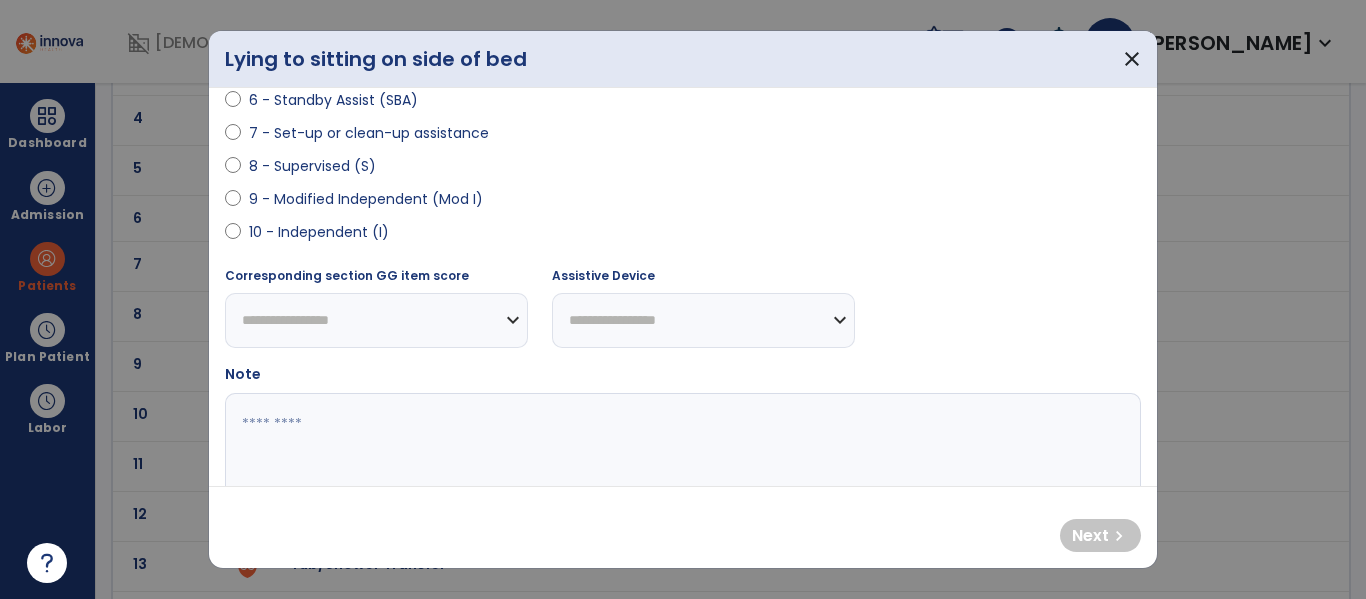 select on "**********" 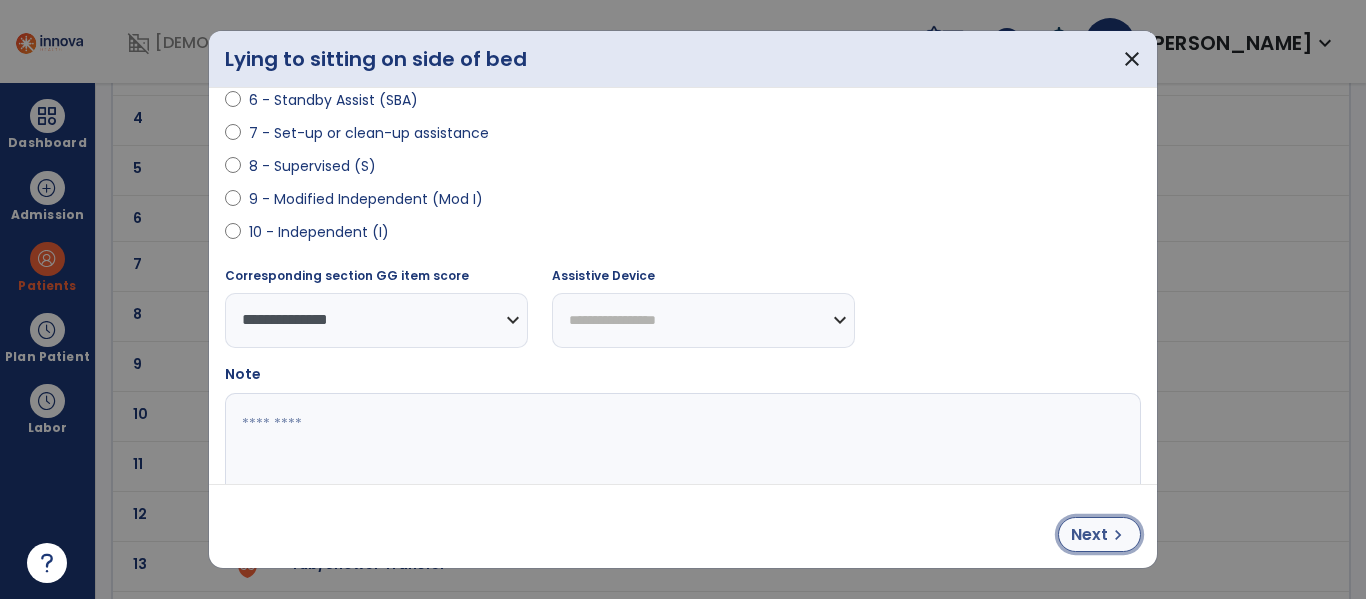 click on "chevron_right" at bounding box center (1118, 535) 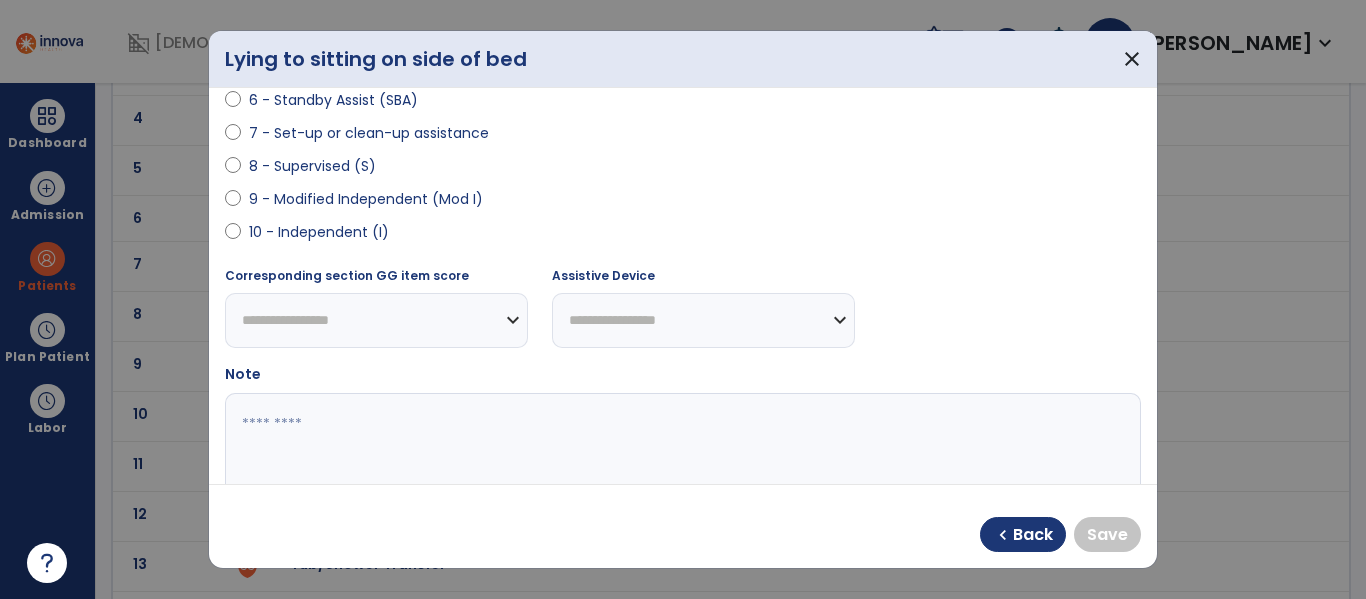 click on "9 - Modified Independent (Mod I)" at bounding box center [366, 199] 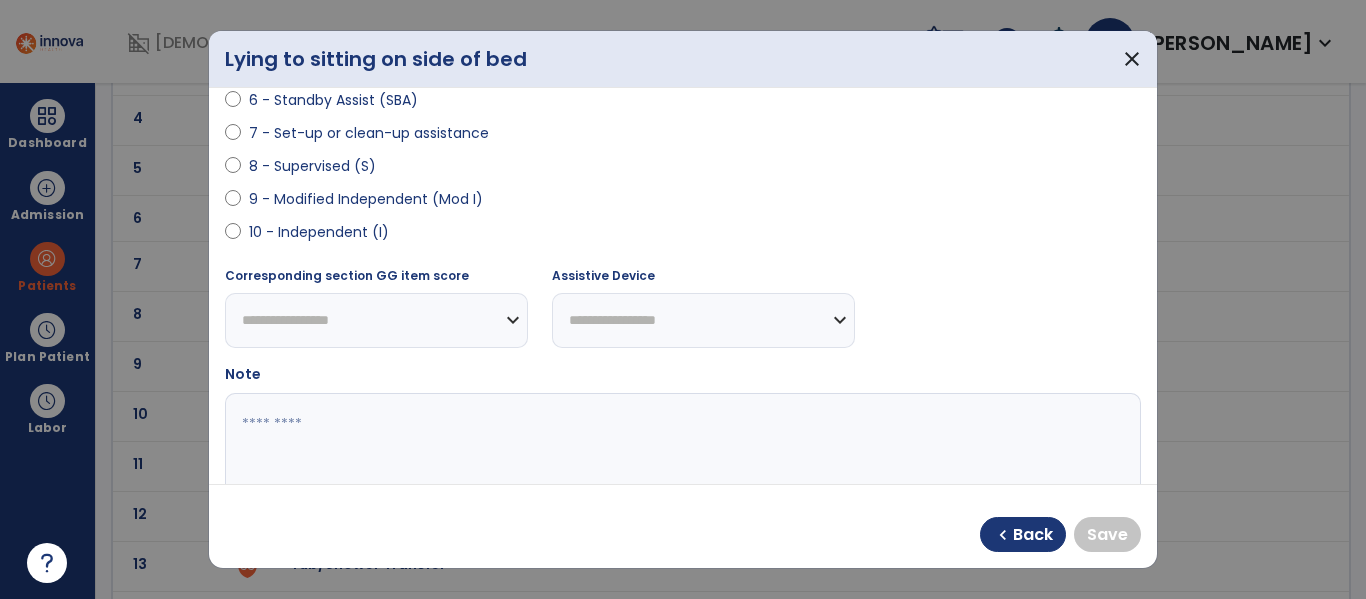 select on "**********" 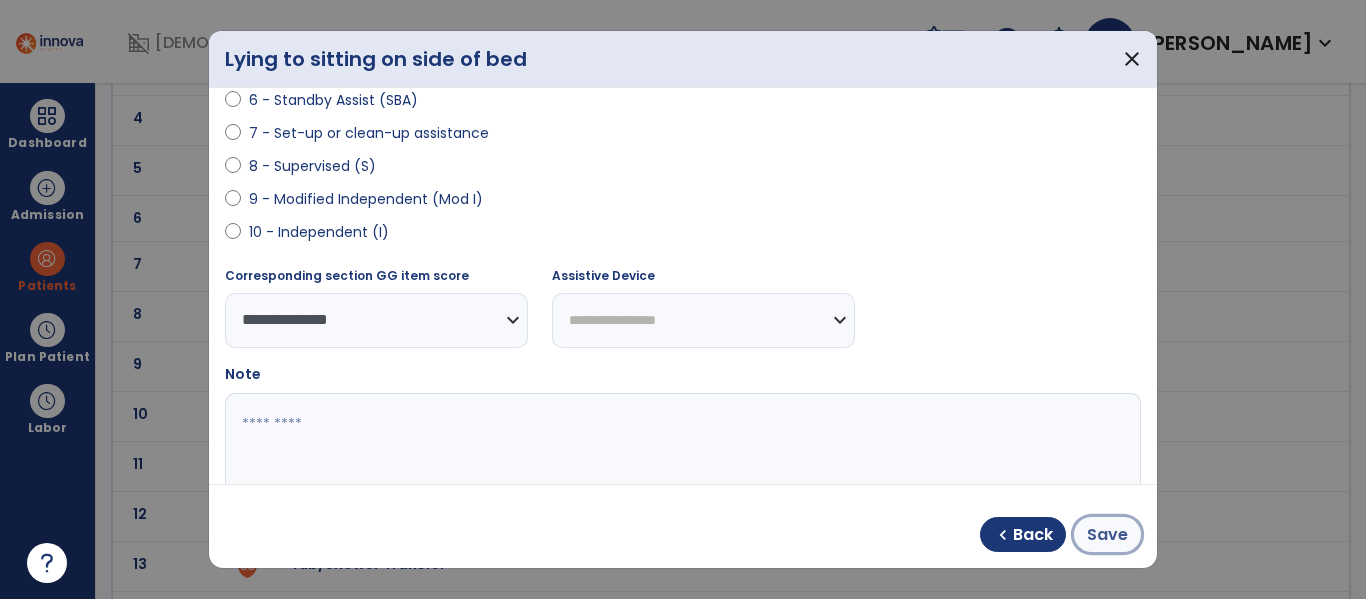 click on "Save" at bounding box center (1107, 535) 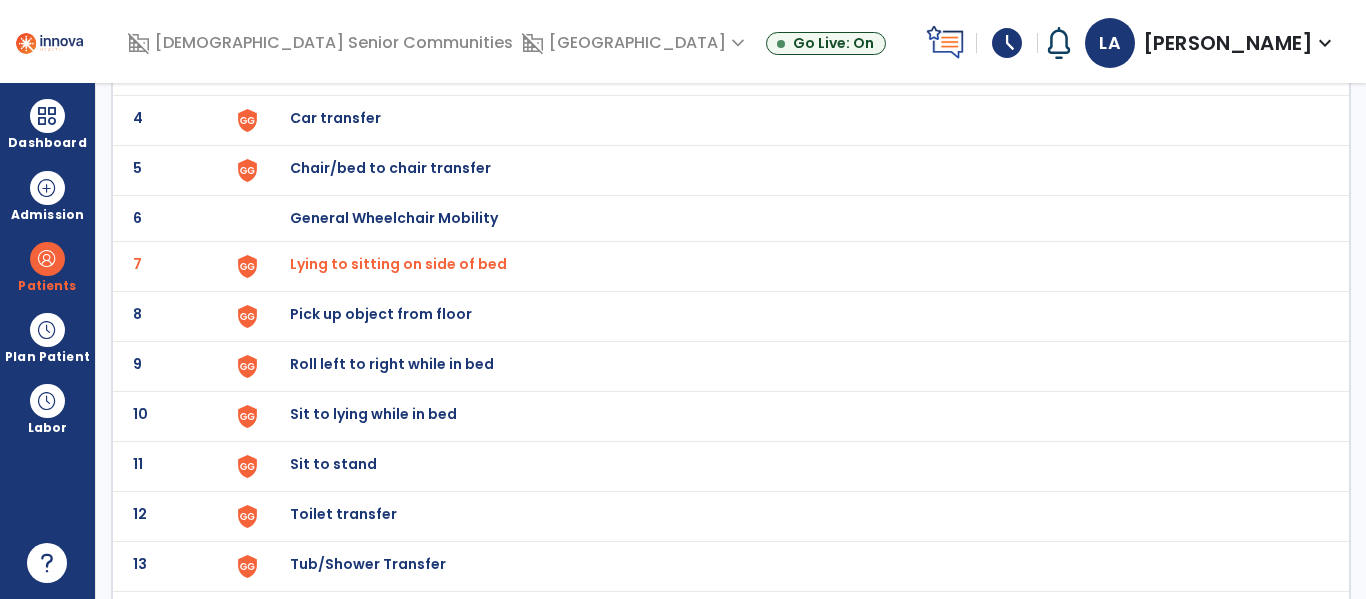 click on "Sit to lying while in bed" at bounding box center (336, -32) 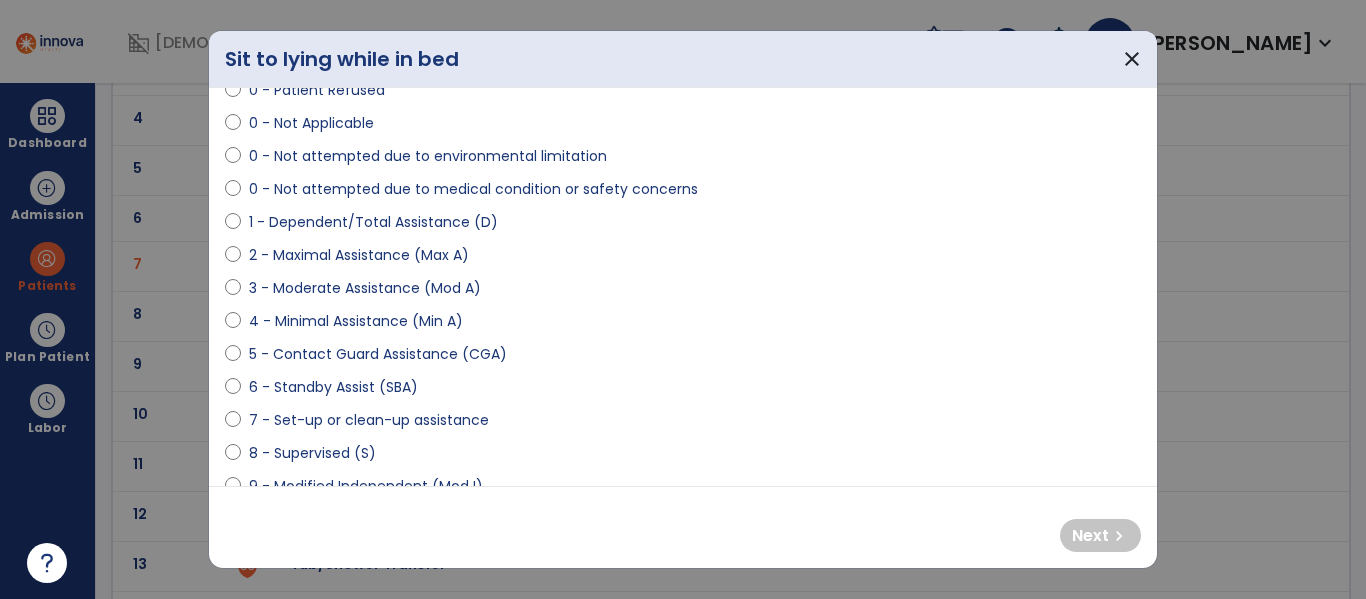 scroll, scrollTop: 277, scrollLeft: 0, axis: vertical 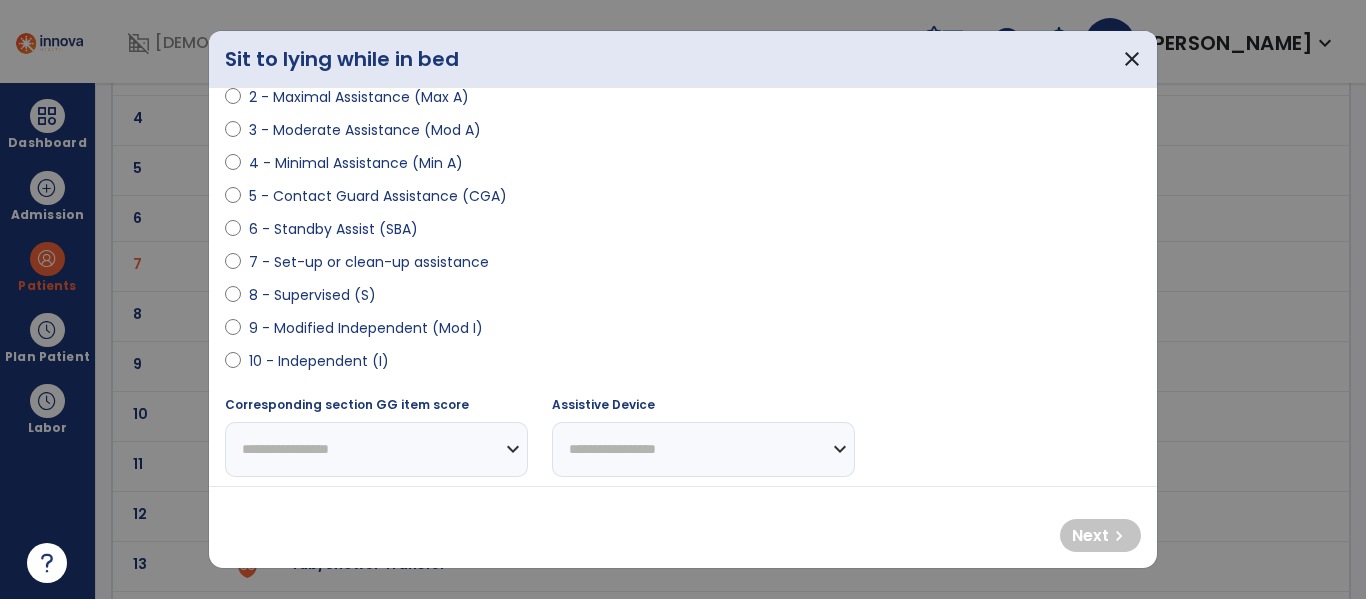 click on "9 - Modified Independent (Mod I)" at bounding box center [366, 328] 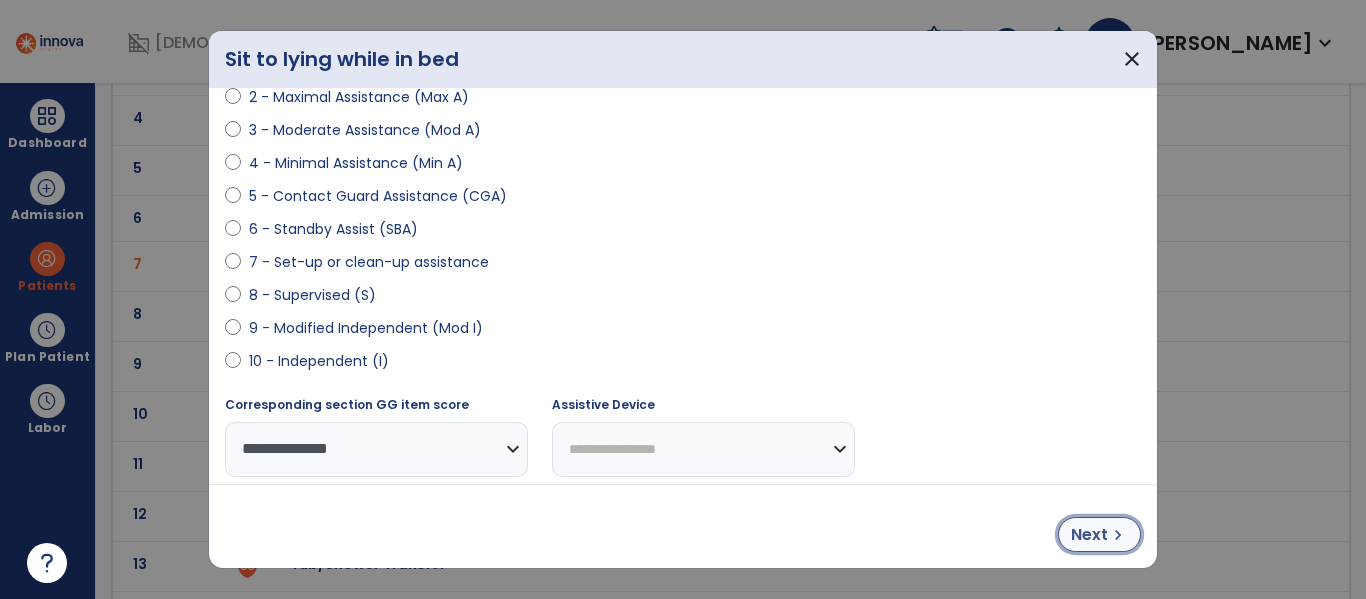 click on "Next" at bounding box center (1089, 535) 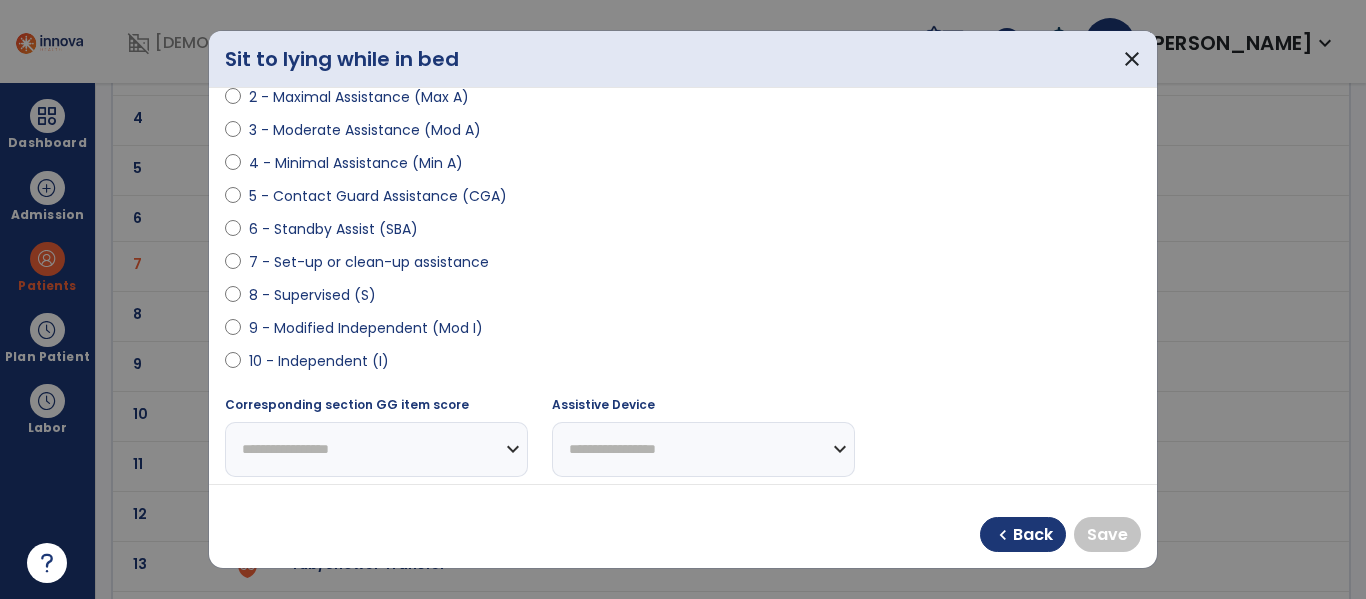 click on "9 - Modified Independent (Mod I)" at bounding box center [366, 328] 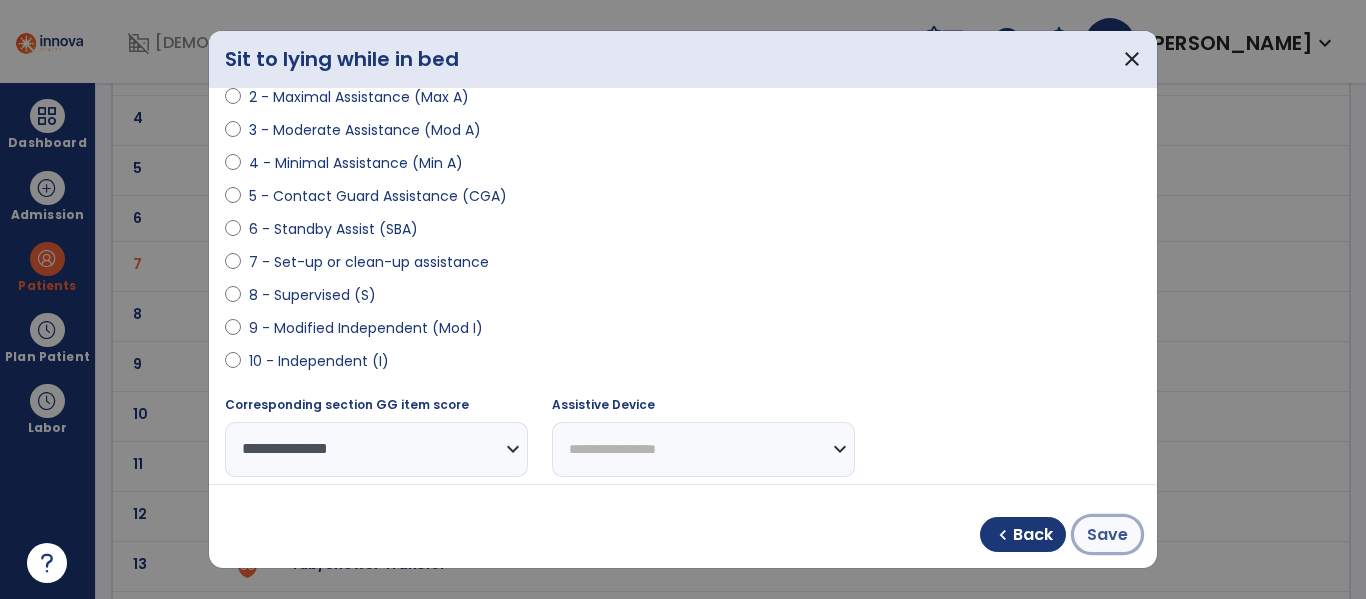 click on "Save" at bounding box center (1107, 534) 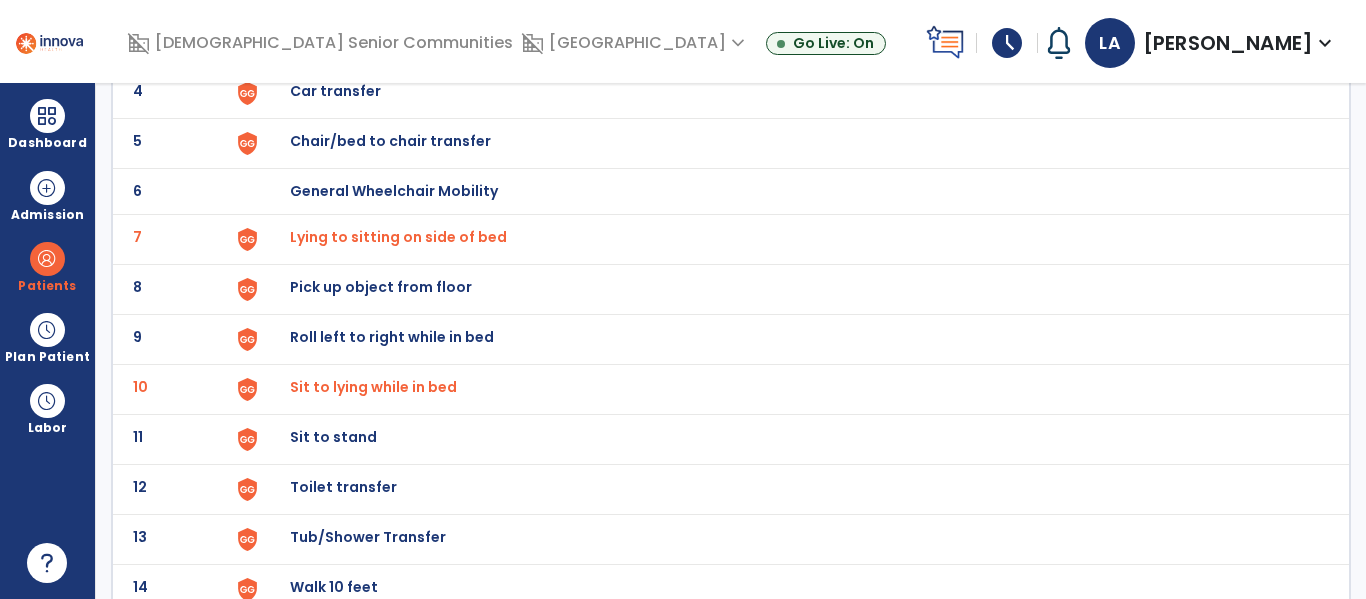 scroll, scrollTop: 545, scrollLeft: 0, axis: vertical 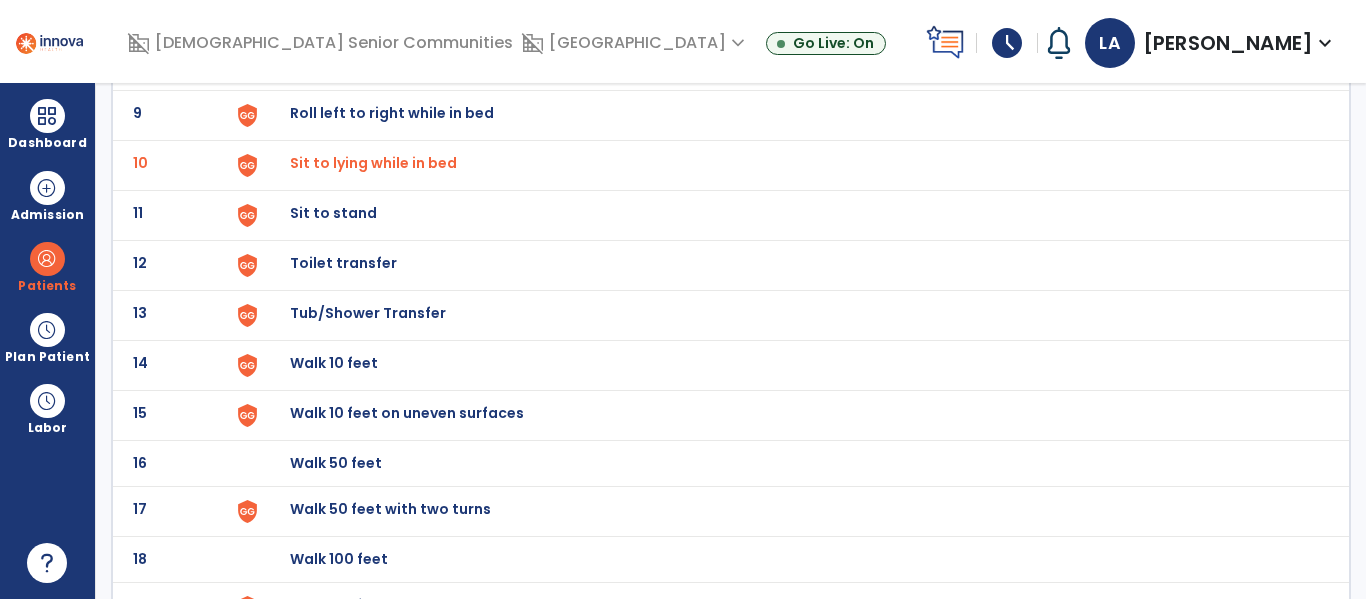 click on "Toilet transfer" at bounding box center (336, -283) 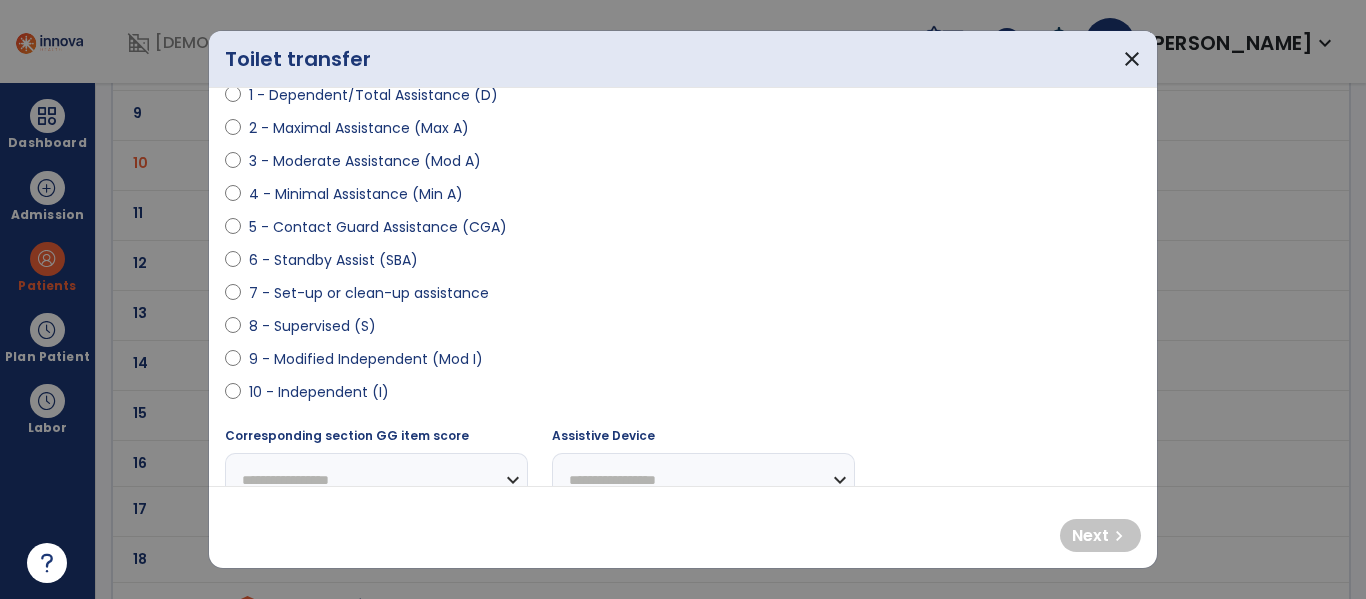 scroll, scrollTop: 253, scrollLeft: 0, axis: vertical 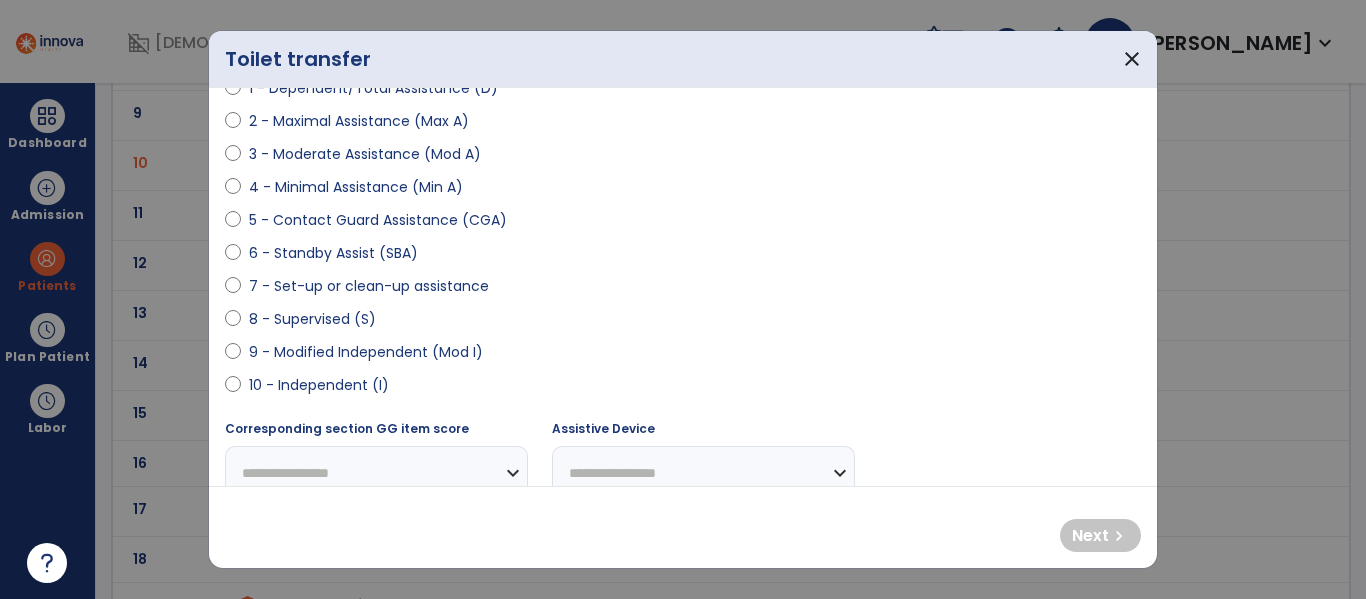 drag, startPoint x: 382, startPoint y: 354, endPoint x: 362, endPoint y: 347, distance: 21.189621 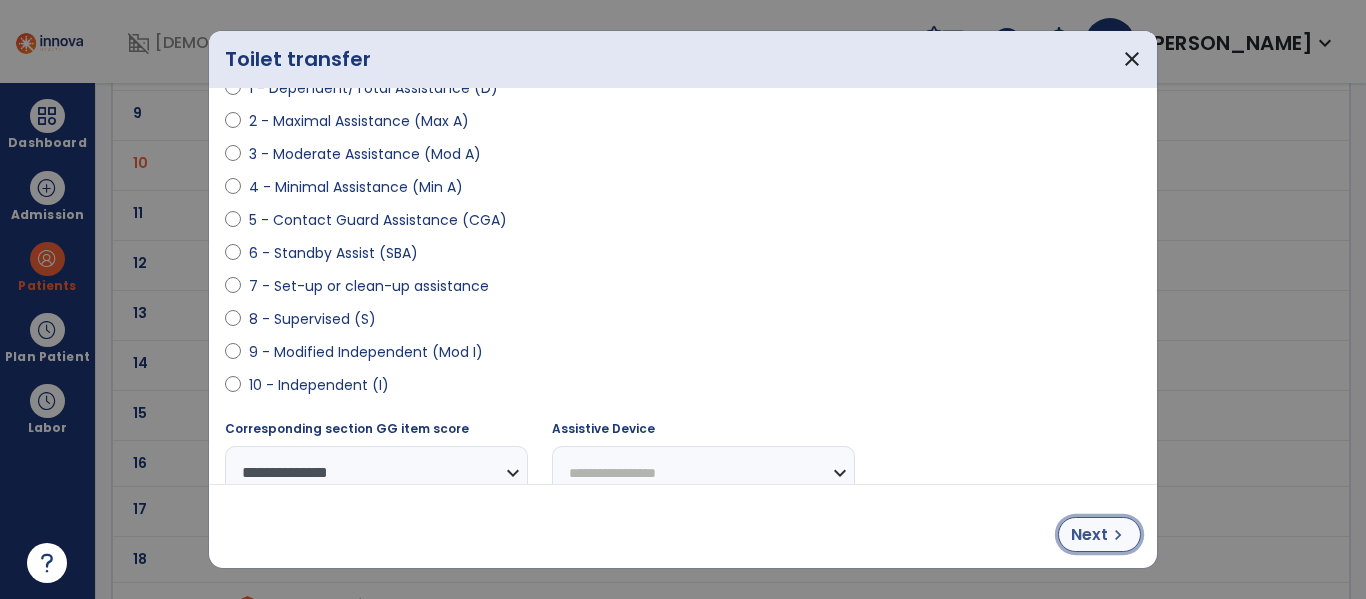 click on "Next" at bounding box center (1089, 535) 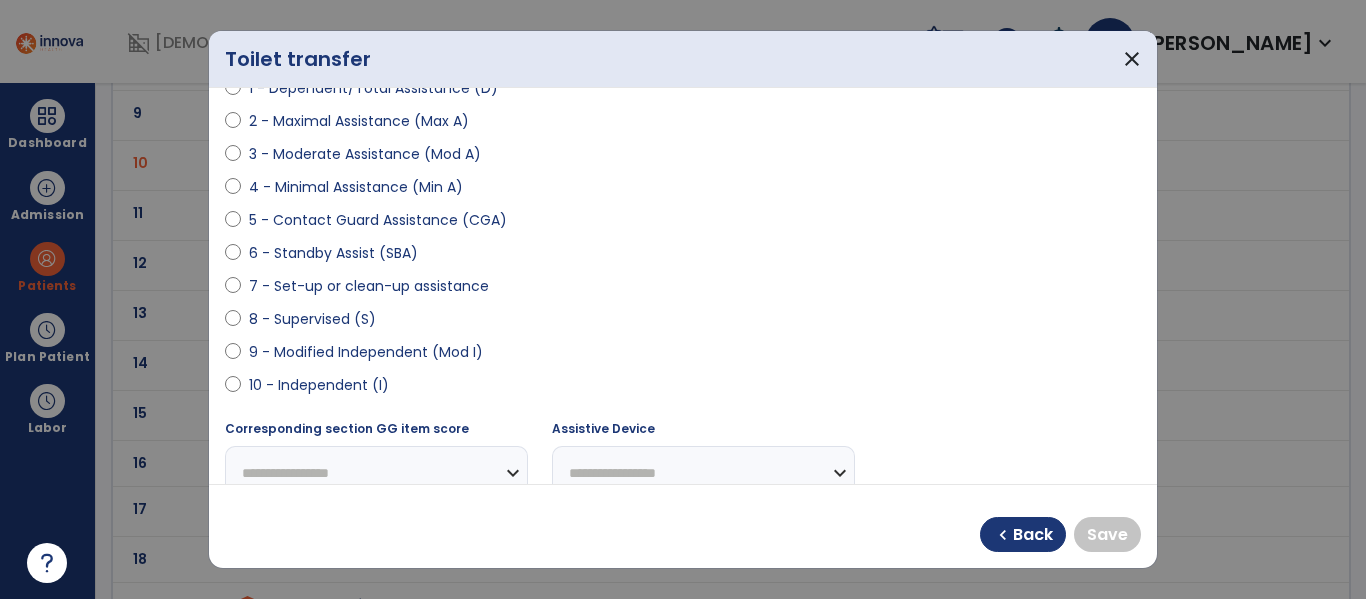 click on "9 - Modified Independent (Mod I)" at bounding box center [366, 352] 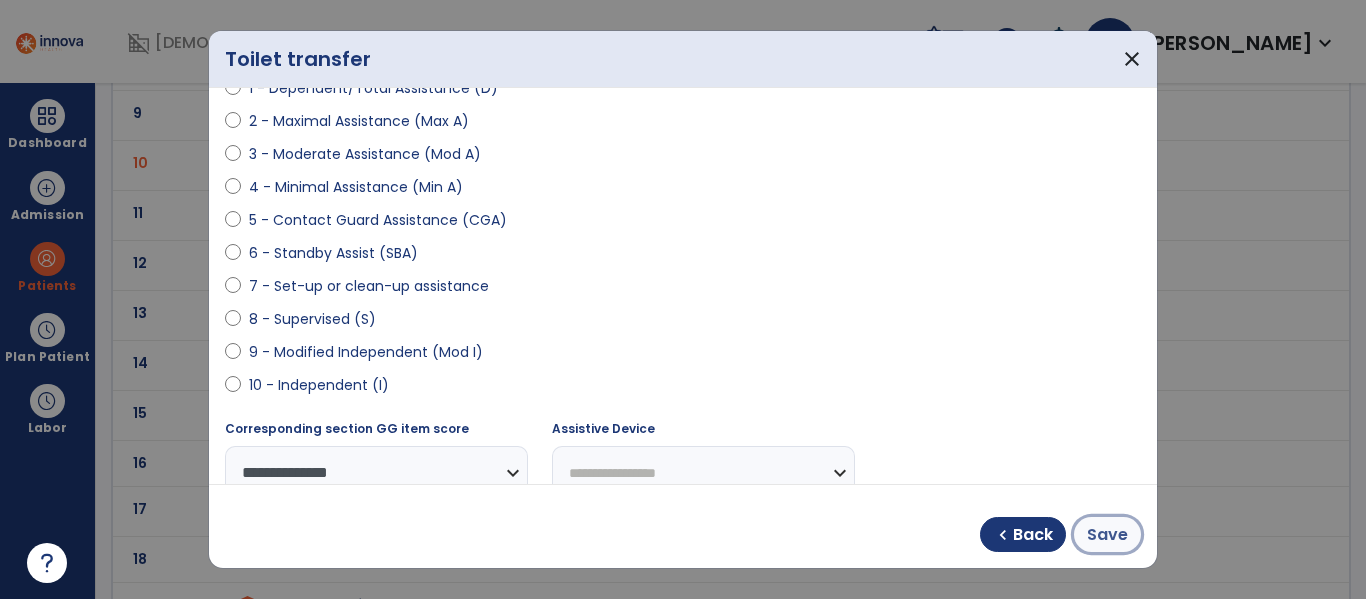 click on "Save" at bounding box center [1107, 535] 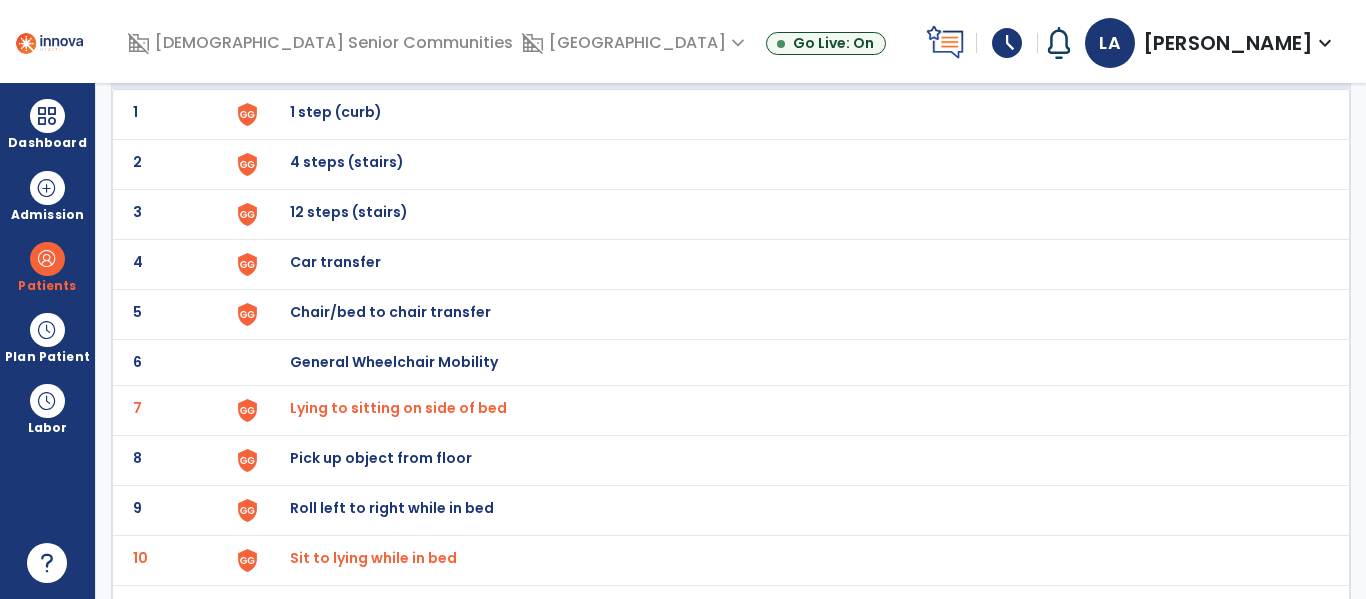 scroll, scrollTop: 0, scrollLeft: 0, axis: both 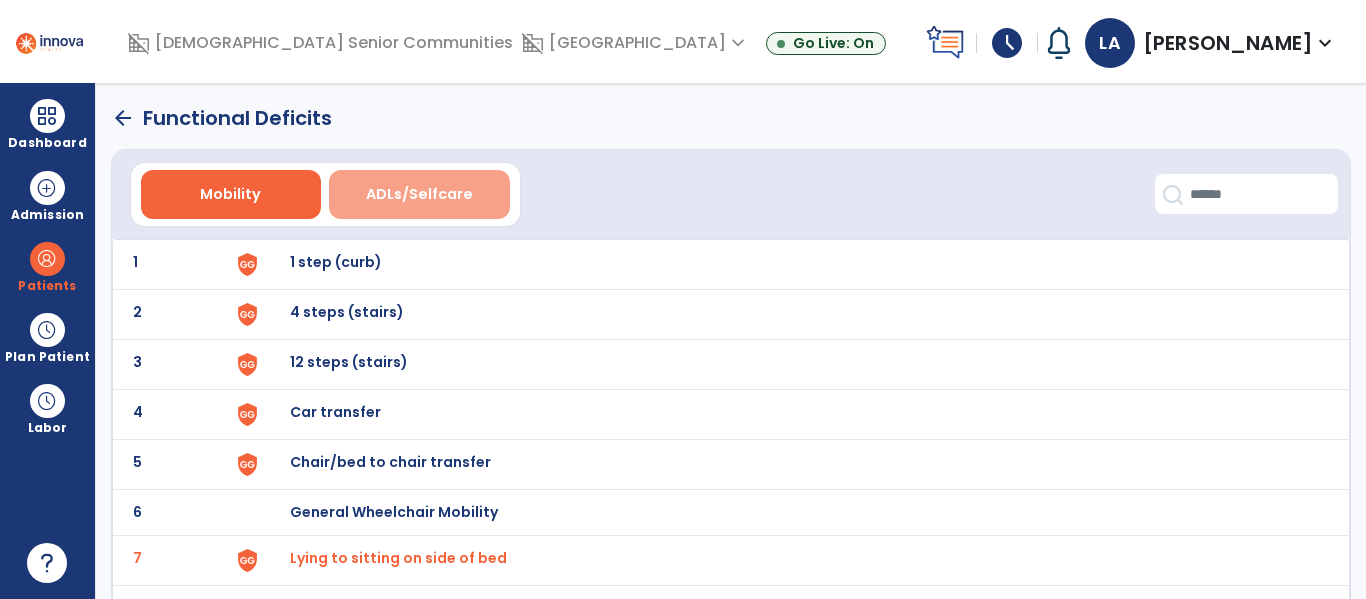 click on "ADLs/Selfcare" at bounding box center (419, 194) 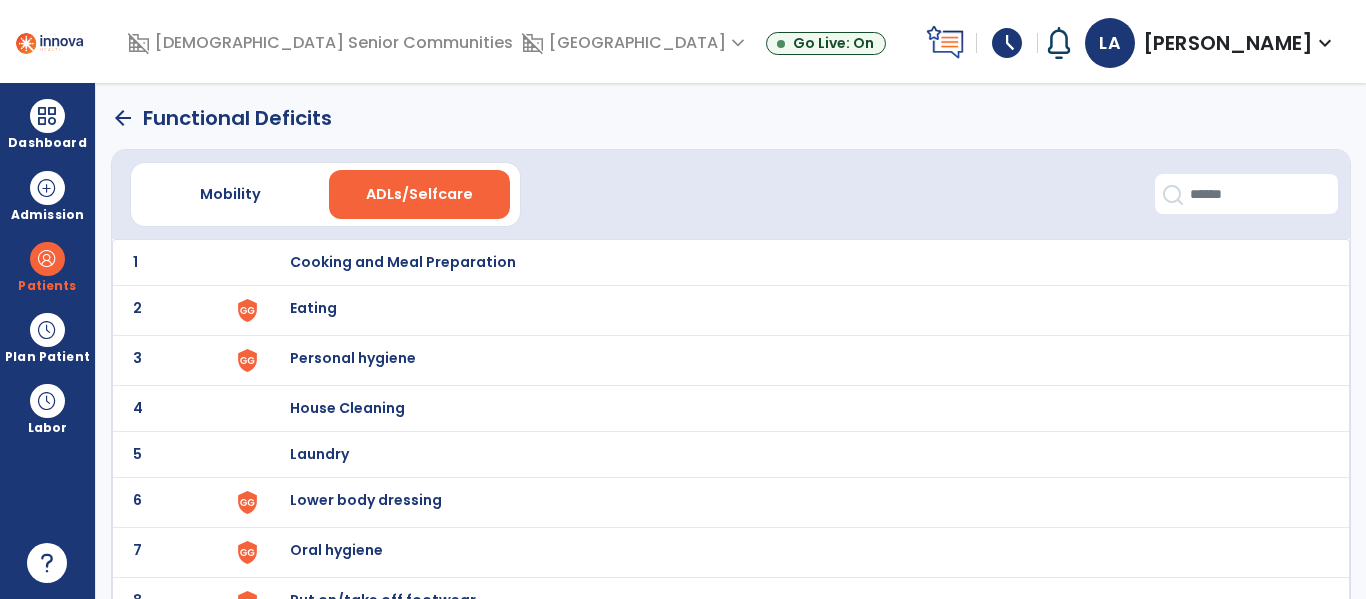 click on "Eating" at bounding box center [403, 262] 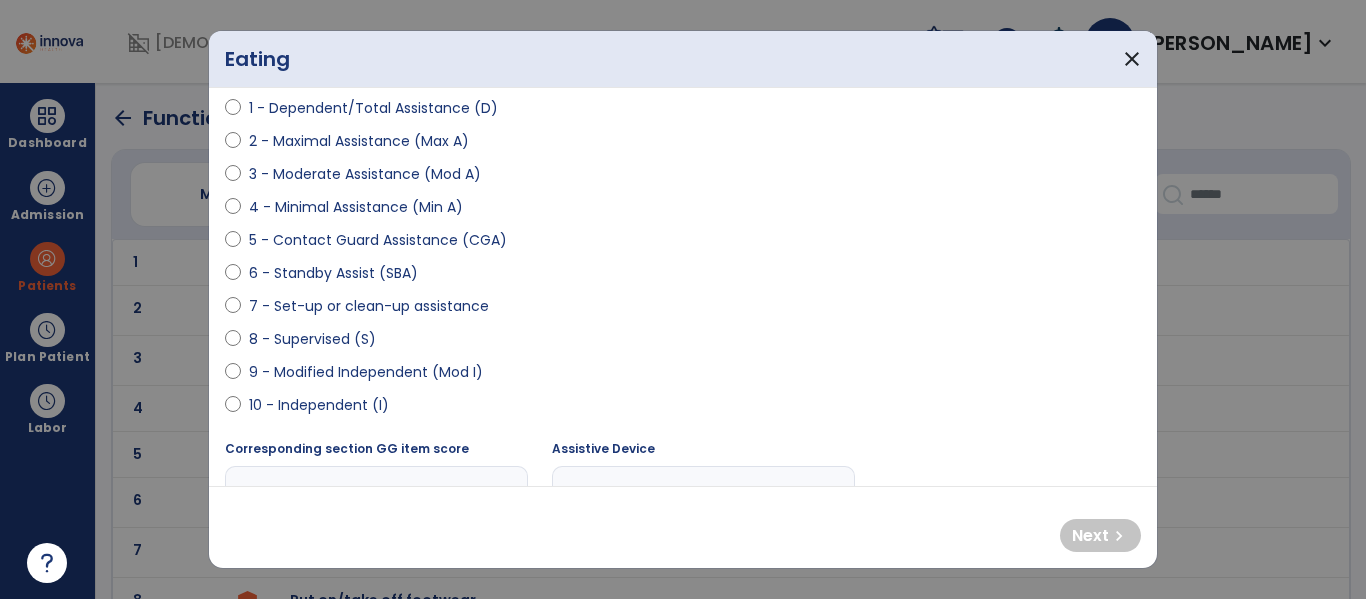 scroll, scrollTop: 235, scrollLeft: 0, axis: vertical 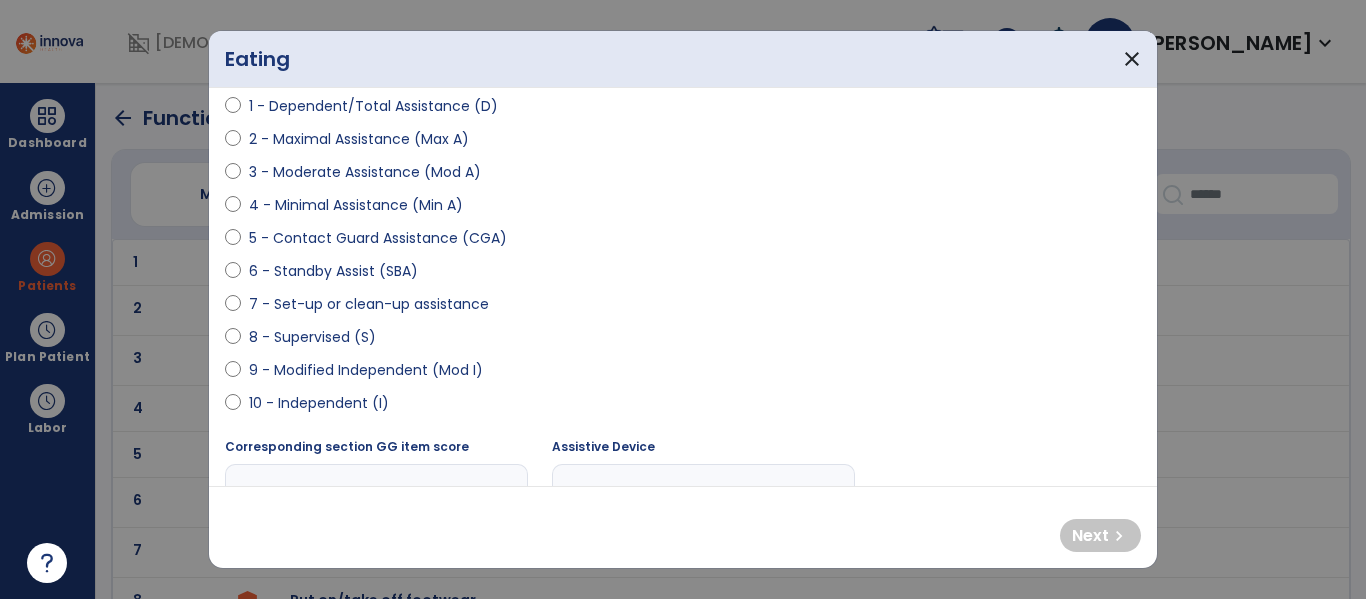 click on "10 - Independent (I)" at bounding box center [319, 403] 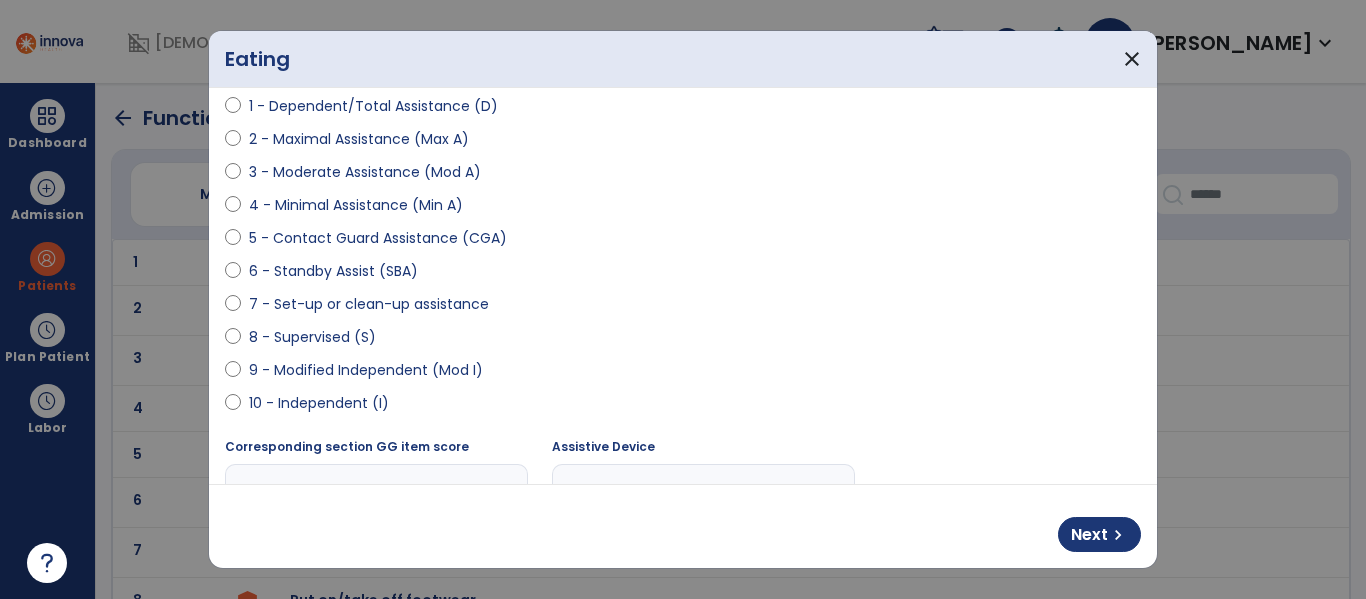 click on "Next  chevron_right" at bounding box center [683, 526] 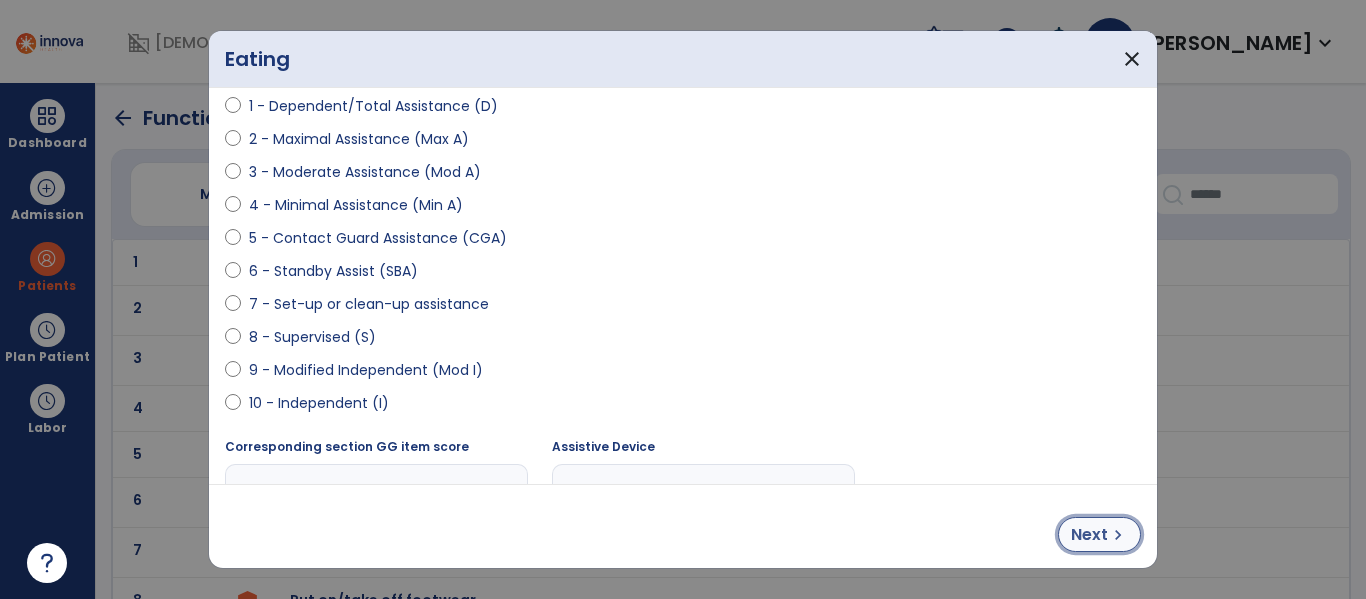 click on "Next" at bounding box center (1089, 535) 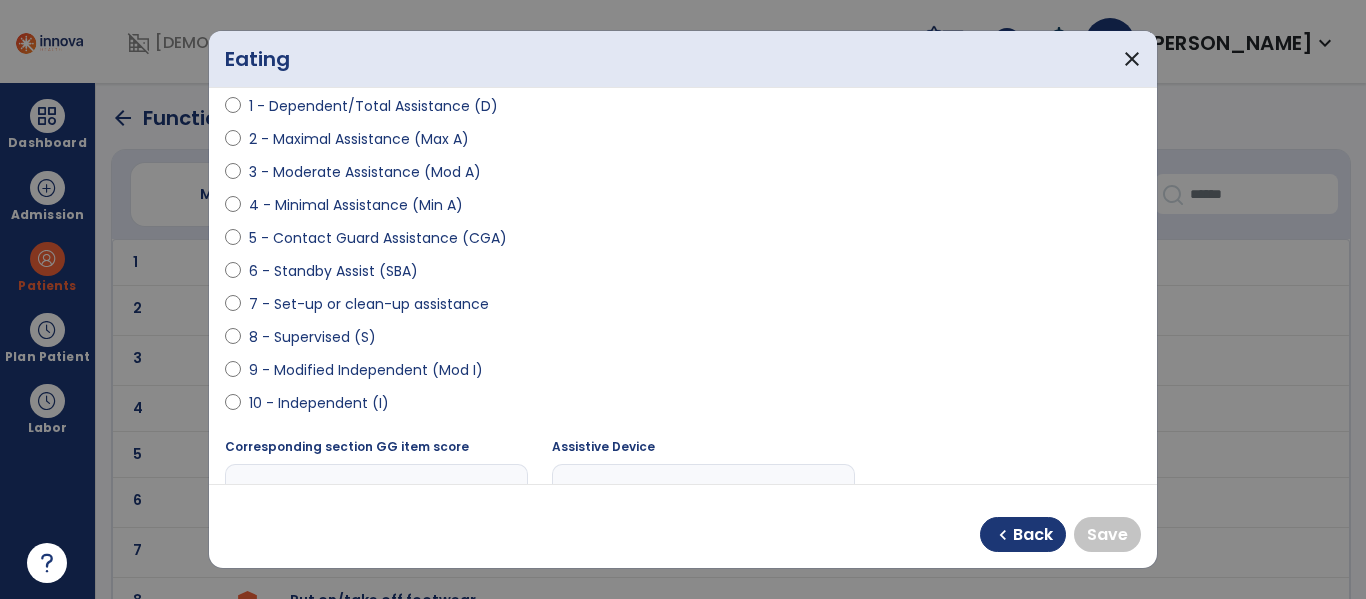 click on "10 - Independent (I)" at bounding box center [319, 403] 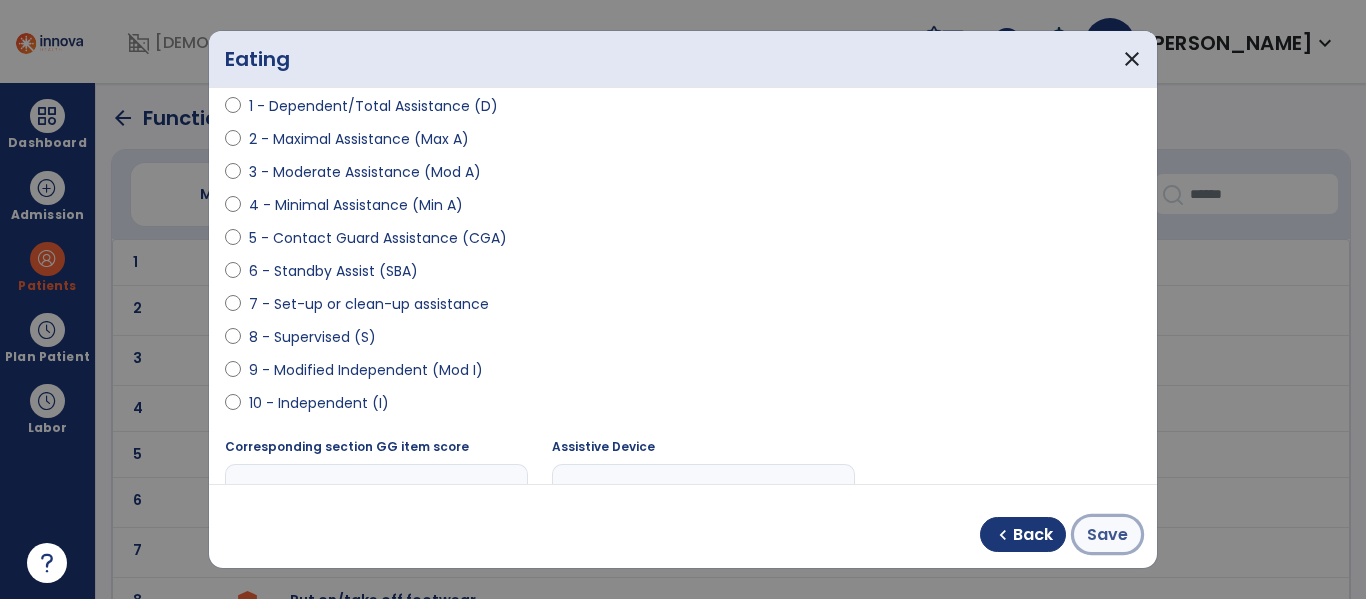 click on "Save" at bounding box center [1107, 535] 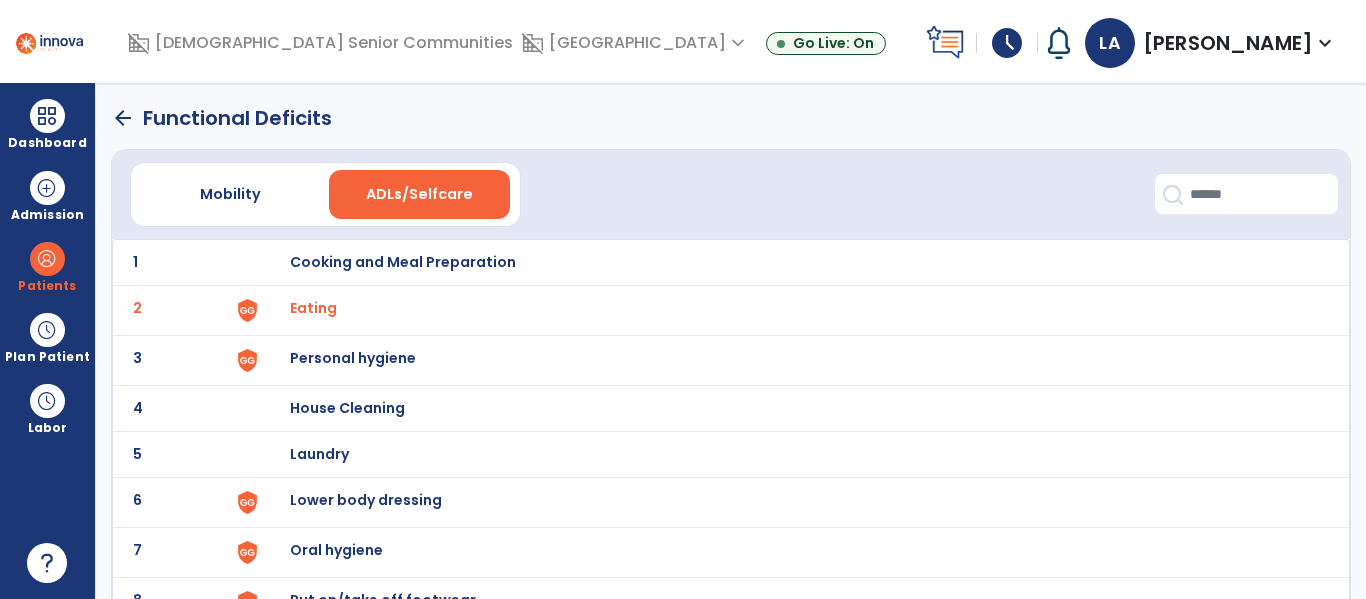 click on "Personal hygiene" at bounding box center (403, 262) 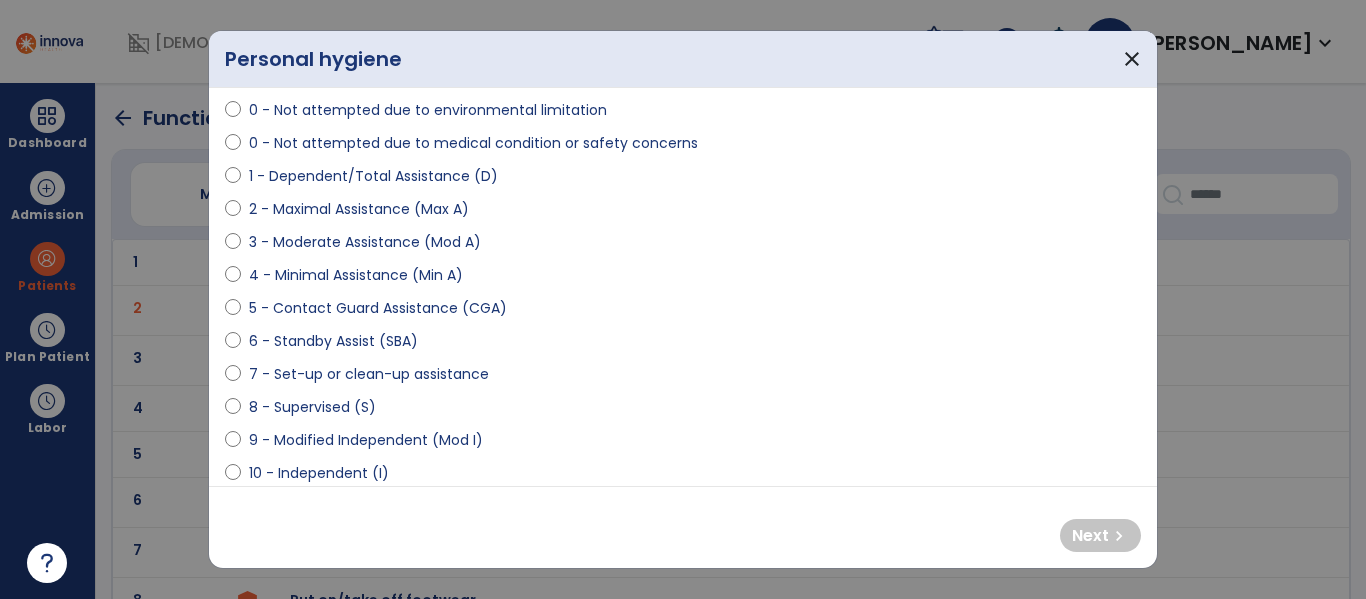 scroll, scrollTop: 171, scrollLeft: 0, axis: vertical 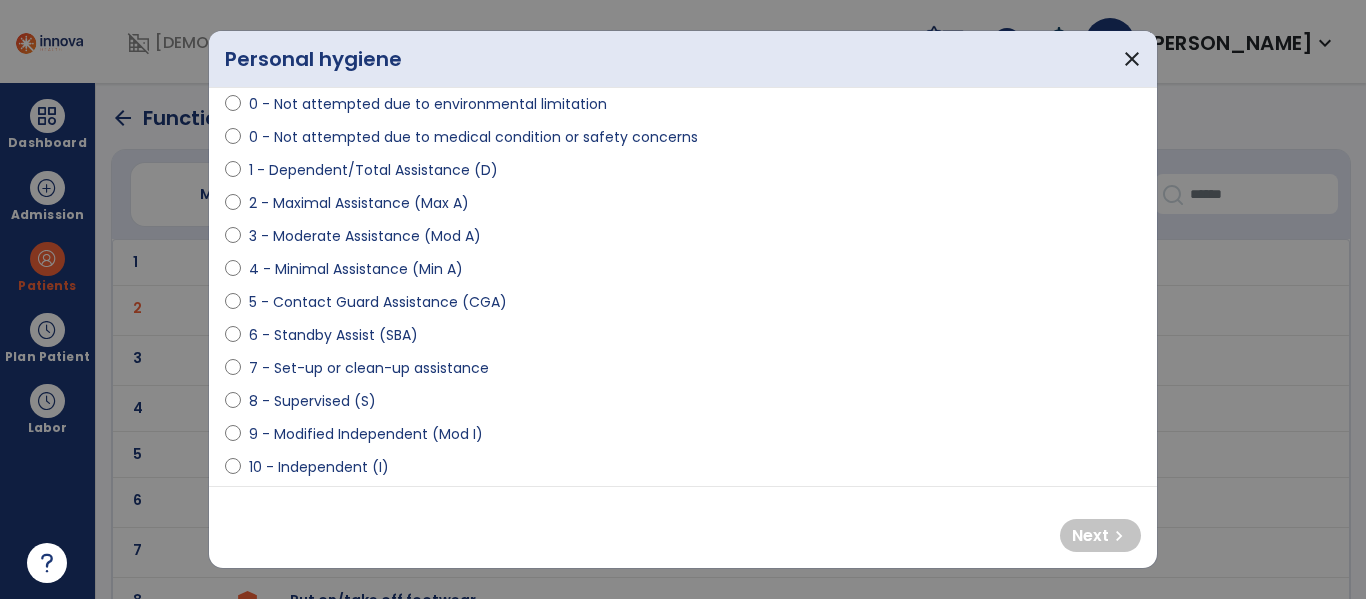 drag, startPoint x: 429, startPoint y: 431, endPoint x: 618, endPoint y: 414, distance: 189.76302 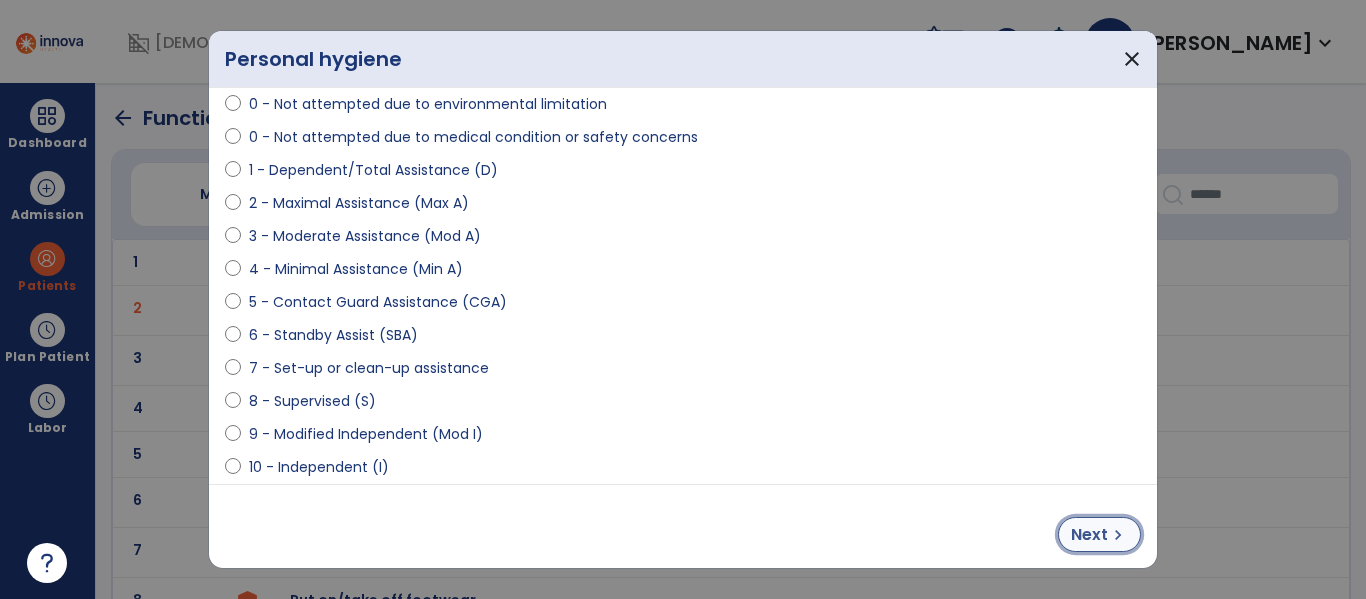 click on "chevron_right" at bounding box center (1118, 535) 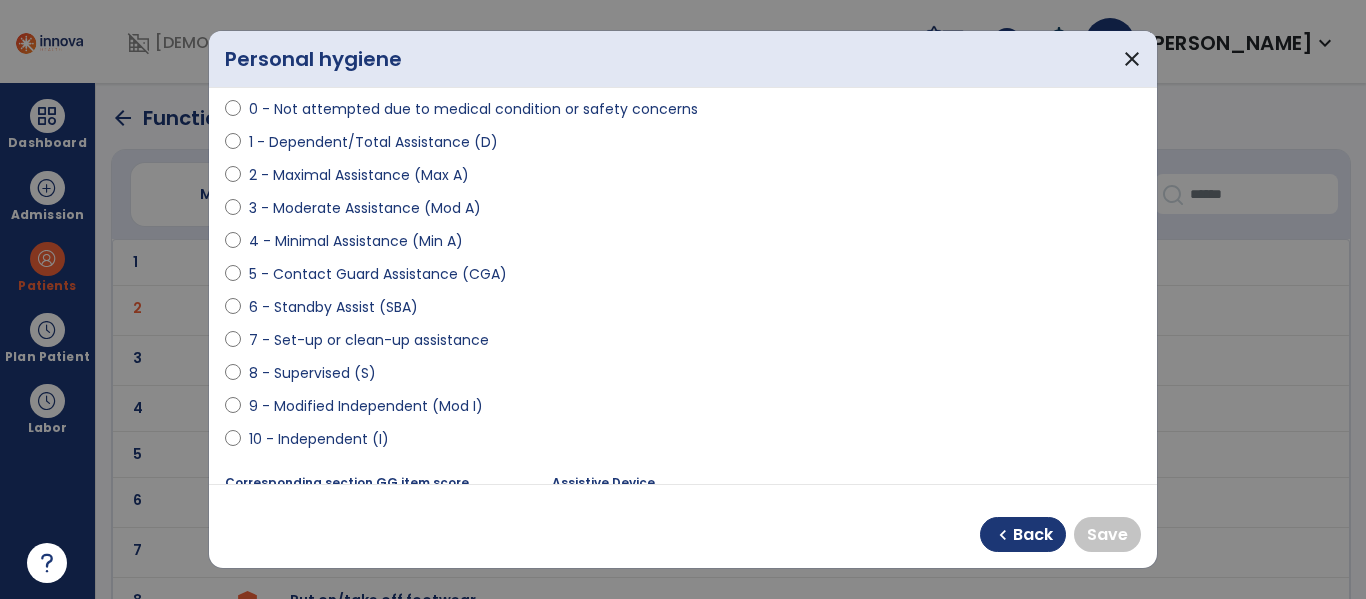 scroll, scrollTop: 203, scrollLeft: 0, axis: vertical 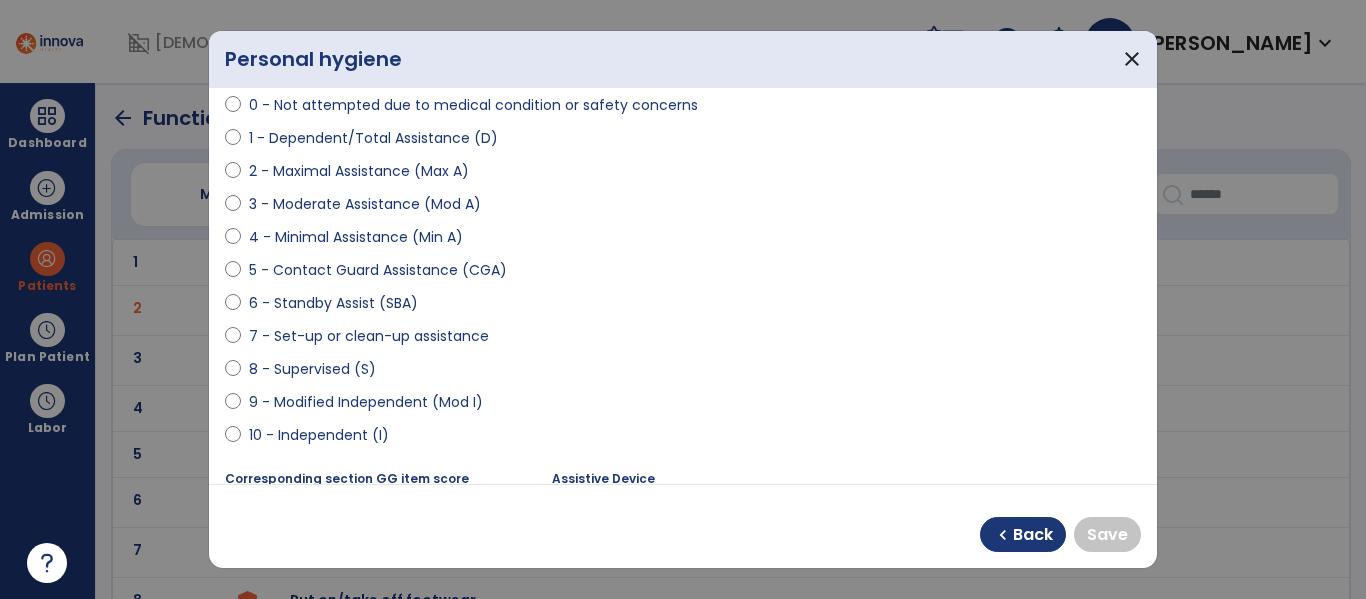 click on "9 - Modified Independent (Mod I)" at bounding box center [366, 402] 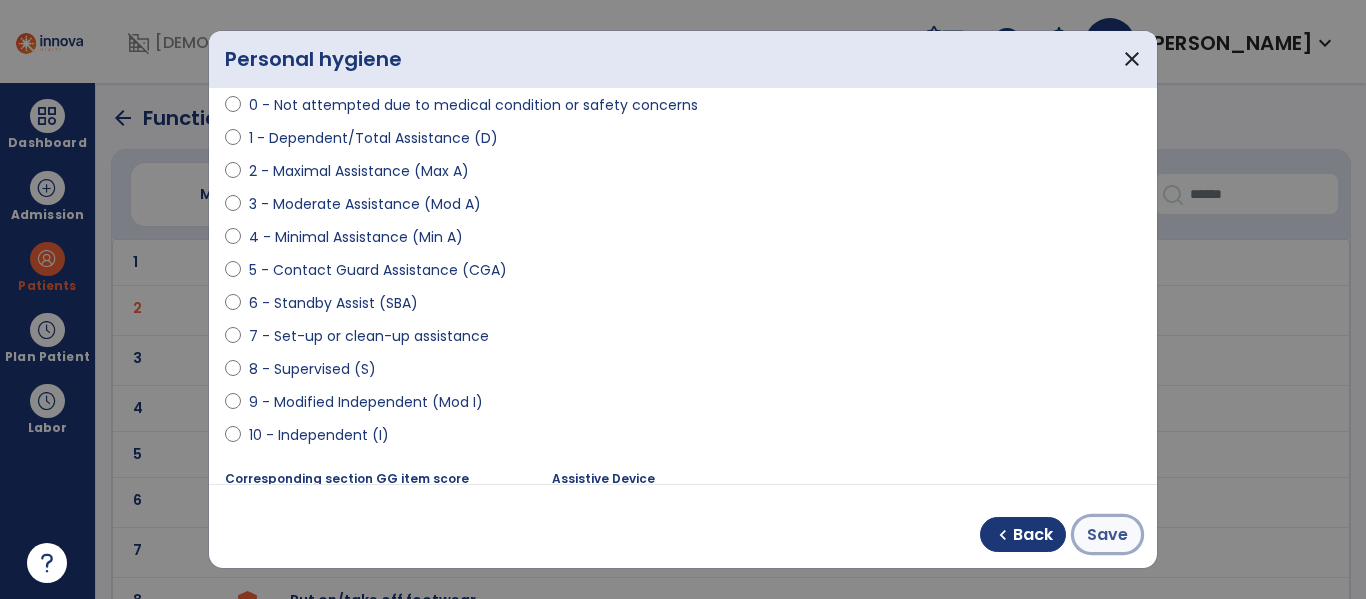 click on "Save" at bounding box center (1107, 535) 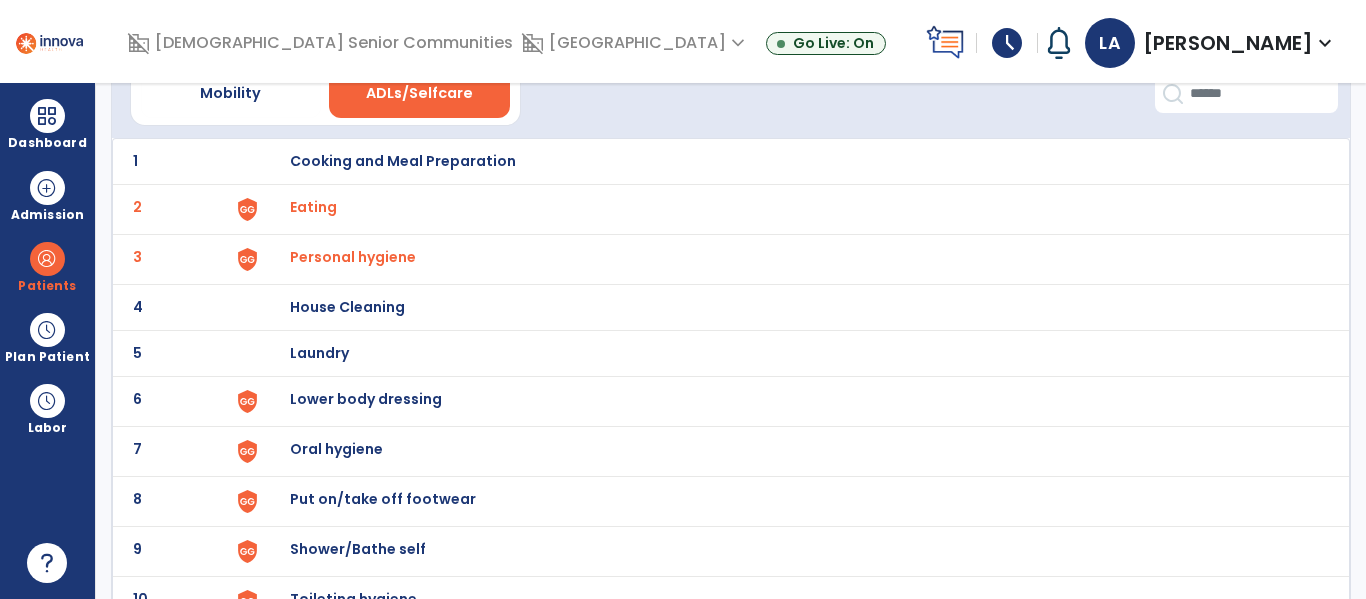 scroll, scrollTop: 133, scrollLeft: 0, axis: vertical 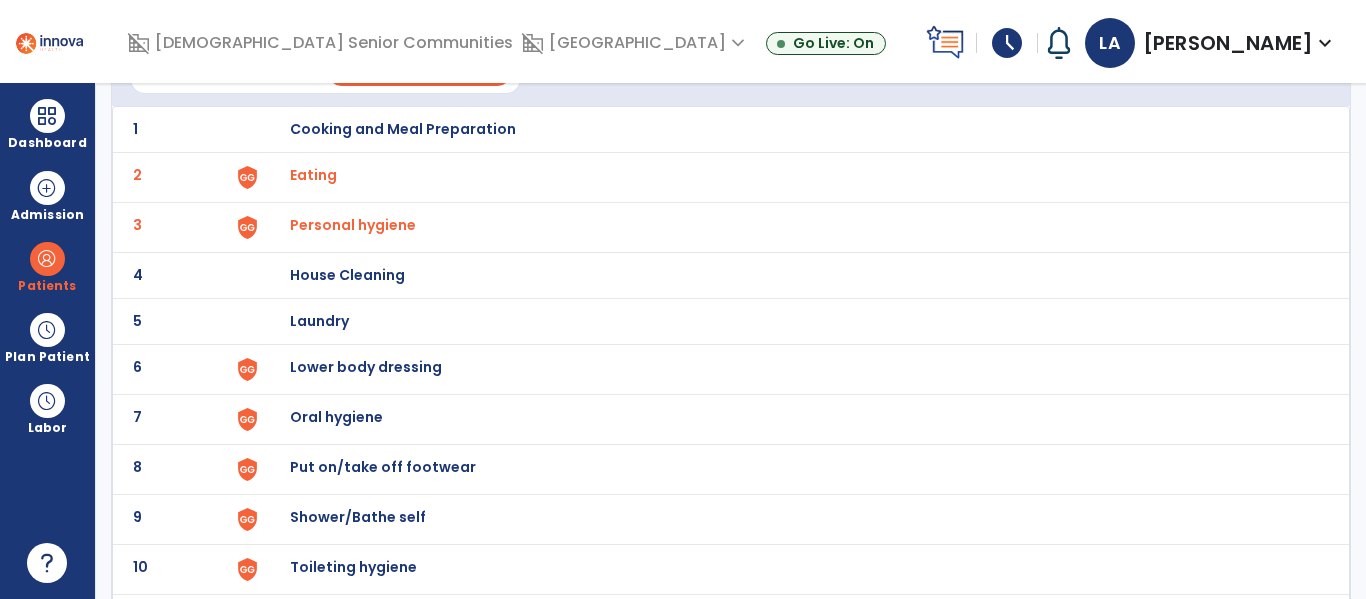 click on "Lower body dressing" at bounding box center [403, 129] 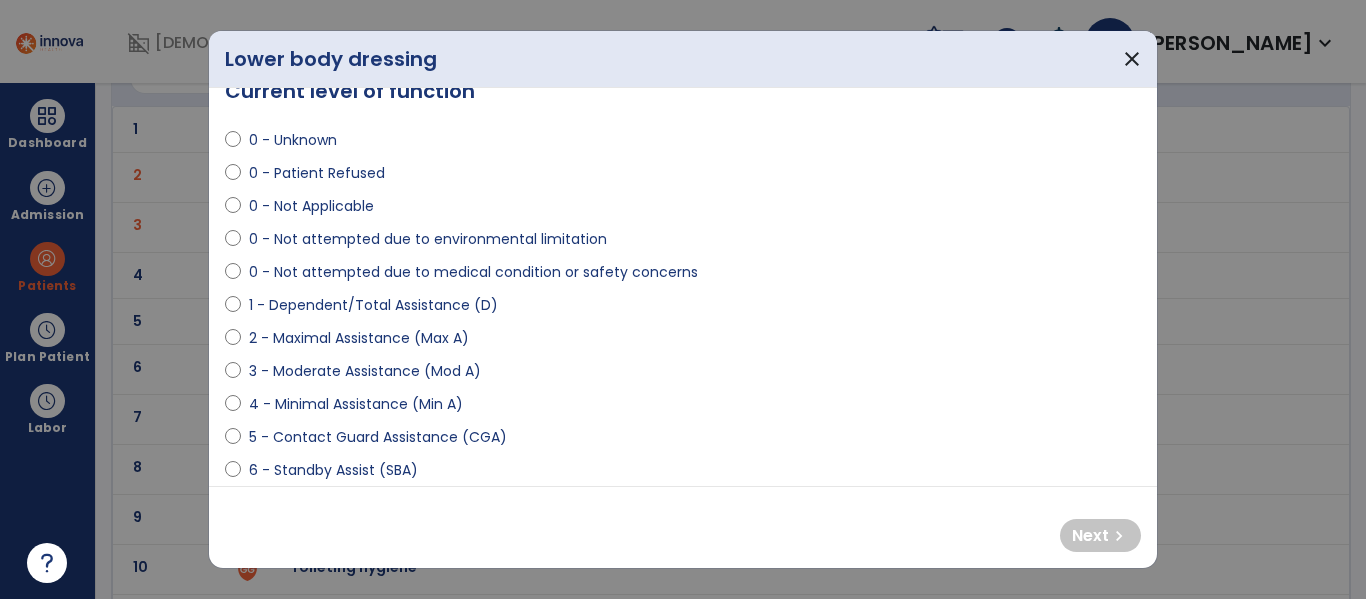 scroll, scrollTop: 74, scrollLeft: 0, axis: vertical 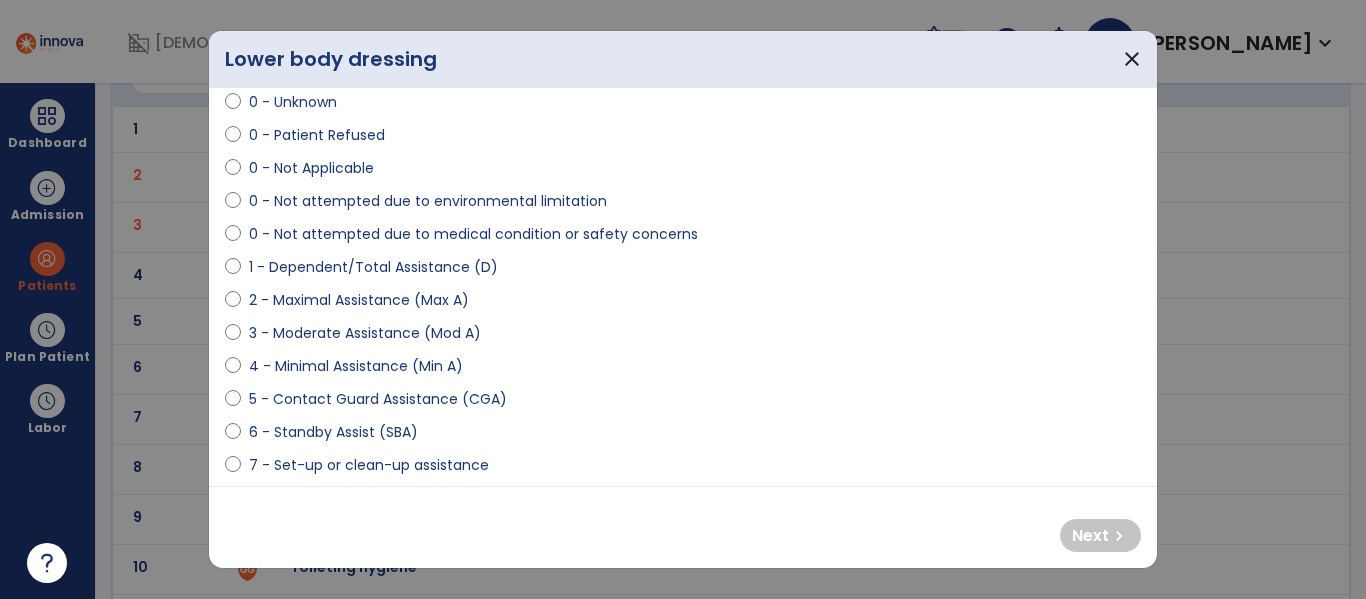 click on "2 - Maximal Assistance (Max A)" at bounding box center (359, 300) 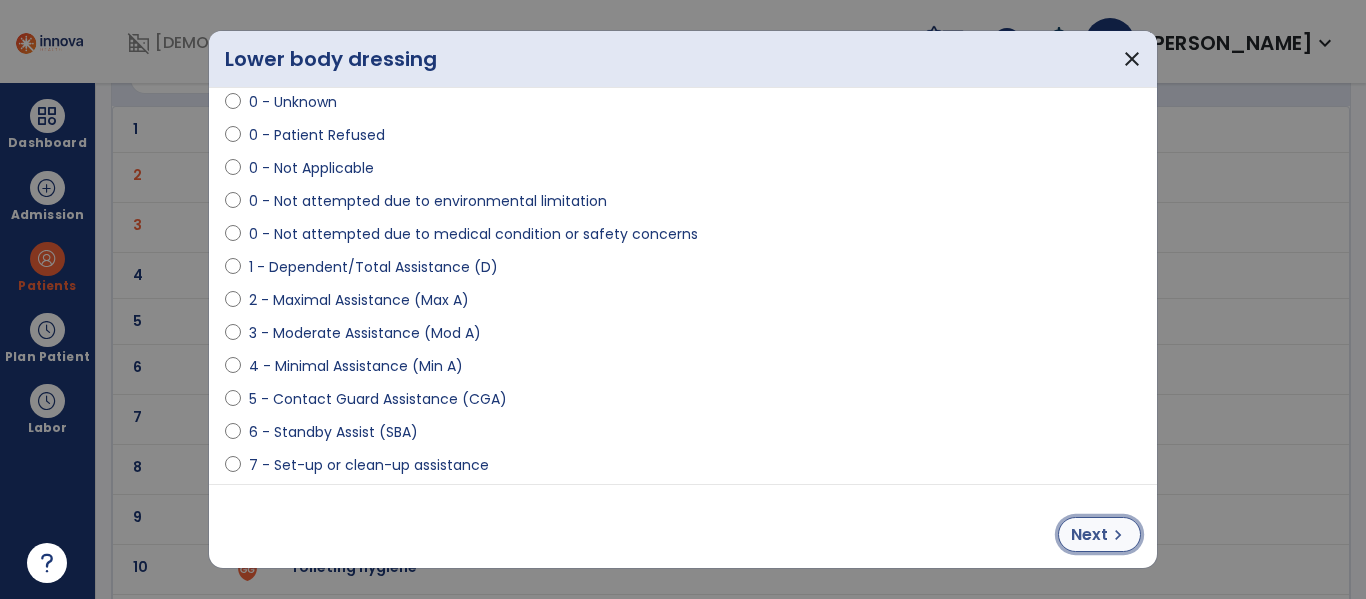 click on "Next  chevron_right" at bounding box center (1099, 534) 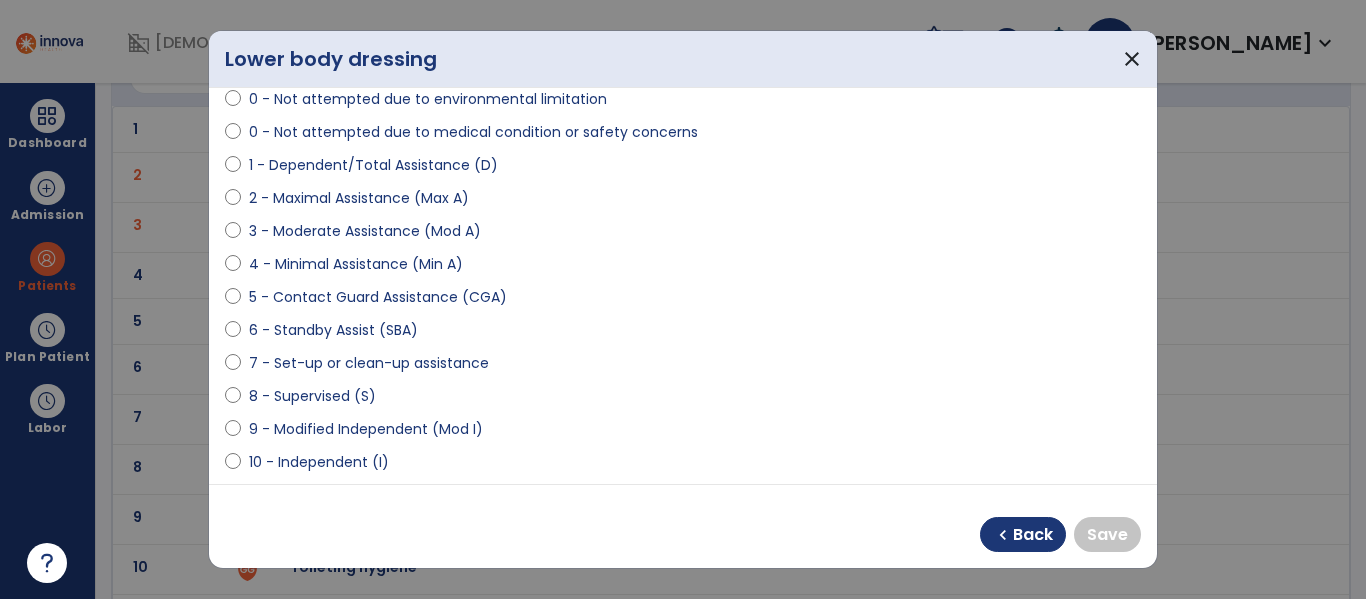 scroll, scrollTop: 177, scrollLeft: 0, axis: vertical 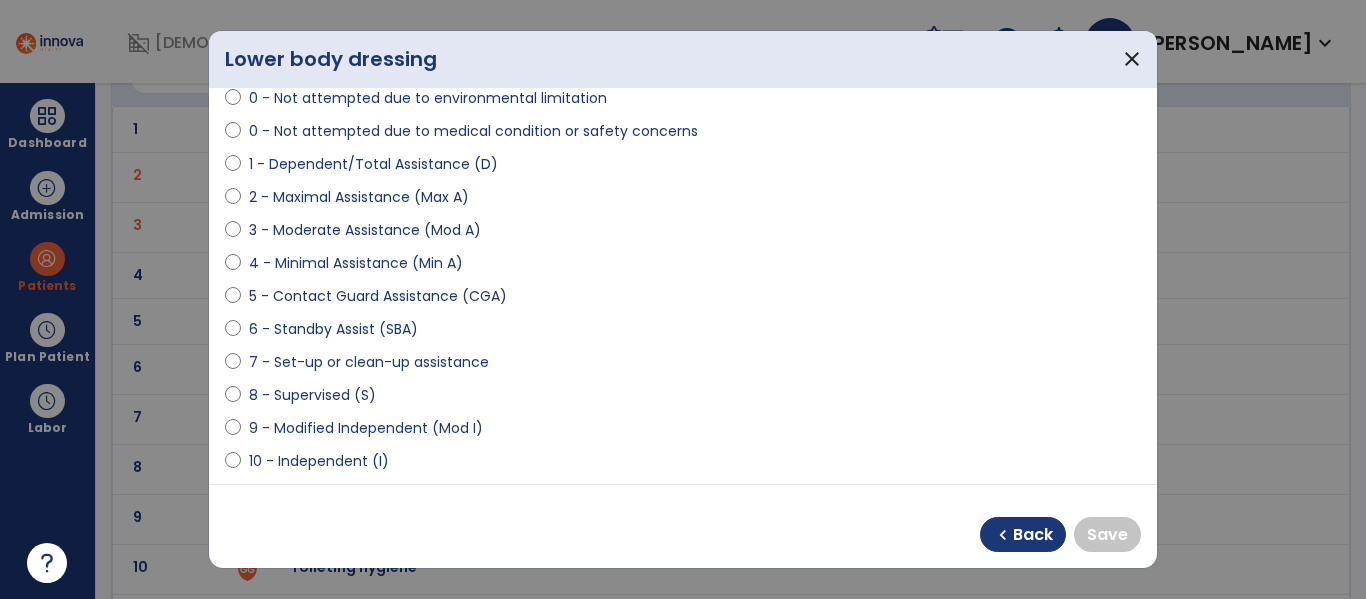 click on "6 - Standby Assist (SBA)" at bounding box center (333, 329) 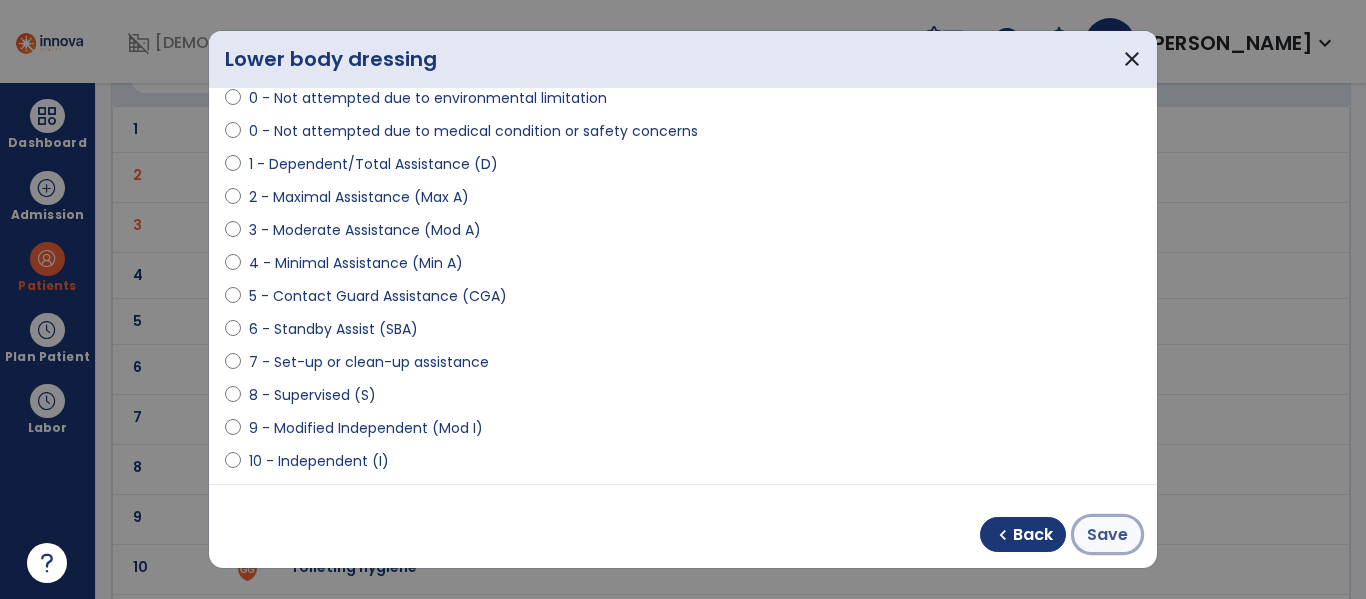 click on "Save" at bounding box center (1107, 535) 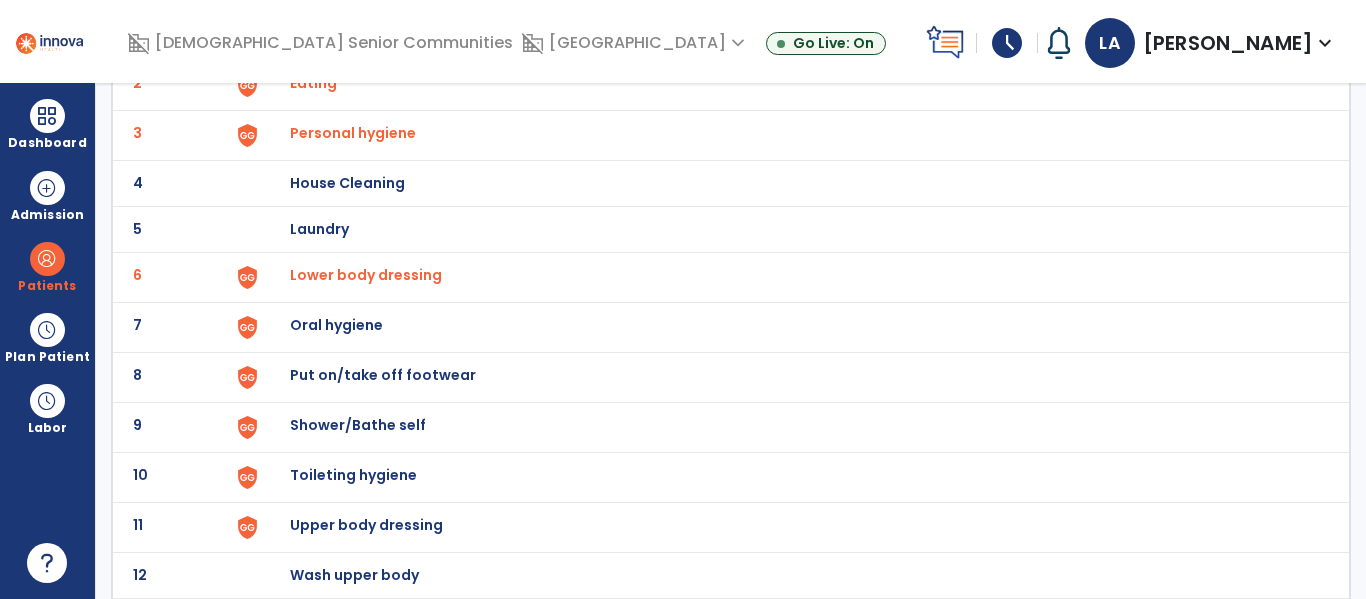 scroll, scrollTop: 264, scrollLeft: 0, axis: vertical 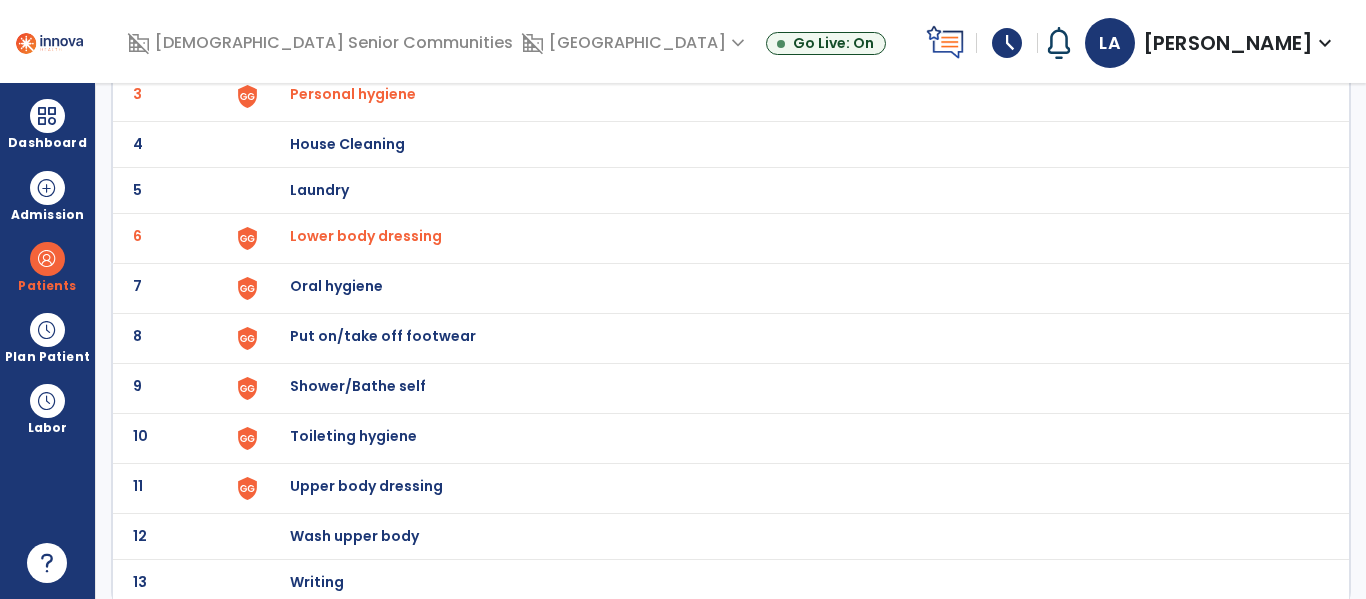 click on "Oral hygiene" at bounding box center (403, -2) 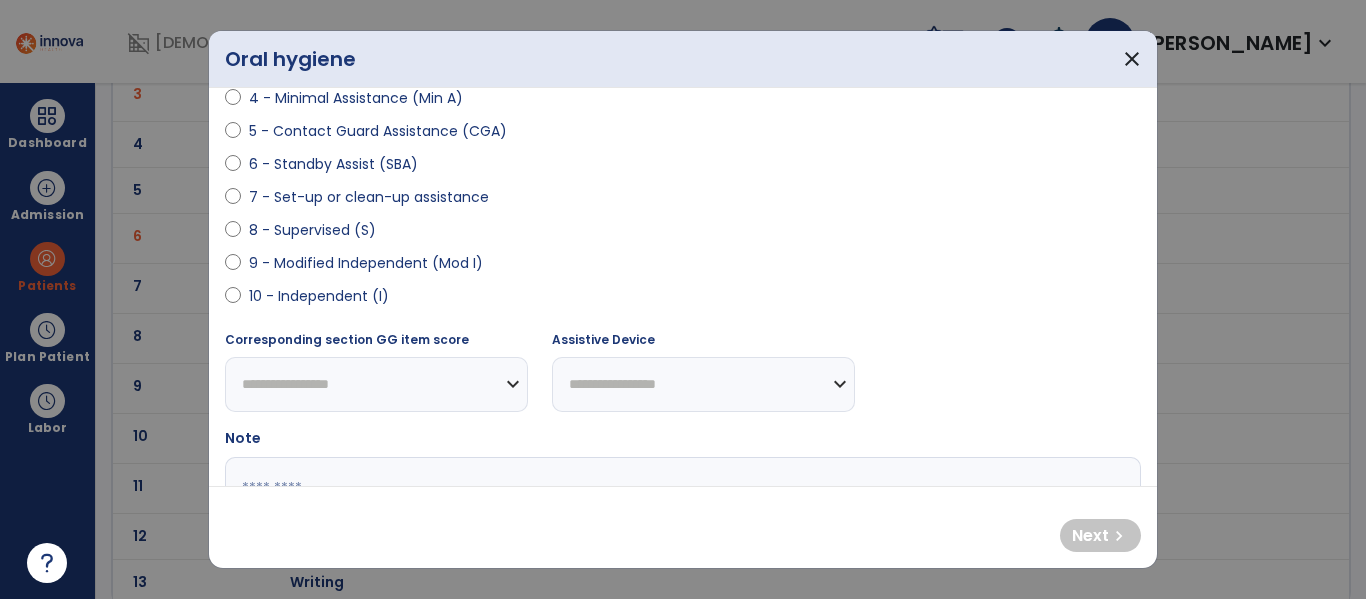 scroll, scrollTop: 346, scrollLeft: 0, axis: vertical 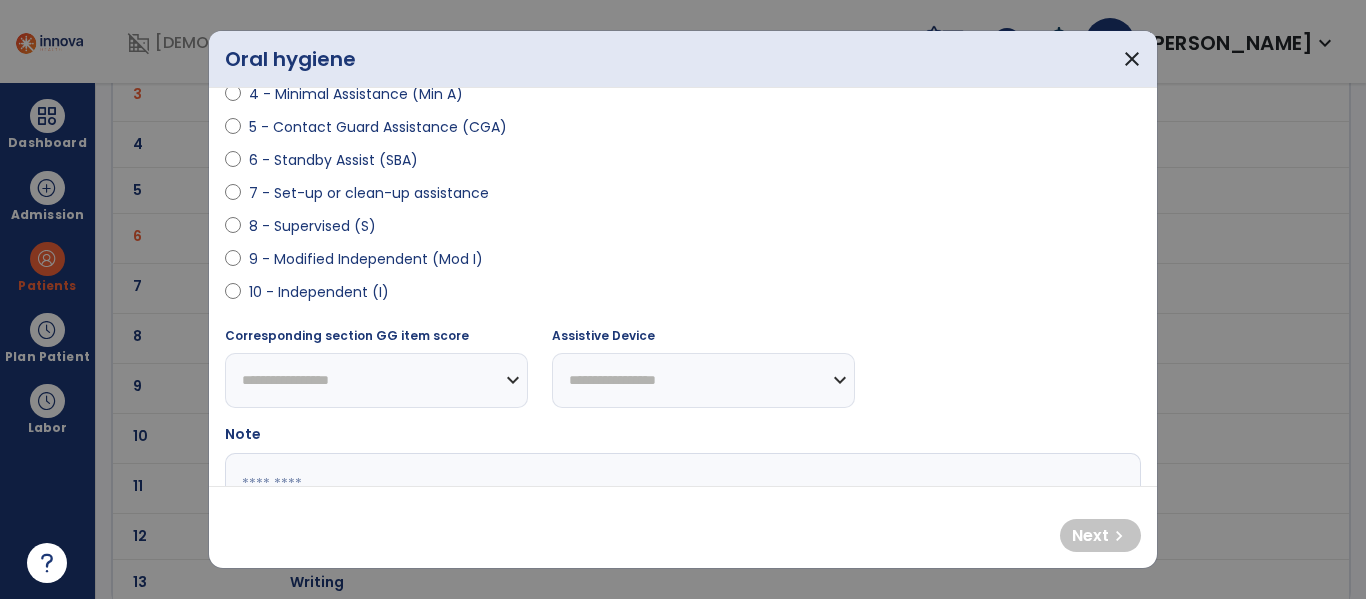 click on "10 - Independent (I)" at bounding box center (319, 292) 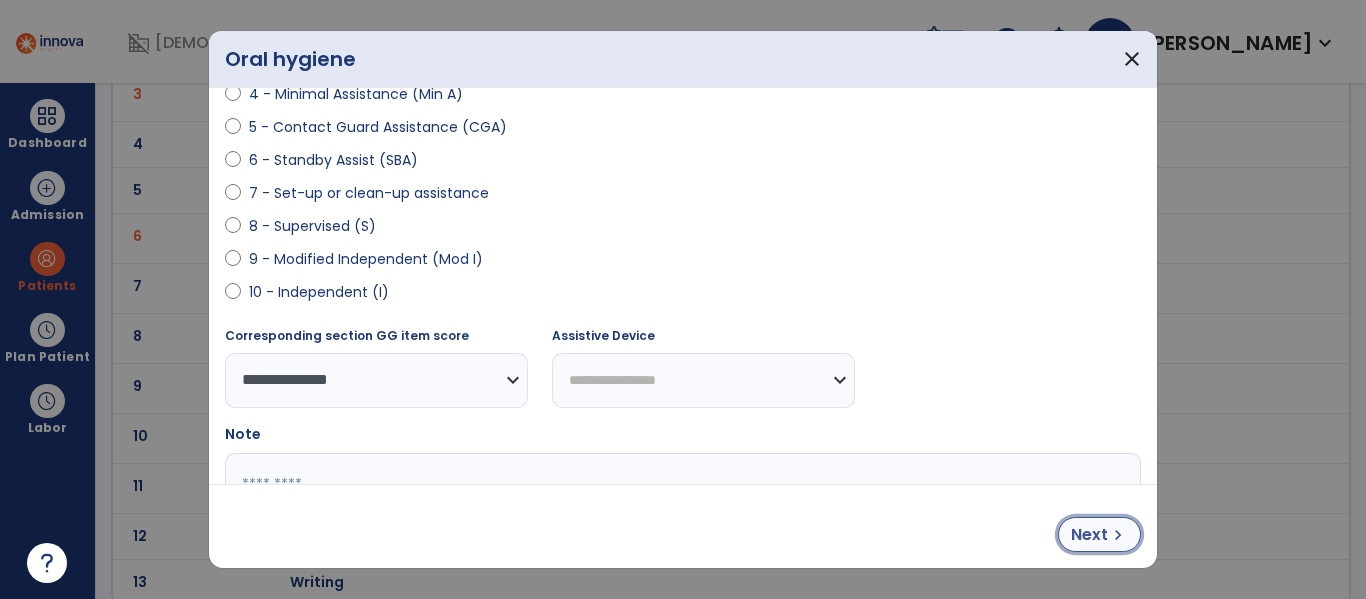 click on "Next" at bounding box center [1089, 535] 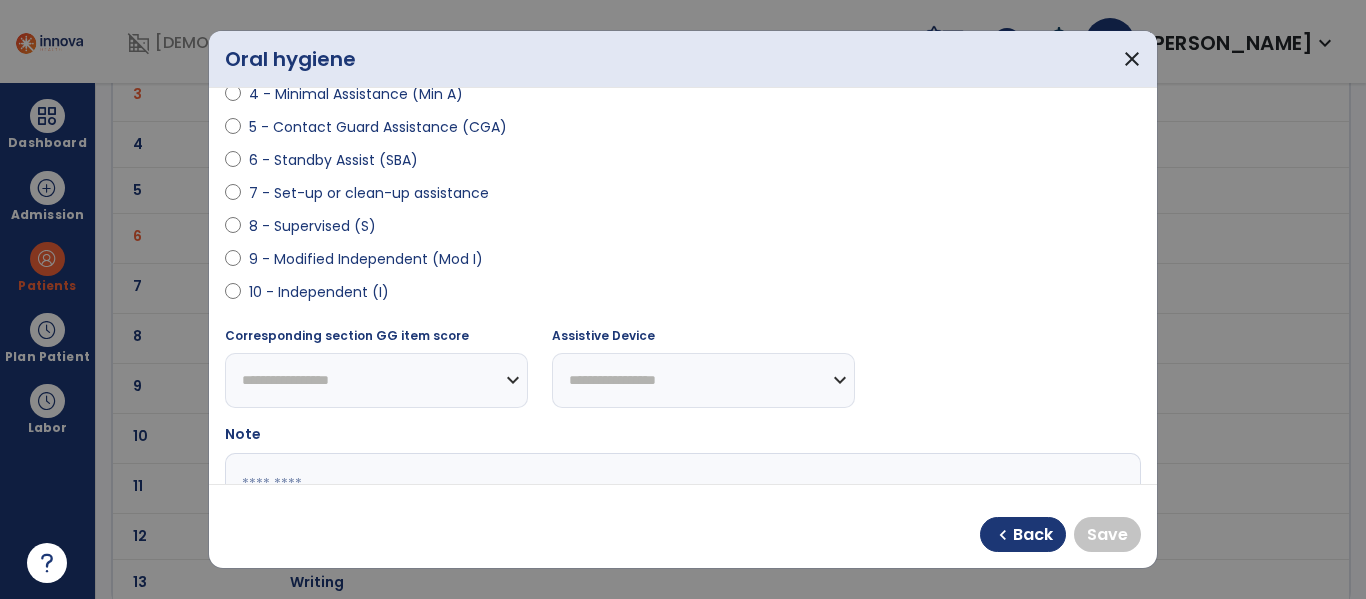 click on "10 - Independent (I)" at bounding box center (319, 292) 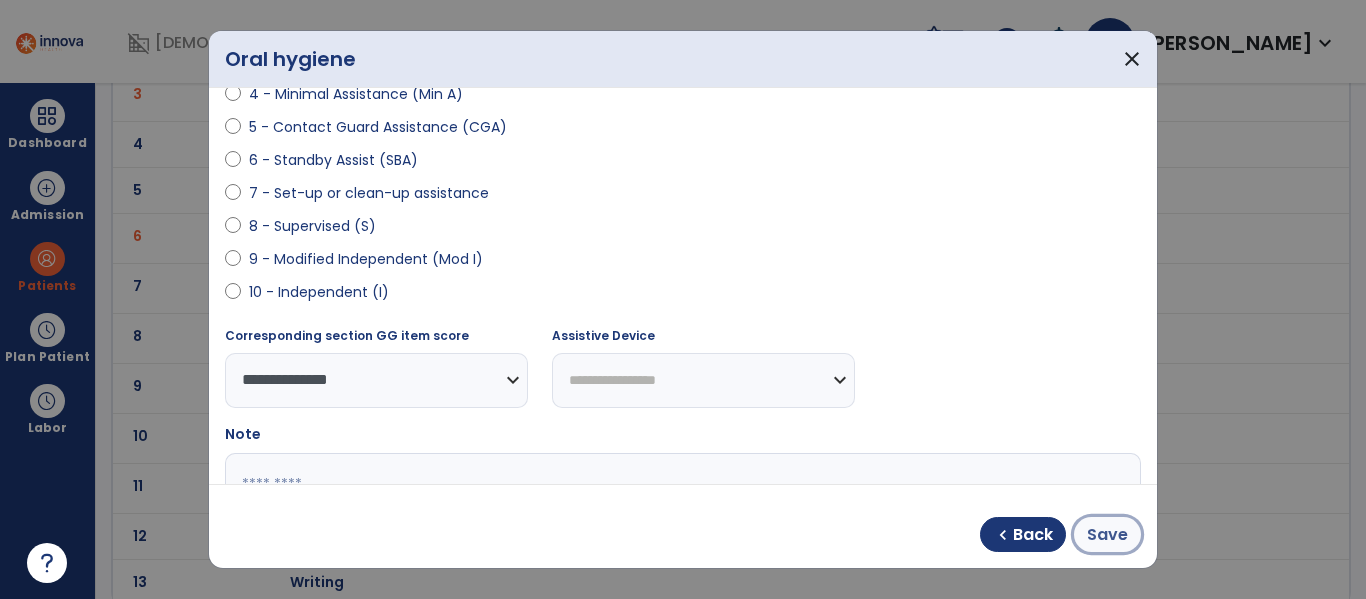 click on "Save" at bounding box center (1107, 535) 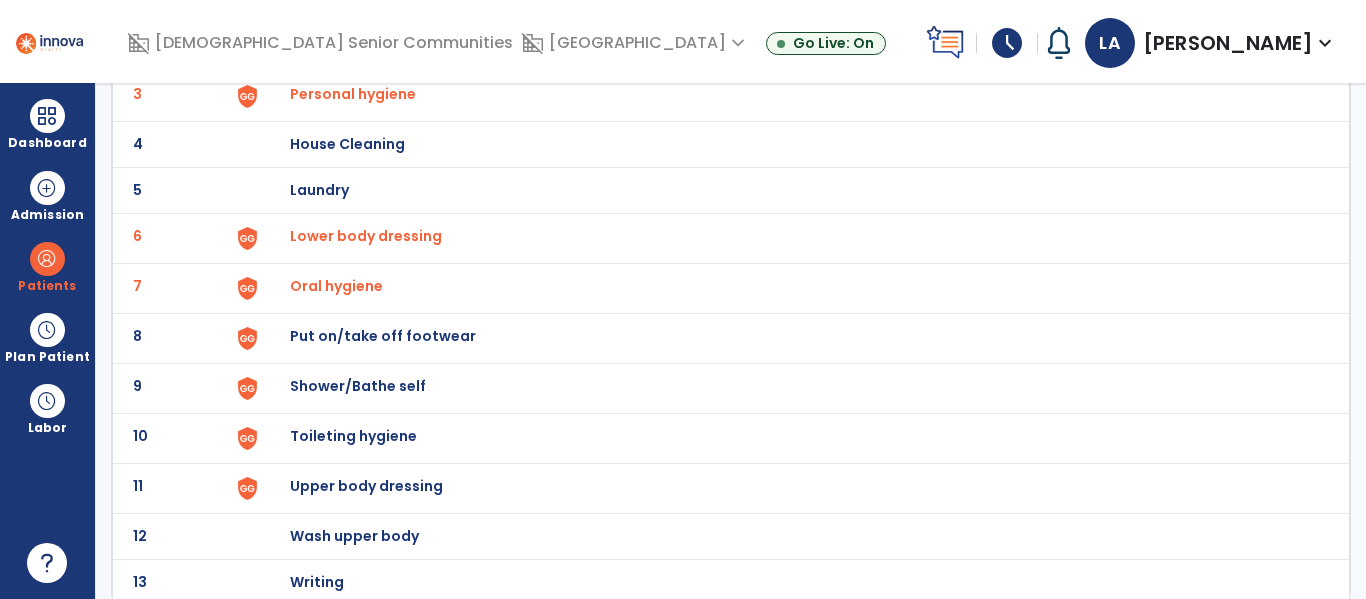 scroll, scrollTop: 272, scrollLeft: 0, axis: vertical 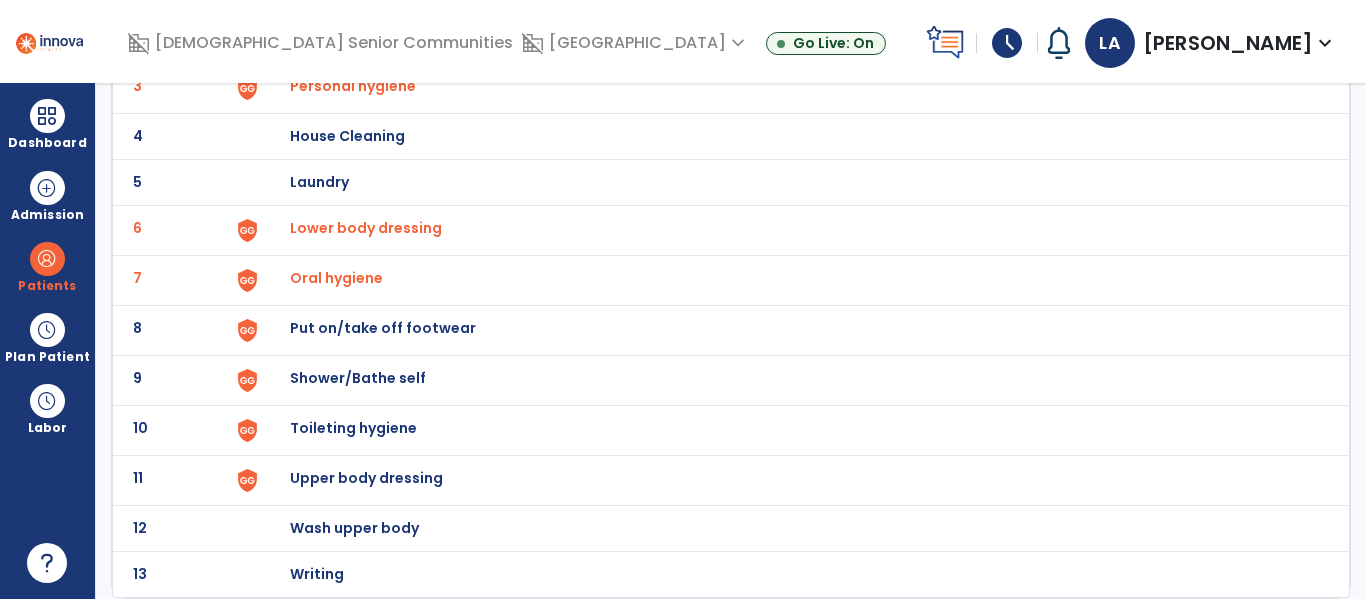 click on "Put on/take off footwear" at bounding box center [403, -10] 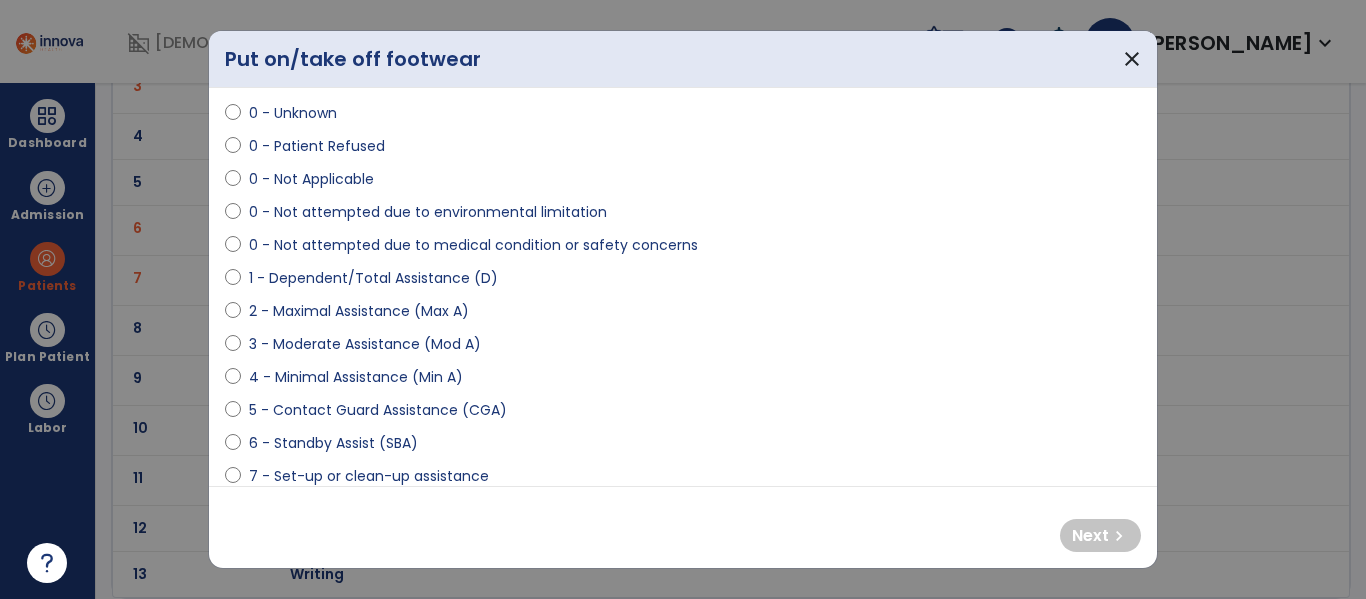 scroll, scrollTop: 74, scrollLeft: 0, axis: vertical 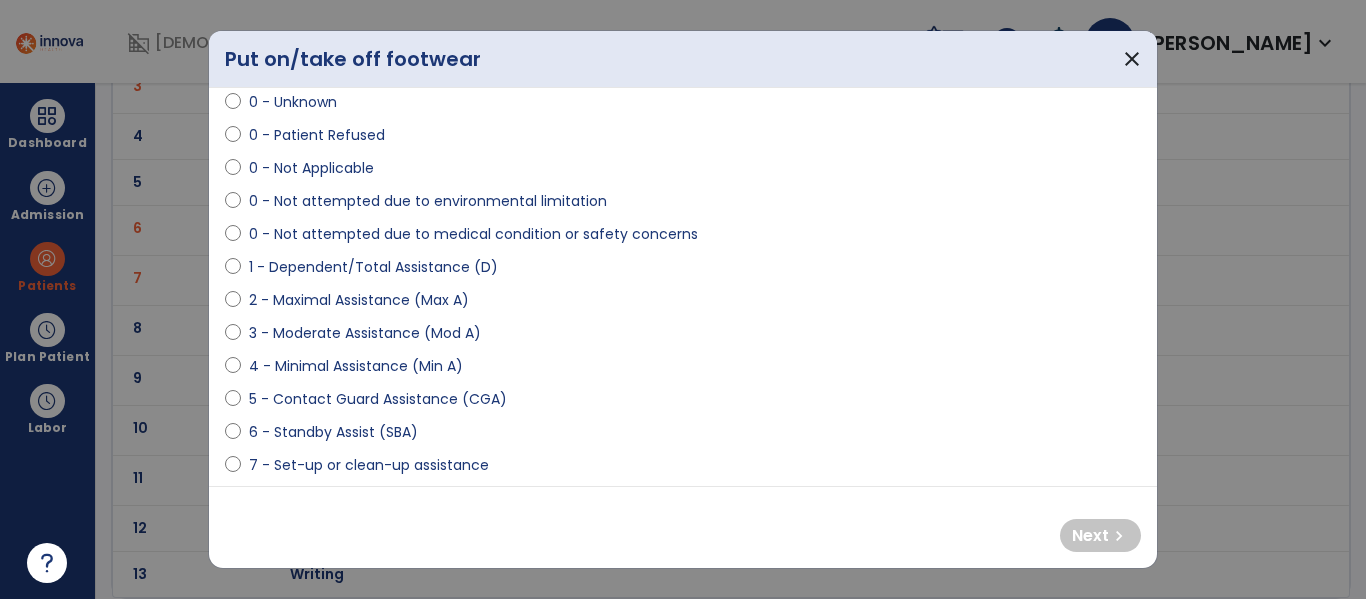 click on "1 - Dependent/Total Assistance (D)" at bounding box center [373, 267] 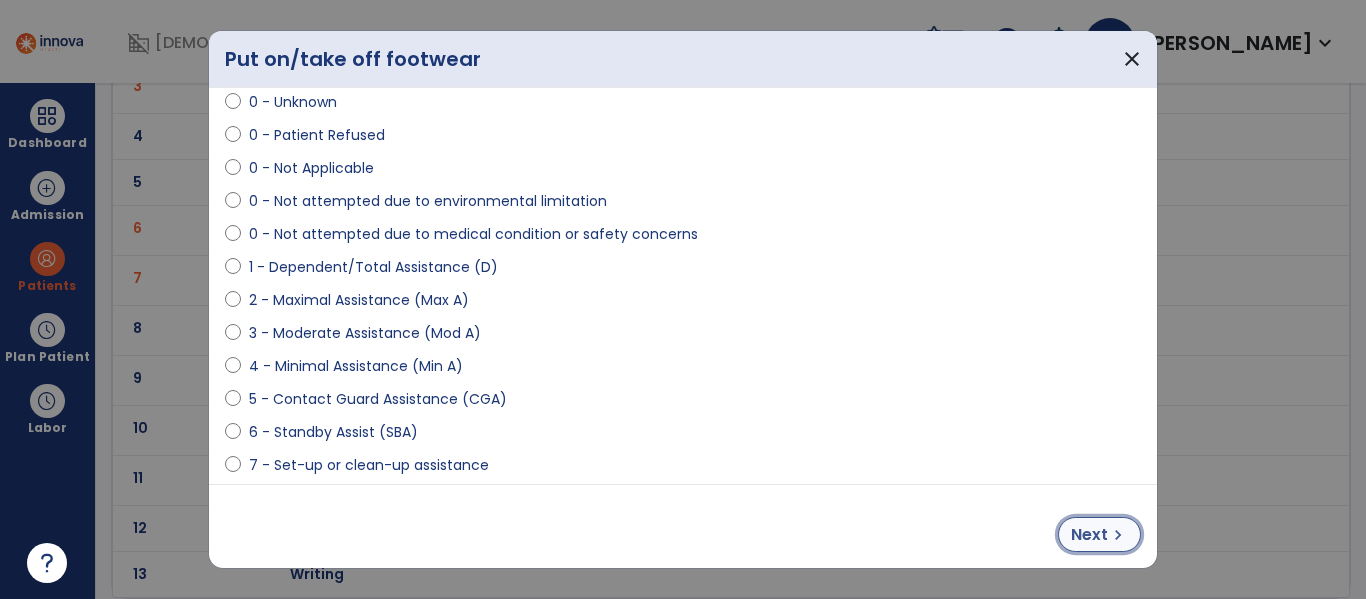 click on "chevron_right" at bounding box center (1118, 535) 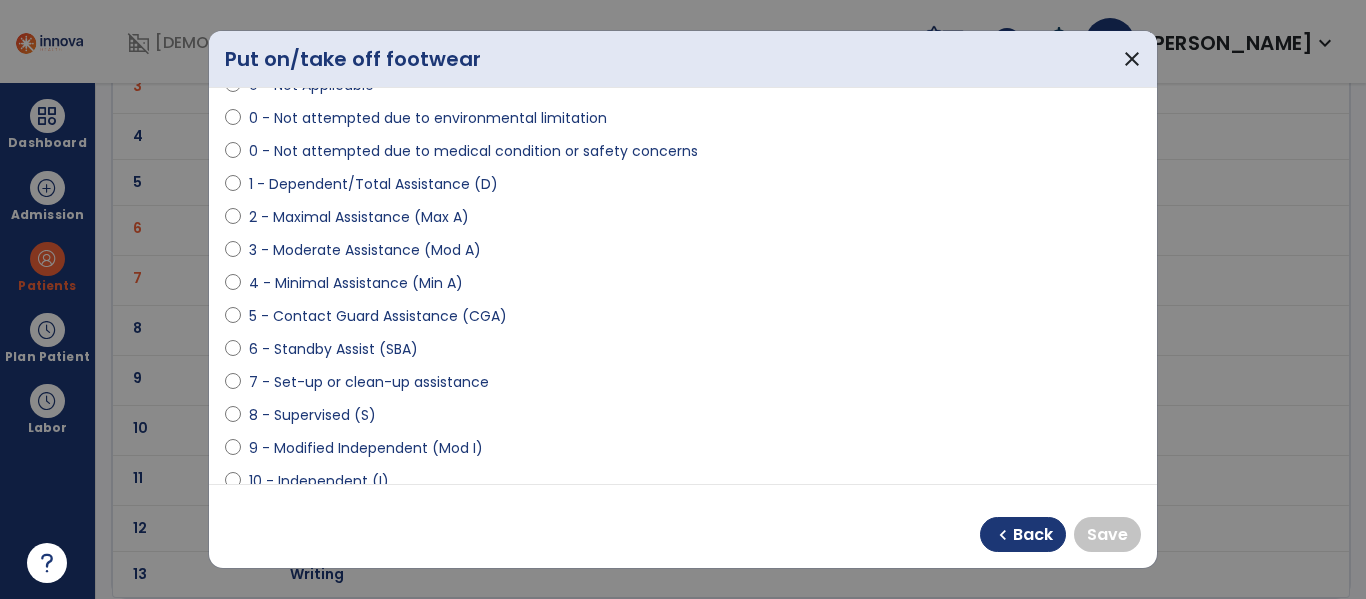scroll, scrollTop: 158, scrollLeft: 0, axis: vertical 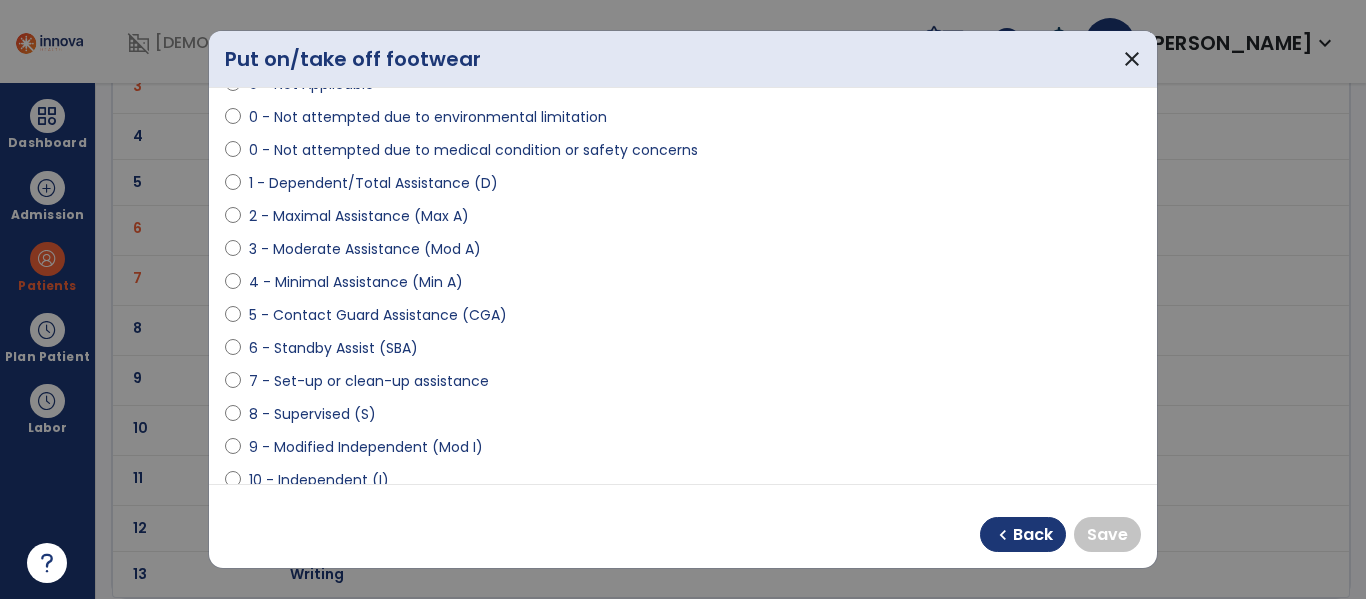 click on "4 - Minimal Assistance (Min A)" at bounding box center (356, 282) 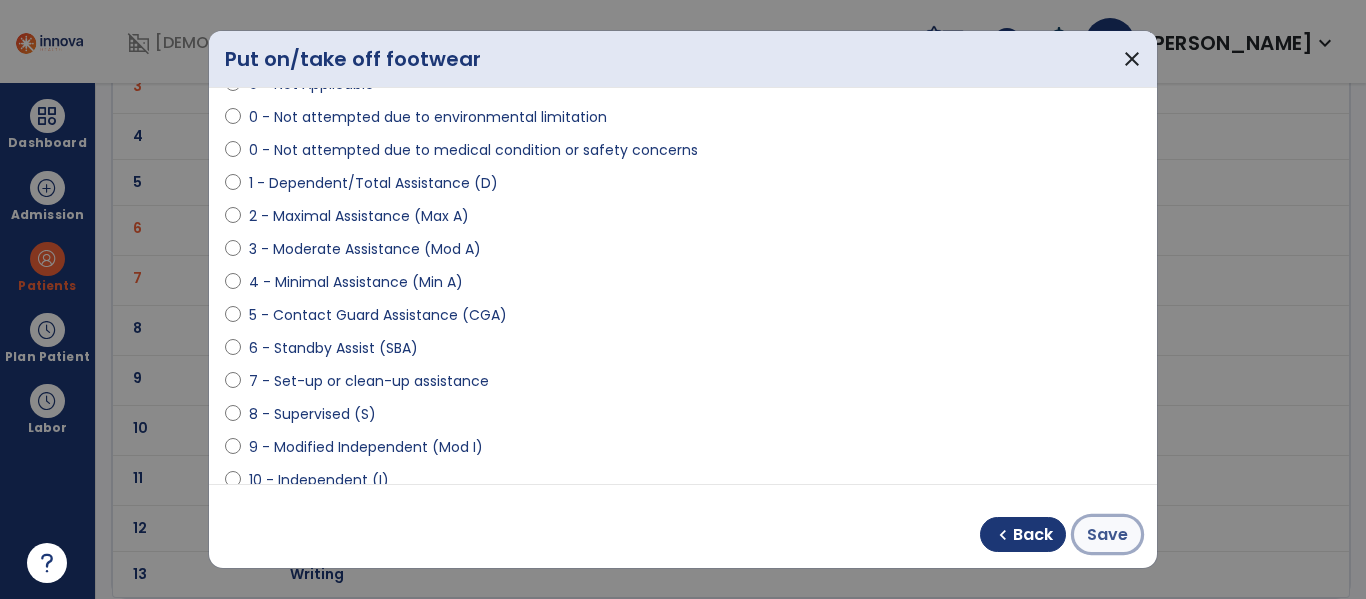 click on "Save" at bounding box center [1107, 535] 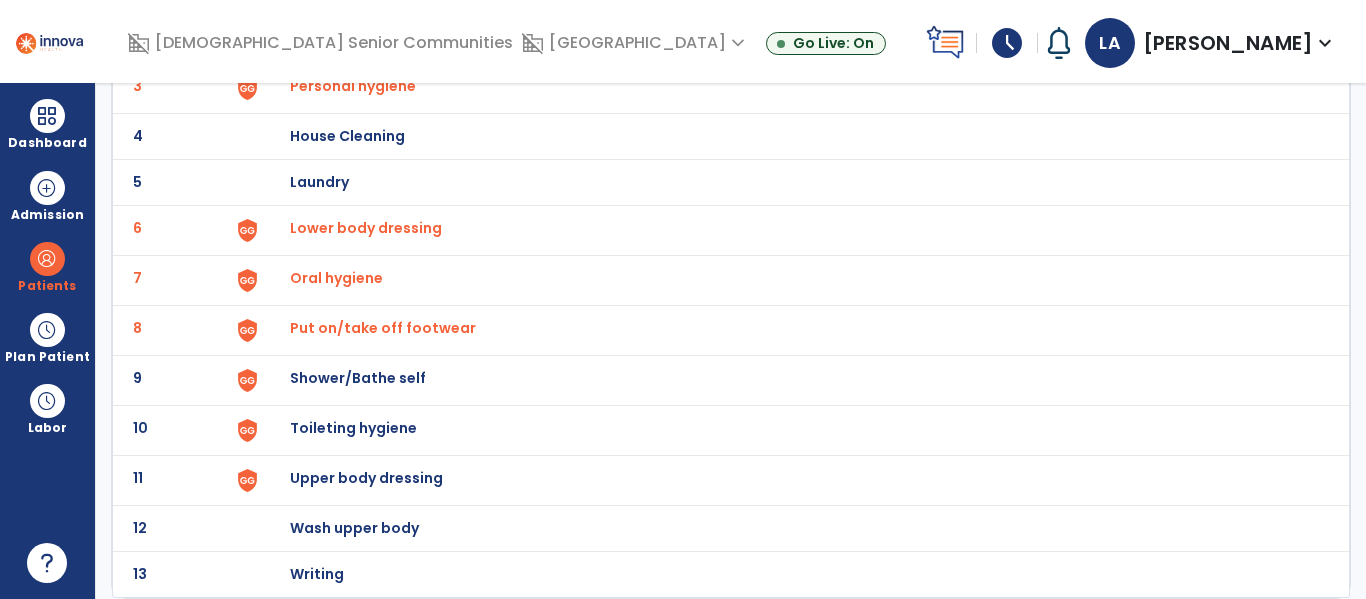 click on "Shower/Bathe self" at bounding box center [403, -10] 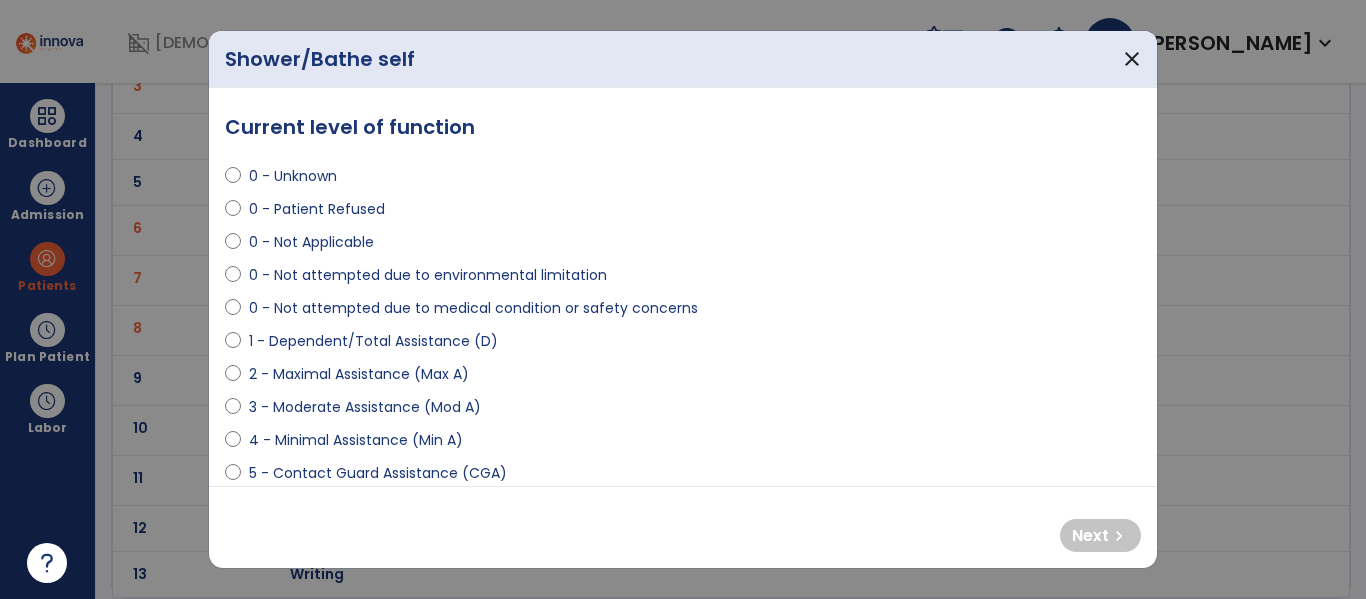 click on "2 - Maximal Assistance (Max A)" at bounding box center (359, 374) 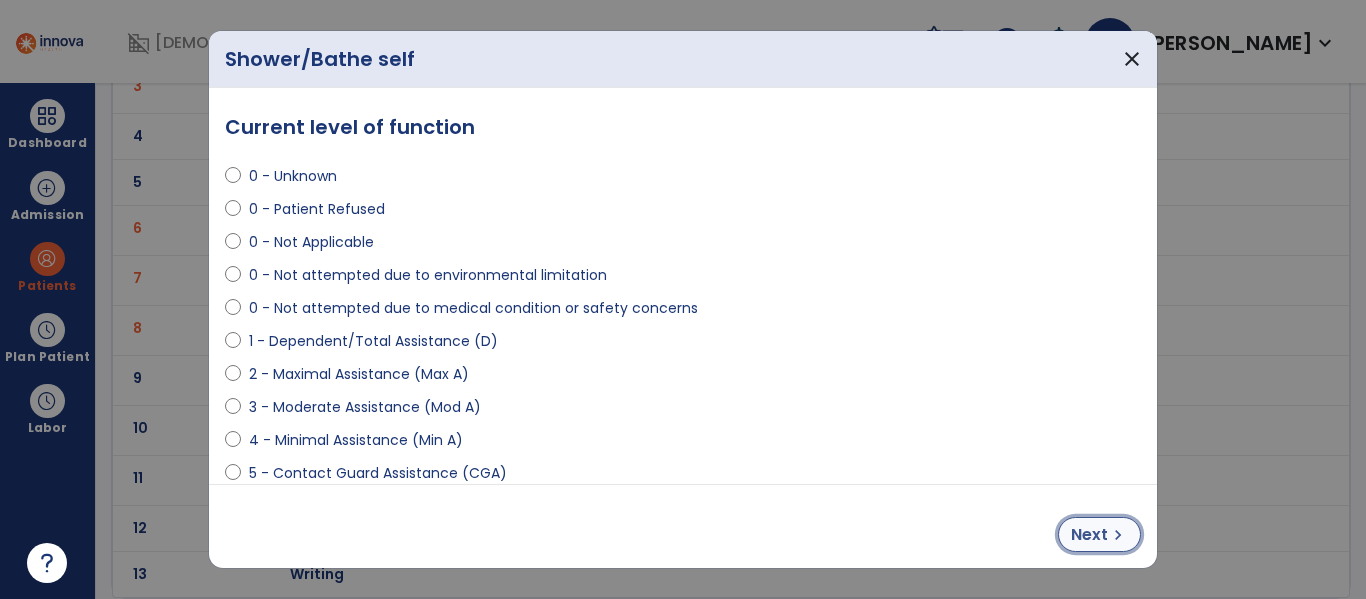 click on "Next" at bounding box center (1089, 535) 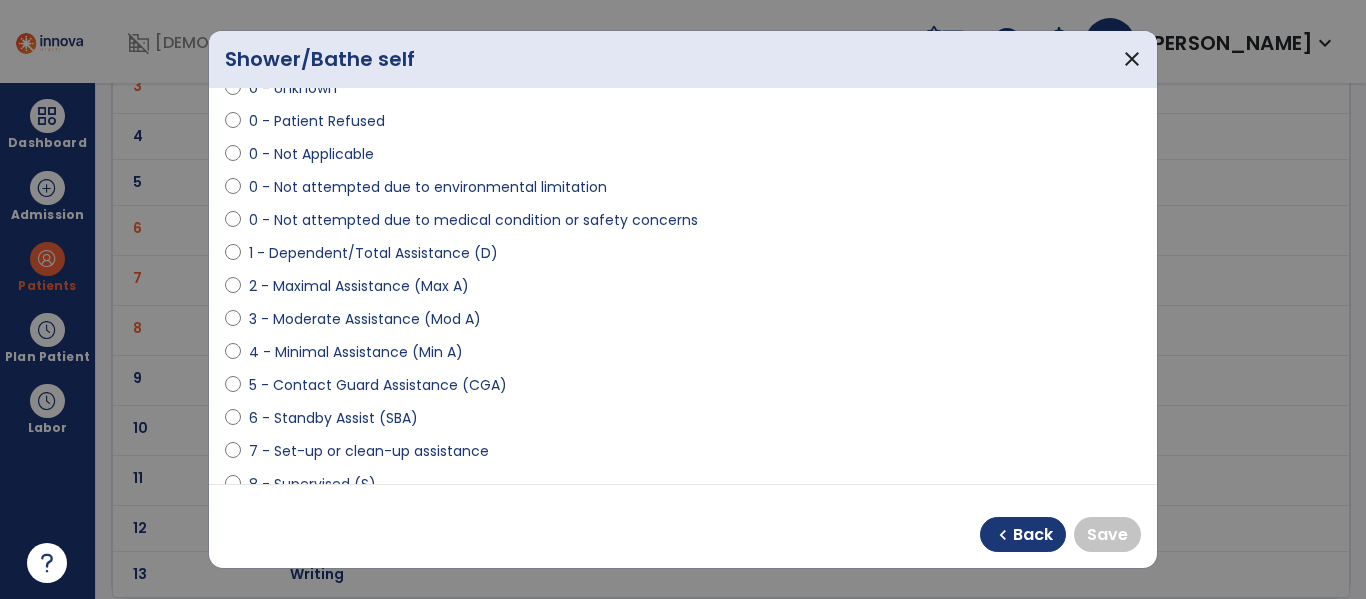 scroll, scrollTop: 98, scrollLeft: 0, axis: vertical 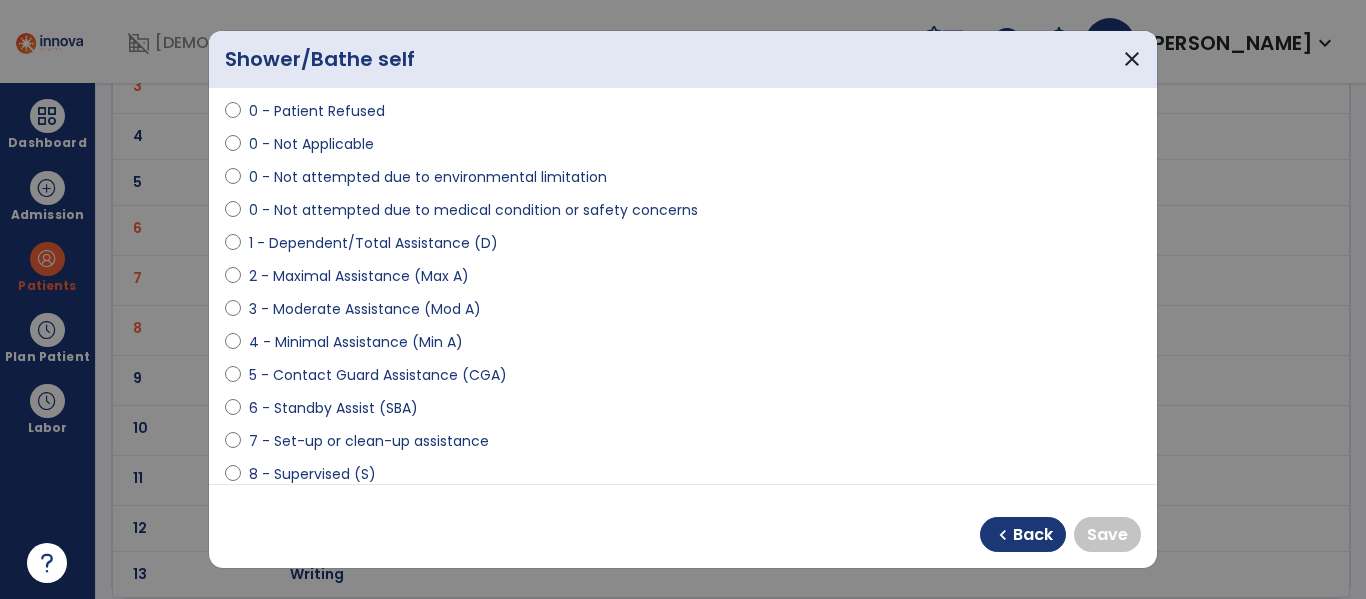 click on "2 - Maximal Assistance (Max A)" at bounding box center (359, 276) 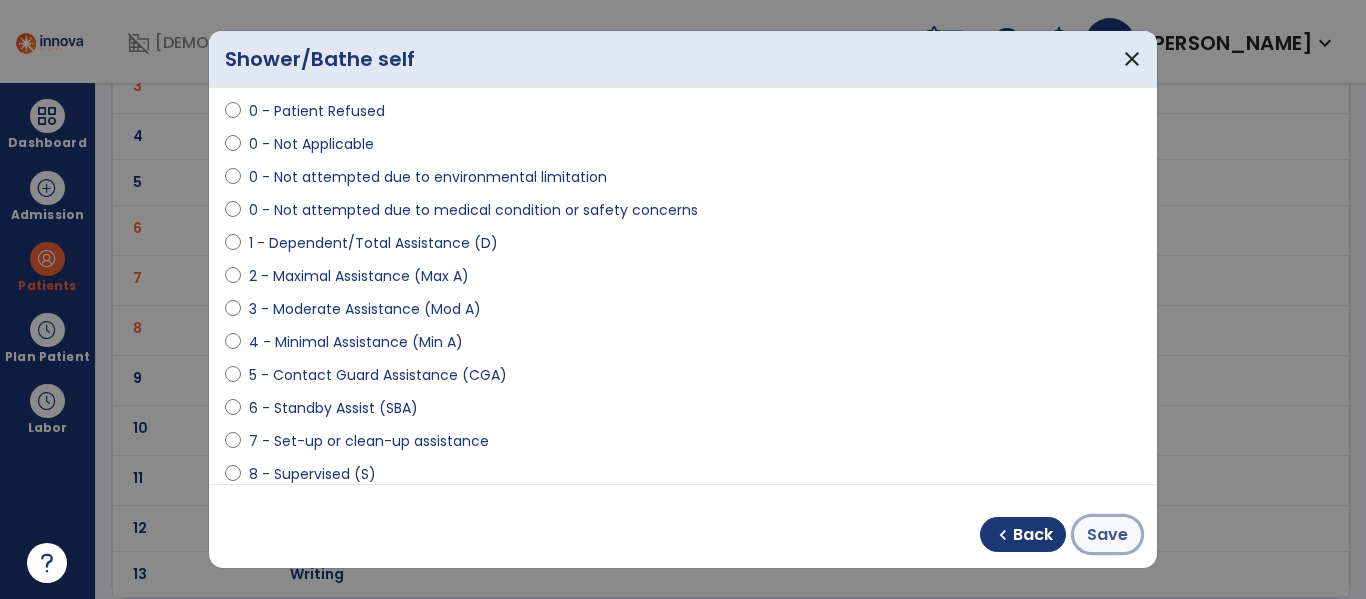 click on "Save" at bounding box center [1107, 535] 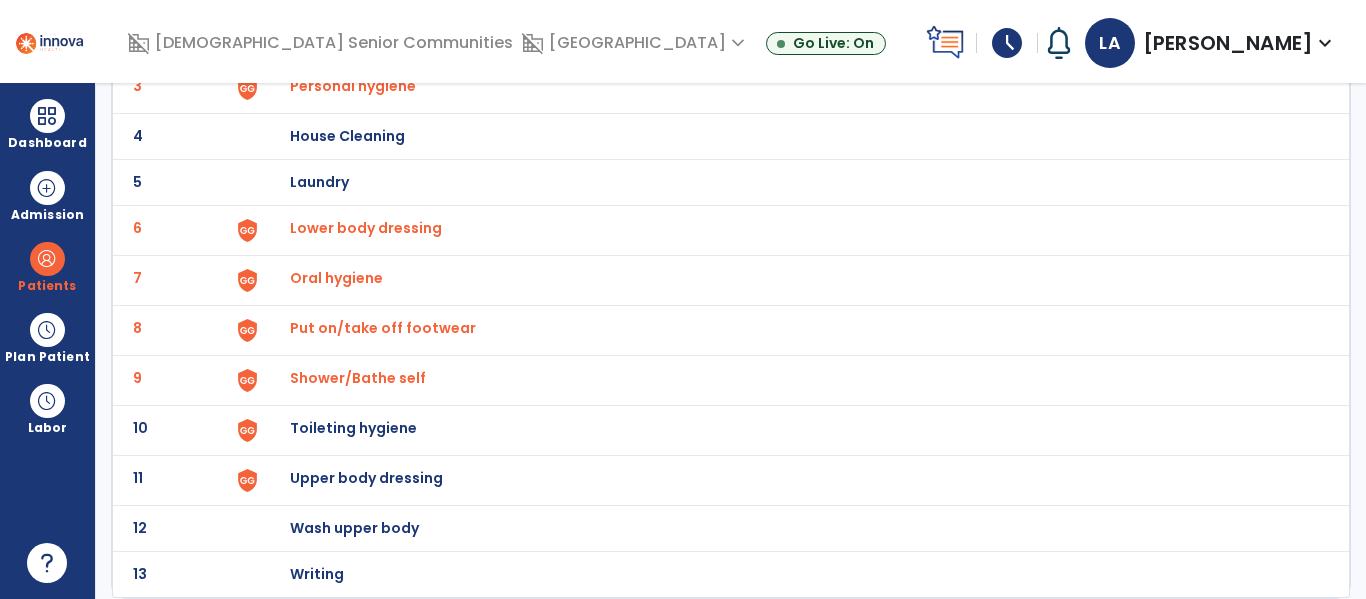 click on "Toileting hygiene" at bounding box center (403, -10) 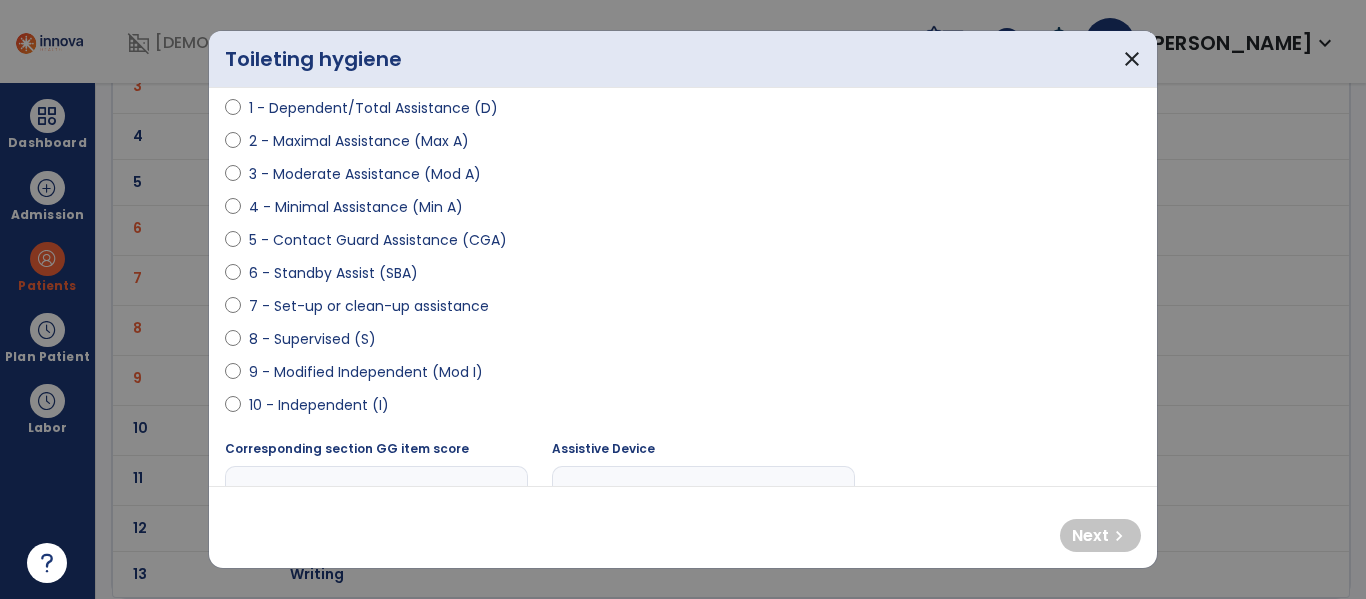 scroll, scrollTop: 235, scrollLeft: 0, axis: vertical 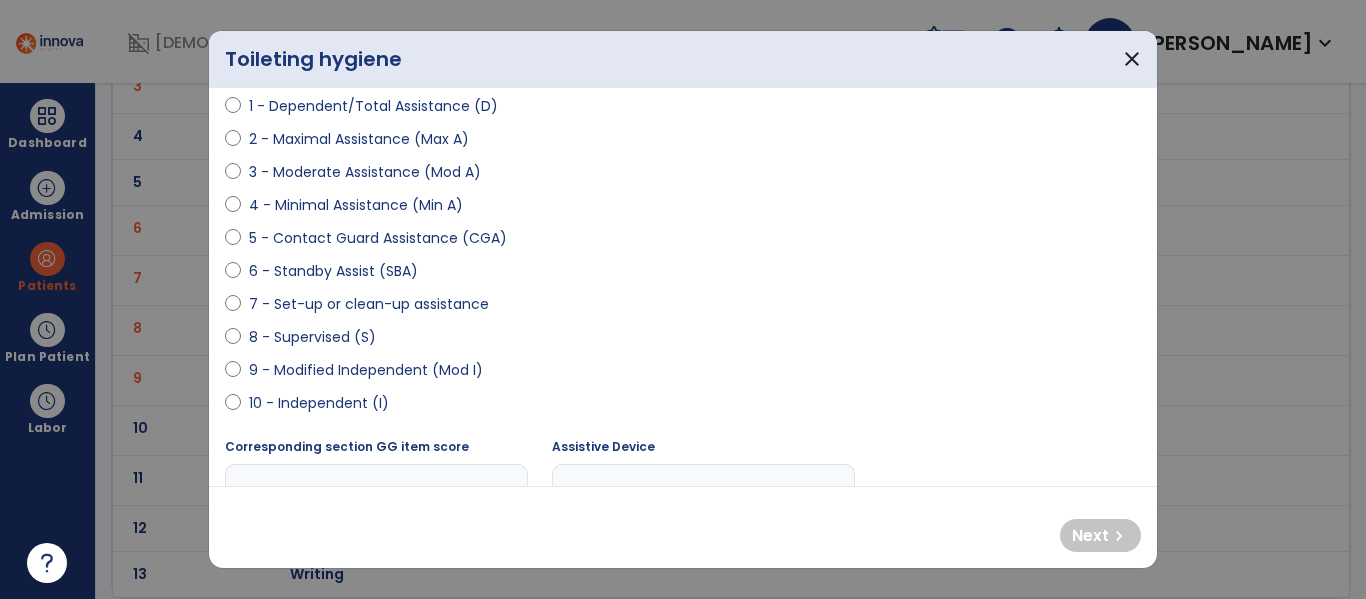 click on "9 - Modified Independent (Mod I)" at bounding box center [366, 370] 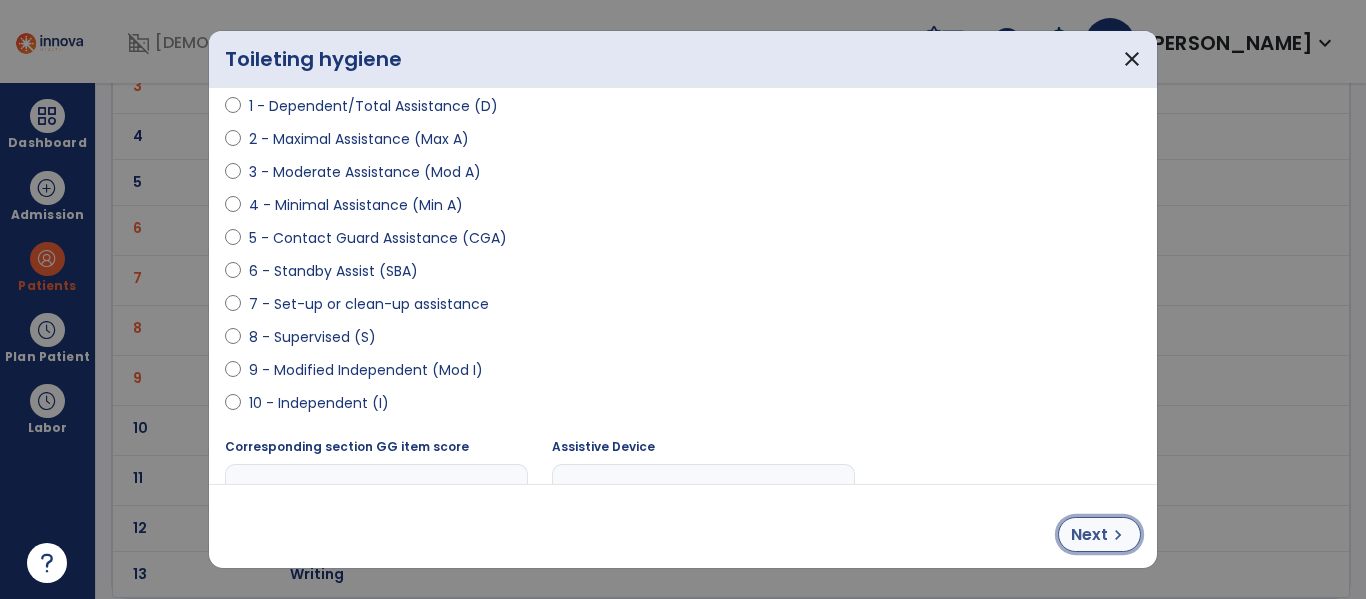 click on "Next" at bounding box center [1089, 535] 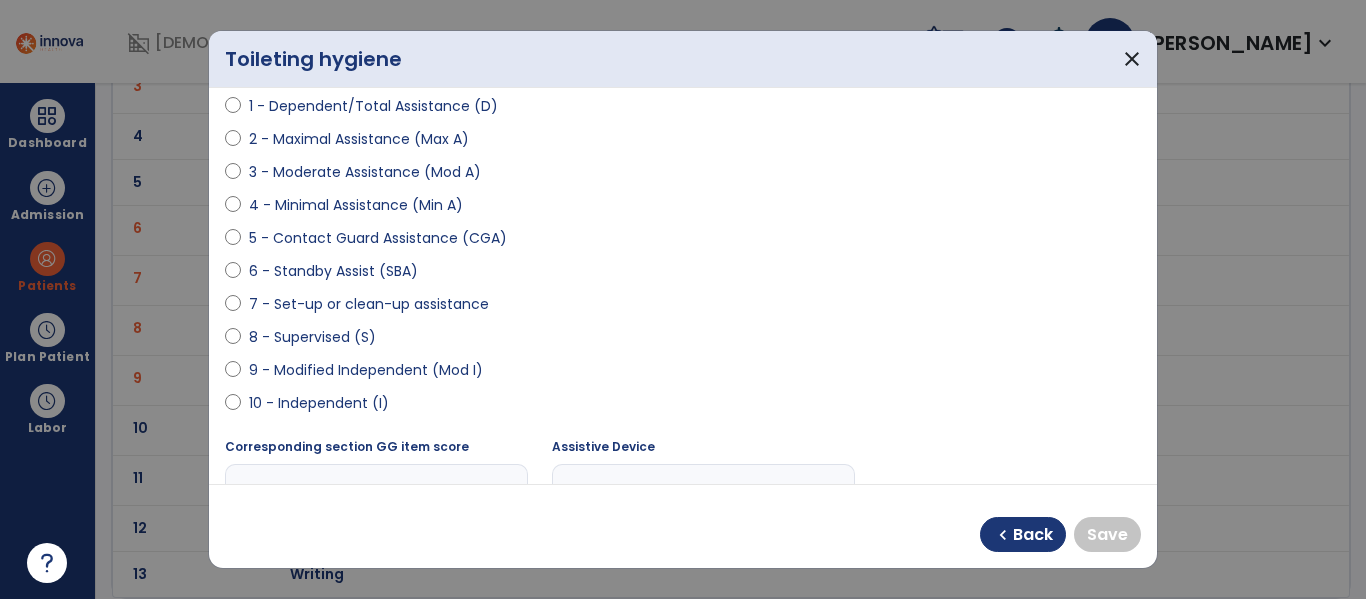 click on "9 - Modified Independent (Mod I)" at bounding box center [366, 370] 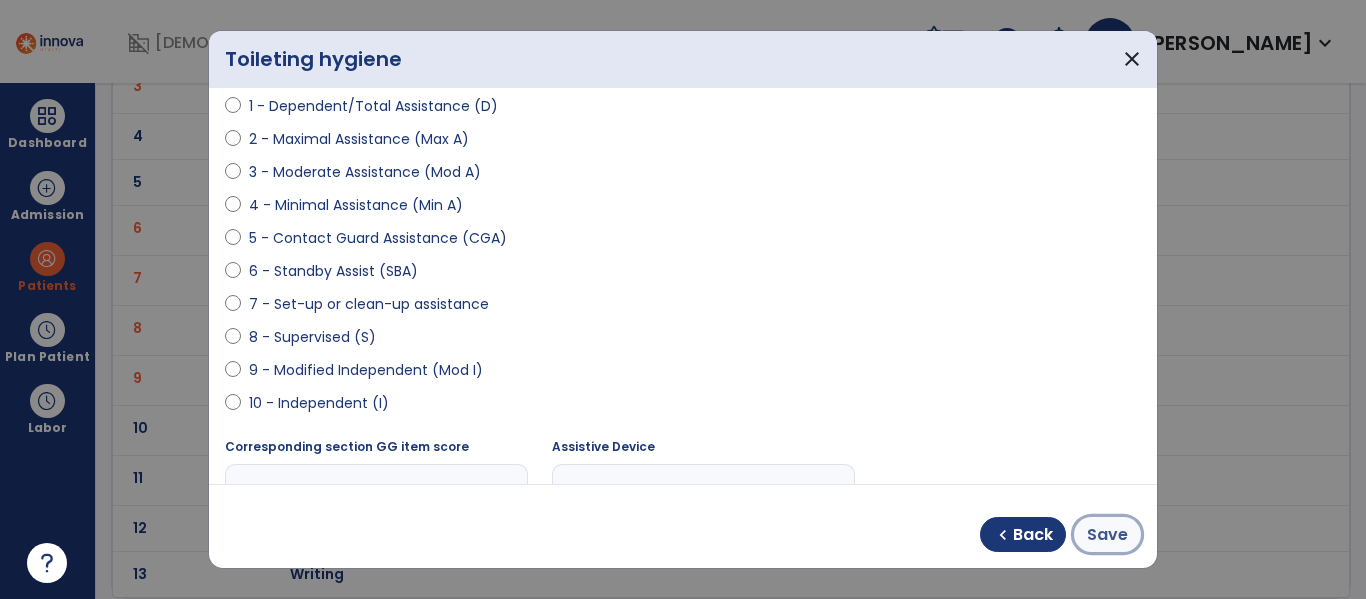 click on "Save" at bounding box center (1107, 535) 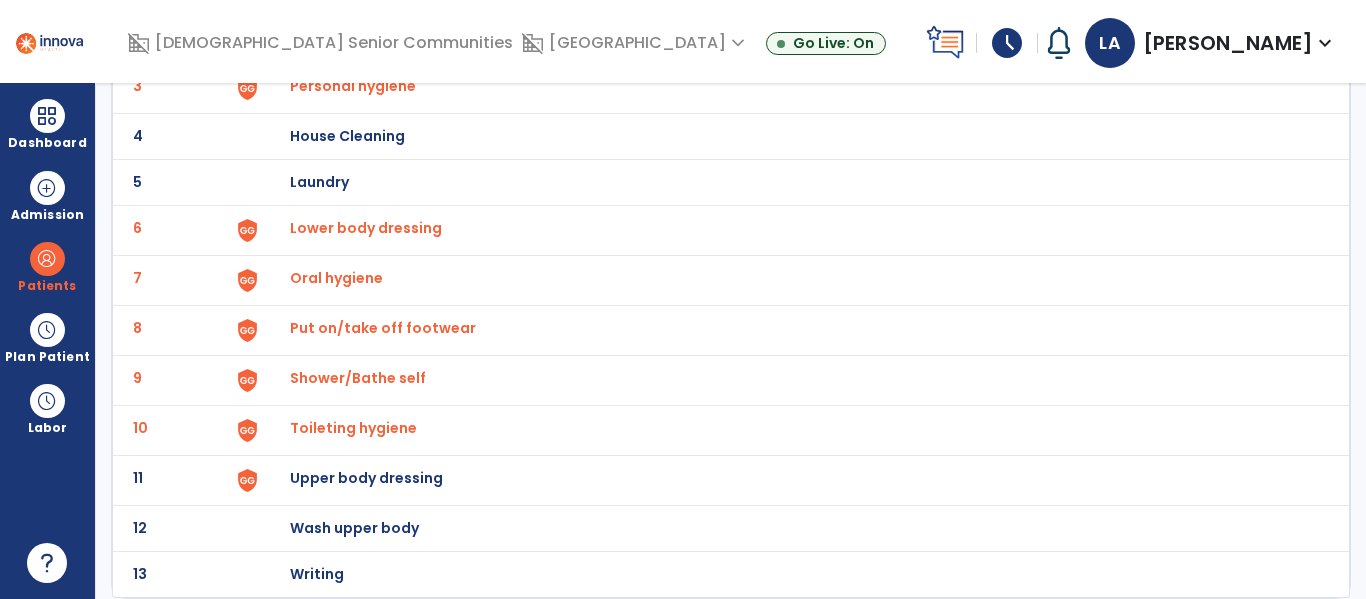 click on "Upper body dressing" at bounding box center (403, -10) 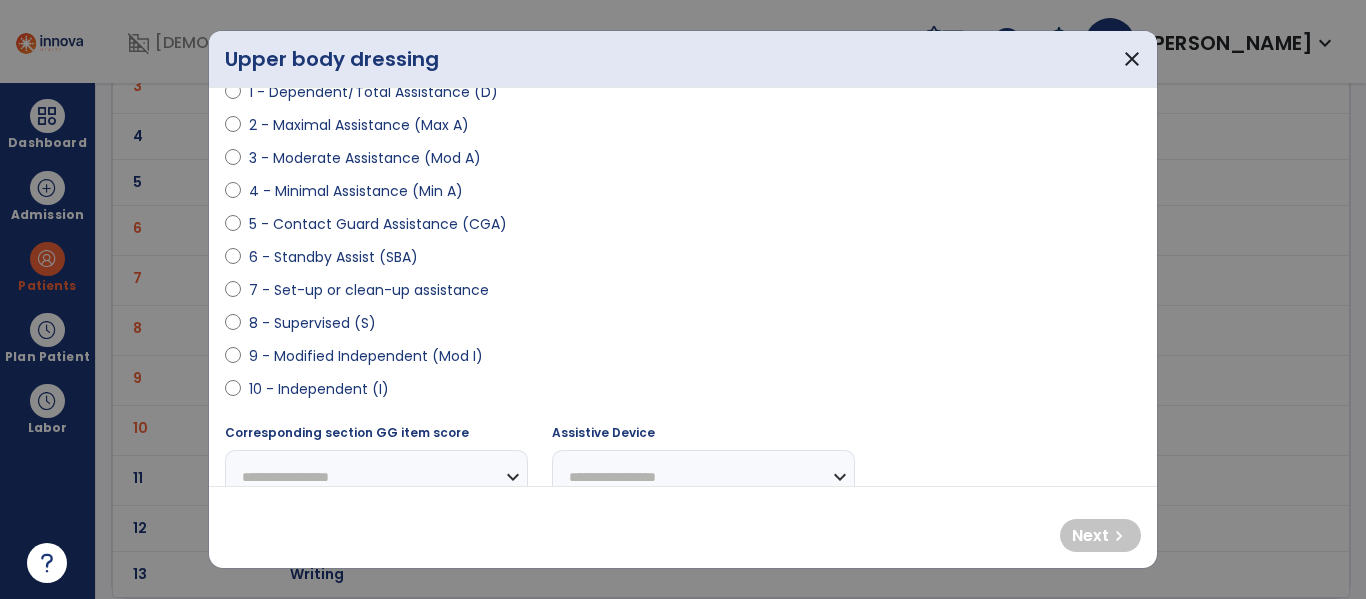 scroll, scrollTop: 251, scrollLeft: 0, axis: vertical 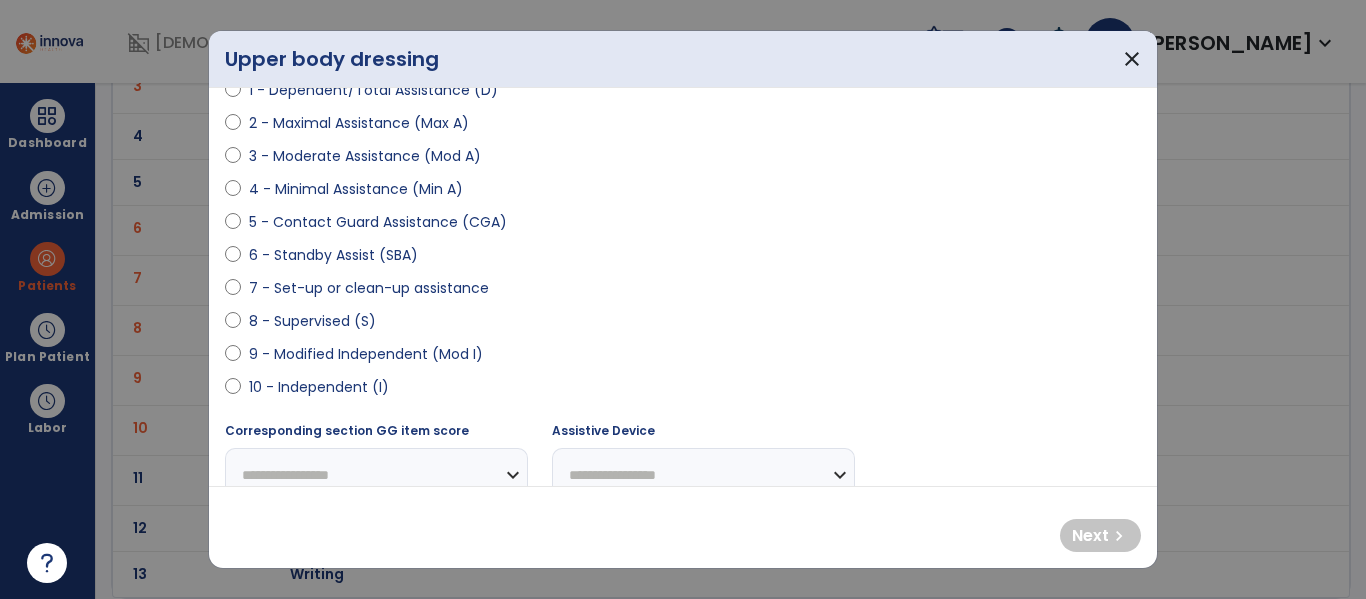 click on "9 - Modified Independent (Mod I)" at bounding box center (366, 354) 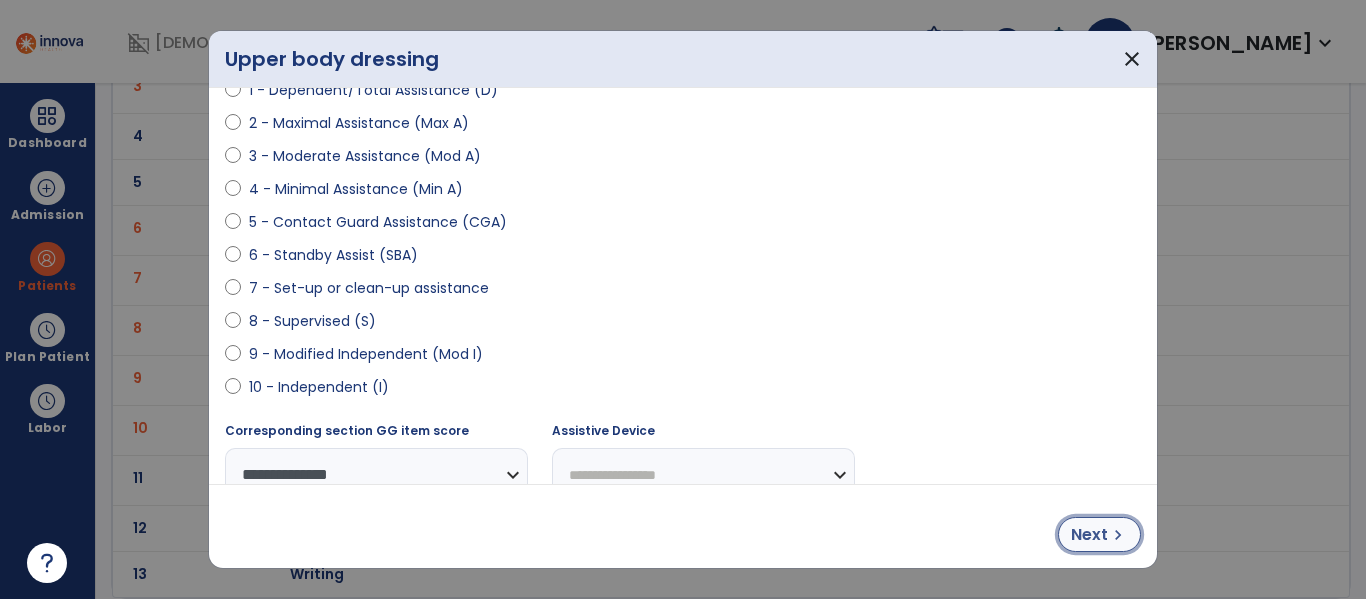 click on "Next" at bounding box center (1089, 535) 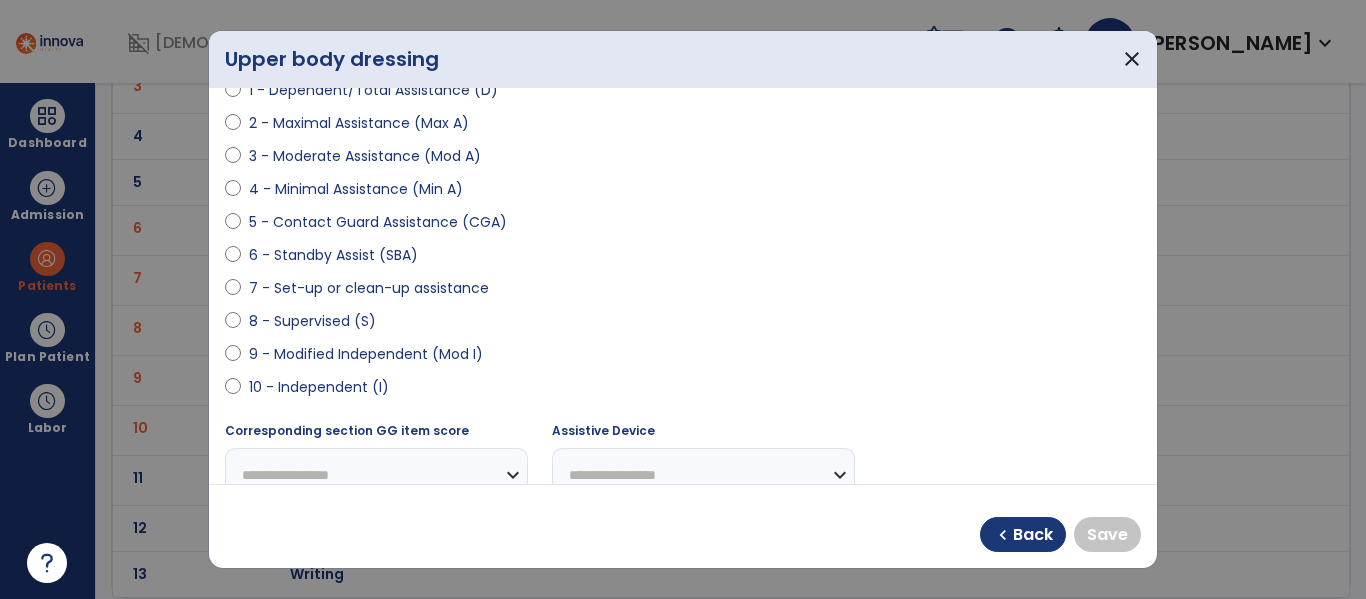 click on "9 - Modified Independent (Mod I)" at bounding box center [366, 354] 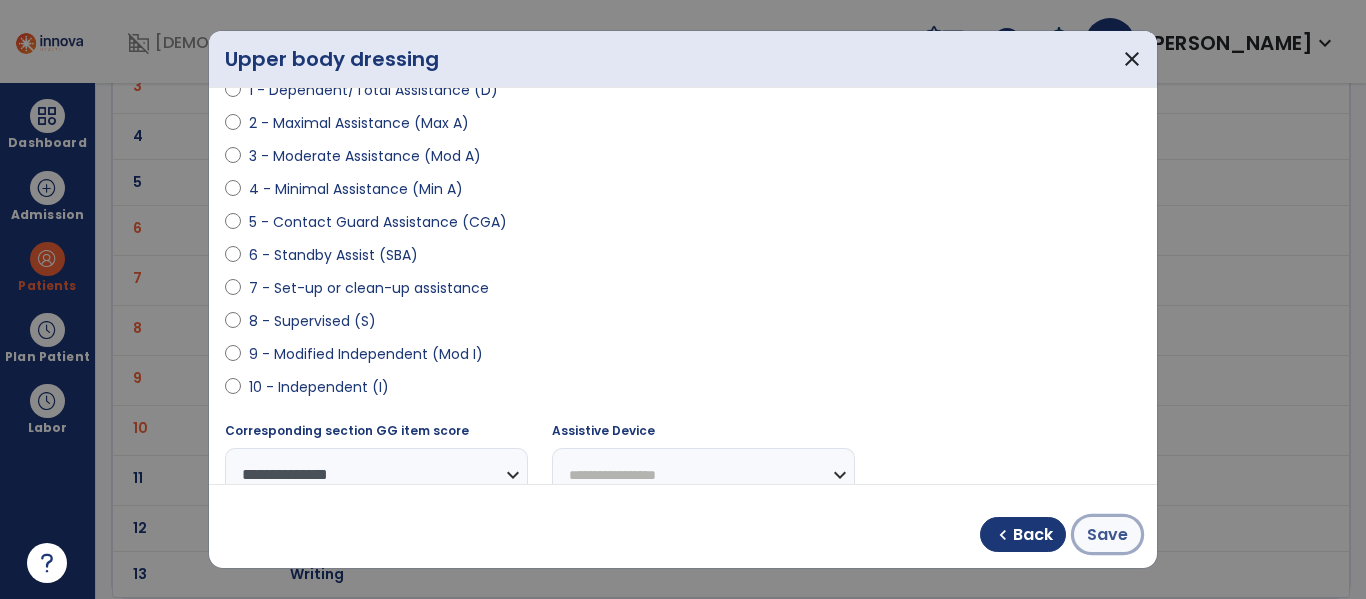 click on "Save" at bounding box center (1107, 534) 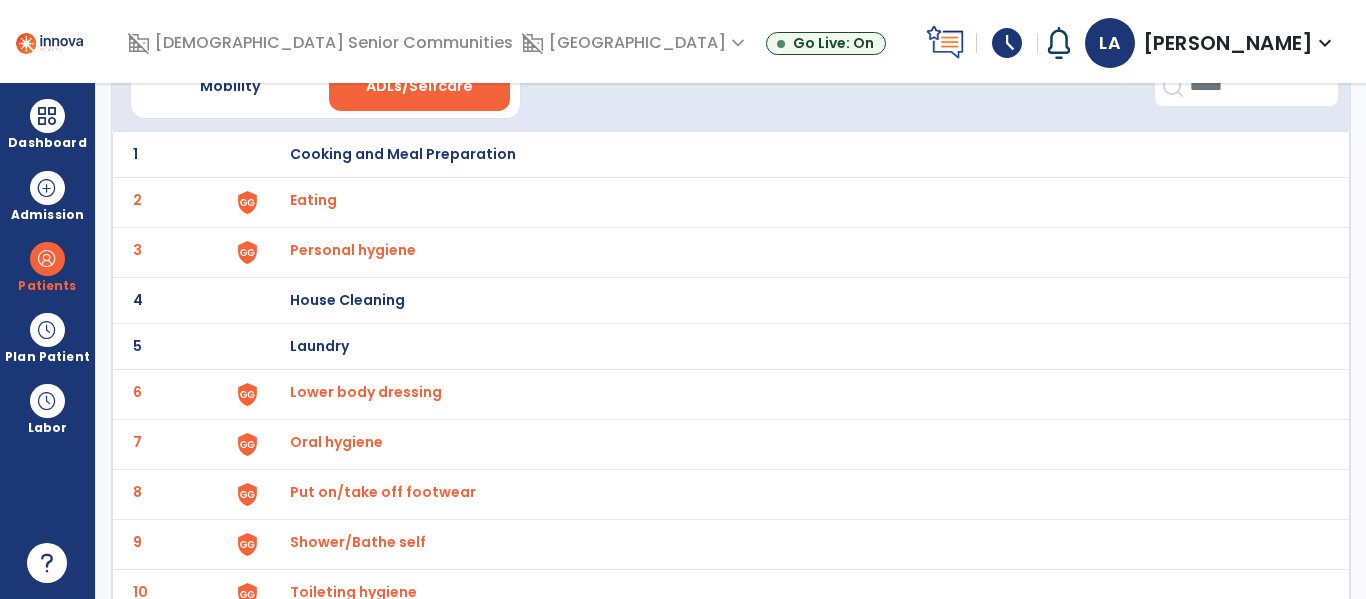 scroll, scrollTop: 0, scrollLeft: 0, axis: both 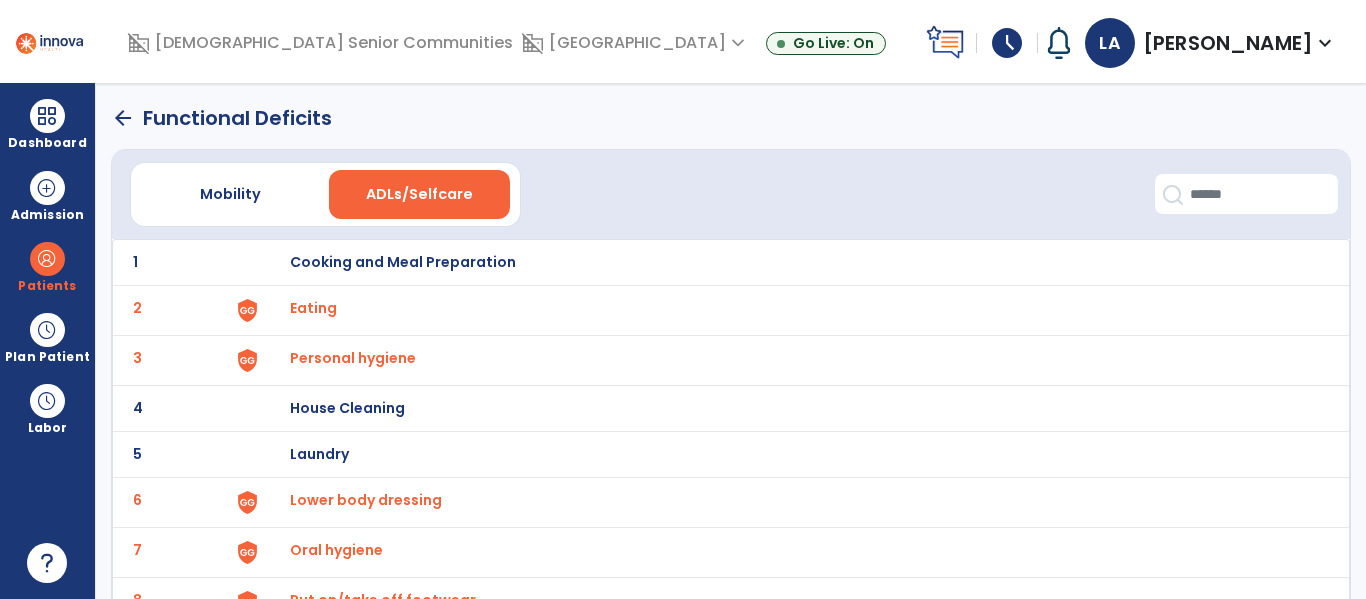 click on "arrow_back" 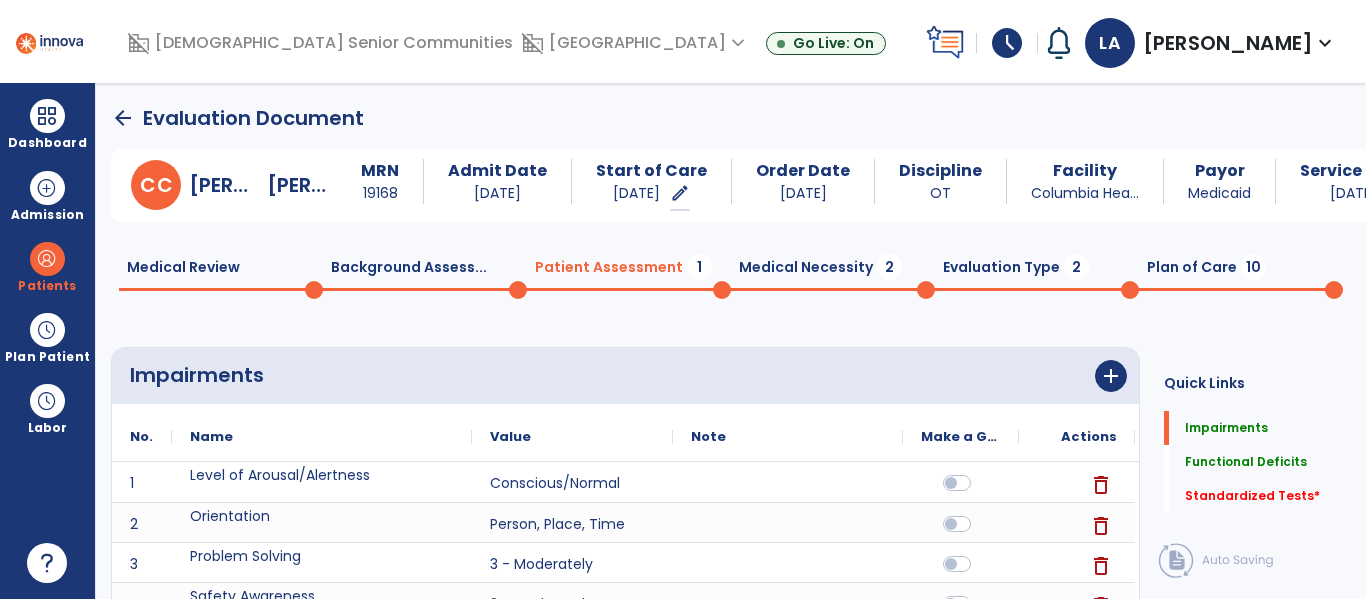 scroll, scrollTop: 20, scrollLeft: 0, axis: vertical 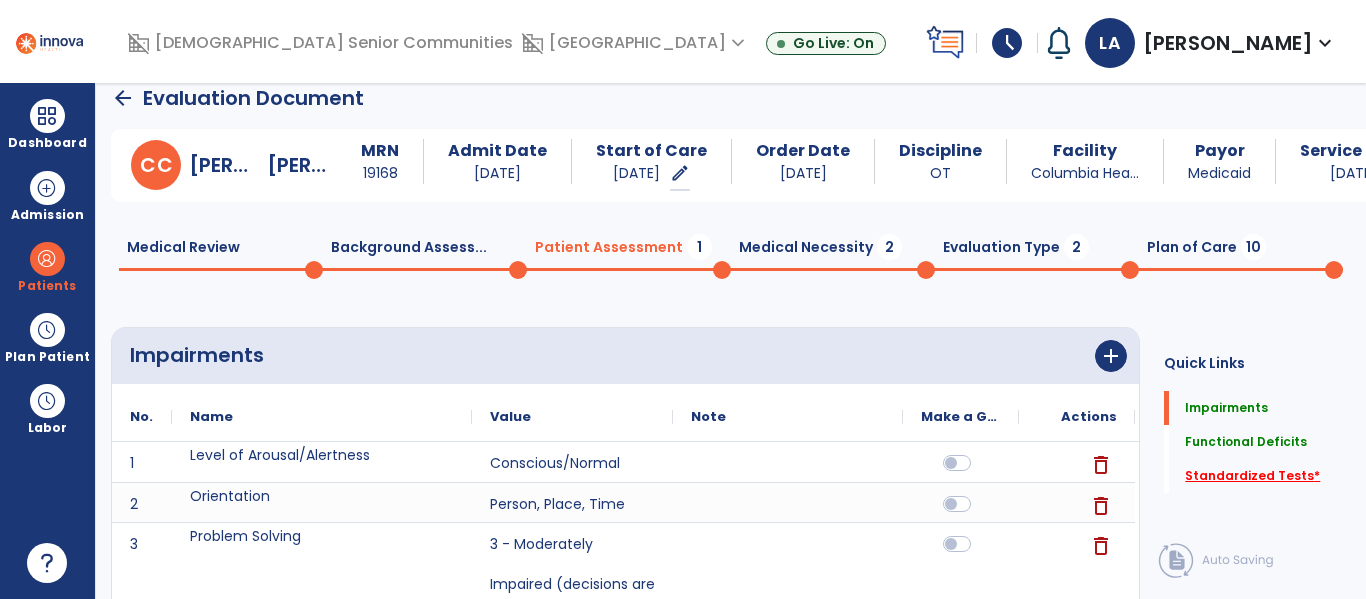 click on "Standardized Tests   *" 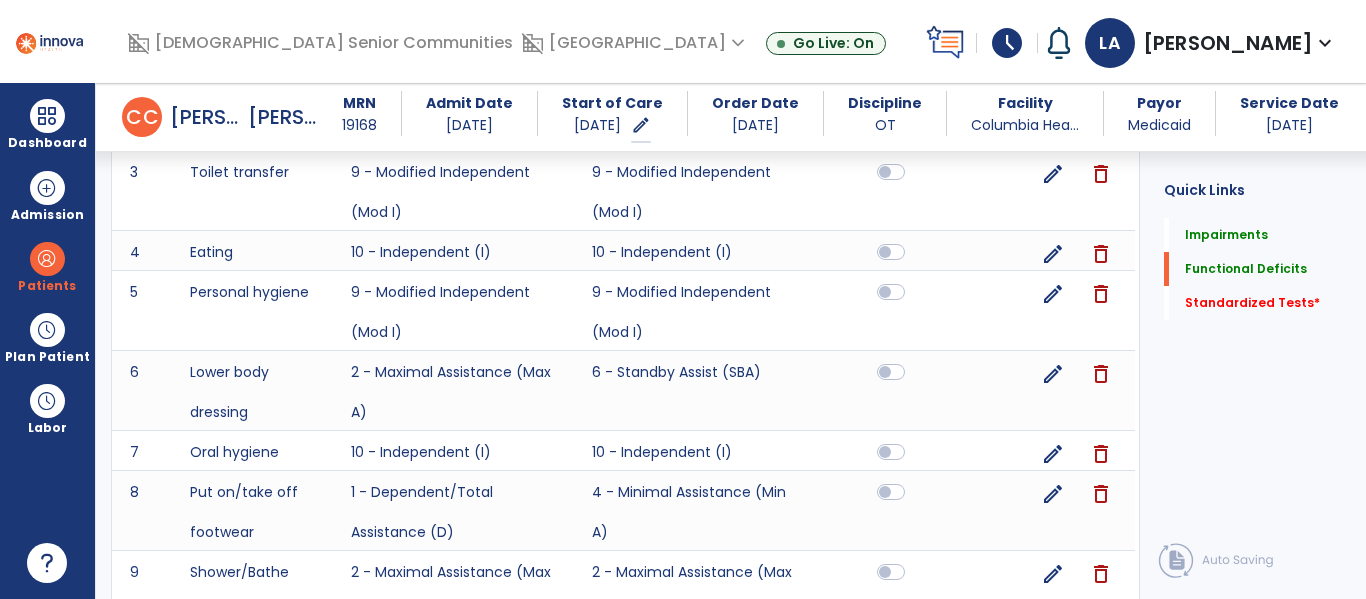scroll, scrollTop: 1527, scrollLeft: 0, axis: vertical 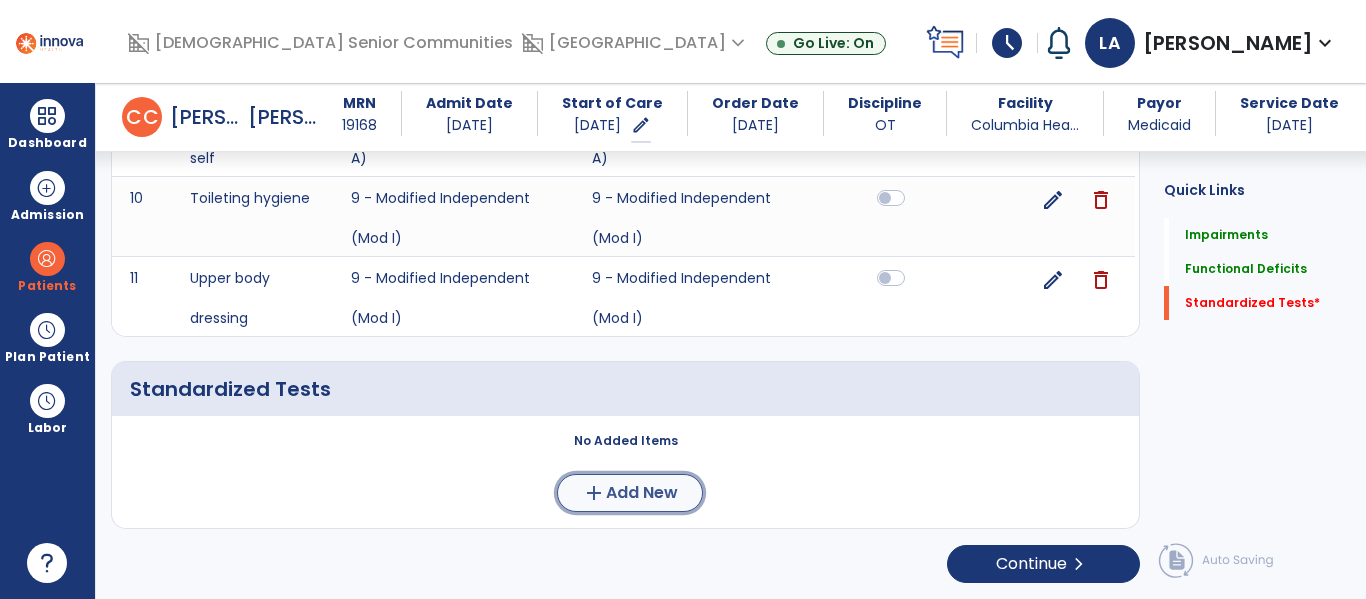 click on "add" 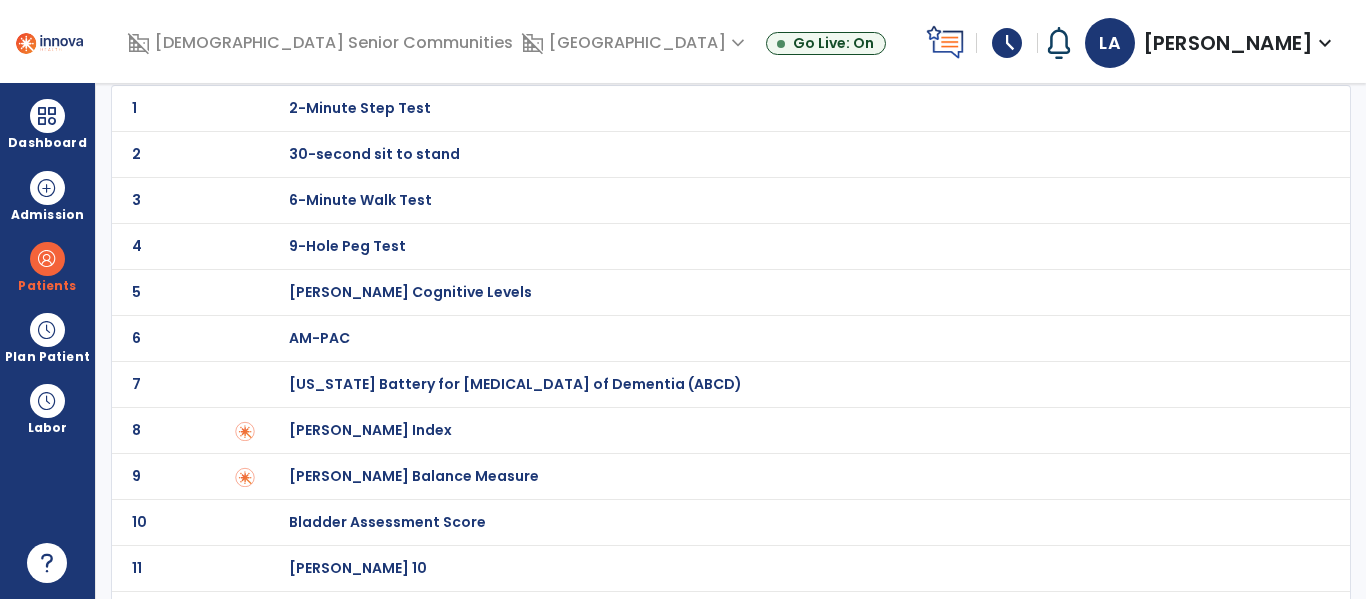scroll, scrollTop: 131, scrollLeft: 0, axis: vertical 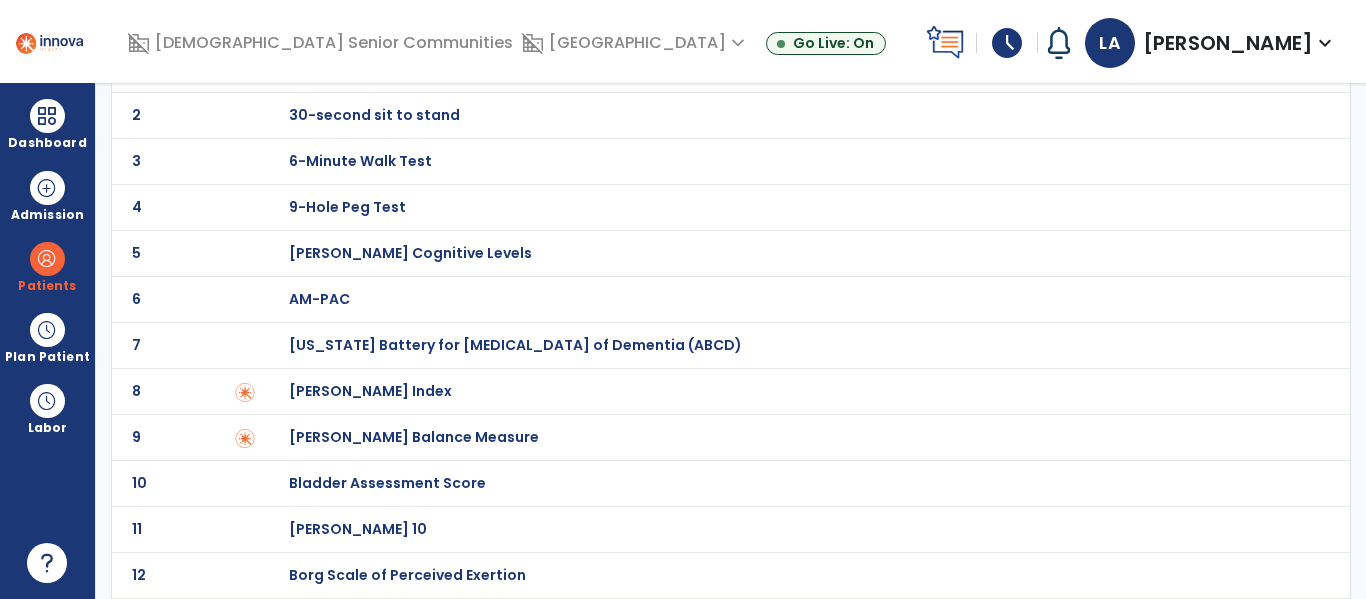 click on "[PERSON_NAME] Index" at bounding box center (360, 69) 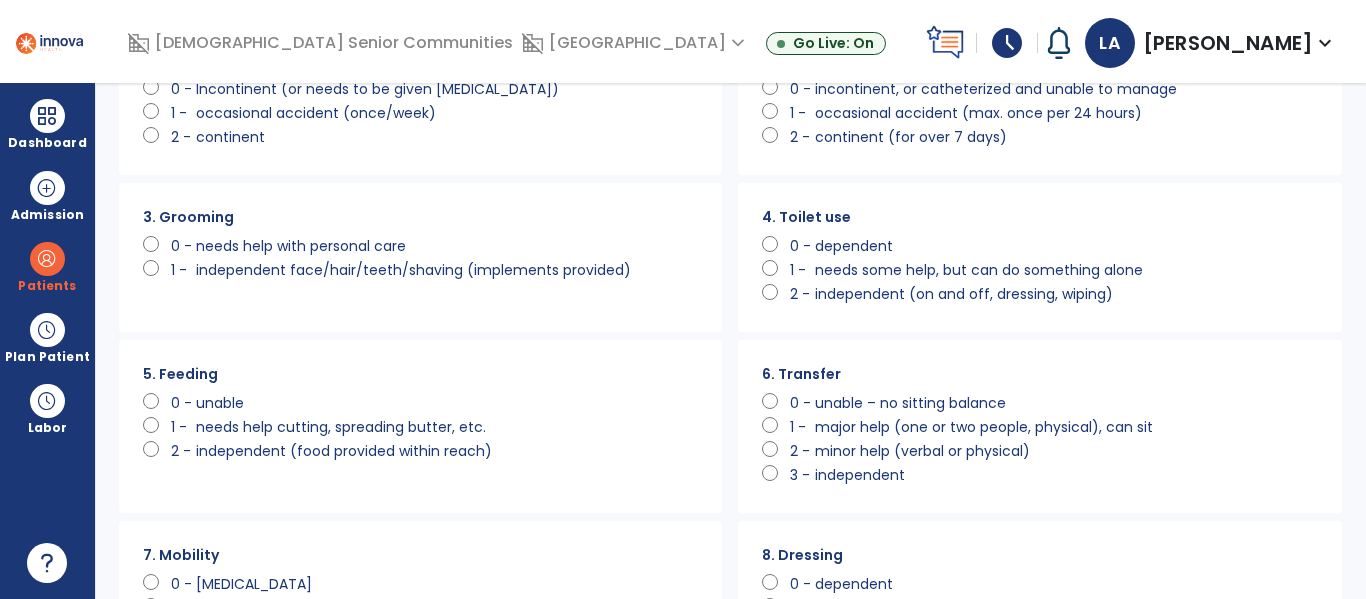 scroll, scrollTop: 0, scrollLeft: 0, axis: both 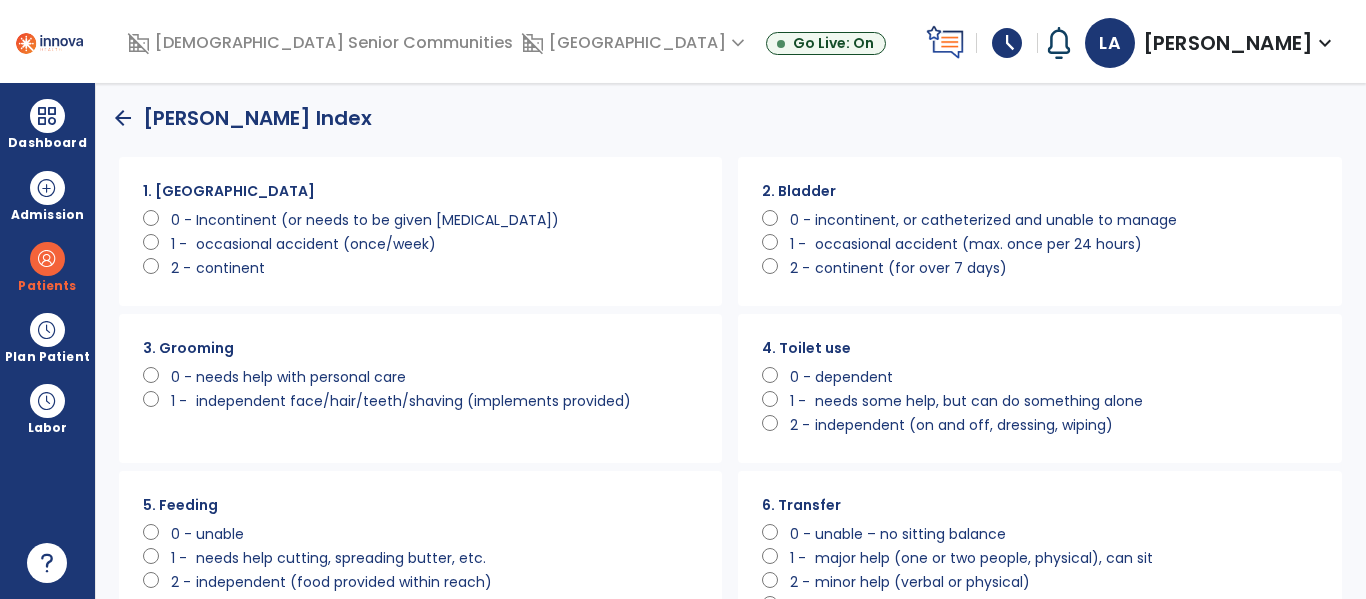 click on "continent" 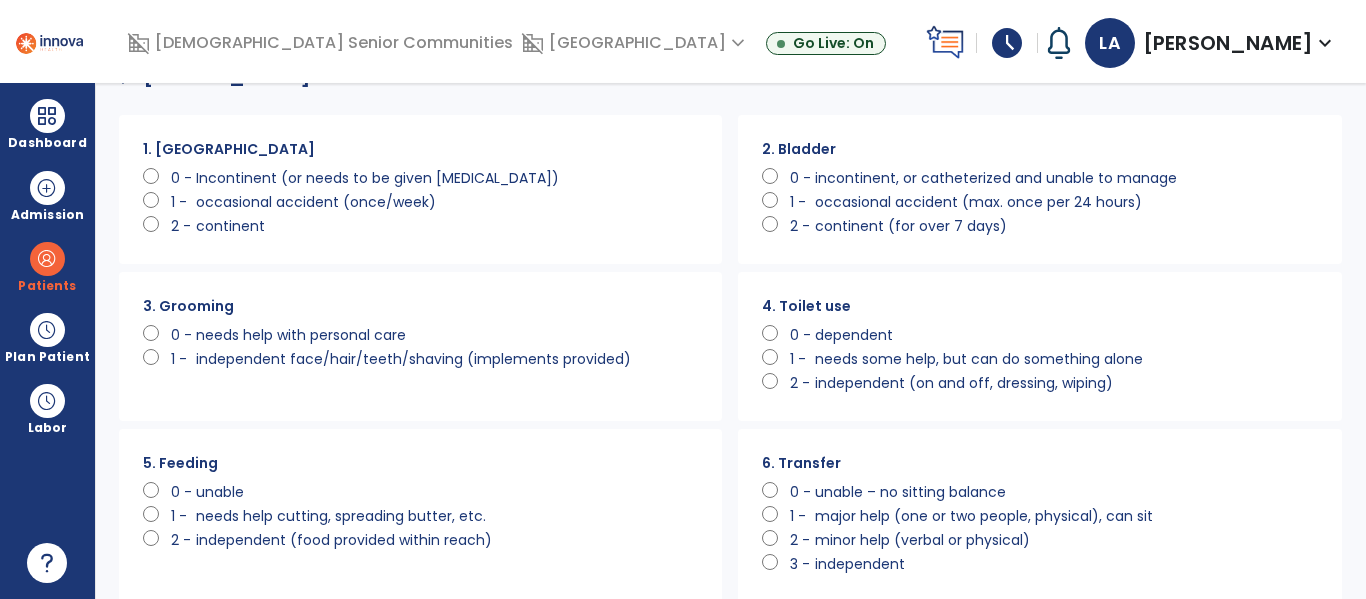 scroll, scrollTop: 90, scrollLeft: 0, axis: vertical 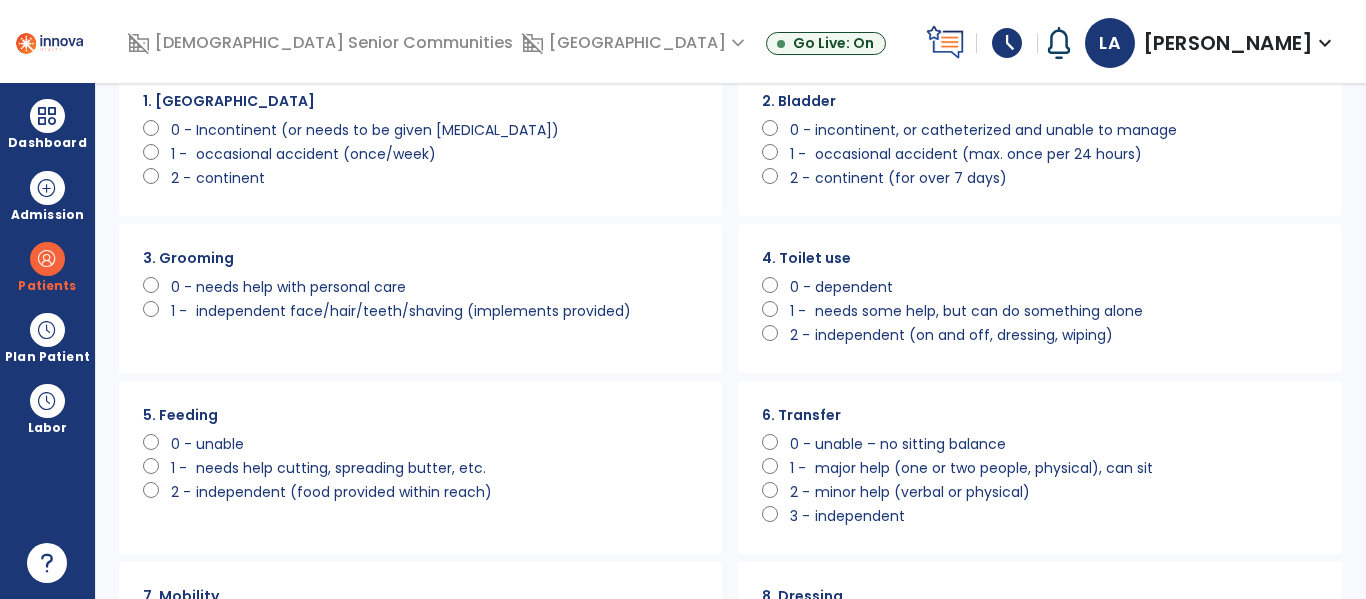click on "independent face/hair/teeth/shaving (implements provided)" 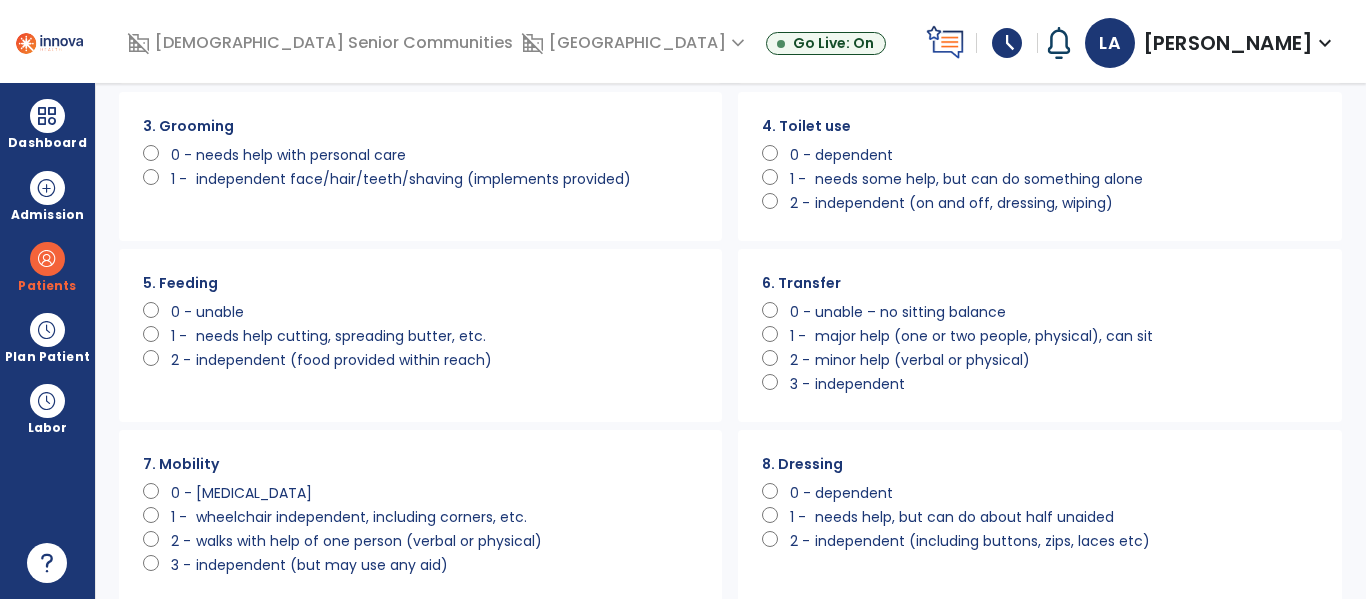 scroll, scrollTop: 240, scrollLeft: 0, axis: vertical 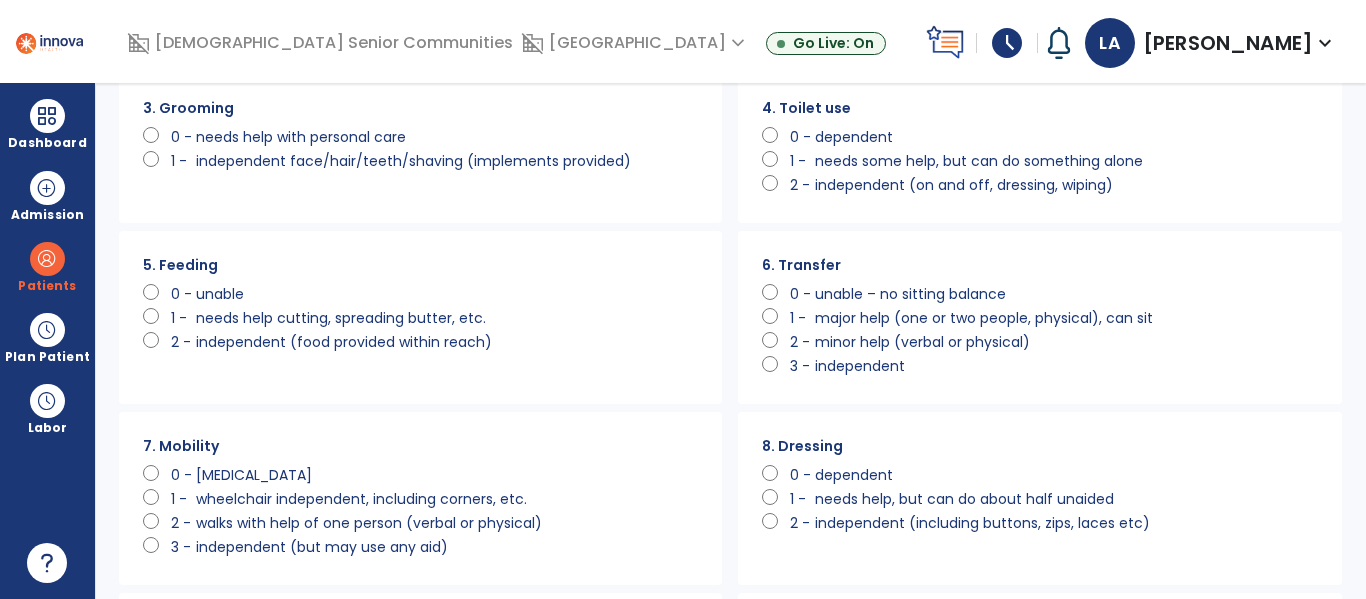 click on "independent (food provided within reach)" 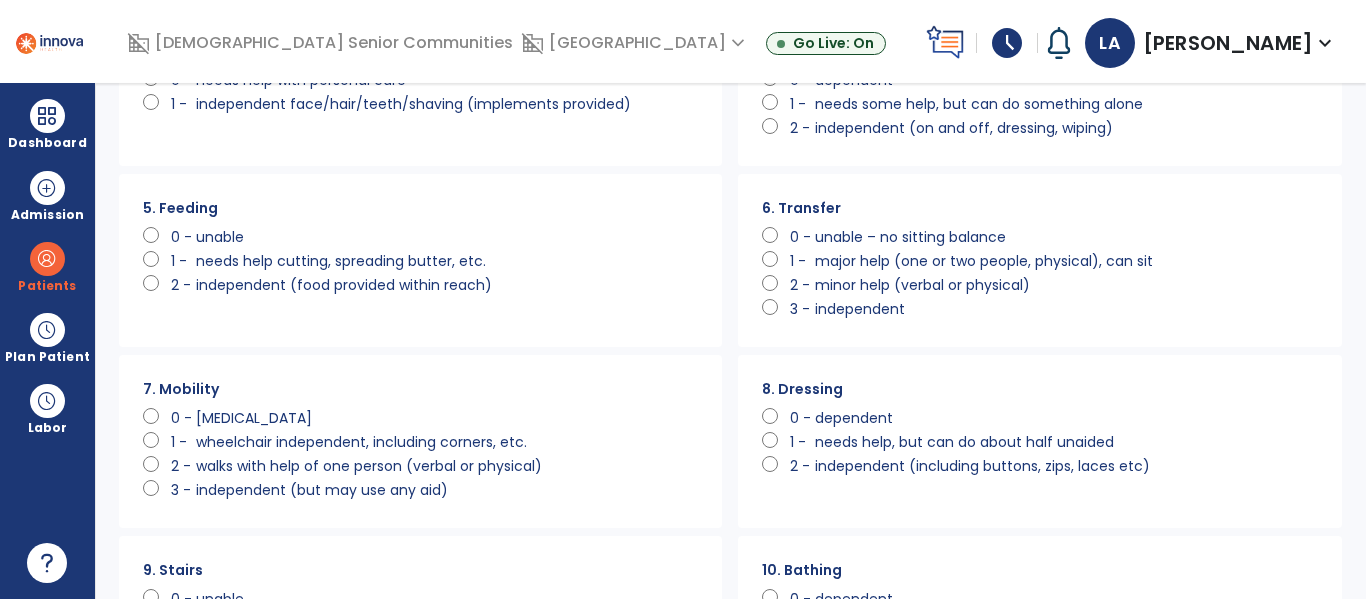 scroll, scrollTop: 313, scrollLeft: 0, axis: vertical 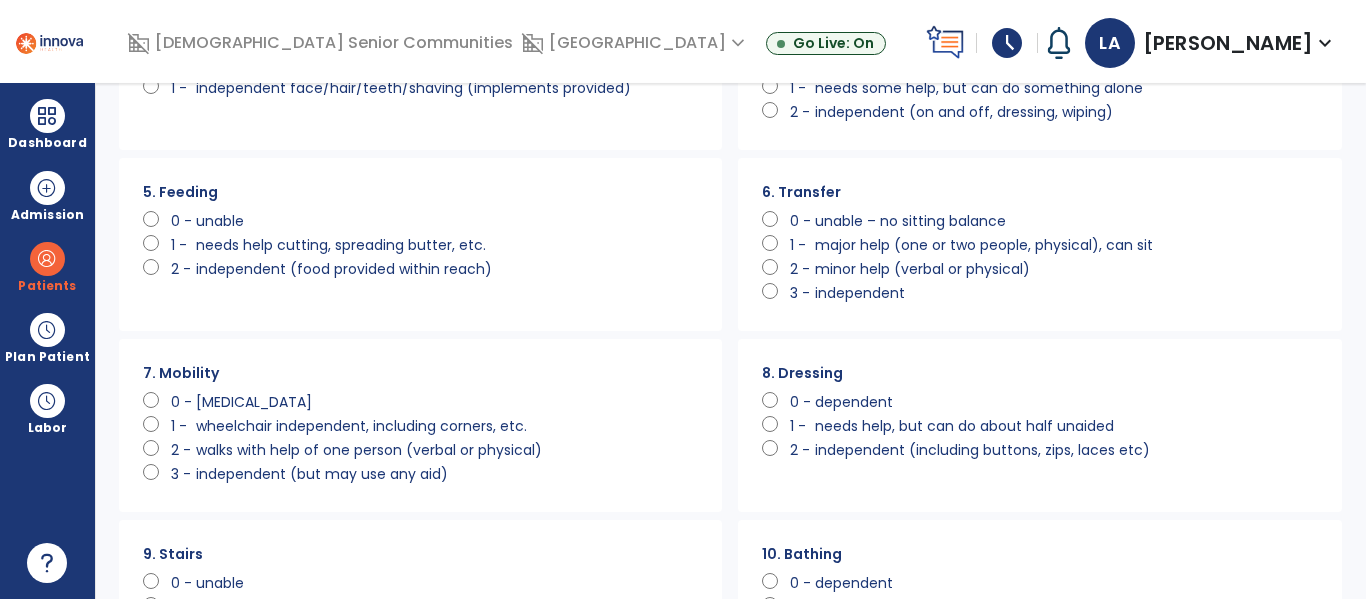 click on "wheelchair independent, including corners, etc." 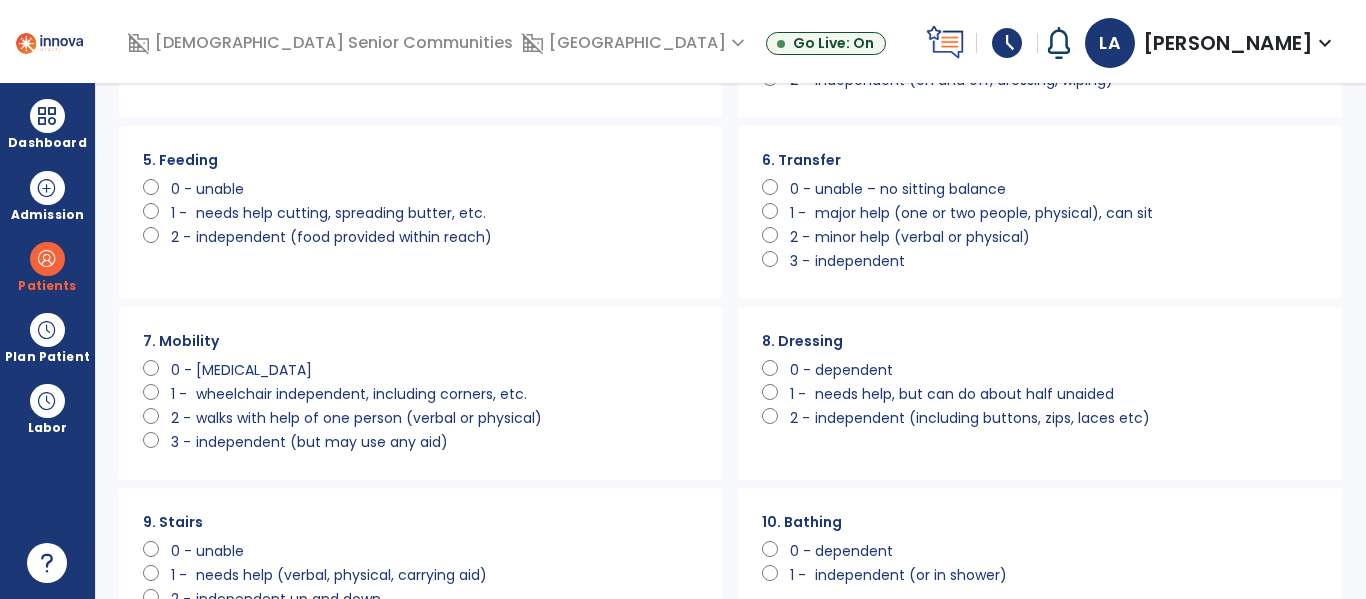 scroll, scrollTop: 373, scrollLeft: 0, axis: vertical 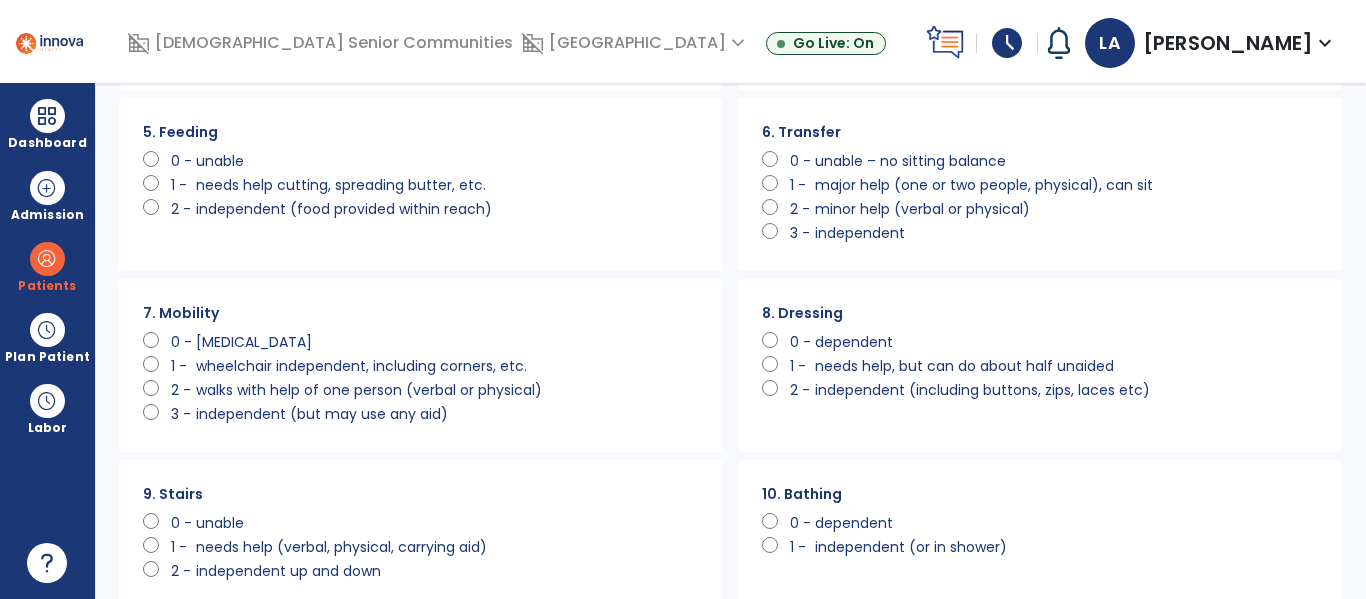 click on "unable" 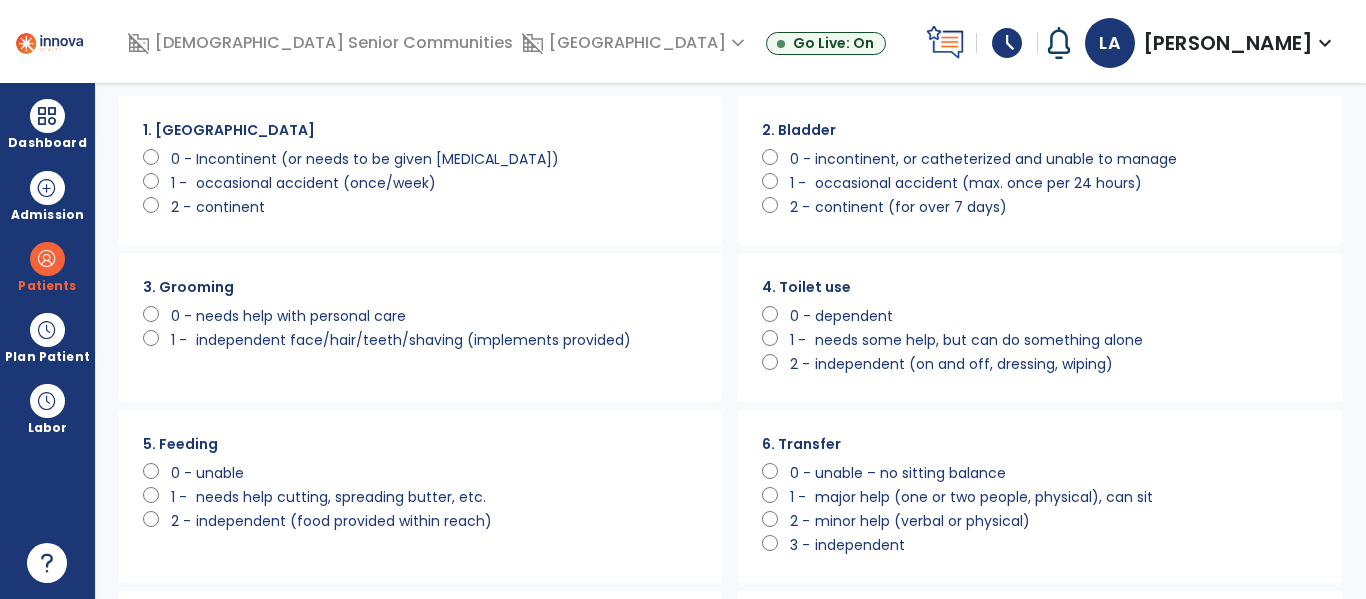 scroll, scrollTop: 0, scrollLeft: 0, axis: both 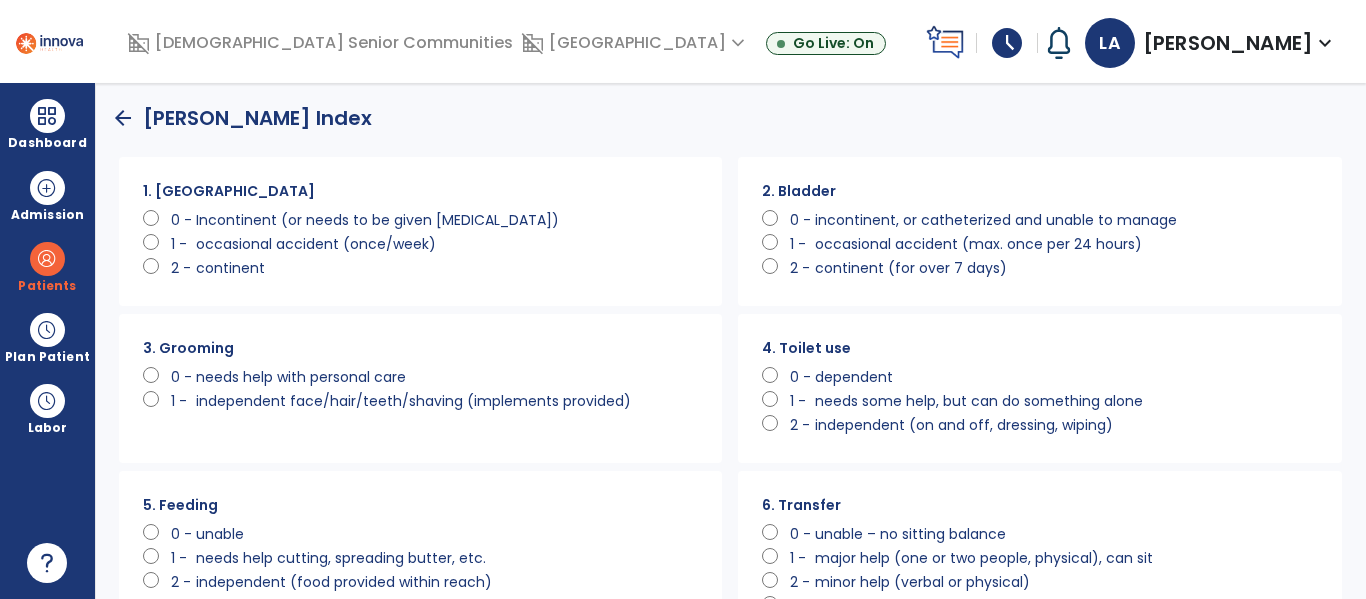 click on "continent (for over 7 days)" 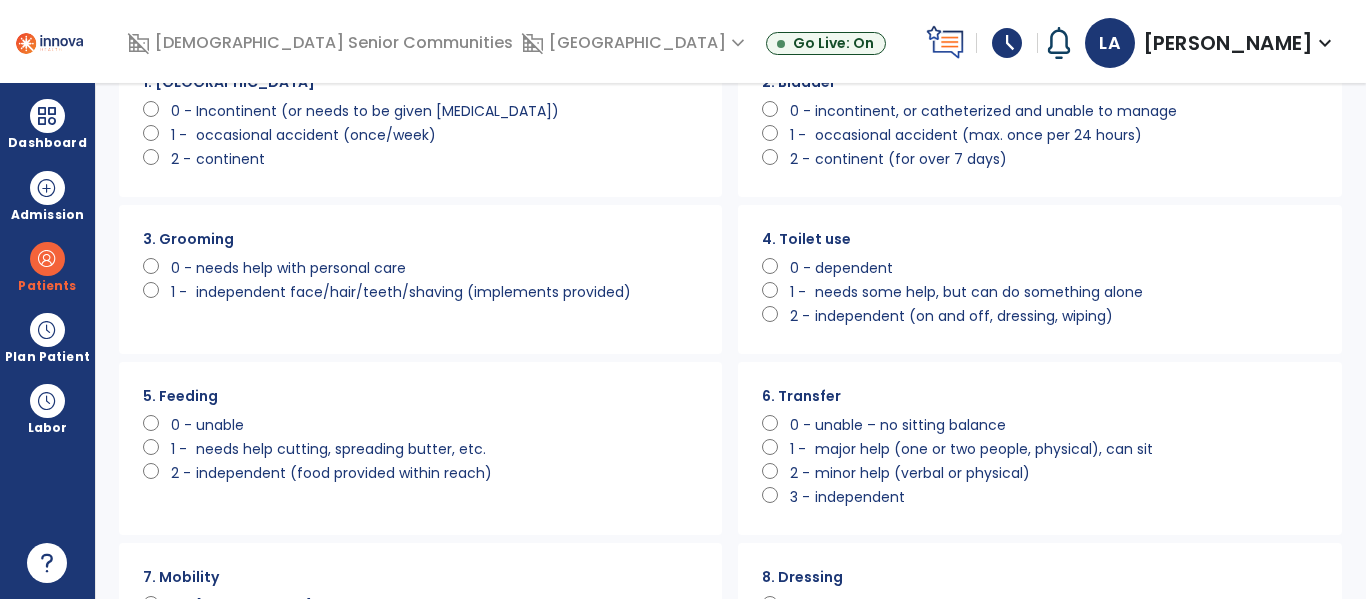 scroll, scrollTop: 113, scrollLeft: 0, axis: vertical 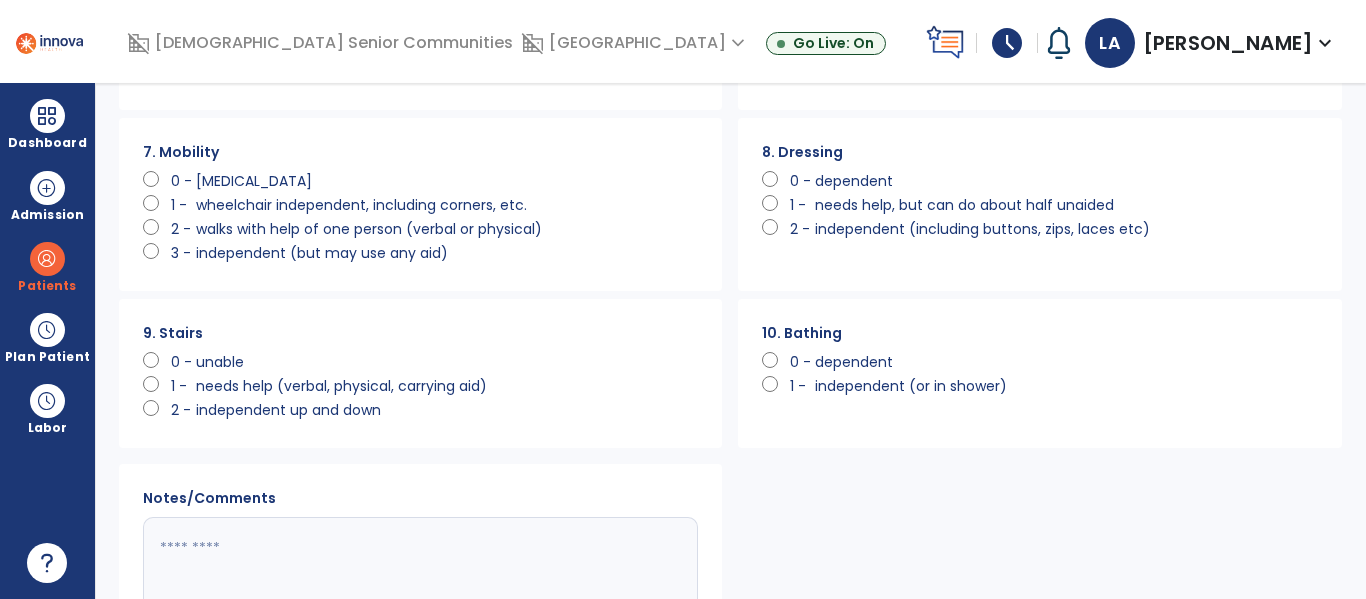 click on "10. Bathing      0 -   dependent      1 -   independent (or in shower)" 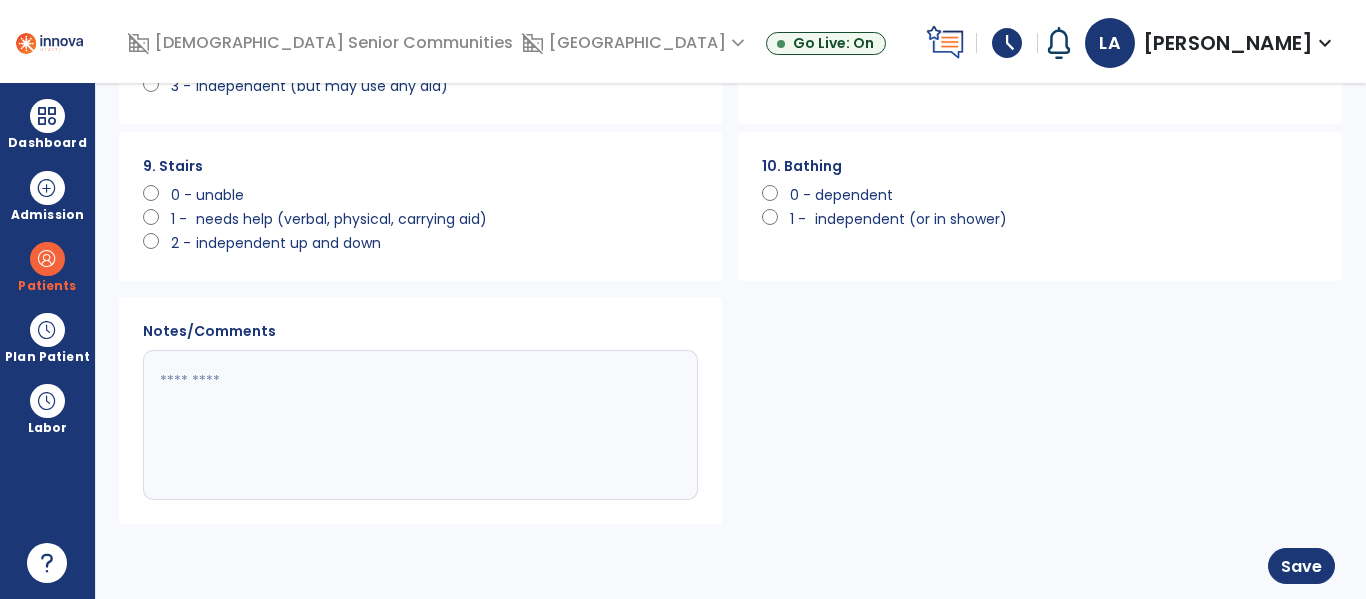 scroll, scrollTop: 710, scrollLeft: 0, axis: vertical 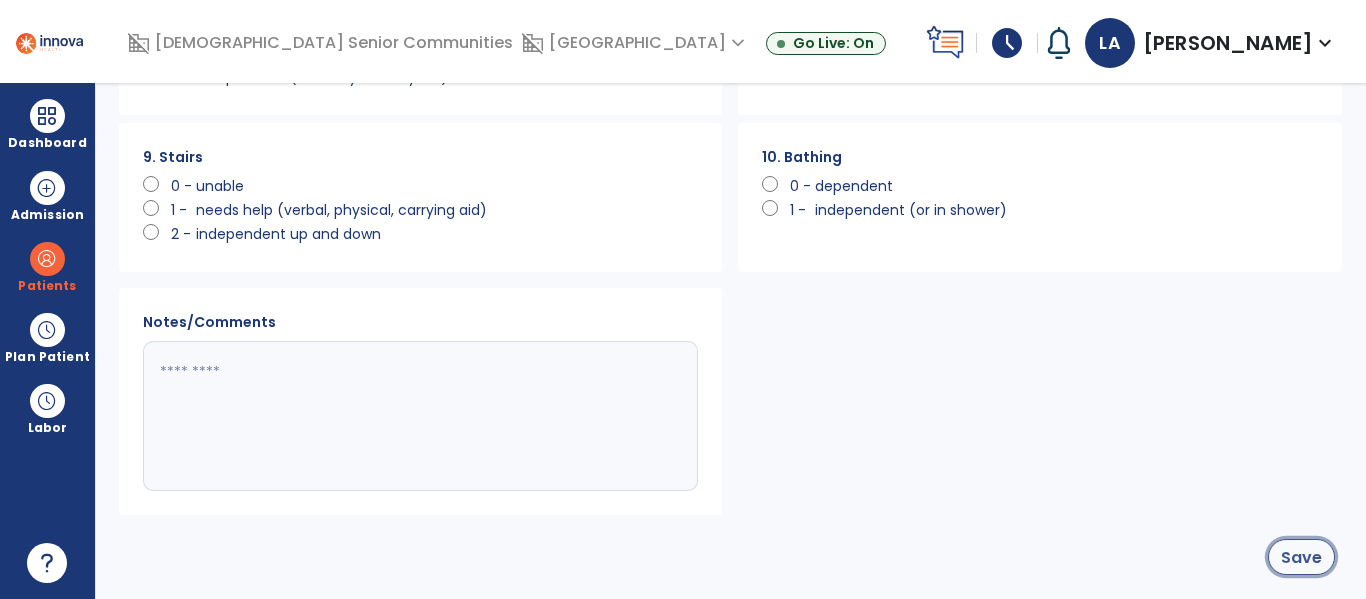 click on "Save" 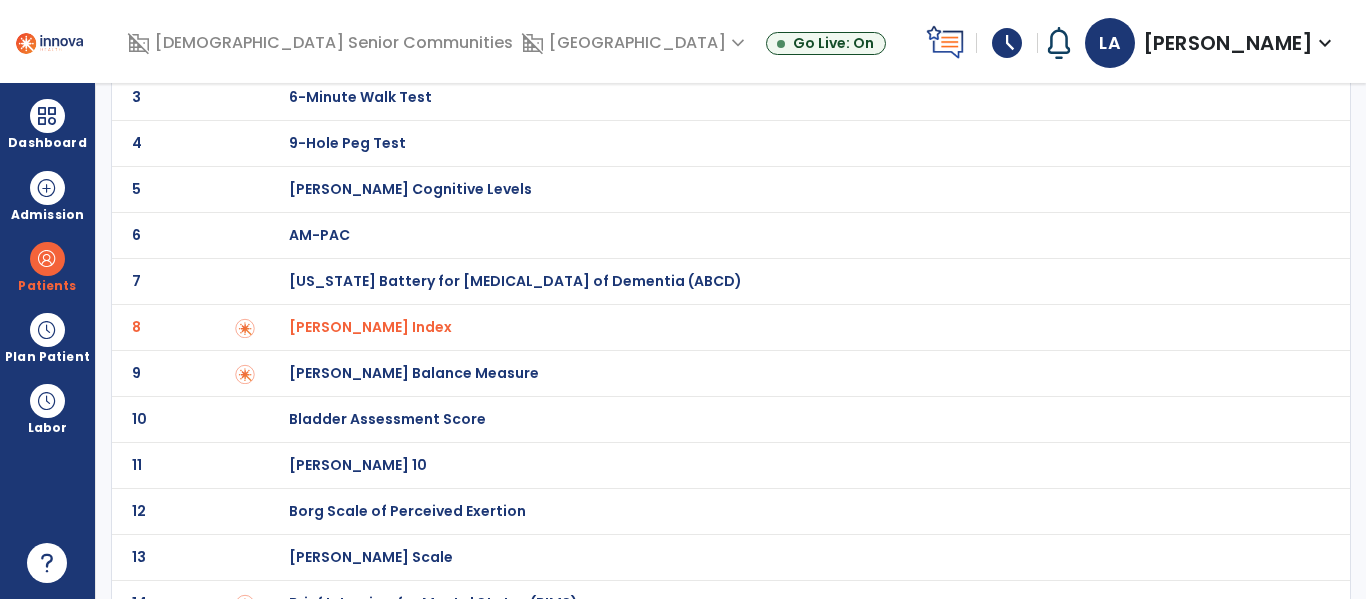 scroll, scrollTop: 0, scrollLeft: 0, axis: both 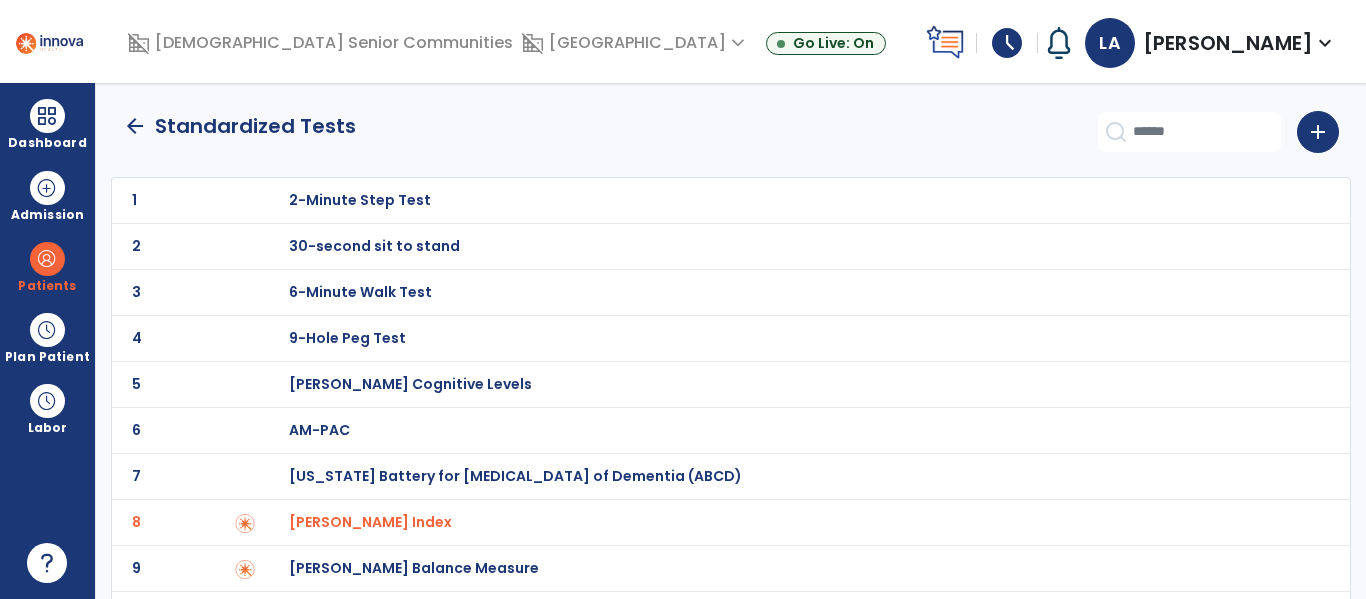 click on "arrow_back" 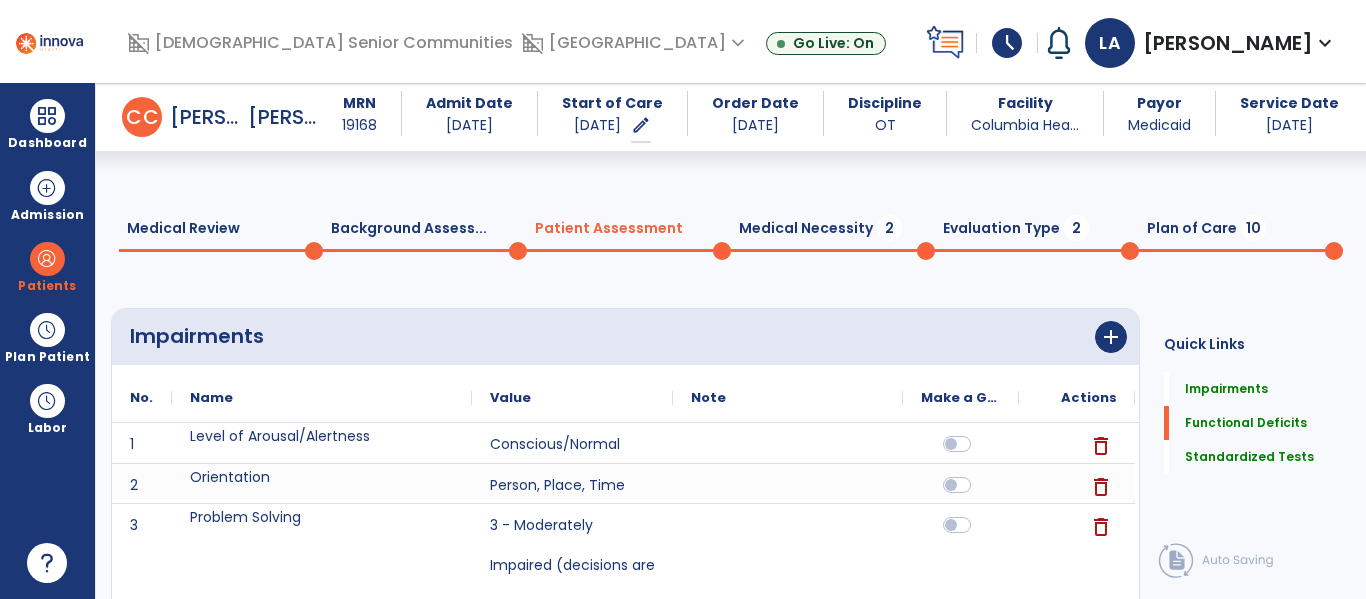 scroll, scrollTop: 1555, scrollLeft: 0, axis: vertical 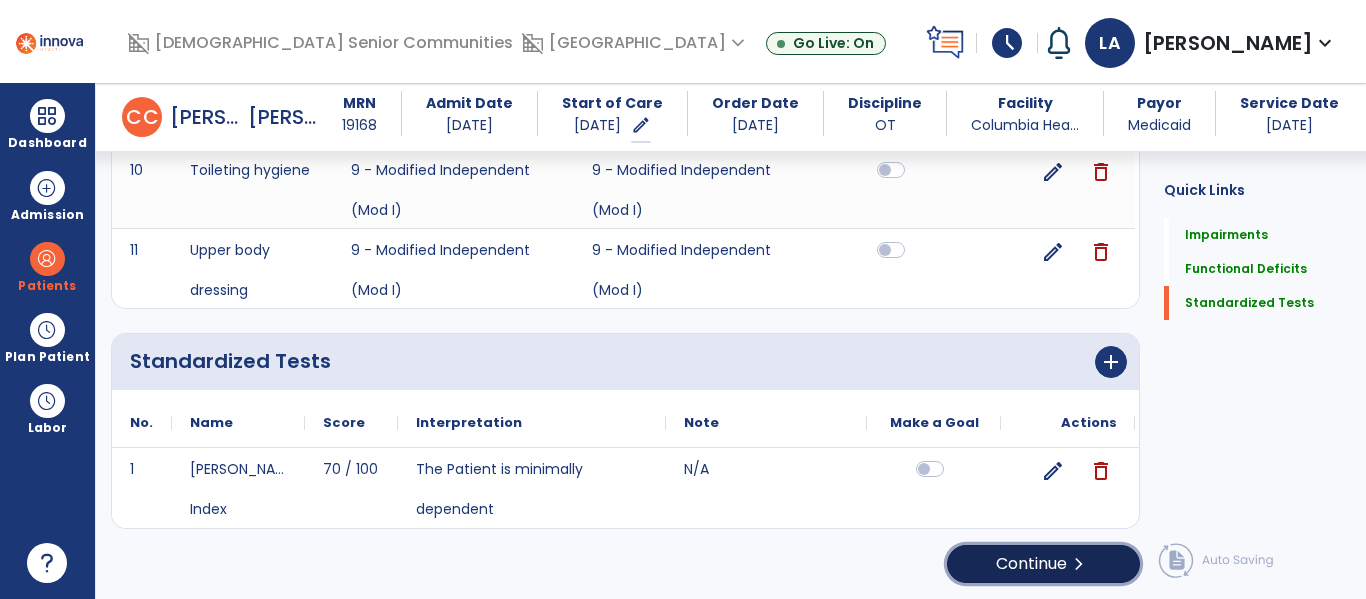 click on "Continue  chevron_right" 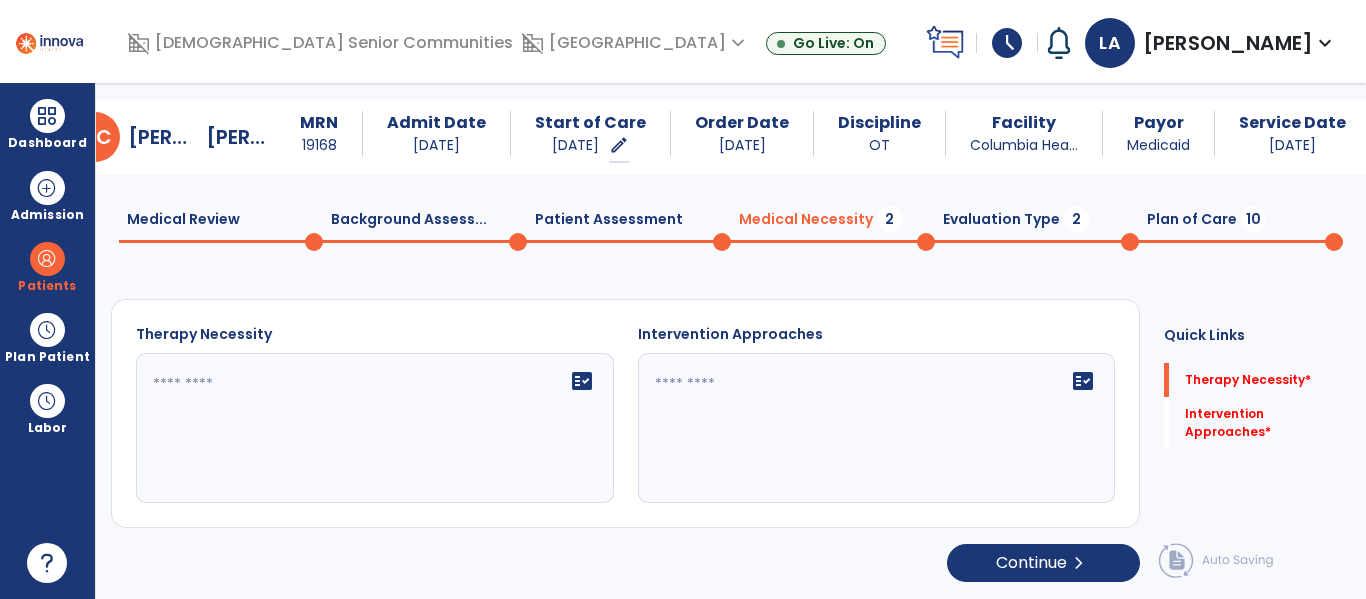 scroll, scrollTop: 29, scrollLeft: 0, axis: vertical 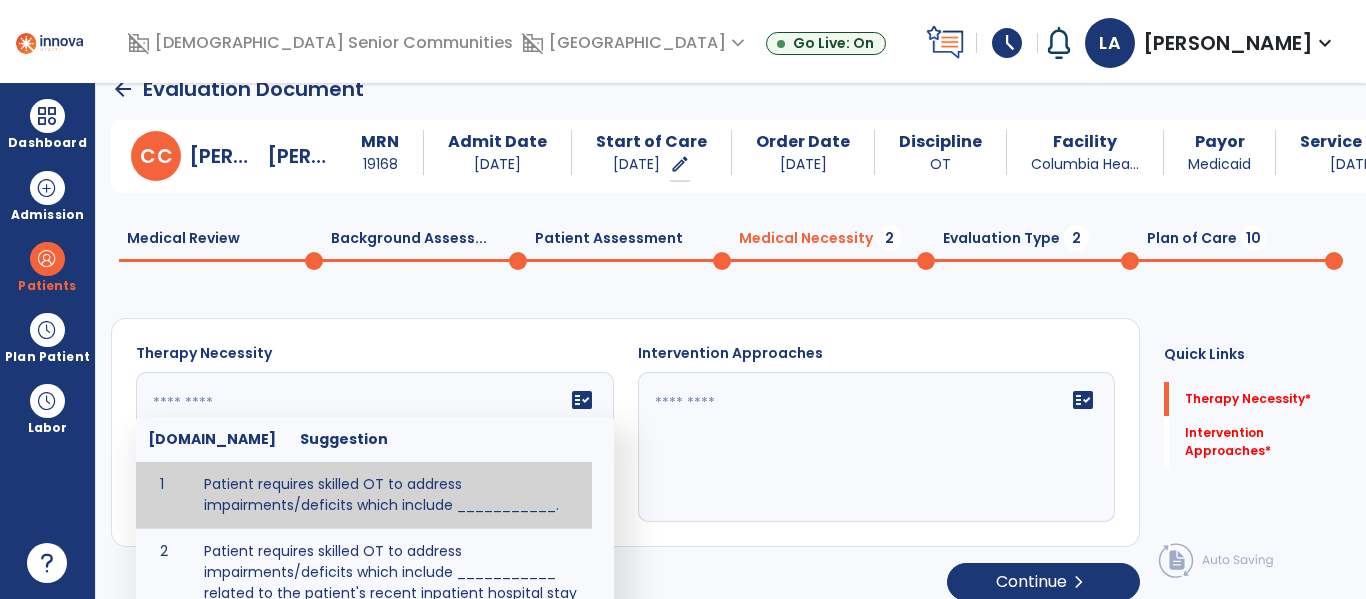 click on "fact_check  [DOMAIN_NAME] Suggestion 1 Patient requires skilled OT to address impairments/deficits which include ___________. 2 Patient requires skilled OT to address impairments/deficits which include ___________ related to the patient's recent inpatient hospital stay and diagnosis of _____________." 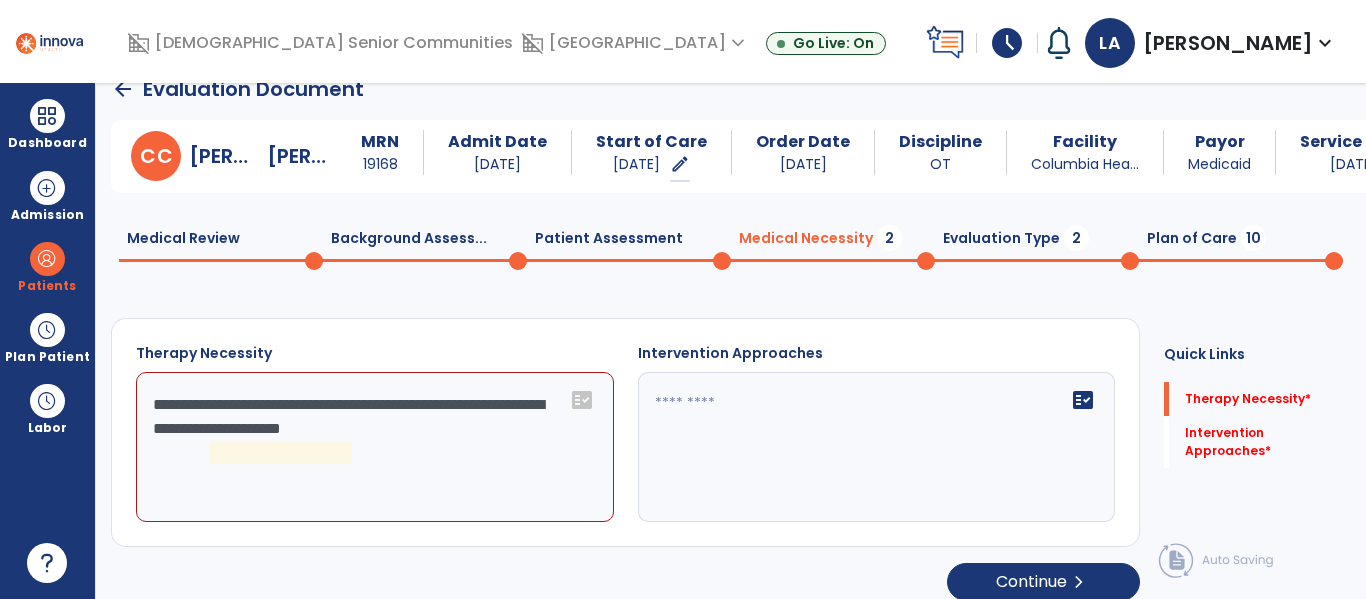 drag, startPoint x: 257, startPoint y: 449, endPoint x: 268, endPoint y: 438, distance: 15.556349 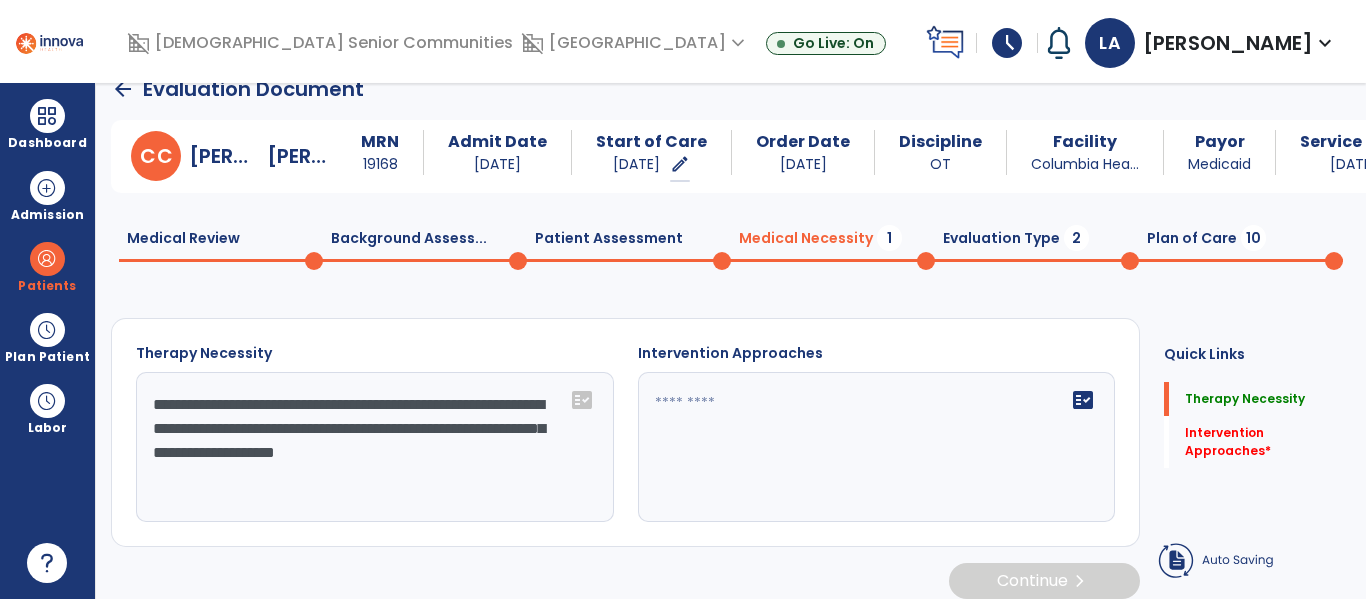 type on "**********" 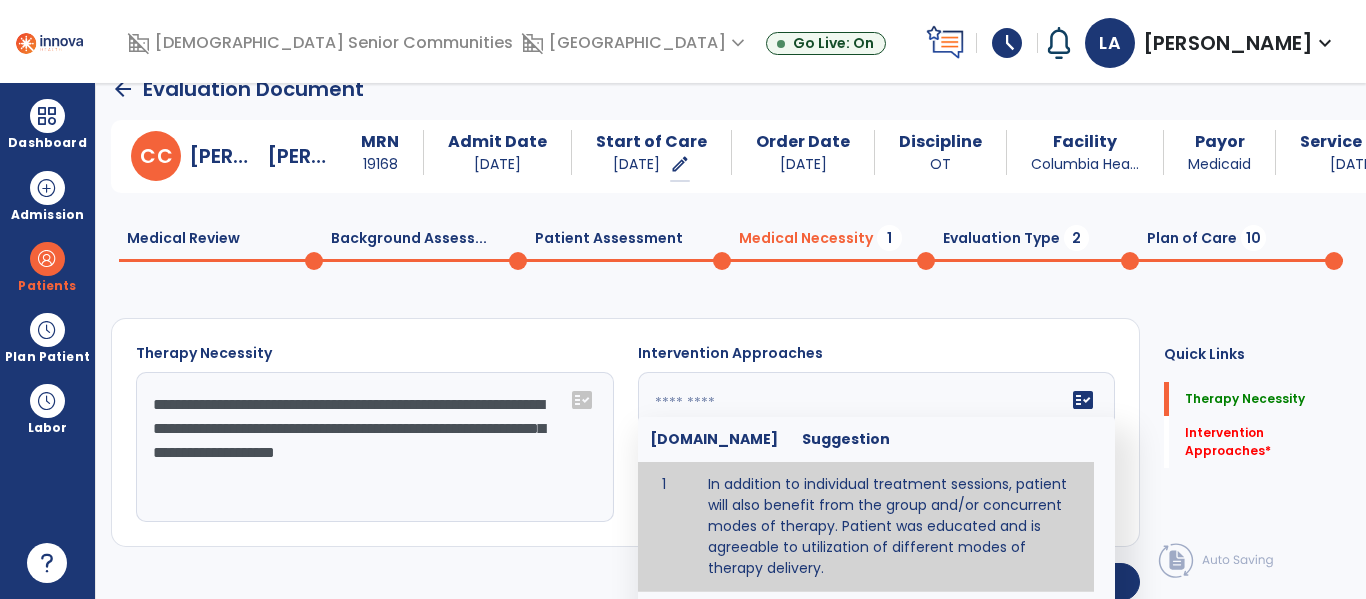 type on "**********" 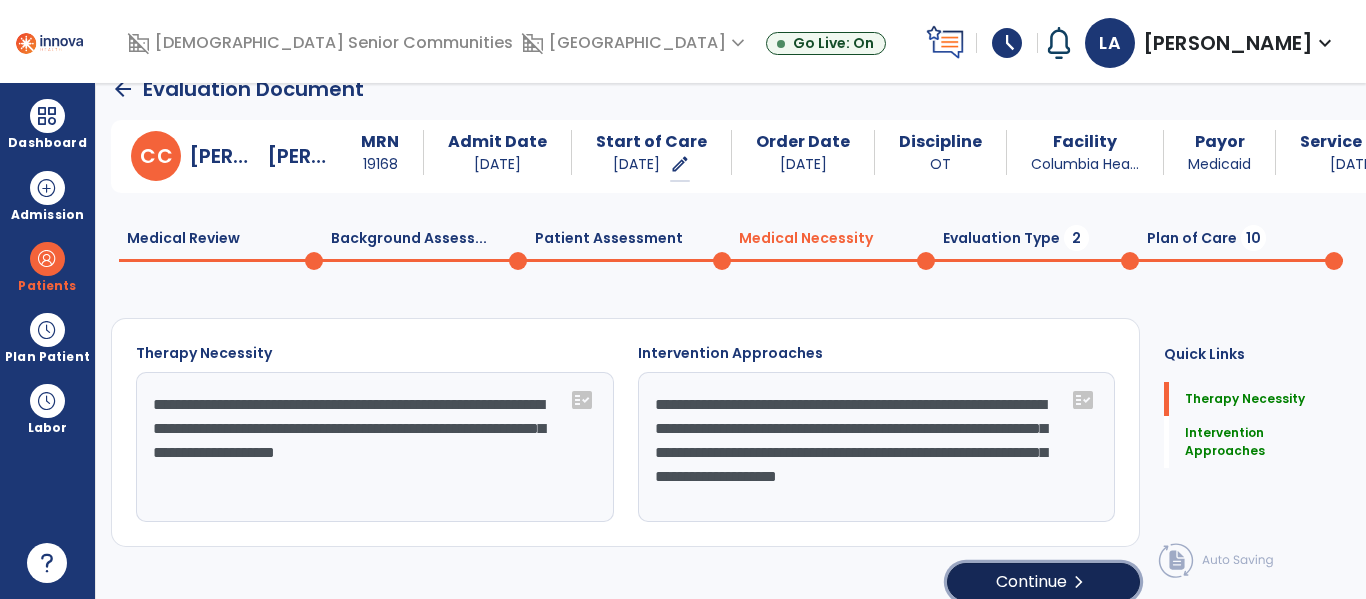 click on "chevron_right" 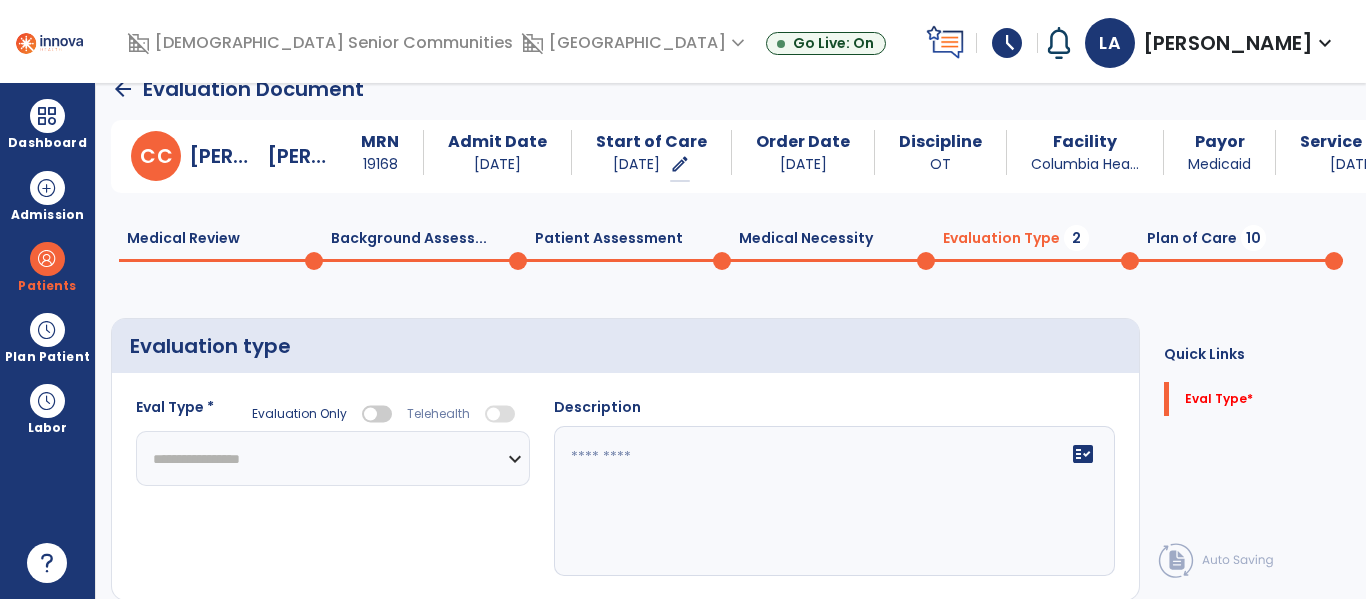 click on "**********" 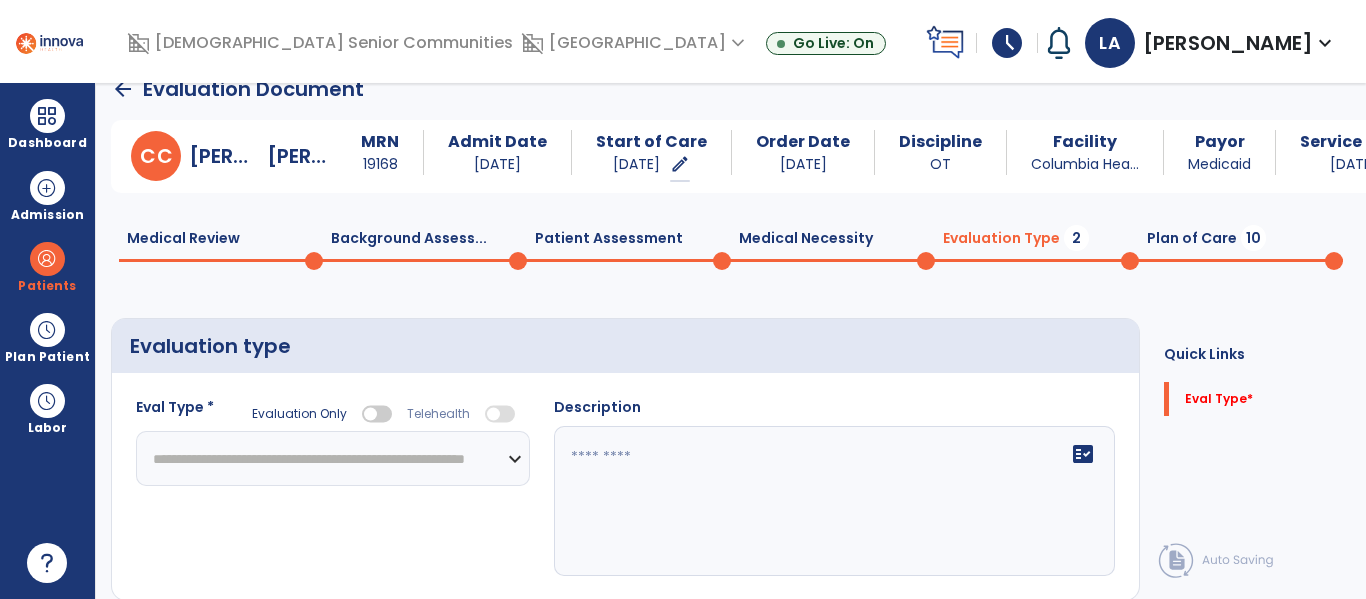 click on "**********" 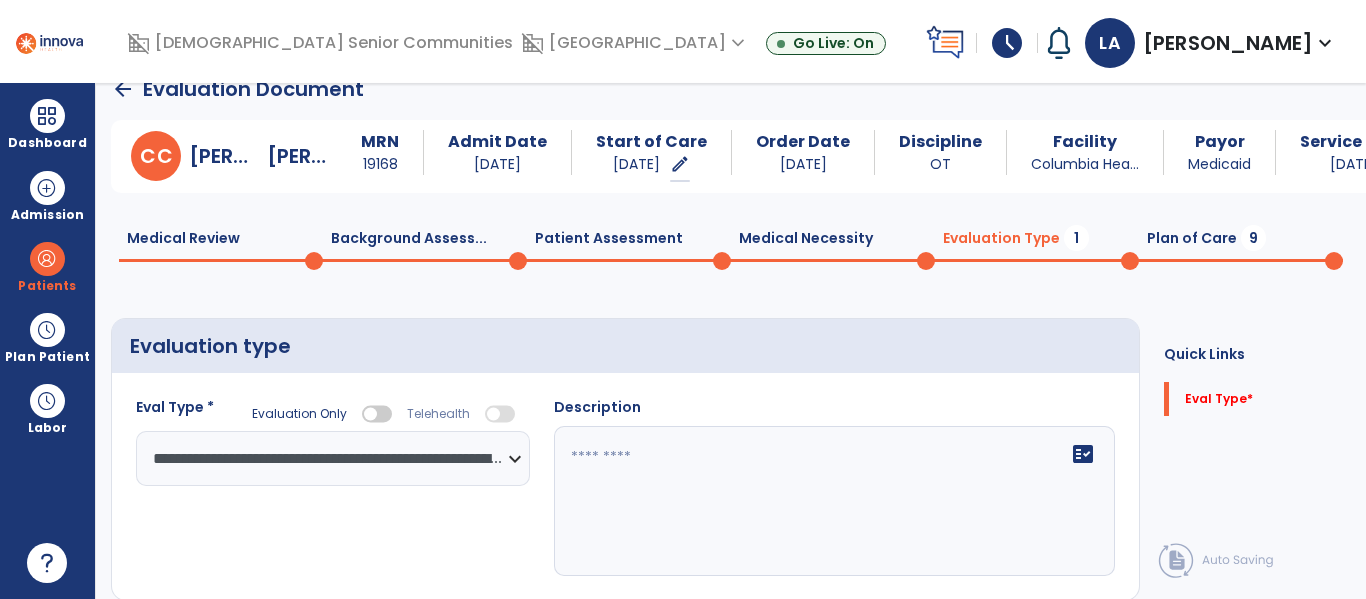 click on "fact_check" 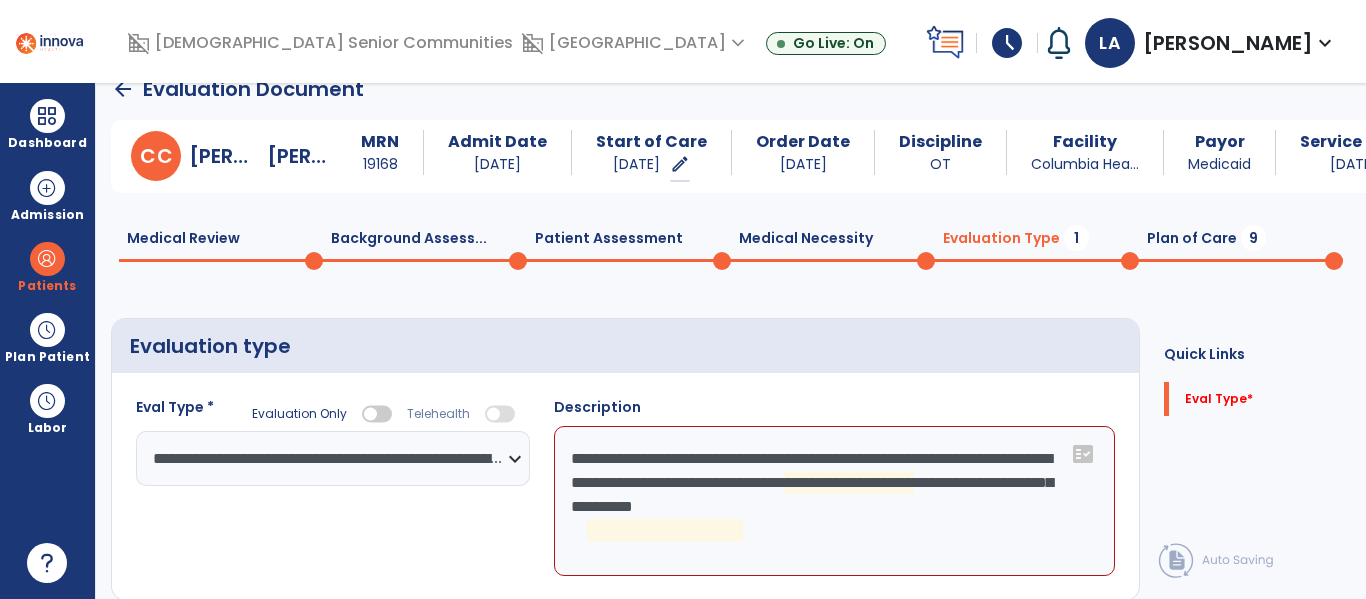 click on "**********" 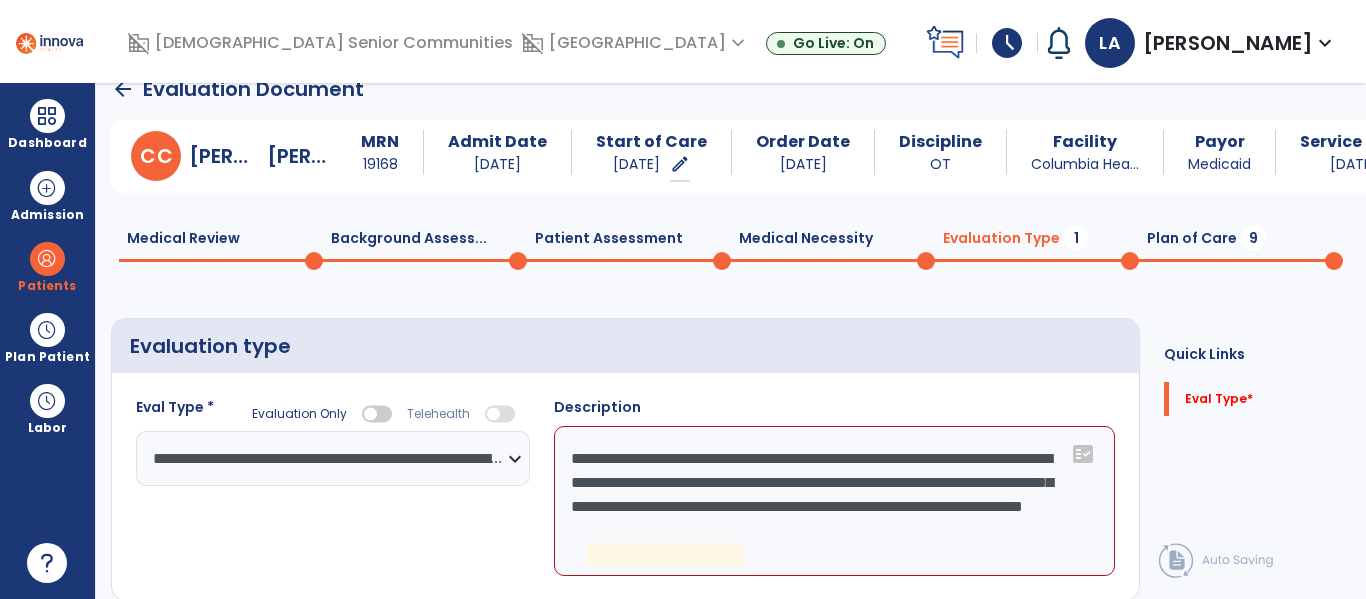 drag, startPoint x: 675, startPoint y: 559, endPoint x: 706, endPoint y: 562, distance: 31.144823 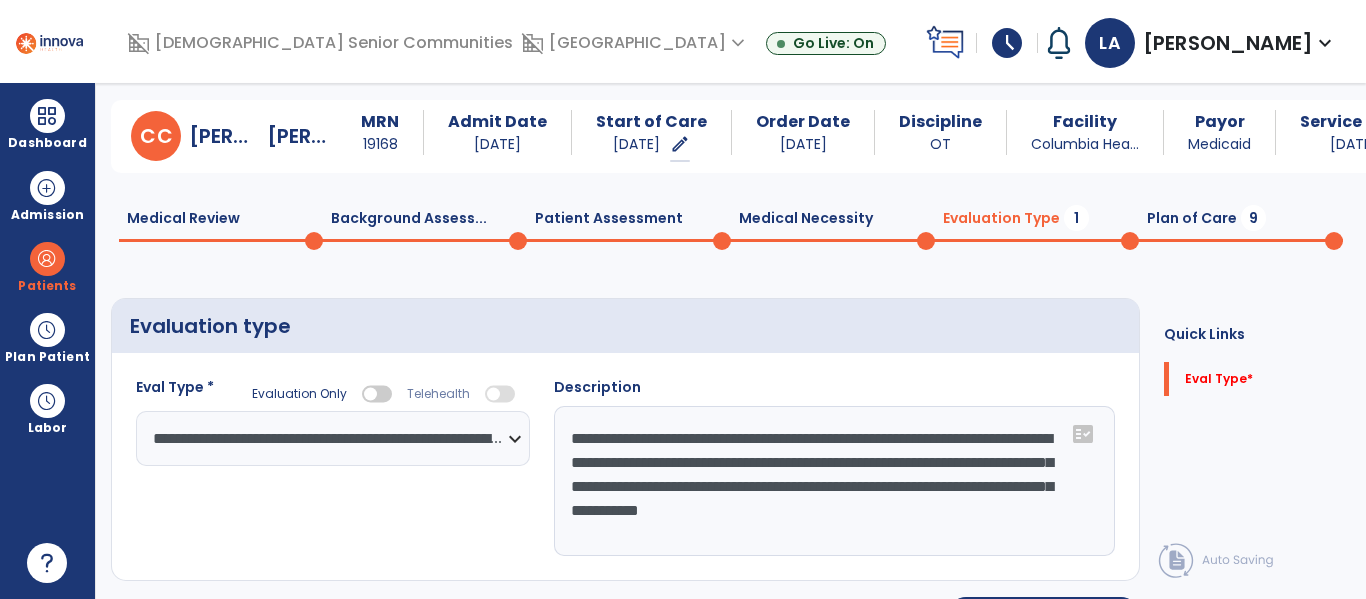 scroll, scrollTop: 80, scrollLeft: 0, axis: vertical 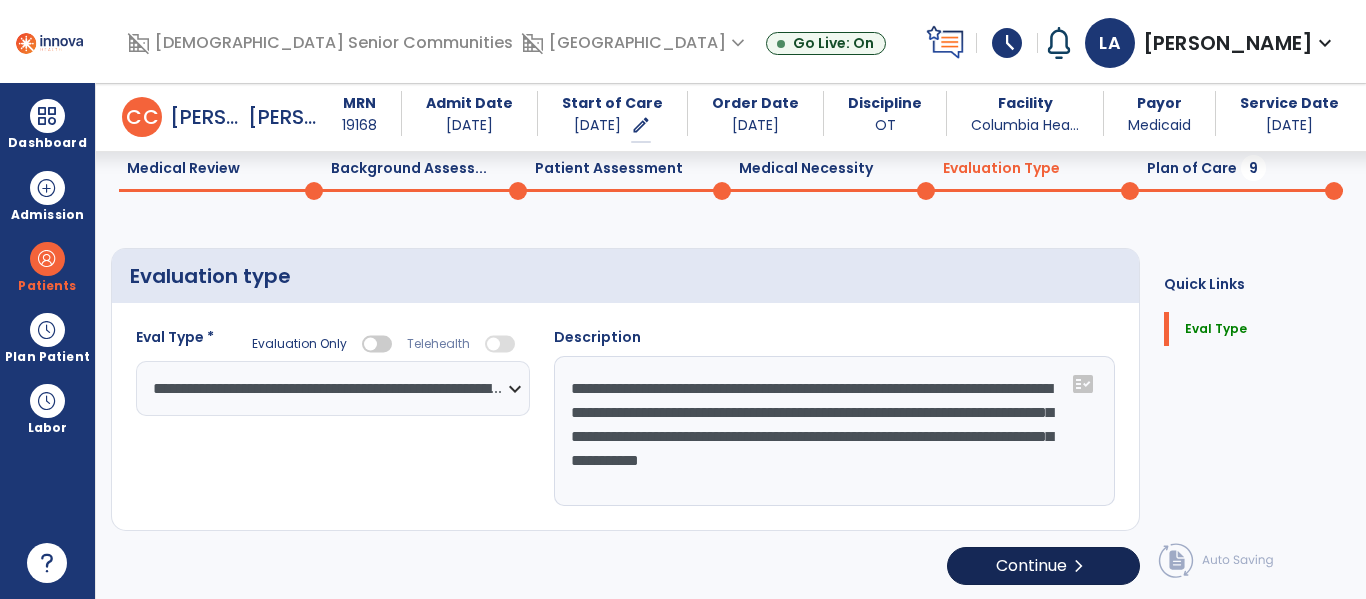 type on "**********" 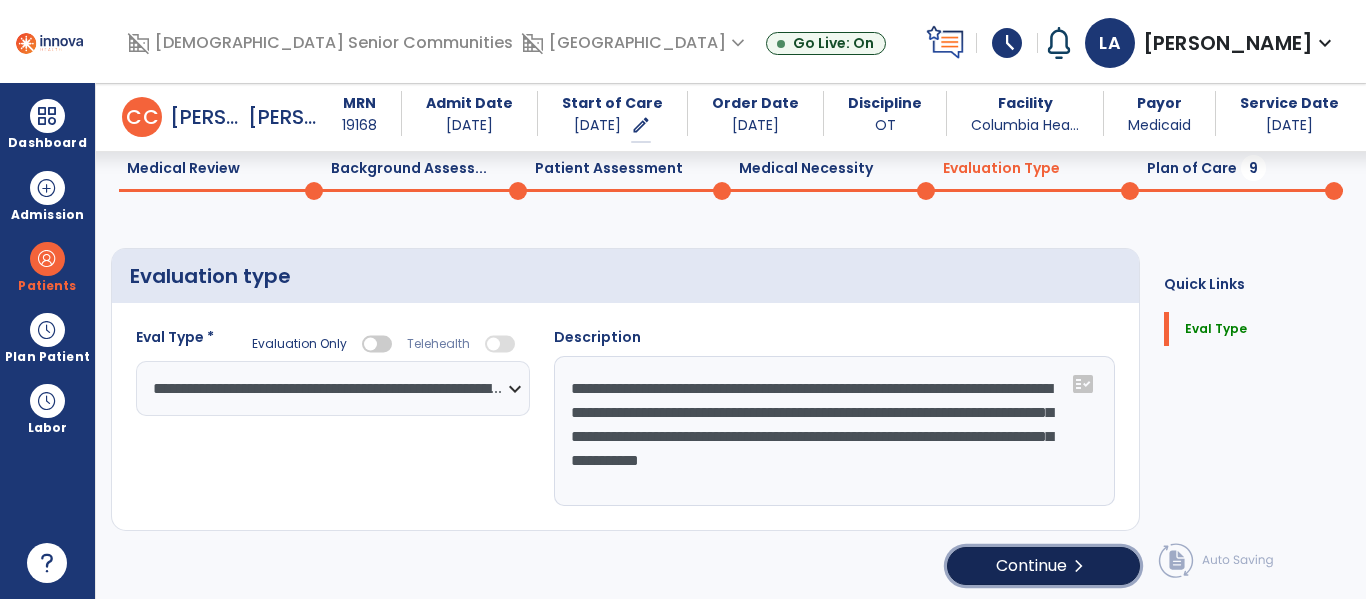 click on "Continue  chevron_right" 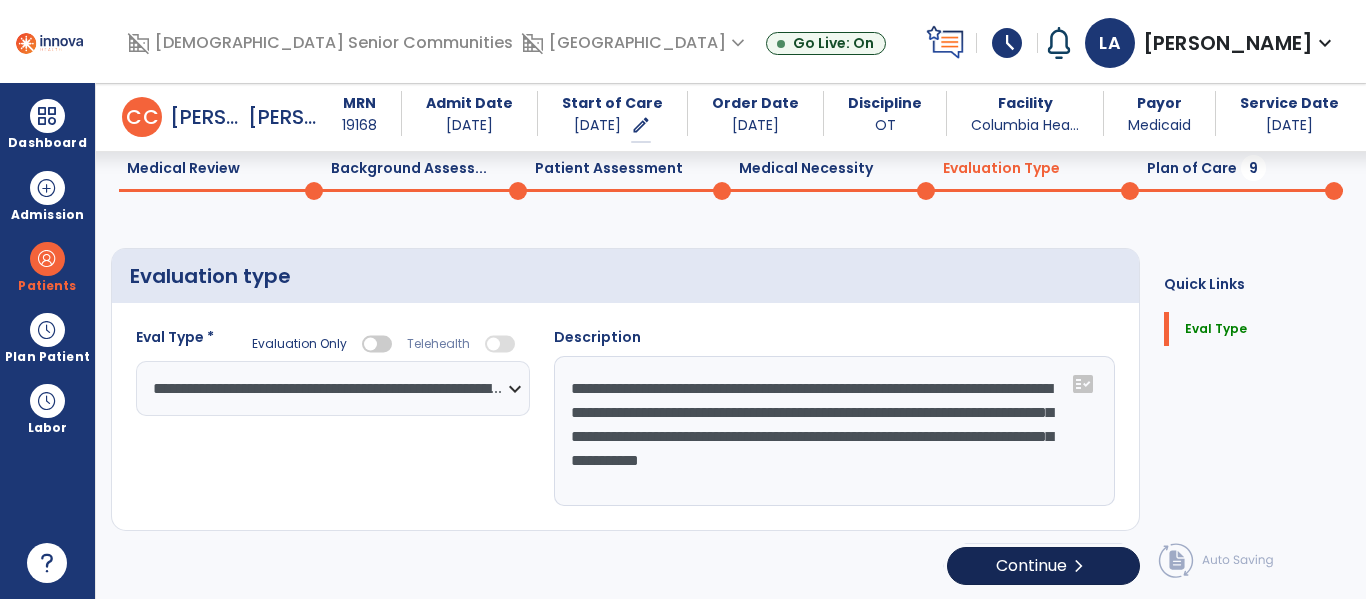 select on "*****" 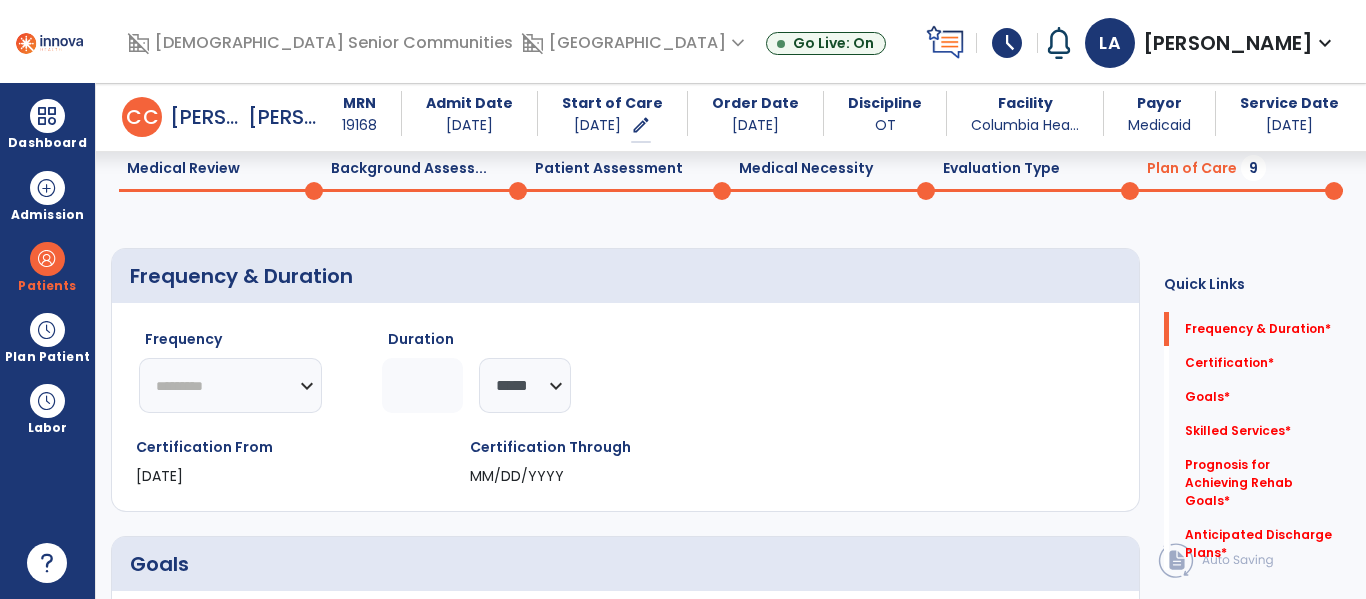 click on "********* ** ** ** ** ** ** **" 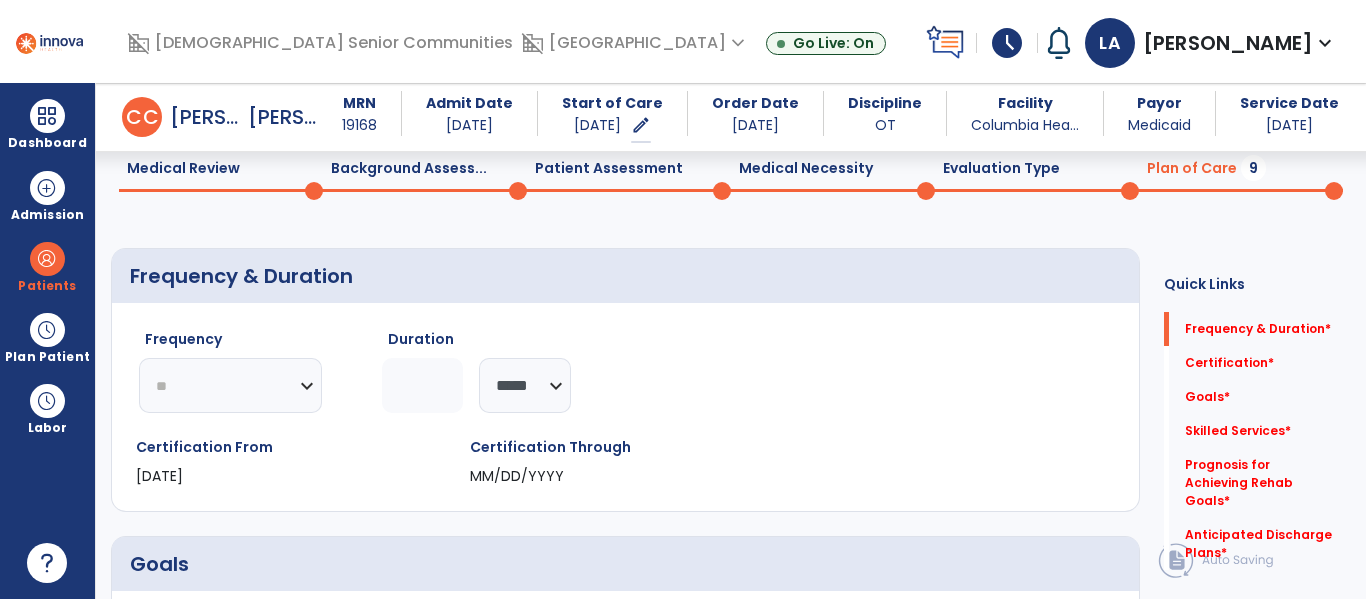 click on "********* ** ** ** ** ** ** **" 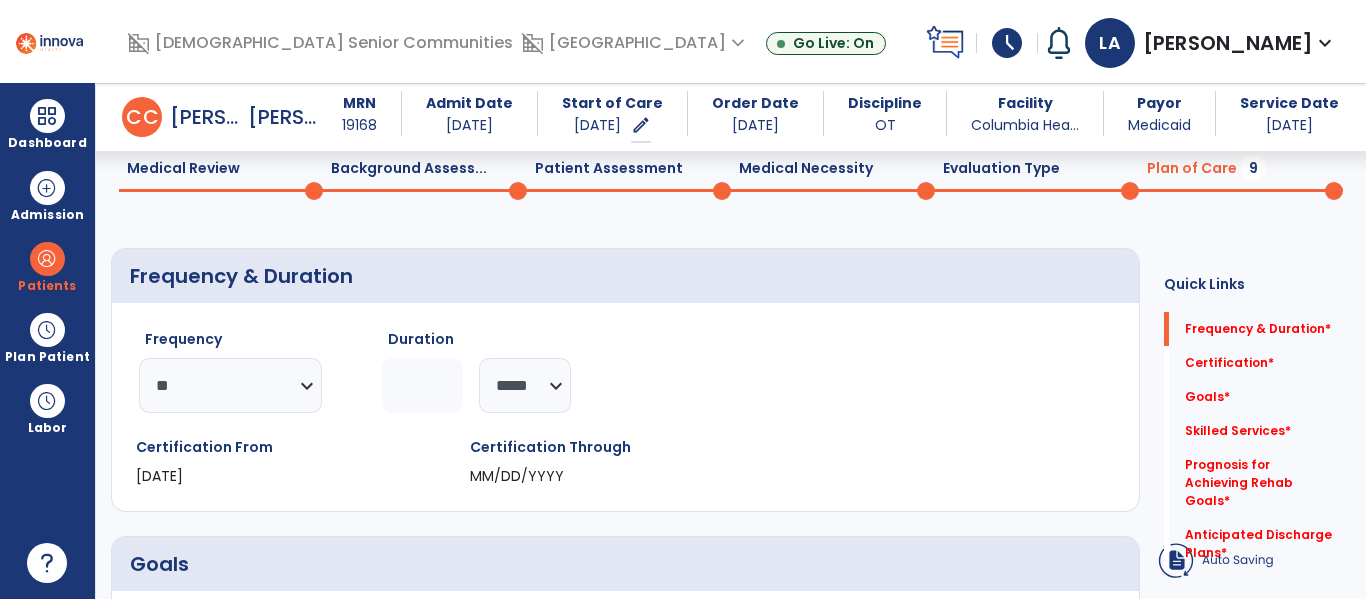 click 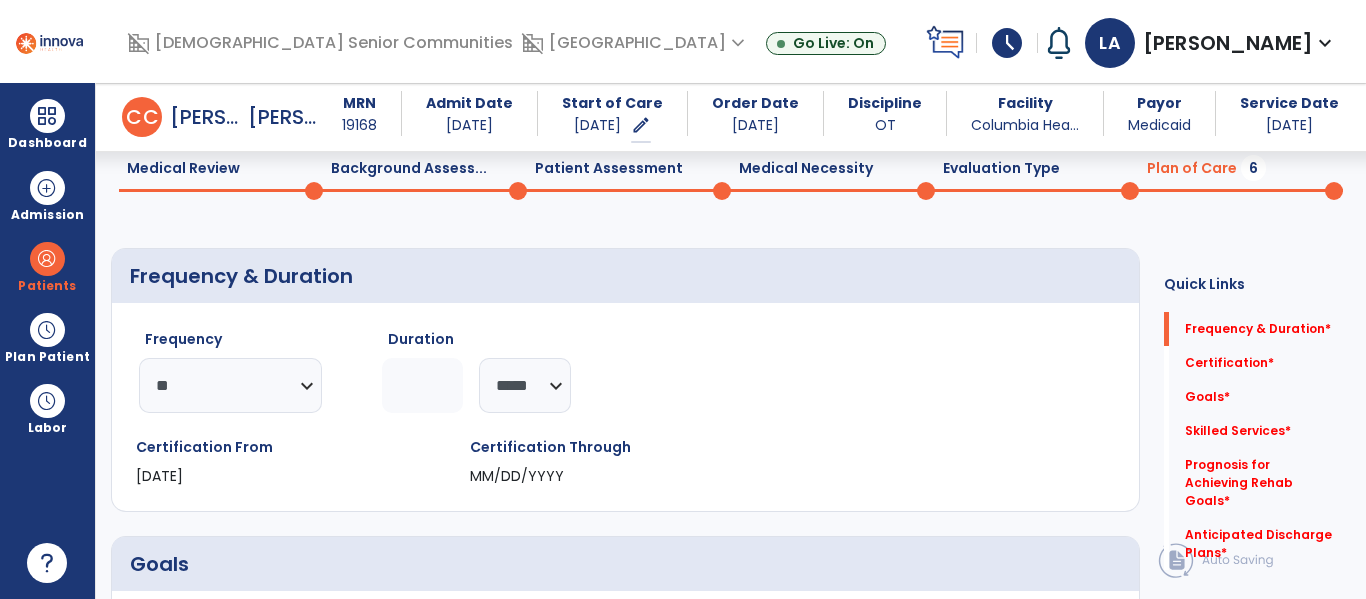 type on "*" 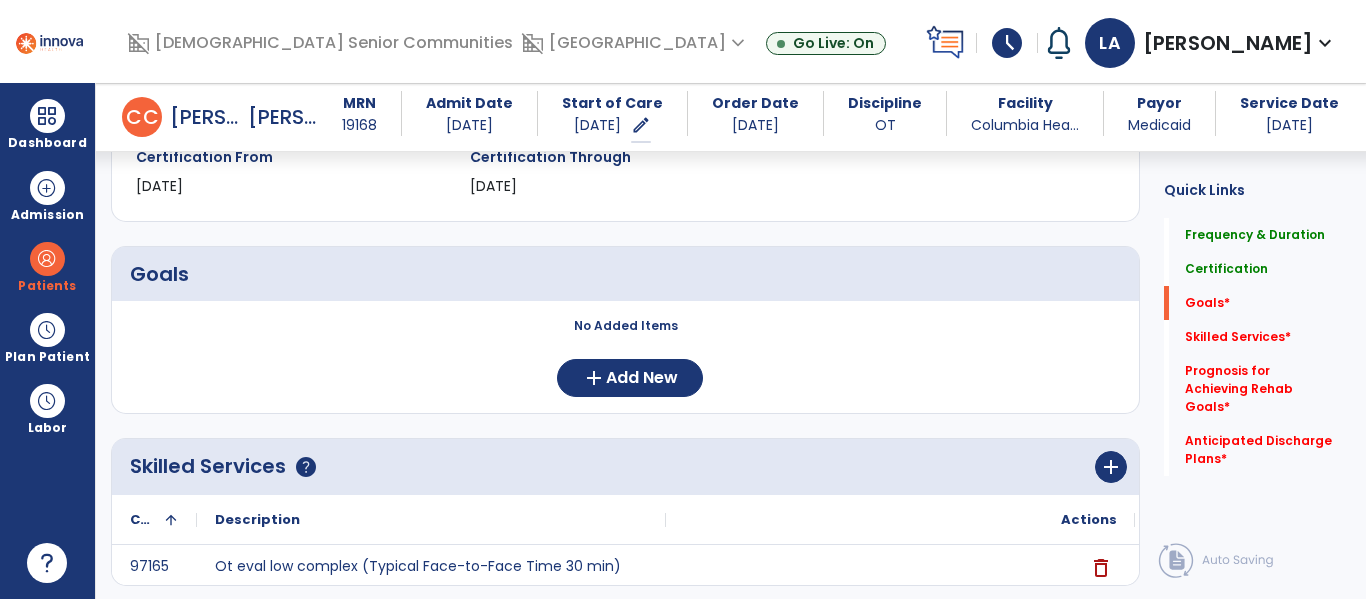 scroll, scrollTop: 371, scrollLeft: 0, axis: vertical 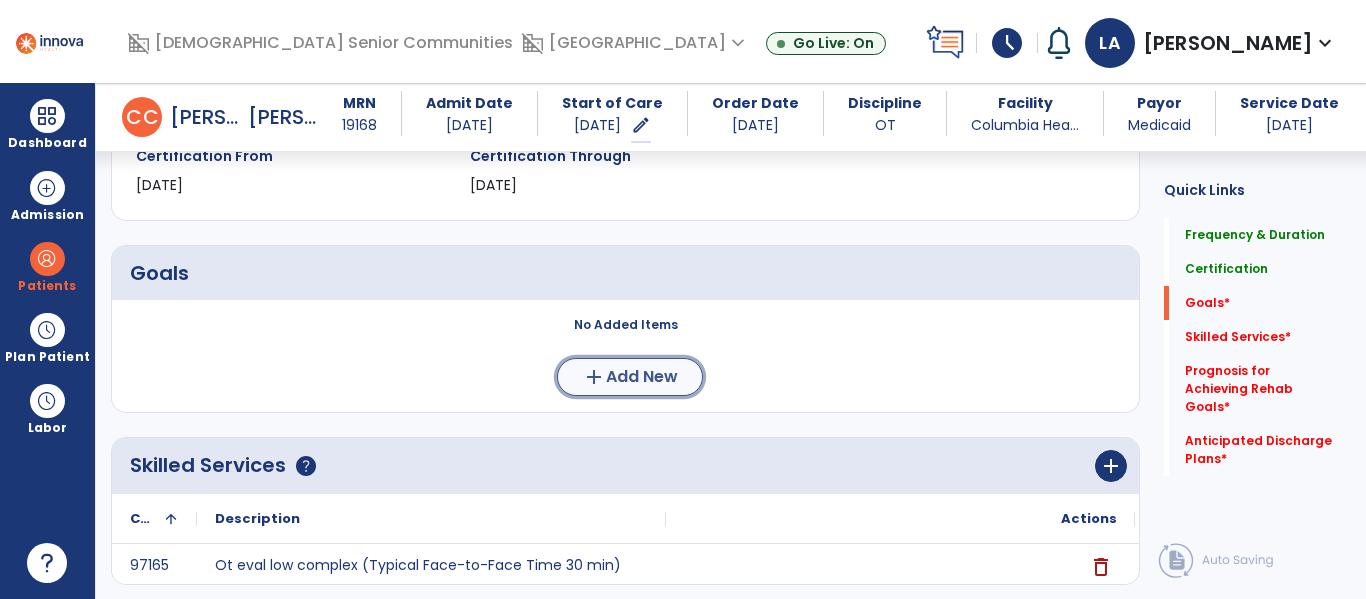 click on "Add New" at bounding box center (642, 377) 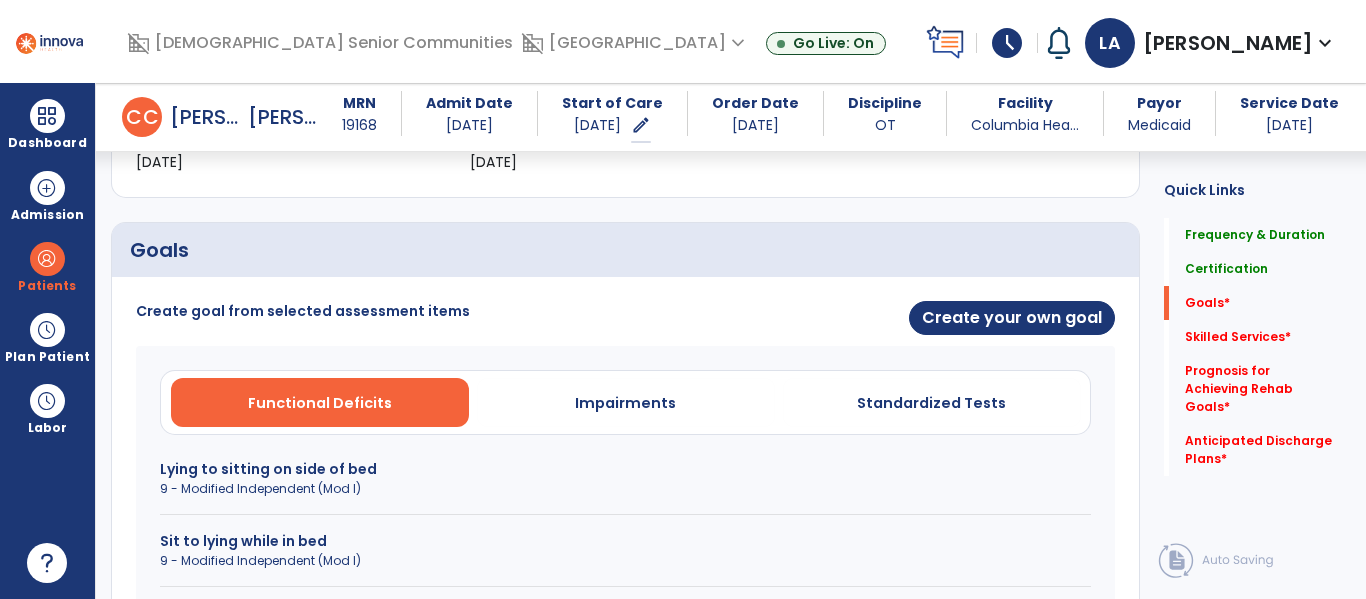 scroll, scrollTop: 403, scrollLeft: 0, axis: vertical 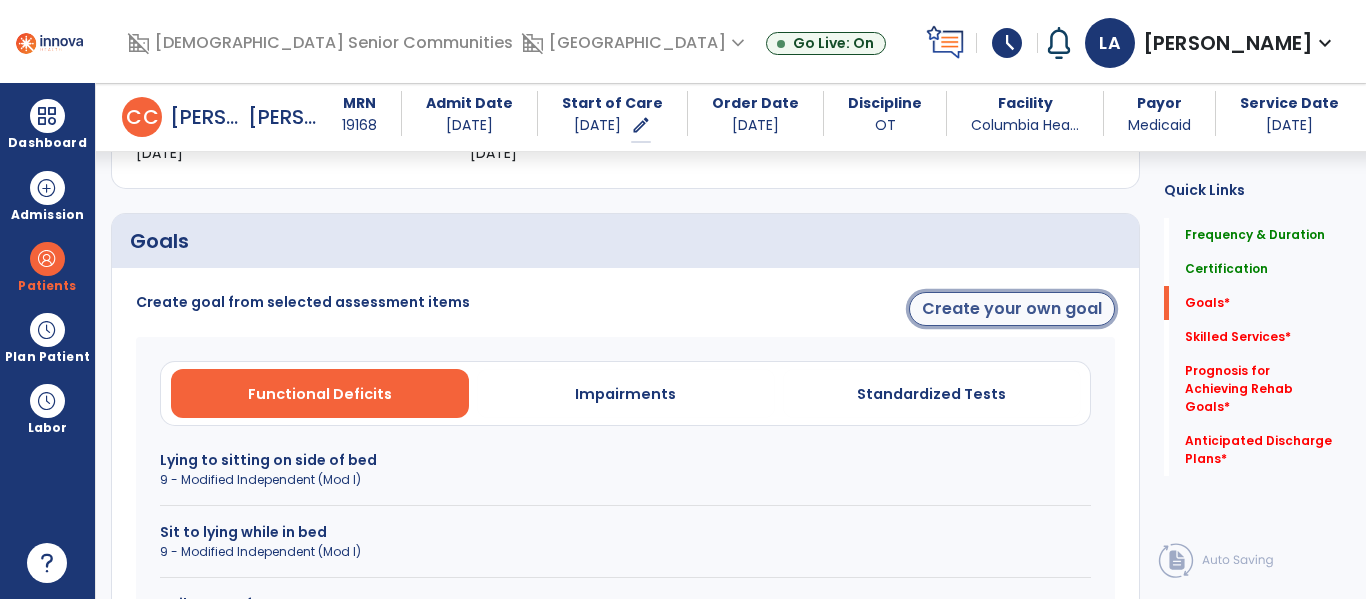 click on "Create your own goal" at bounding box center (1012, 309) 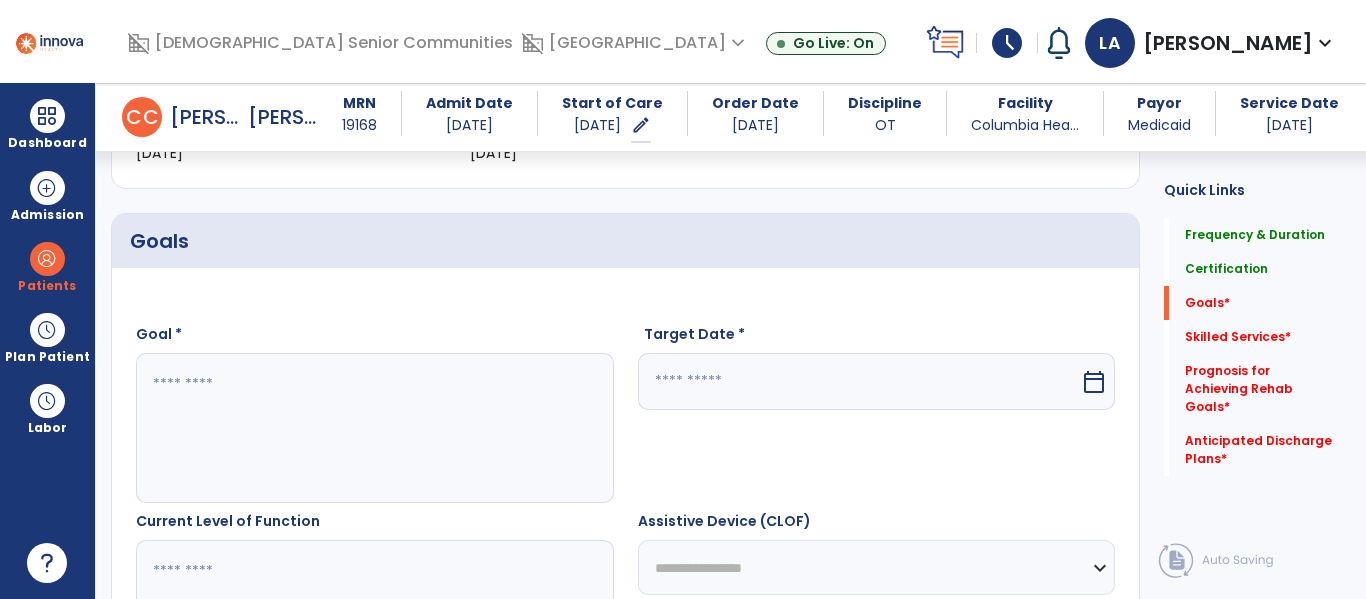 click at bounding box center (374, 428) 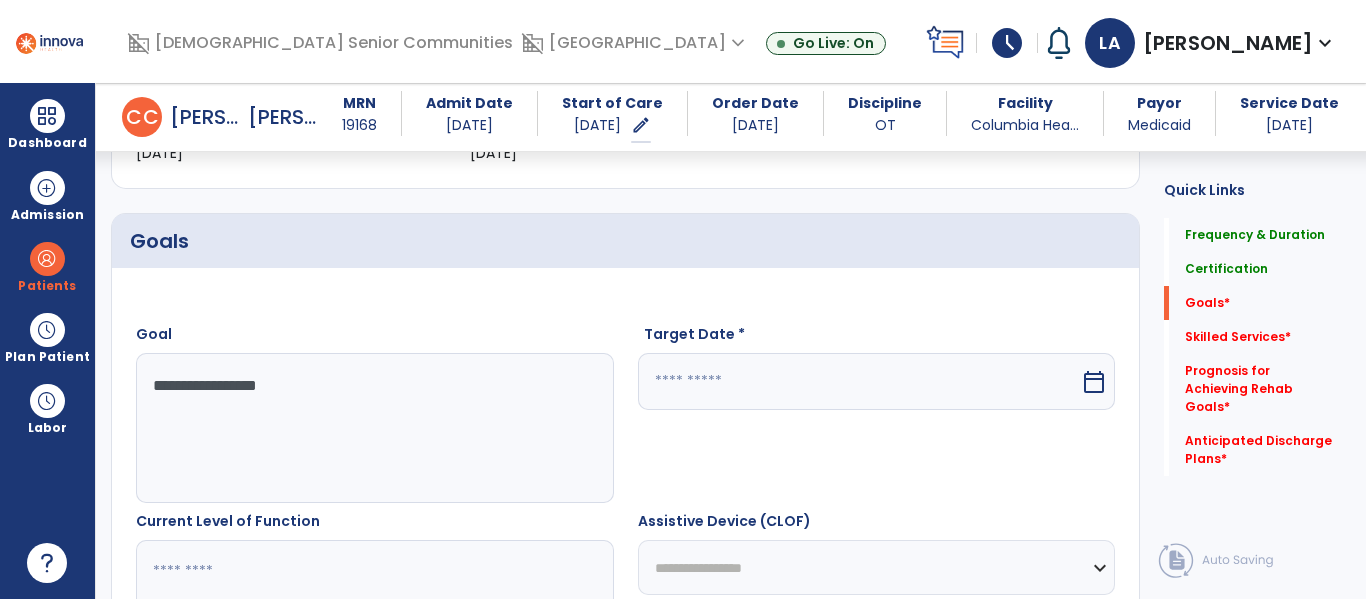 click on "**********" at bounding box center (374, 428) 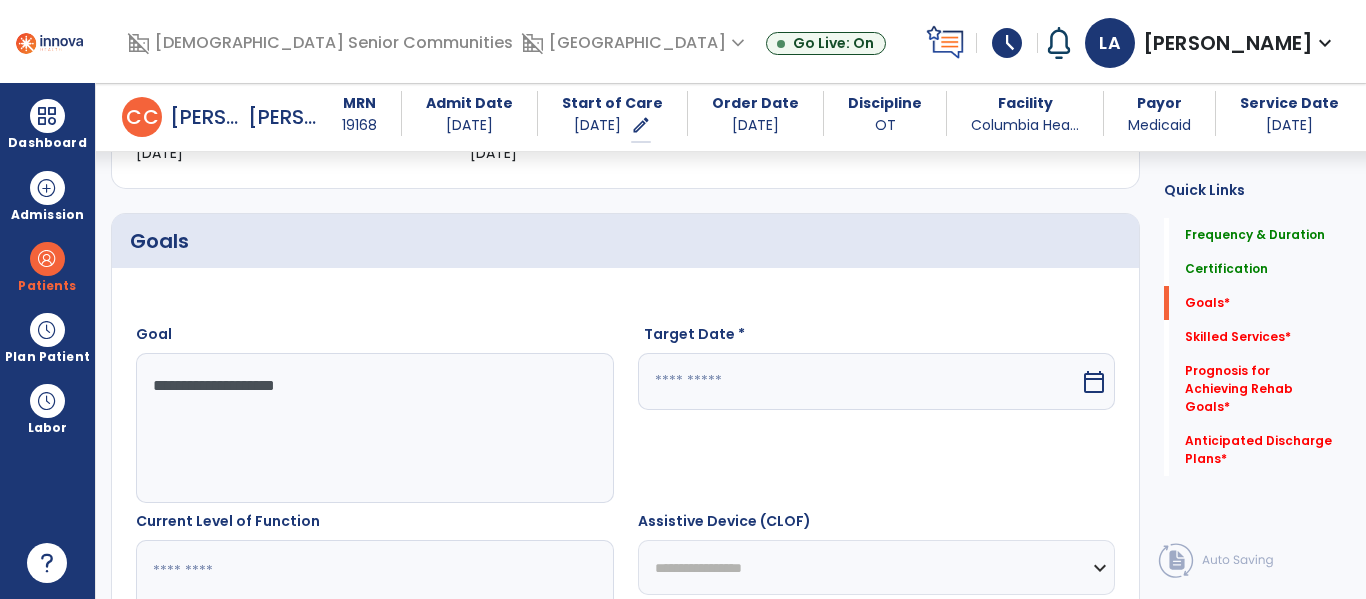 type on "**********" 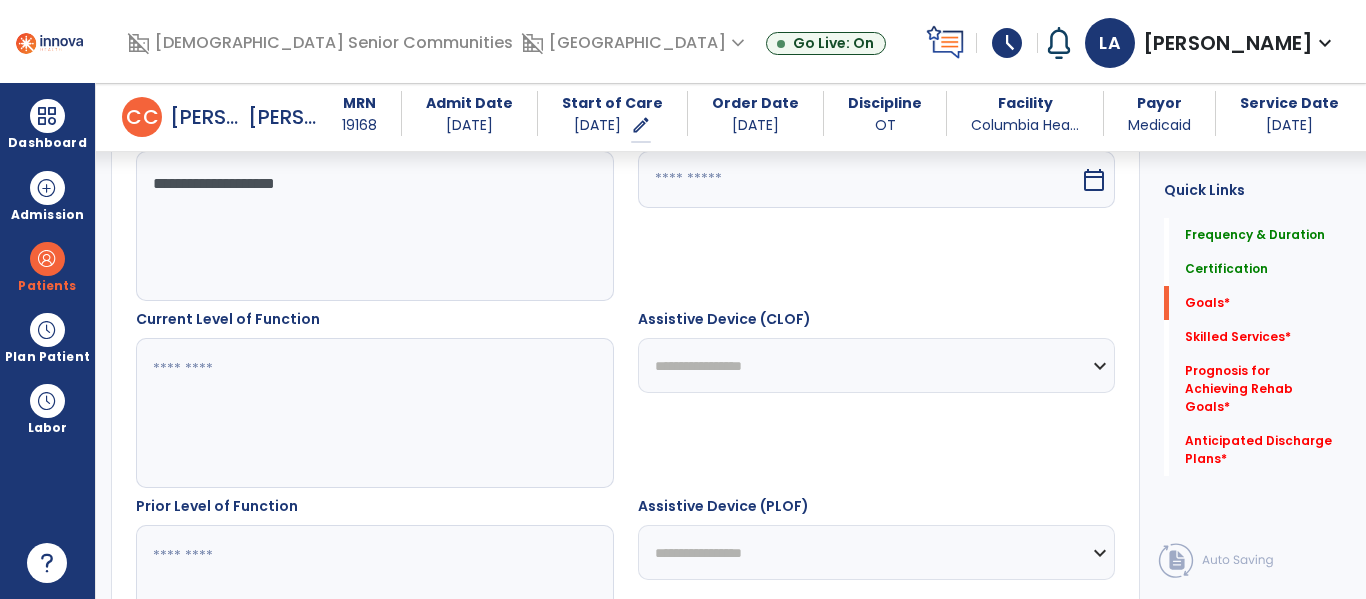 scroll, scrollTop: 606, scrollLeft: 0, axis: vertical 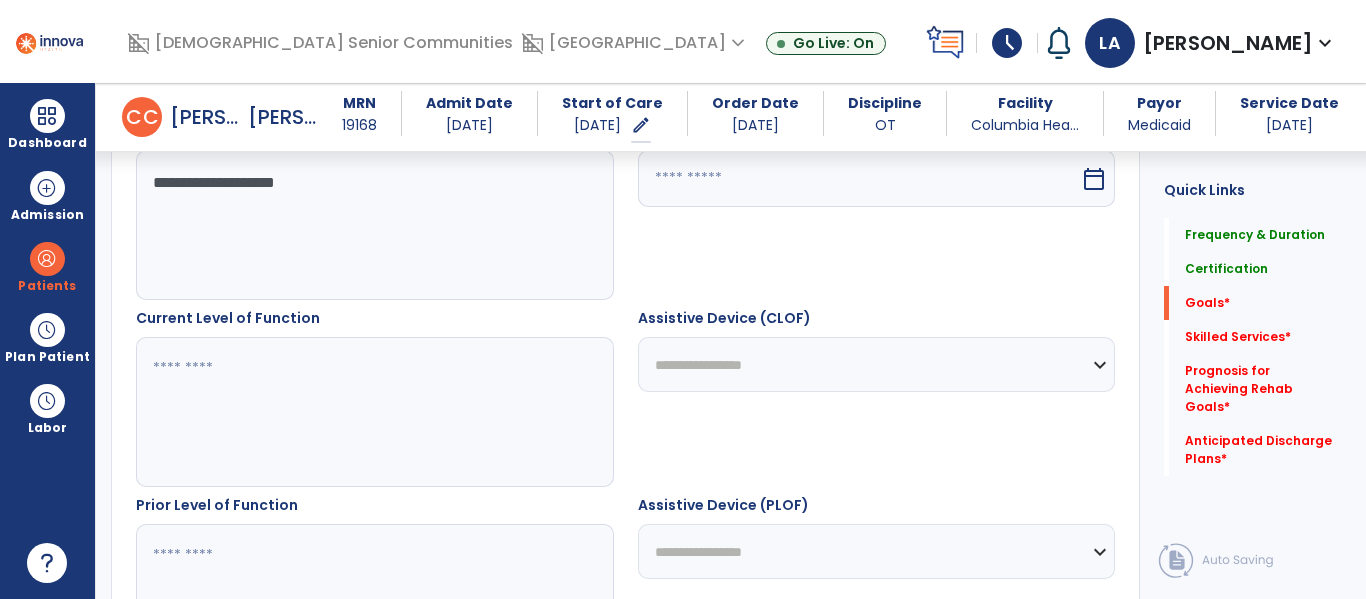 click at bounding box center [374, 412] 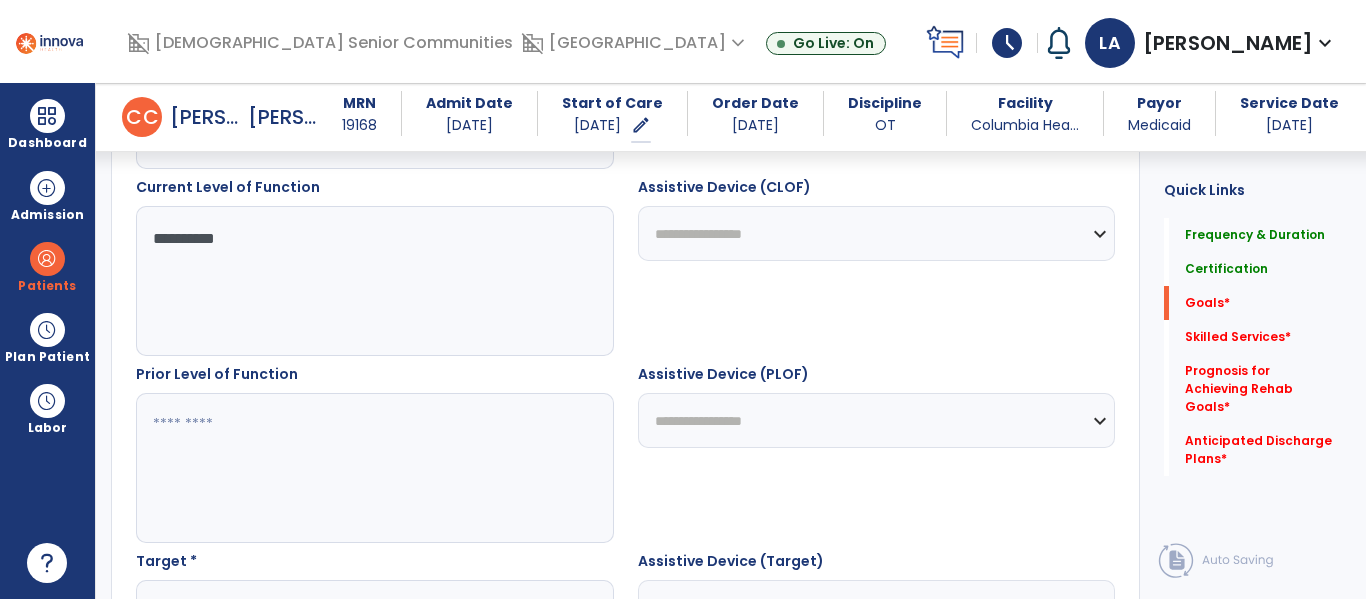 scroll, scrollTop: 763, scrollLeft: 0, axis: vertical 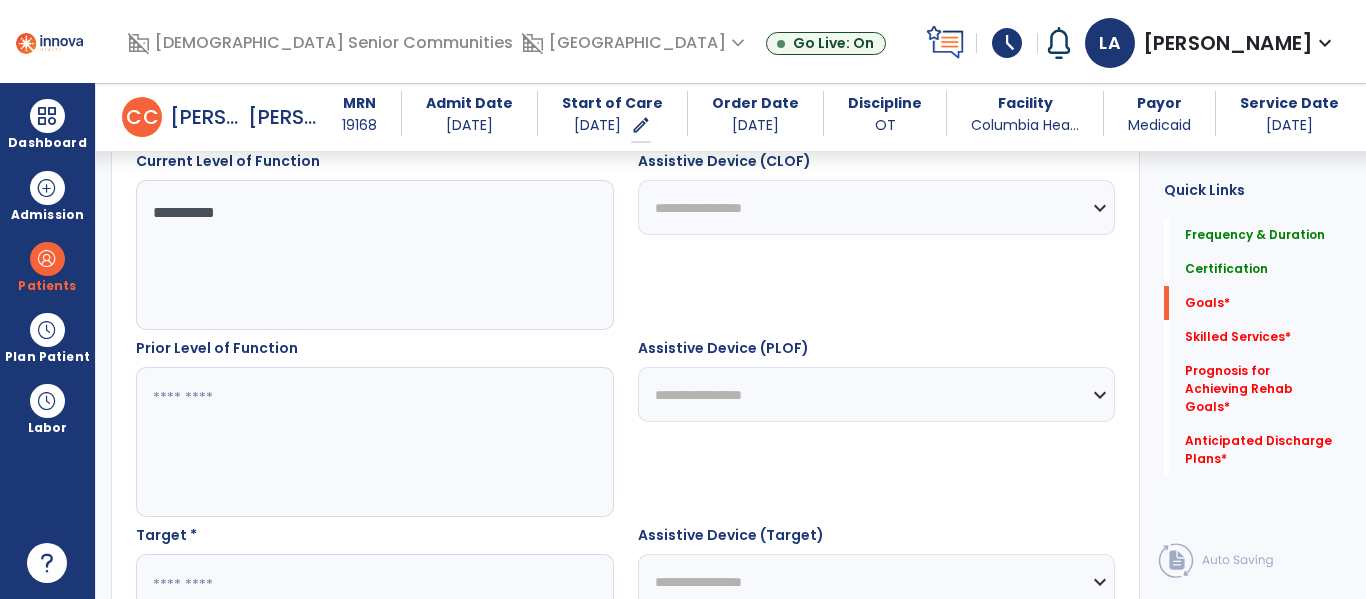 type on "**********" 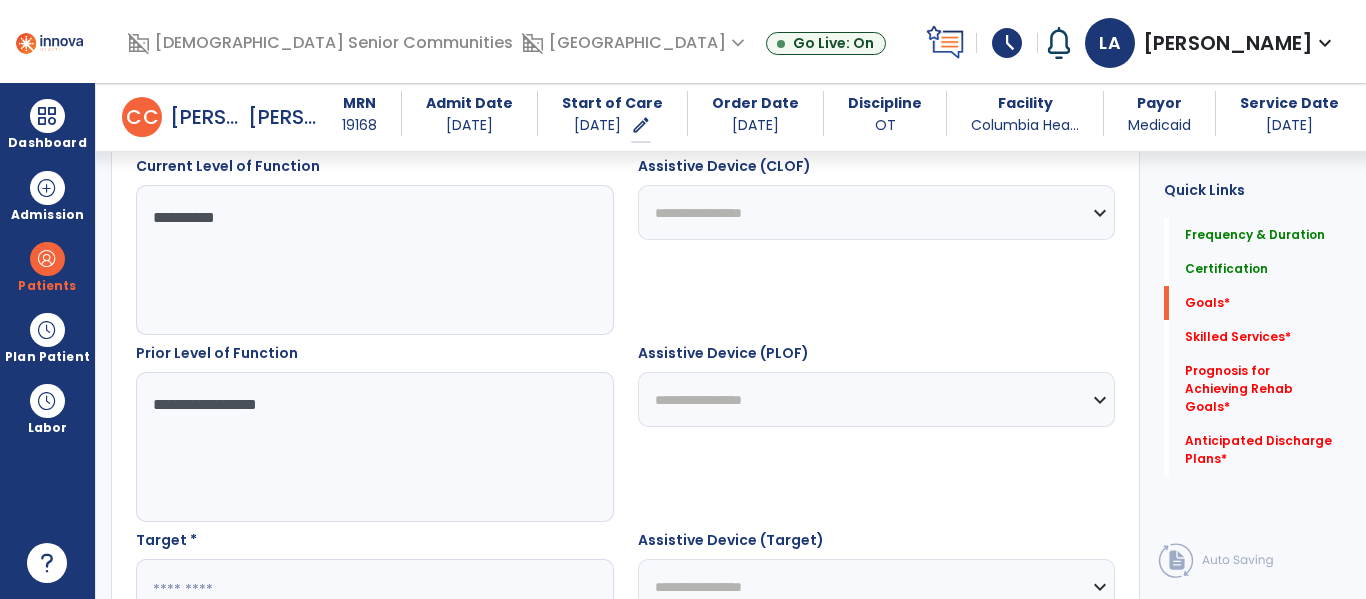 scroll, scrollTop: 956, scrollLeft: 0, axis: vertical 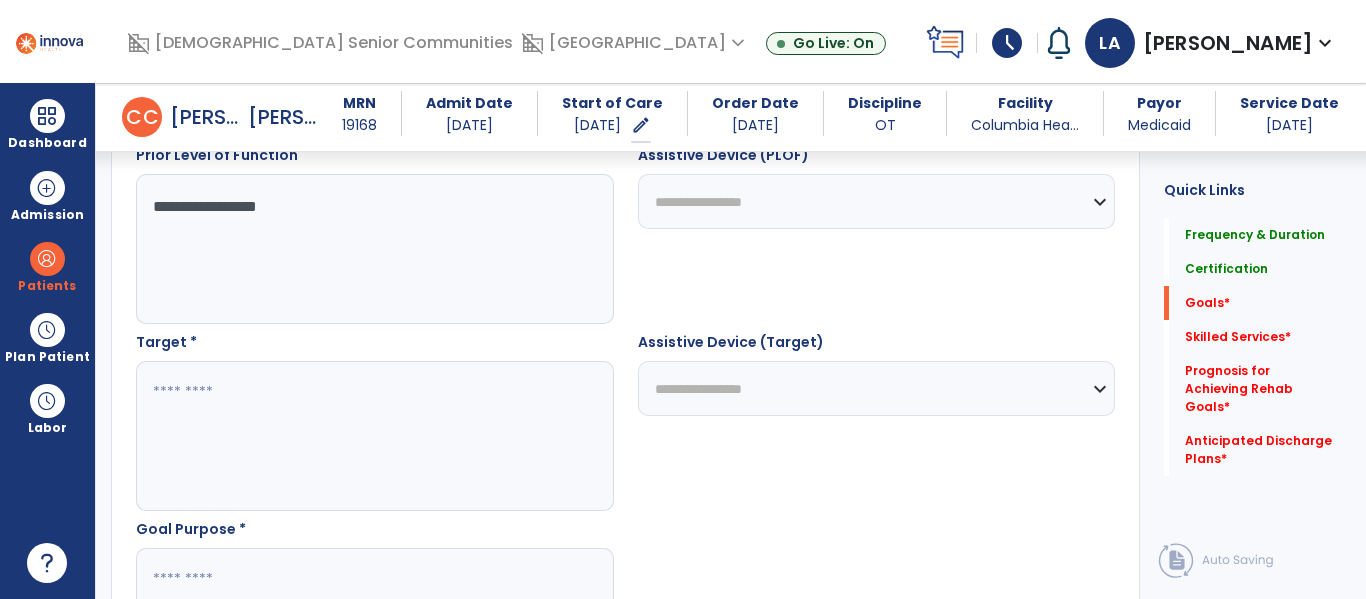 type on "**********" 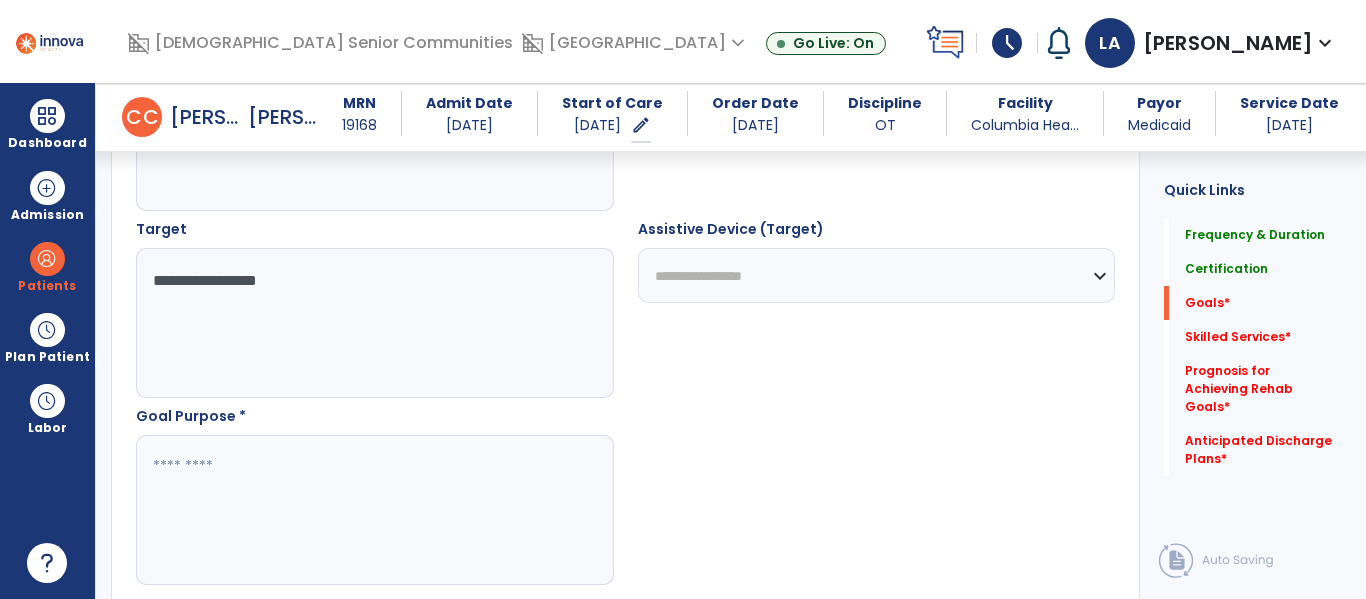 scroll, scrollTop: 1102, scrollLeft: 0, axis: vertical 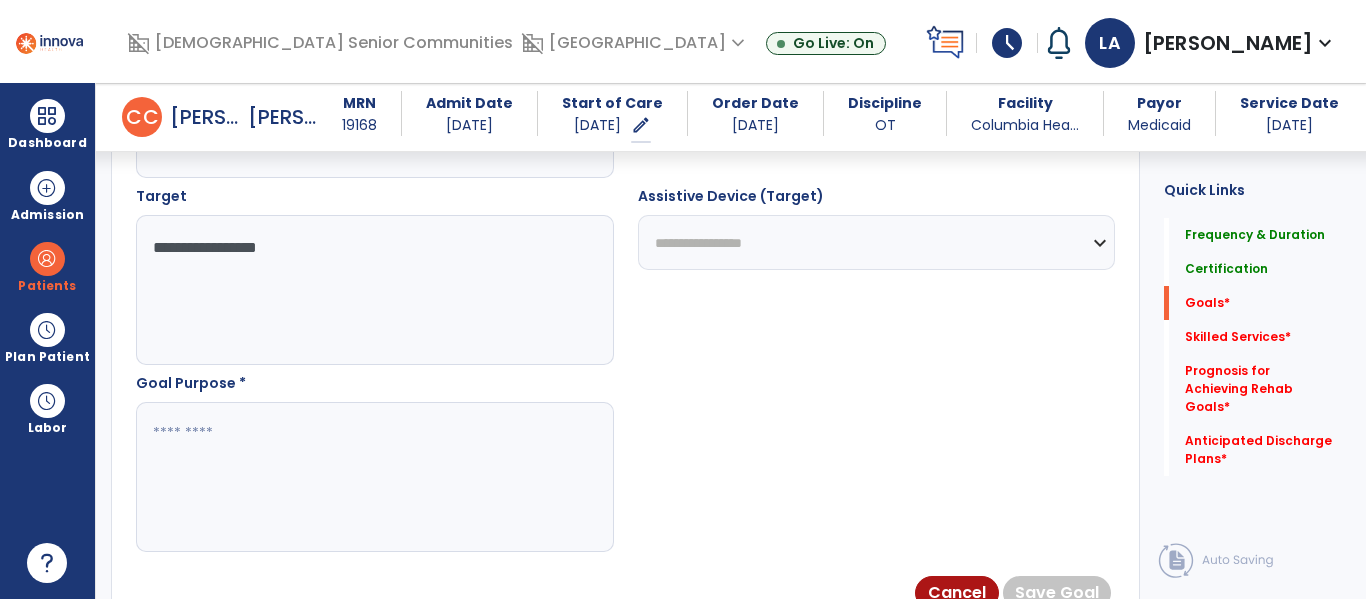type on "**********" 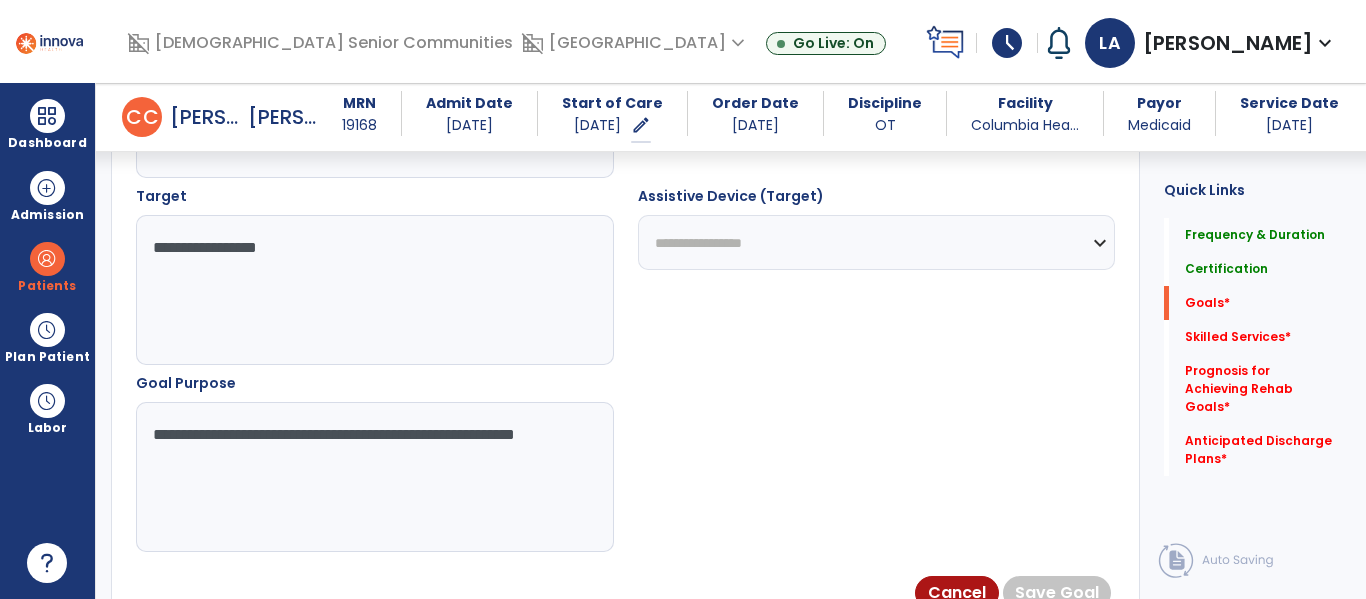 drag, startPoint x: 218, startPoint y: 466, endPoint x: 146, endPoint y: 446, distance: 74.726166 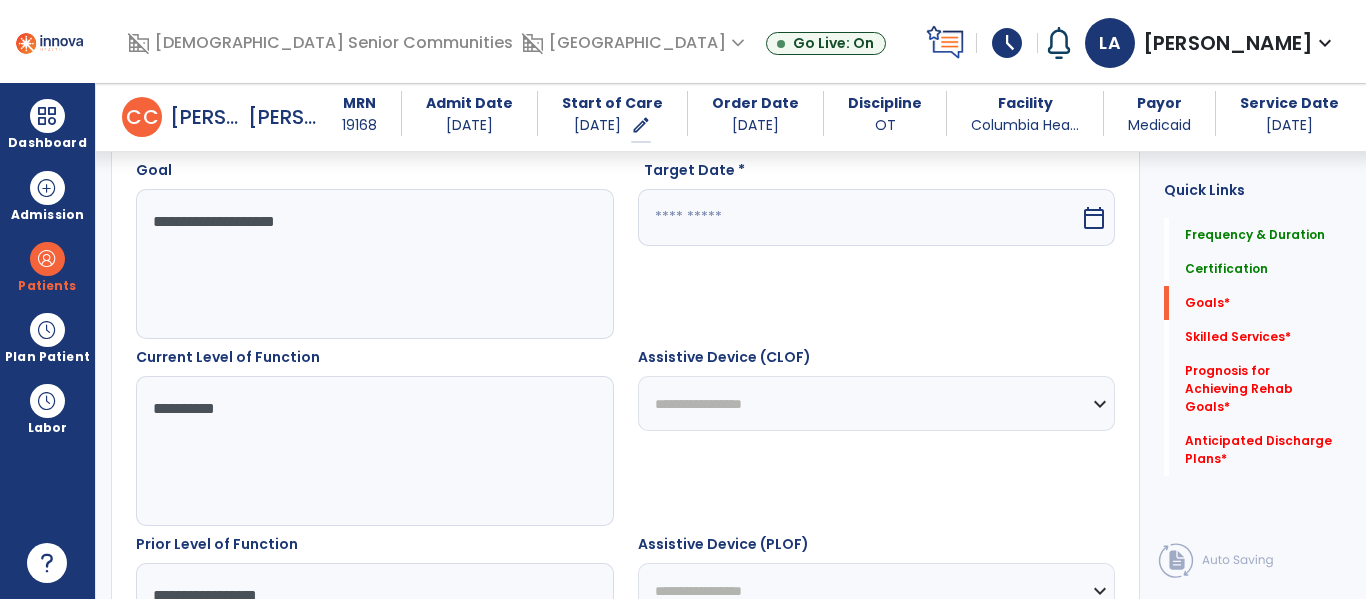 scroll, scrollTop: 540, scrollLeft: 0, axis: vertical 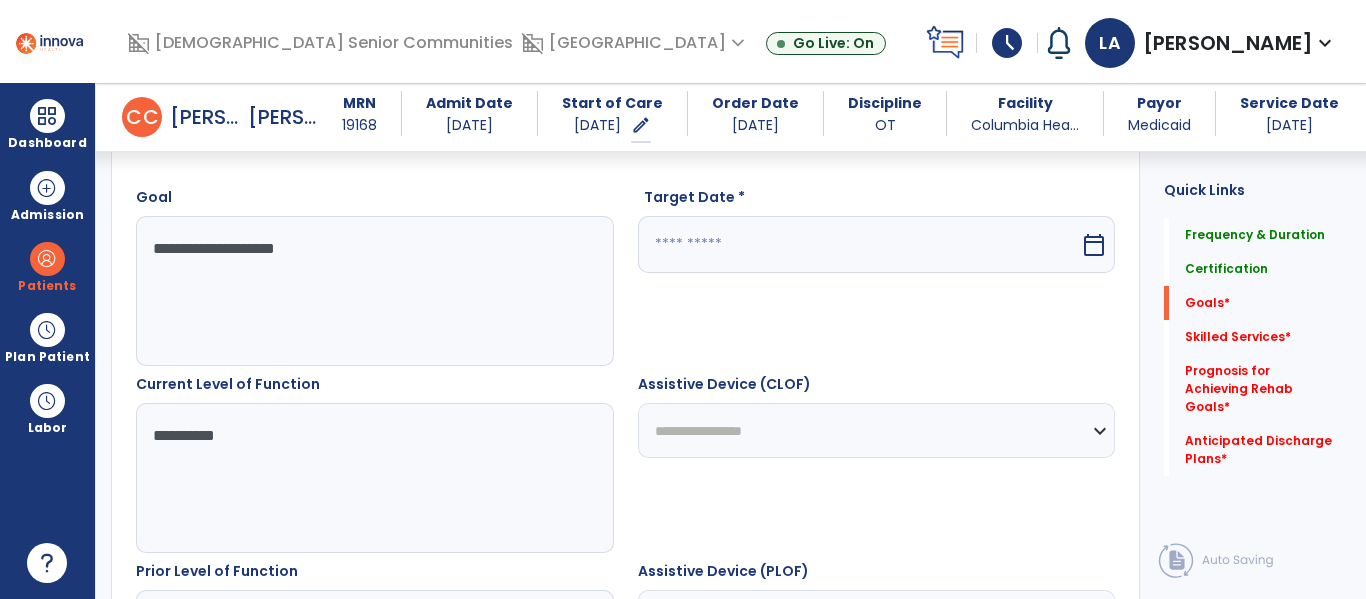 type on "**********" 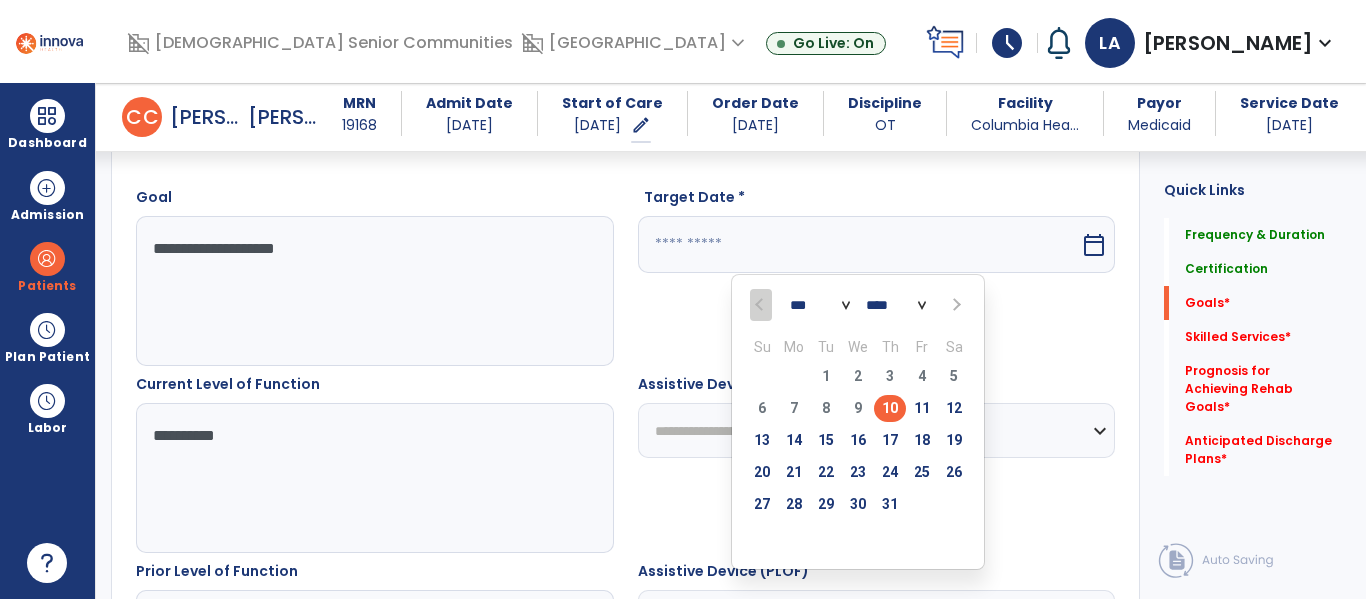 click at bounding box center [954, 305] 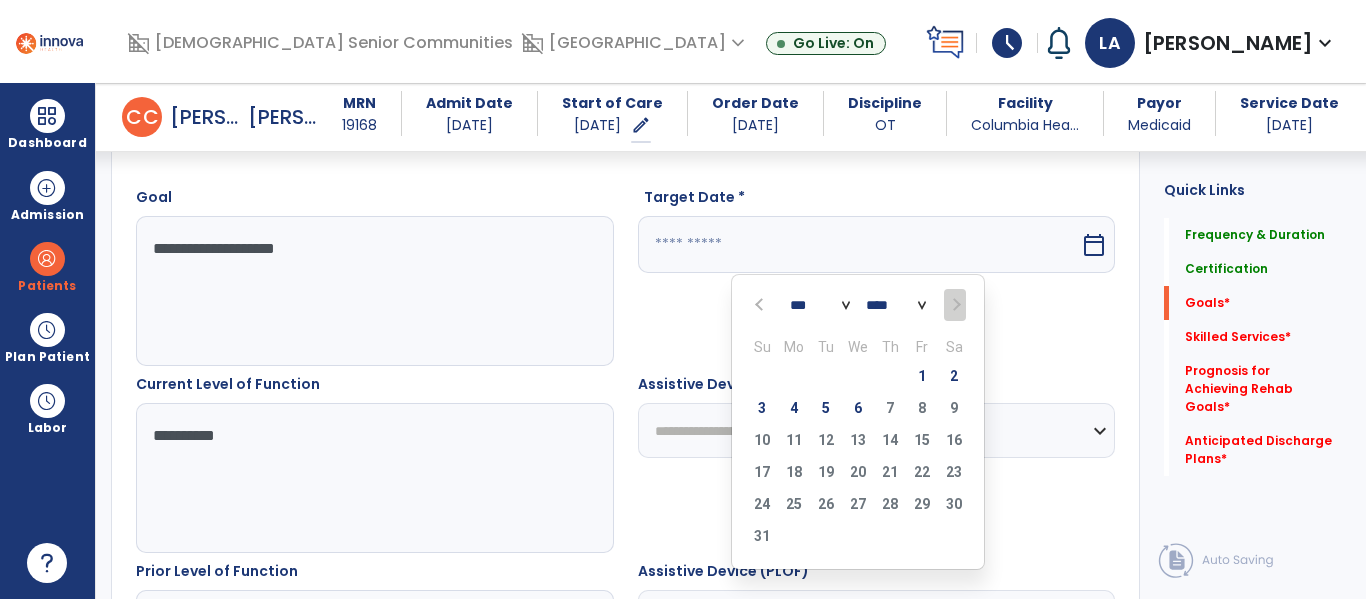 click at bounding box center (761, 305) 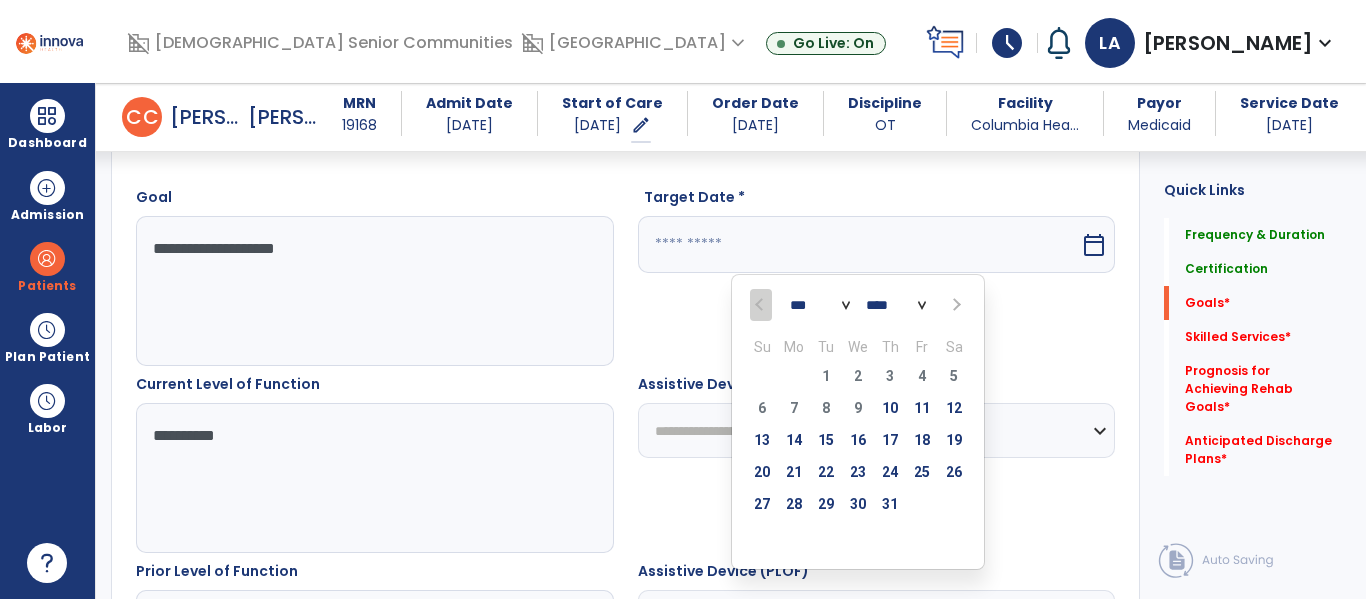 click at bounding box center [955, 305] 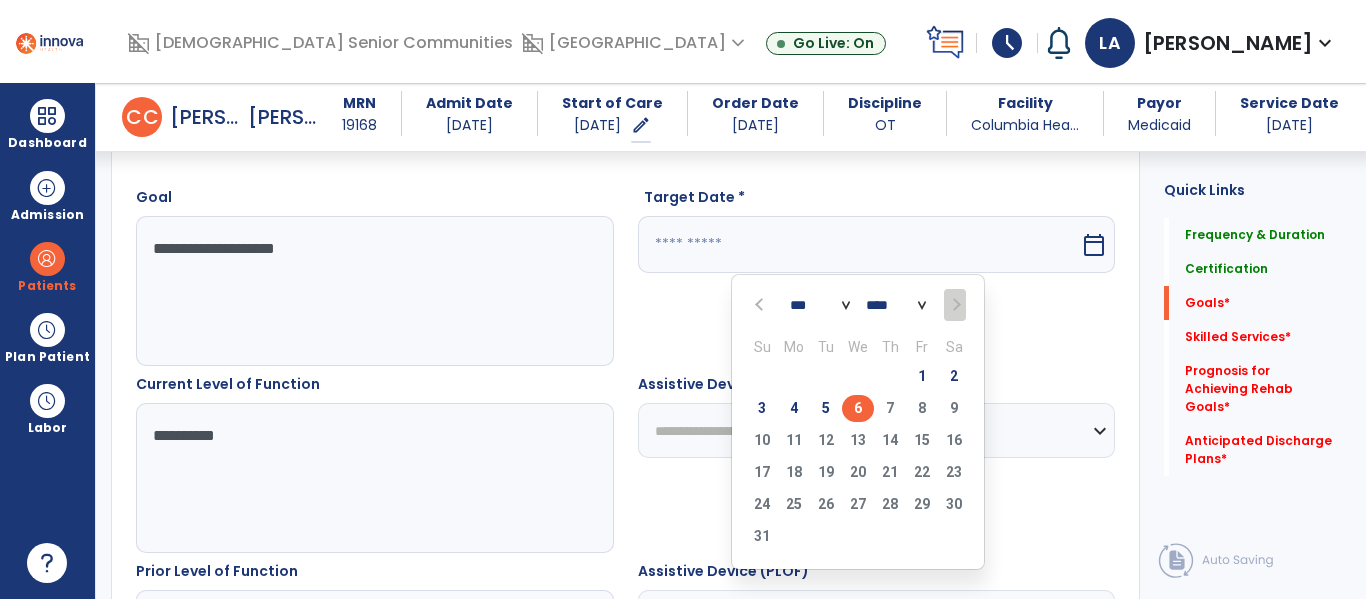 click on "6" at bounding box center [858, 408] 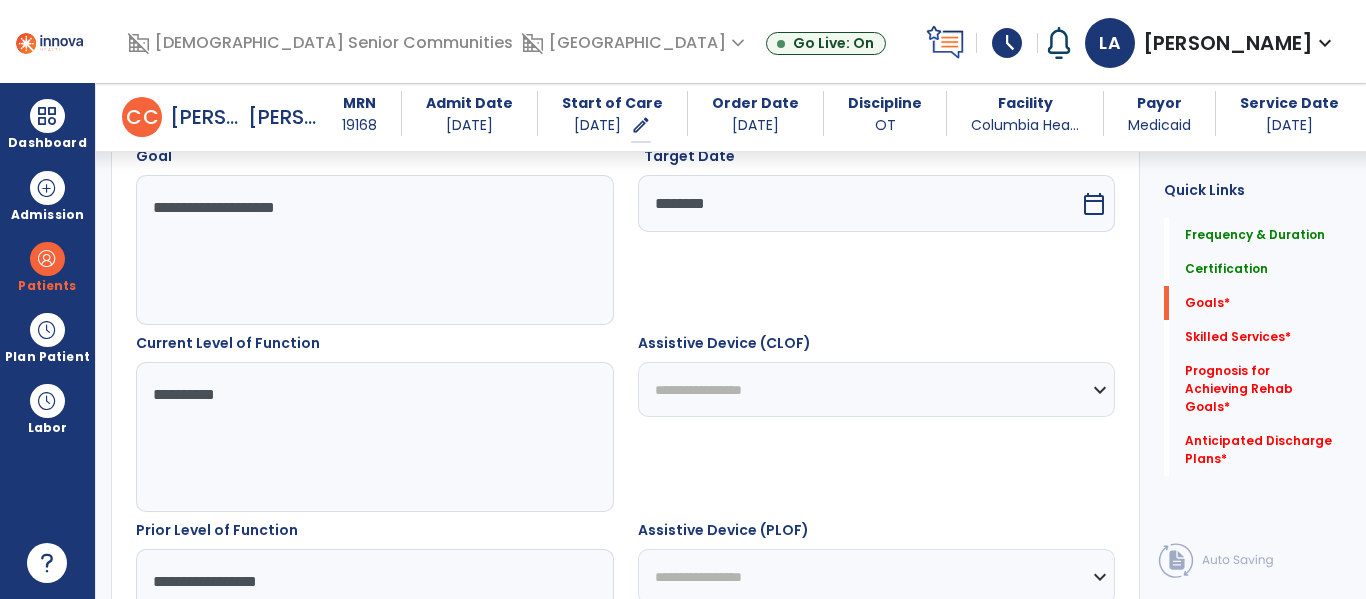 scroll, scrollTop: 596, scrollLeft: 0, axis: vertical 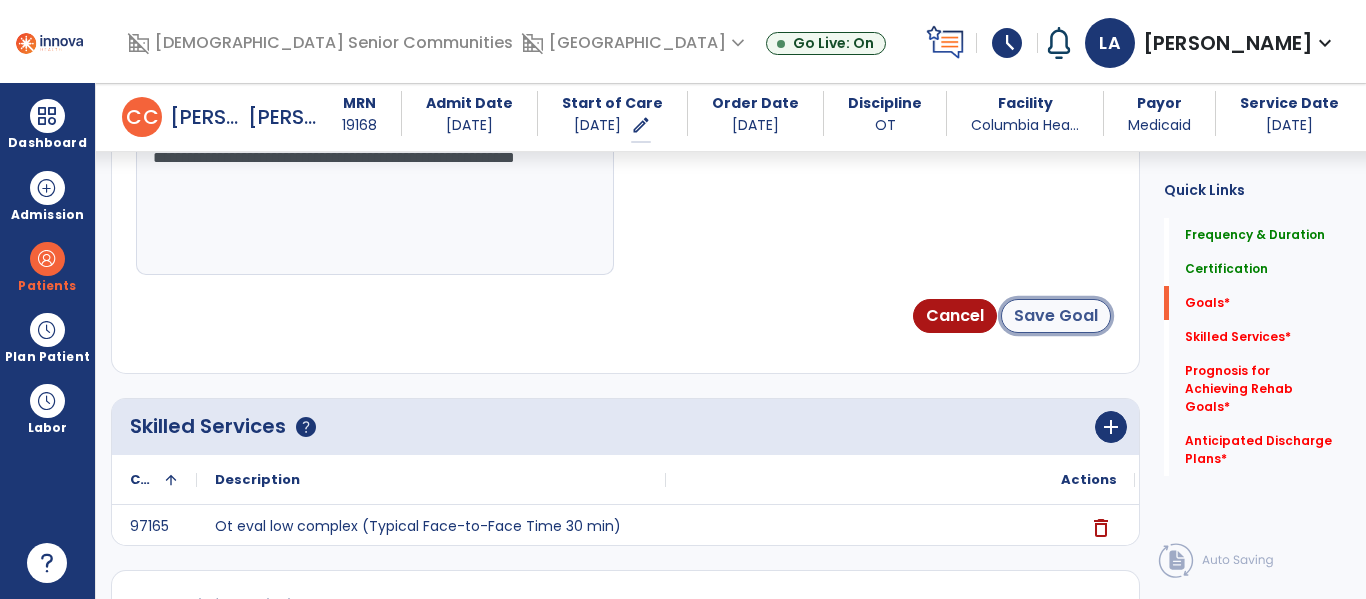 click on "Save Goal" at bounding box center [1056, 316] 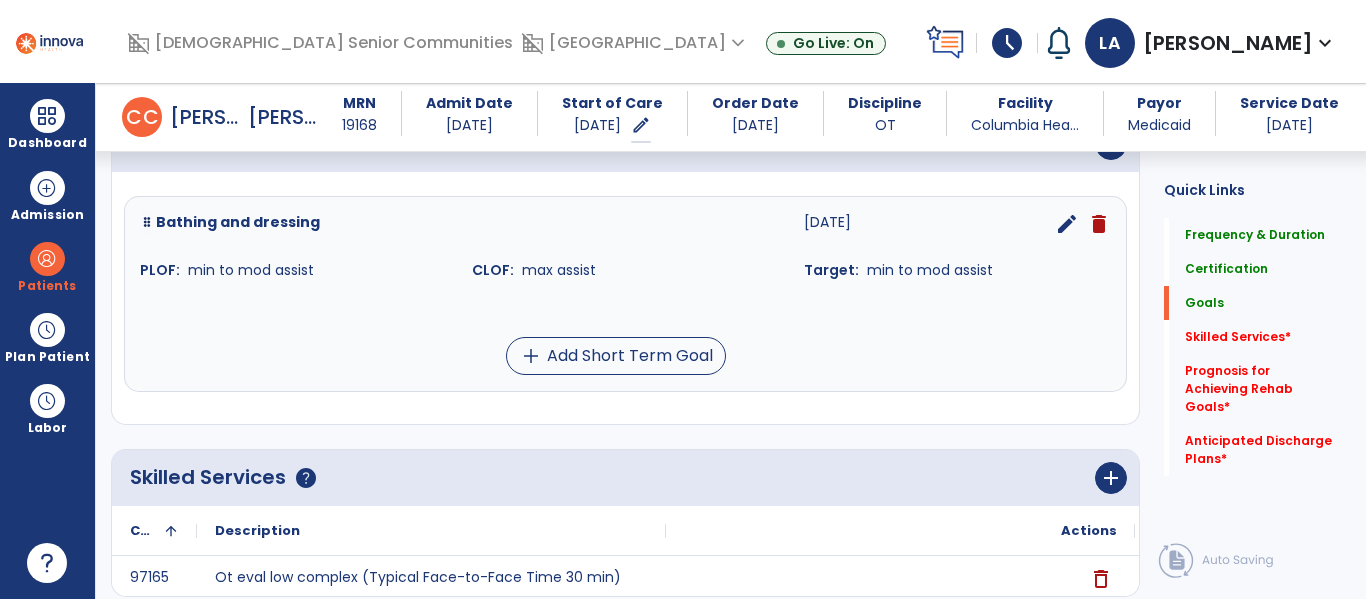 scroll, scrollTop: 503, scrollLeft: 0, axis: vertical 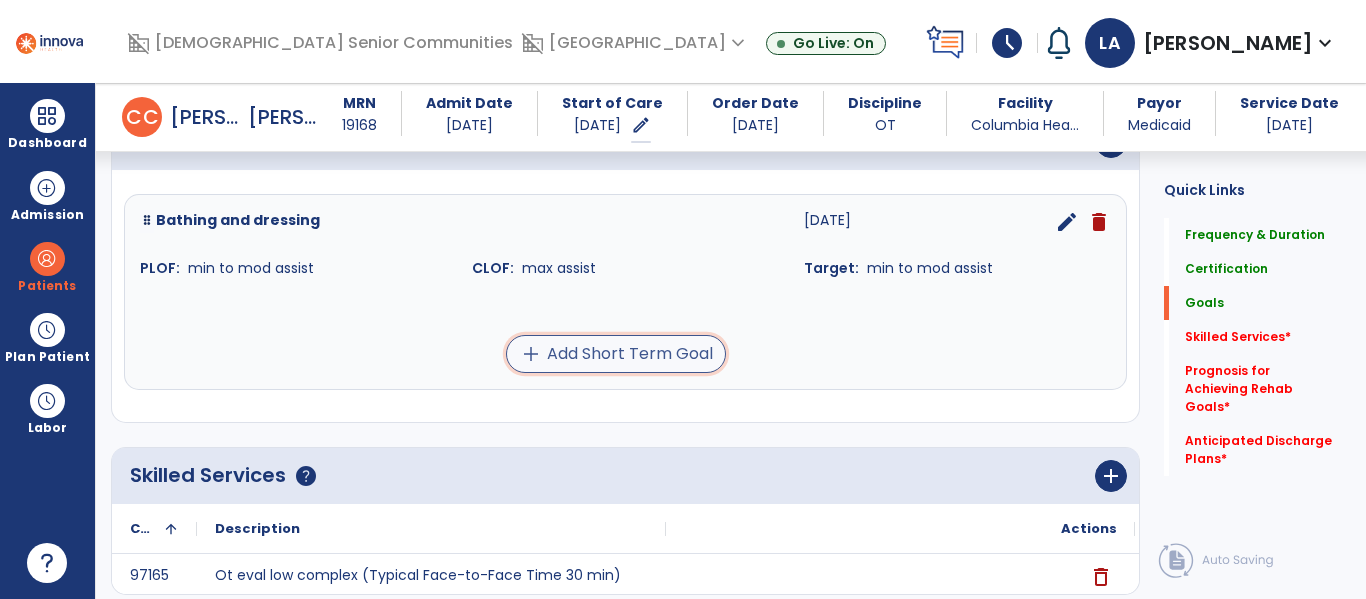 click on "add  Add Short Term Goal" at bounding box center (616, 354) 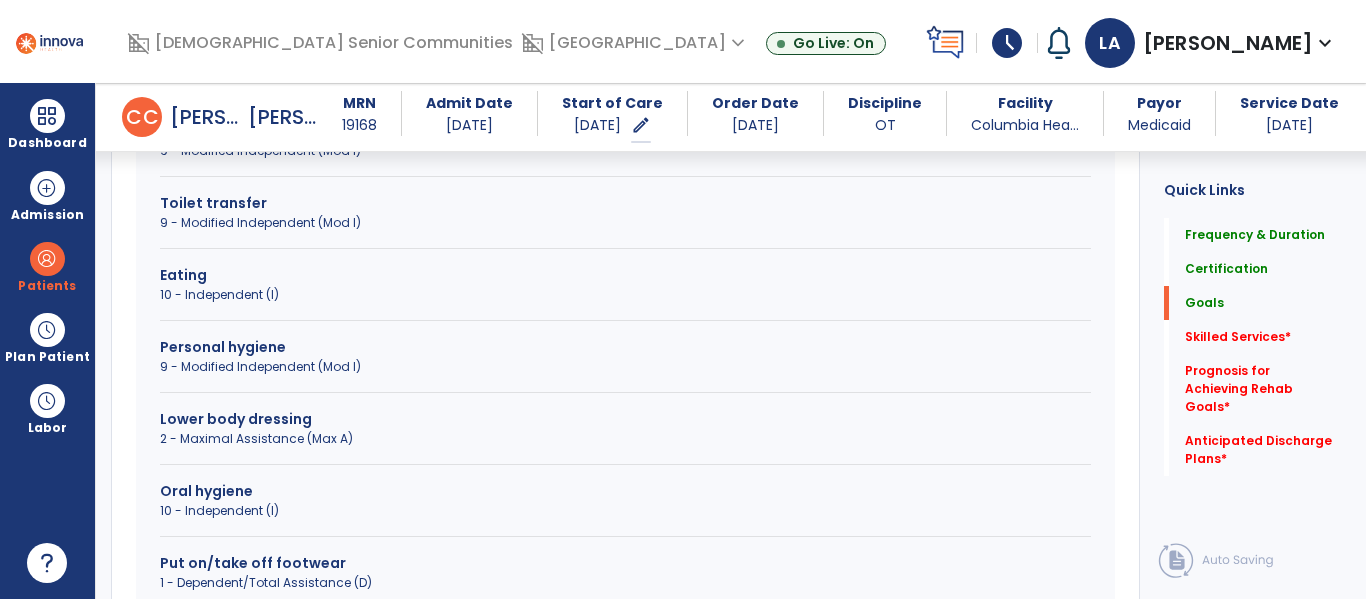 scroll, scrollTop: 843, scrollLeft: 0, axis: vertical 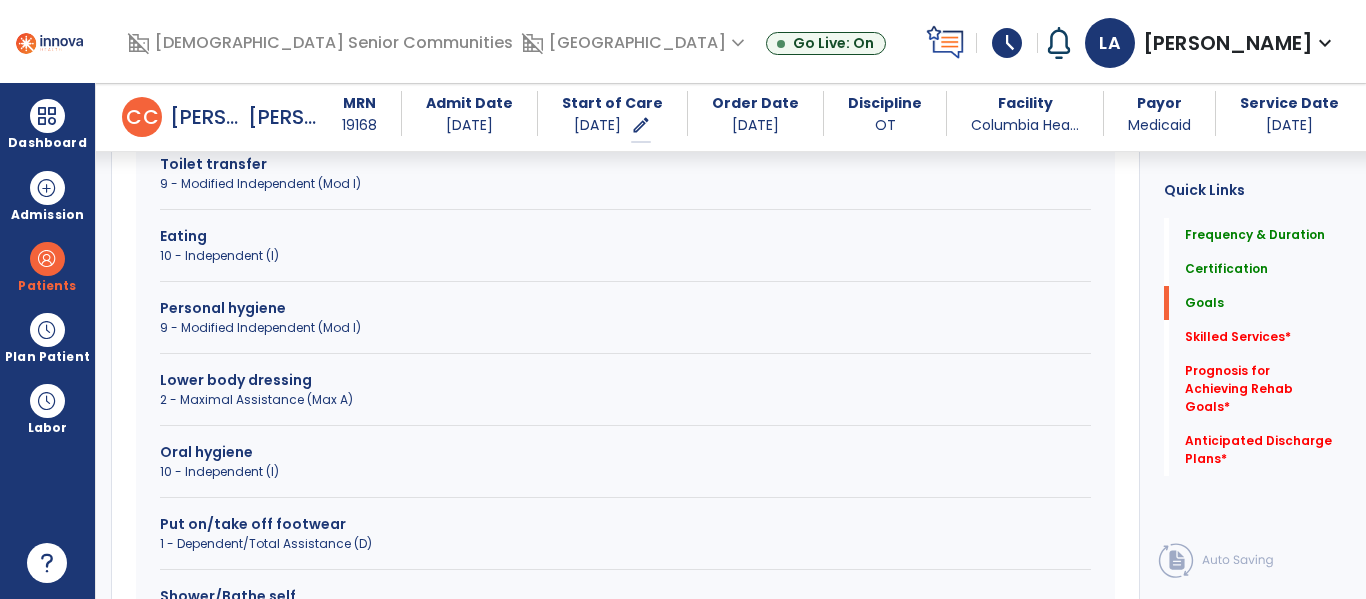 click on "2 - Maximal Assistance (Max A)" at bounding box center [625, 400] 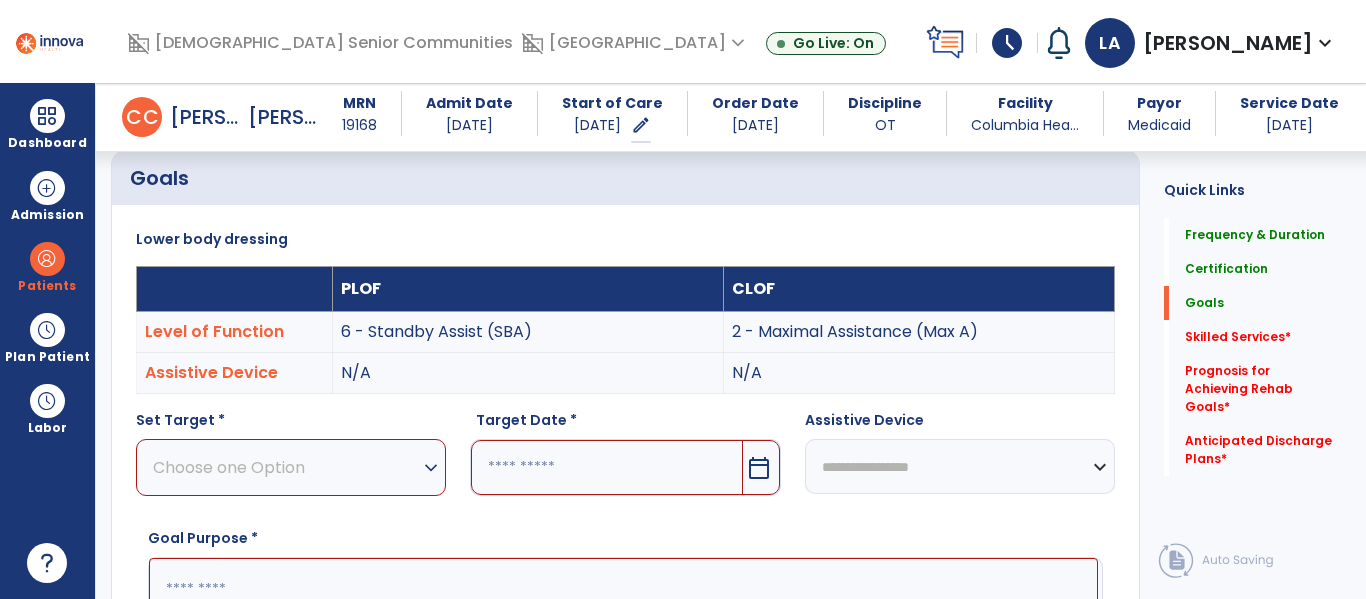 scroll, scrollTop: 464, scrollLeft: 0, axis: vertical 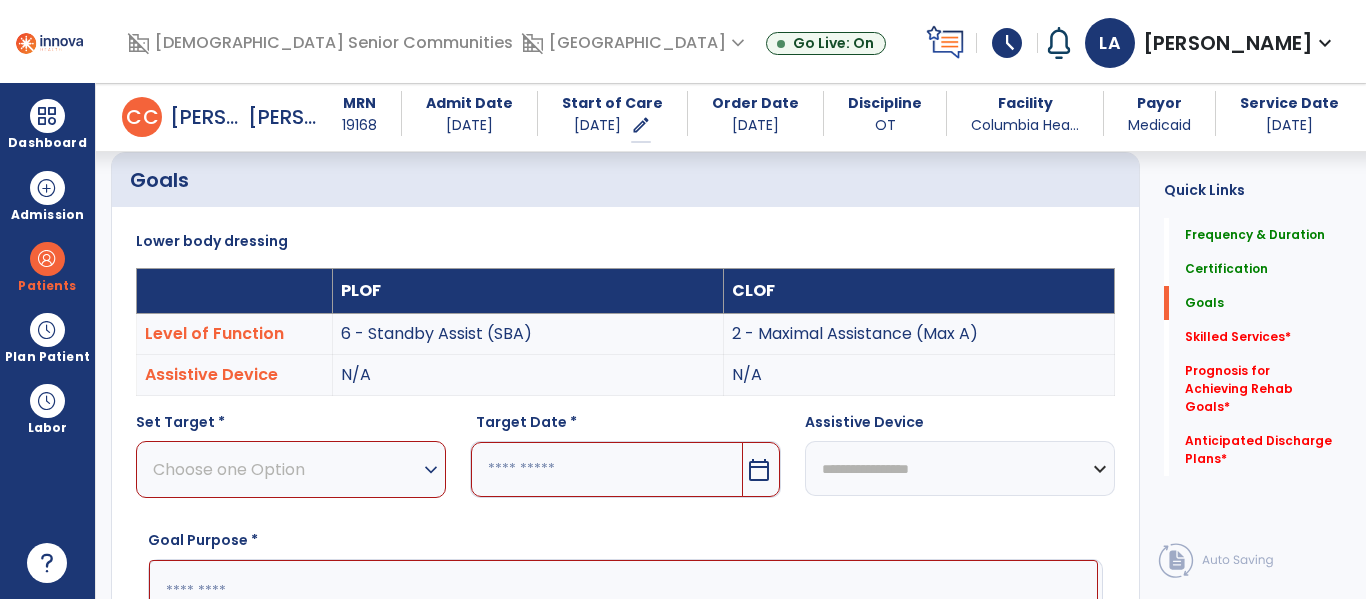 click on "expand_more" at bounding box center (431, 470) 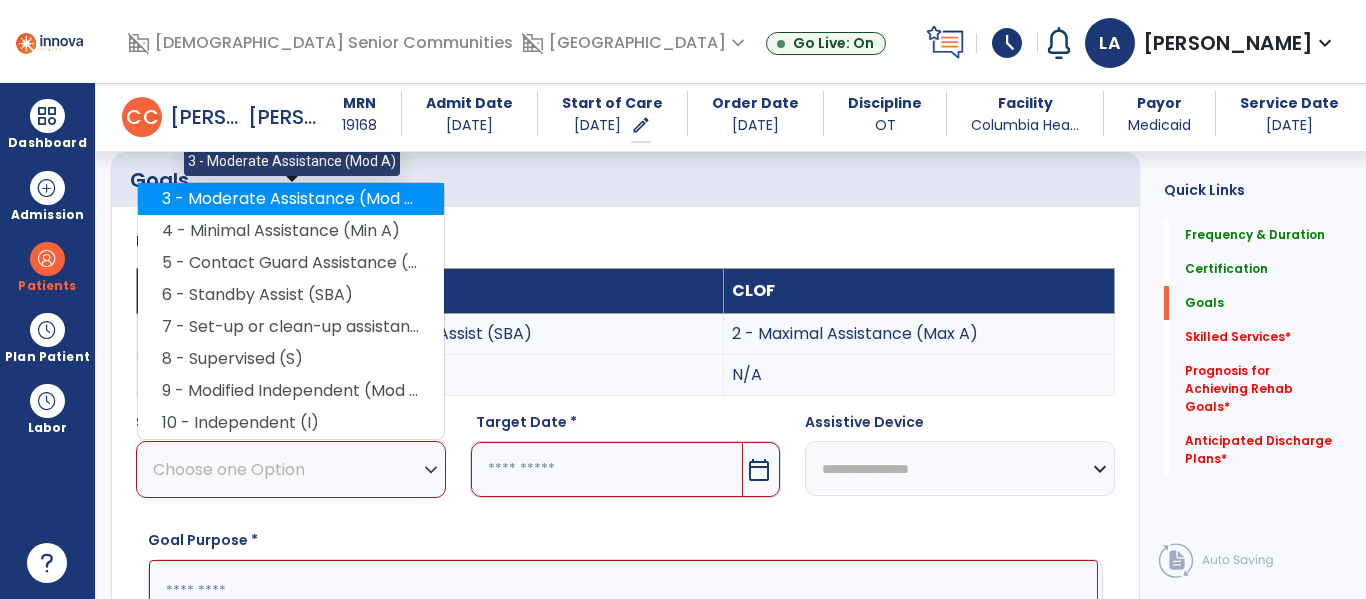 click on "3 - Moderate Assistance (Mod A)" at bounding box center [291, 199] 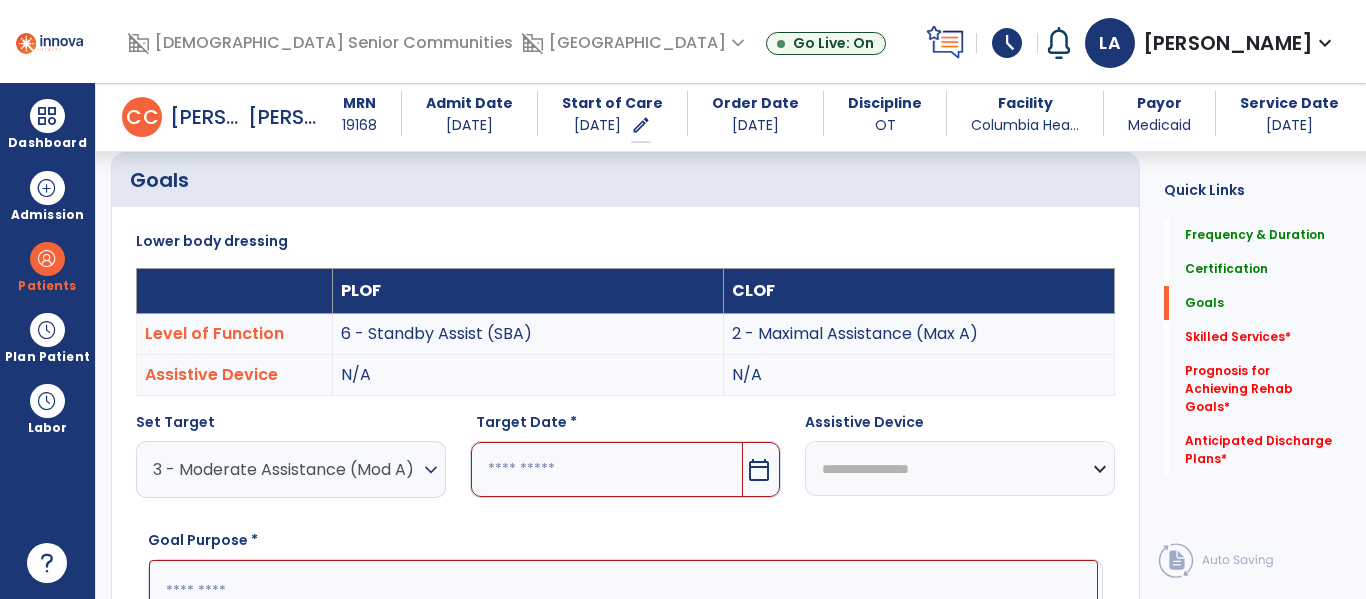 click on "calendar_today" at bounding box center (761, 469) 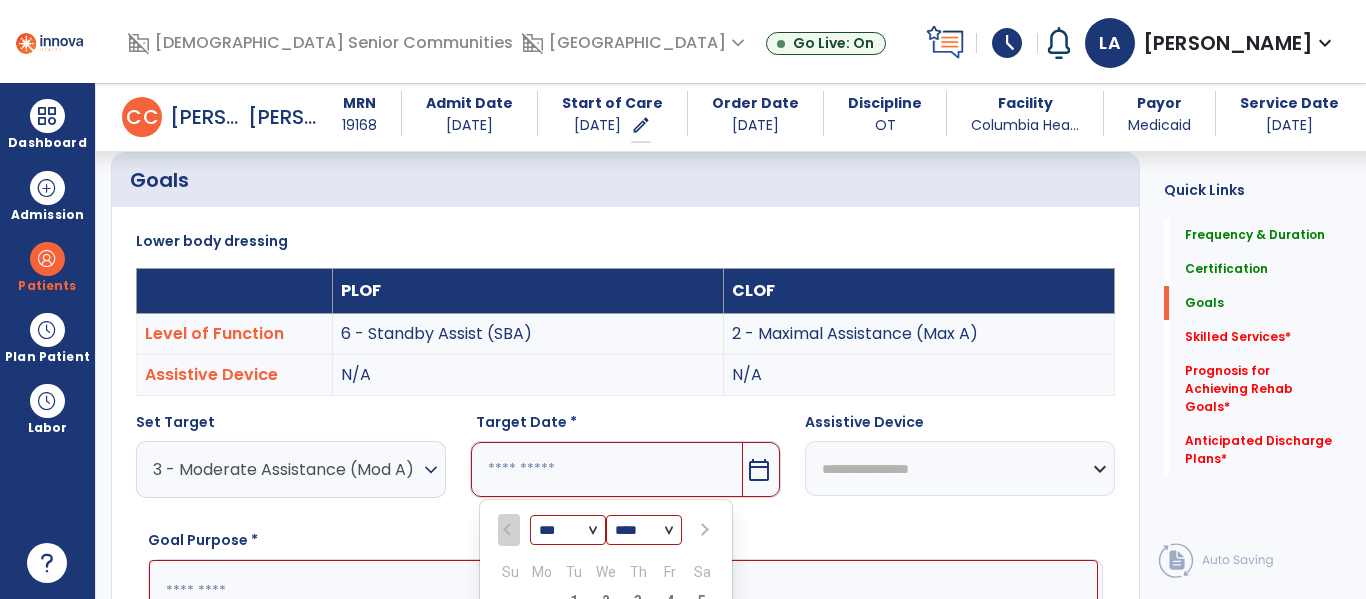 scroll, scrollTop: 760, scrollLeft: 0, axis: vertical 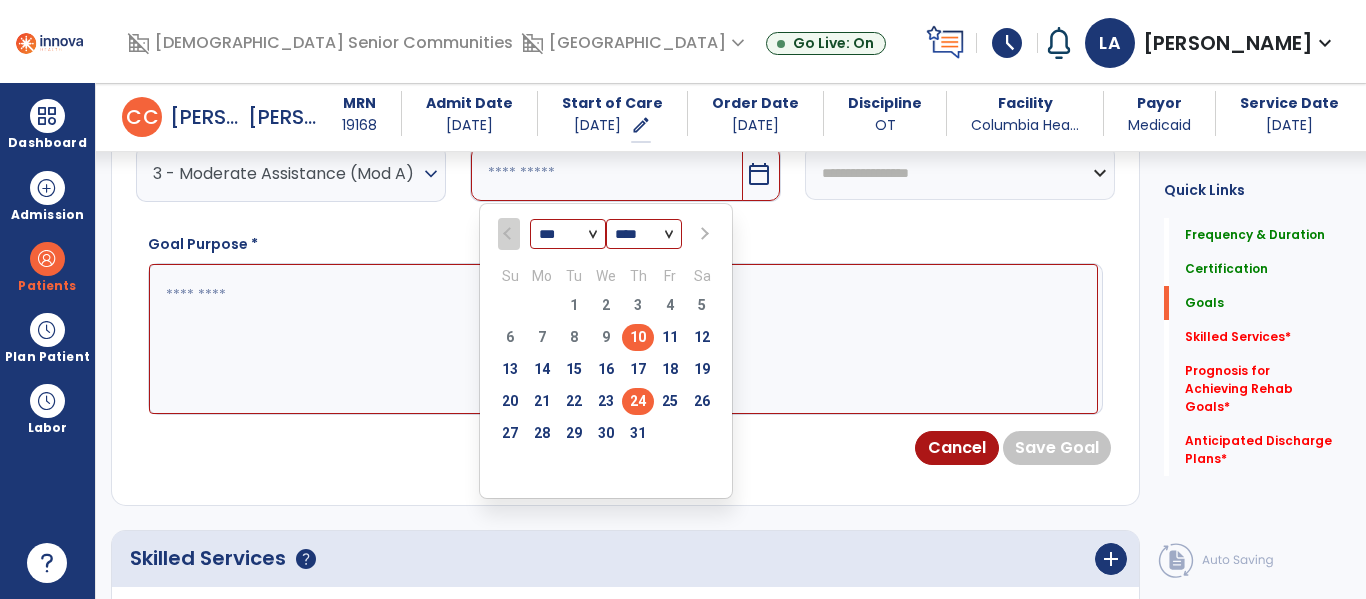 click on "24" at bounding box center (638, 401) 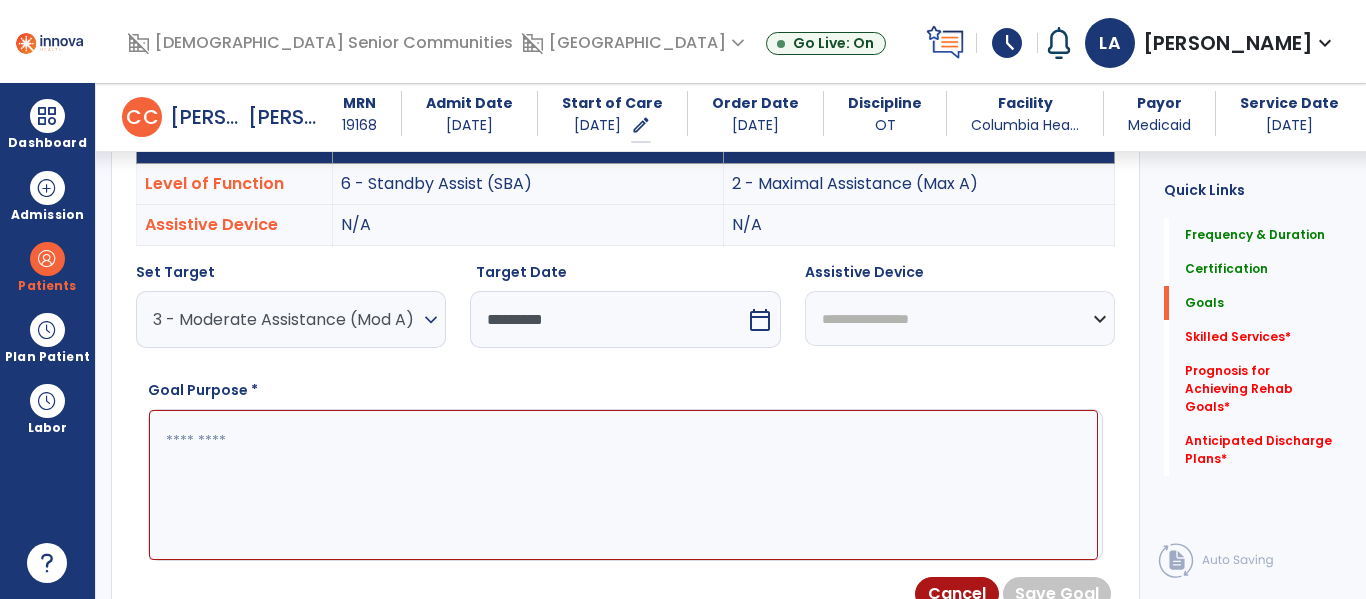 scroll, scrollTop: 612, scrollLeft: 0, axis: vertical 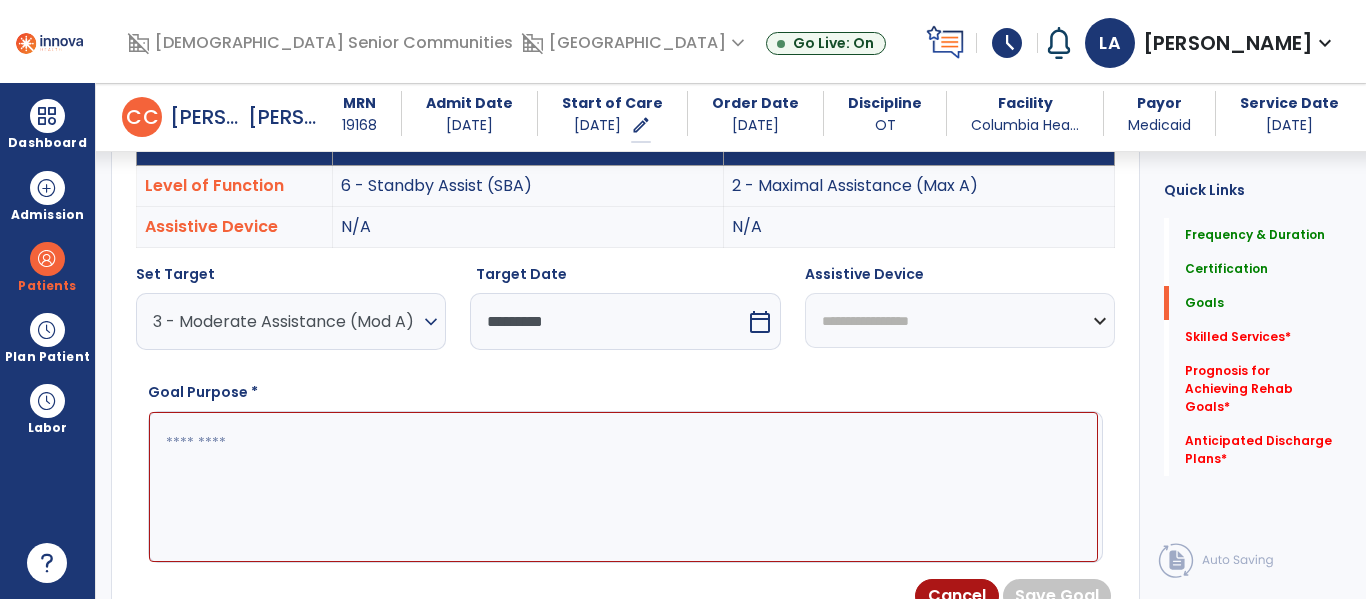click at bounding box center [623, 487] 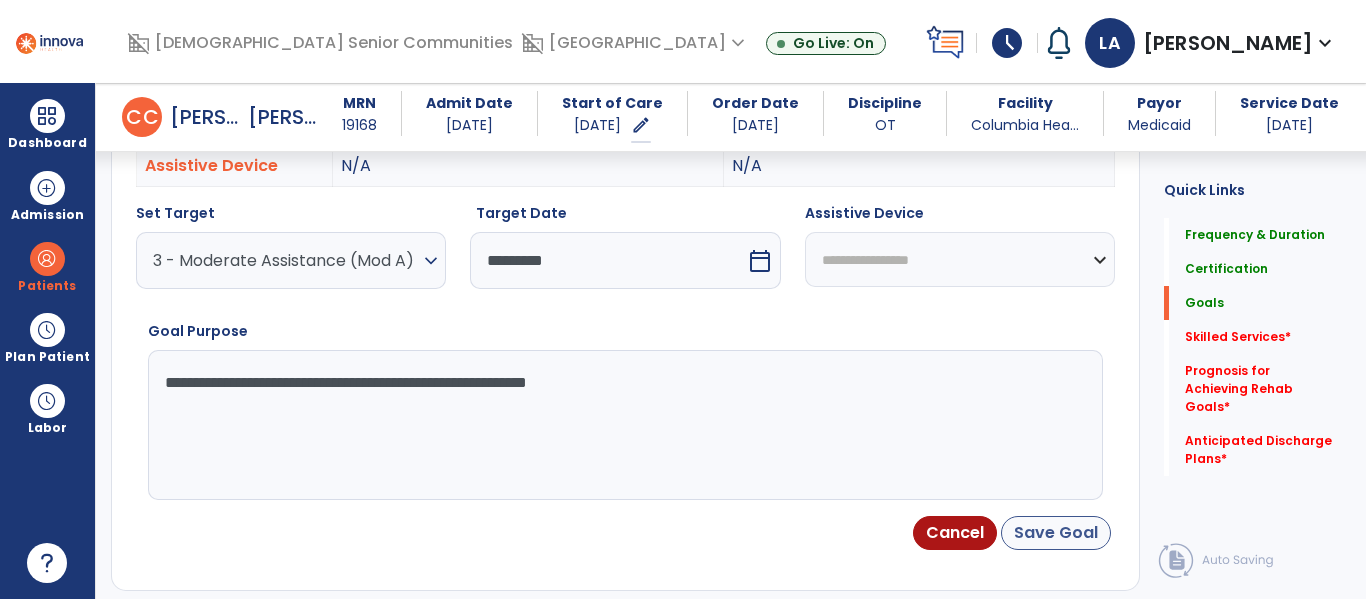 type on "**********" 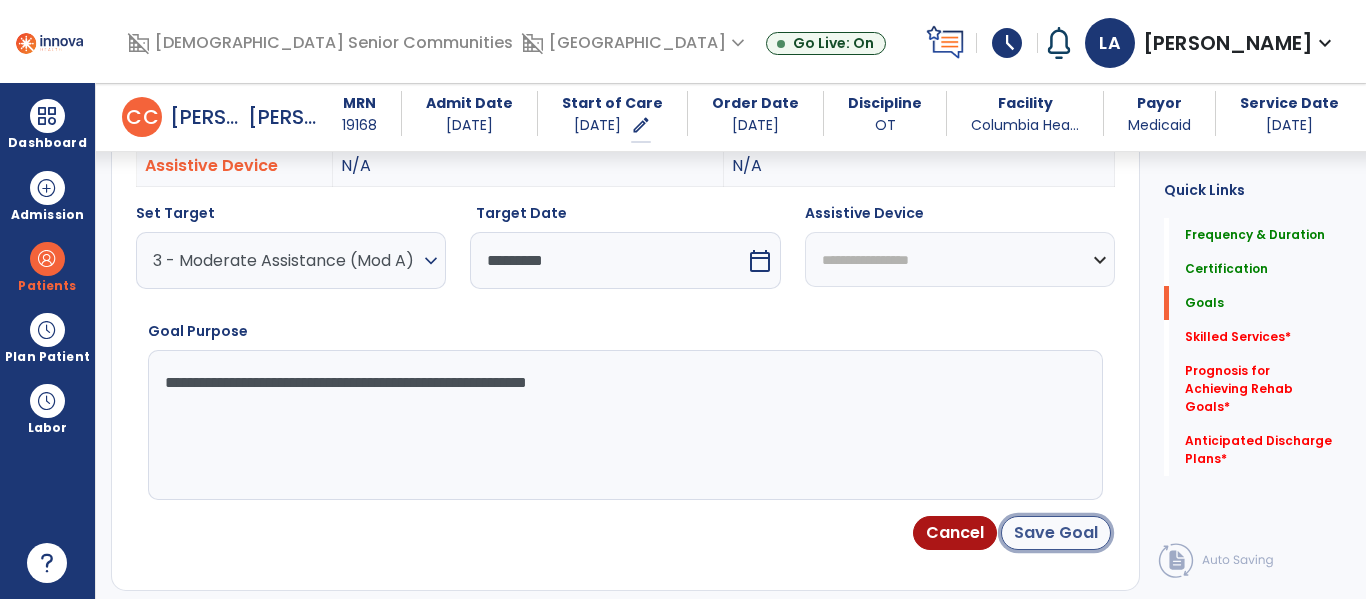 click on "Save Goal" at bounding box center (1056, 533) 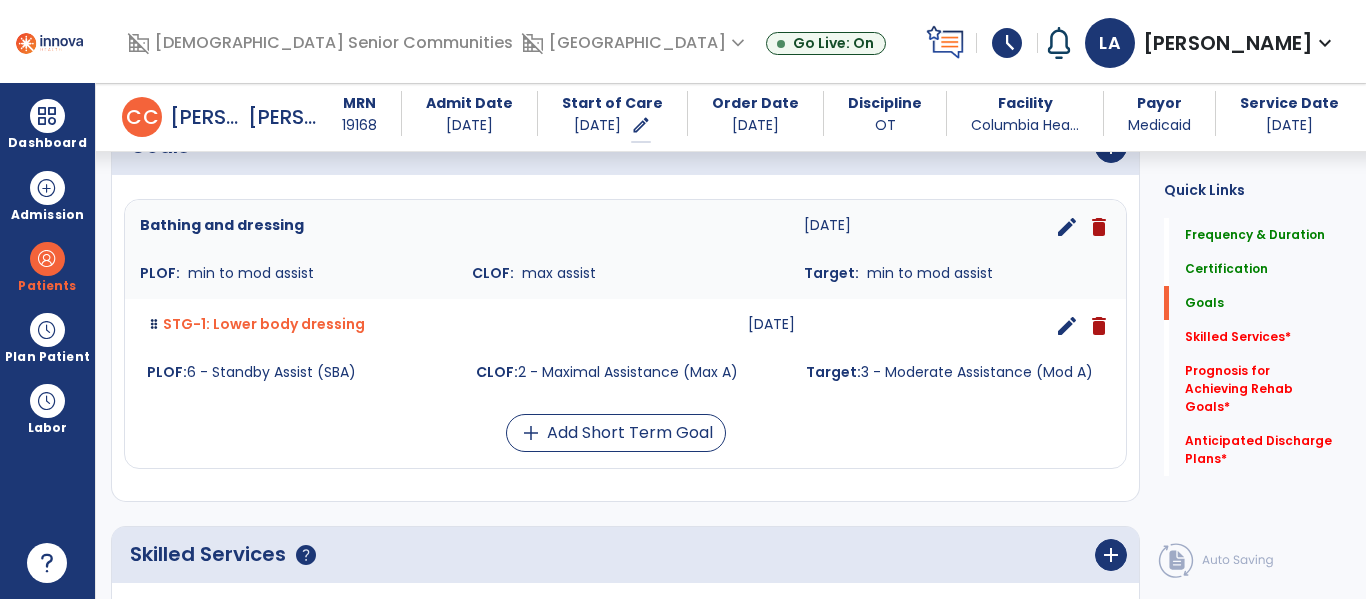 scroll, scrollTop: 529, scrollLeft: 0, axis: vertical 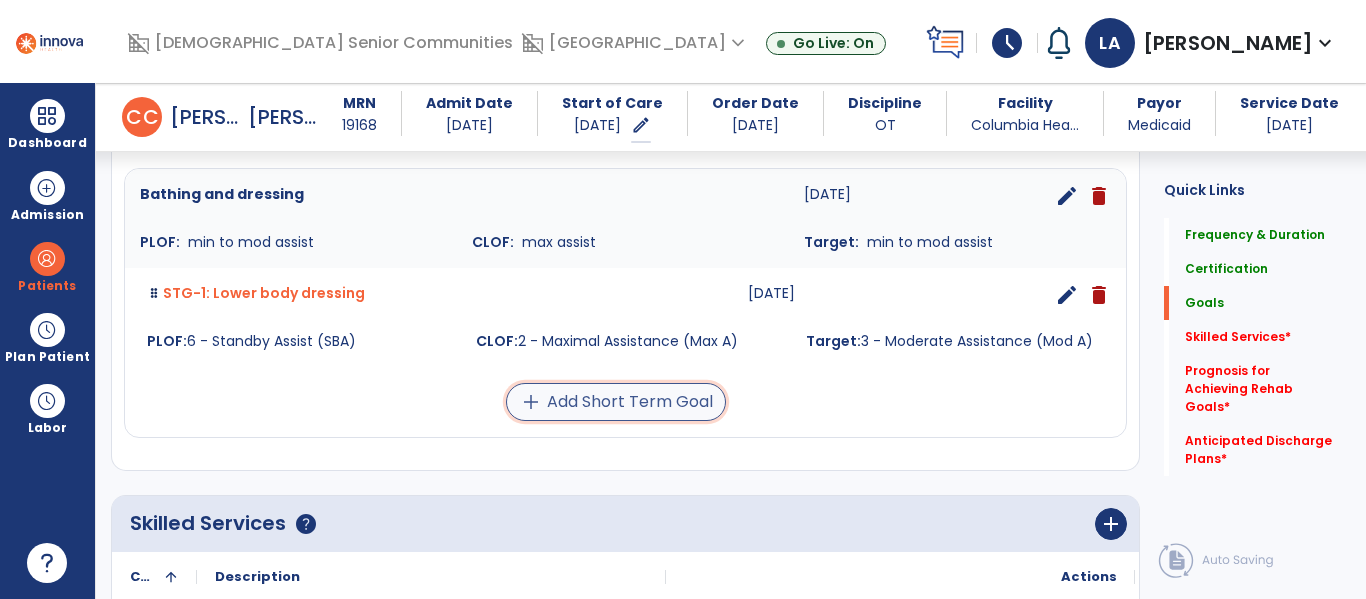 click on "add  Add Short Term Goal" at bounding box center [616, 402] 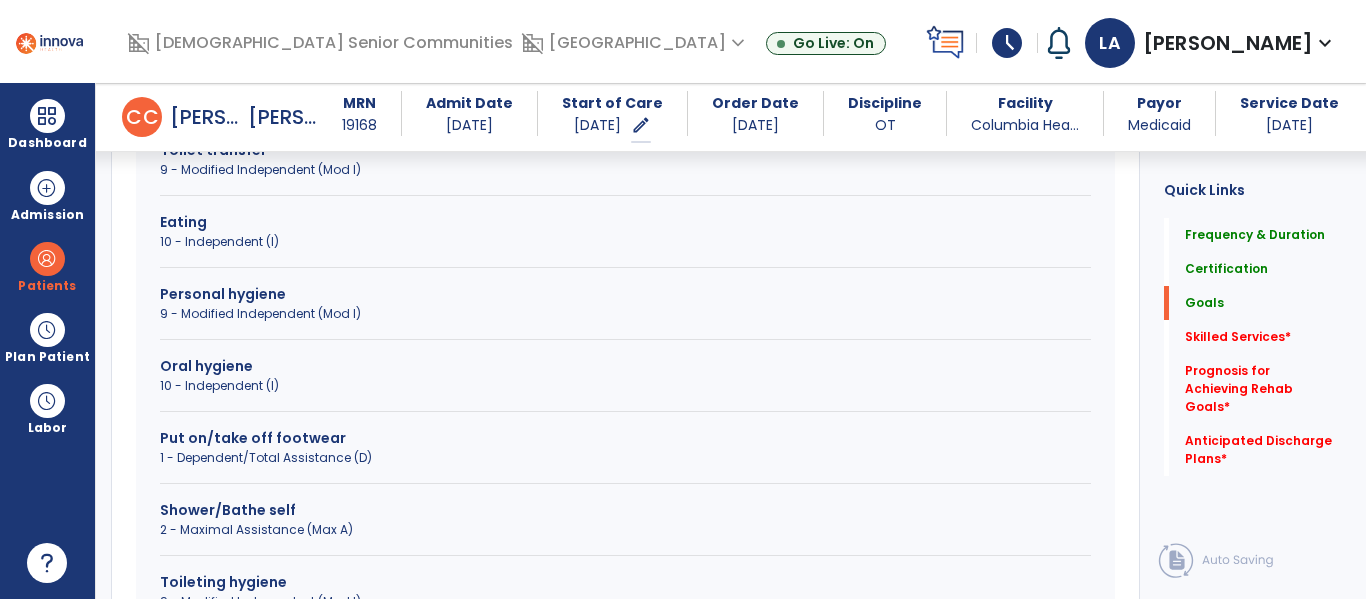 scroll, scrollTop: 872, scrollLeft: 0, axis: vertical 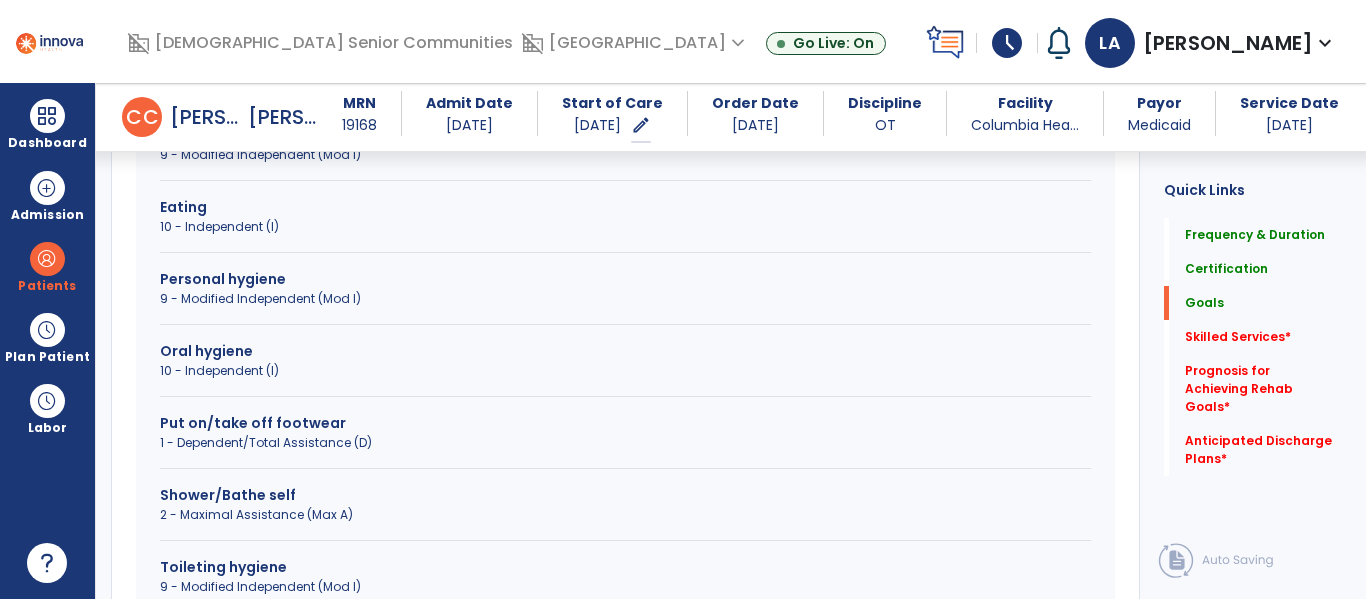 click on "1 - Dependent/Total Assistance (D)" at bounding box center (625, 443) 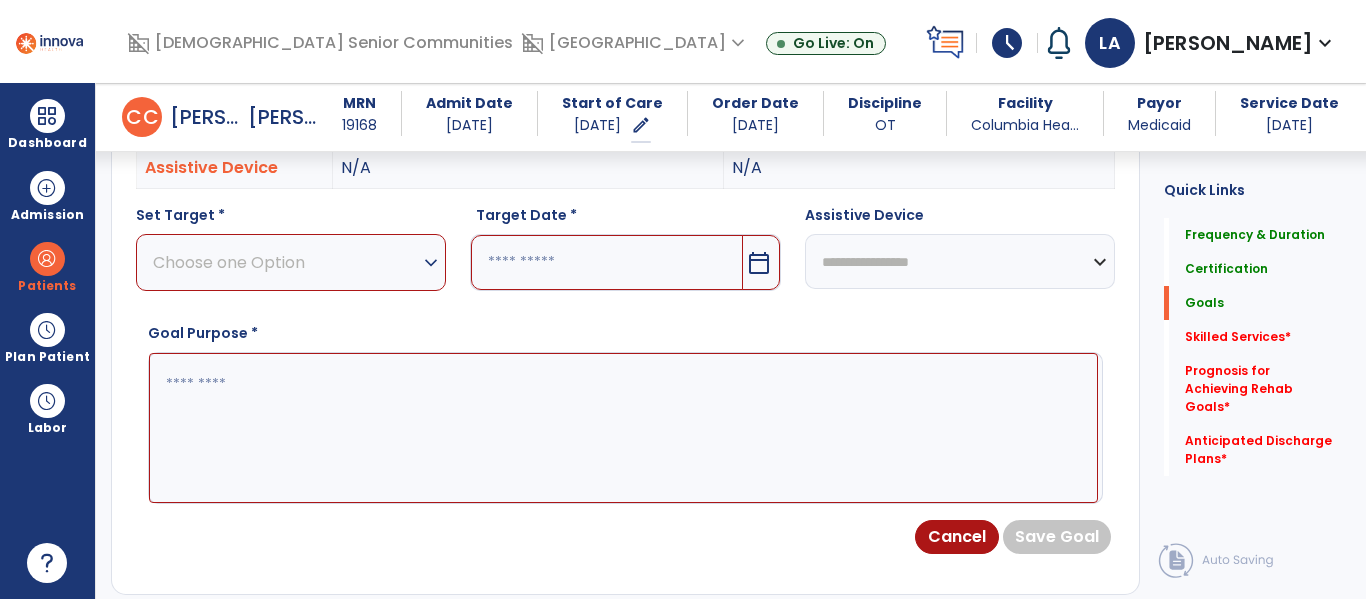 scroll, scrollTop: 531, scrollLeft: 0, axis: vertical 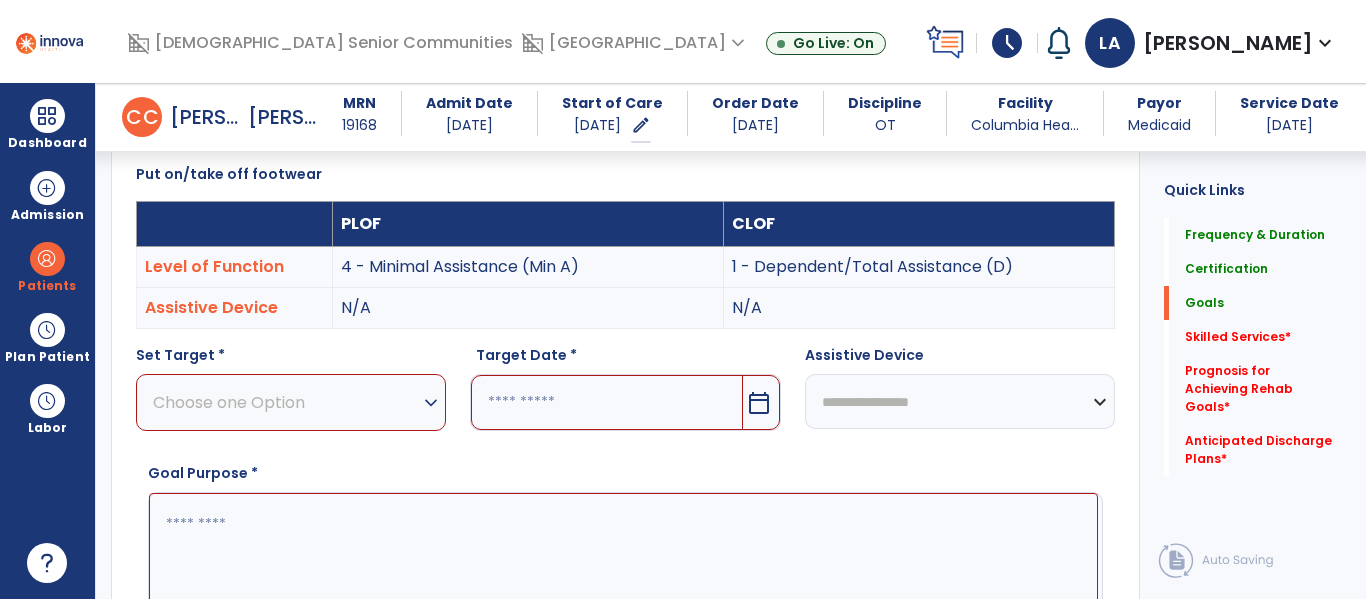 click on "expand_more" at bounding box center [431, 403] 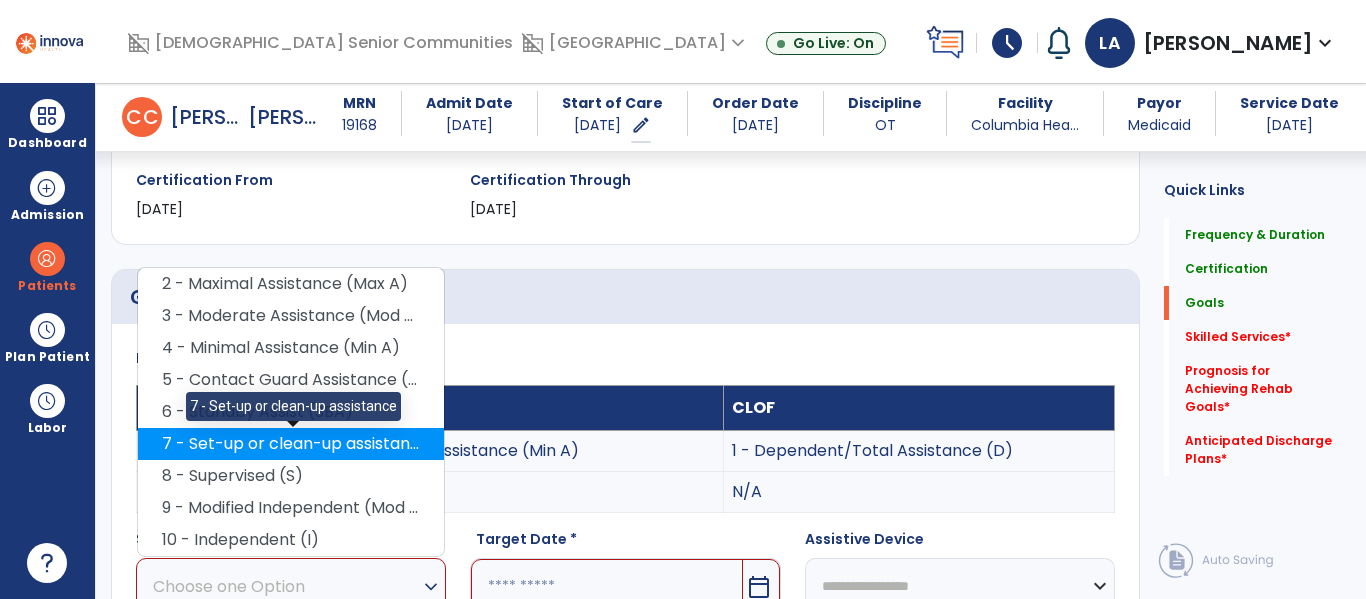 scroll, scrollTop: 337, scrollLeft: 0, axis: vertical 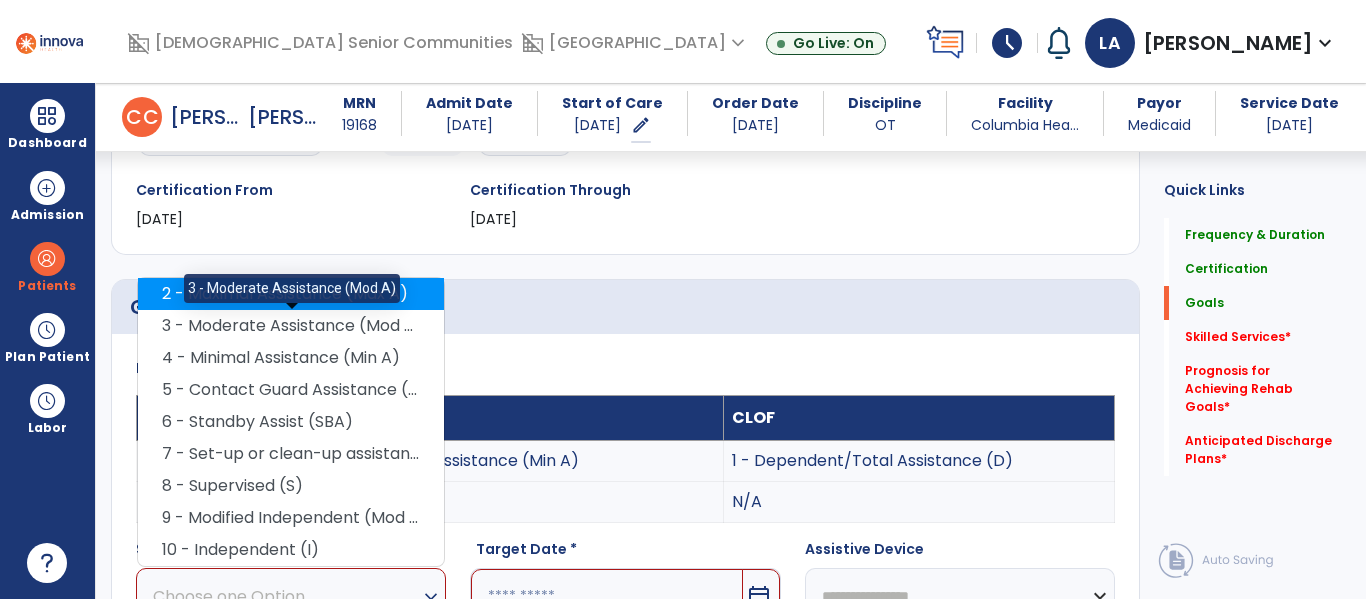 click on "2 - Maximal Assistance (Max A)" at bounding box center (291, 294) 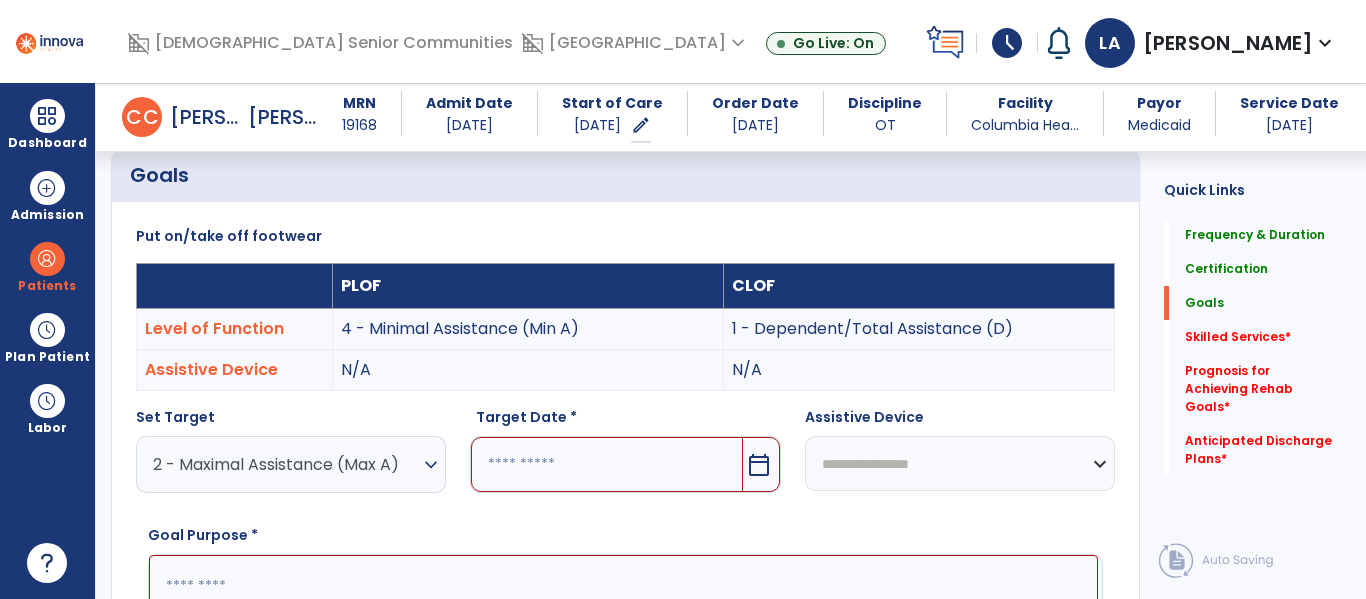 scroll, scrollTop: 503, scrollLeft: 0, axis: vertical 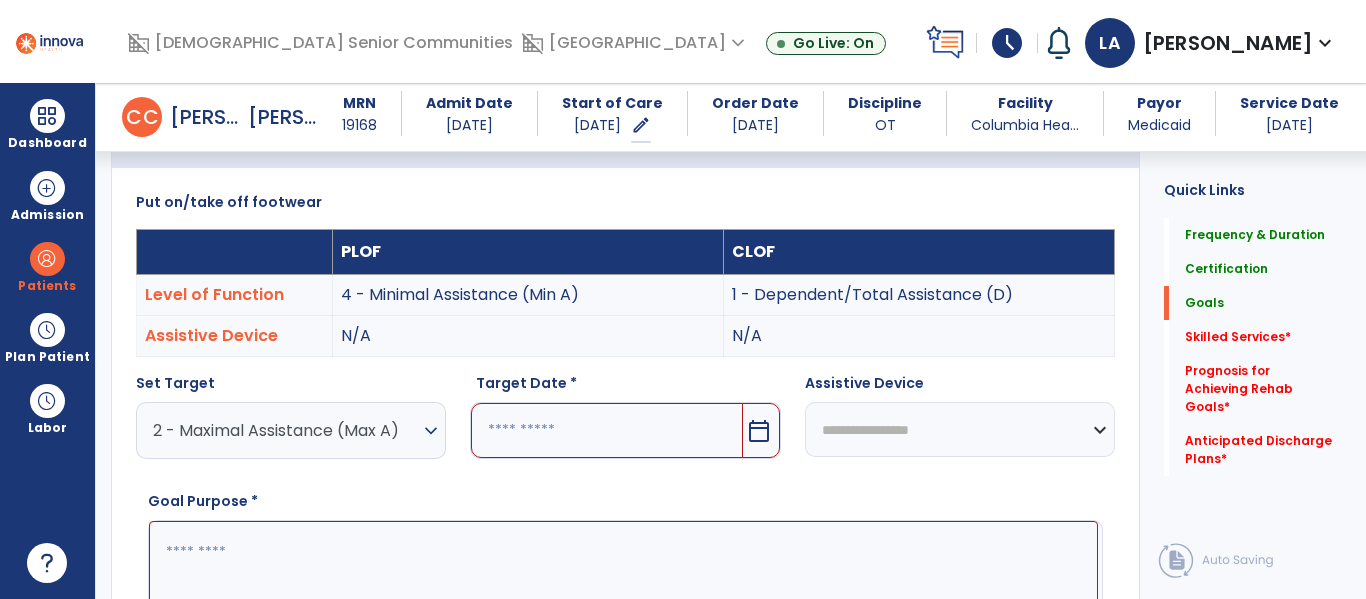 click on "calendar_today" at bounding box center [759, 431] 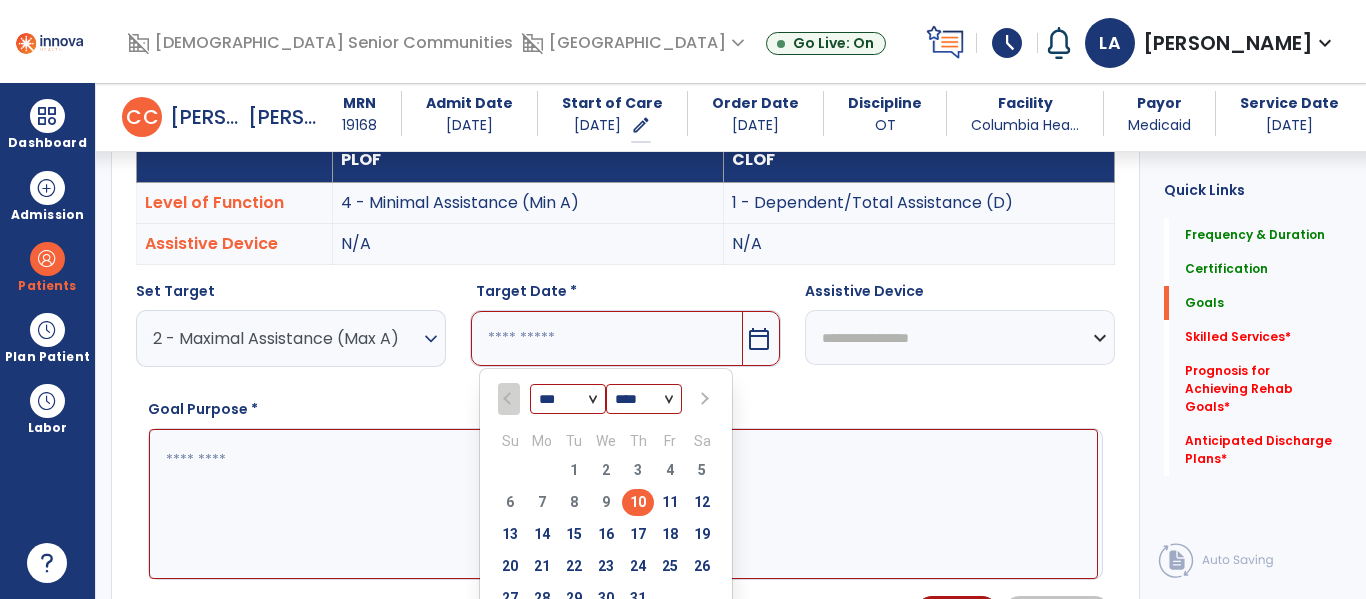 scroll, scrollTop: 605, scrollLeft: 0, axis: vertical 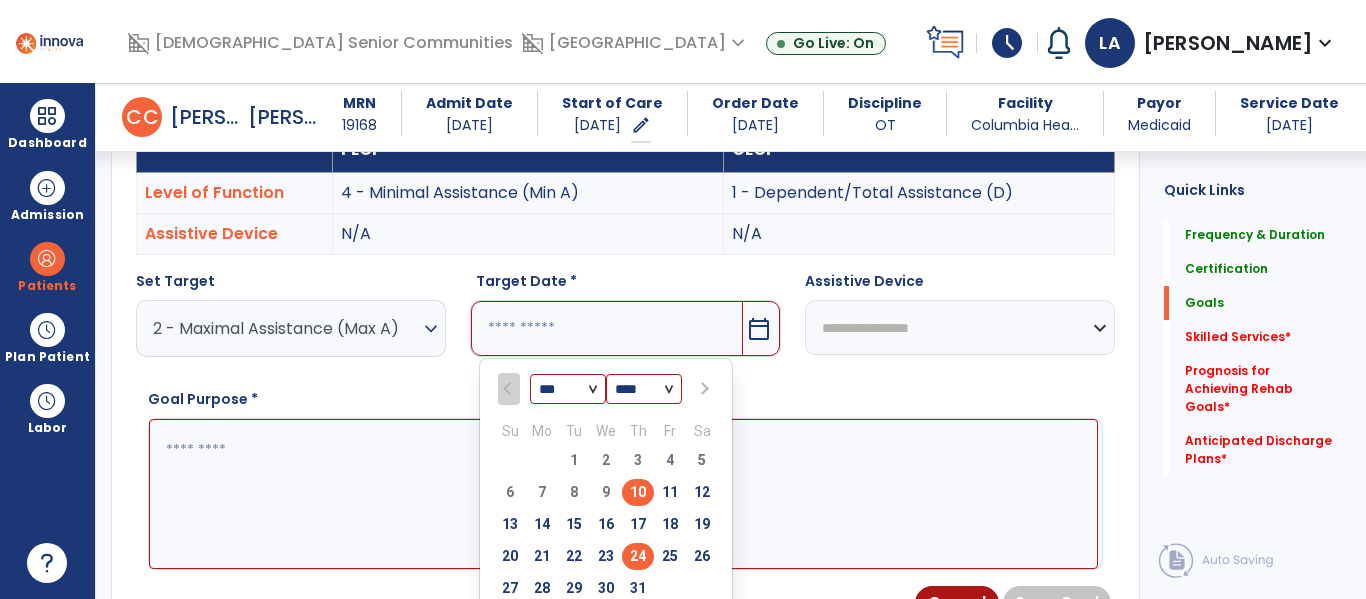 click on "24" at bounding box center (638, 556) 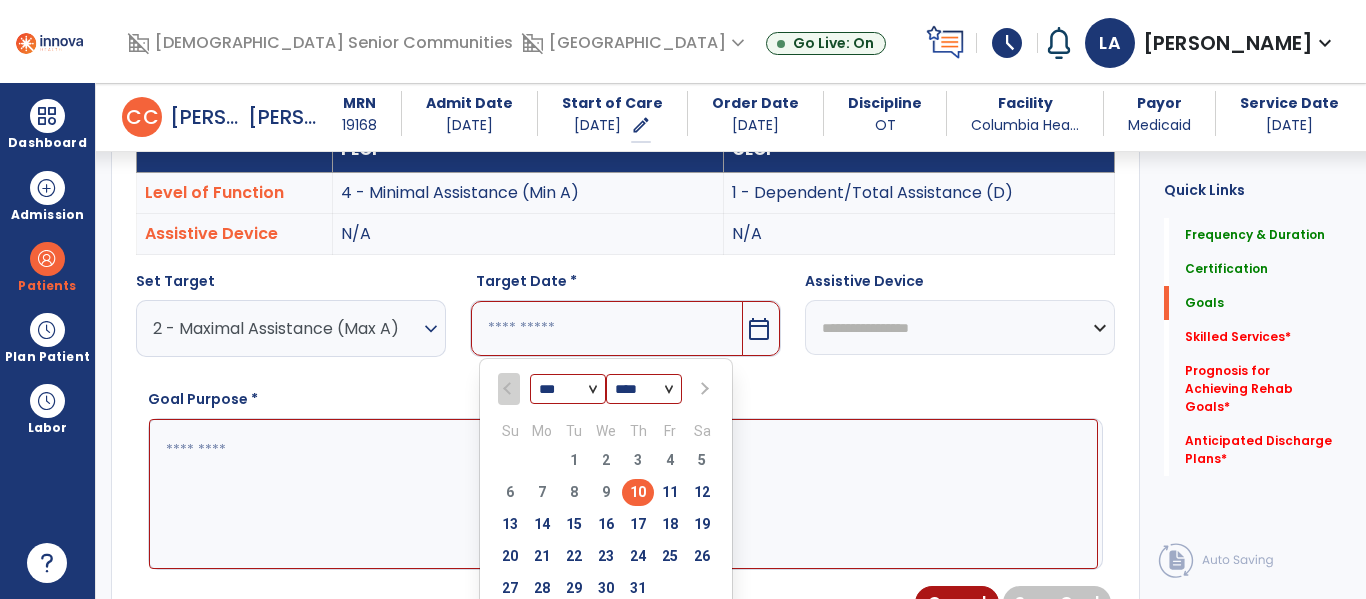 type on "*********" 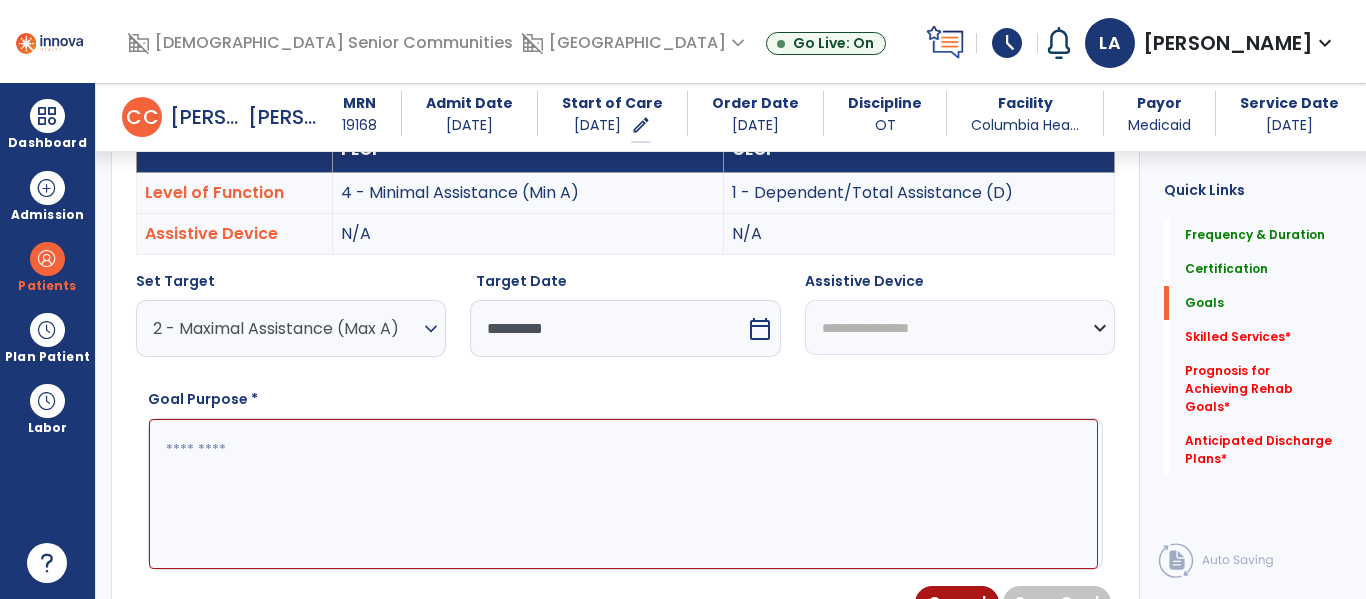click at bounding box center (623, 494) 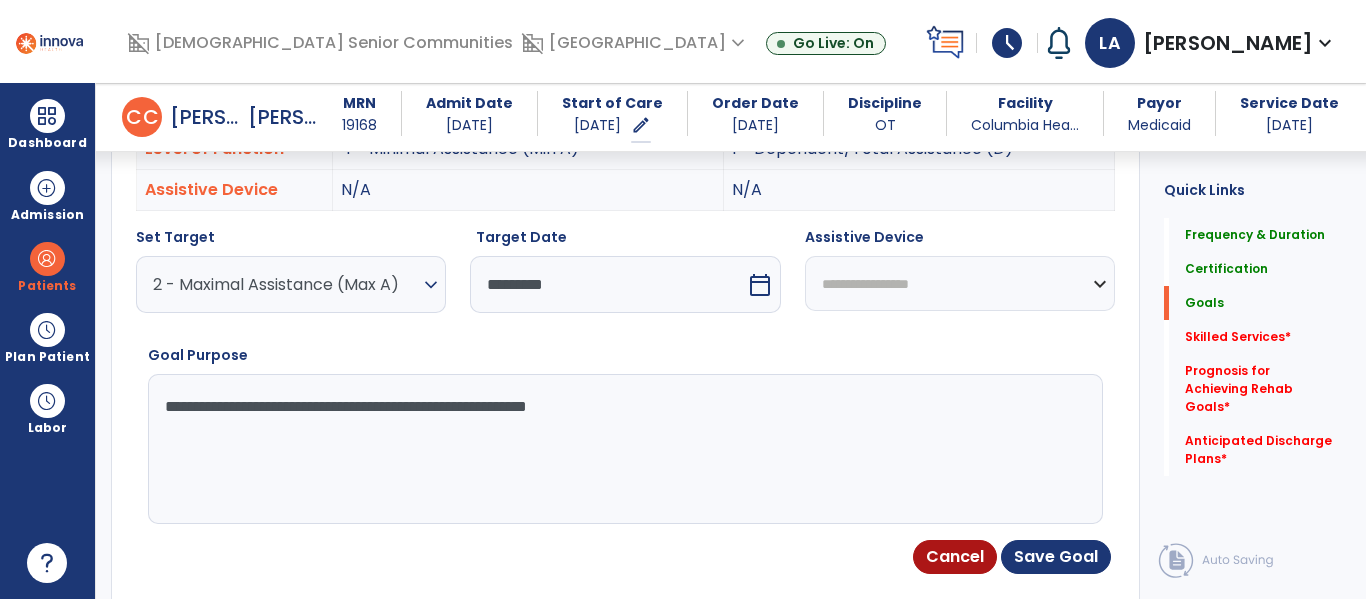 scroll, scrollTop: 665, scrollLeft: 0, axis: vertical 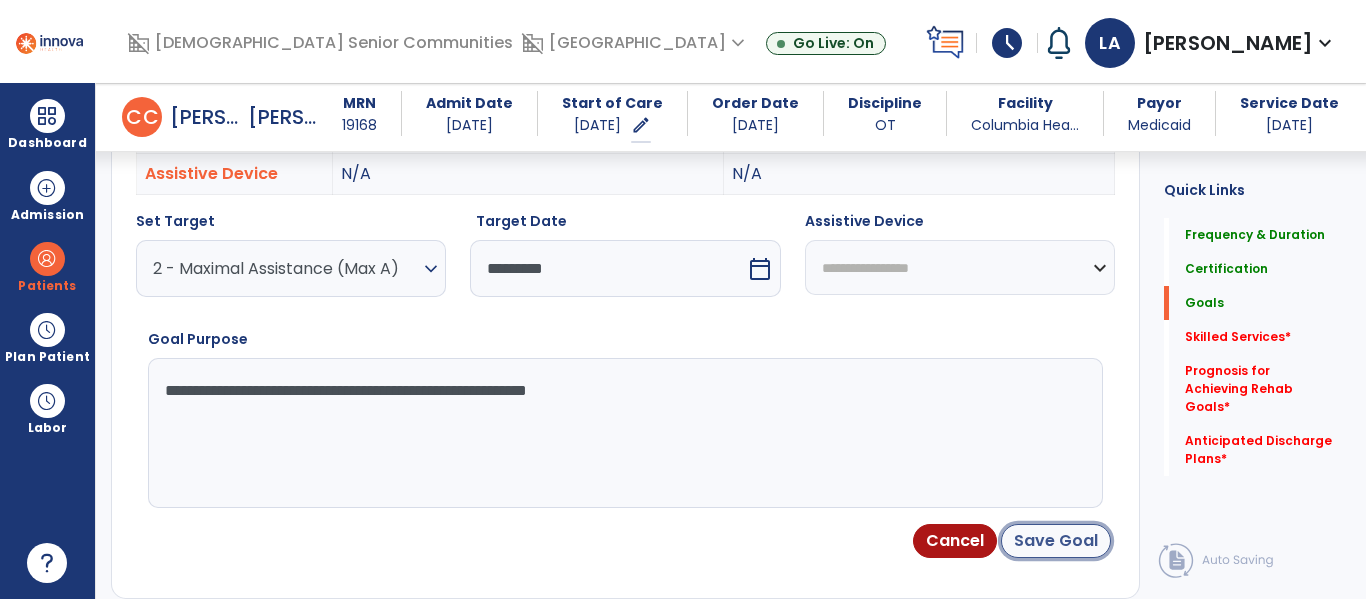 click on "Save Goal" at bounding box center [1056, 541] 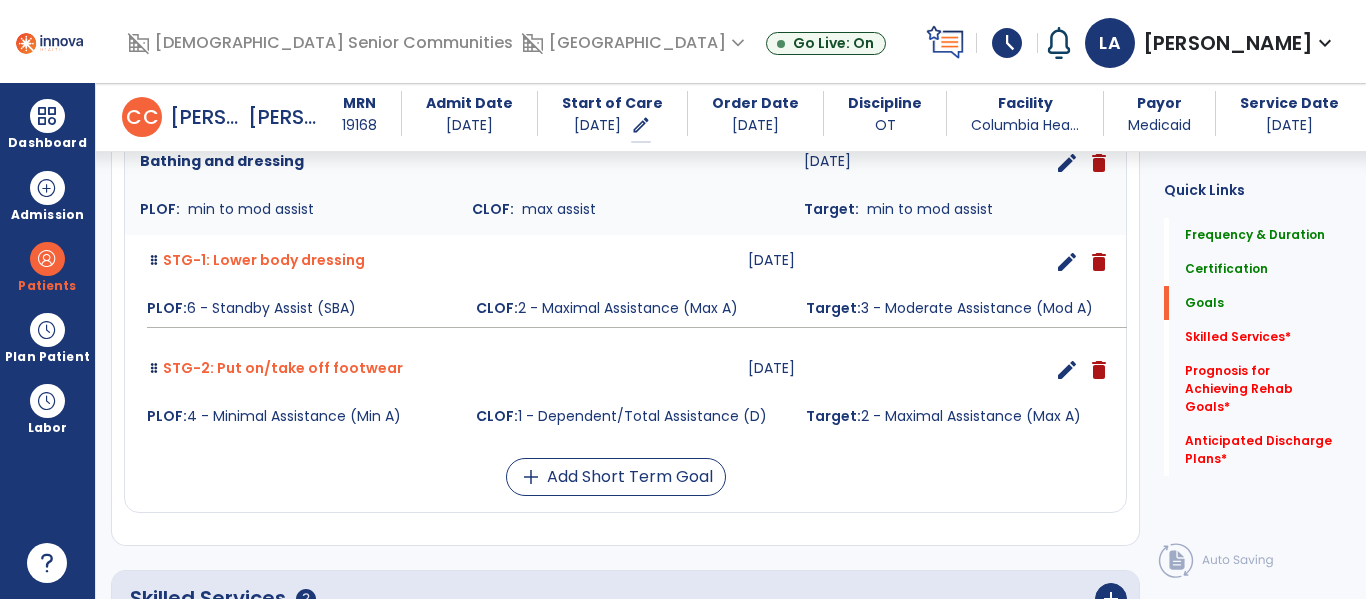 scroll, scrollTop: 583, scrollLeft: 0, axis: vertical 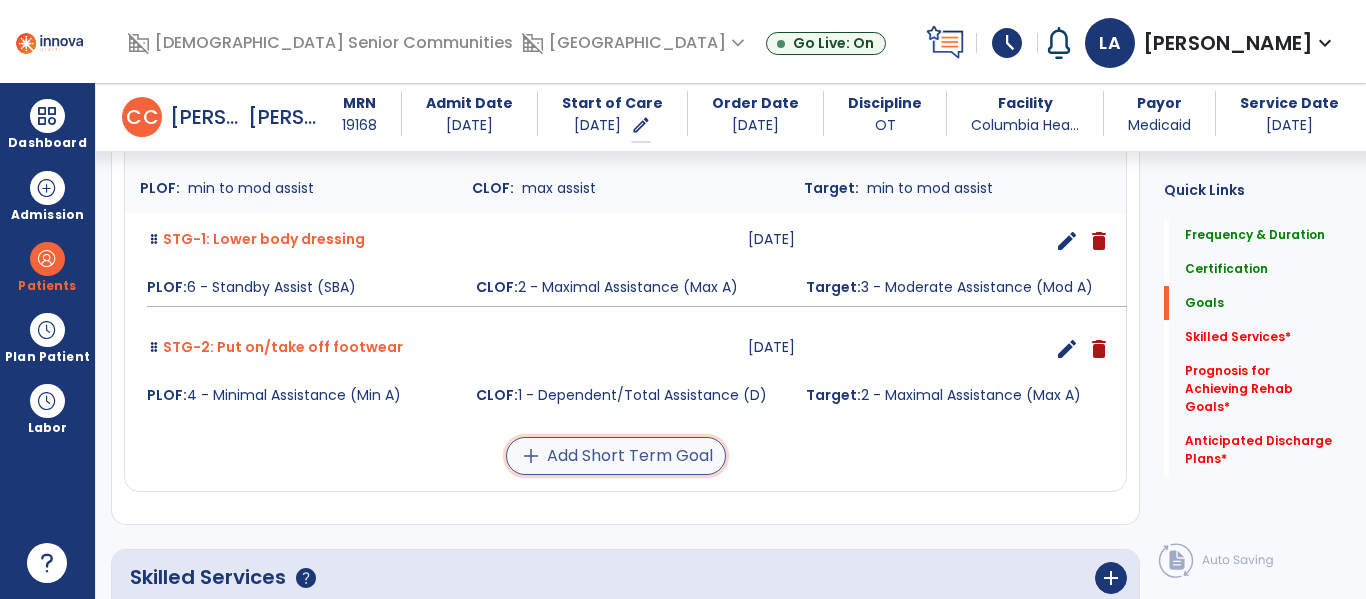 click on "add  Add Short Term Goal" at bounding box center [616, 456] 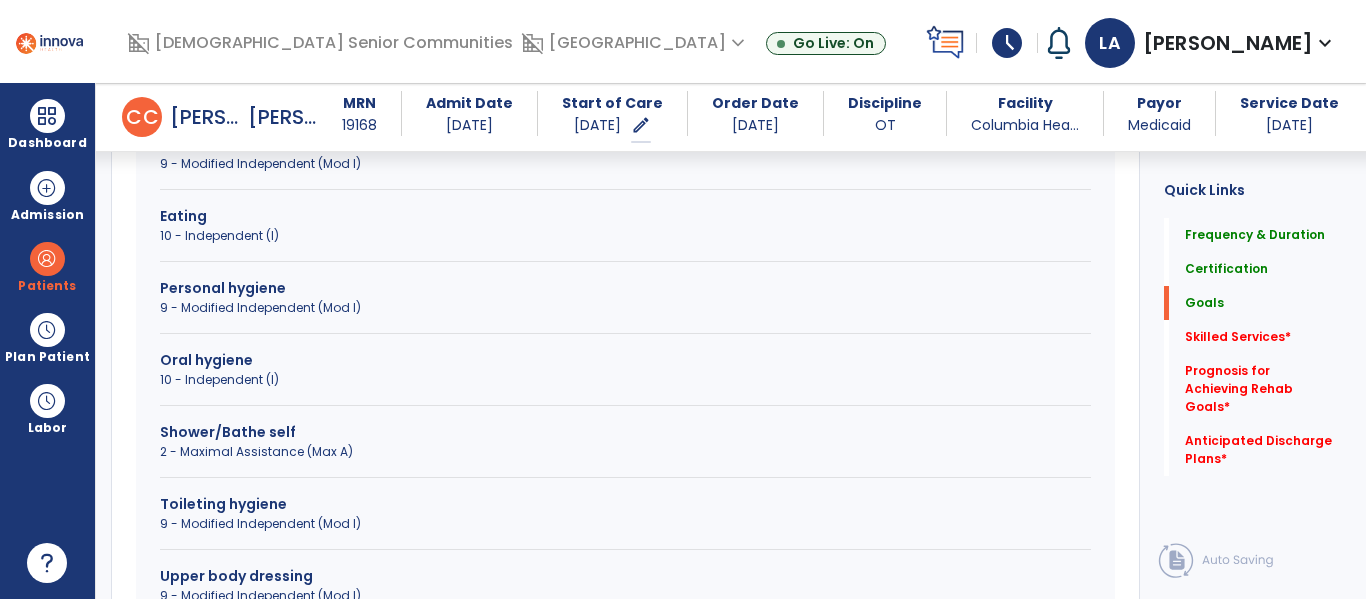 scroll, scrollTop: 898, scrollLeft: 0, axis: vertical 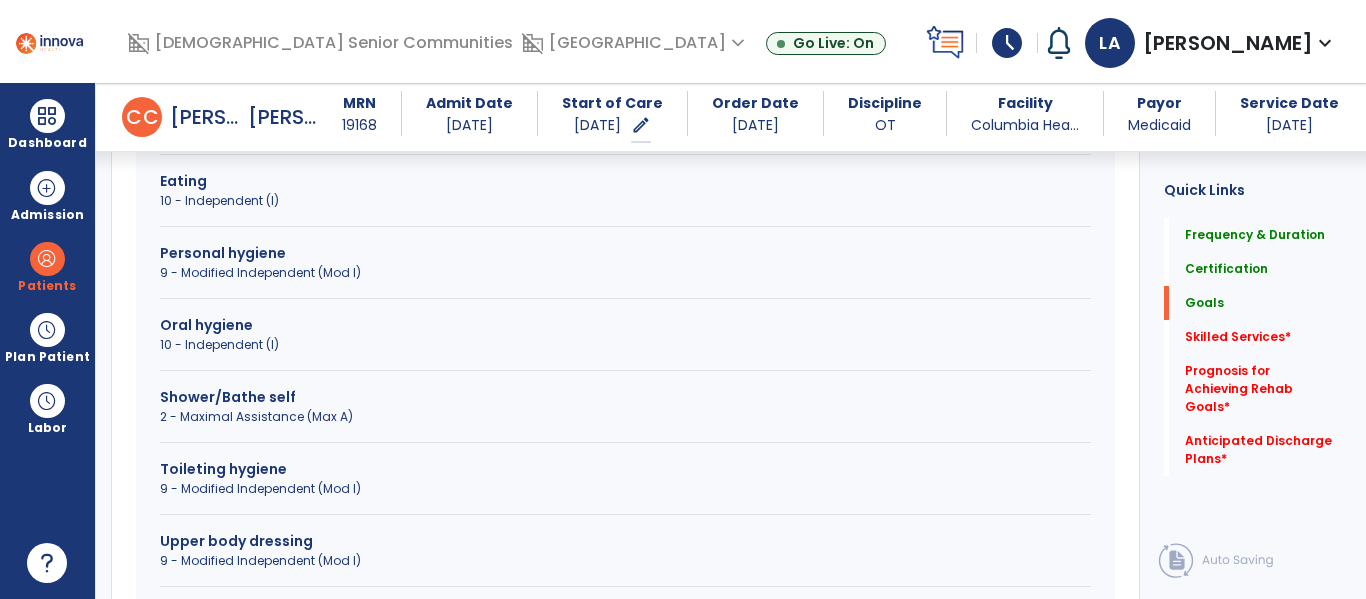 click on "Shower/Bathe self" at bounding box center (625, 397) 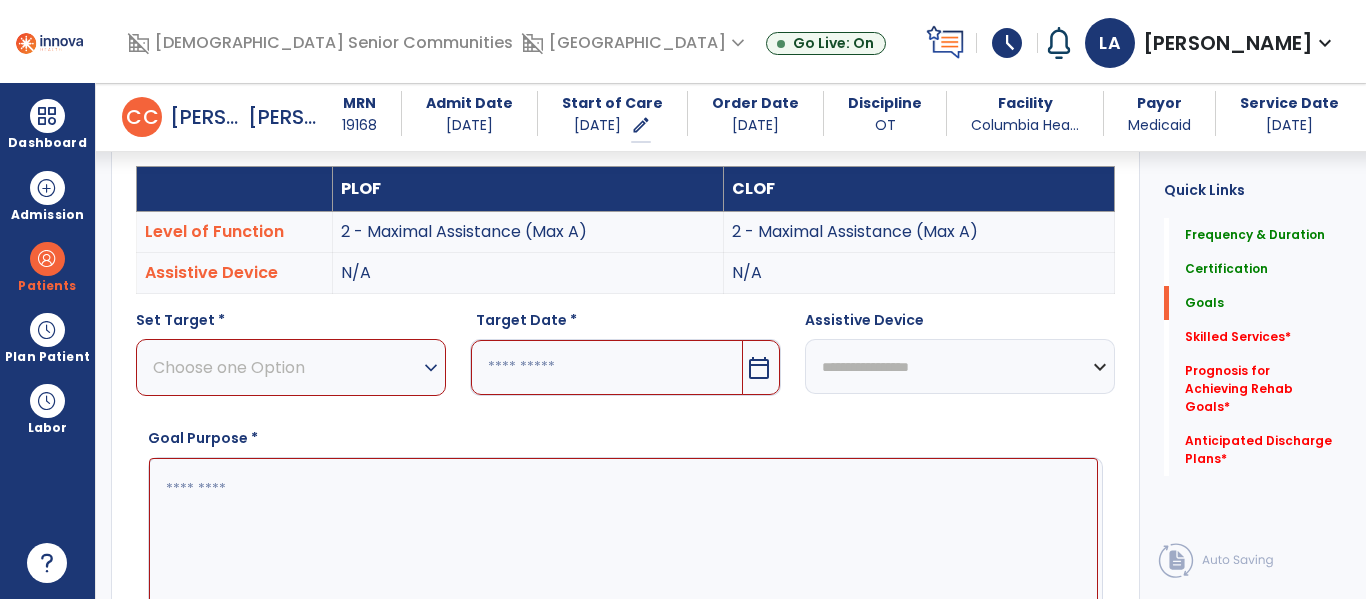 scroll, scrollTop: 478, scrollLeft: 0, axis: vertical 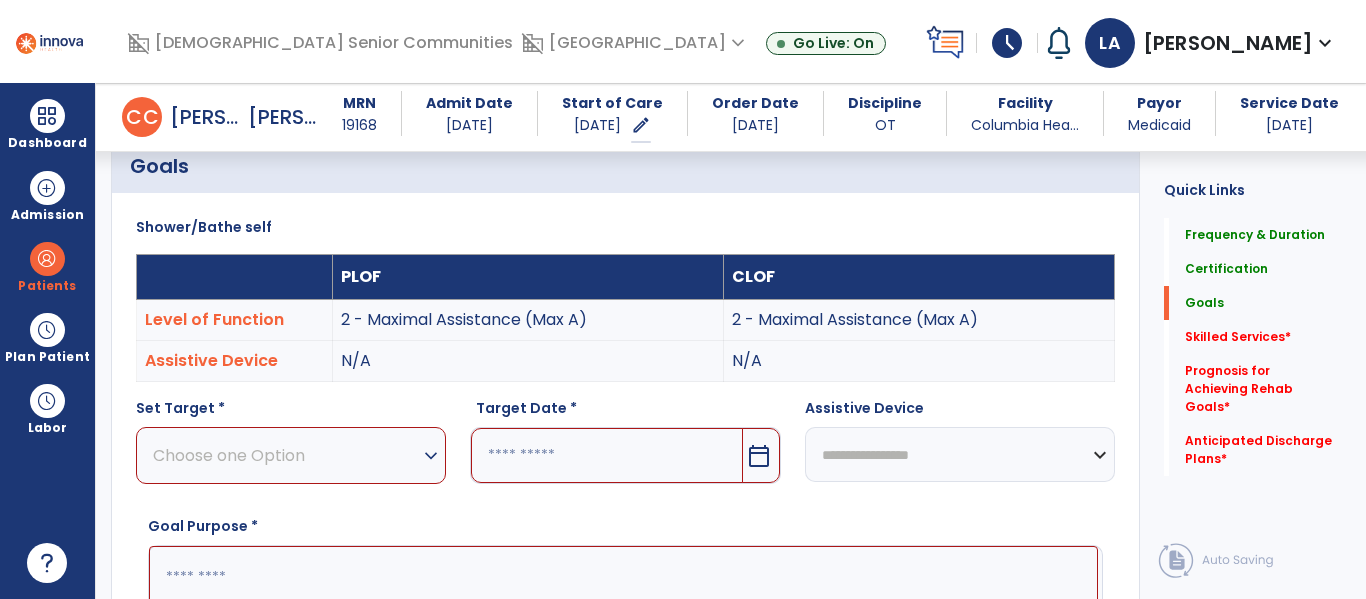 click on "expand_more" at bounding box center (431, 456) 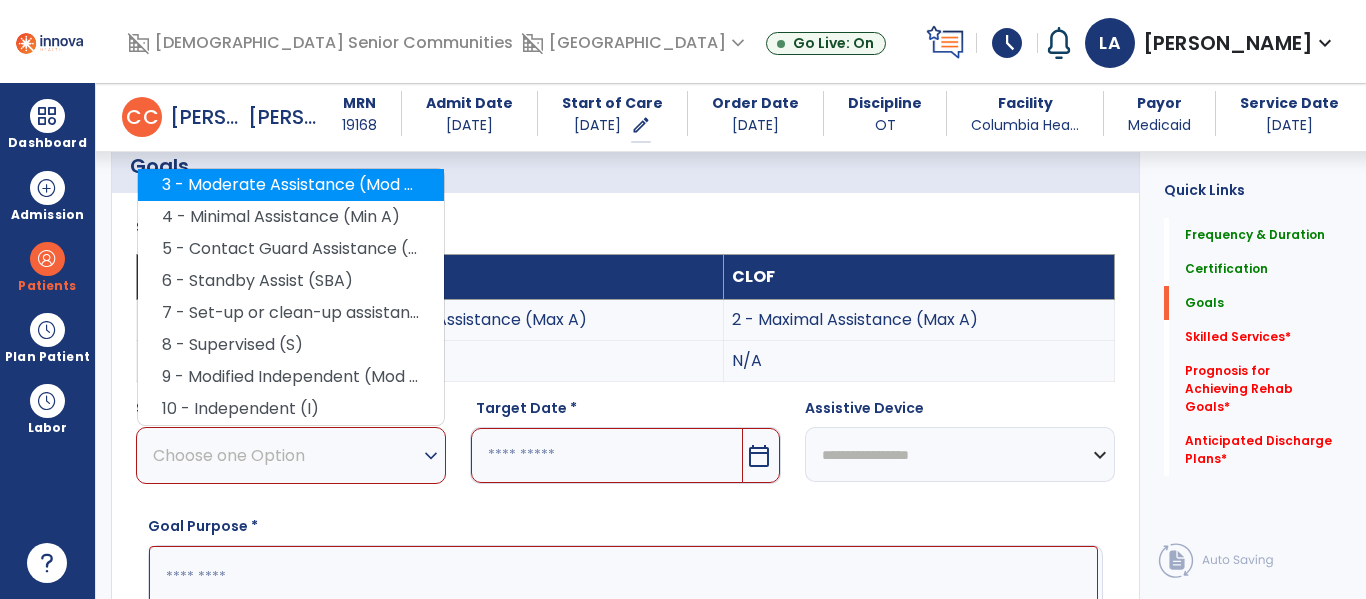 click on "3 - Moderate Assistance (Mod A)" at bounding box center (291, 185) 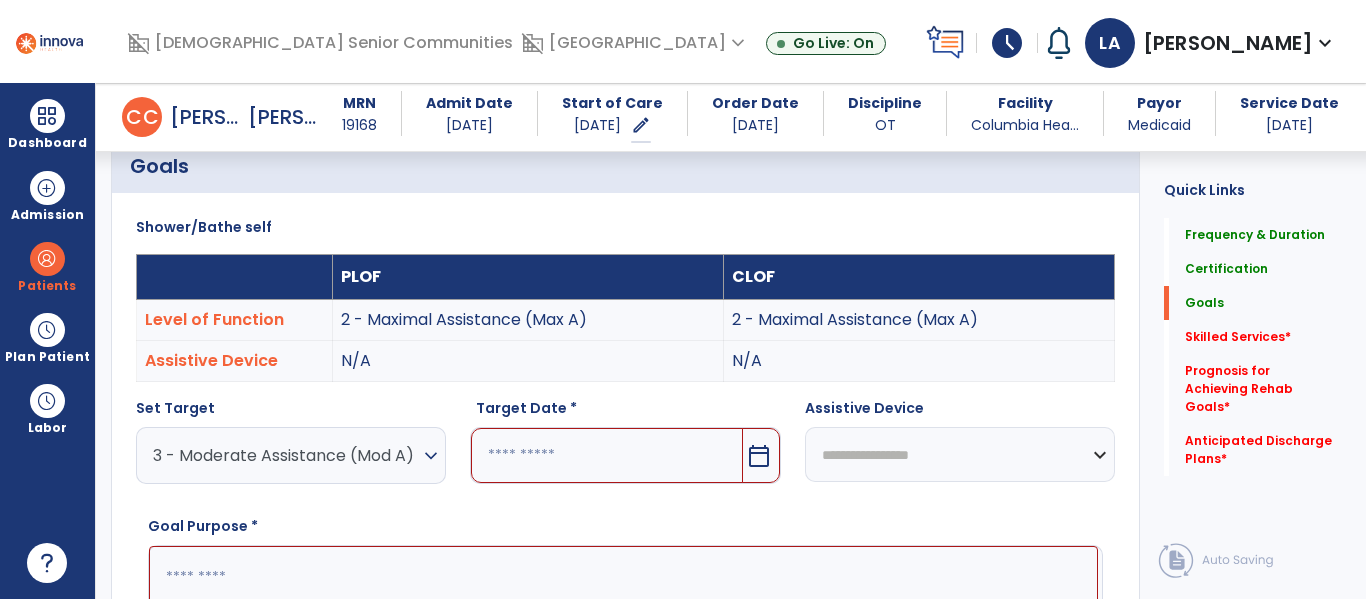 click on "calendar_today" at bounding box center (759, 456) 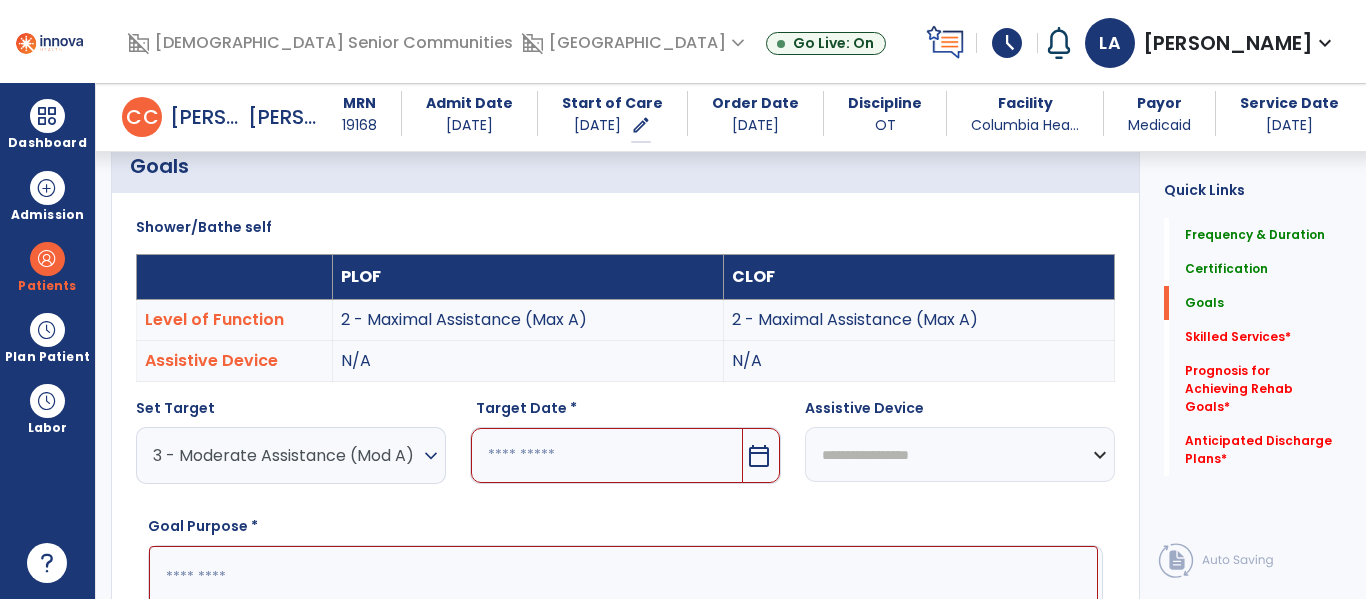 scroll, scrollTop: 760, scrollLeft: 0, axis: vertical 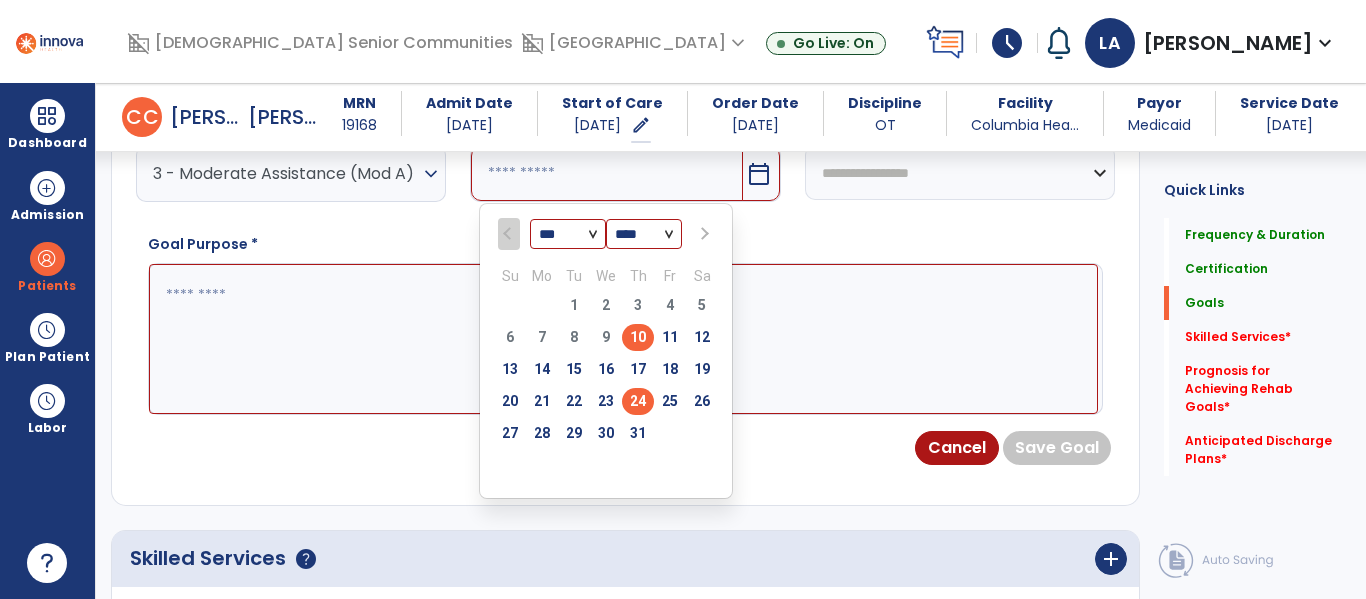 click on "24" at bounding box center [638, 401] 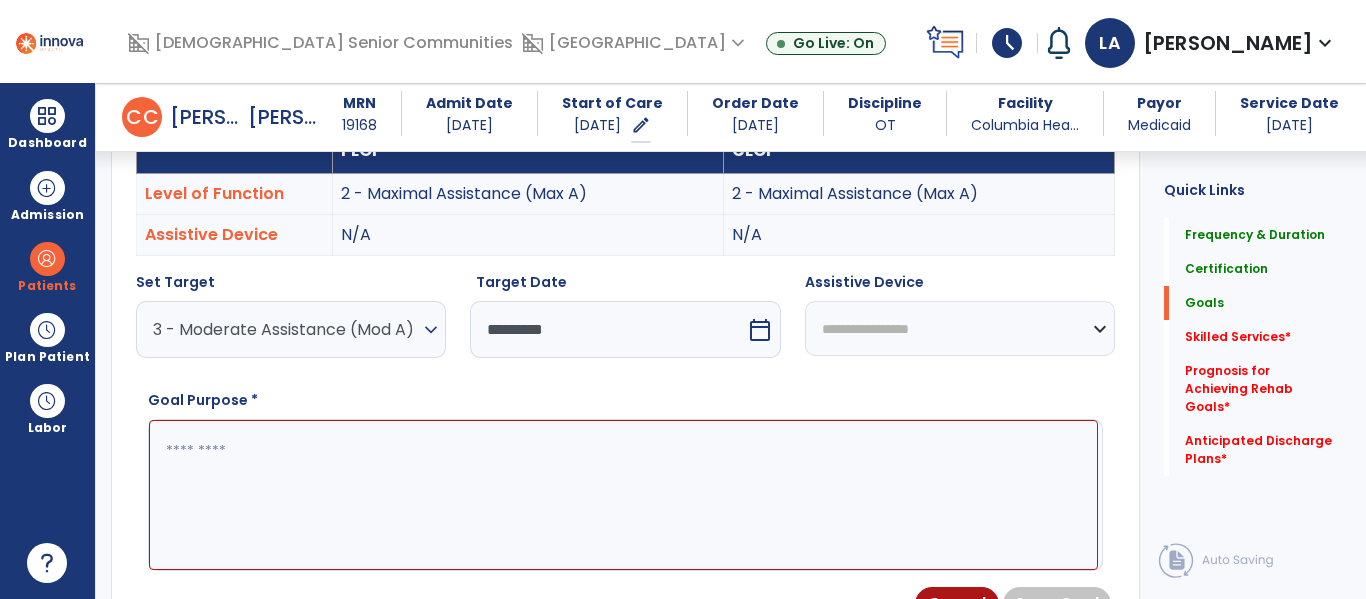 scroll, scrollTop: 605, scrollLeft: 0, axis: vertical 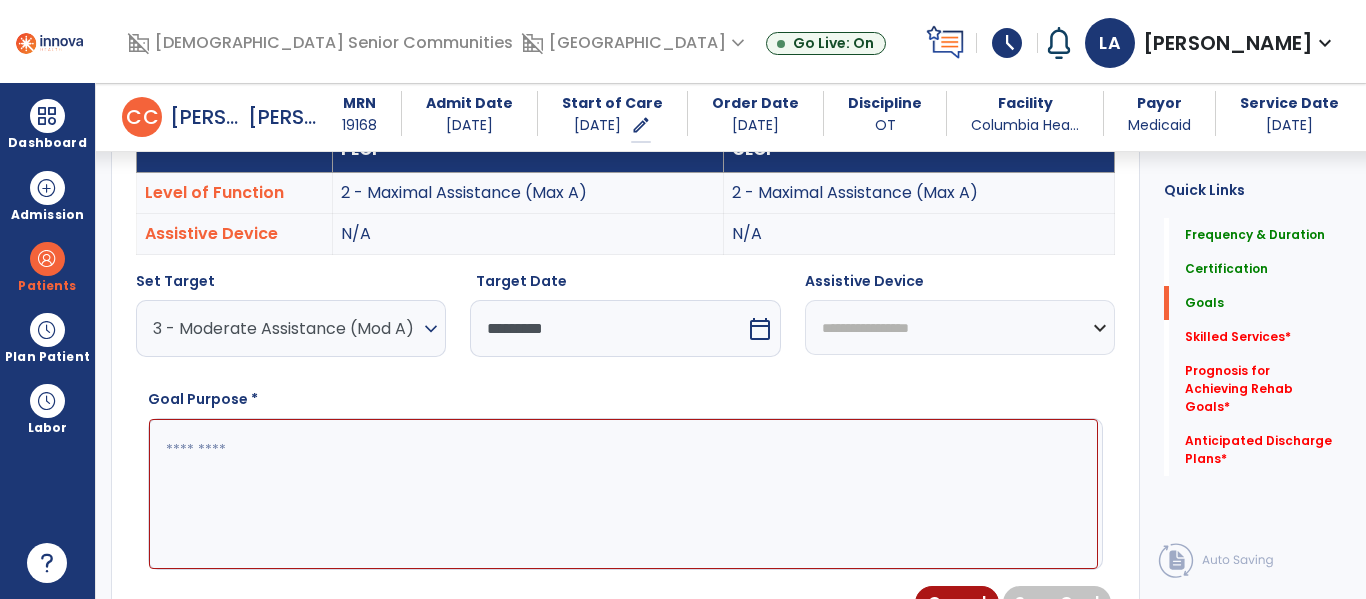 click at bounding box center (623, 494) 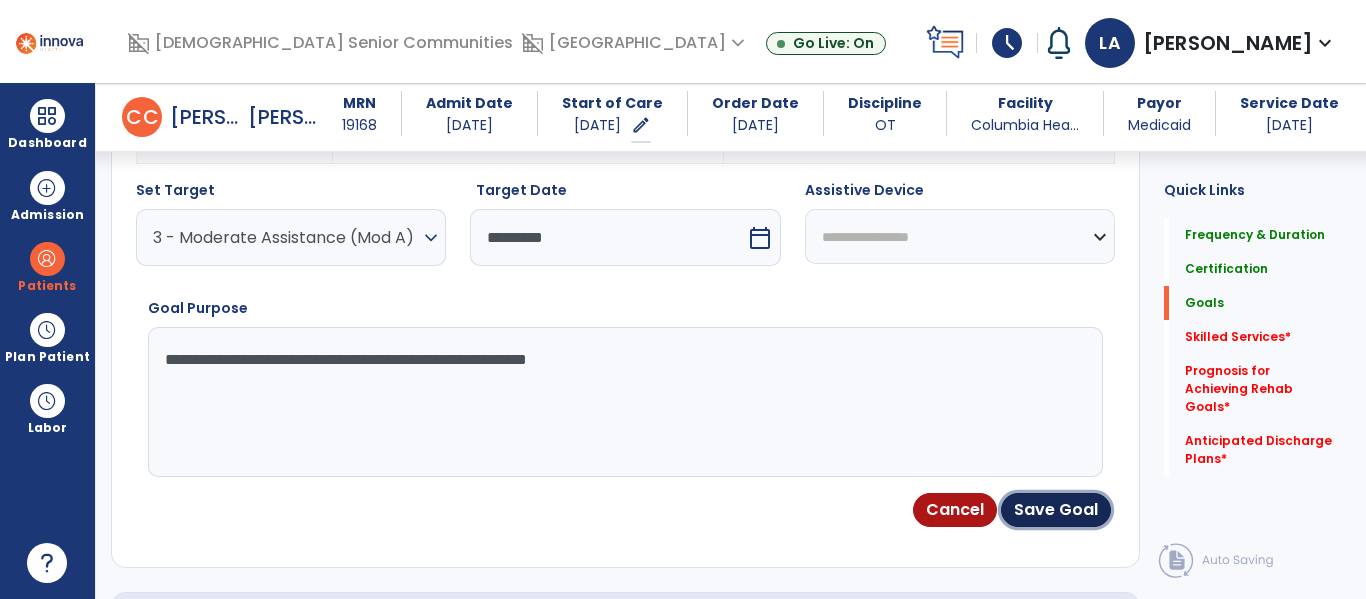 click on "Save Goal" at bounding box center (1056, 510) 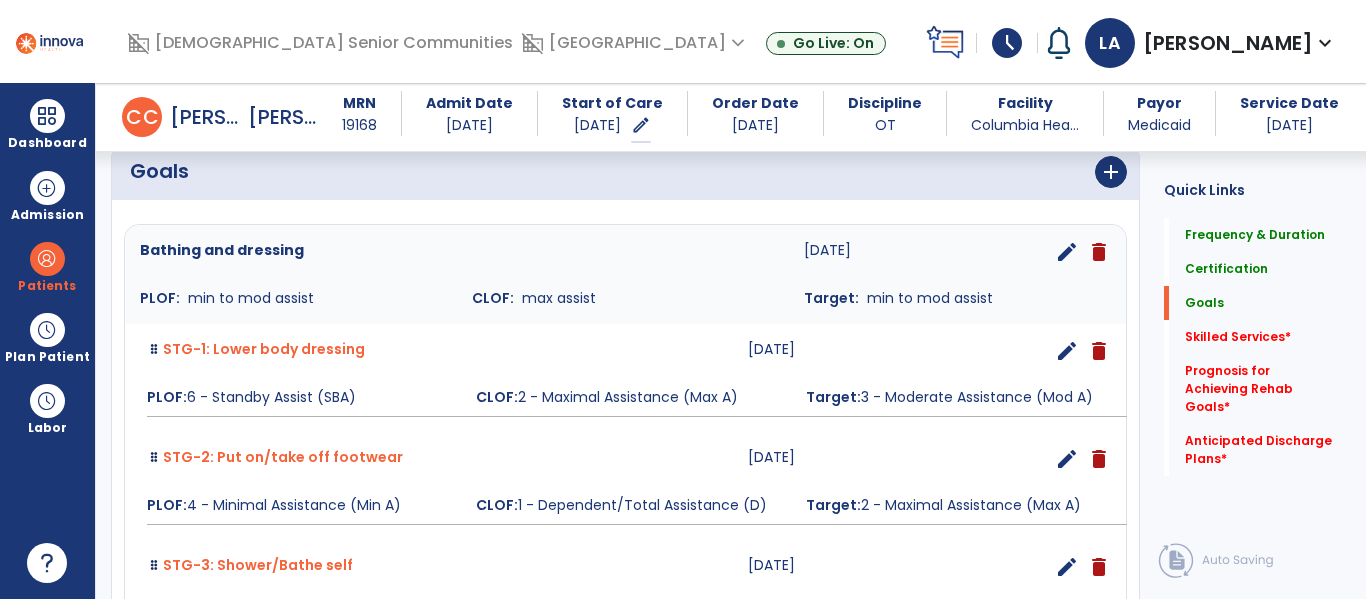 scroll, scrollTop: 459, scrollLeft: 0, axis: vertical 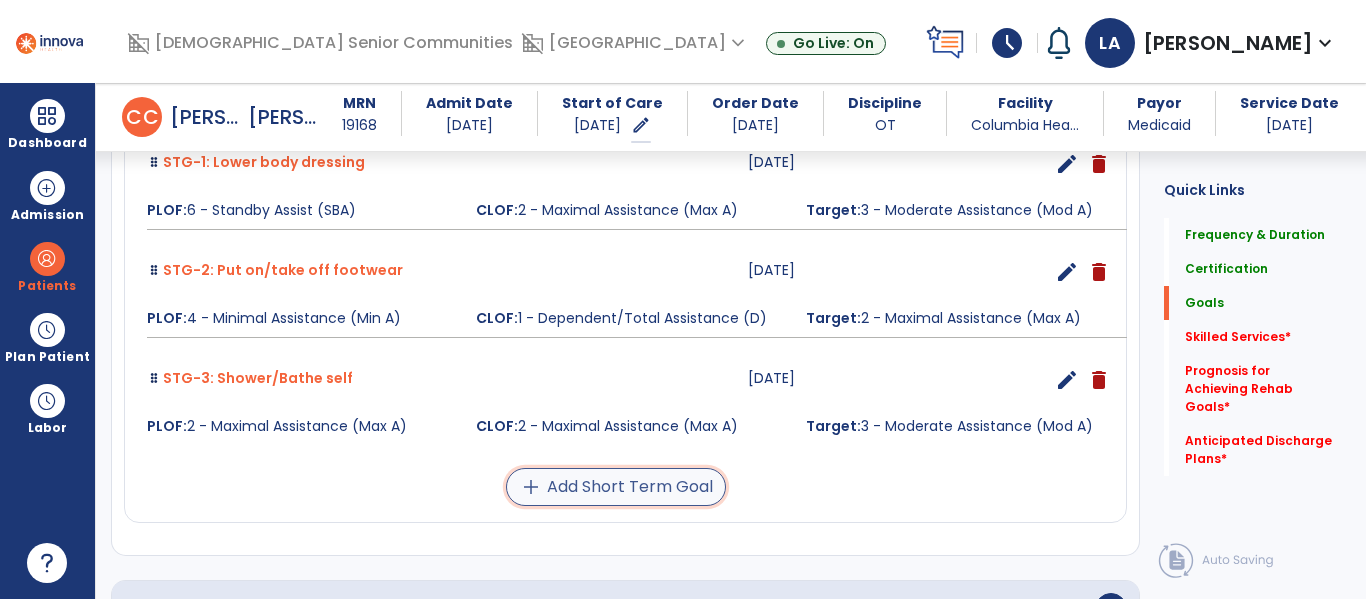 click on "add  Add Short Term Goal" at bounding box center [616, 487] 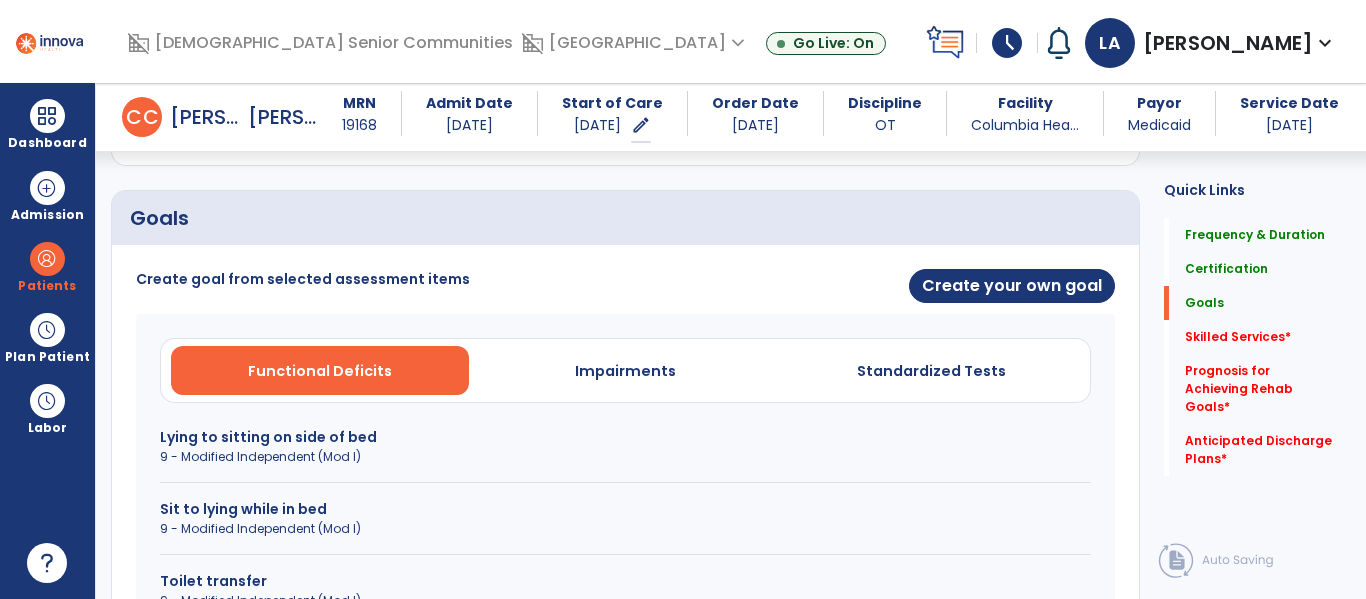 scroll, scrollTop: 368, scrollLeft: 0, axis: vertical 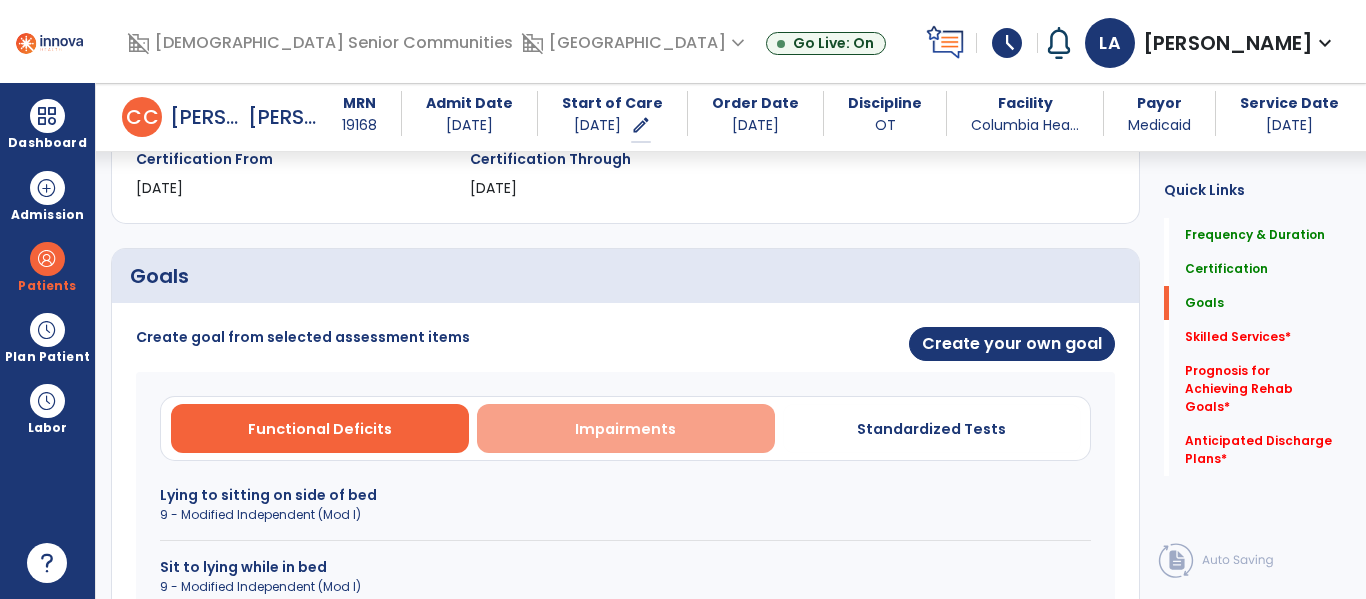 click on "Impairments" at bounding box center (626, 428) 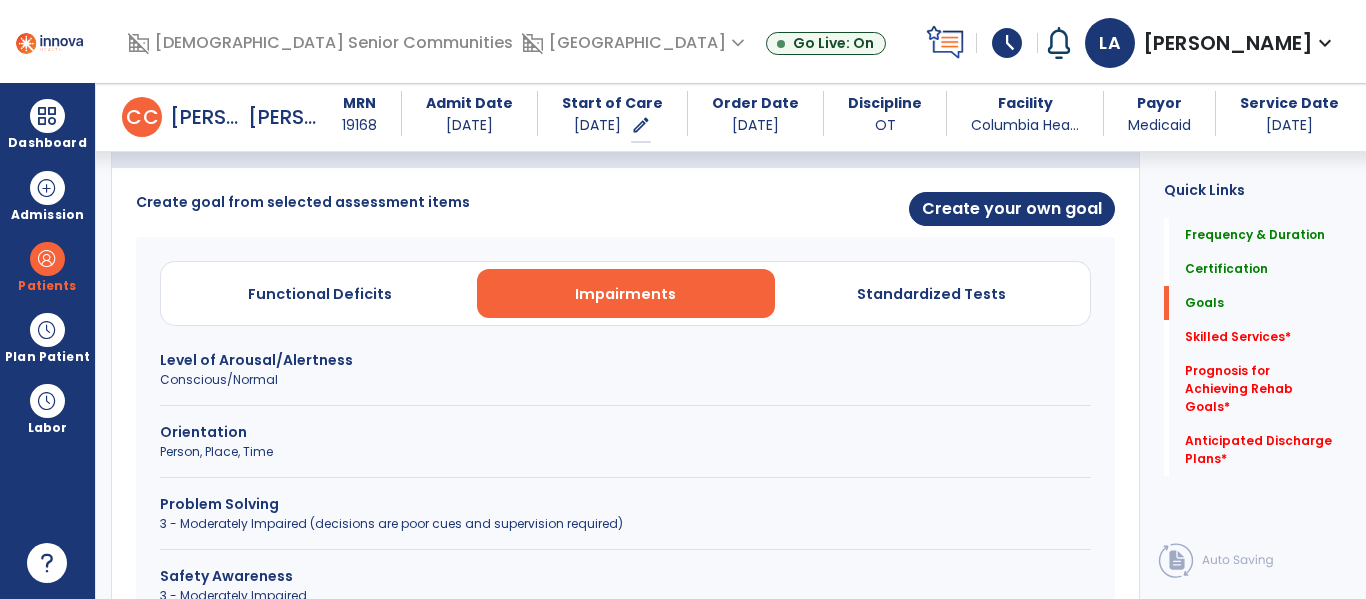 scroll, scrollTop: 604, scrollLeft: 0, axis: vertical 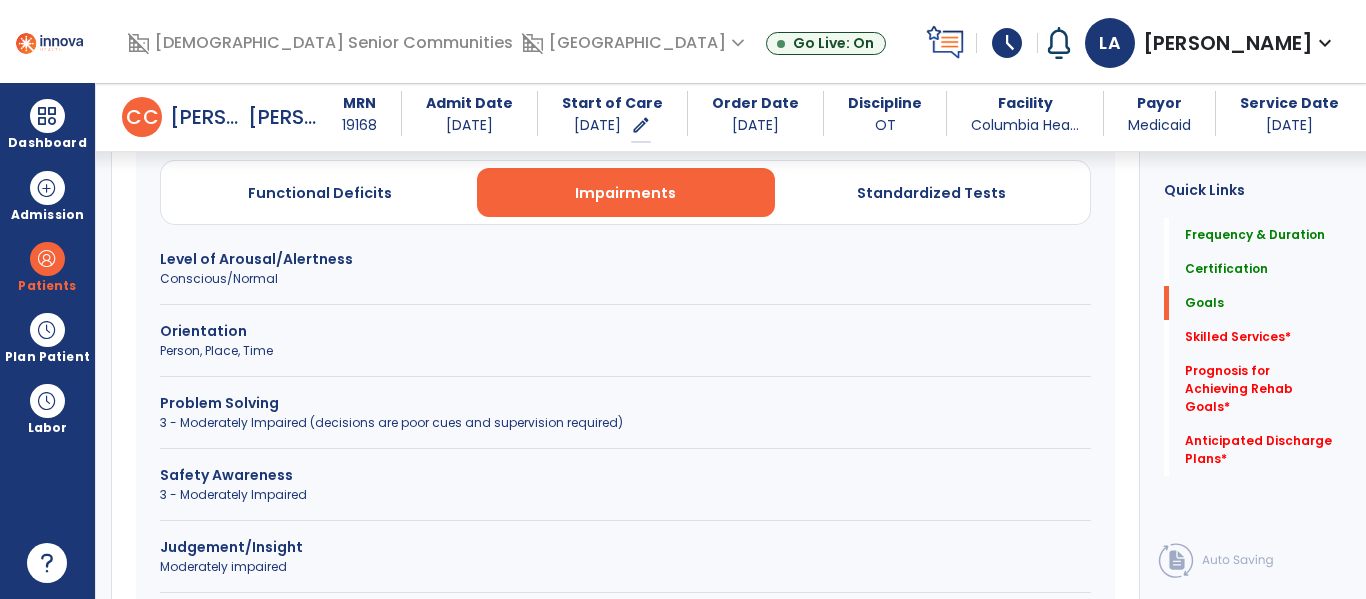 click on "3 - Moderately Impaired" at bounding box center [625, 495] 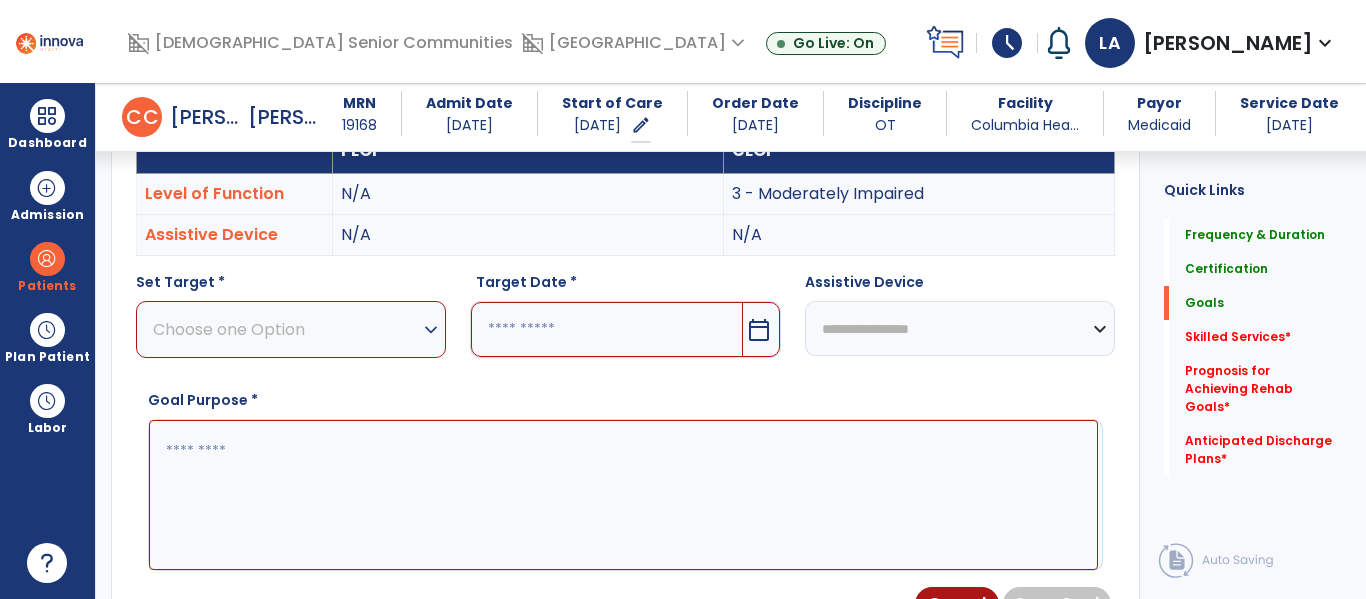 click on "expand_more" at bounding box center (431, 330) 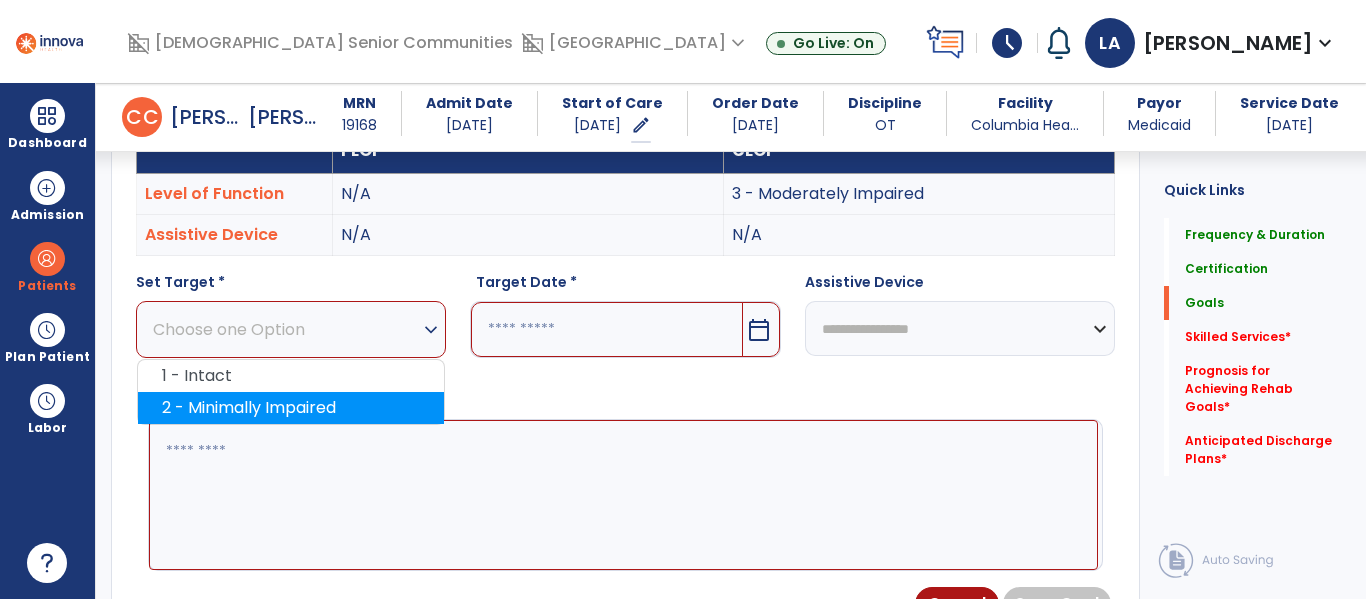 click on "2 - Minimally Impaired" at bounding box center [291, 408] 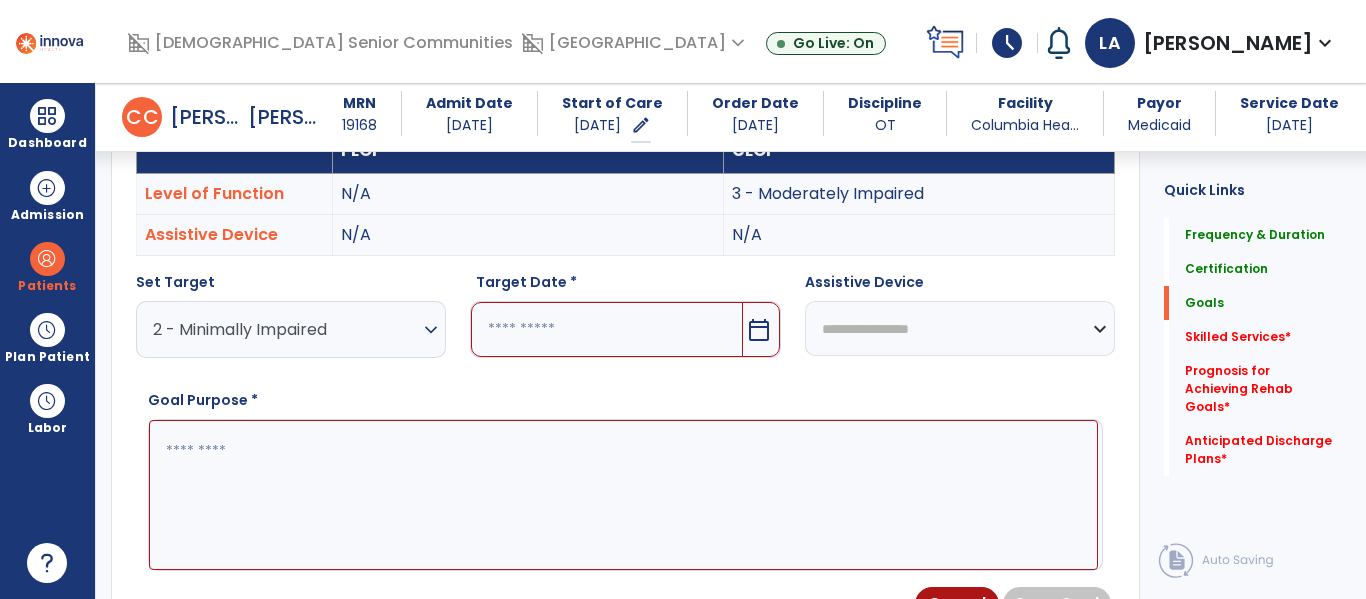click on "calendar_today" at bounding box center (759, 330) 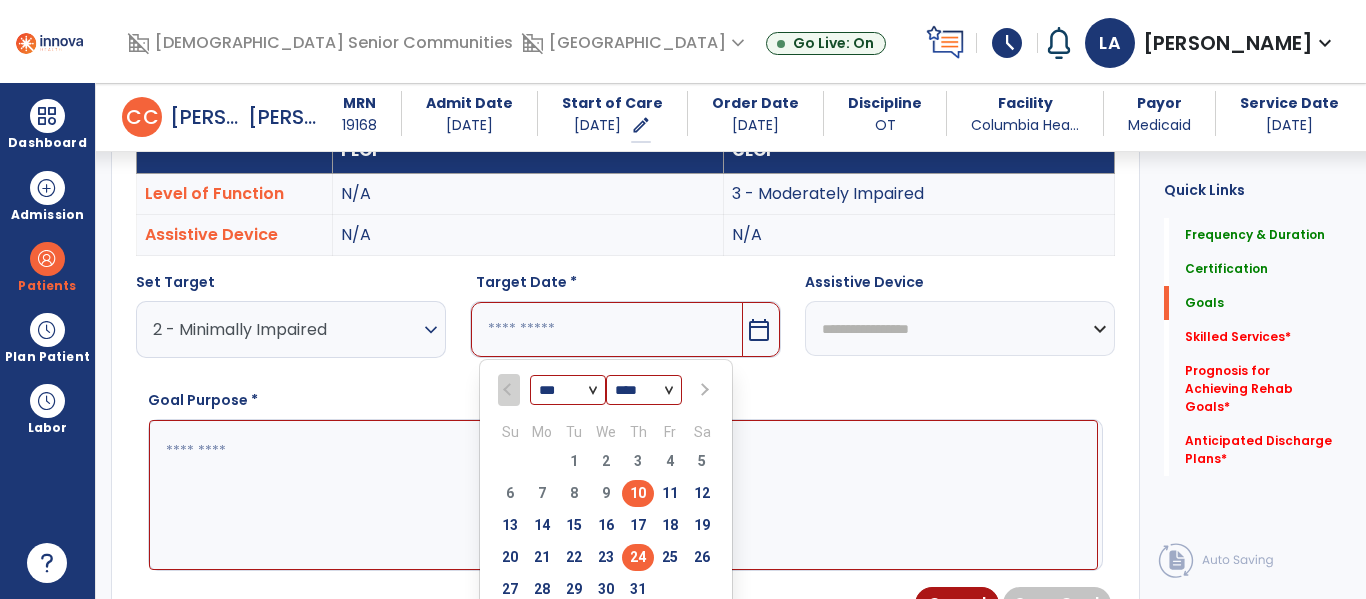 click on "24" at bounding box center (638, 557) 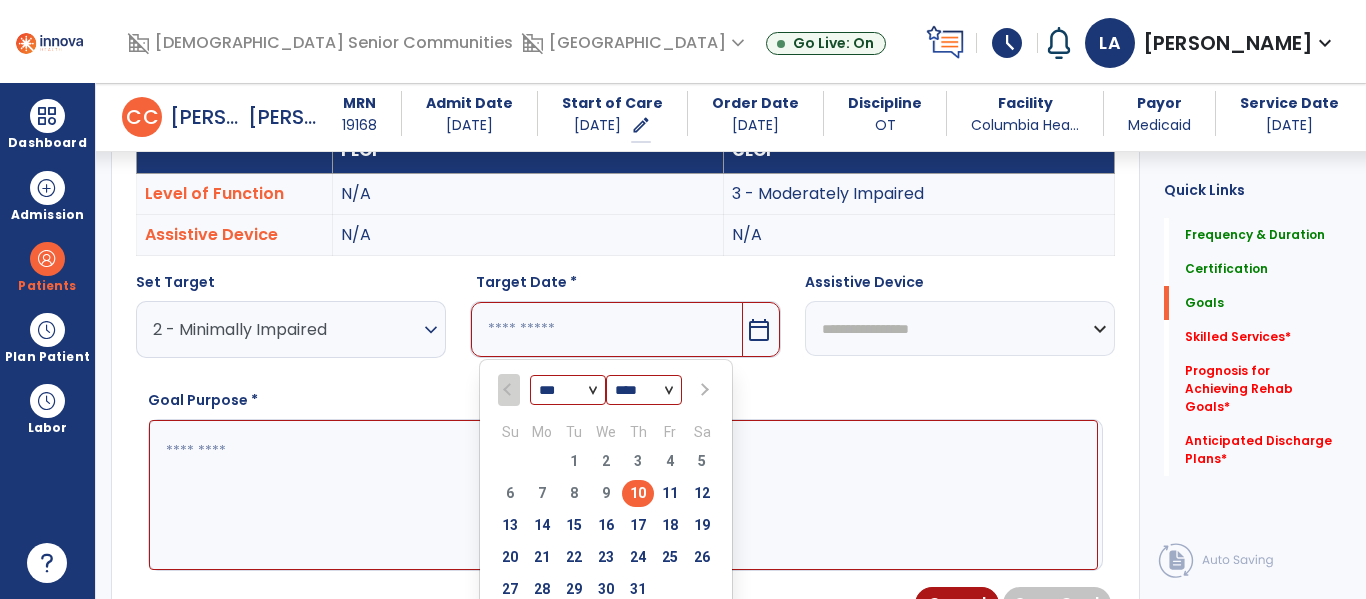 type on "*********" 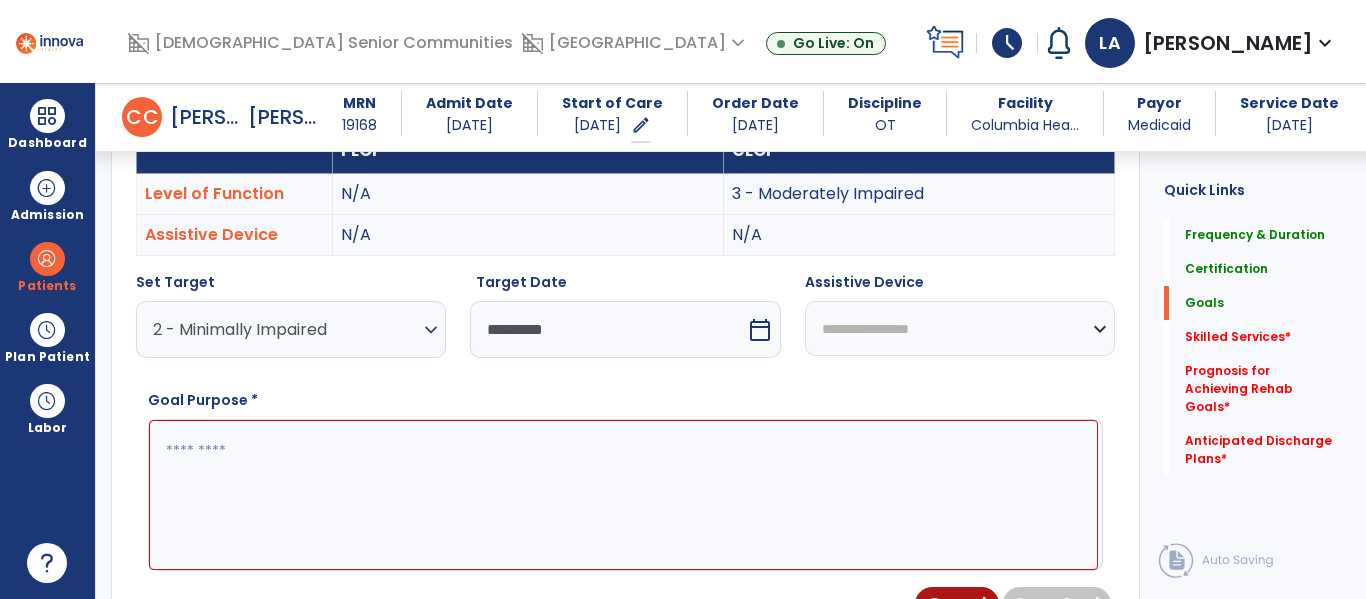 click at bounding box center [623, 495] 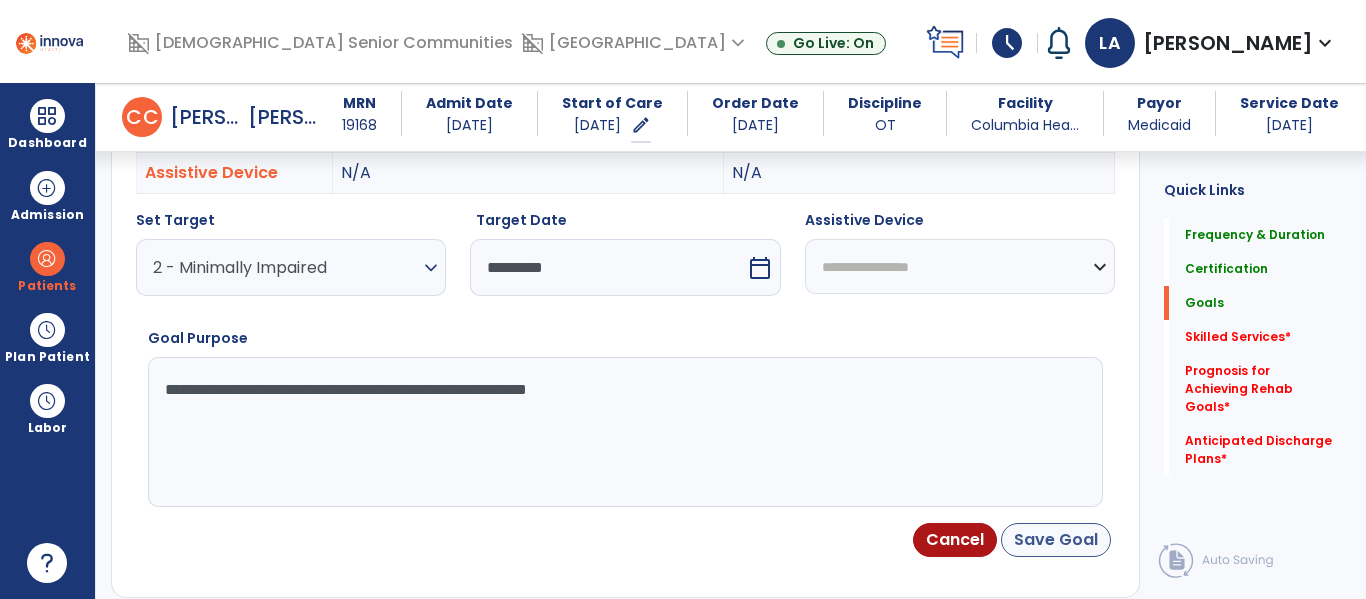 type on "**********" 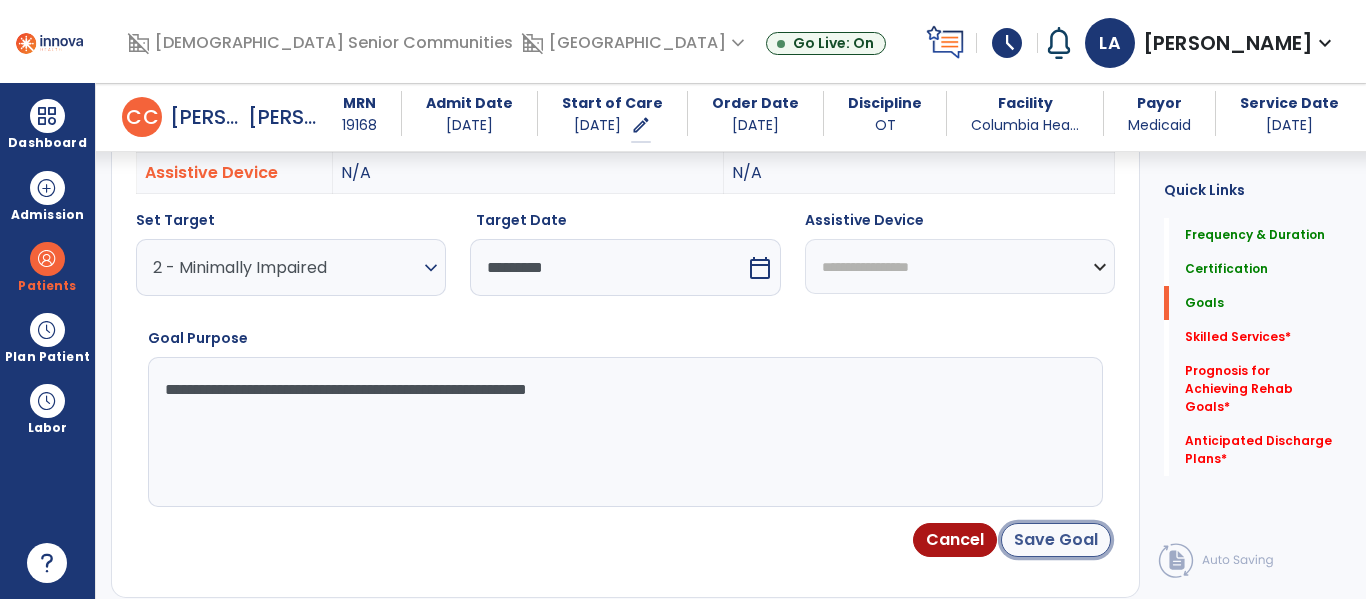 click on "Save Goal" at bounding box center [1056, 540] 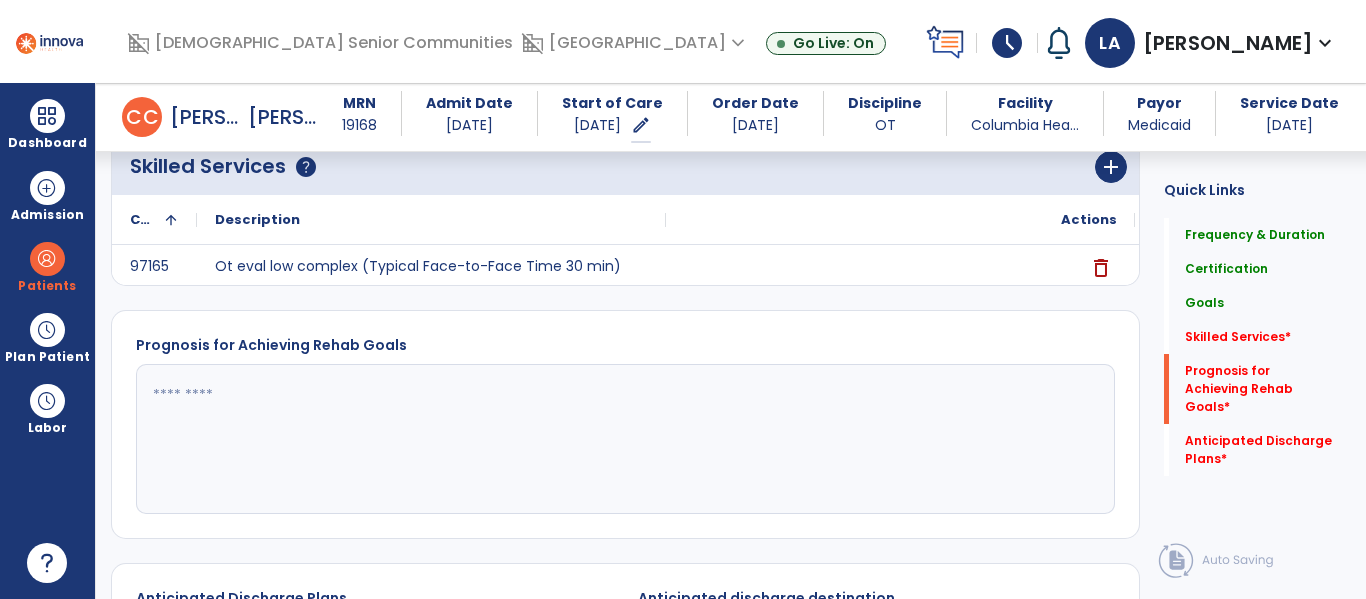 scroll, scrollTop: 1230, scrollLeft: 0, axis: vertical 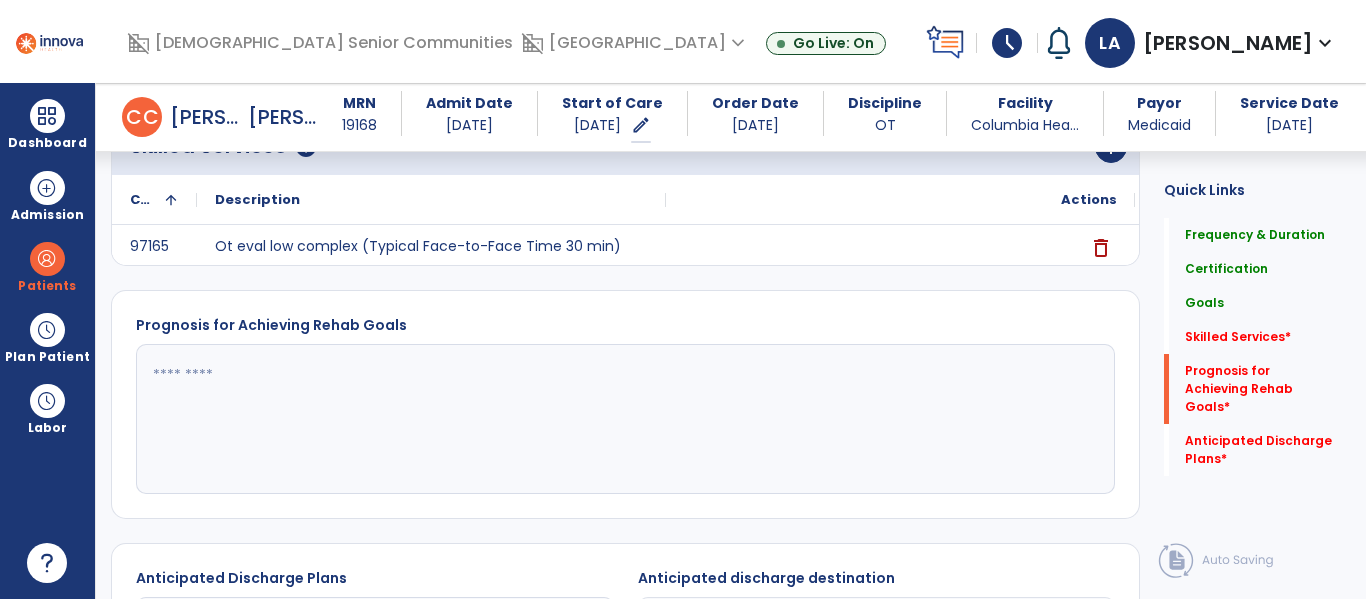 click 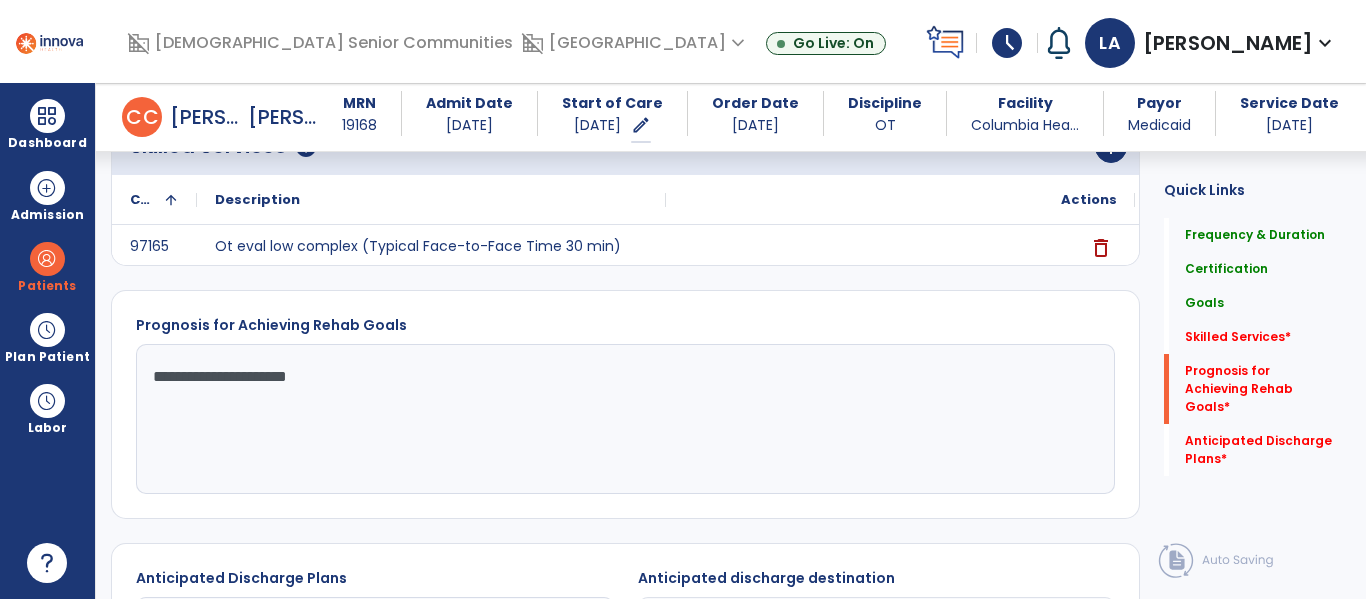 type on "**********" 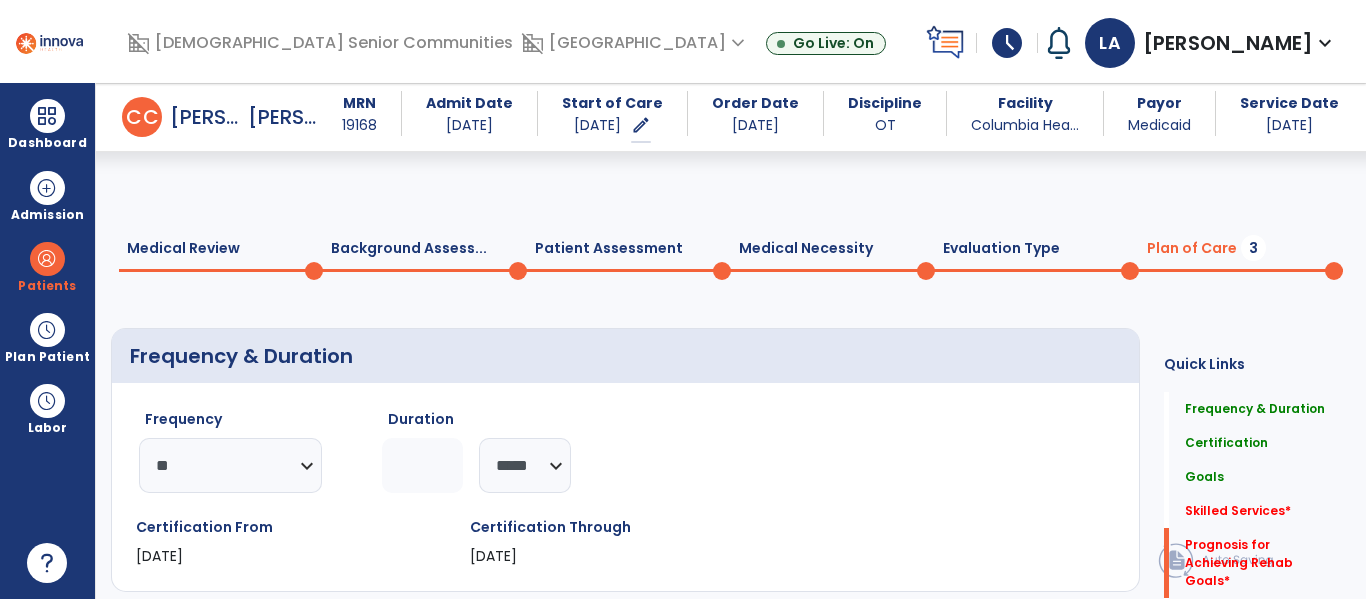 select on "**" 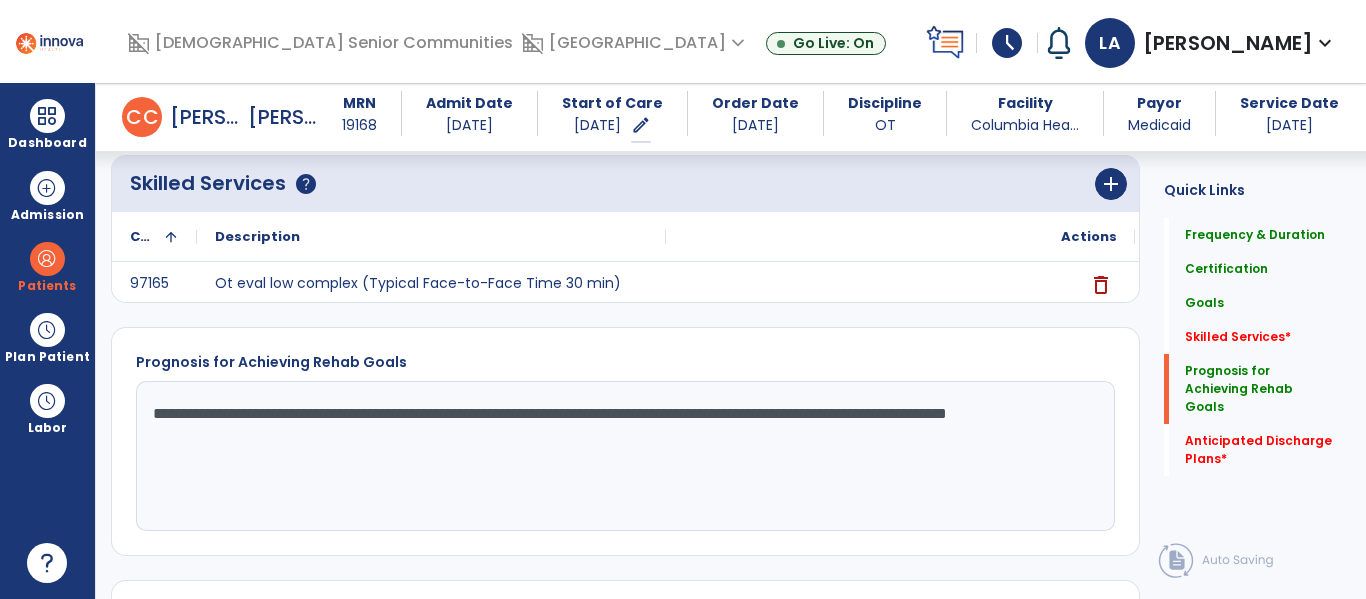 scroll, scrollTop: 1007, scrollLeft: 0, axis: vertical 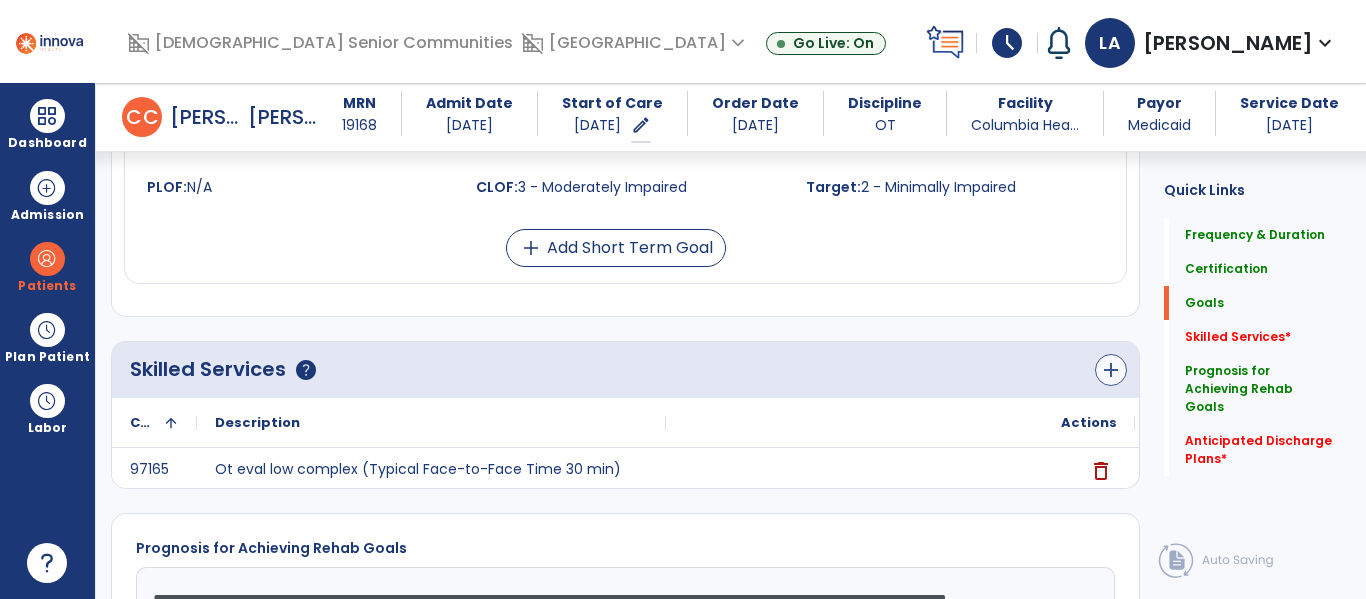 type on "**********" 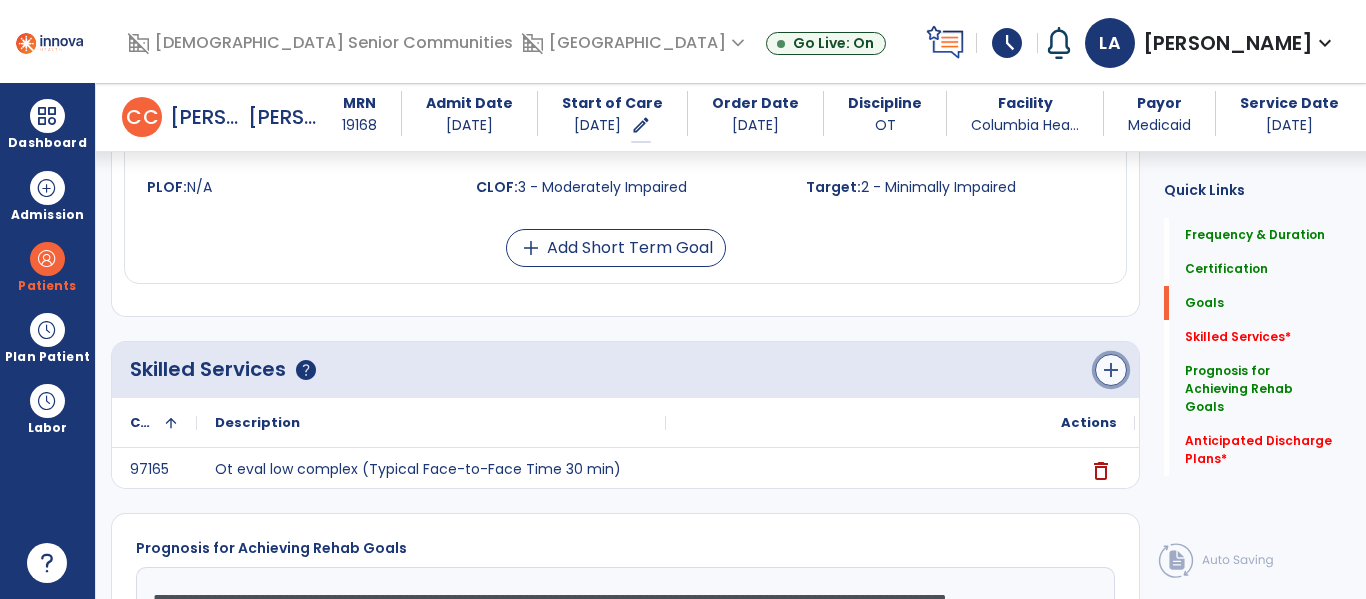 click on "add" 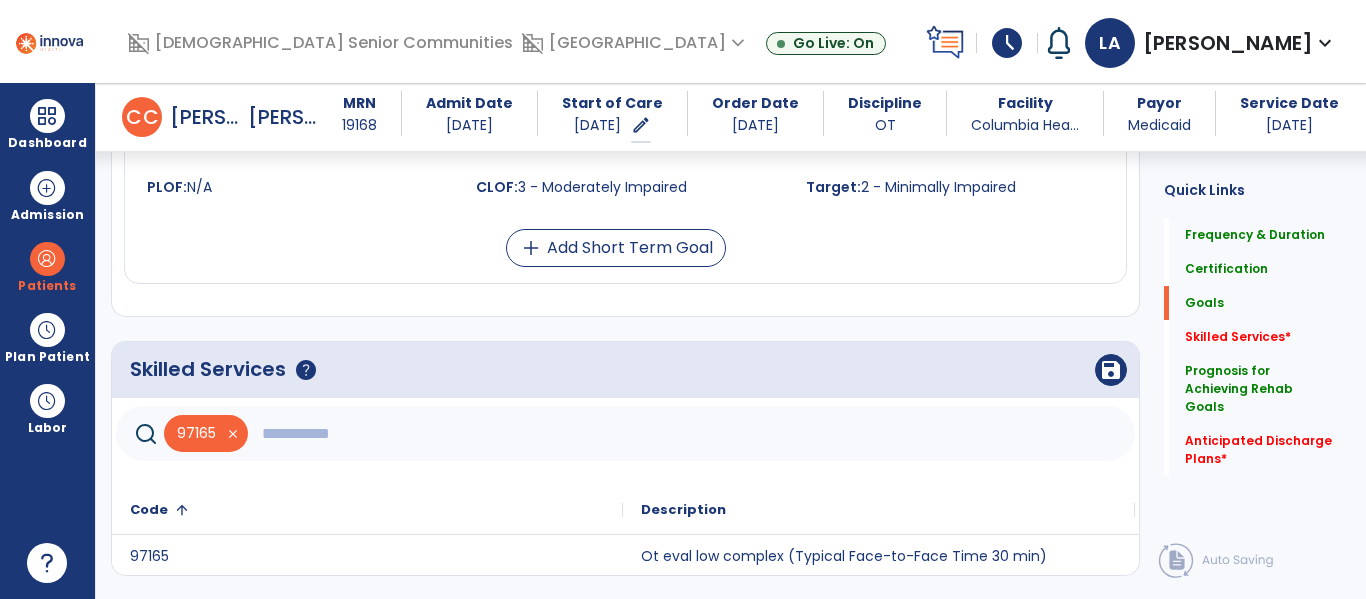 click 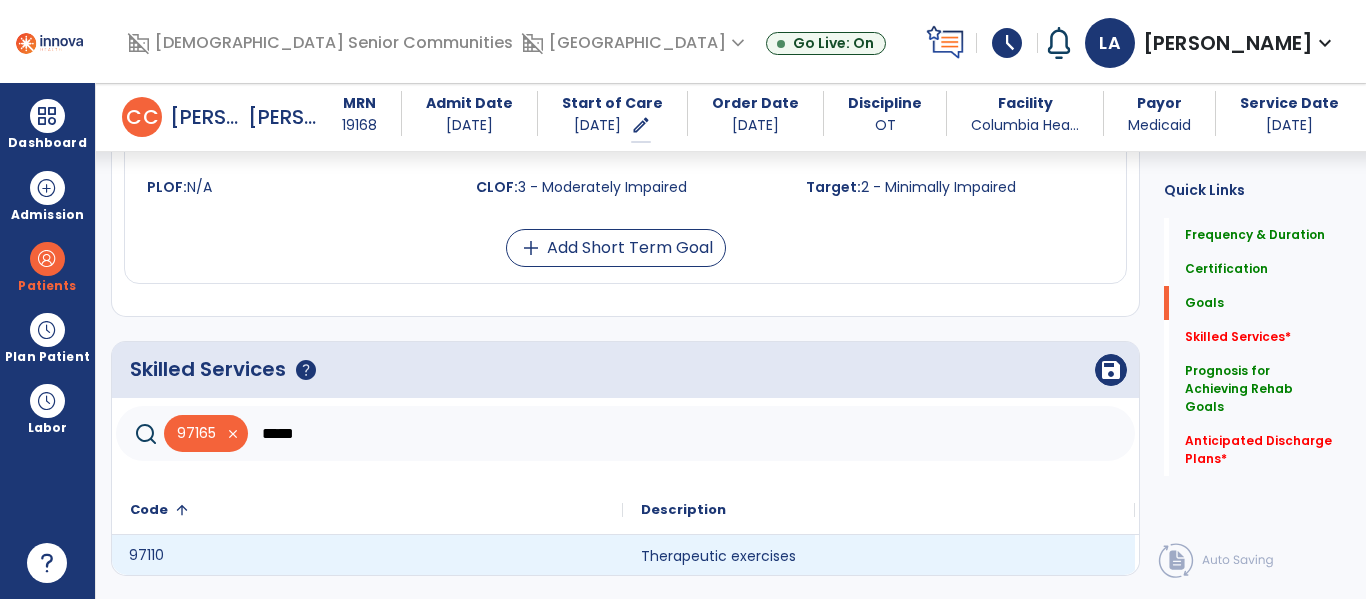 click on "97110" 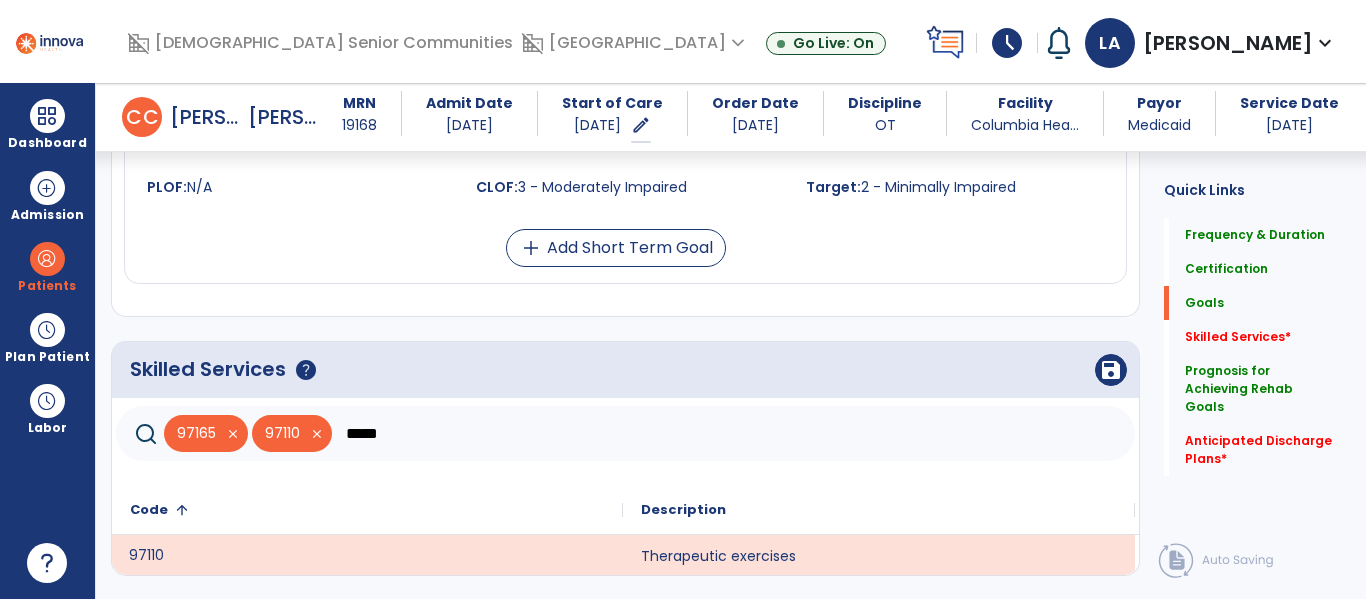 click on "*****" 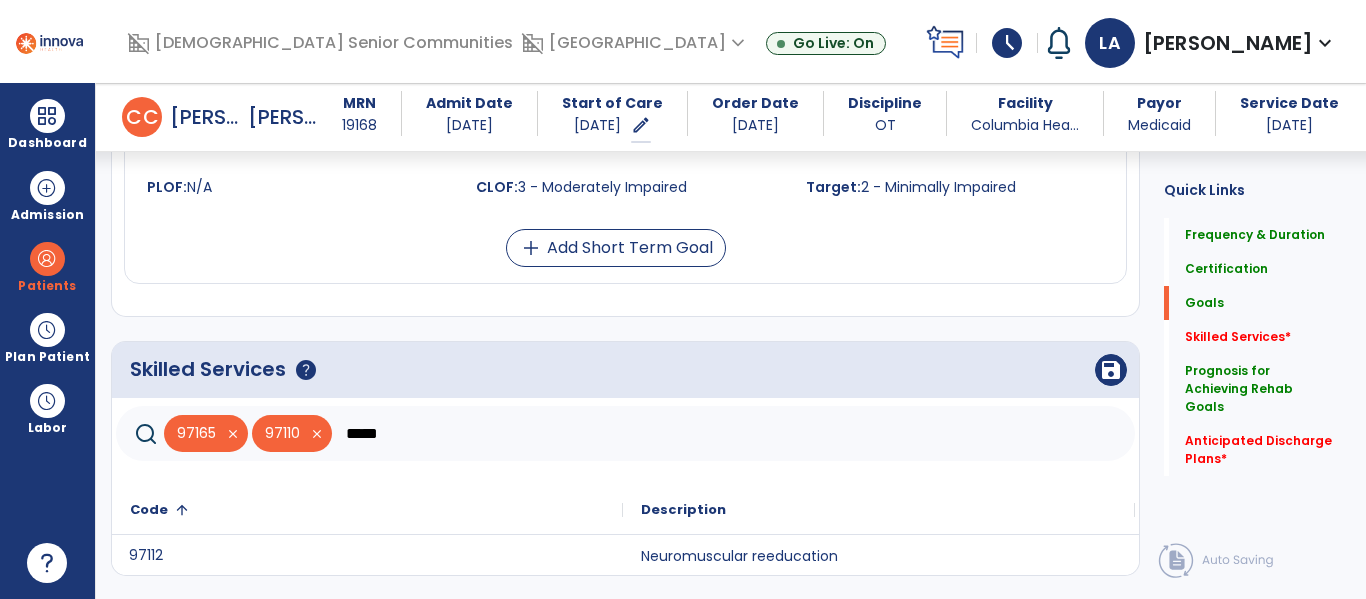 scroll, scrollTop: 1038, scrollLeft: 0, axis: vertical 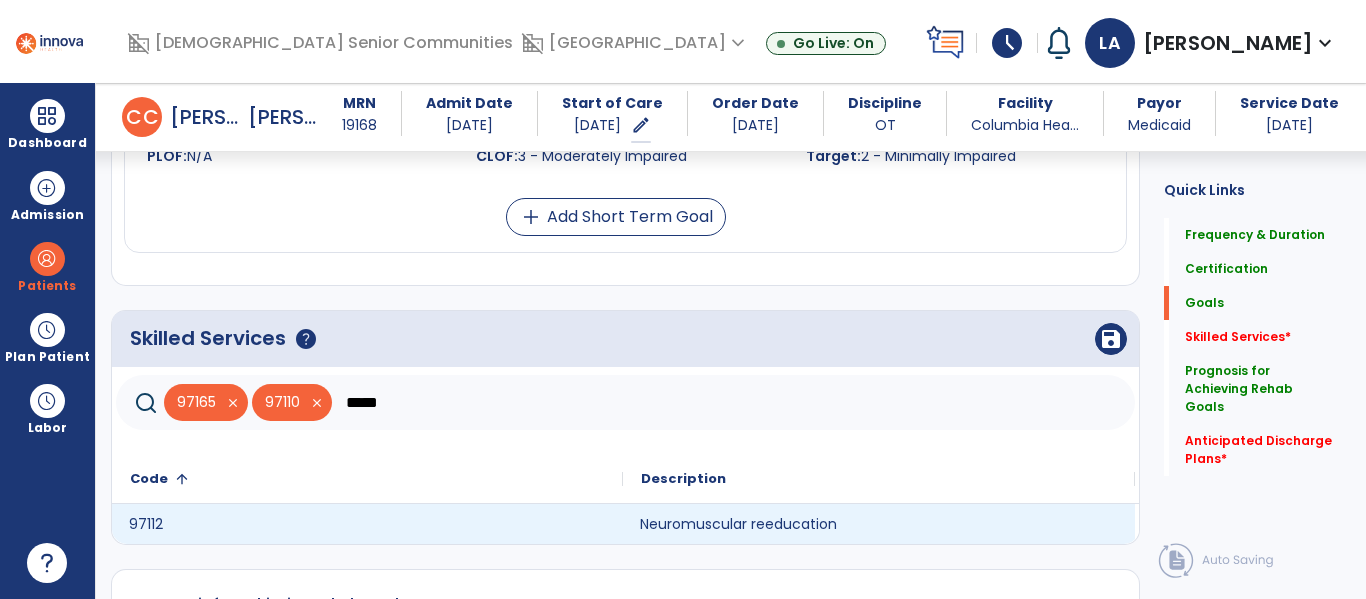 click on "Neuromuscular reeducation" 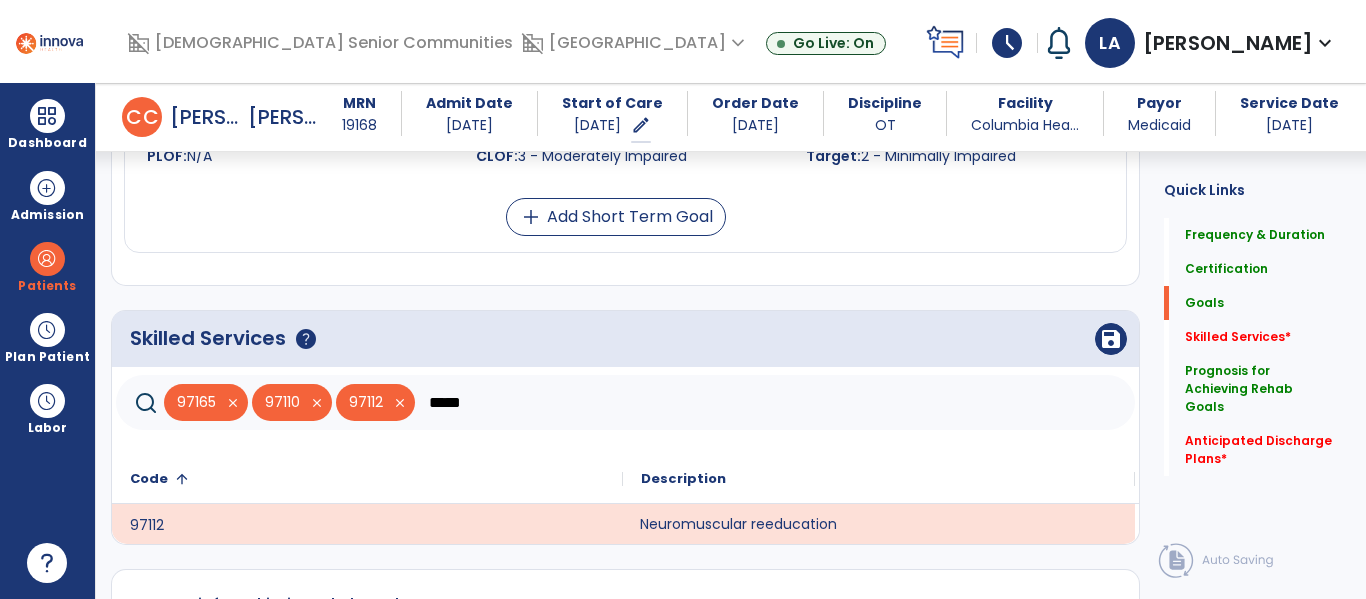 click on "*****" 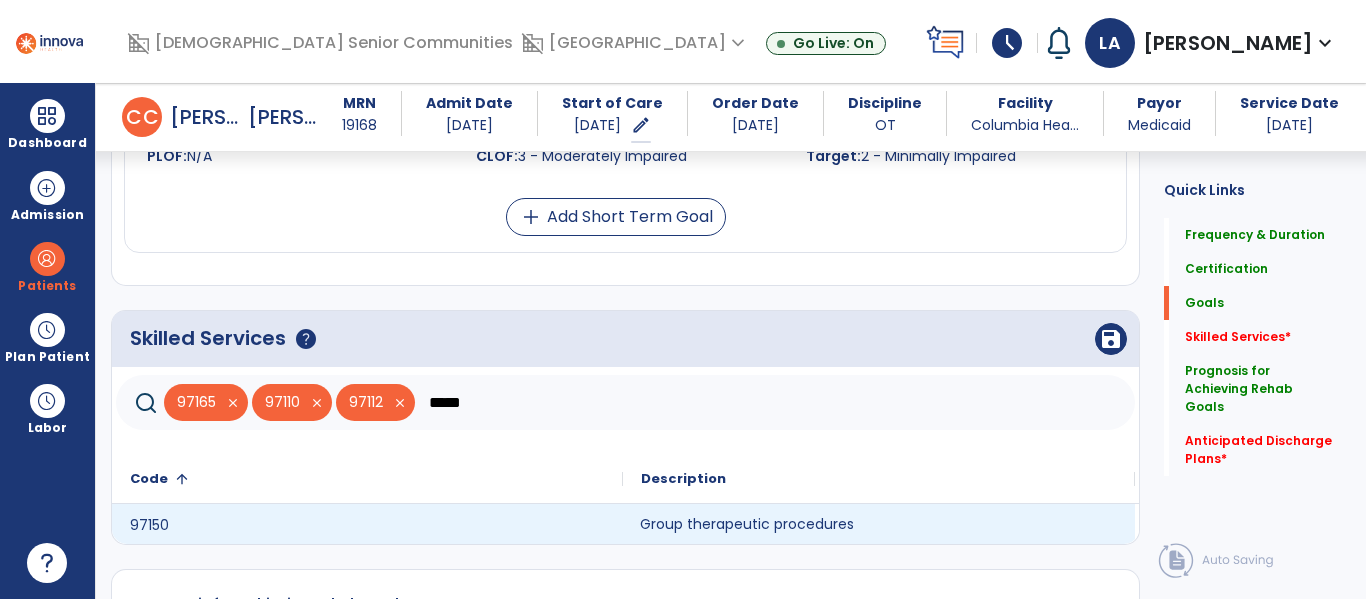click on "Group therapeutic procedures" 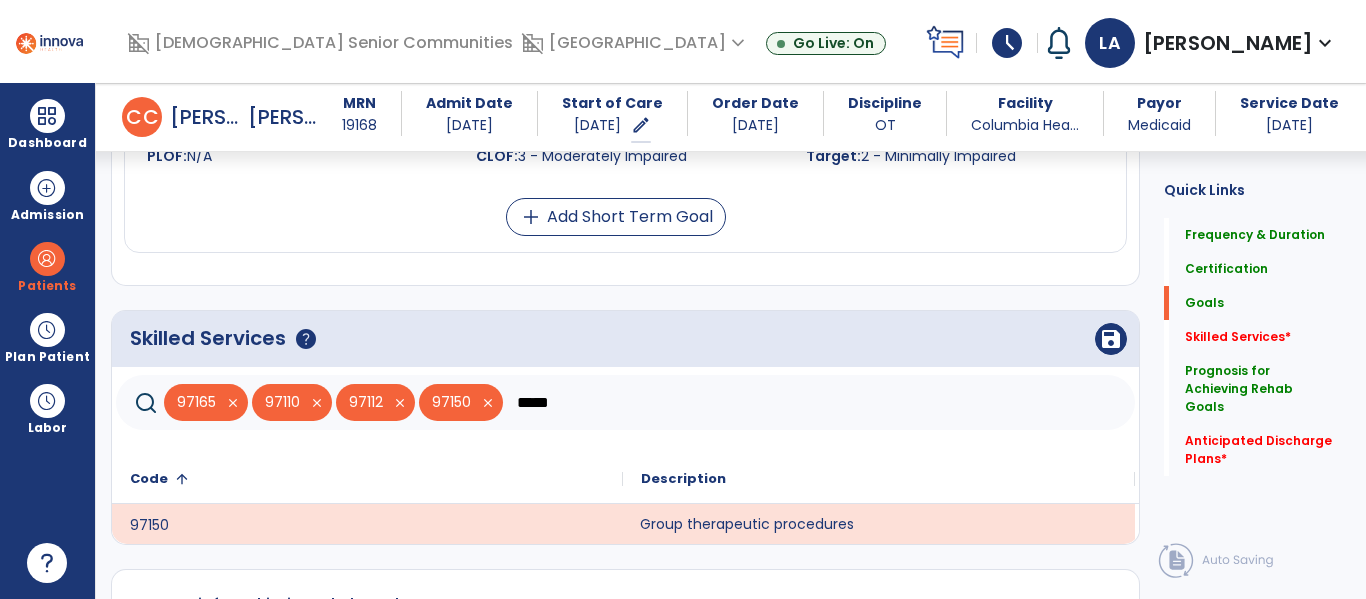click on "*****" 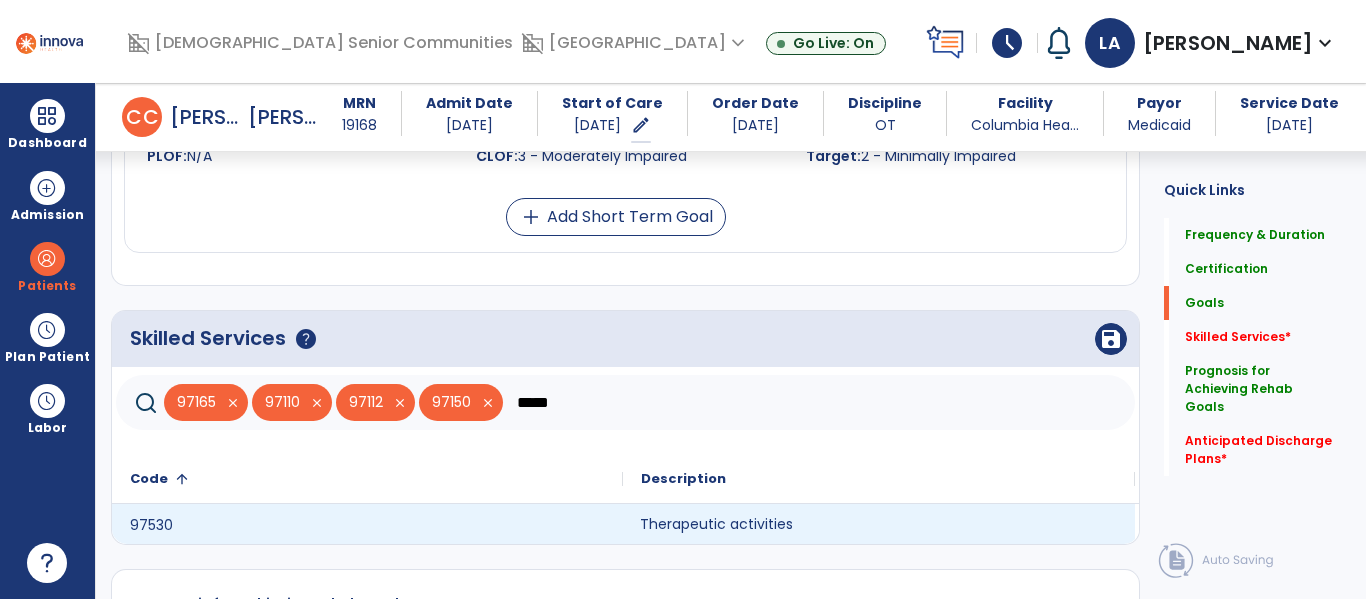 click on "Therapeutic activities" 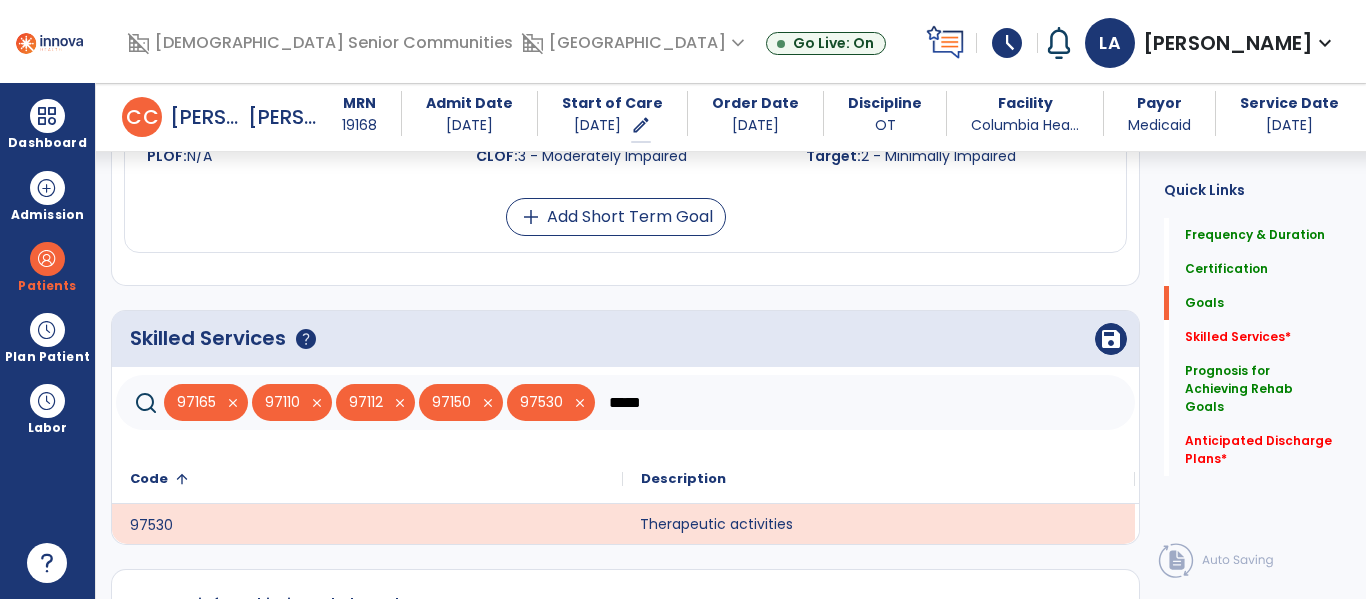 drag, startPoint x: 689, startPoint y: 412, endPoint x: 552, endPoint y: 353, distance: 149.16434 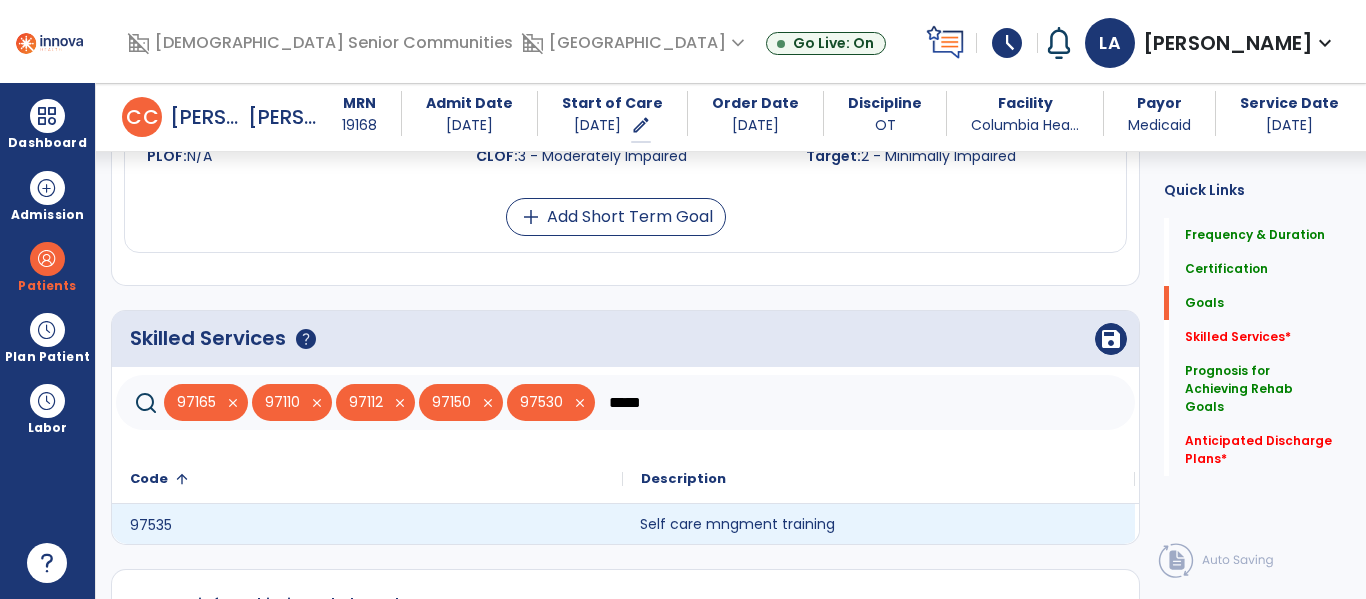 type on "*****" 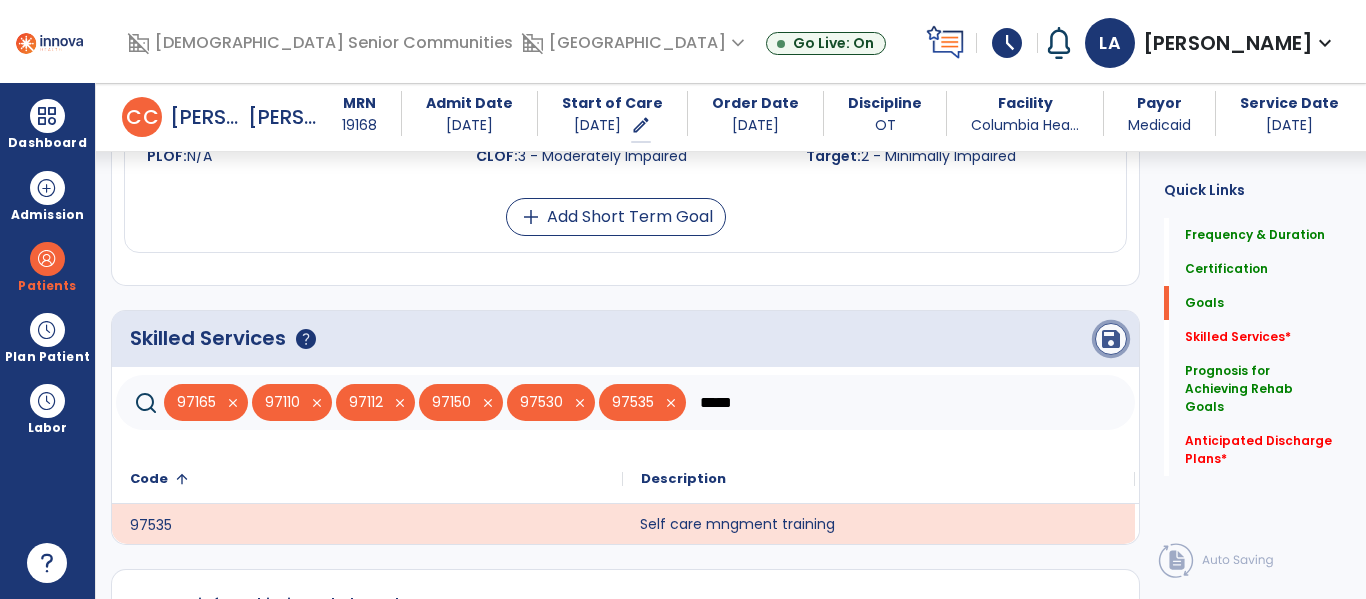 click on "save" 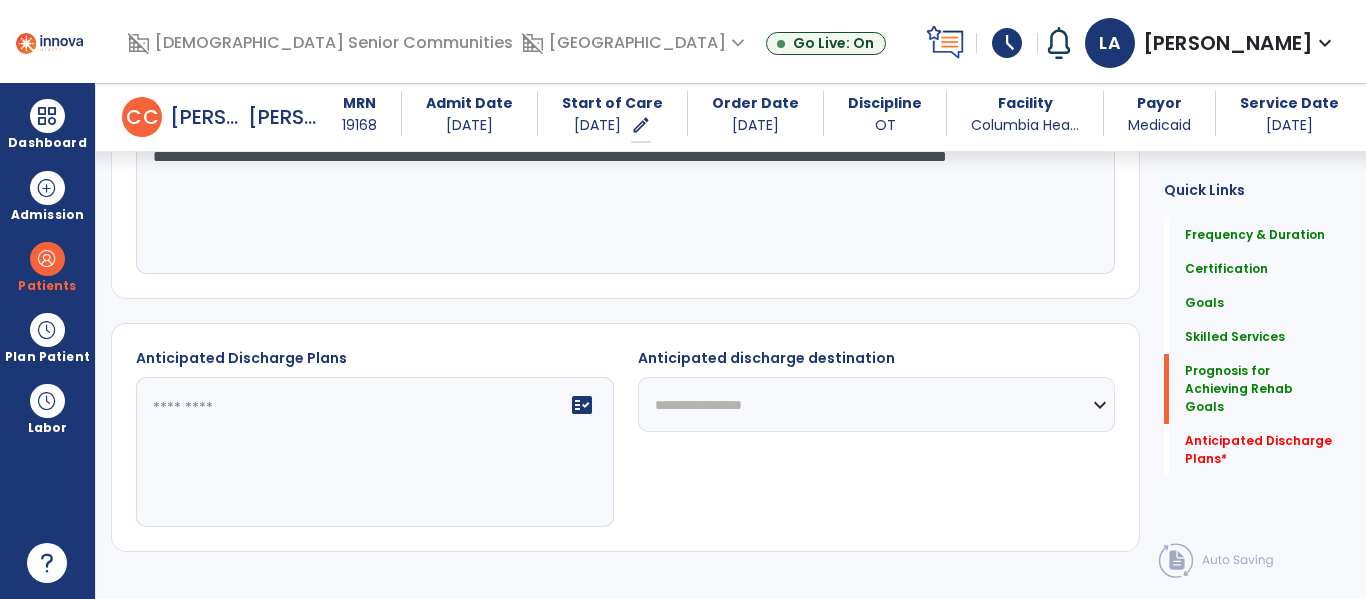 scroll, scrollTop: 1654, scrollLeft: 0, axis: vertical 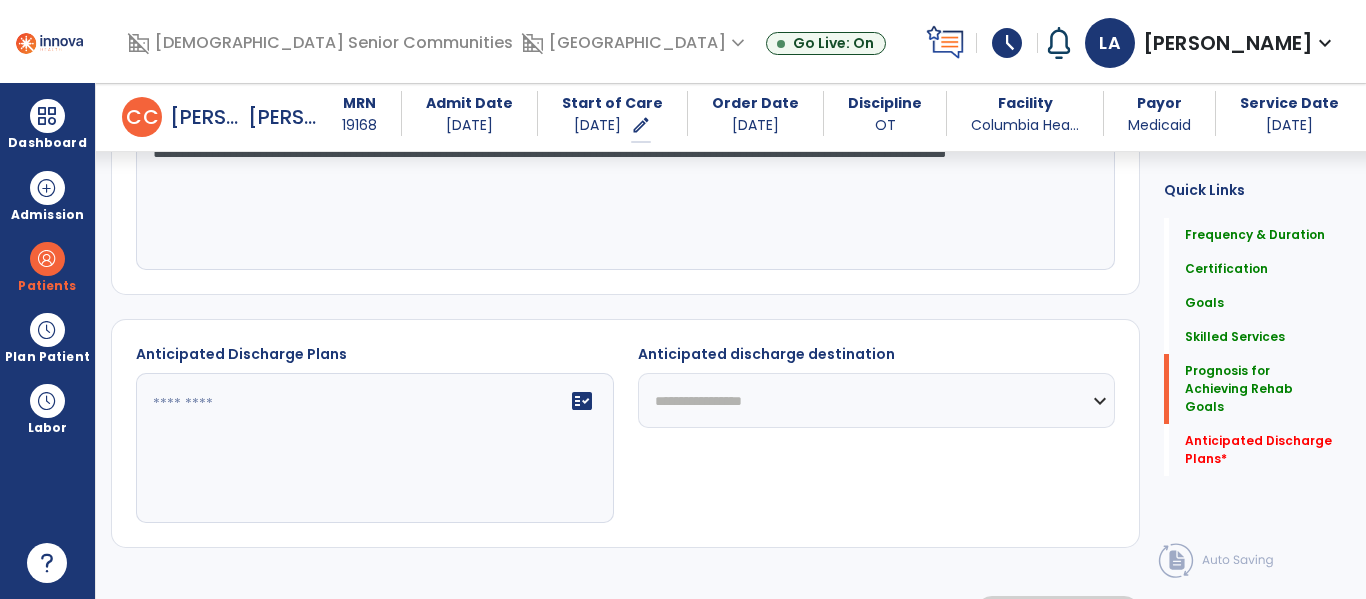 click on "fact_check" 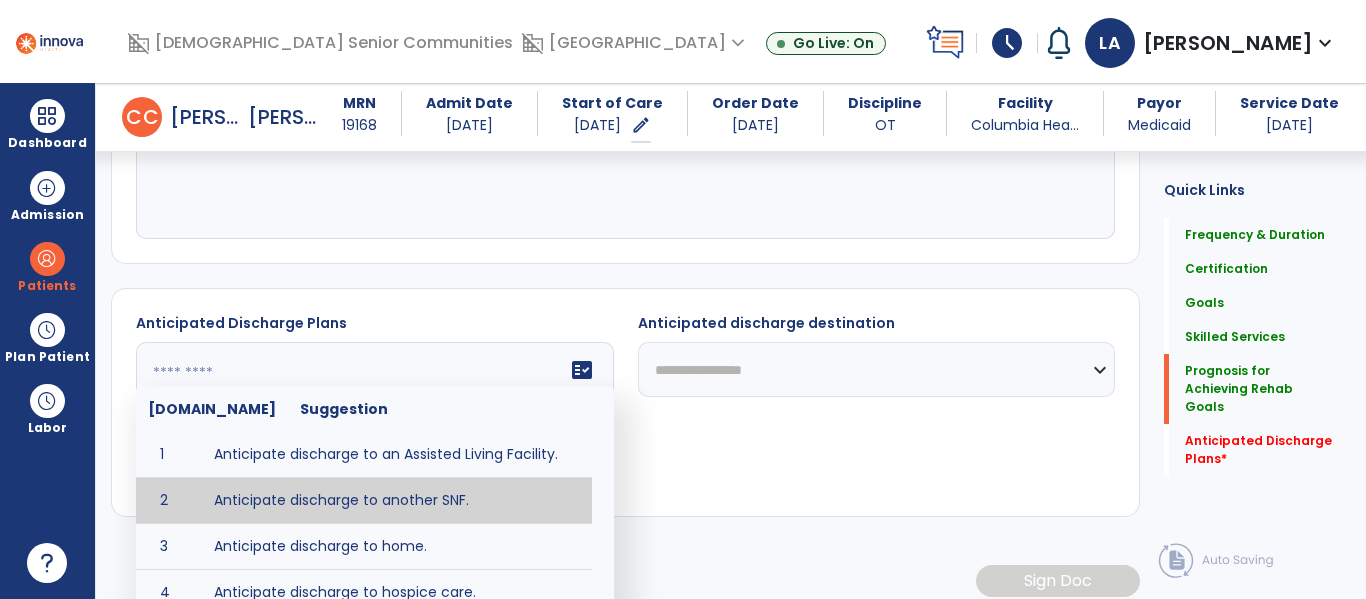 scroll, scrollTop: 1686, scrollLeft: 0, axis: vertical 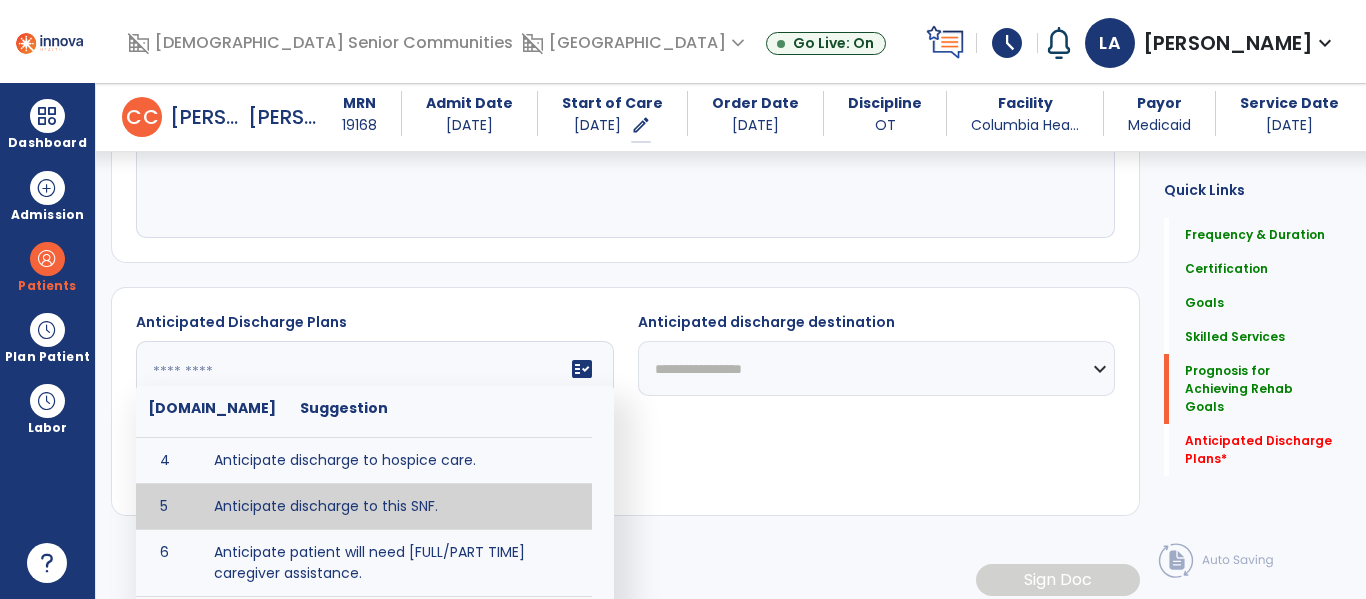 type on "**********" 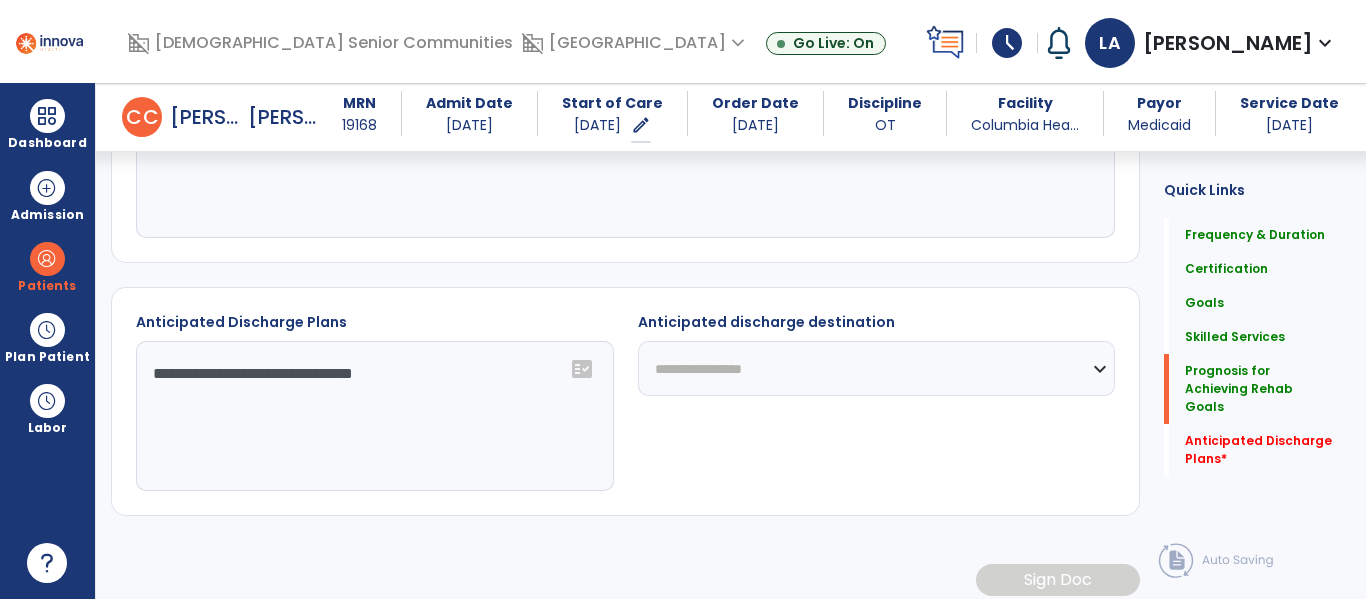 click on "**********" 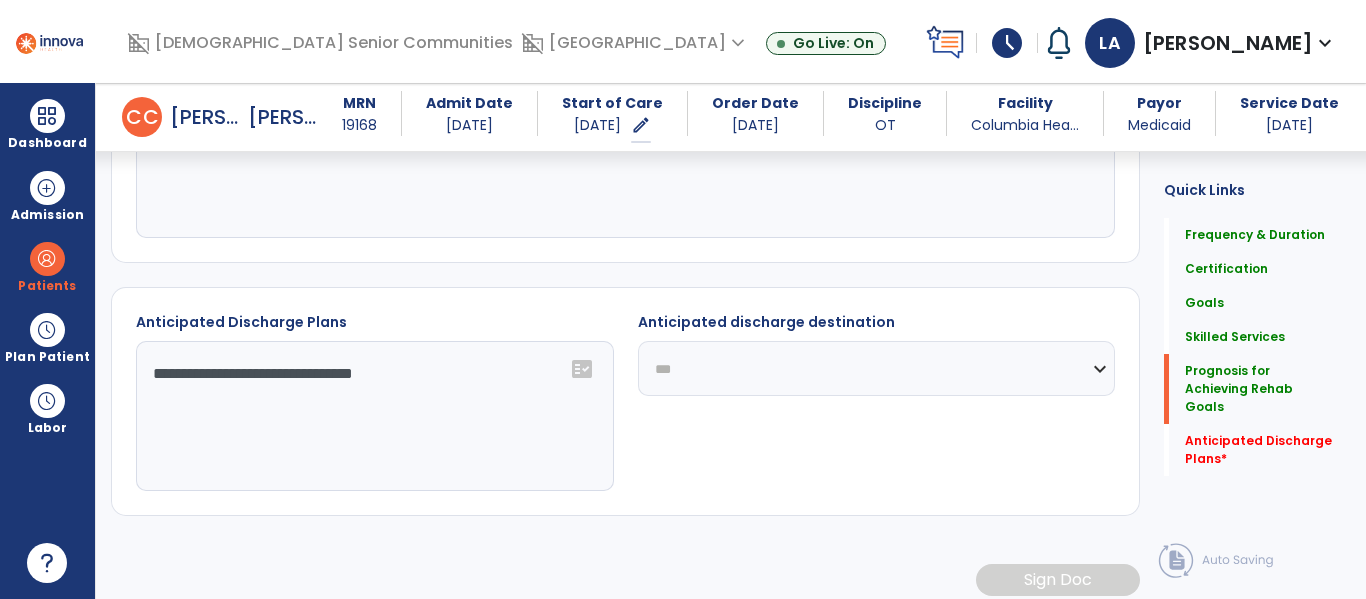 click on "**********" 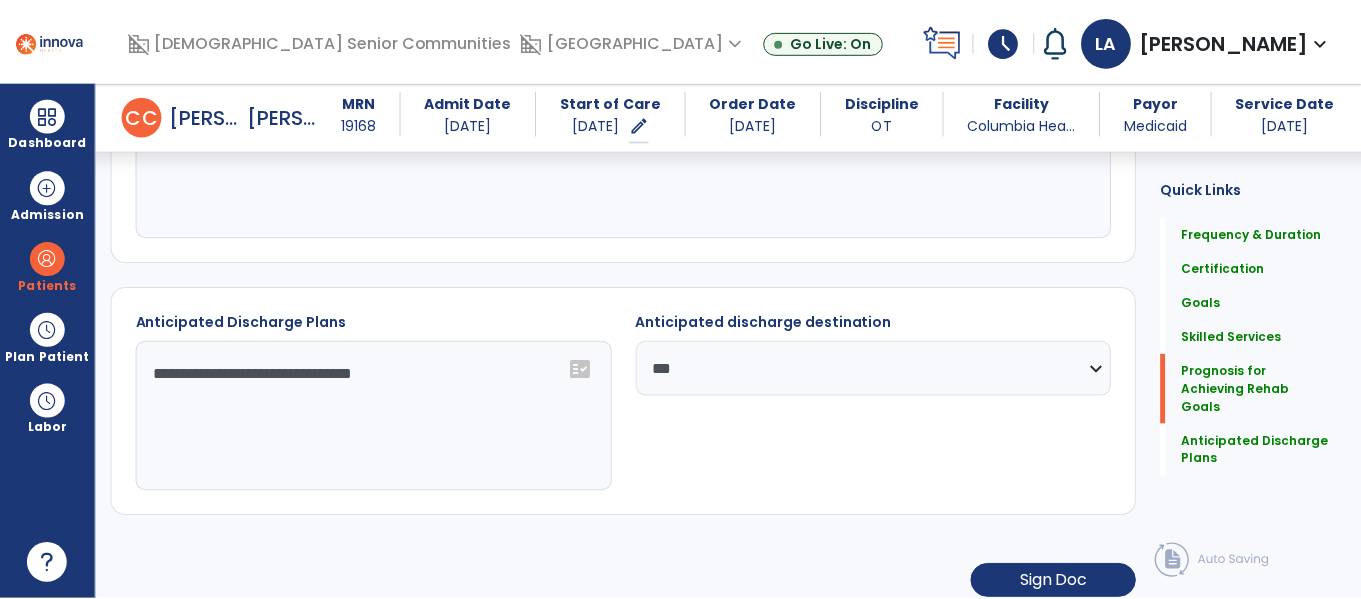scroll, scrollTop: 1699, scrollLeft: 0, axis: vertical 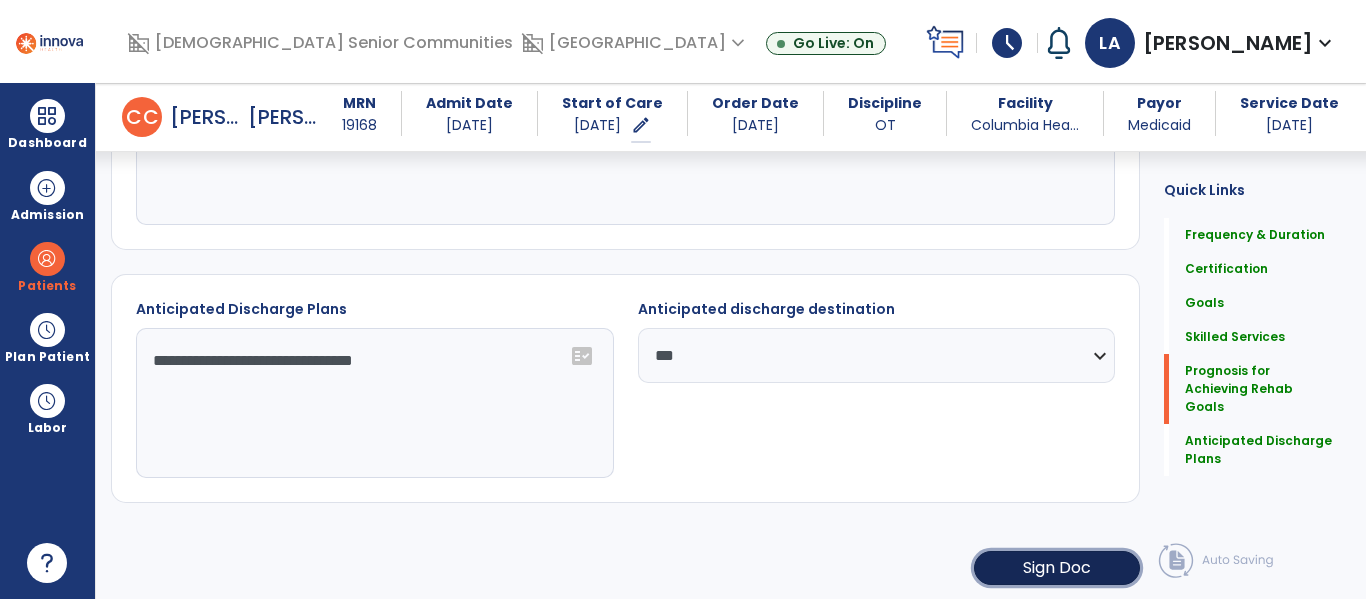 click on "Sign Doc" 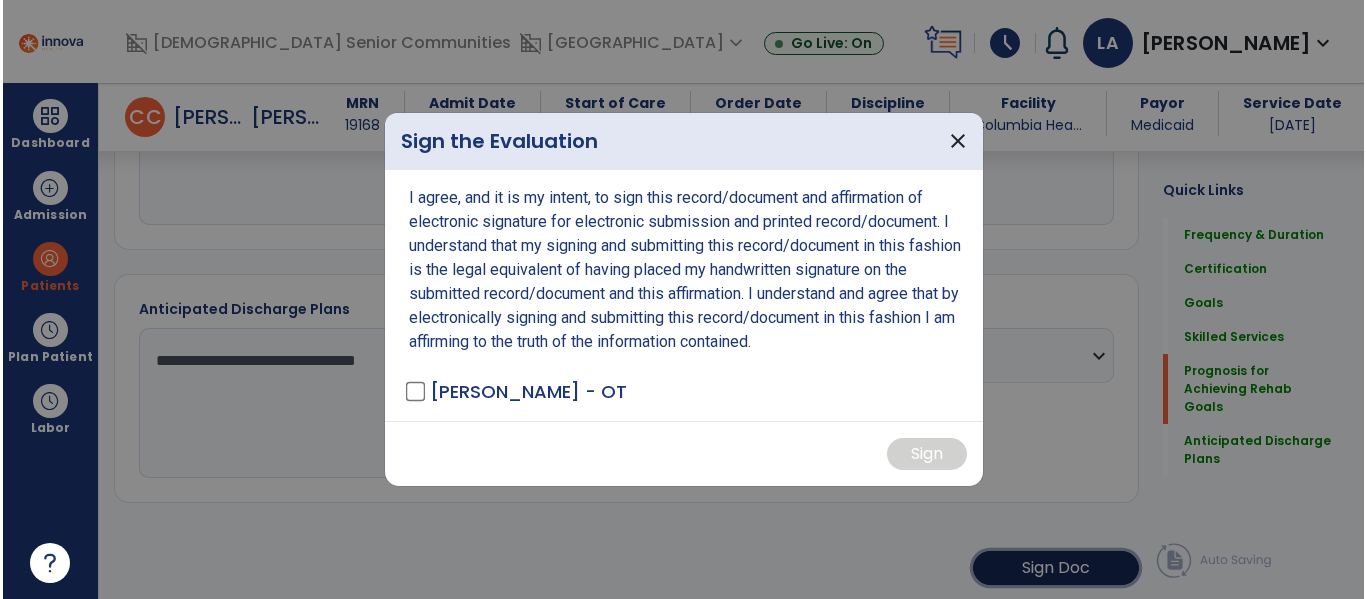 scroll, scrollTop: 1699, scrollLeft: 0, axis: vertical 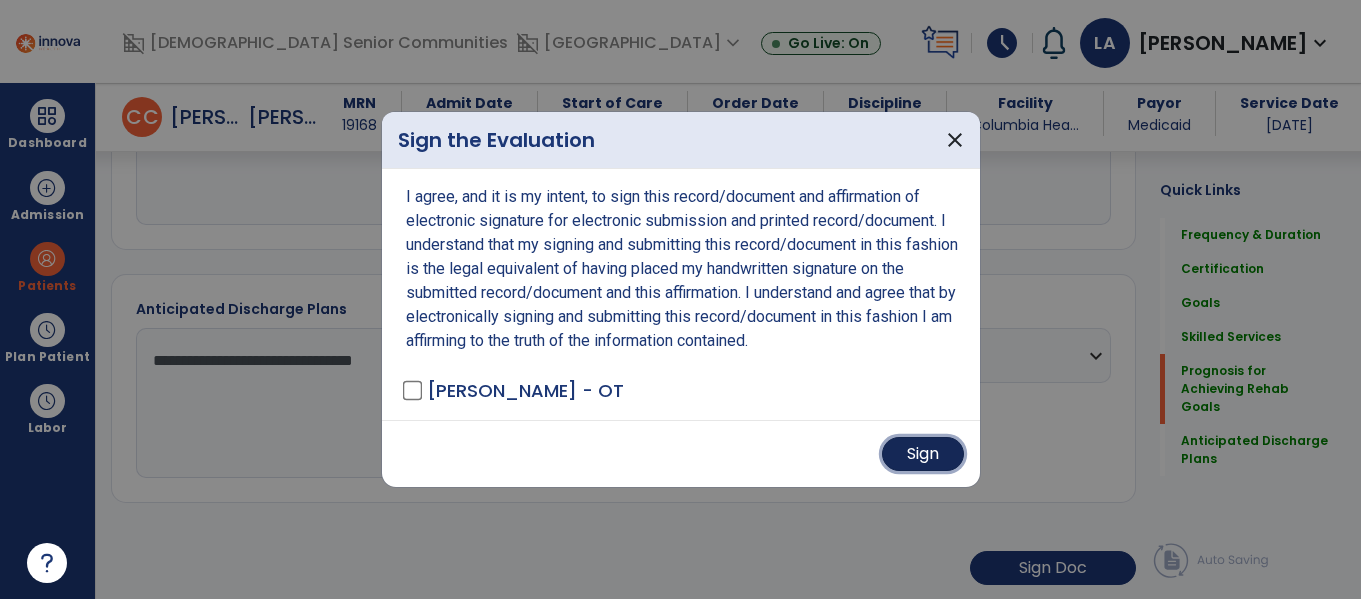 click on "Sign" at bounding box center [923, 454] 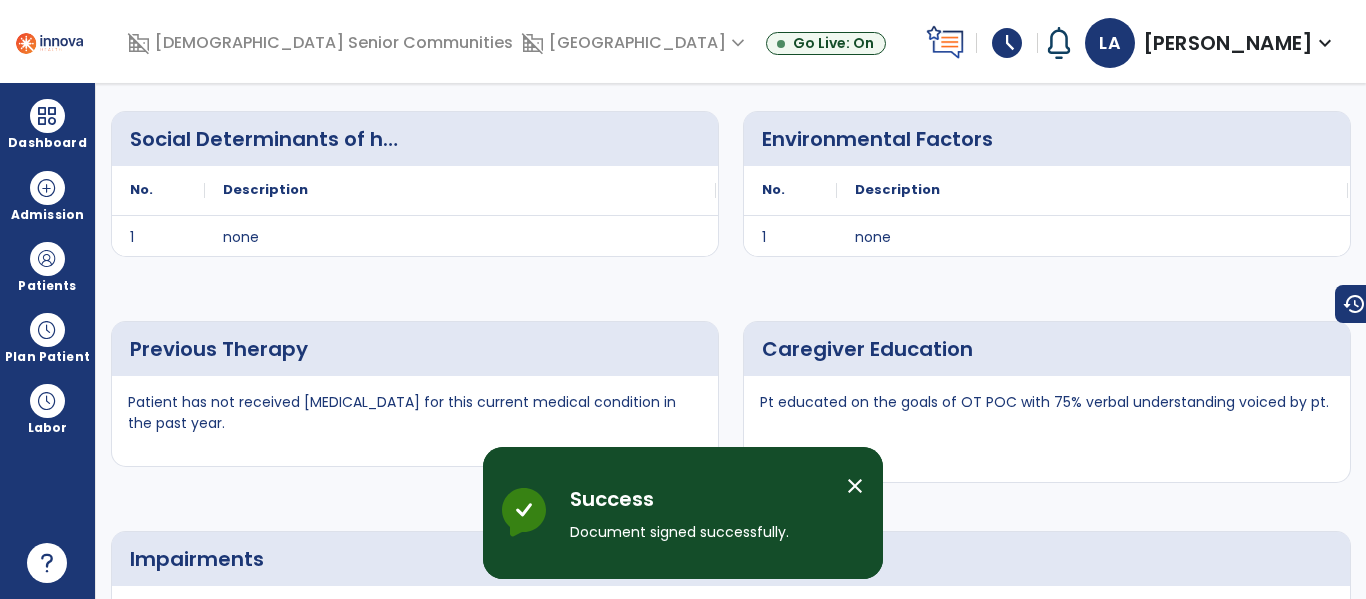 scroll, scrollTop: 0, scrollLeft: 0, axis: both 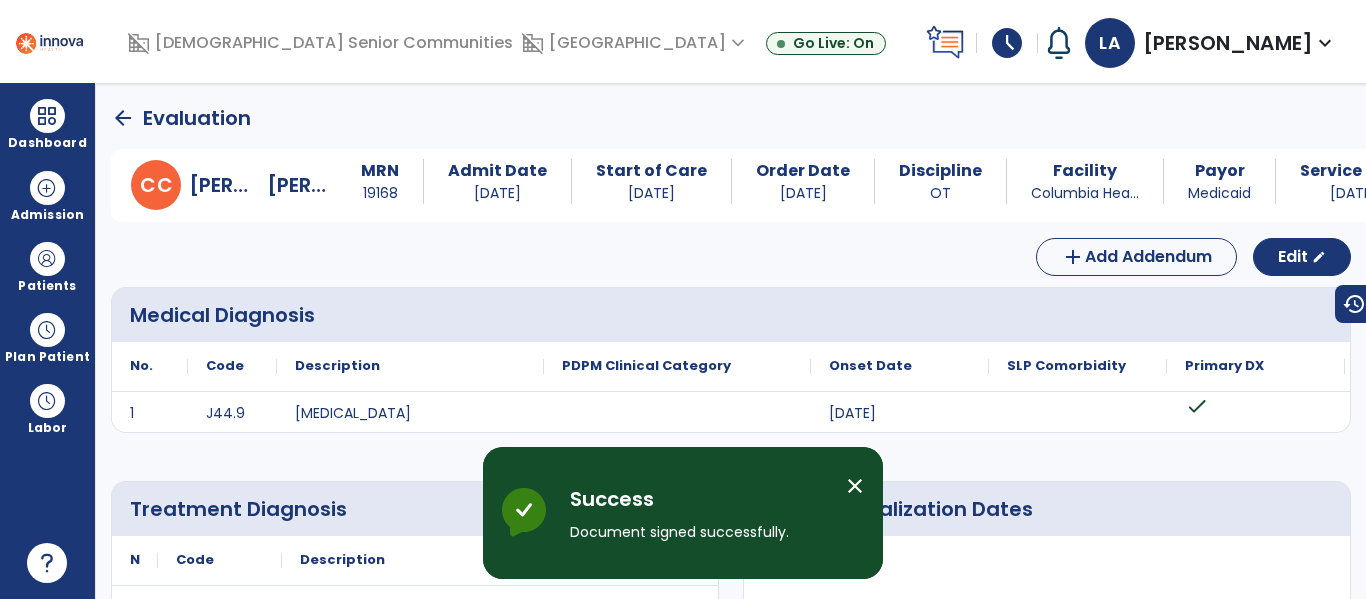click on "arrow_back" 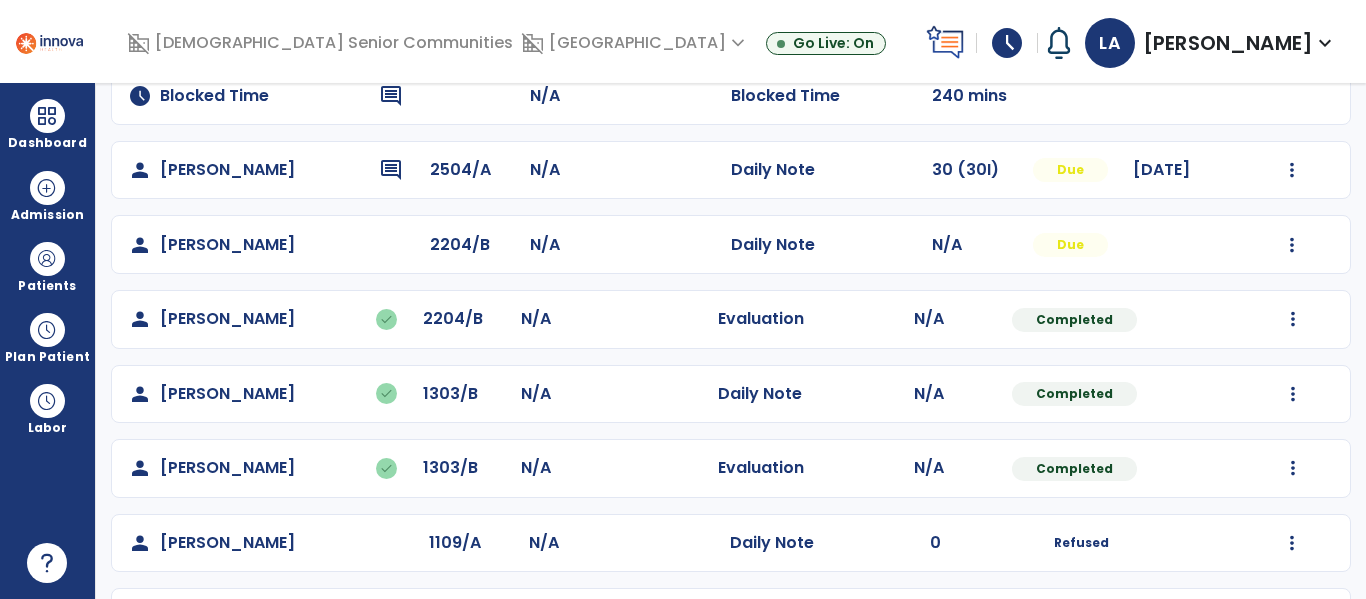 scroll, scrollTop: 296, scrollLeft: 0, axis: vertical 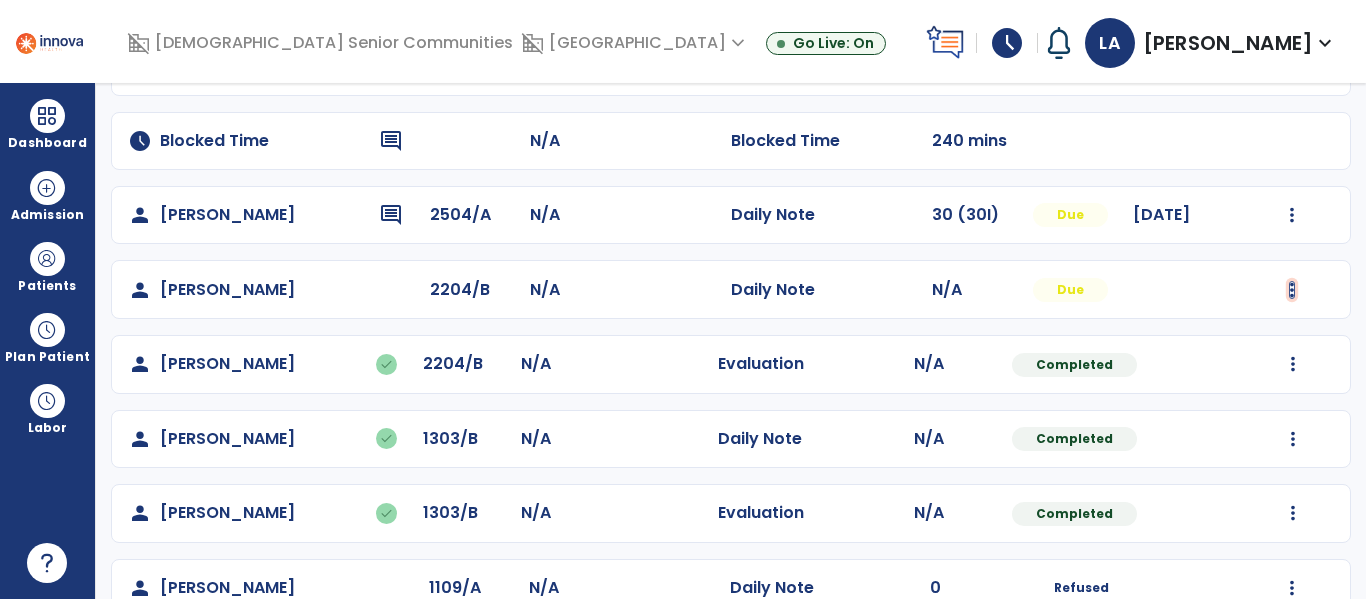 click at bounding box center [1293, -8] 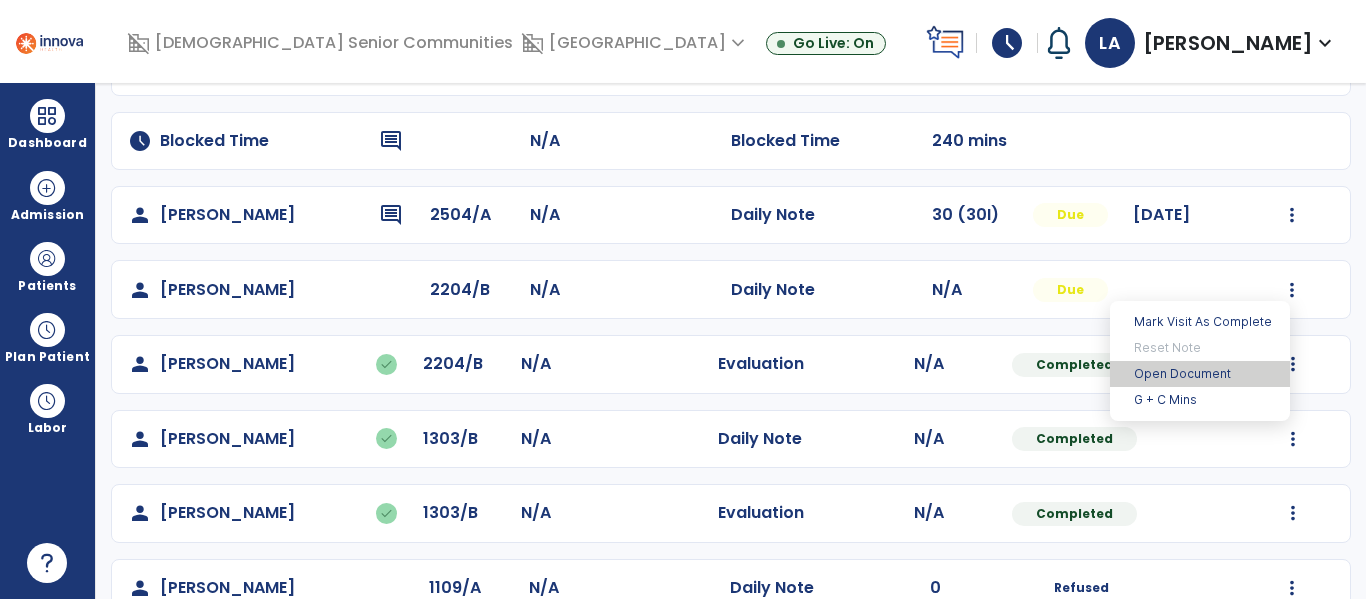 click on "Open Document" at bounding box center [1200, 374] 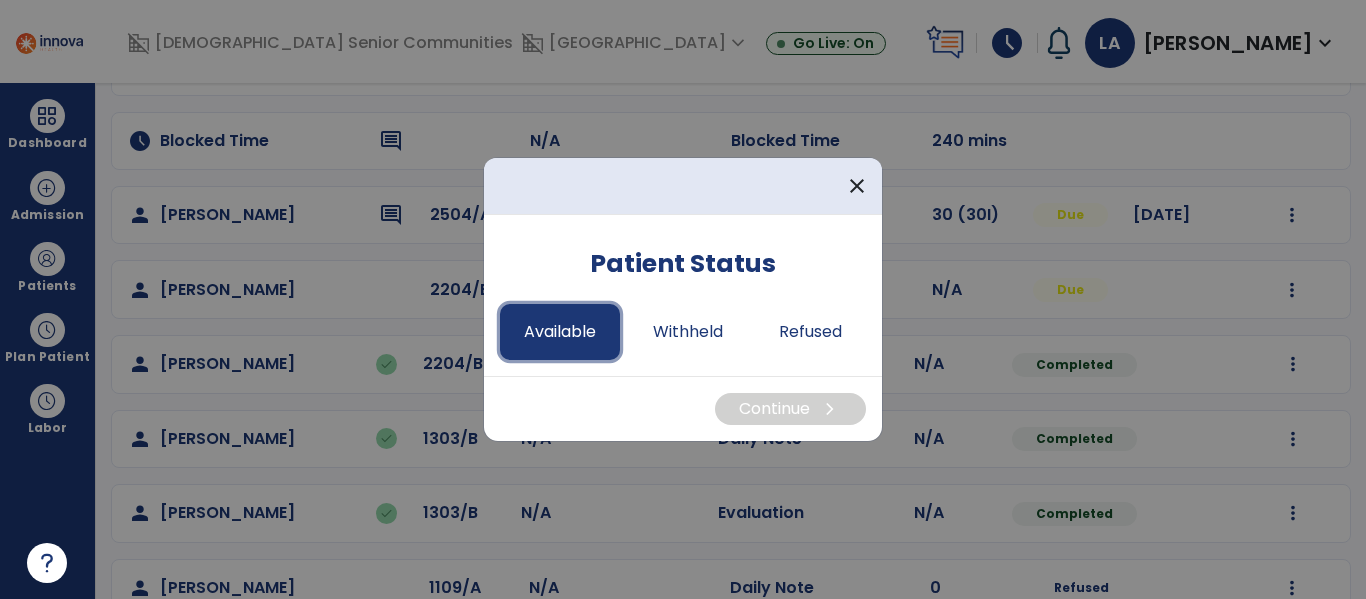 click on "Available" at bounding box center [560, 332] 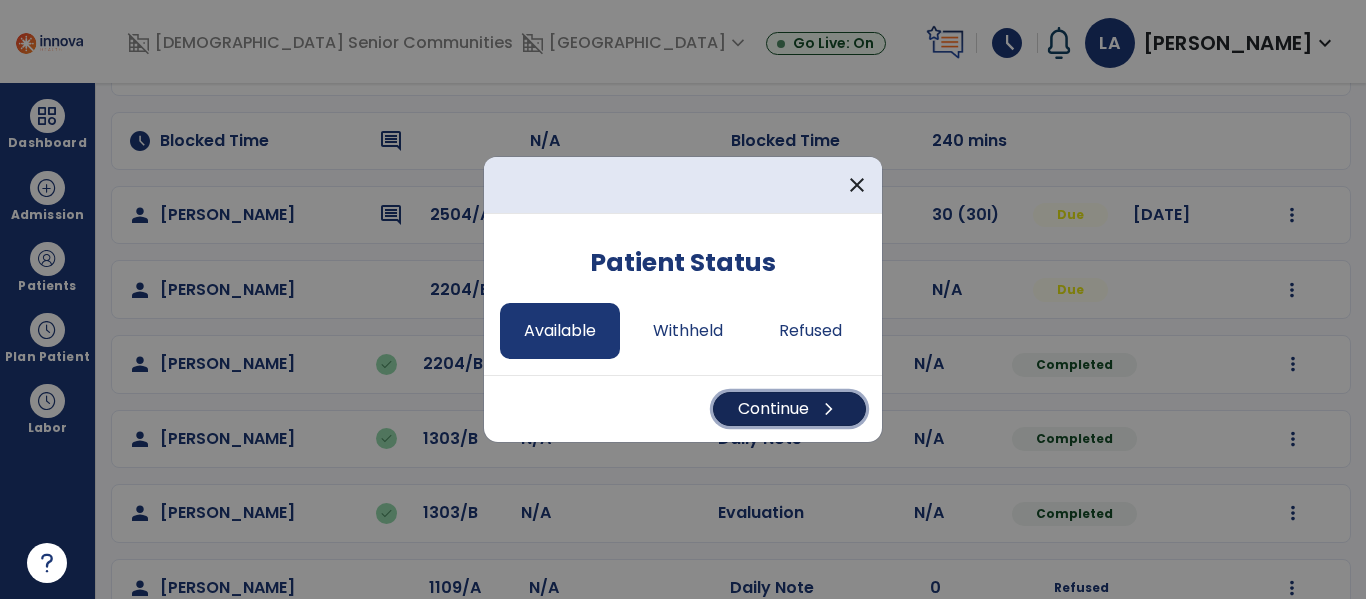 click on "chevron_right" at bounding box center [829, 409] 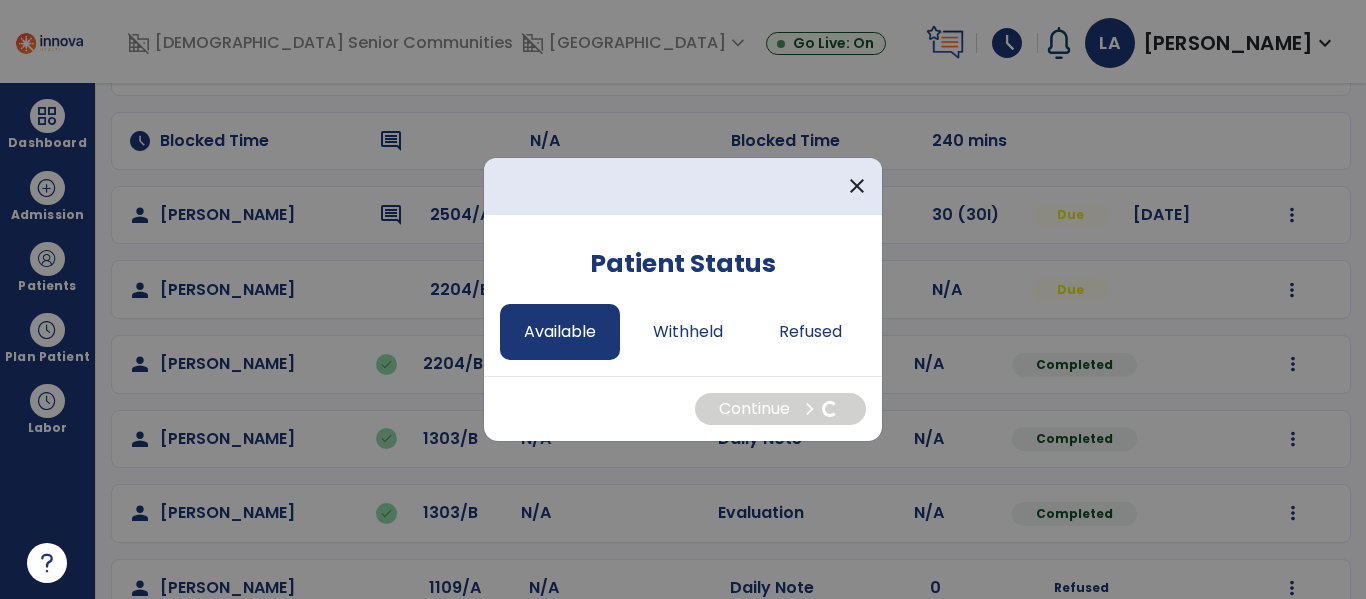 select on "*" 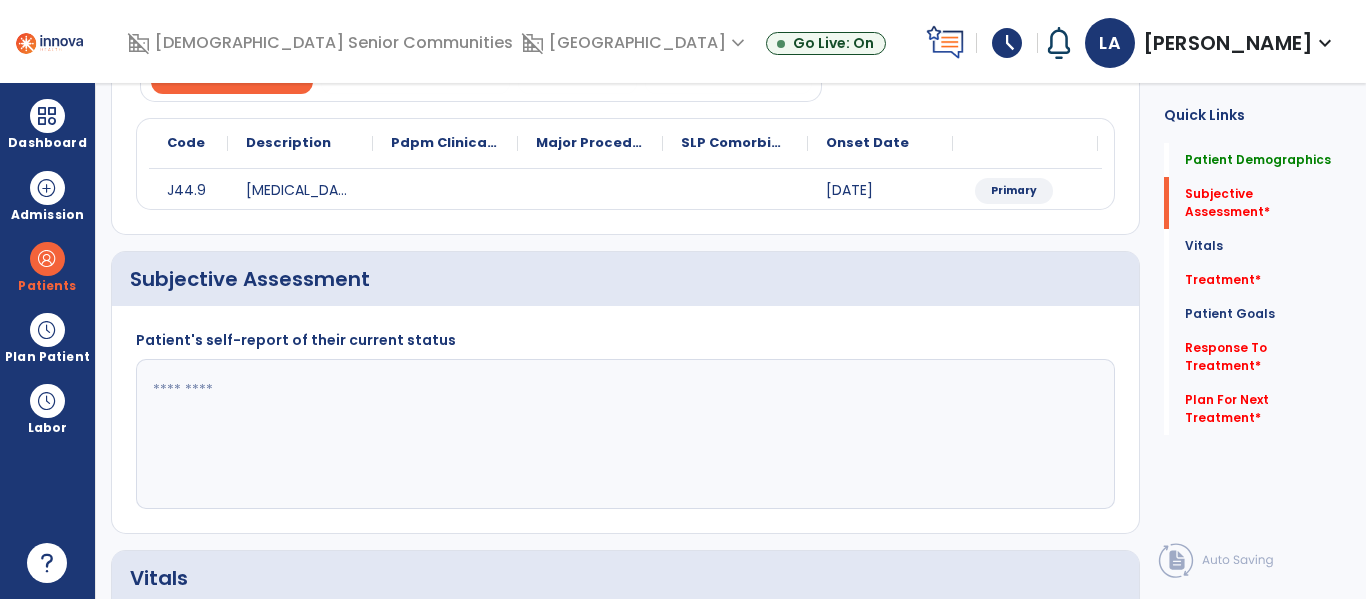 click 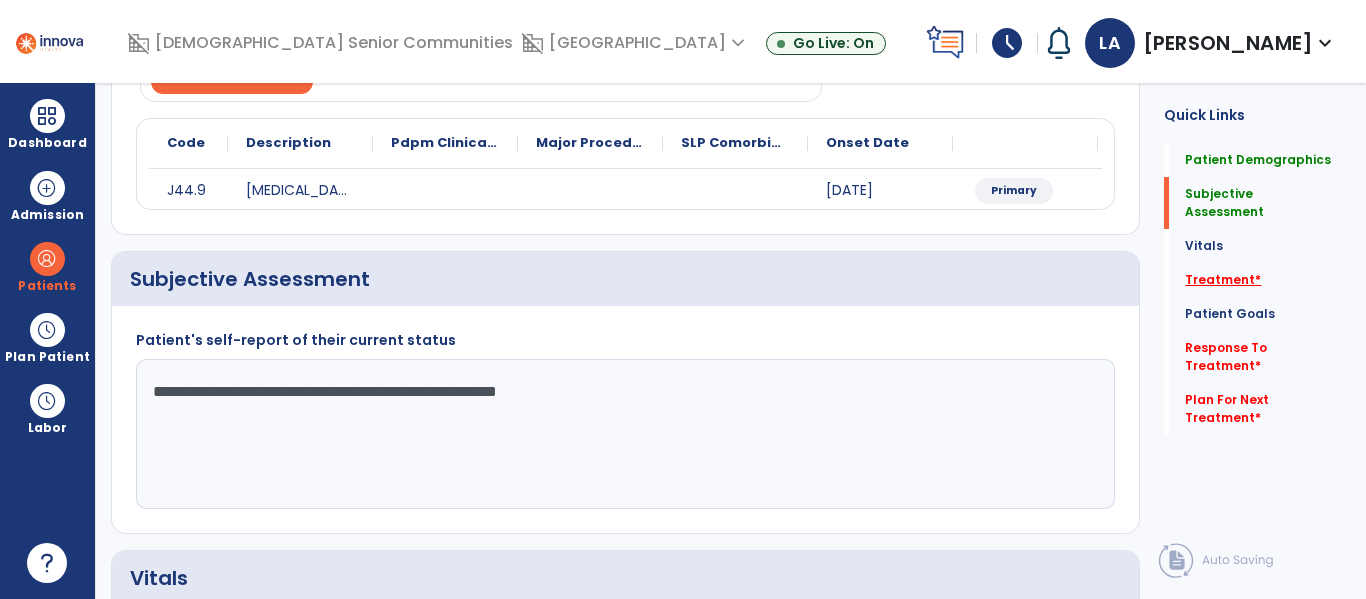 type on "**********" 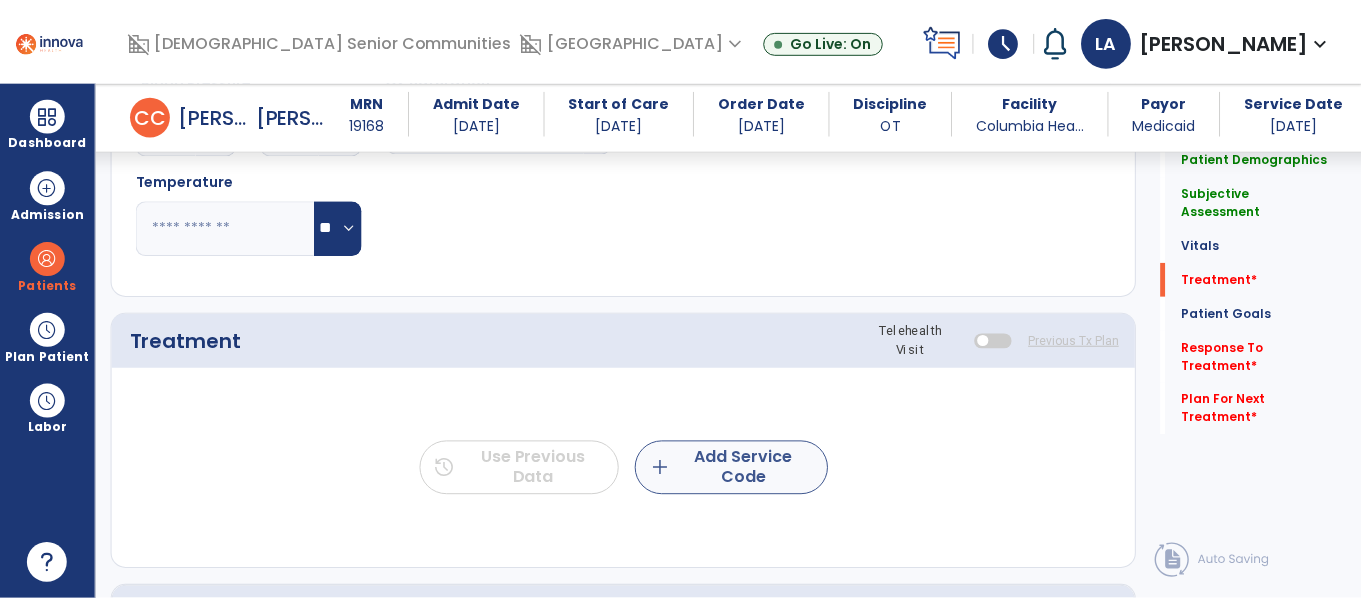 scroll, scrollTop: 1055, scrollLeft: 0, axis: vertical 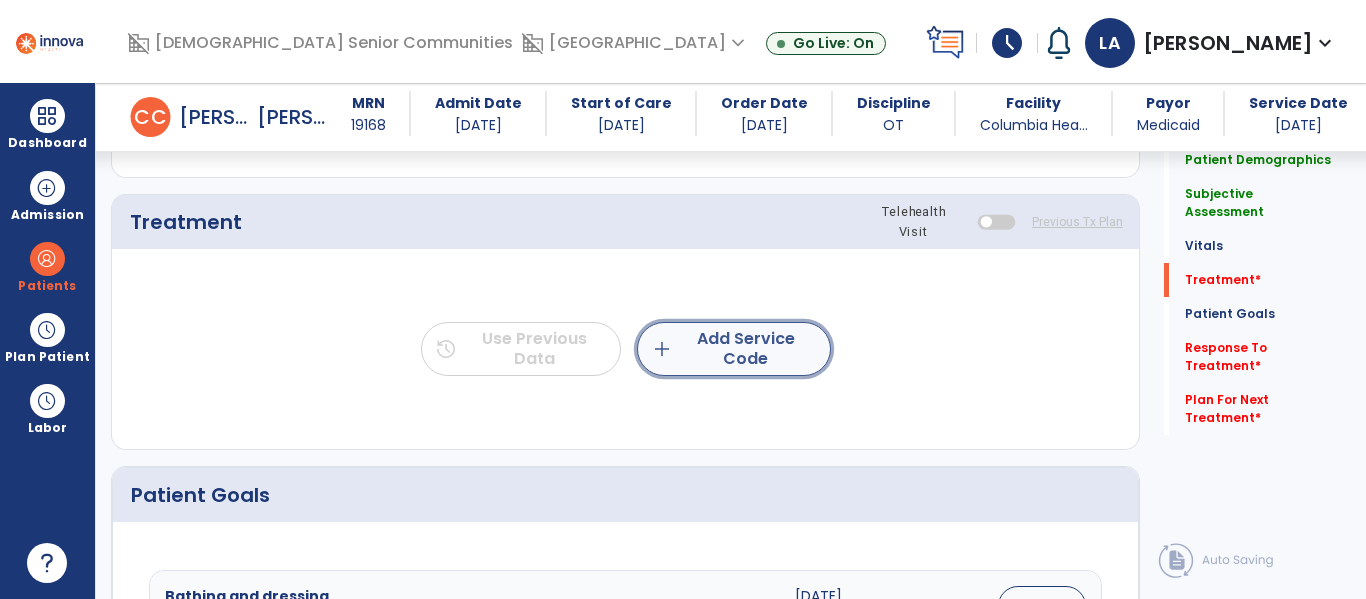 click on "add  Add Service Code" 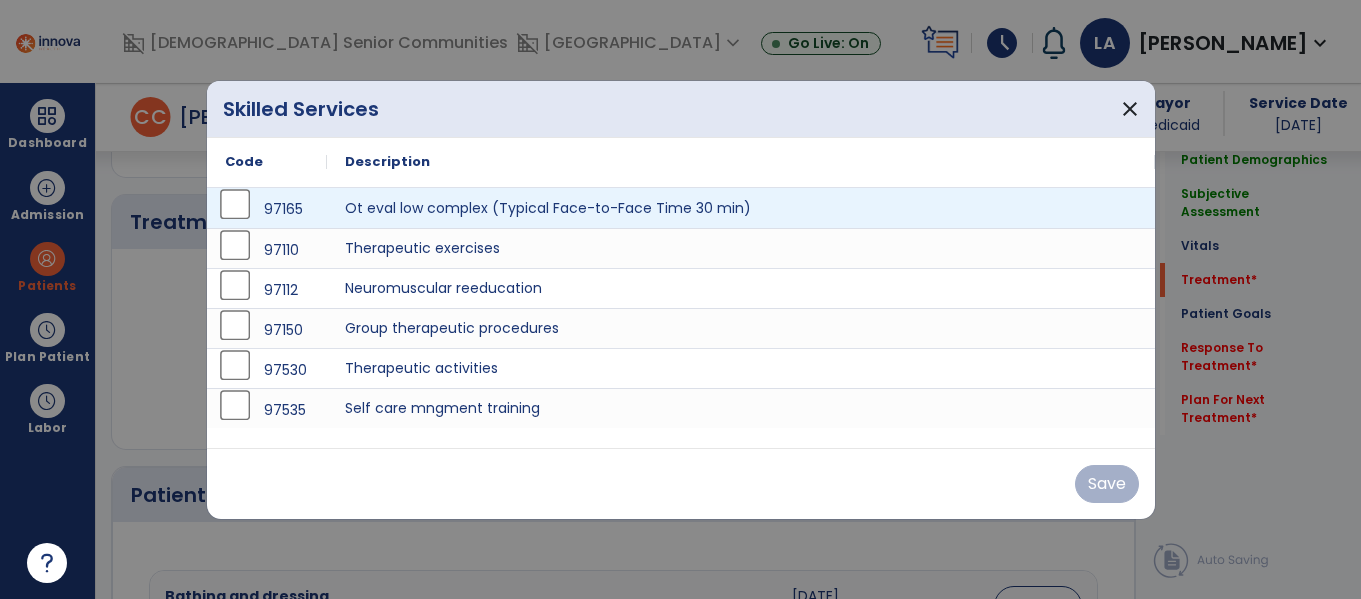 scroll, scrollTop: 1055, scrollLeft: 0, axis: vertical 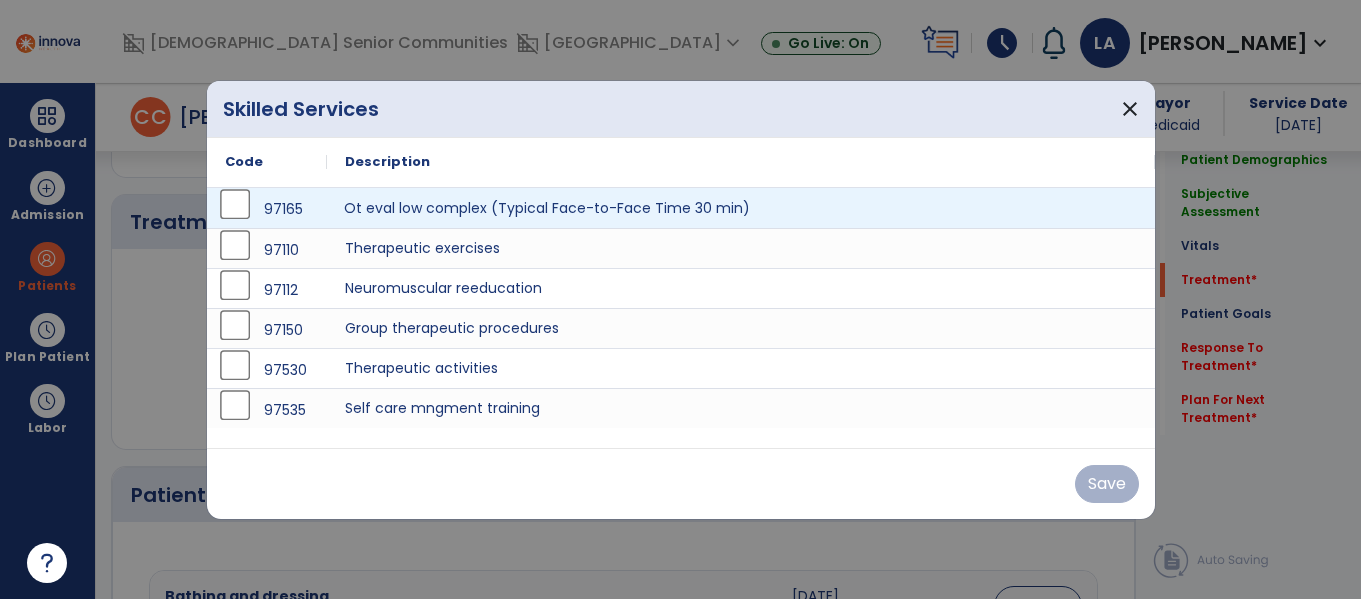 click on "Ot eval low complex (Typical Face-to-Face Time 30 min)" at bounding box center [741, 208] 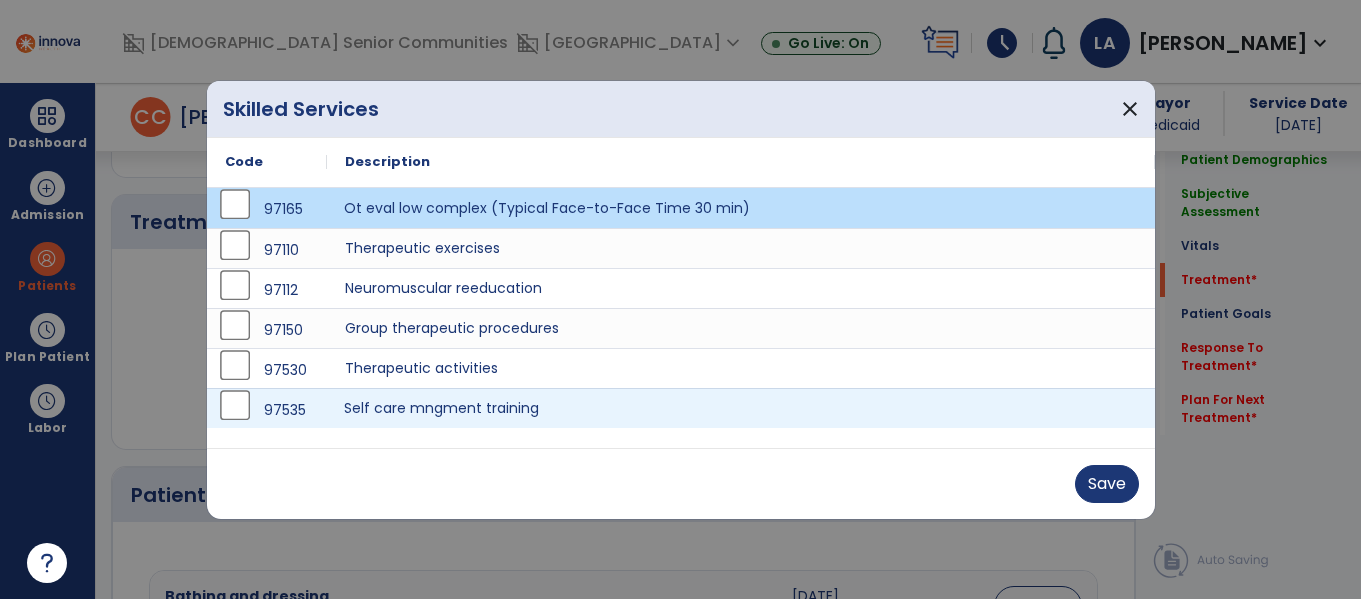 click on "Self care mngment training" at bounding box center (741, 408) 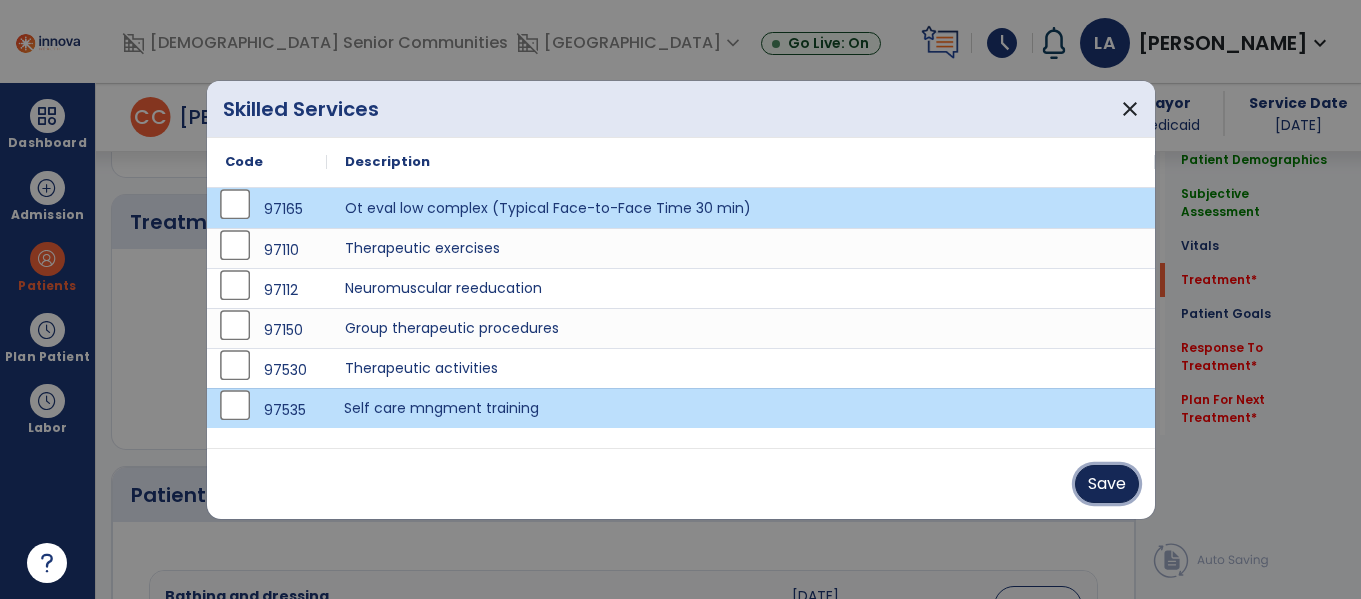 click on "Save" at bounding box center (1107, 484) 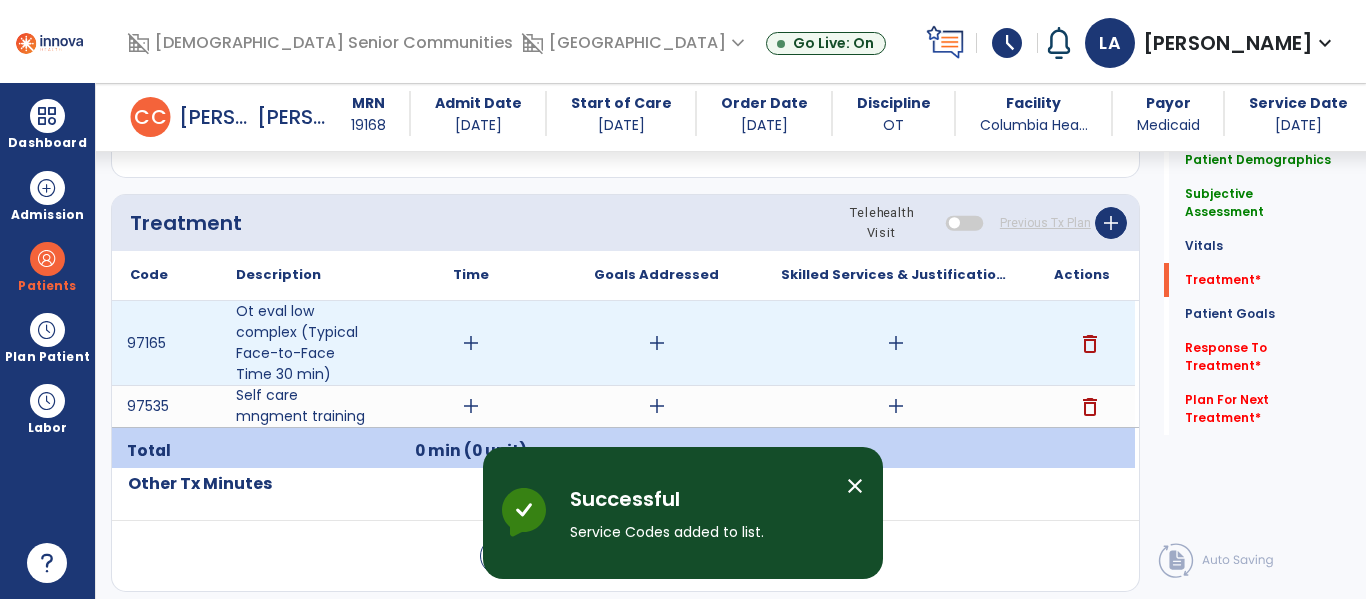 click on "add" at bounding box center (471, 343) 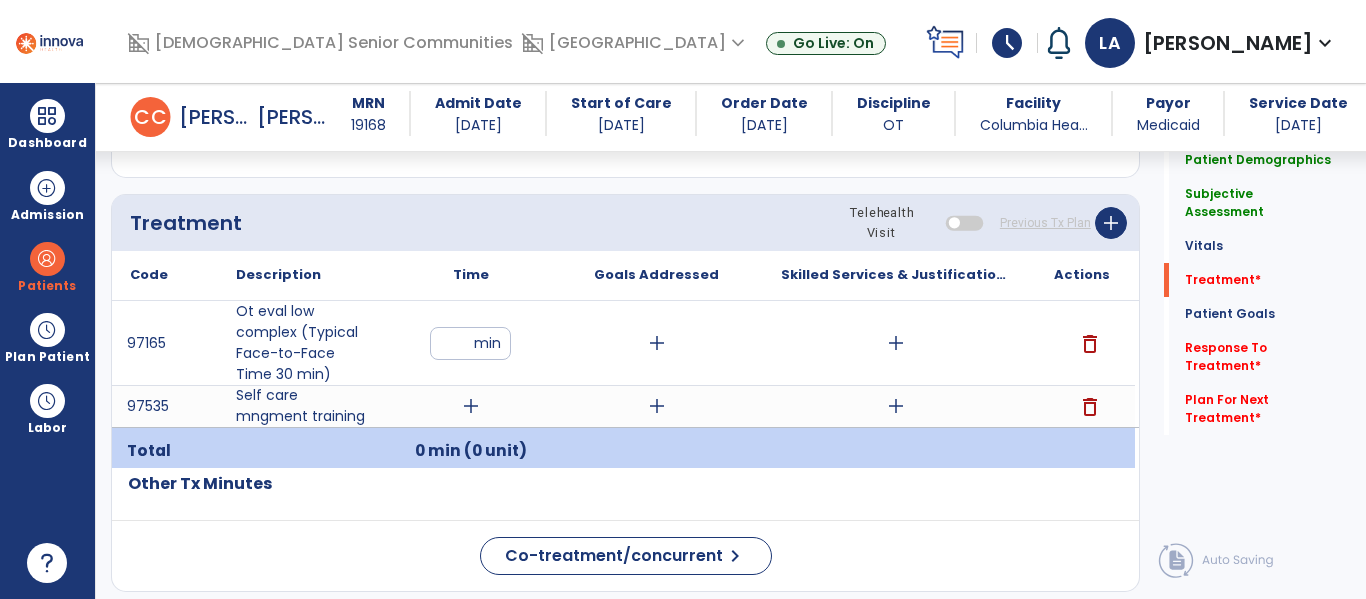 type on "**" 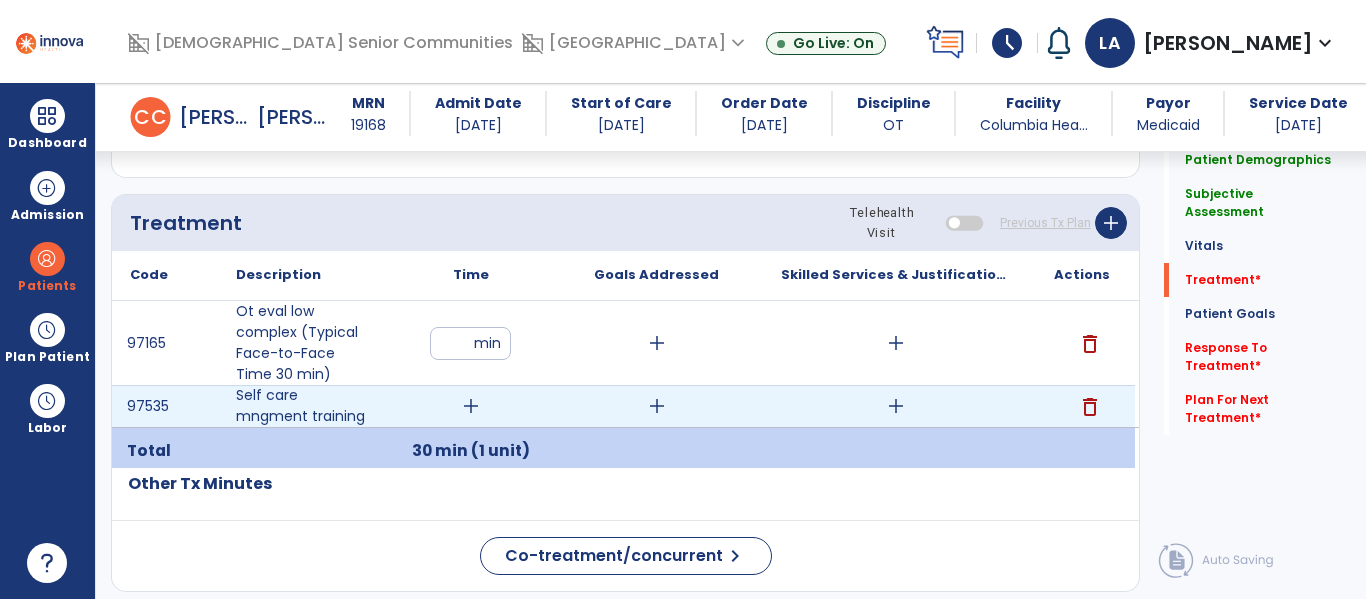 click on "add" at bounding box center [471, 406] 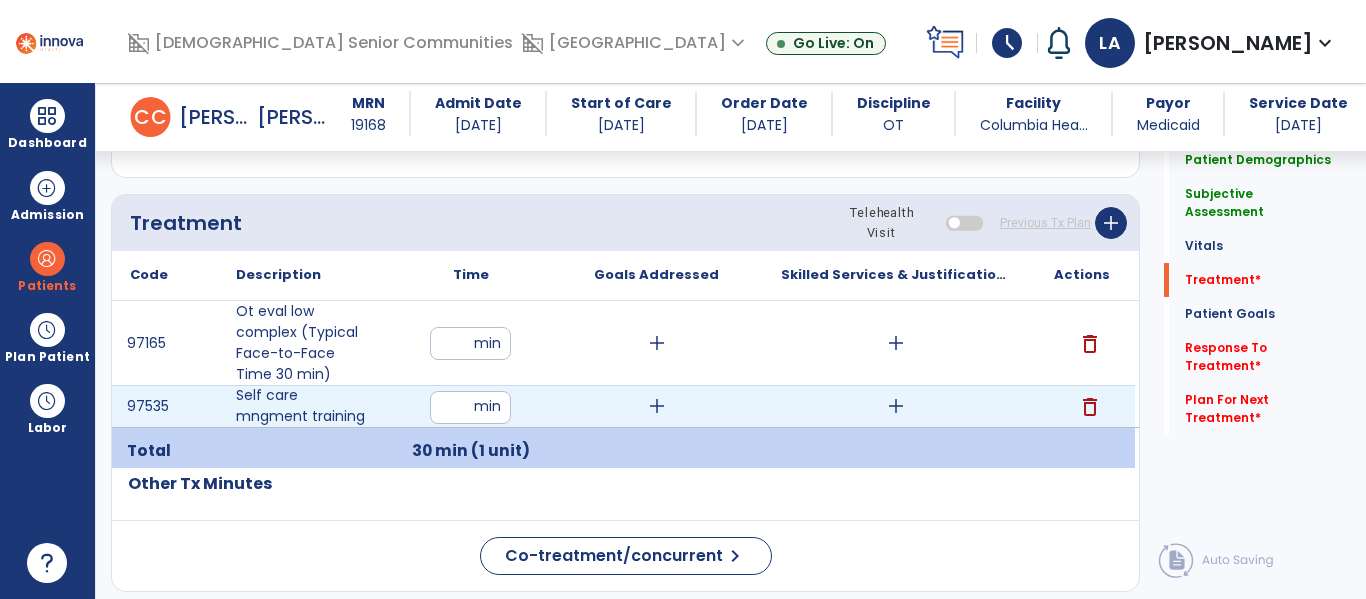 type on "**" 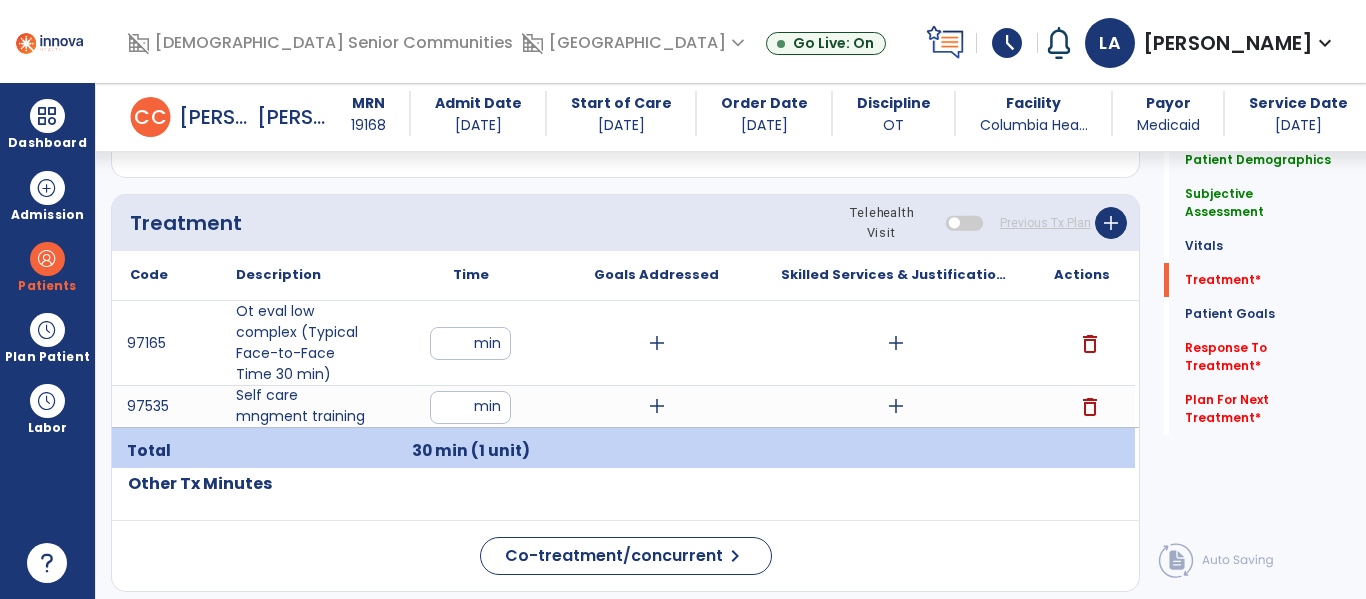 click on "Code
Description
Time" 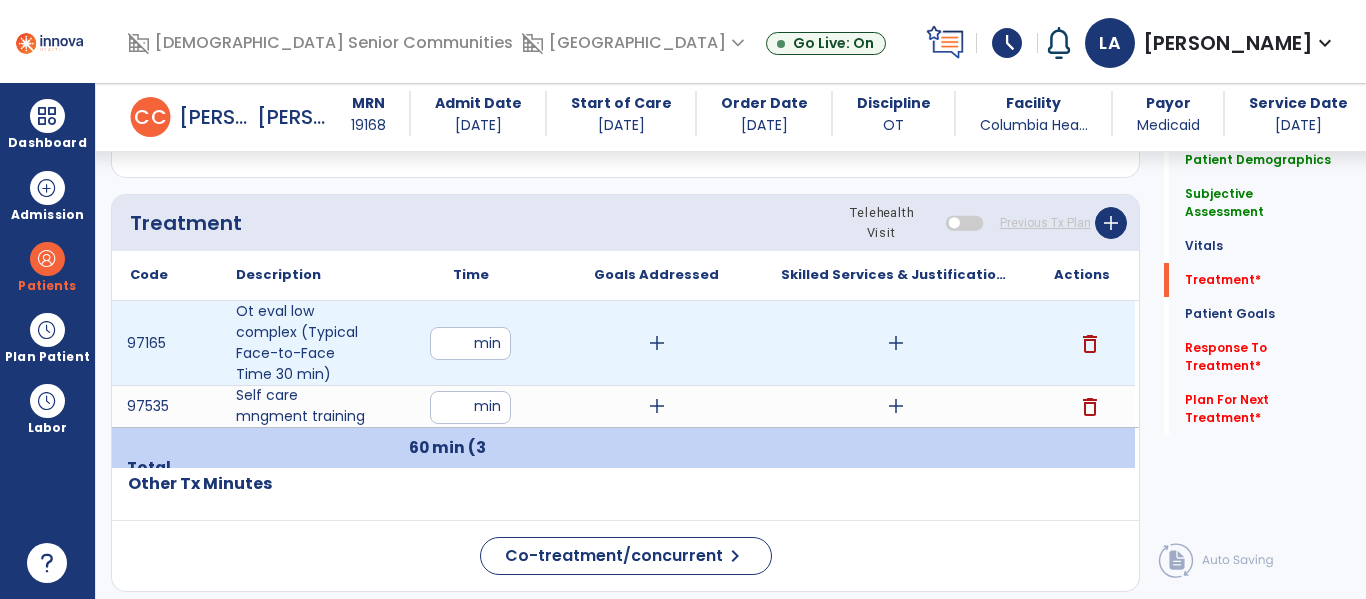 click on "add" at bounding box center (896, 343) 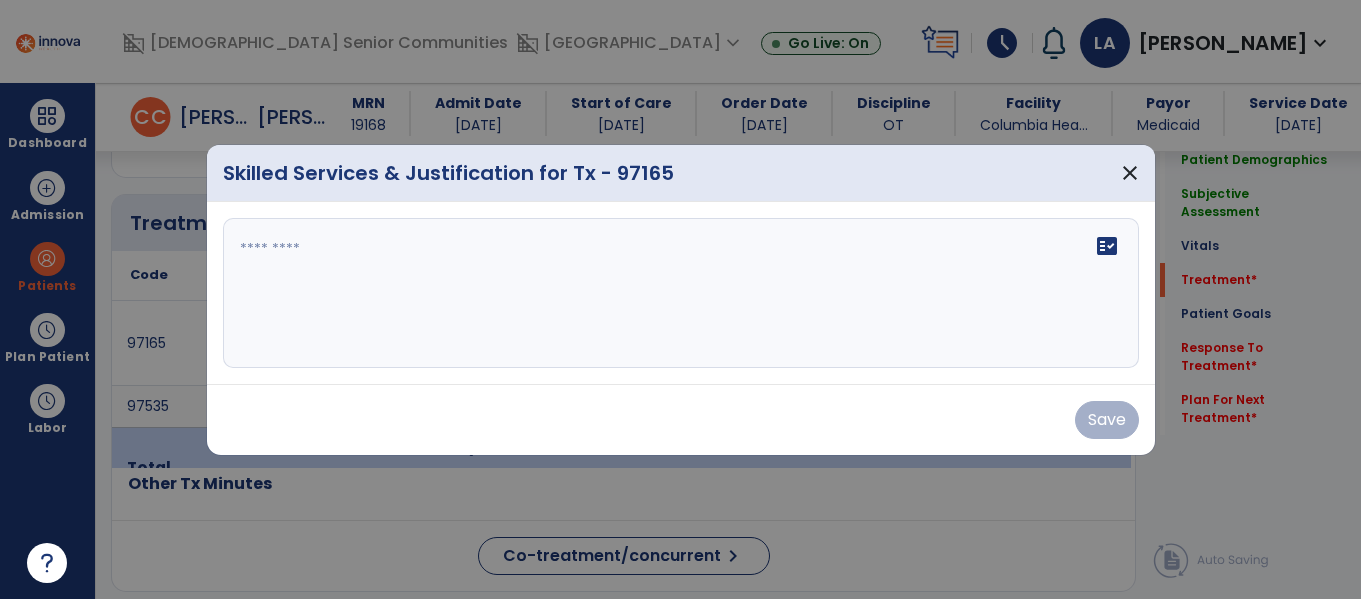 scroll, scrollTop: 1055, scrollLeft: 0, axis: vertical 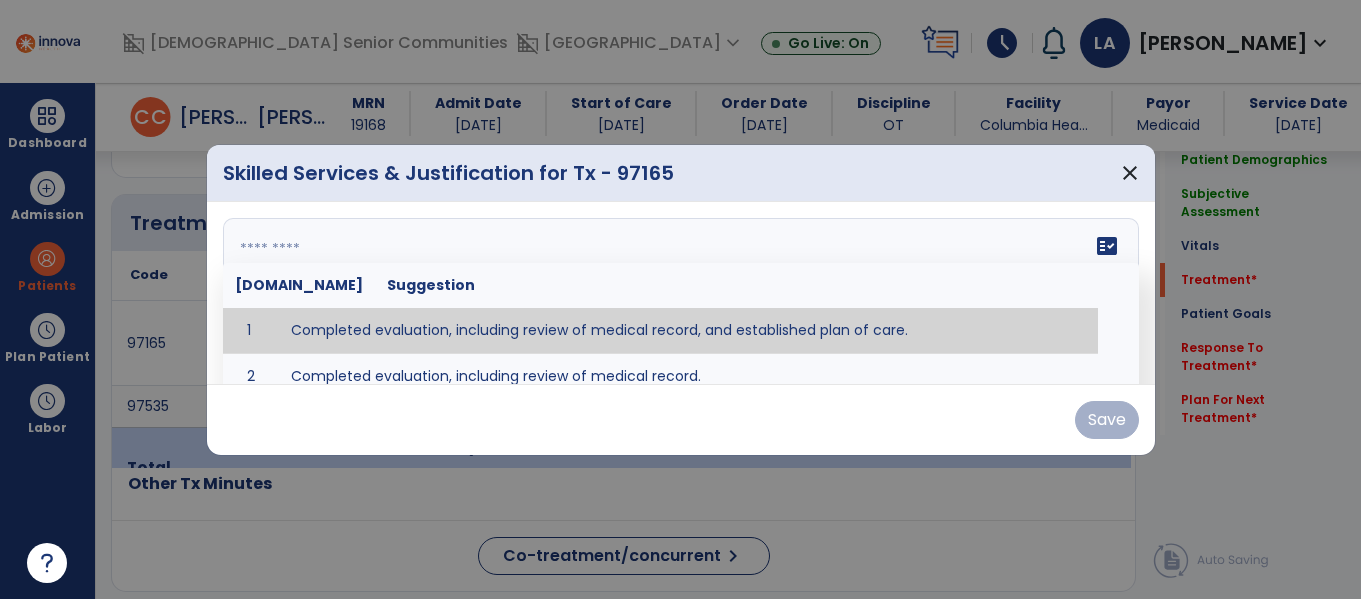 click on "fact_check  Sr.No Suggestion 1 Completed evaluation, including review of medical record, and established plan of care. 2 Completed evaluation, including review of medical record." at bounding box center [681, 293] 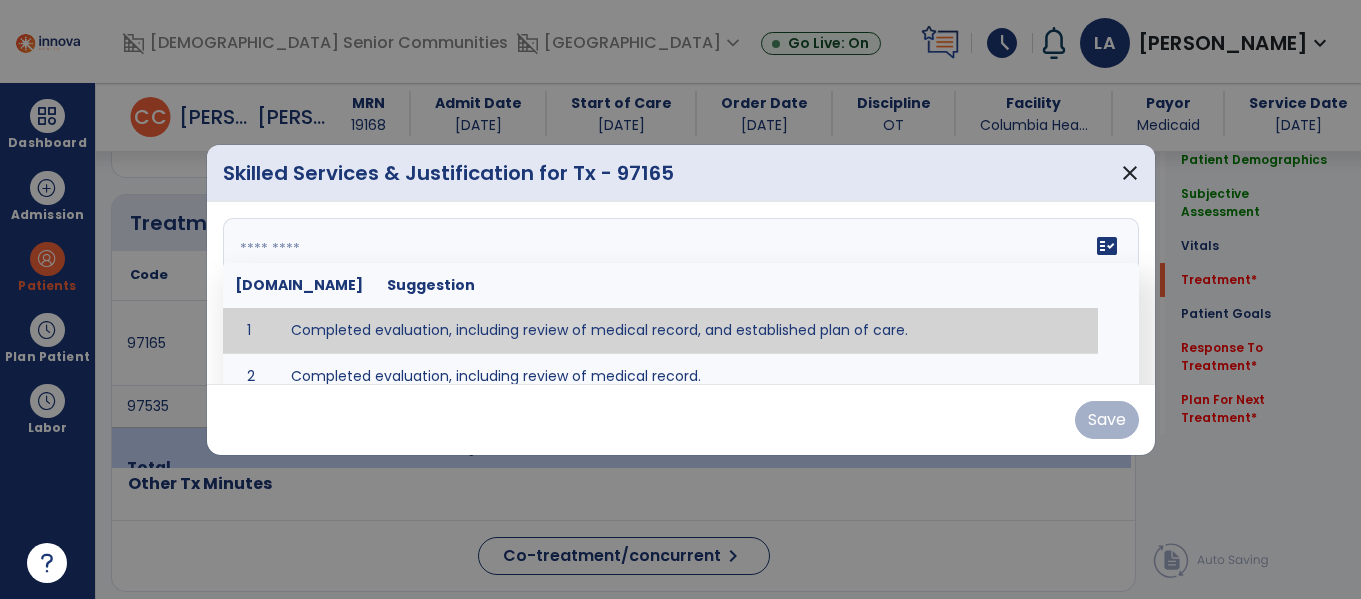 type on "**********" 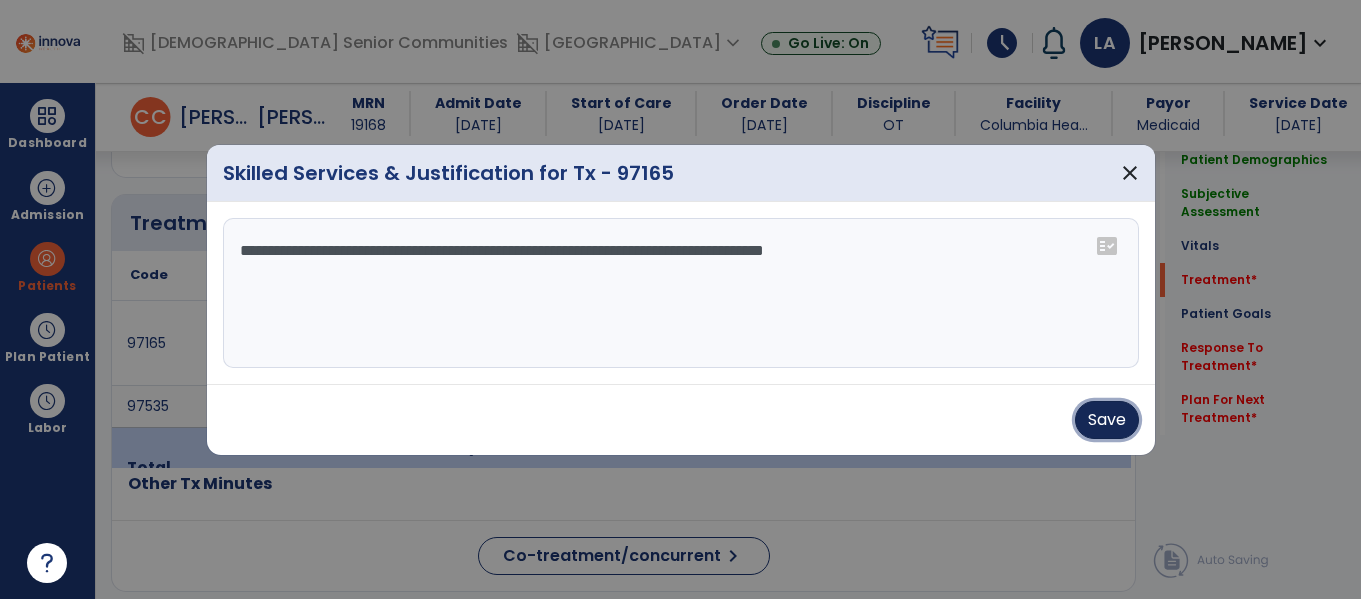 click on "Save" at bounding box center [1107, 420] 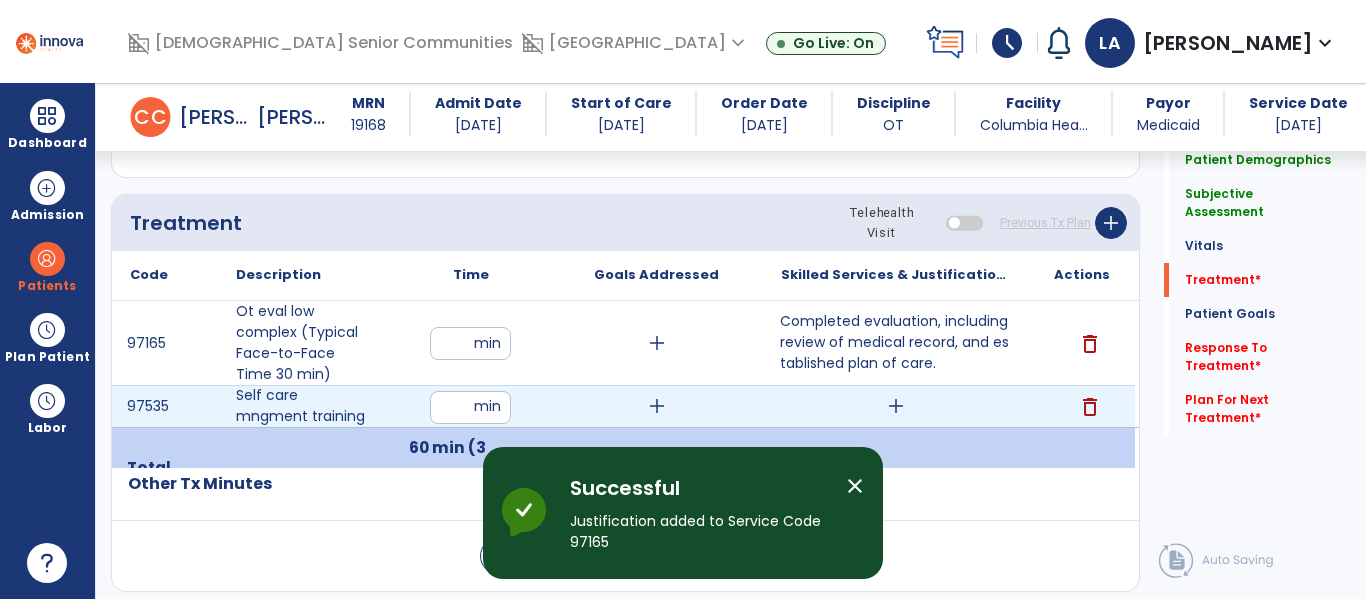 click on "add" at bounding box center [896, 406] 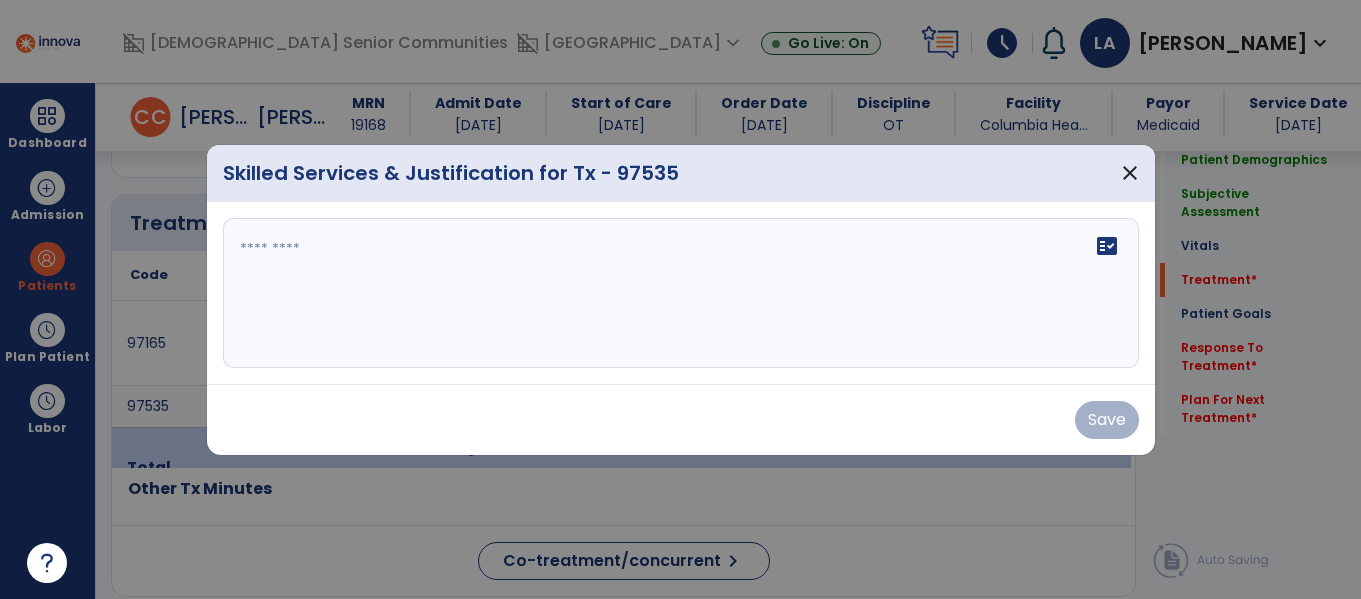 click on "fact_check" at bounding box center (681, 293) 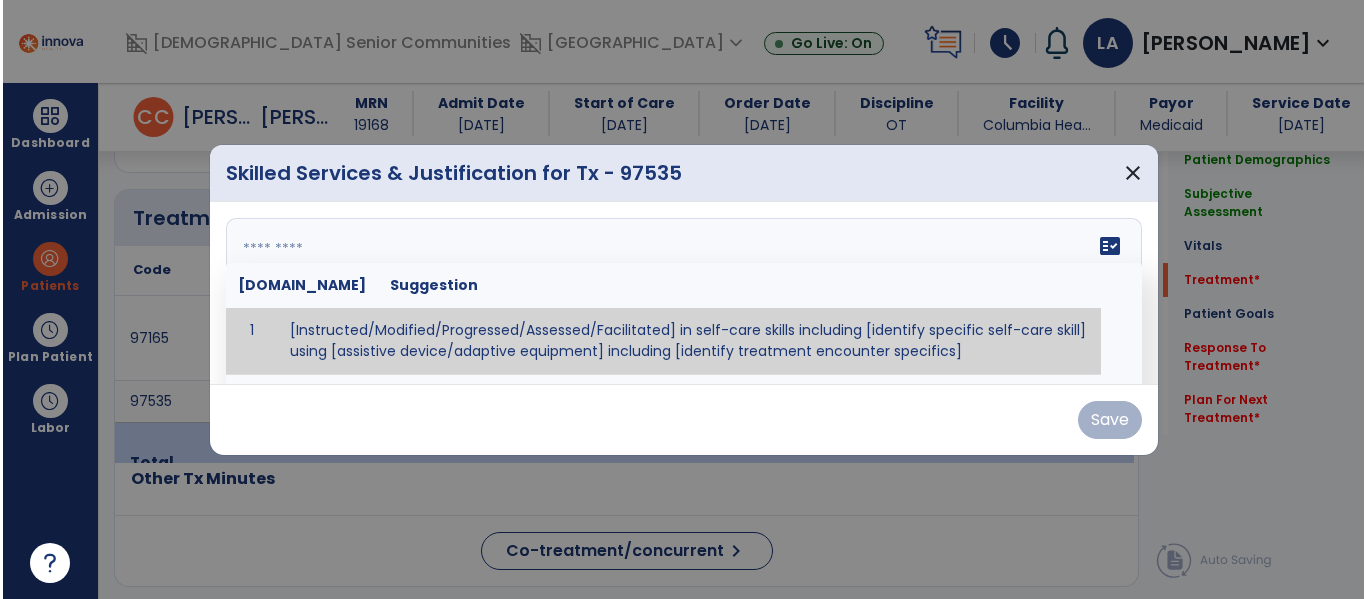 scroll, scrollTop: 1055, scrollLeft: 0, axis: vertical 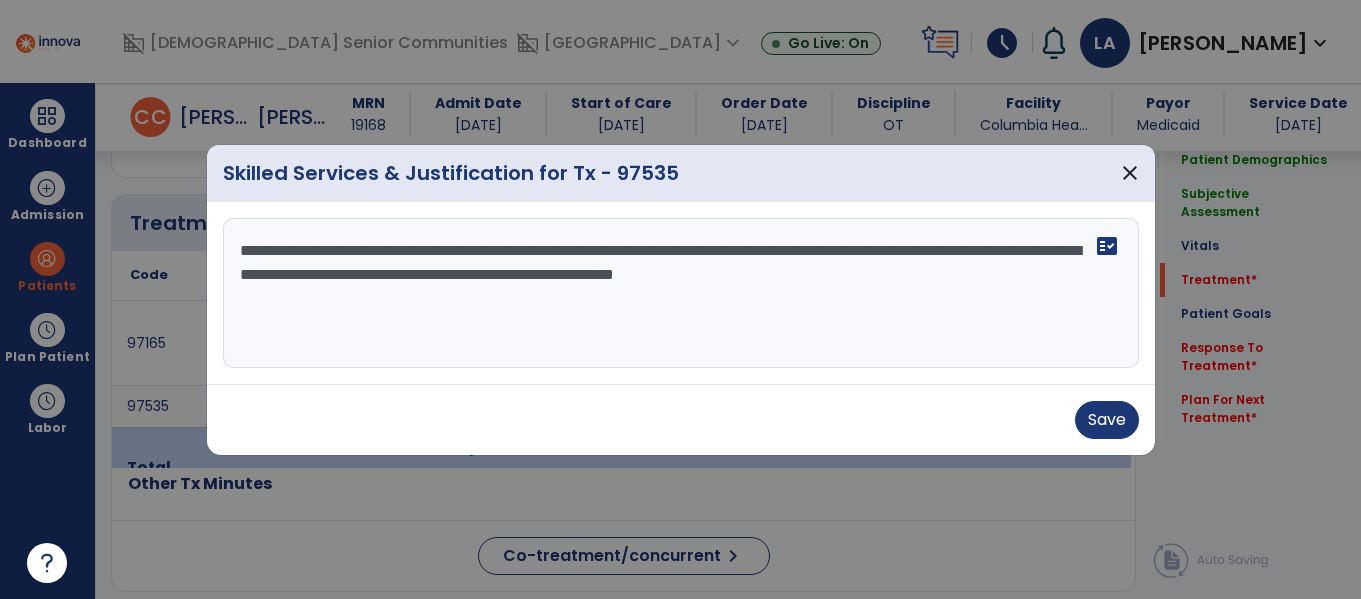 click on "**********" at bounding box center [681, 293] 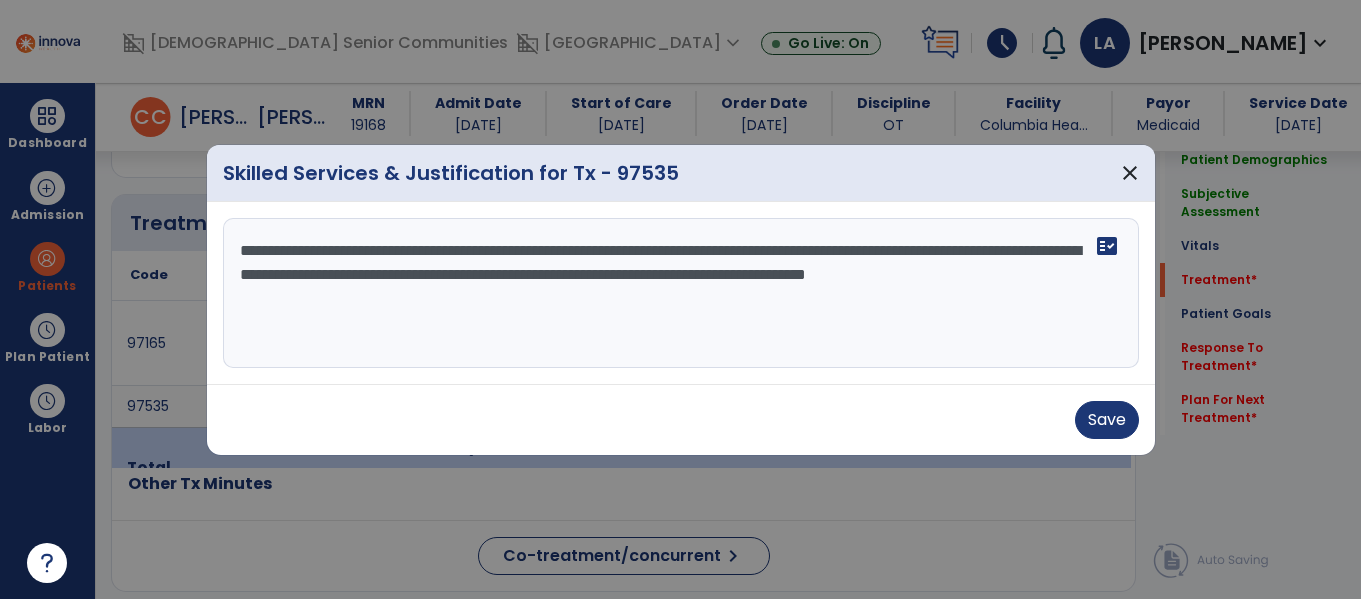 click on "**********" at bounding box center [681, 293] 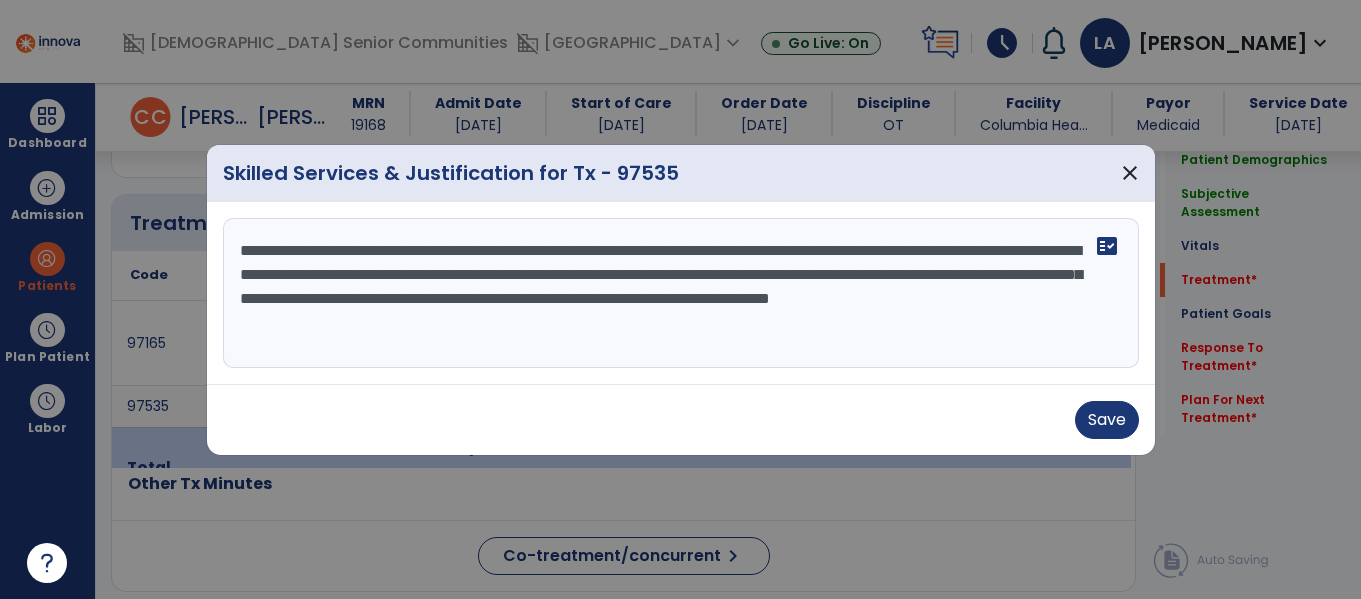 click on "**********" at bounding box center [681, 293] 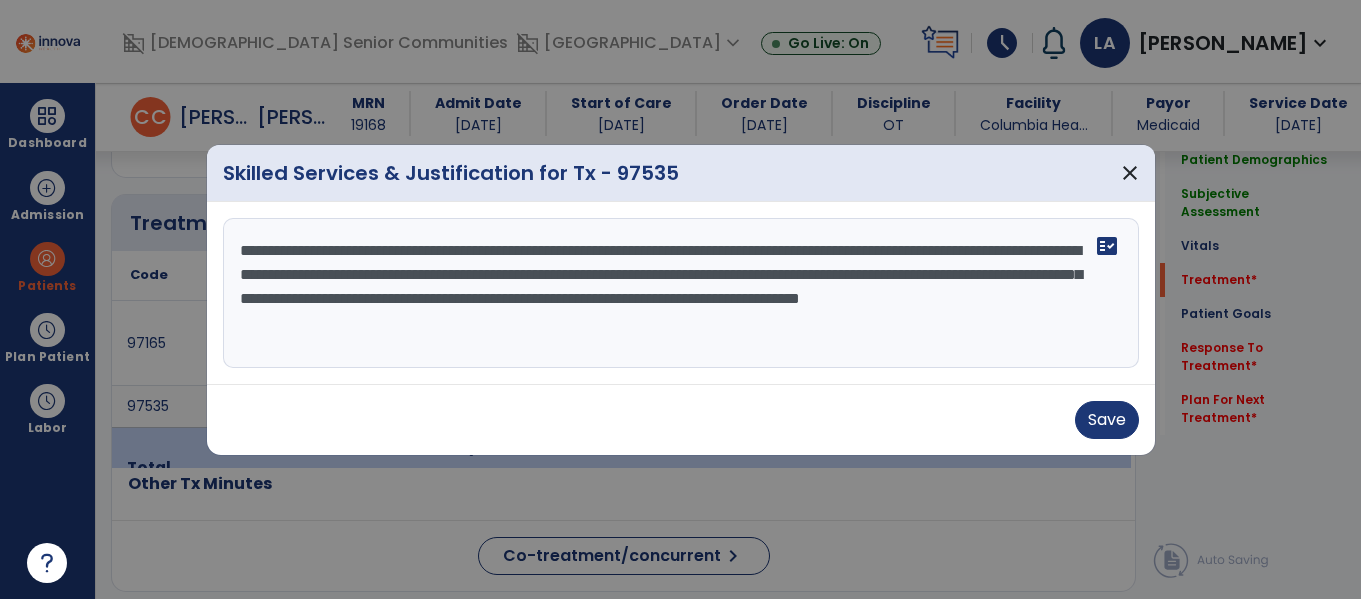 click on "**********" at bounding box center [681, 293] 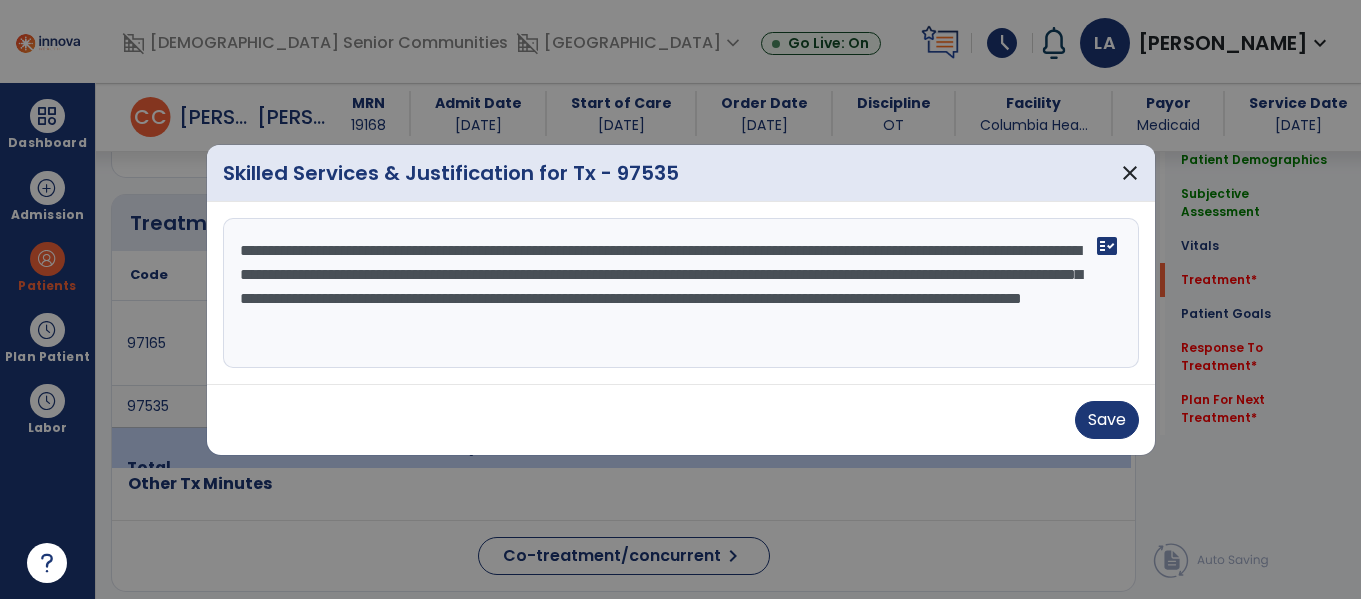click on "**********" at bounding box center (681, 293) 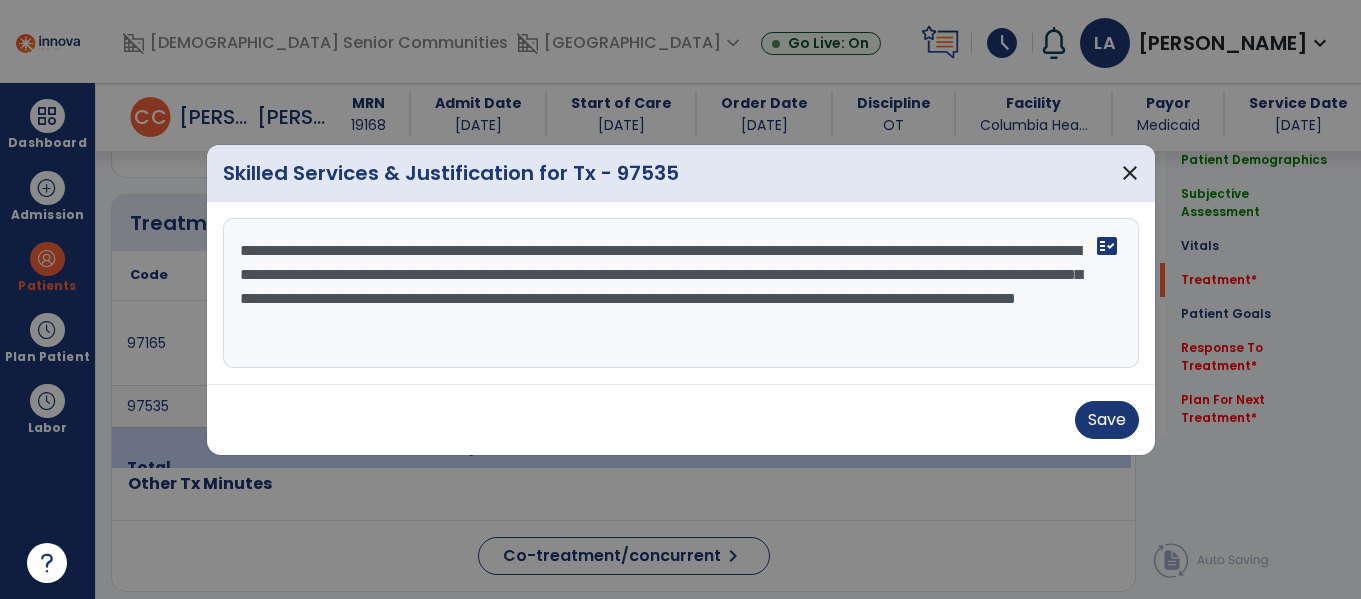 click on "**********" at bounding box center (681, 293) 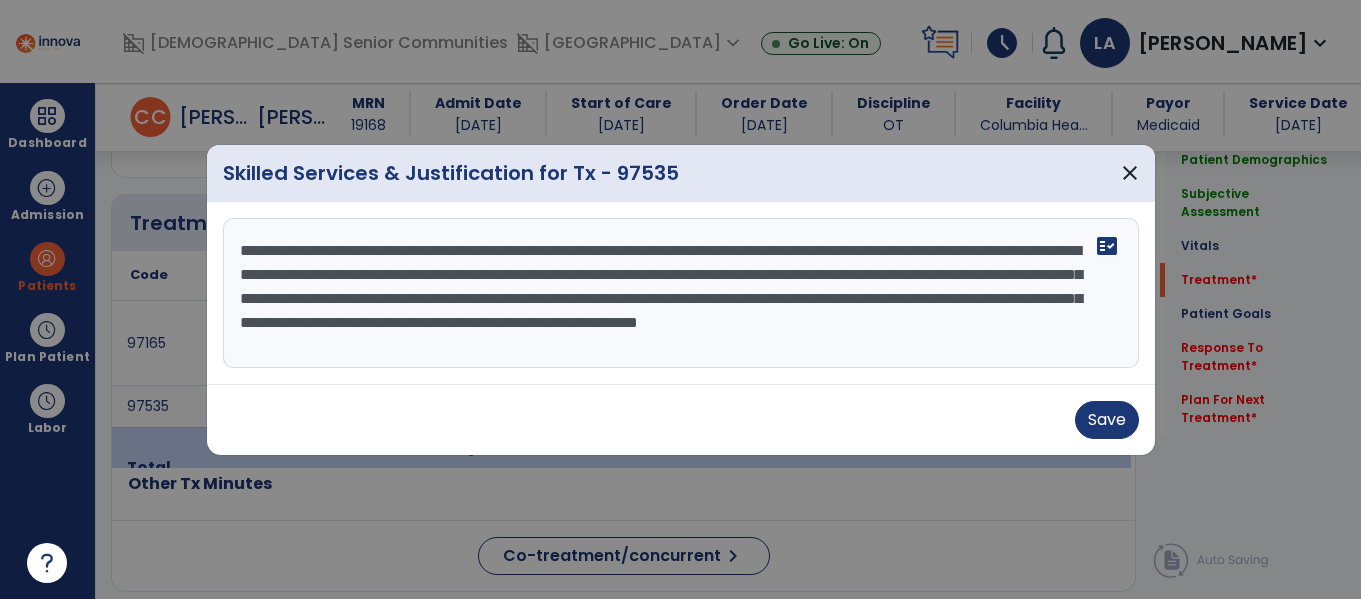 click on "**********" at bounding box center (681, 293) 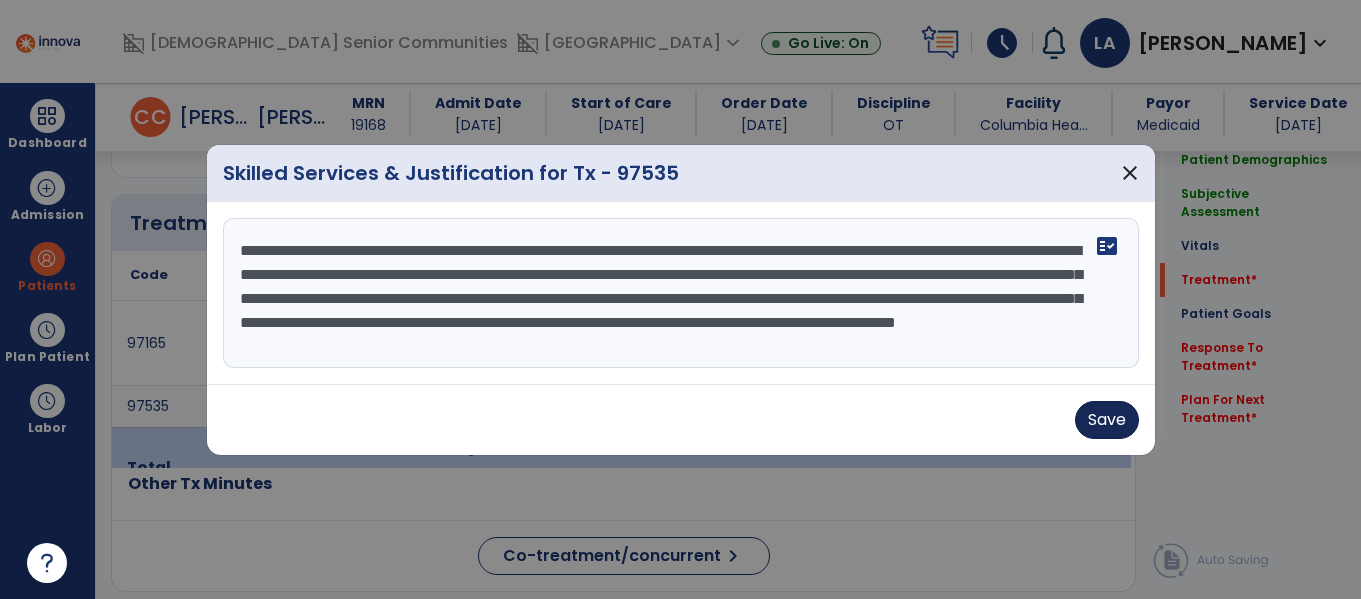 type on "**********" 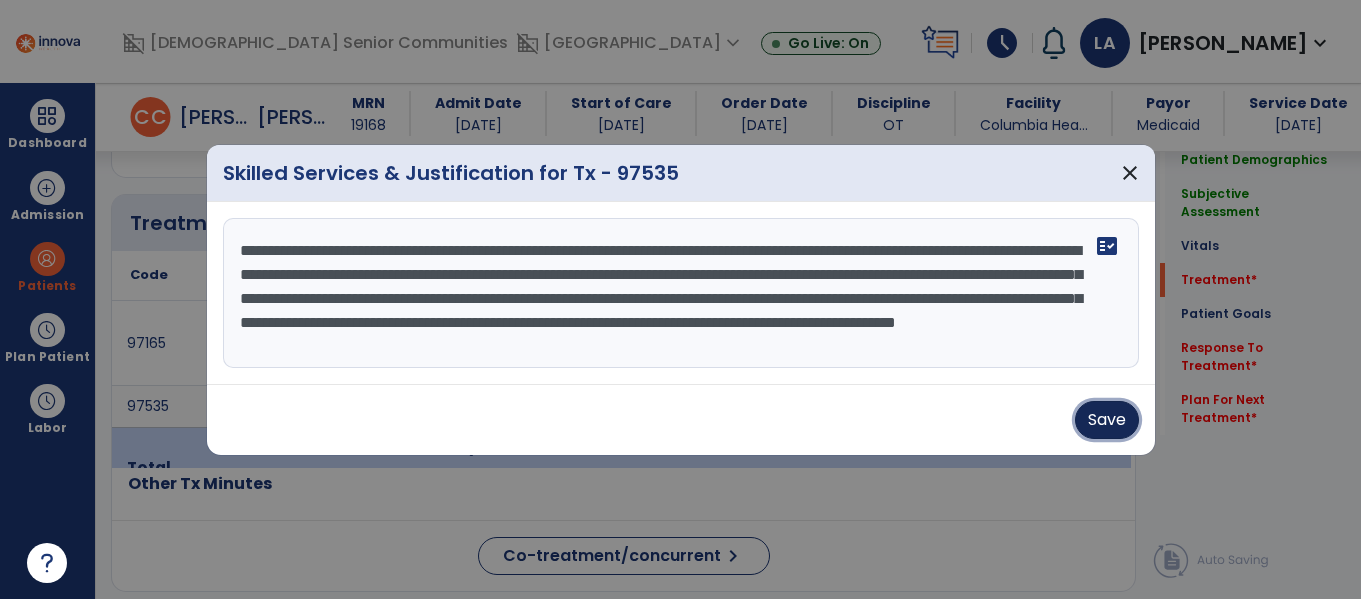 click on "Save" at bounding box center [1107, 420] 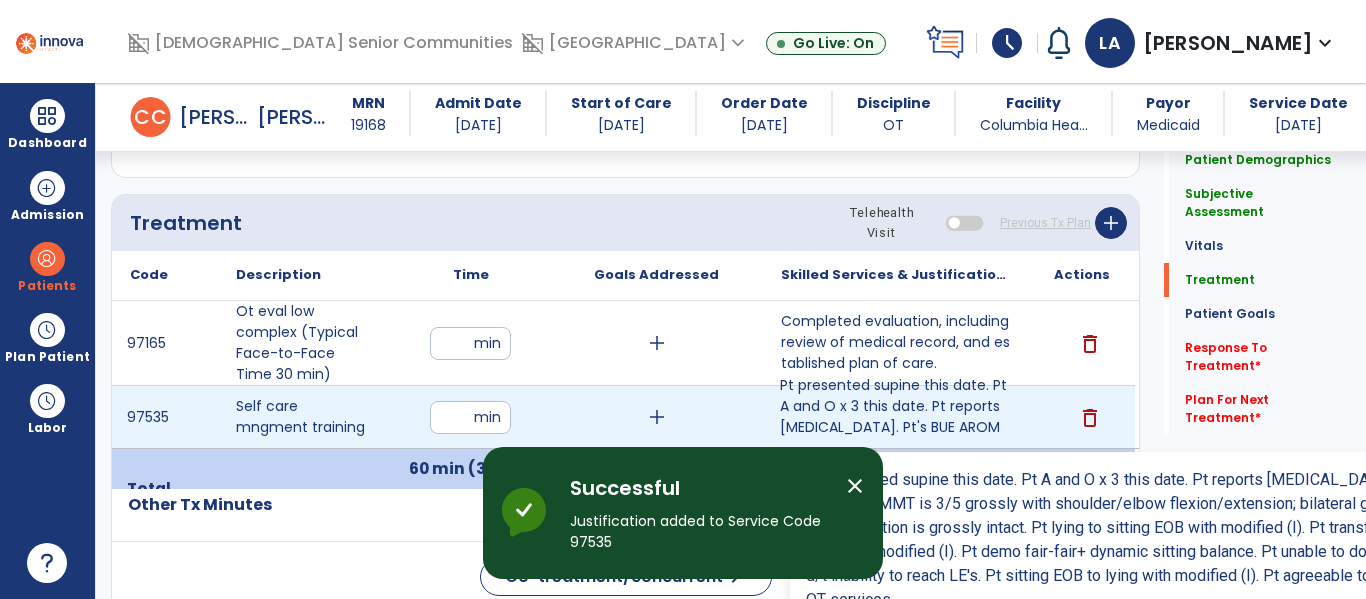 scroll, scrollTop: 1136, scrollLeft: 0, axis: vertical 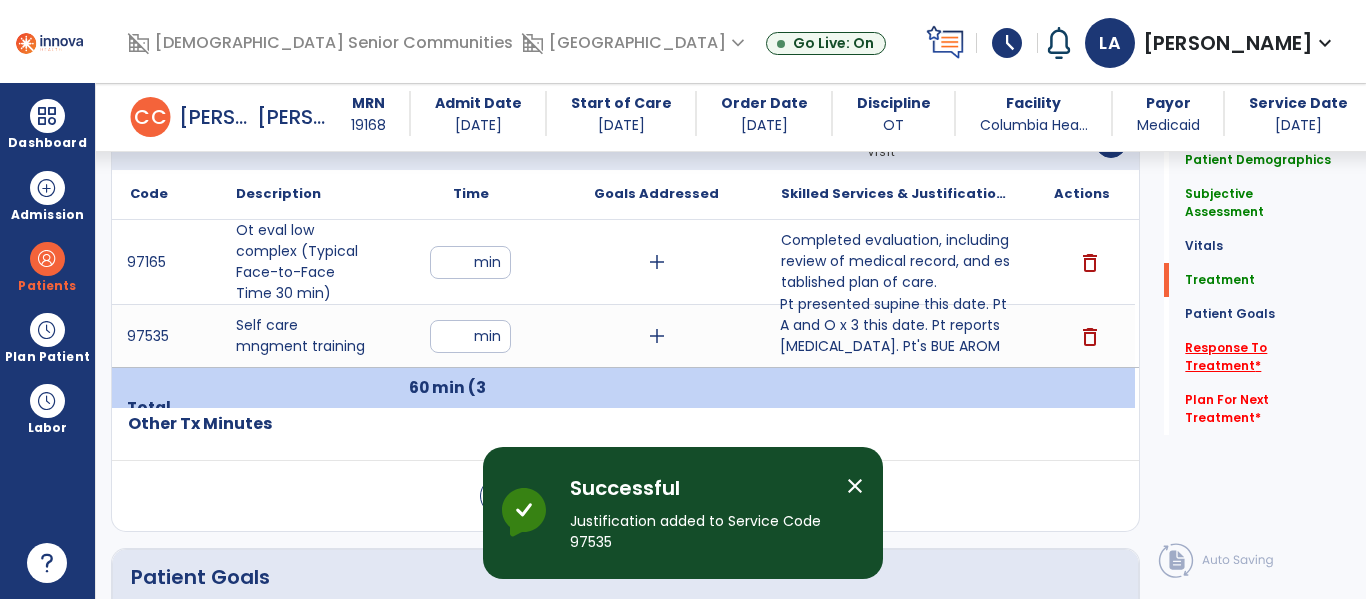 click on "Response To Treatment   *" 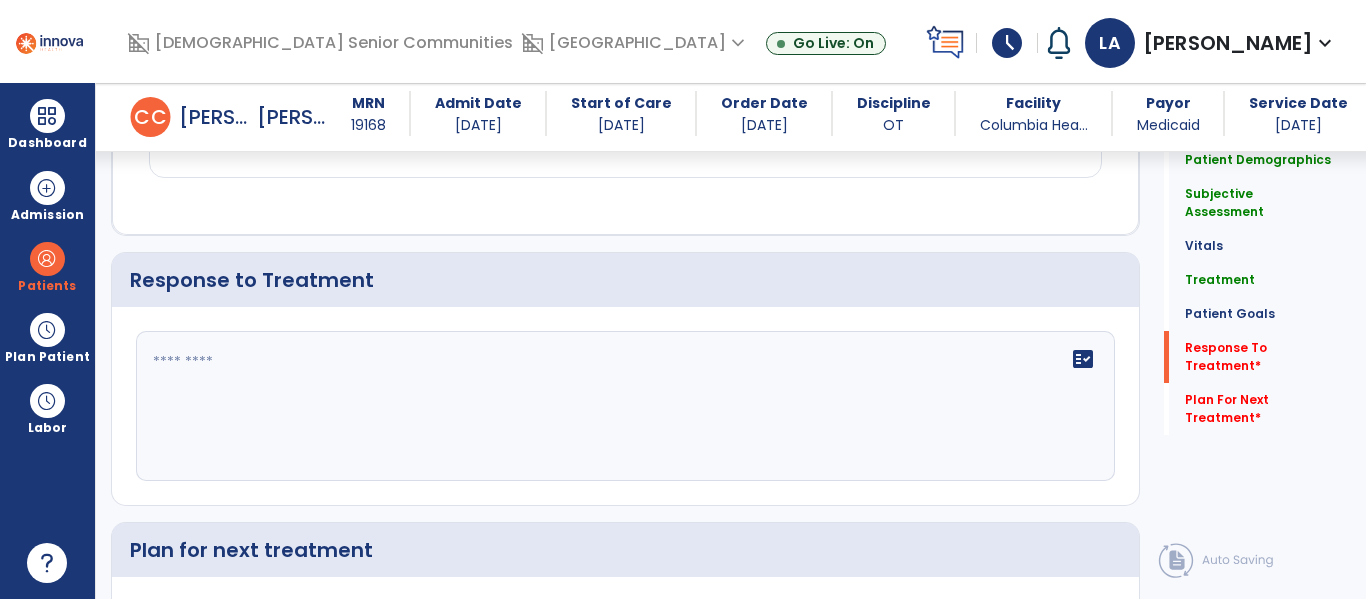 scroll, scrollTop: 2284, scrollLeft: 0, axis: vertical 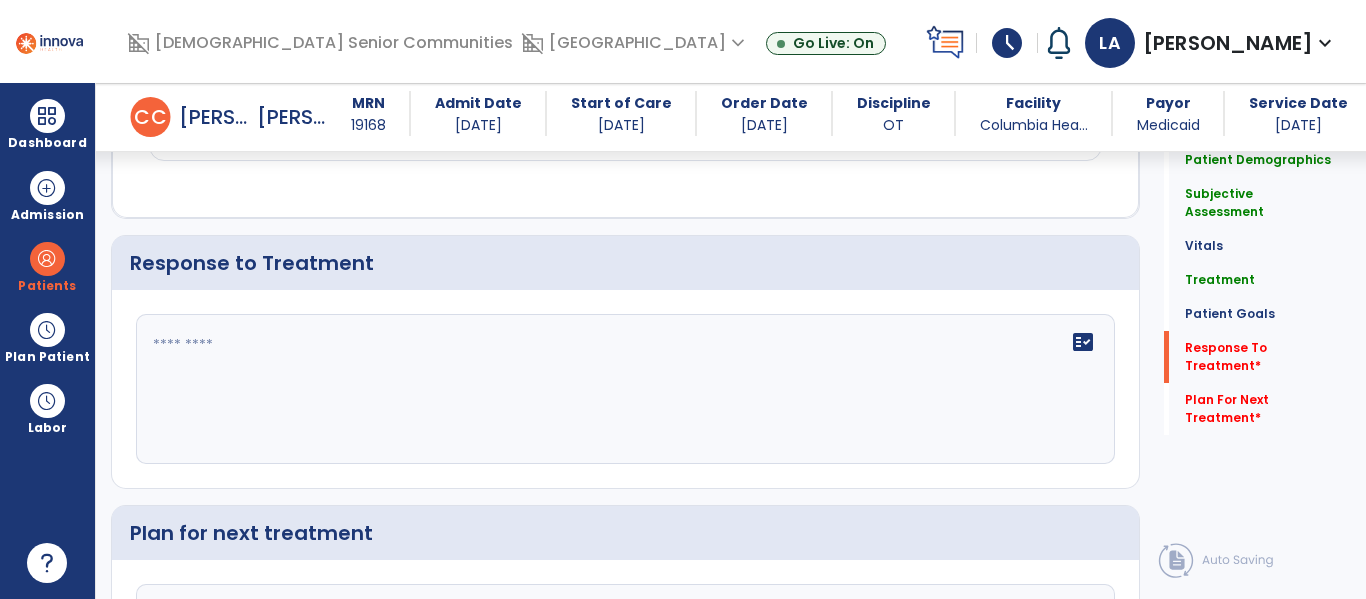 click on "fact_check" 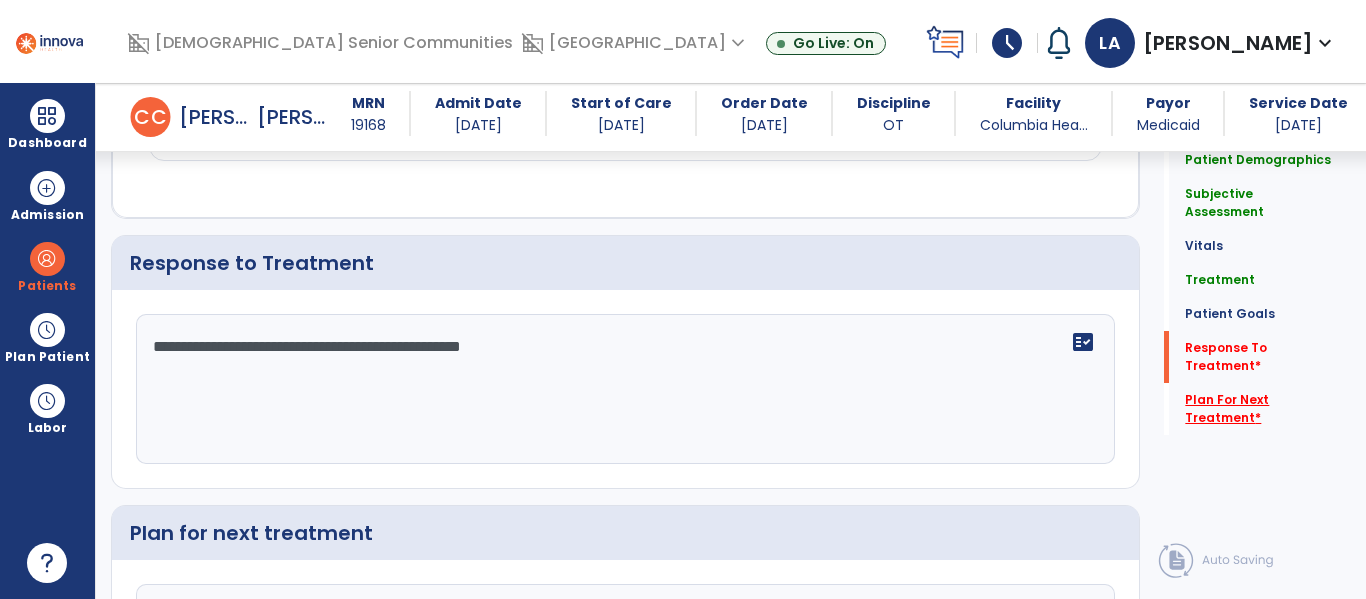 type on "**********" 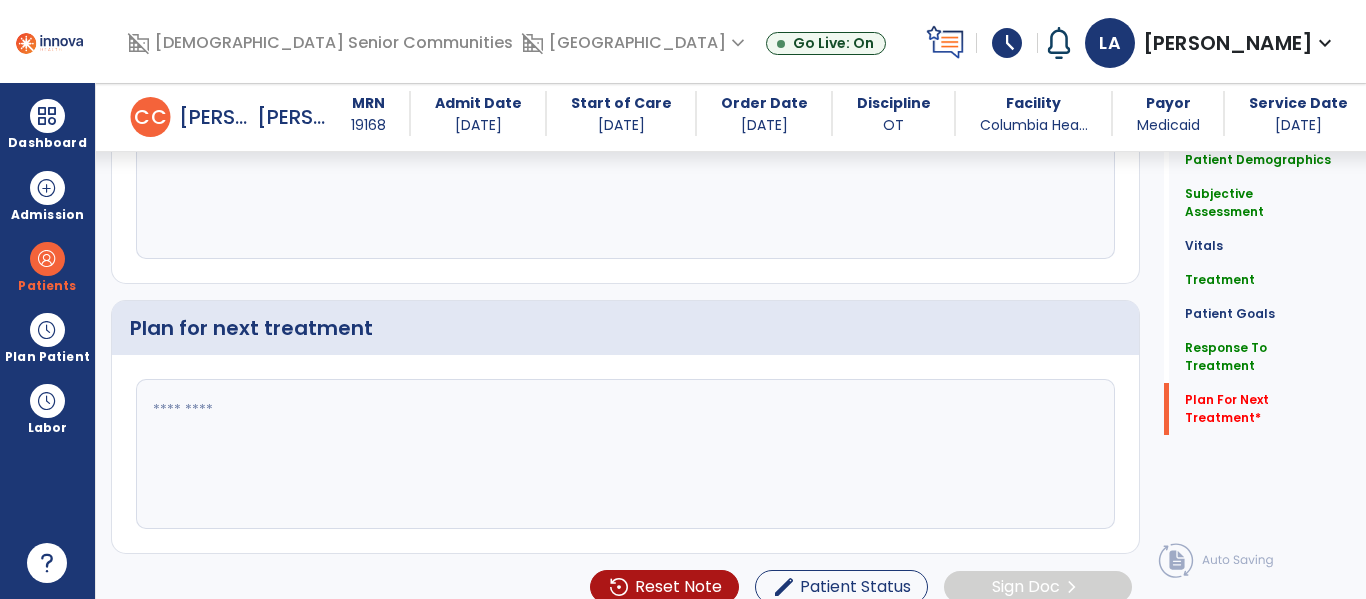 click 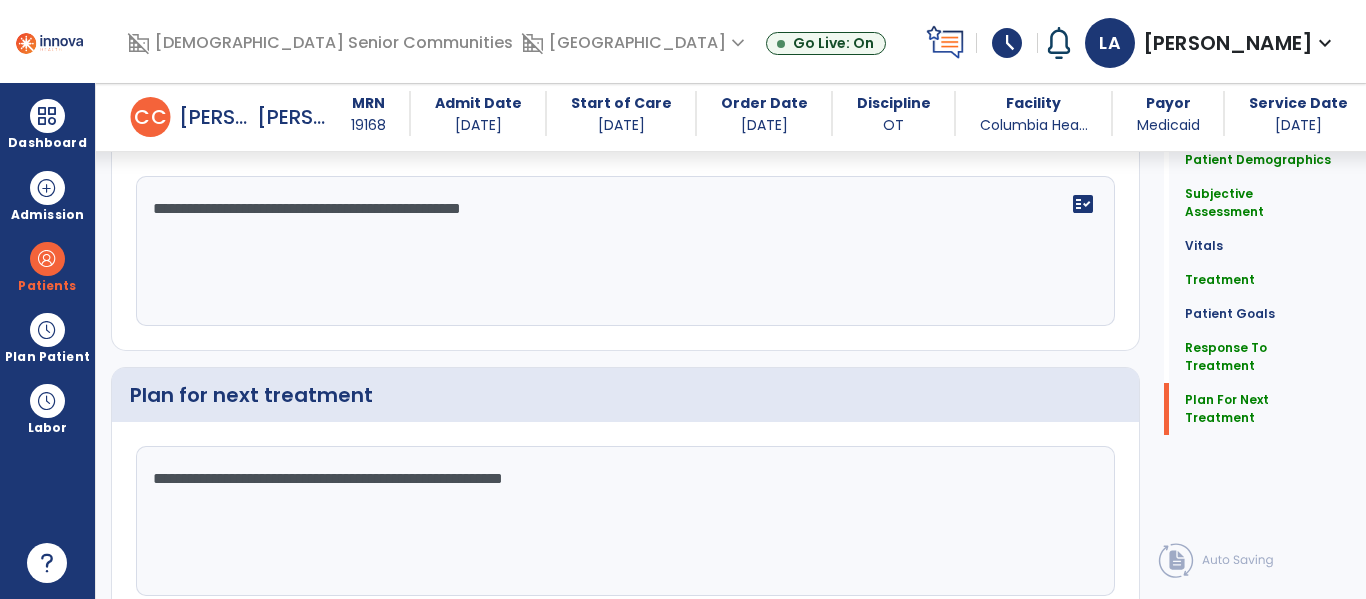 scroll, scrollTop: 2489, scrollLeft: 0, axis: vertical 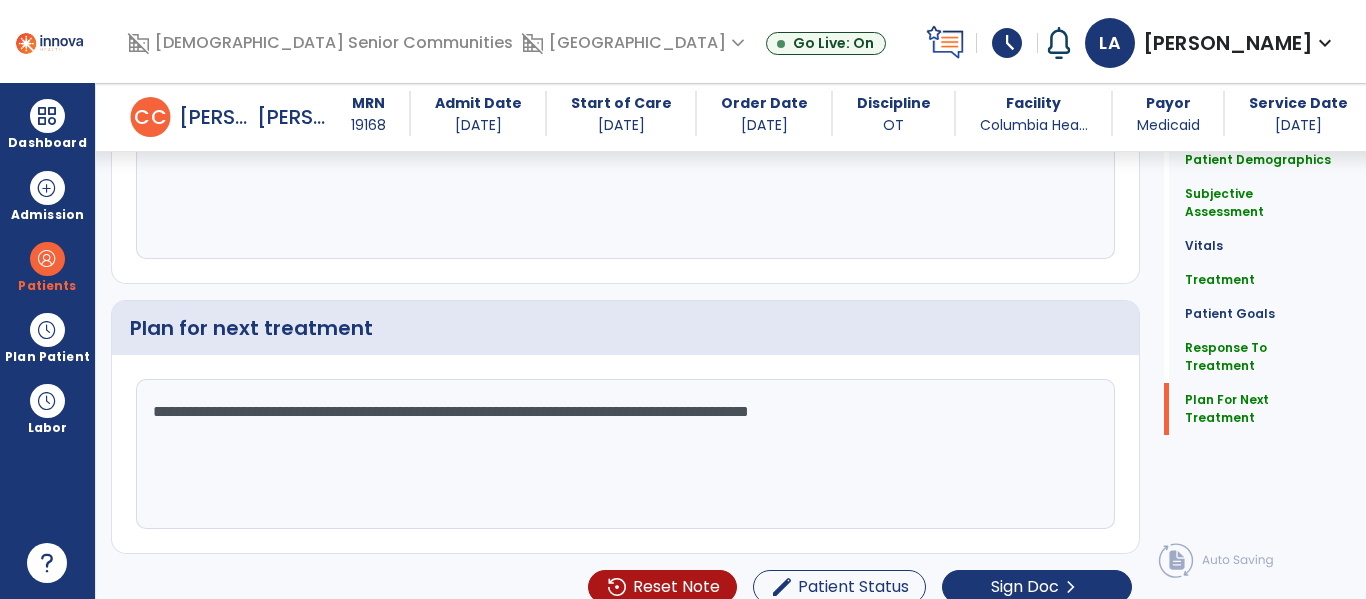 drag, startPoint x: 848, startPoint y: 410, endPoint x: 830, endPoint y: 402, distance: 19.697716 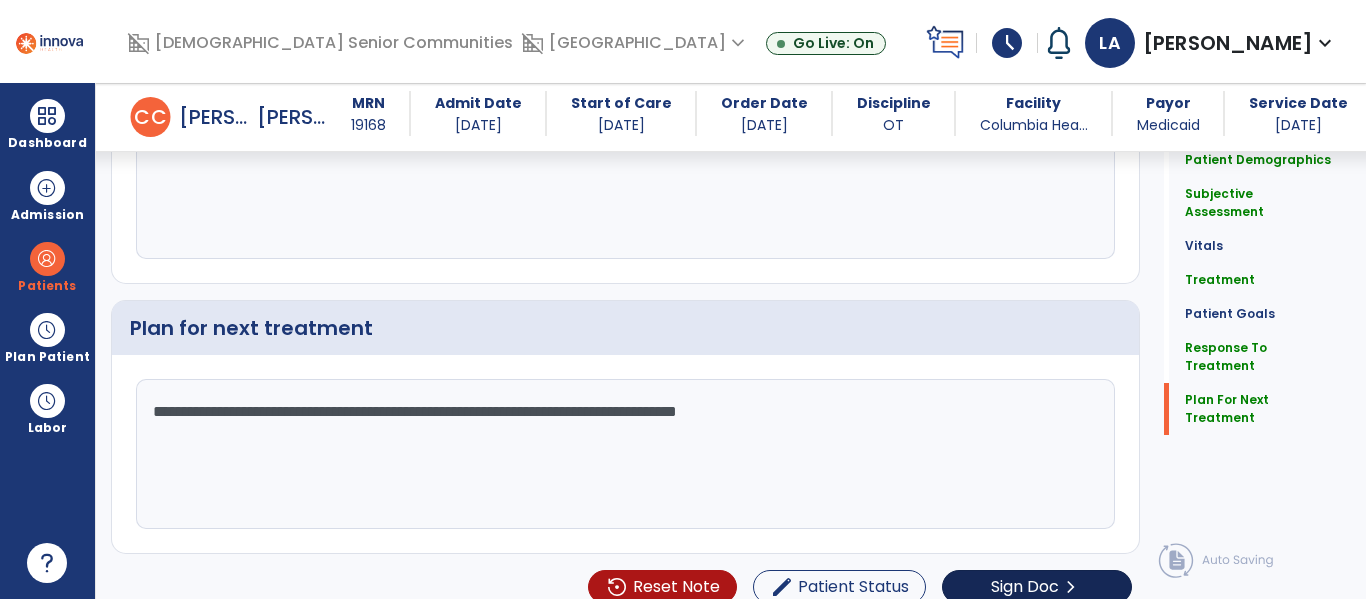 type on "**********" 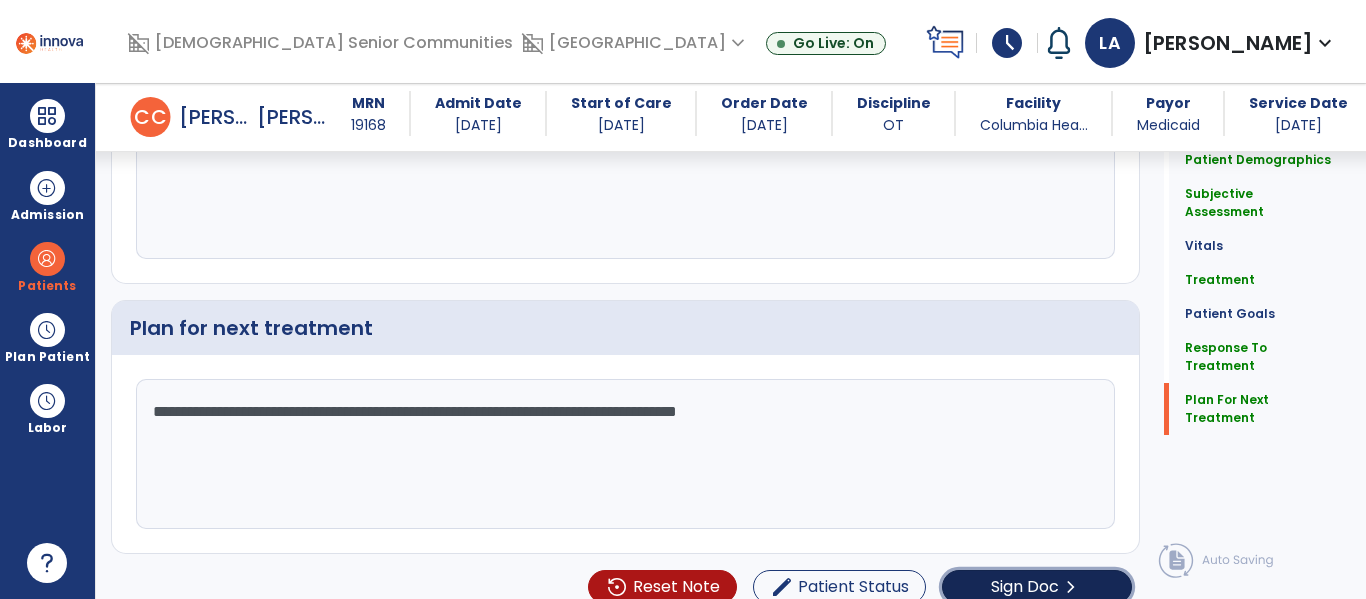 click on "chevron_right" 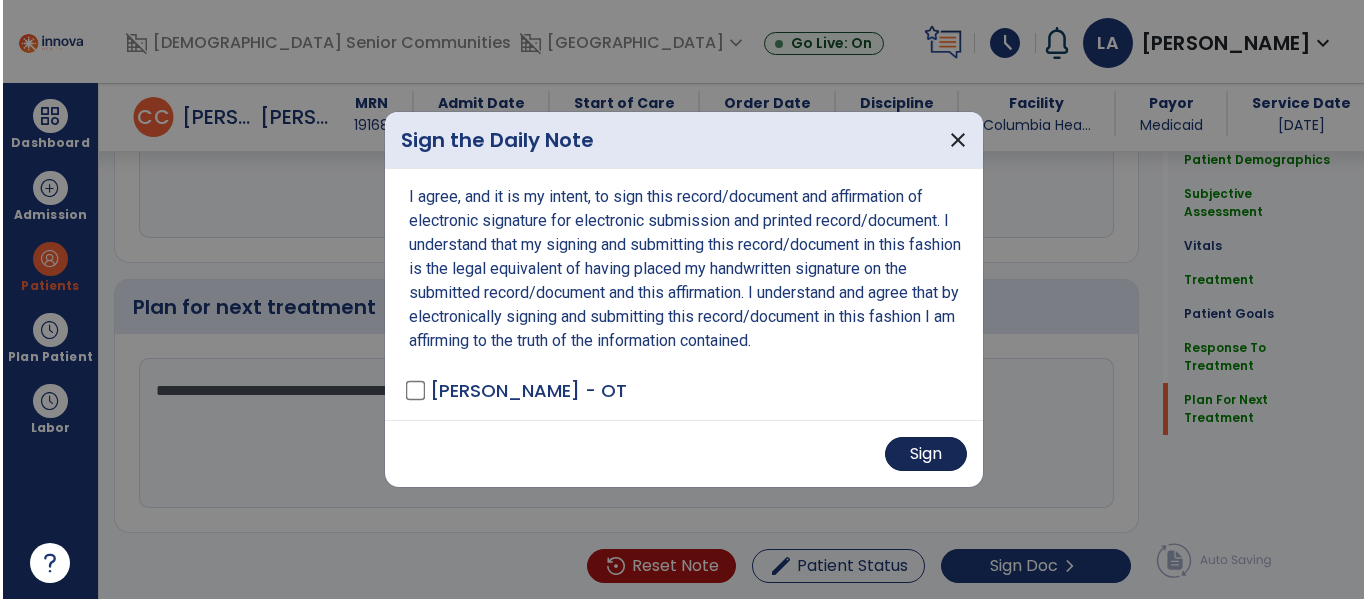 scroll, scrollTop: 2510, scrollLeft: 0, axis: vertical 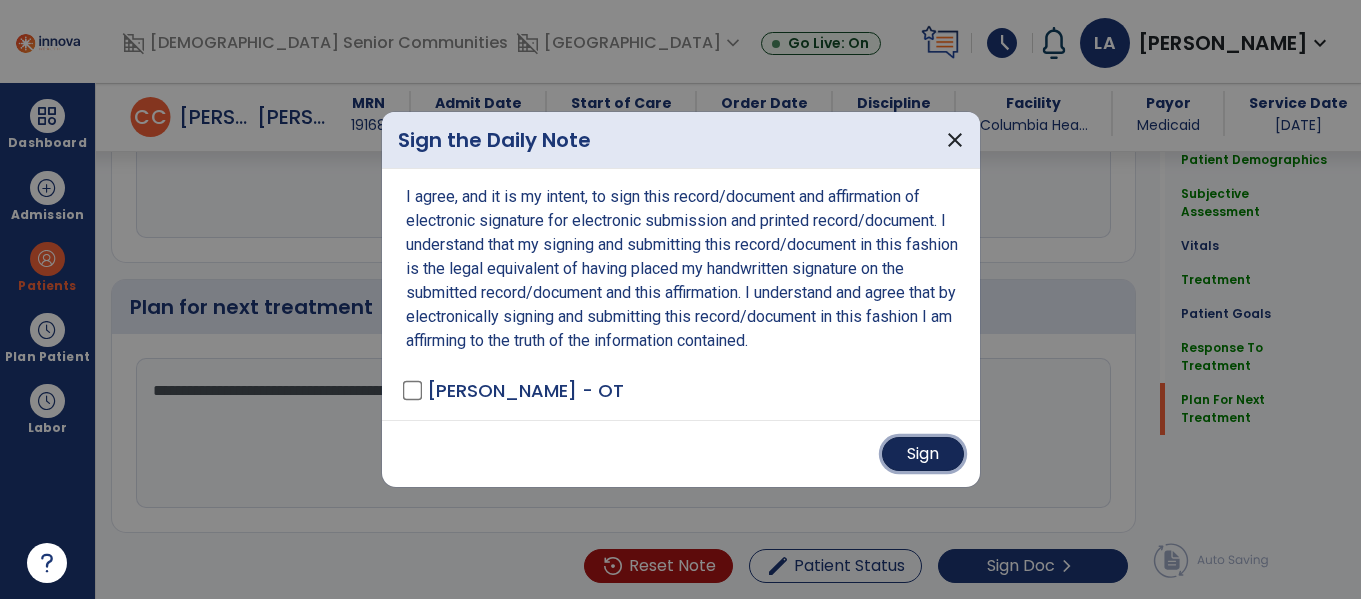 click on "Sign" at bounding box center (923, 454) 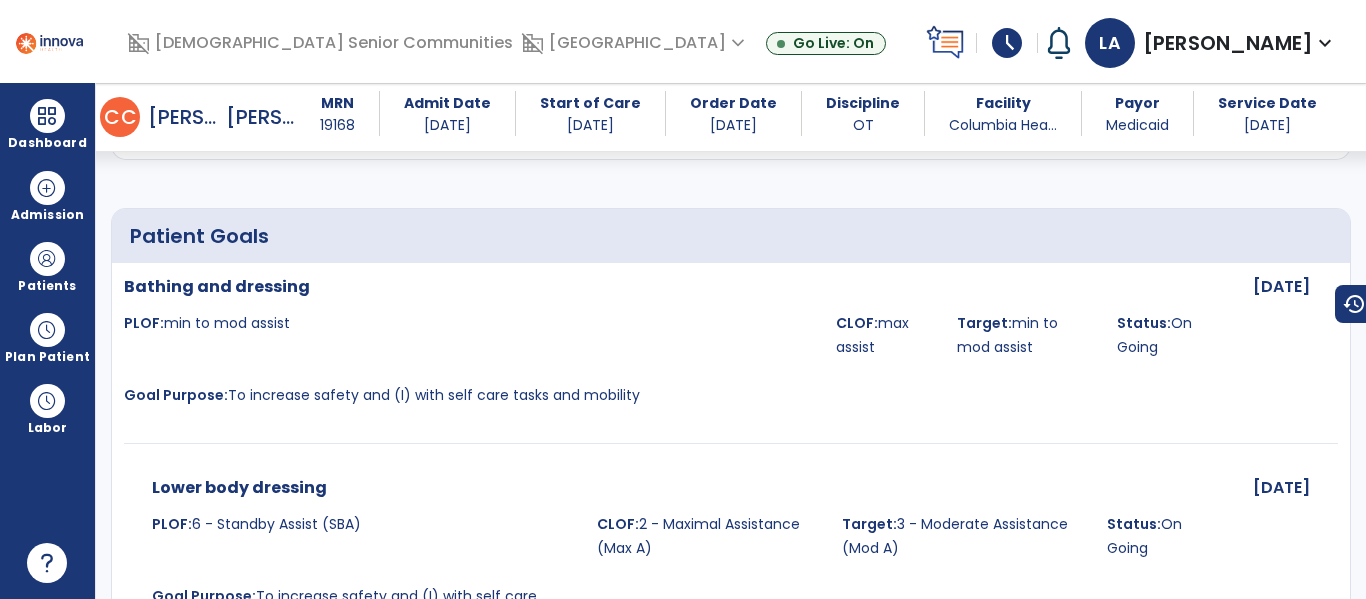 scroll, scrollTop: 2272, scrollLeft: 0, axis: vertical 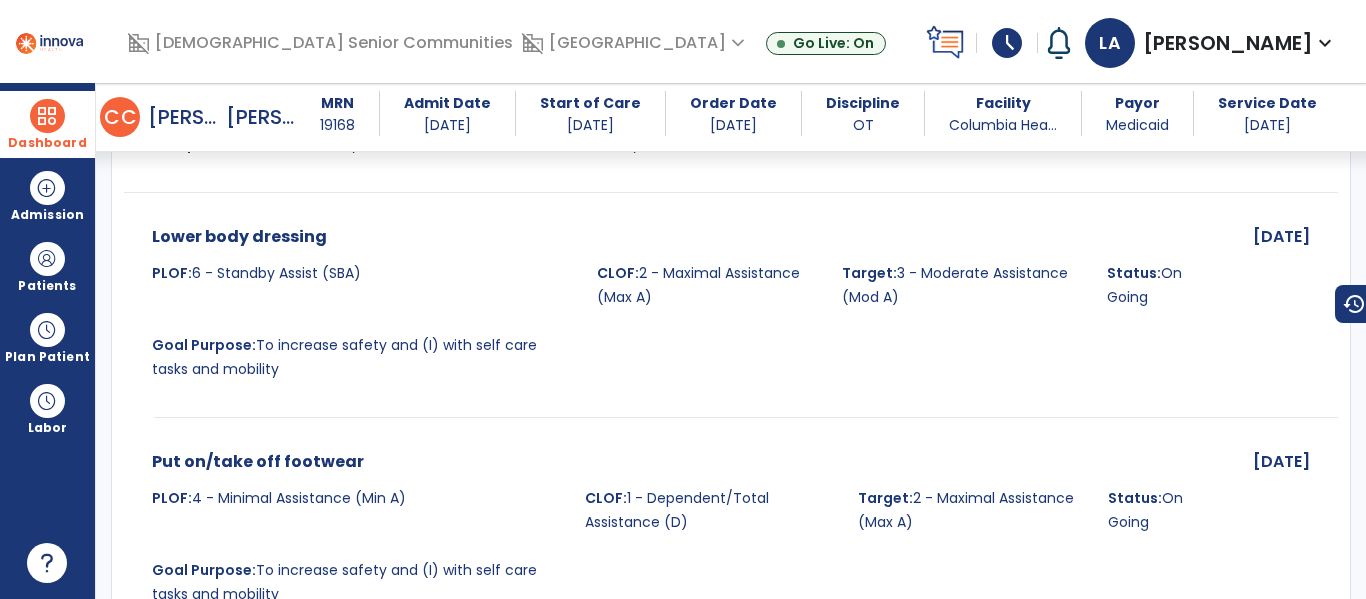 click on "Dashboard" at bounding box center (47, 143) 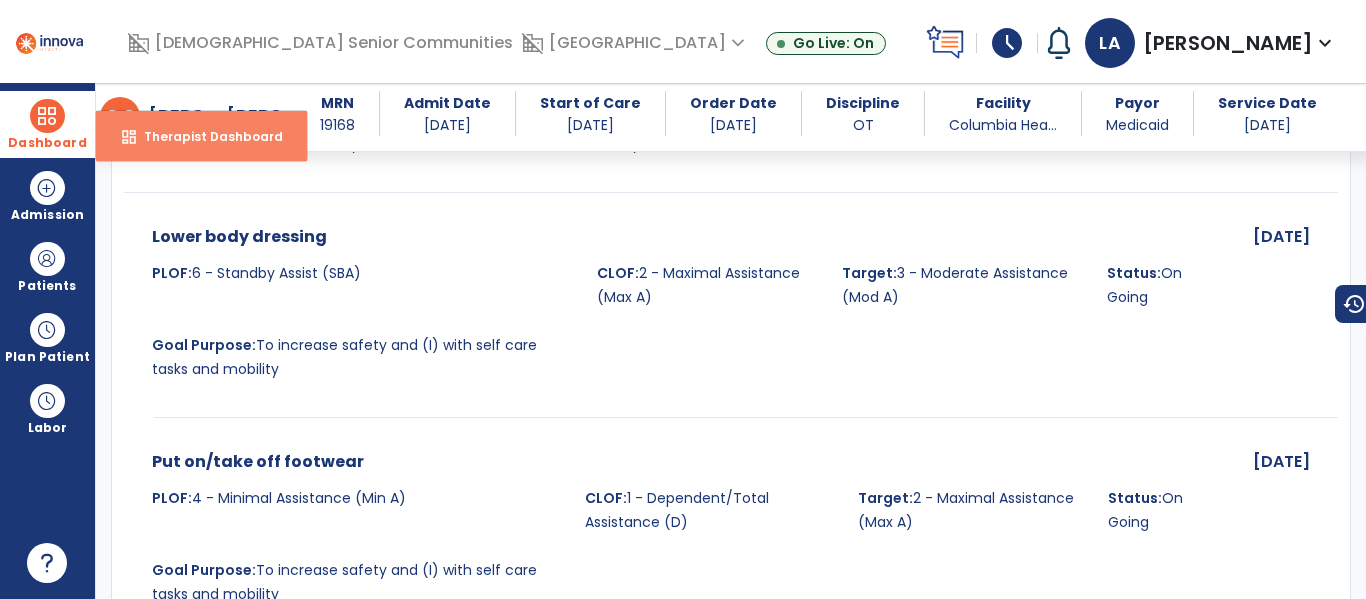 click on "Therapist Dashboard" at bounding box center [205, 136] 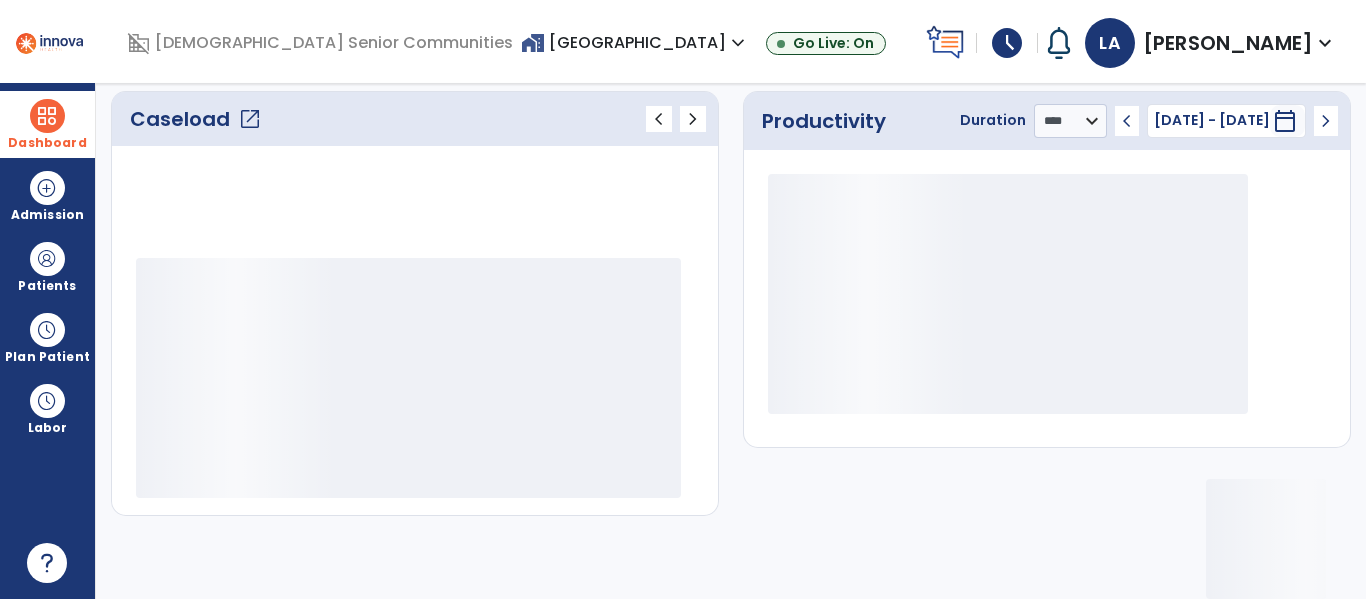 scroll, scrollTop: 278, scrollLeft: 0, axis: vertical 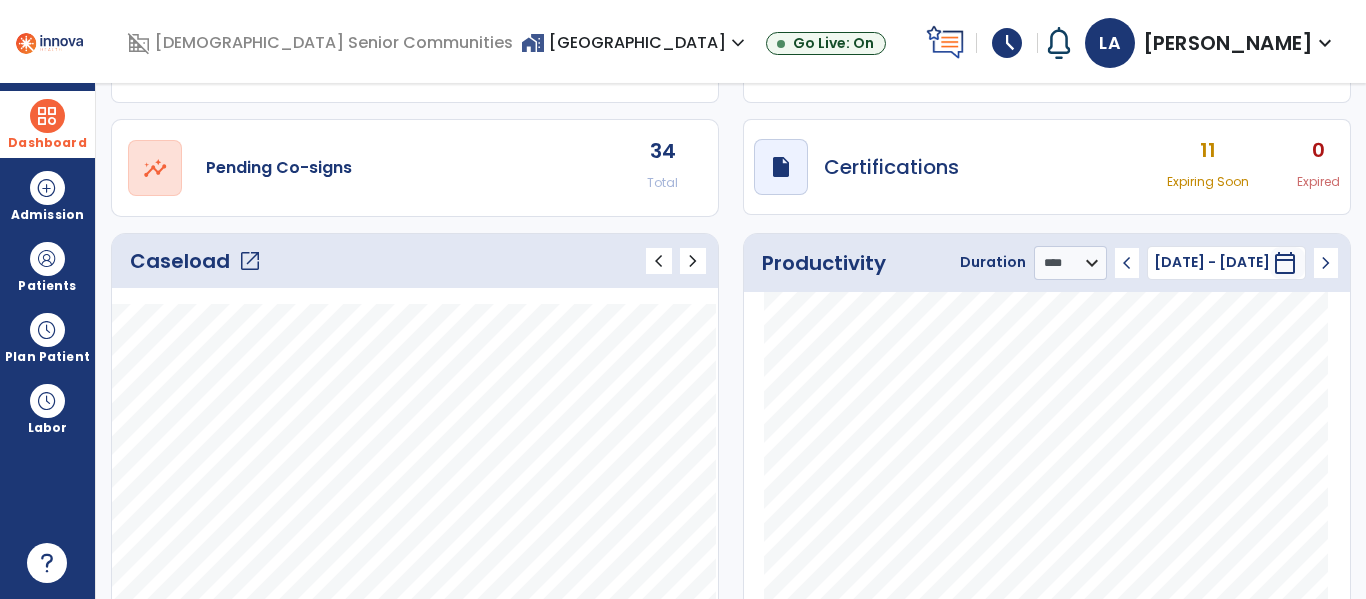click on "open_in_new" 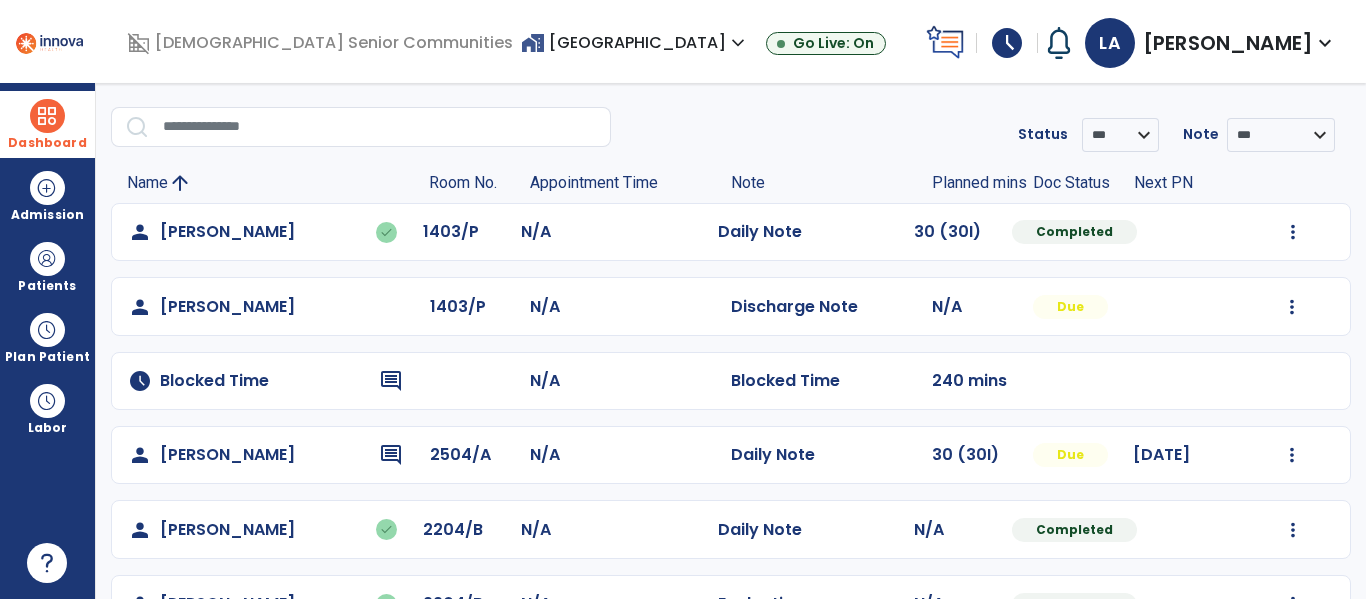 scroll, scrollTop: 0, scrollLeft: 0, axis: both 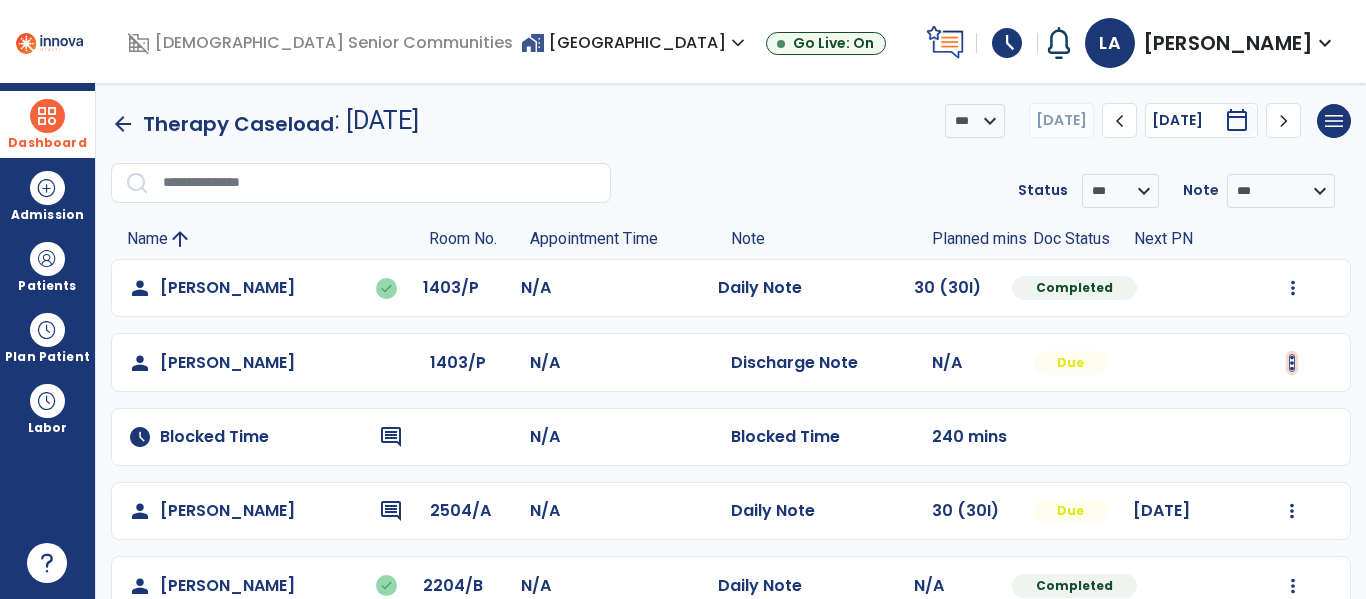 click at bounding box center [1293, 288] 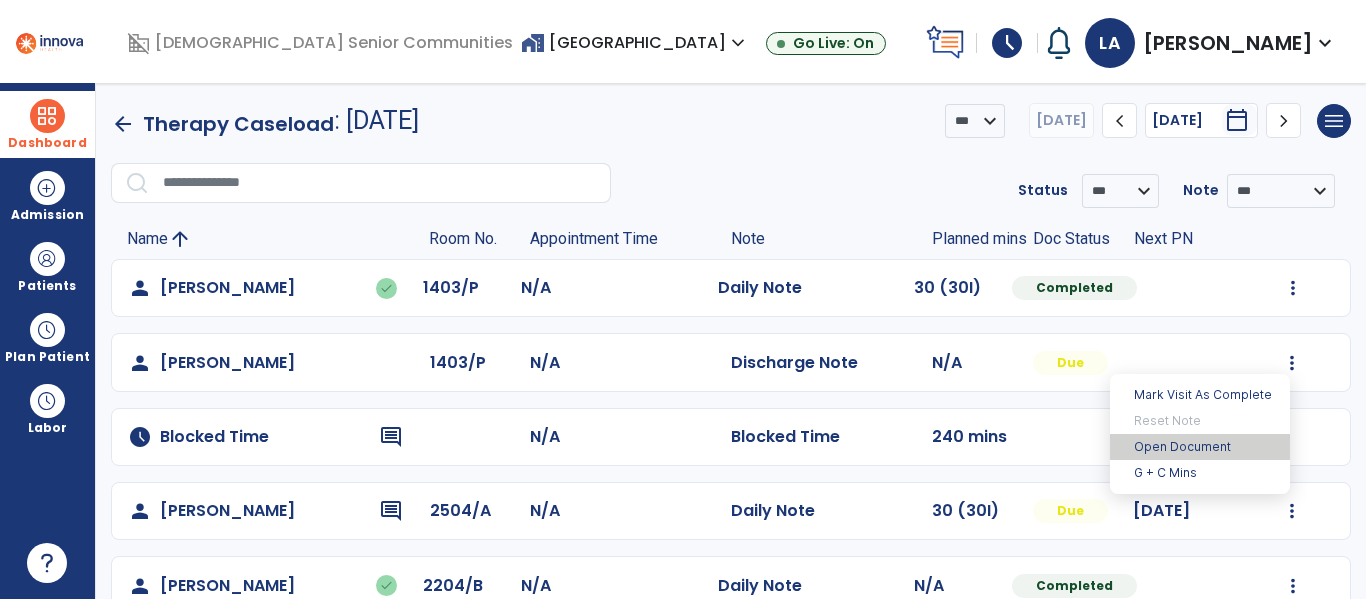click on "Open Document" at bounding box center (1200, 447) 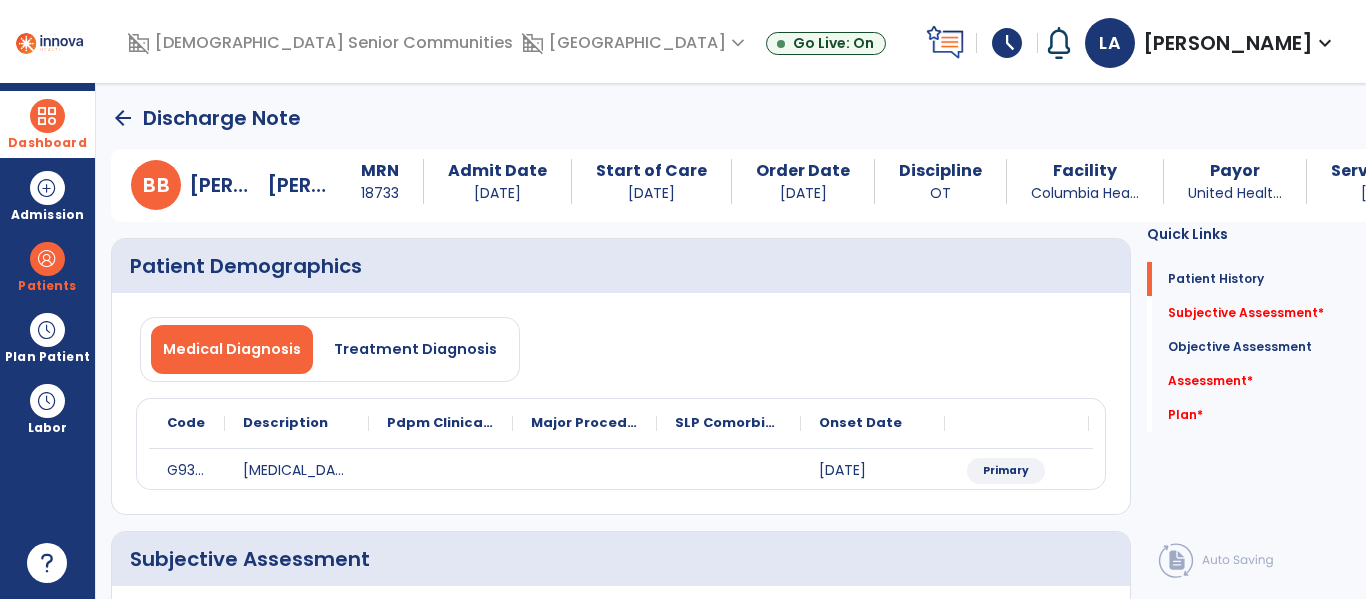 click on "Subjective Assessment   *  Subjective Assessment   *" 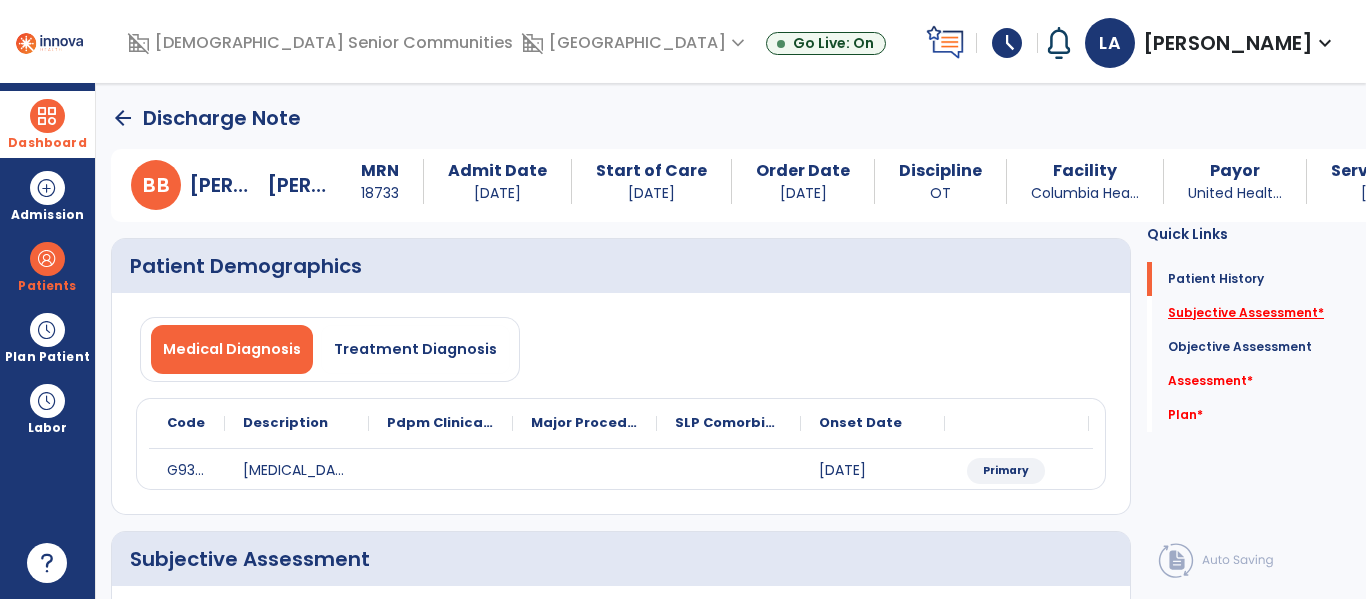 click on "Subjective Assessment   *" 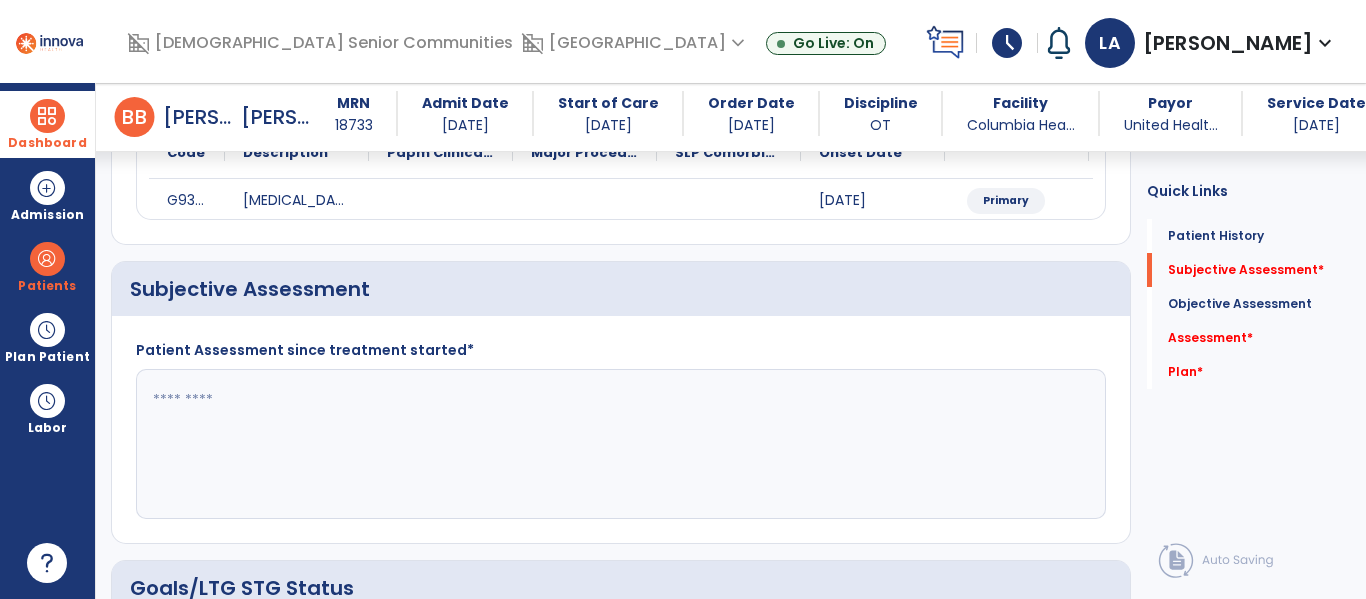 scroll, scrollTop: 331, scrollLeft: 0, axis: vertical 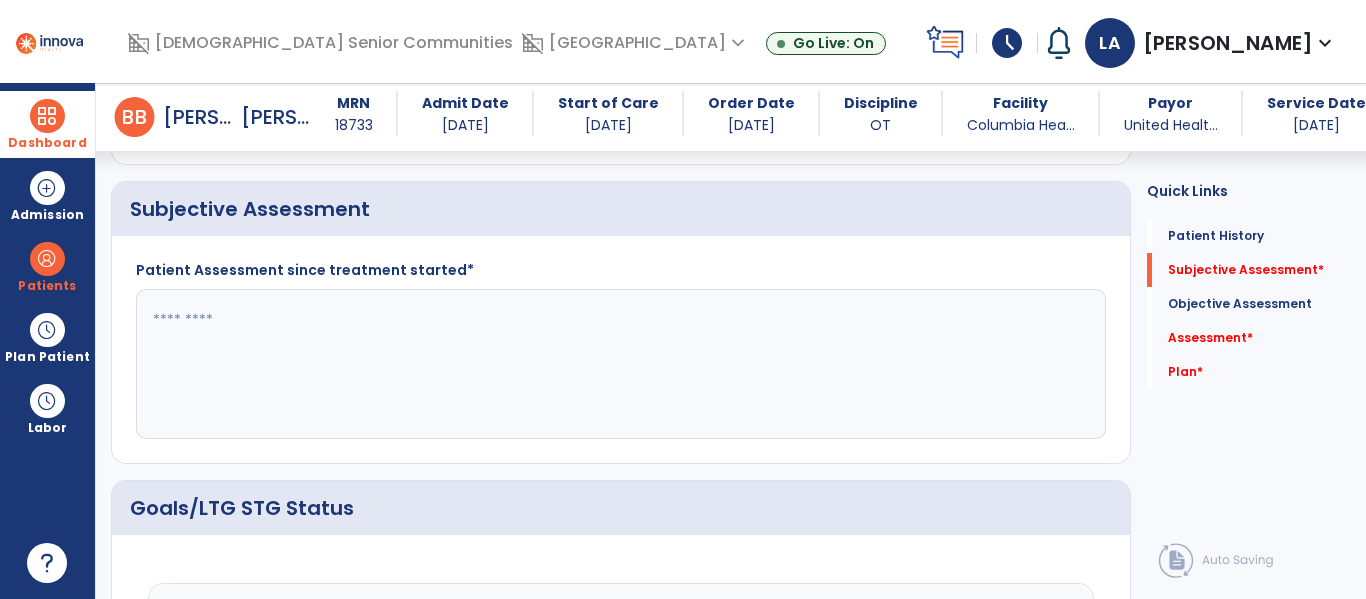 drag, startPoint x: 416, startPoint y: 372, endPoint x: 420, endPoint y: 406, distance: 34.234486 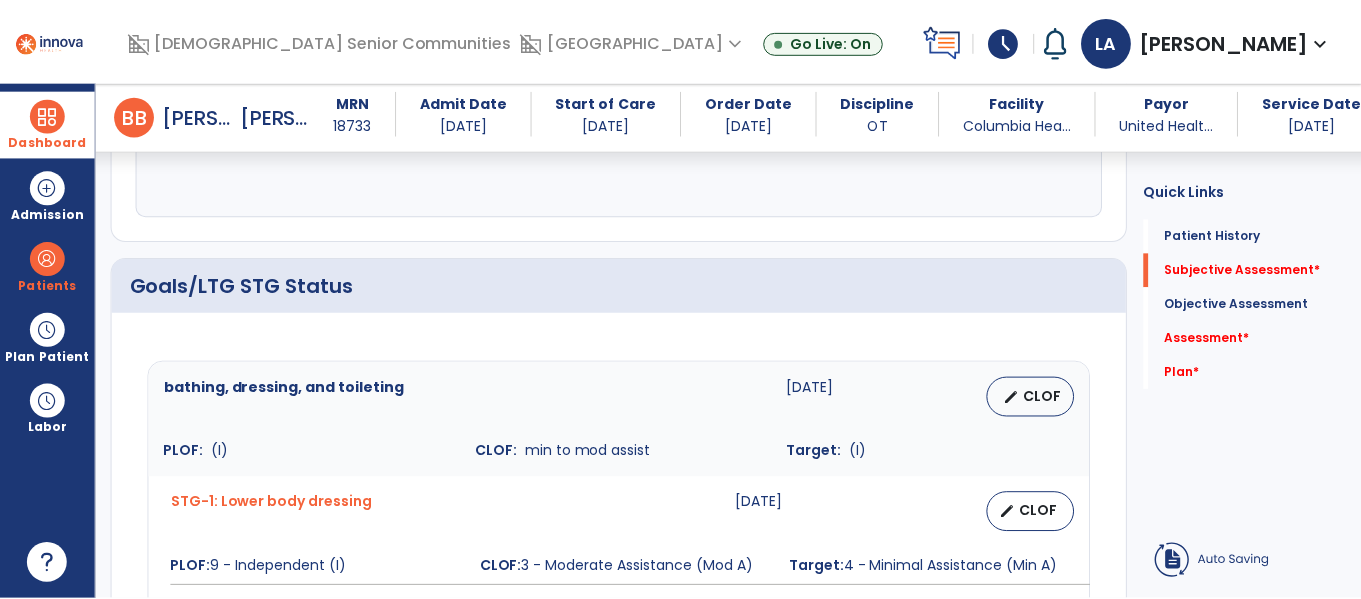scroll, scrollTop: 602, scrollLeft: 0, axis: vertical 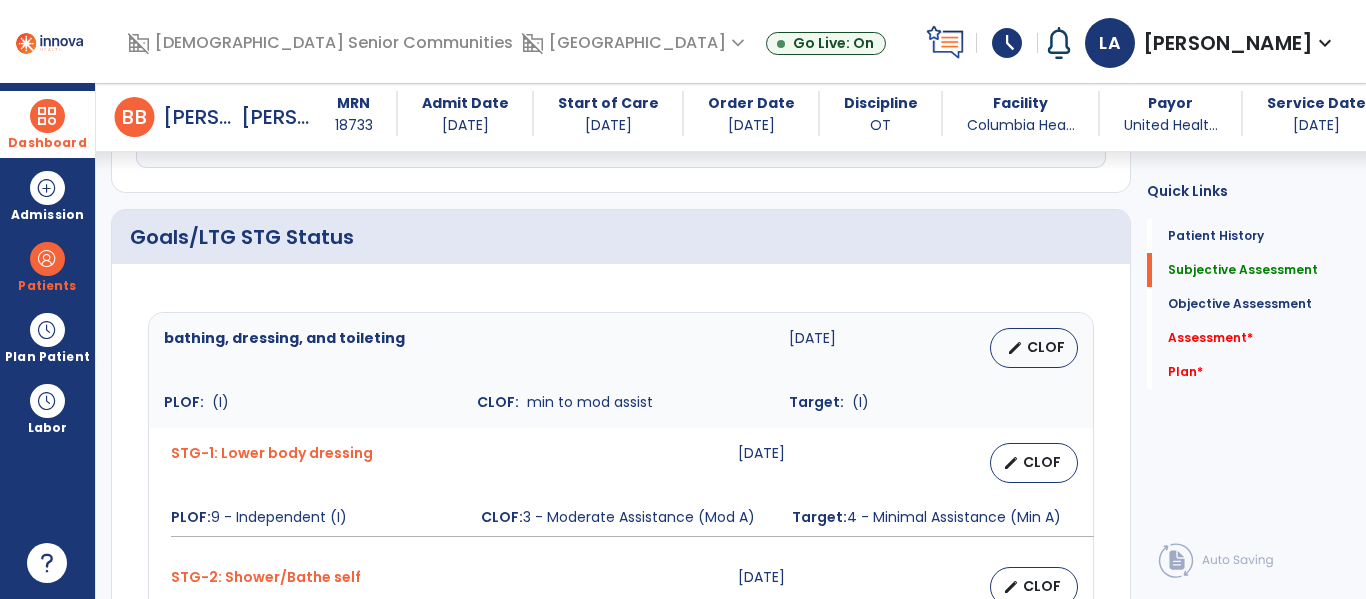 type on "**********" 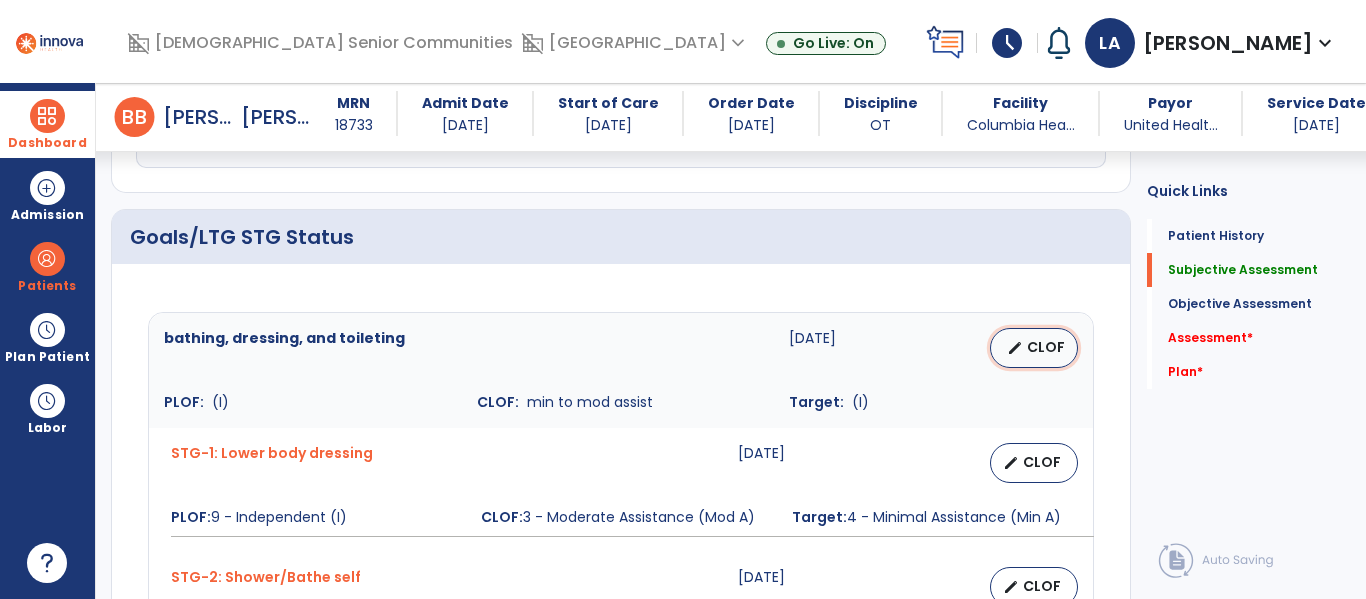 click on "CLOF" at bounding box center [1046, 347] 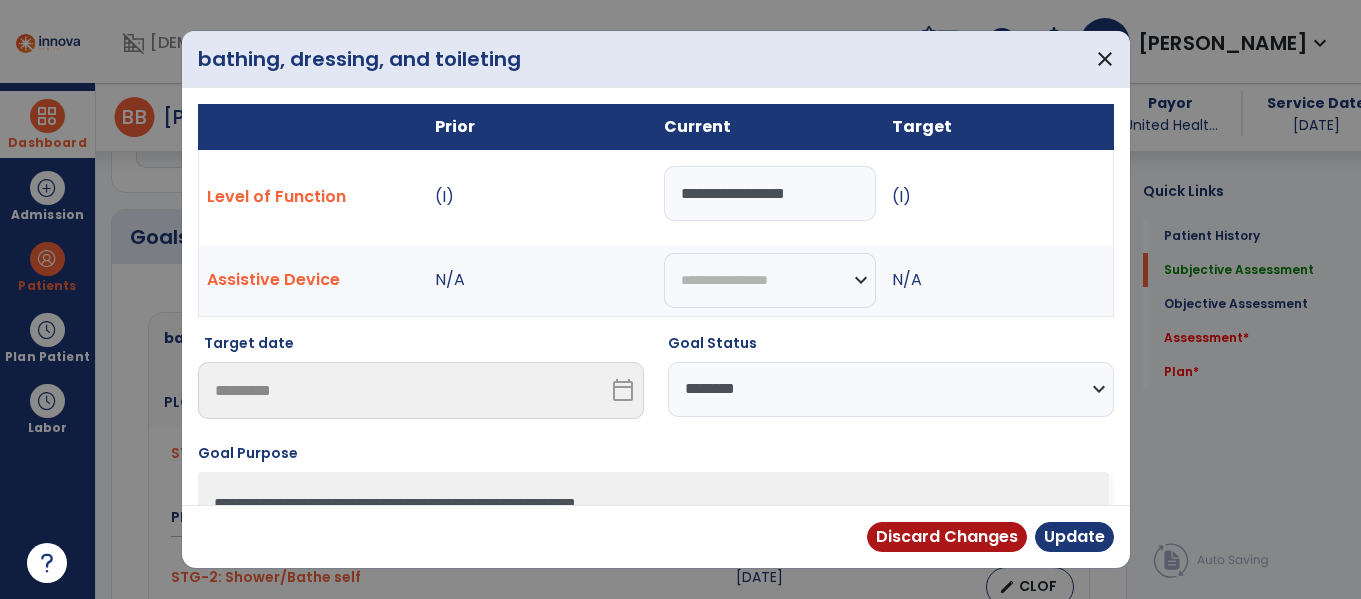 scroll, scrollTop: 602, scrollLeft: 0, axis: vertical 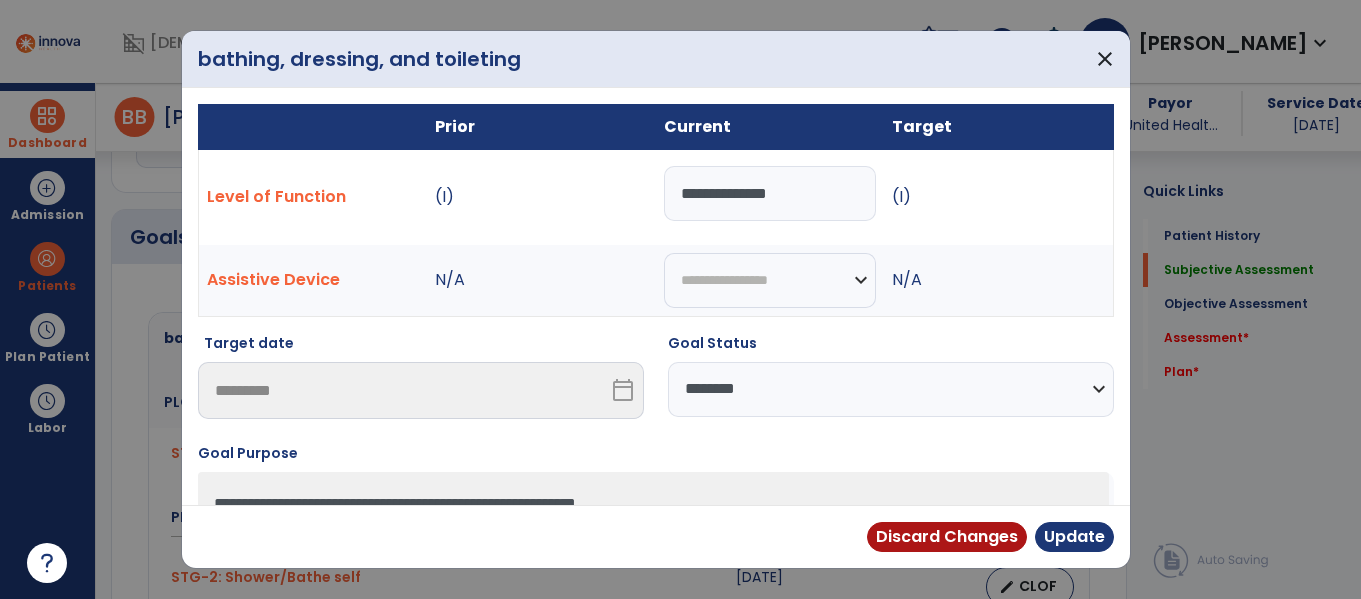 type on "**********" 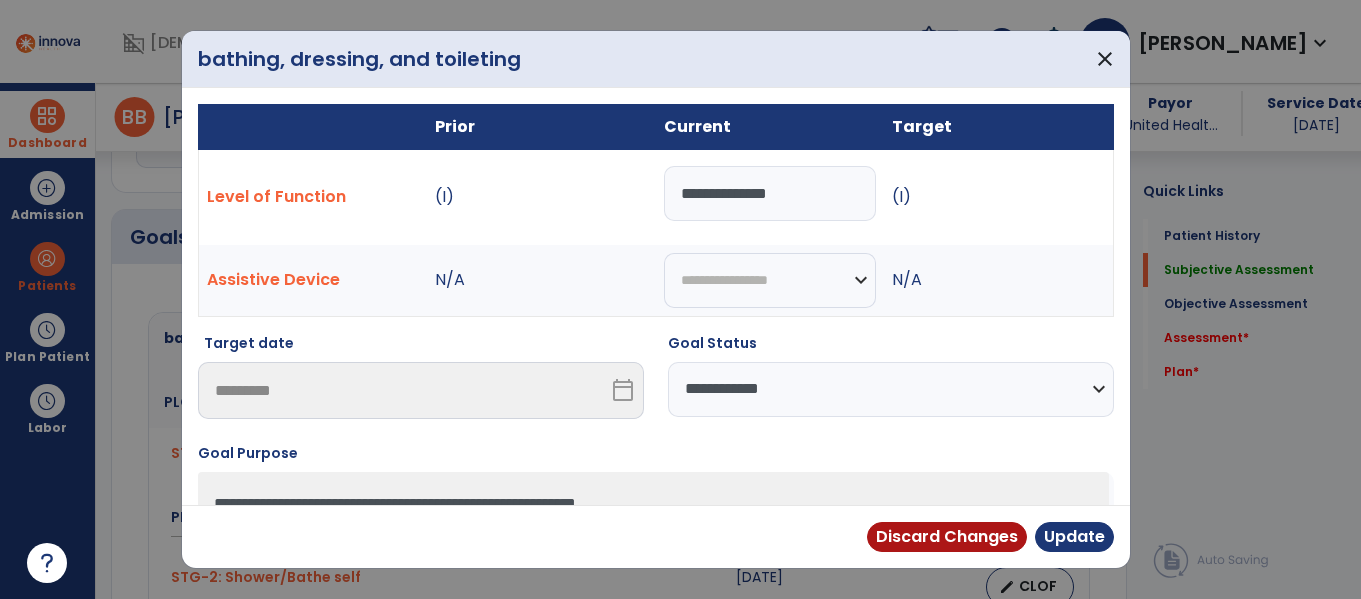 click on "**********" at bounding box center [891, 389] 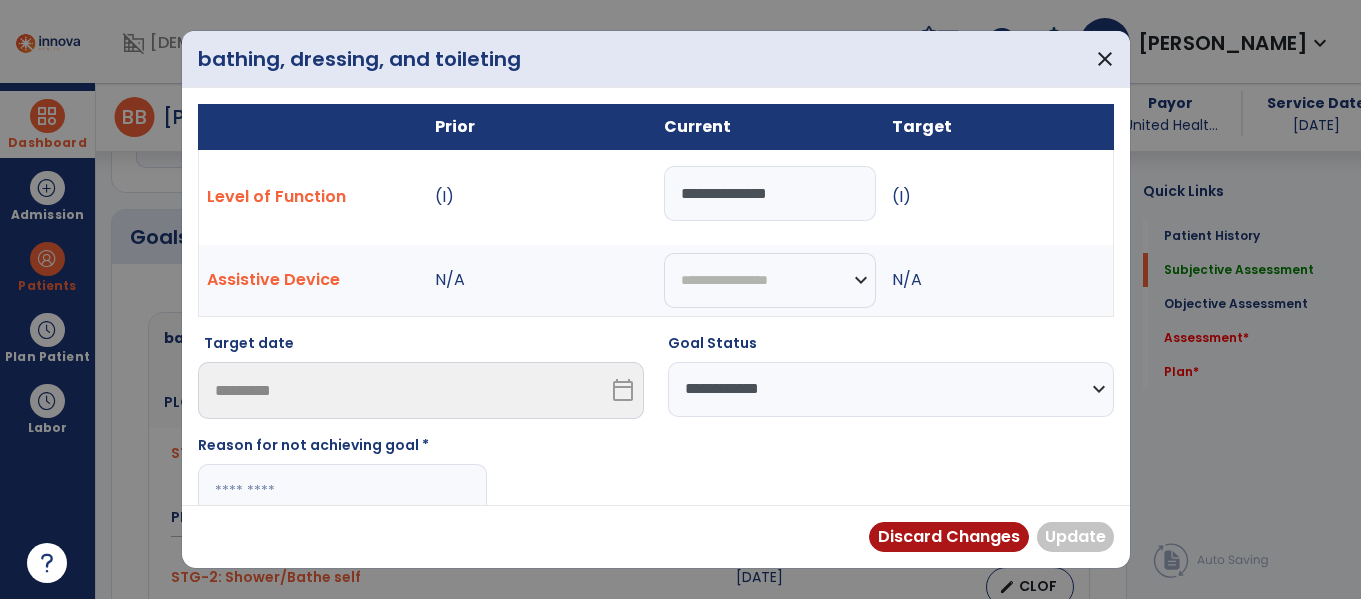 scroll, scrollTop: 142, scrollLeft: 0, axis: vertical 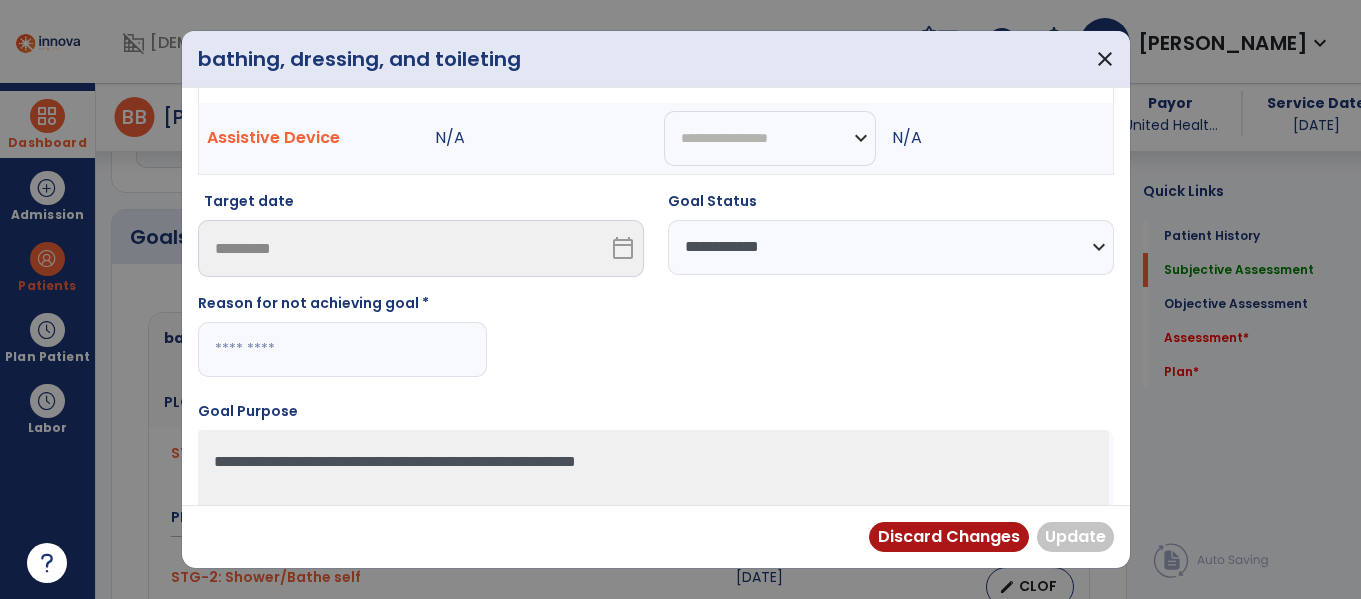click at bounding box center (342, 349) 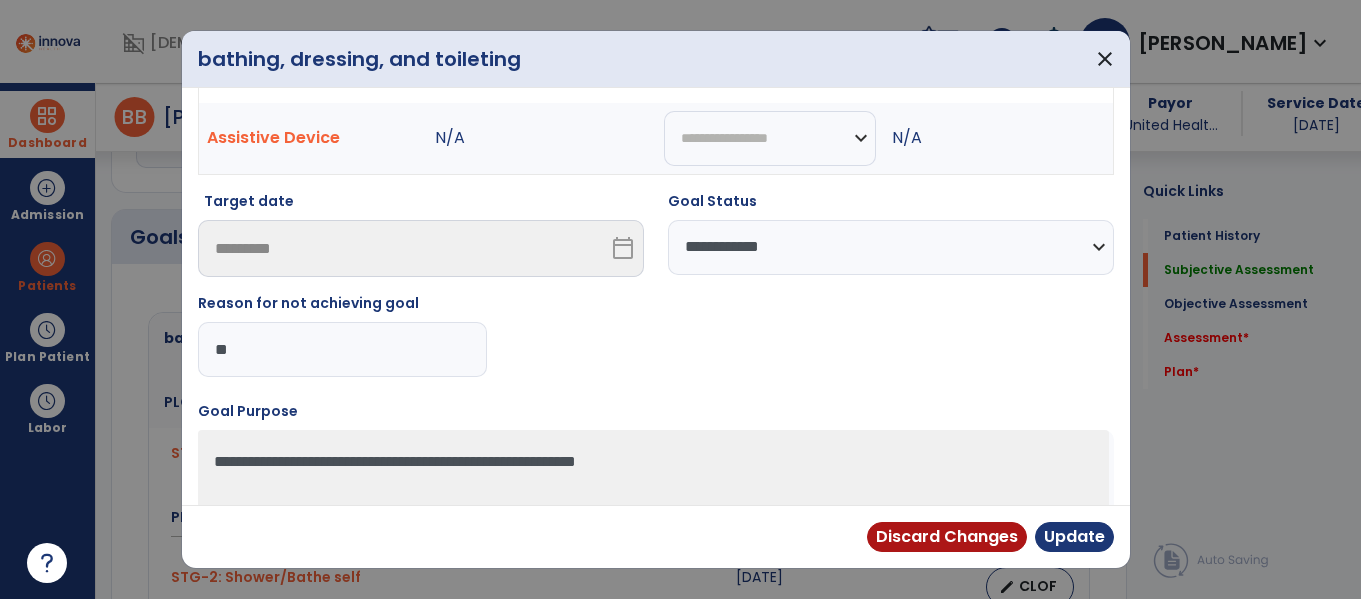 type on "*" 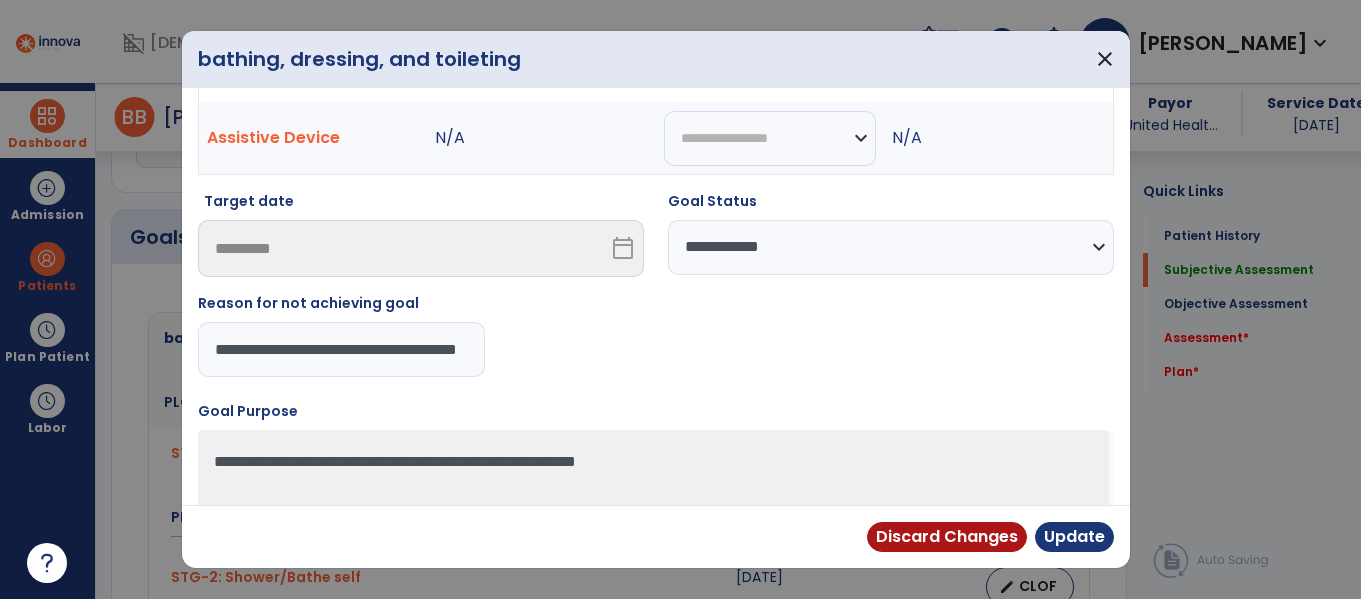 scroll, scrollTop: 0, scrollLeft: 81, axis: horizontal 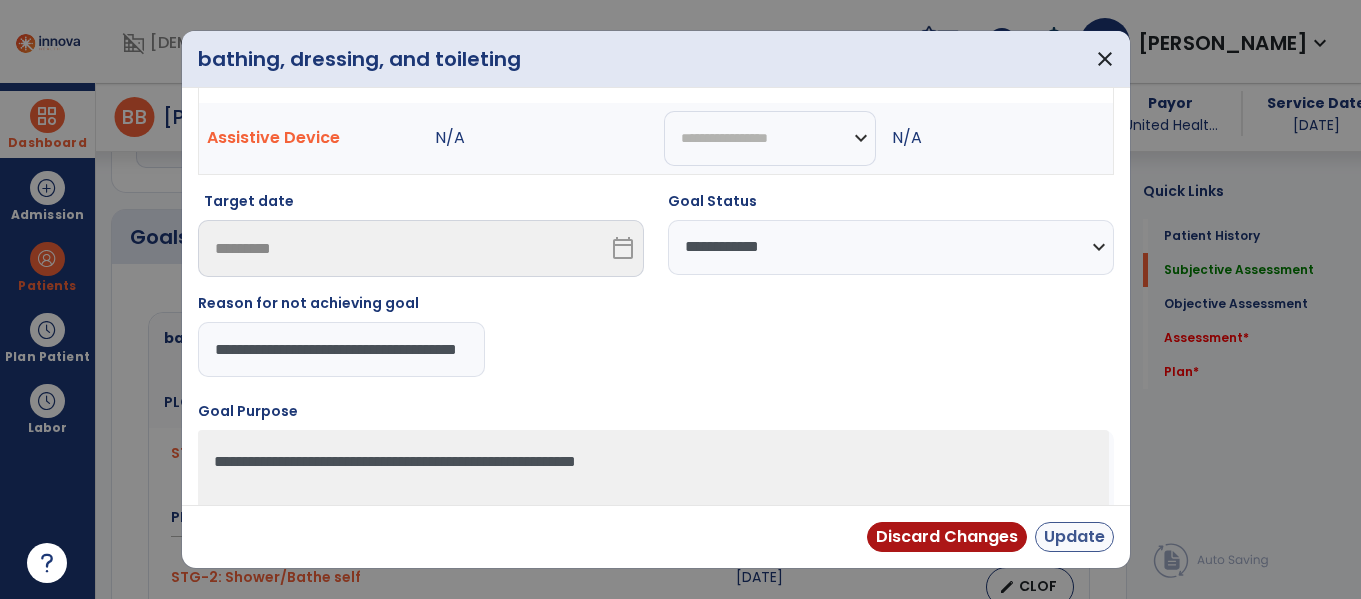 type on "**********" 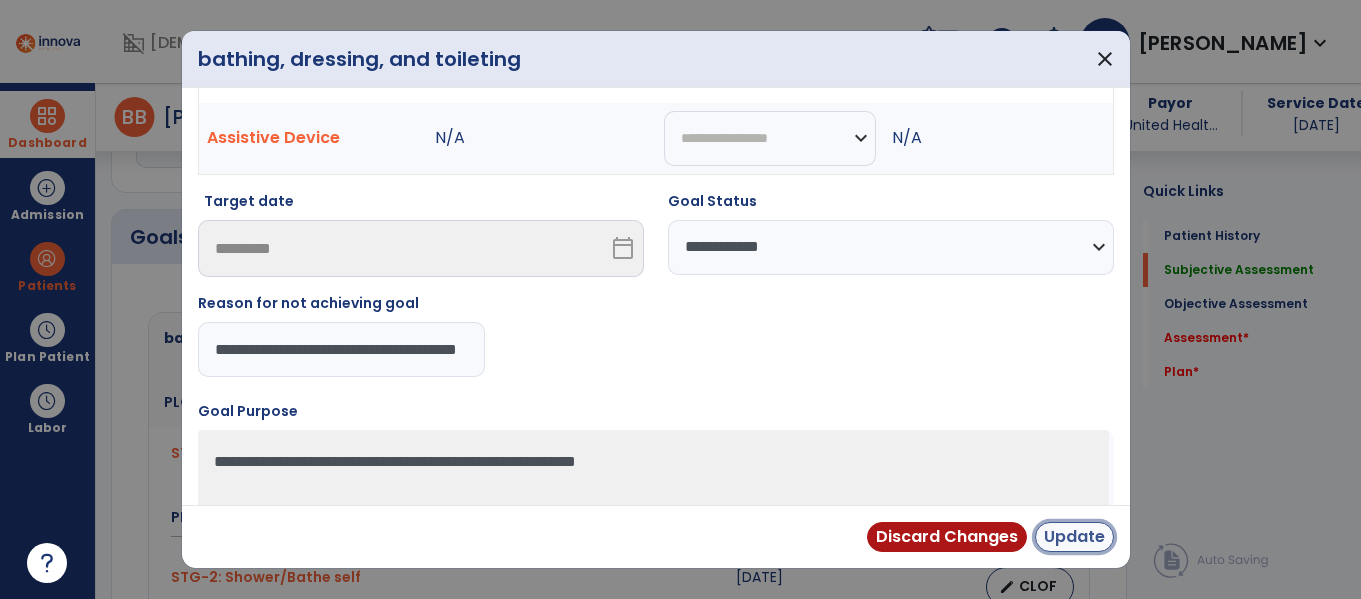click on "Update" at bounding box center (1074, 537) 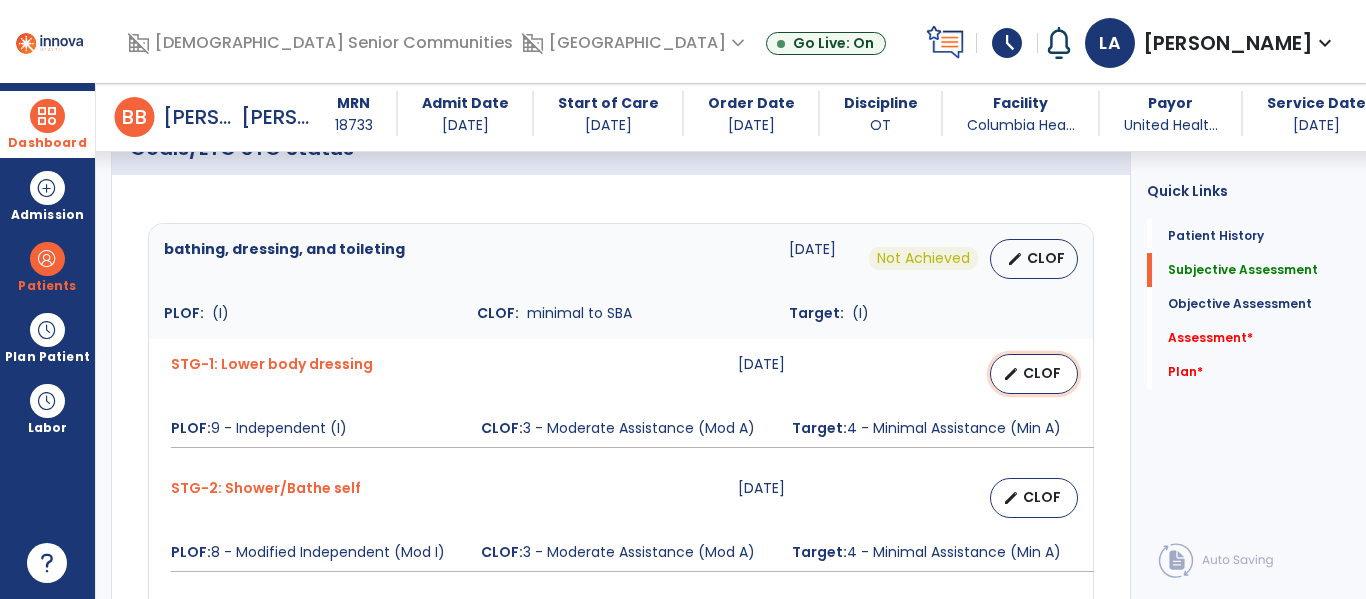 click on "CLOF" at bounding box center (1042, 373) 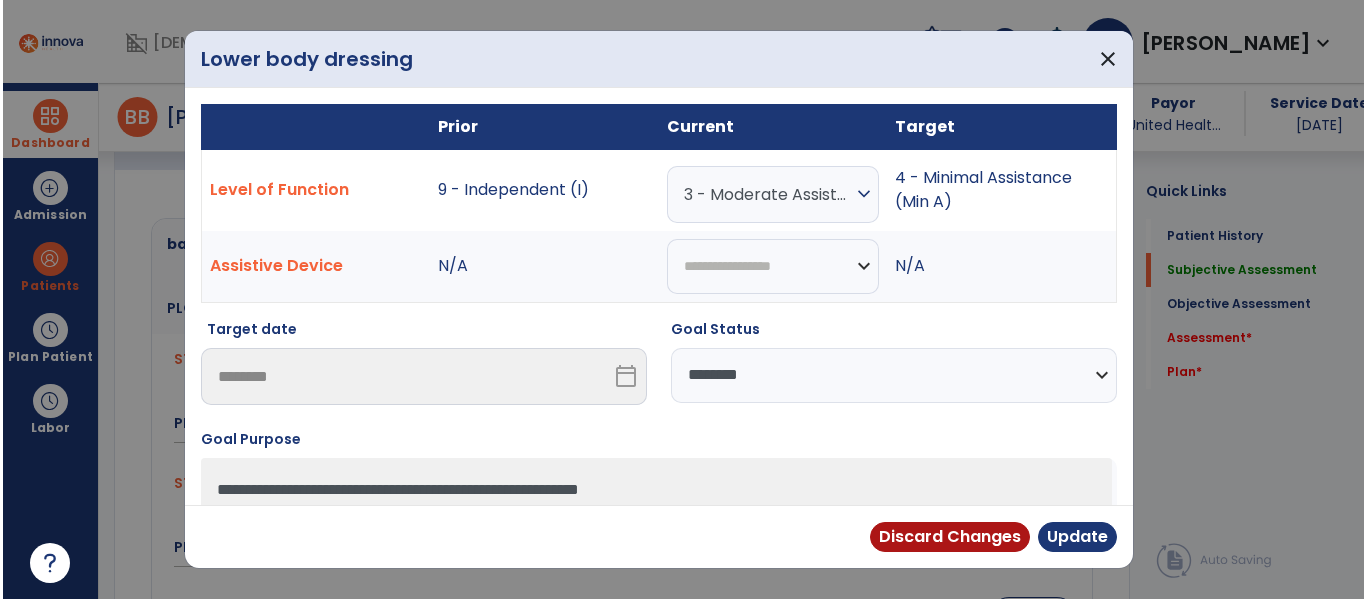 scroll, scrollTop: 691, scrollLeft: 0, axis: vertical 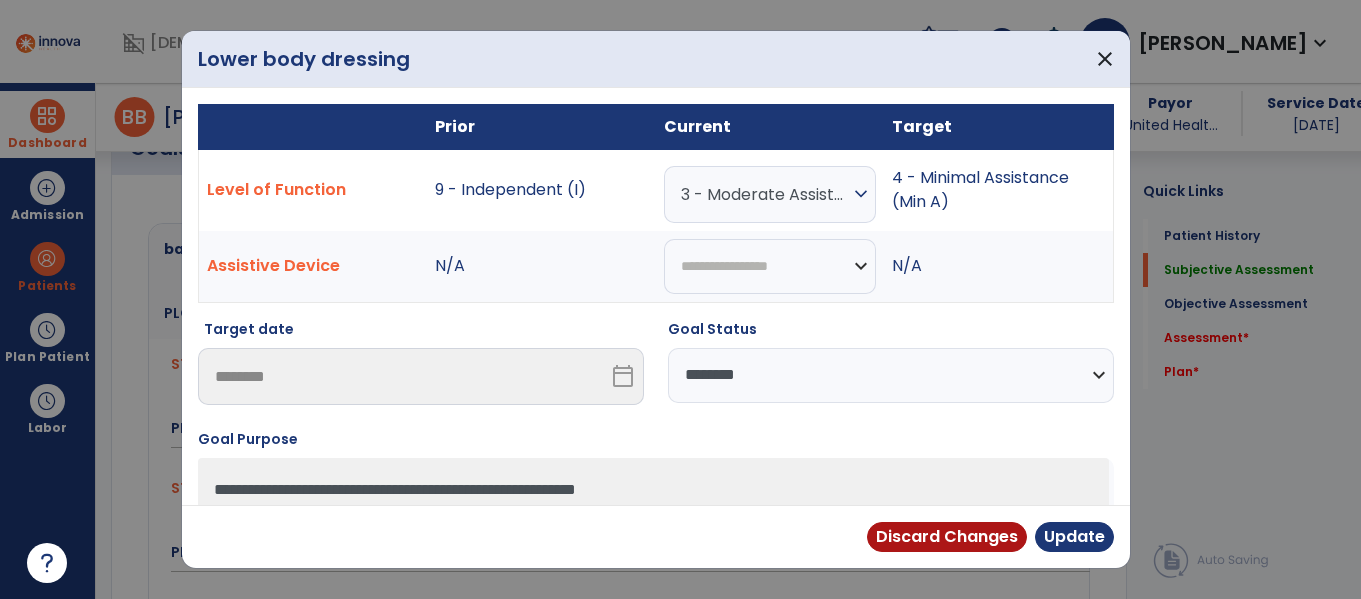 click on "3 - Moderate Assistance (Mod A)" at bounding box center [765, 194] 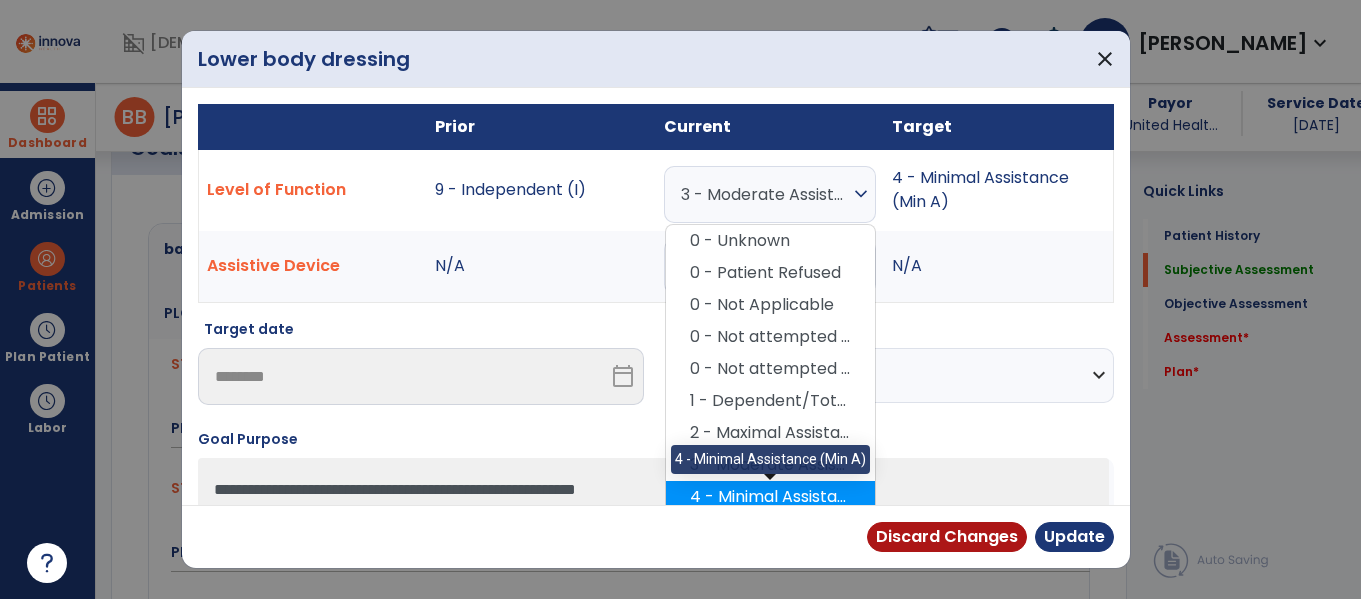 click on "4 - Minimal Assistance (Min A)" at bounding box center (770, 497) 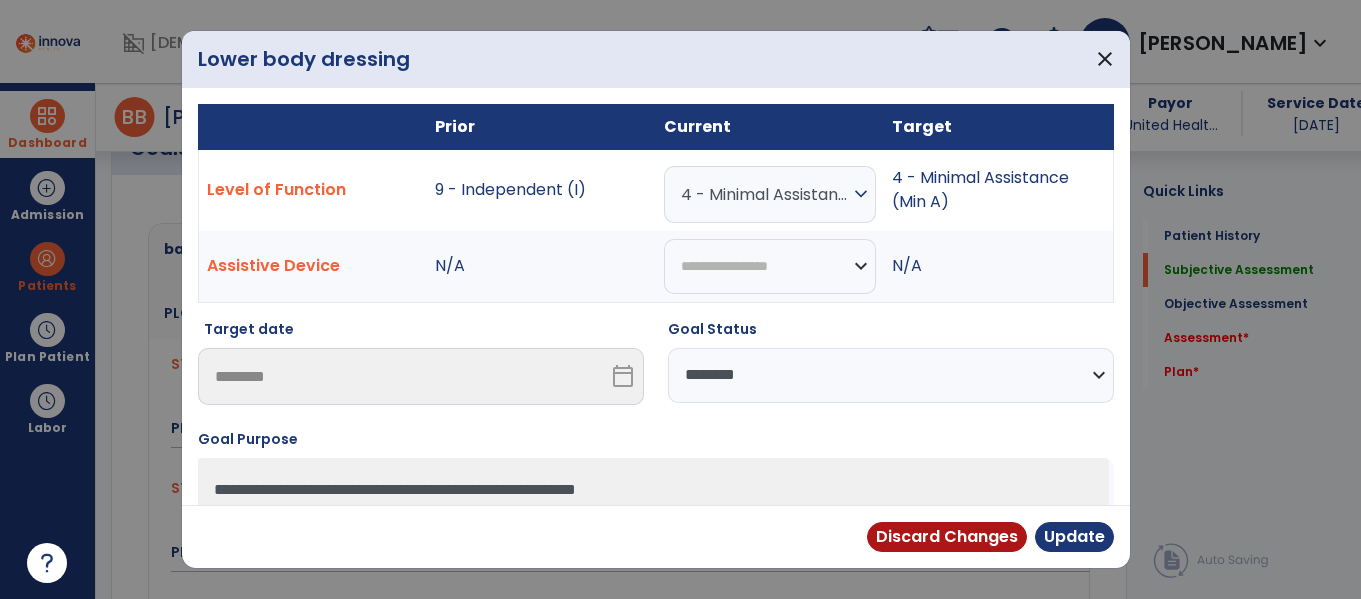 click on "**********" at bounding box center (891, 375) 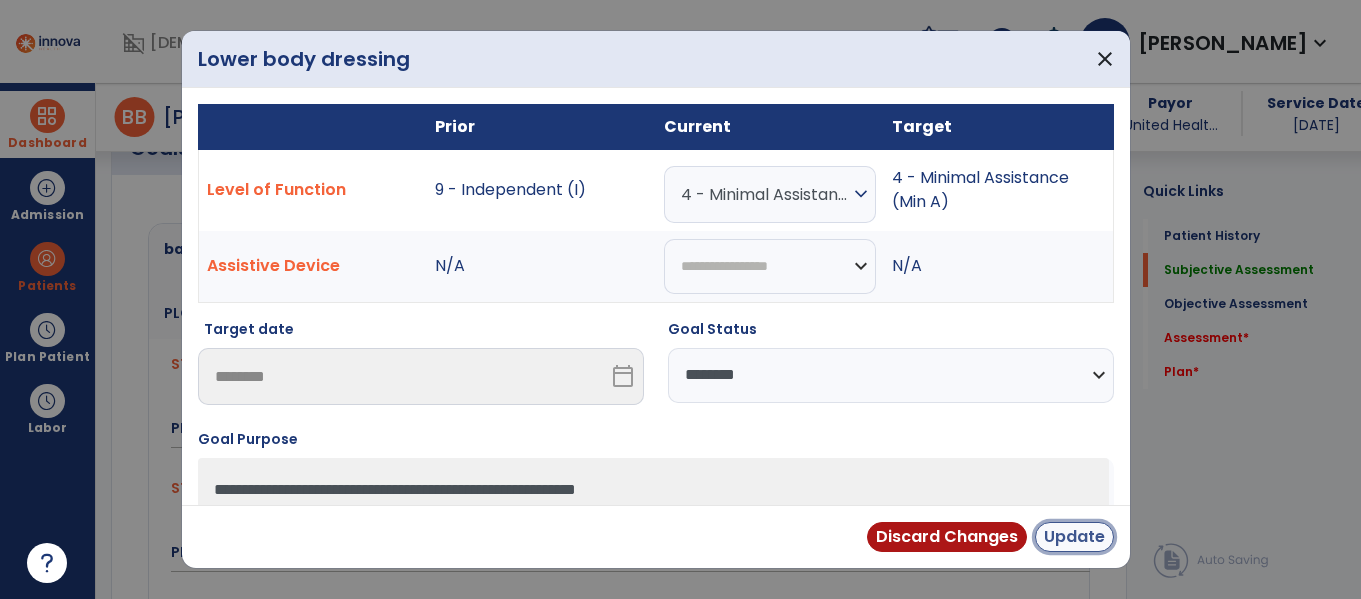 click on "Update" at bounding box center (1074, 537) 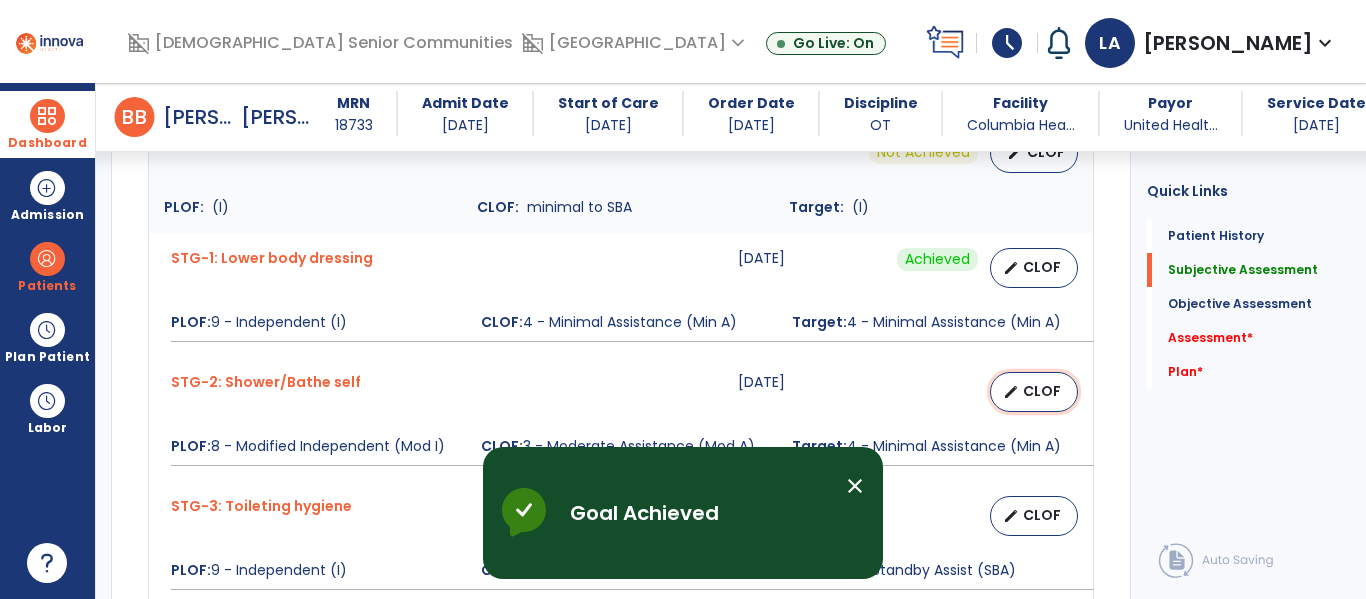 click on "edit" at bounding box center [1011, 392] 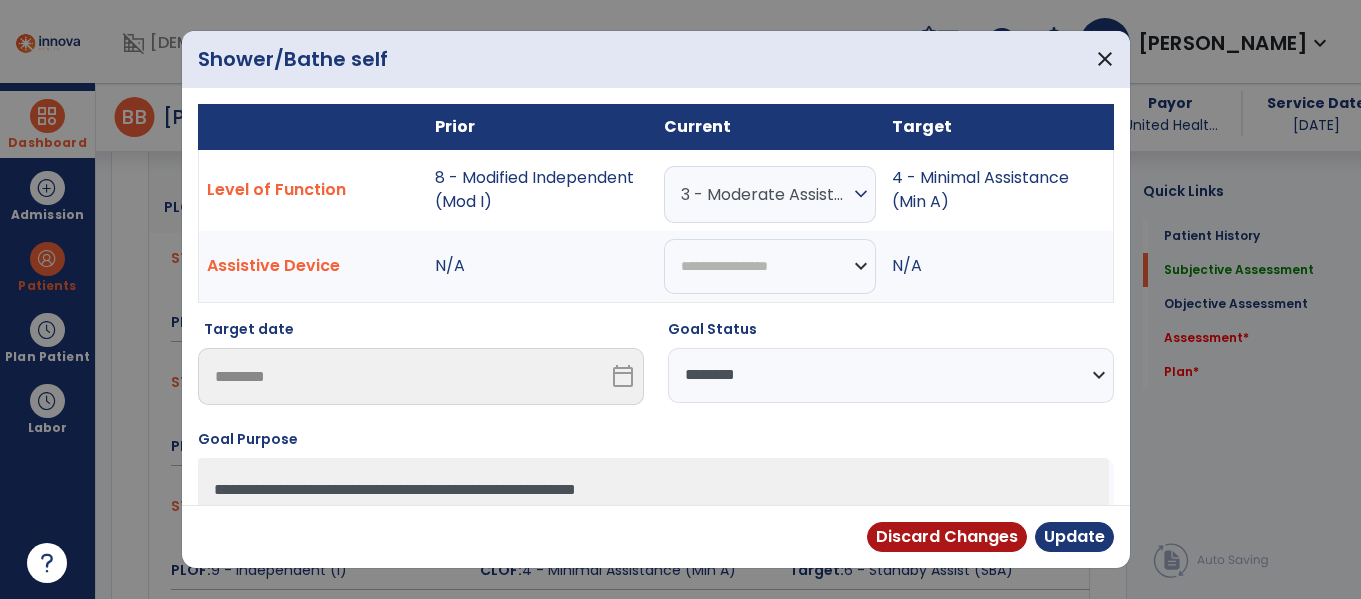 scroll, scrollTop: 797, scrollLeft: 0, axis: vertical 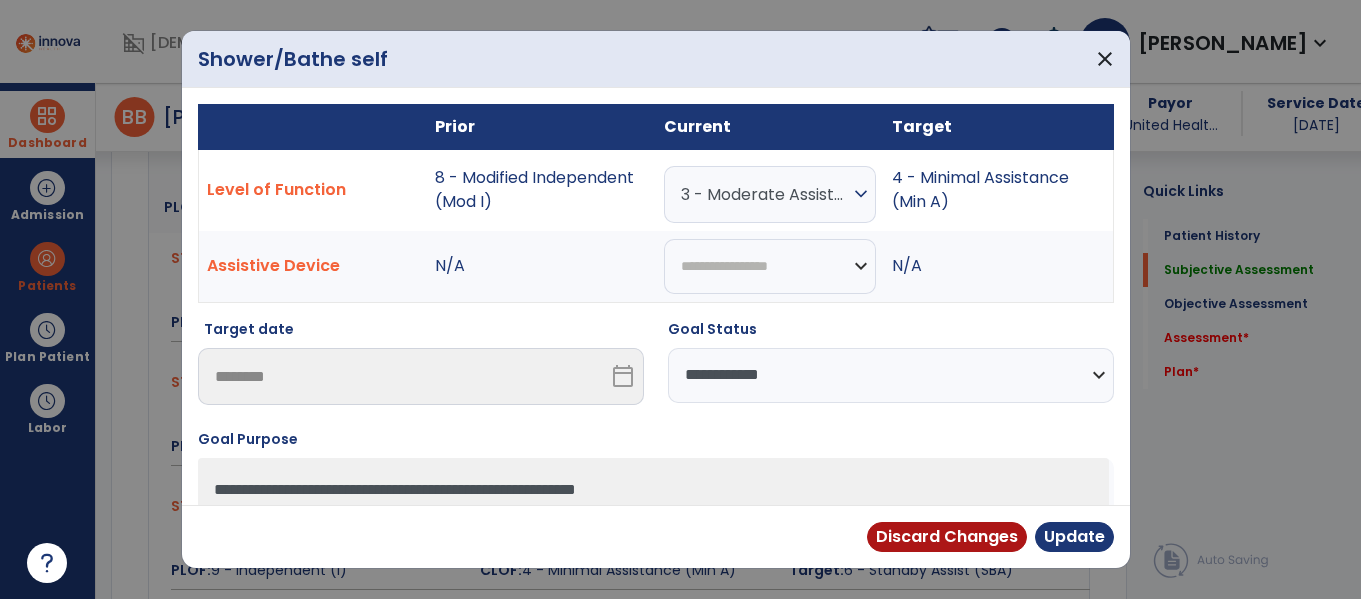 click on "**********" at bounding box center (891, 375) 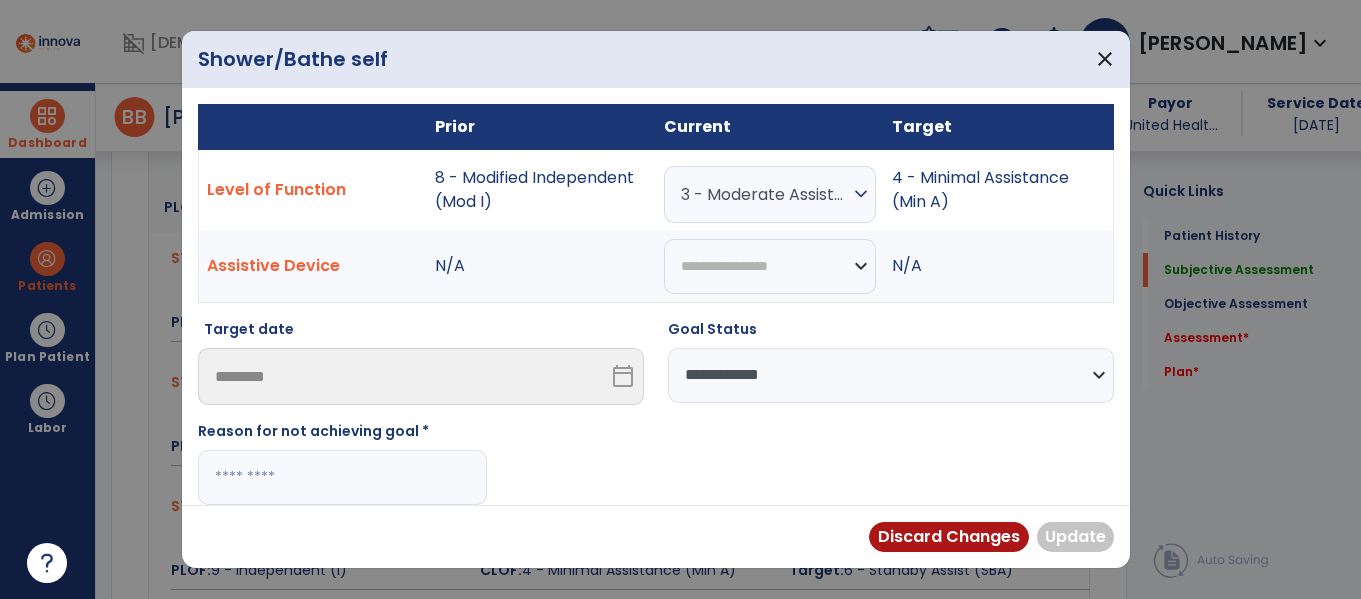 click on "**********" at bounding box center (891, 375) 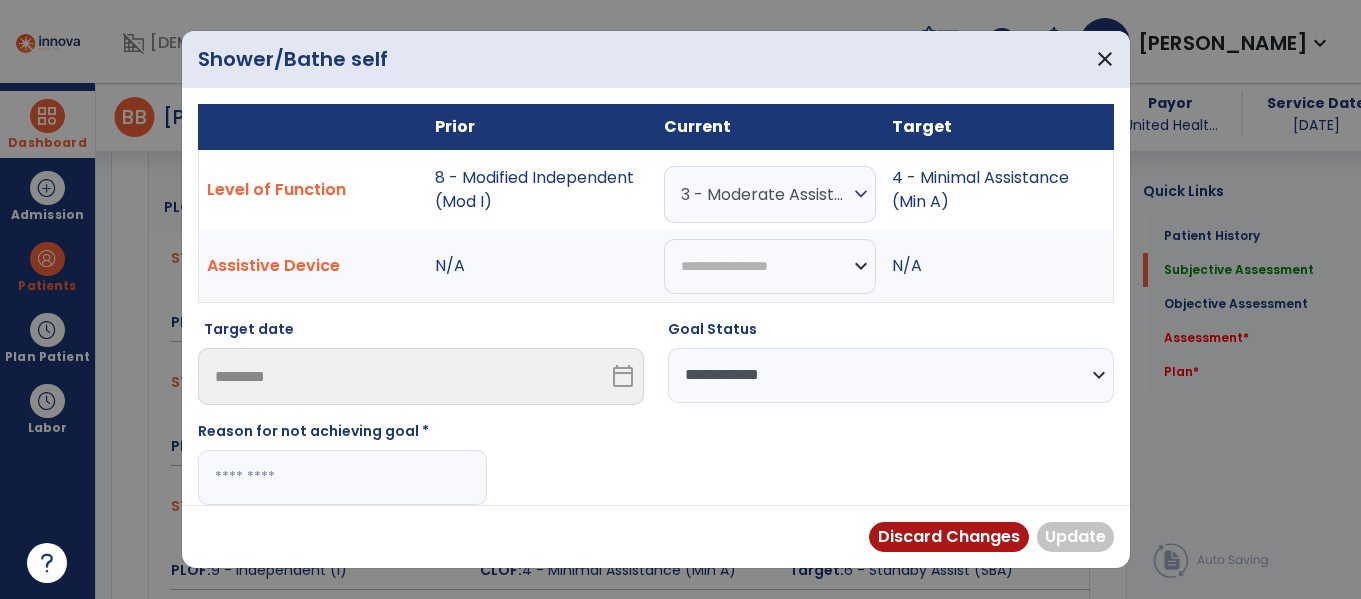 click on "**********" at bounding box center [891, 375] 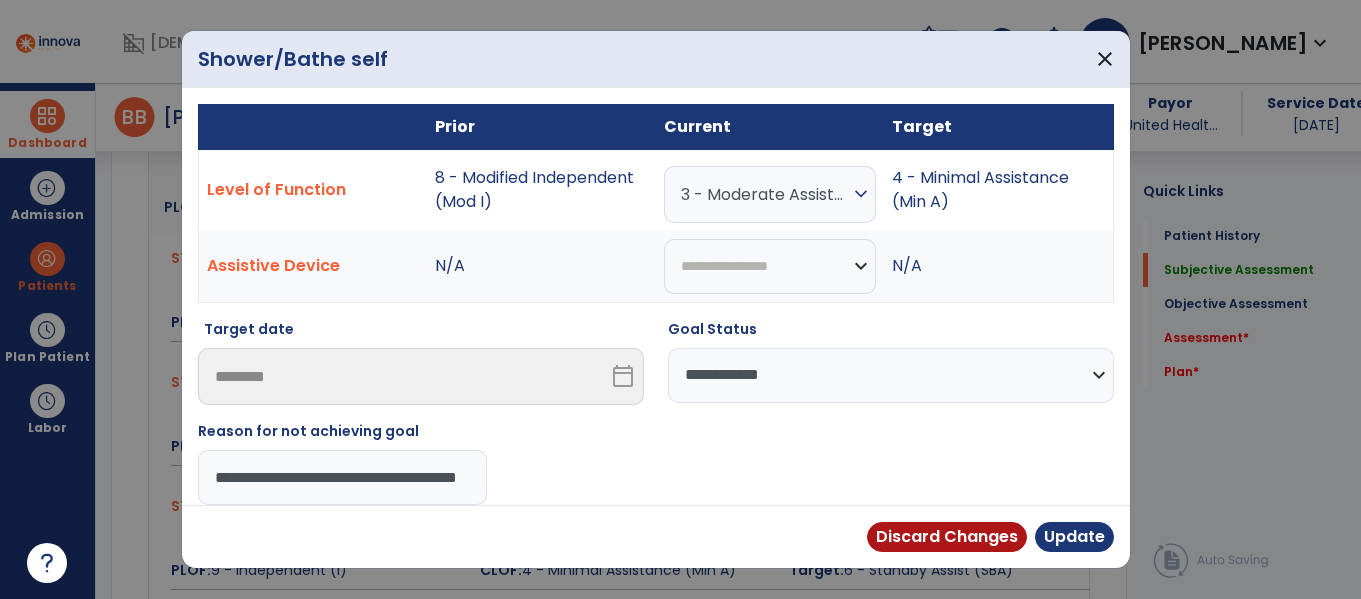 scroll, scrollTop: 0, scrollLeft: 81, axis: horizontal 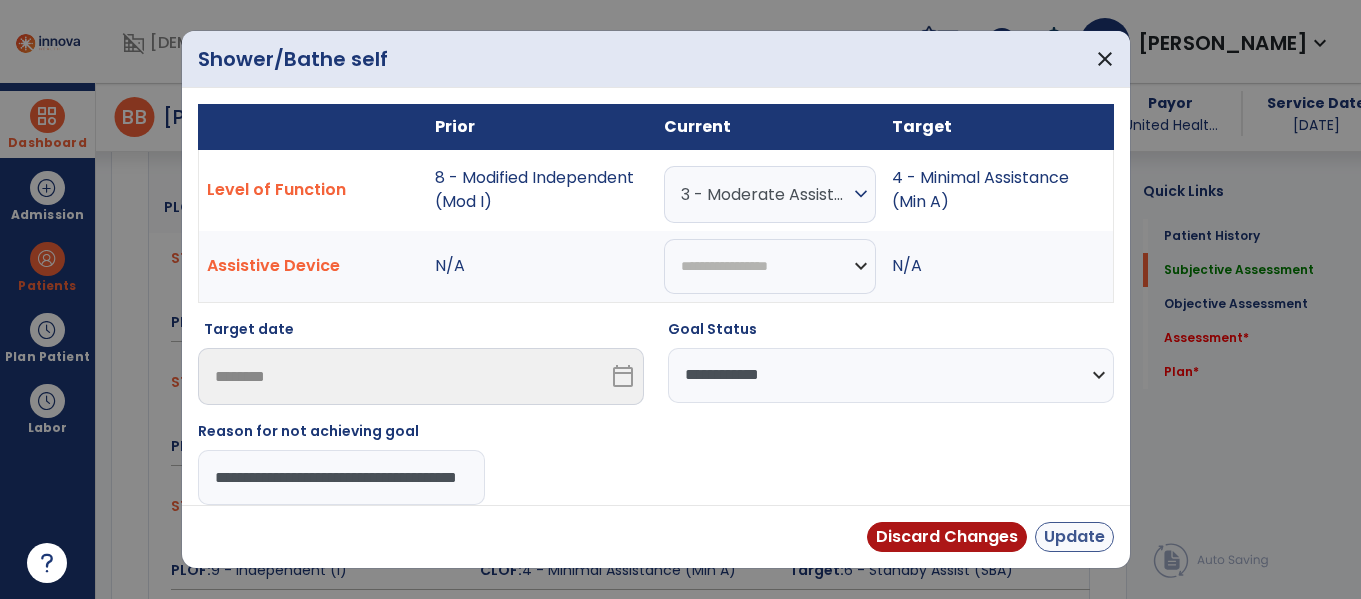 type on "**********" 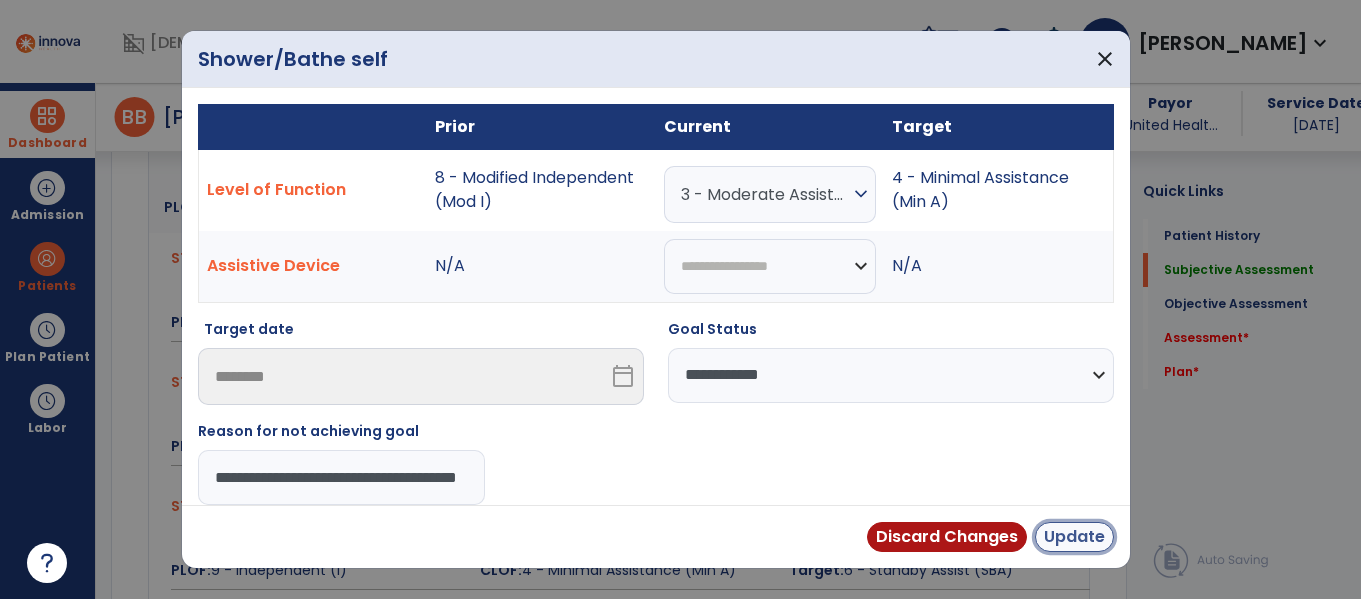 click on "Update" at bounding box center (1074, 537) 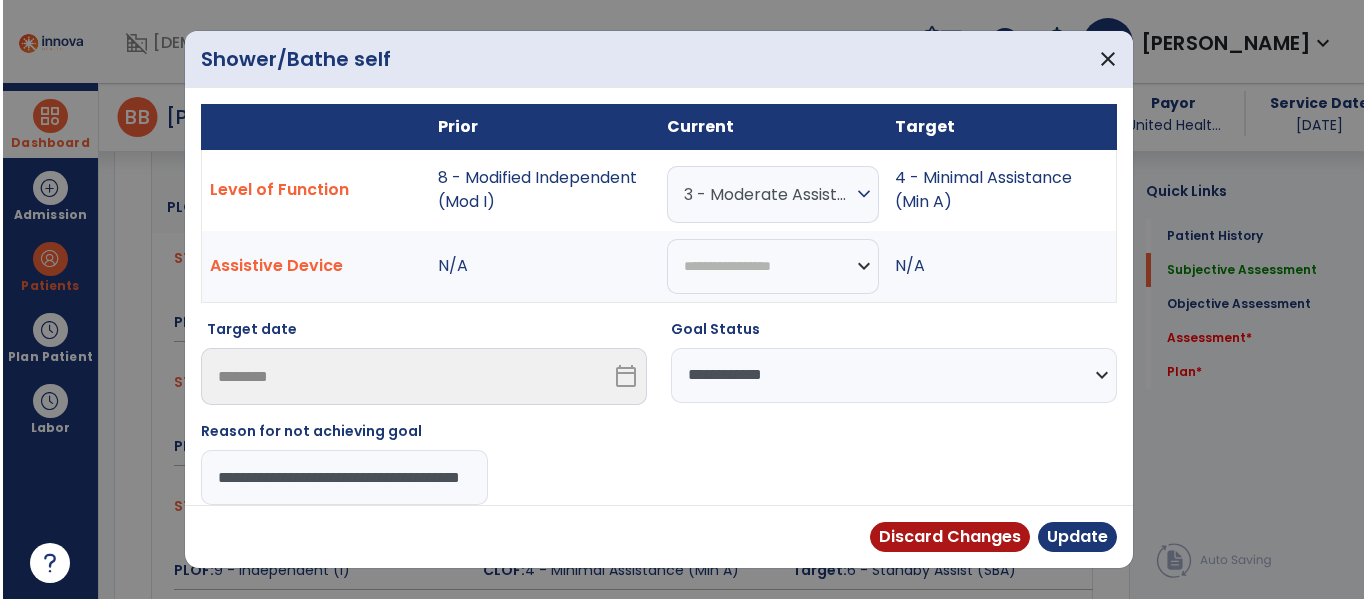 scroll, scrollTop: 0, scrollLeft: 0, axis: both 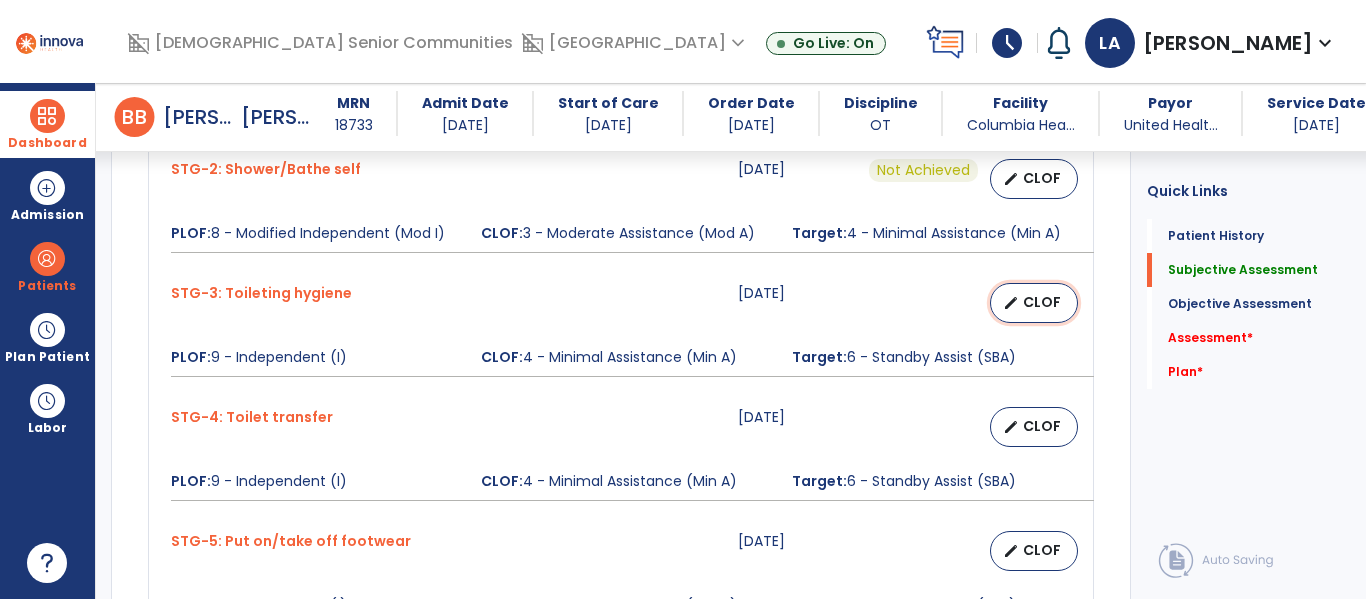 click on "CLOF" at bounding box center [1042, 302] 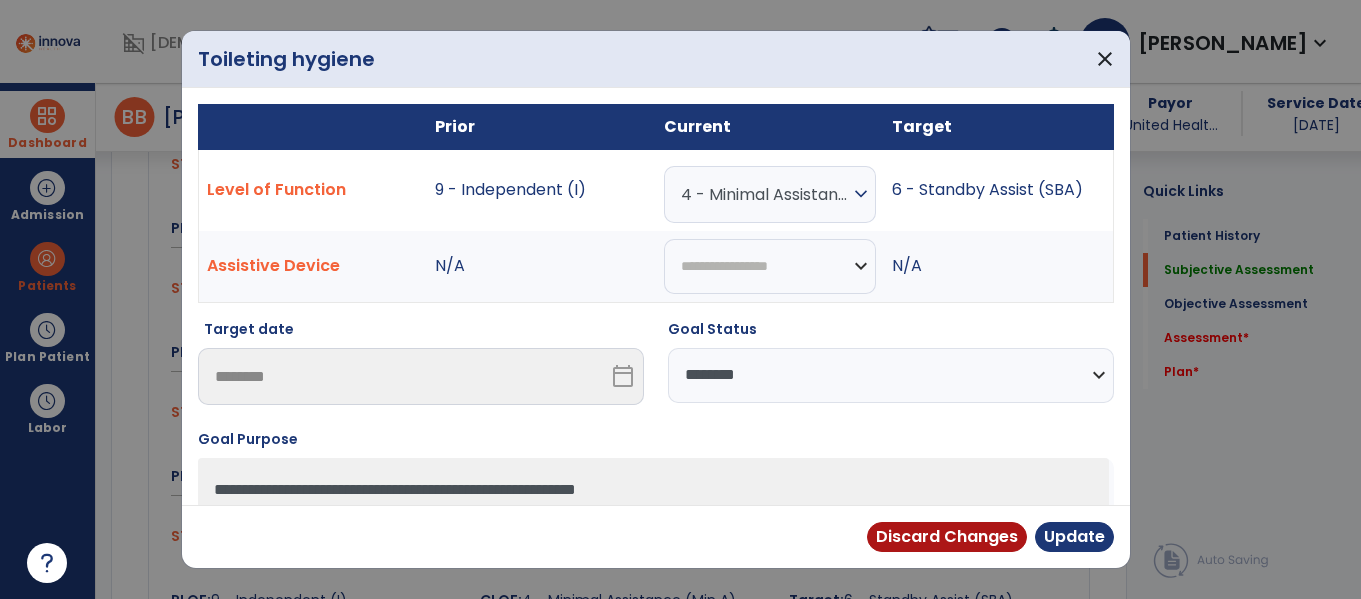 scroll, scrollTop: 1010, scrollLeft: 0, axis: vertical 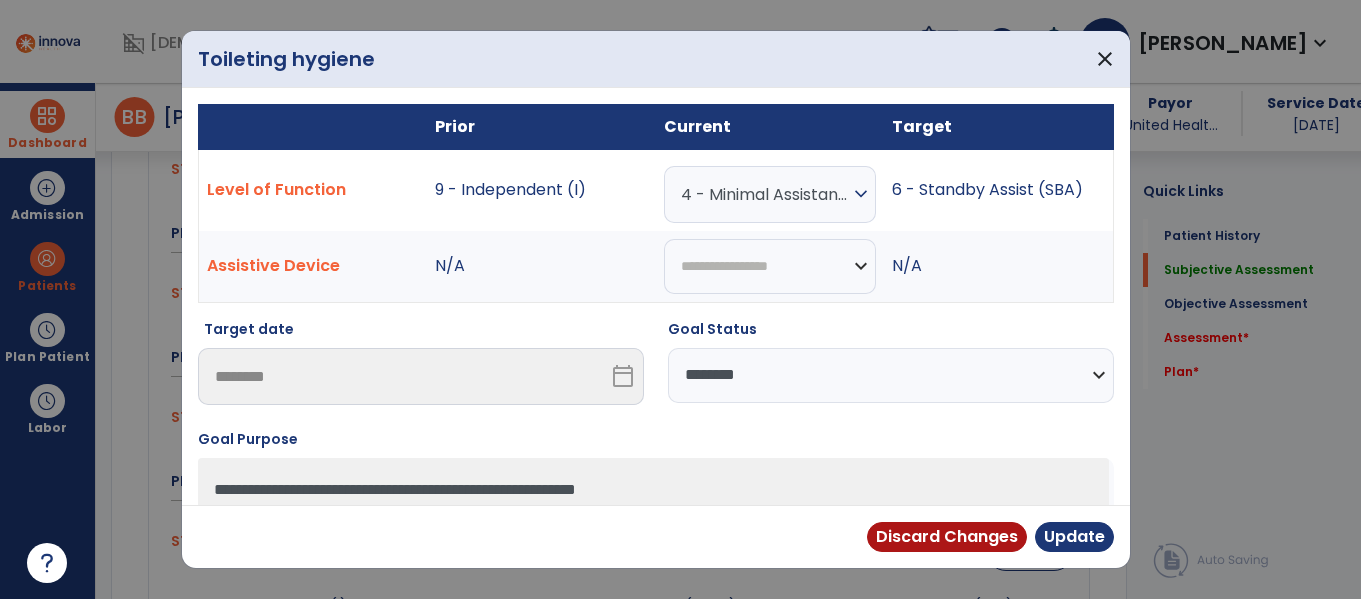click on "**********" at bounding box center [891, 375] 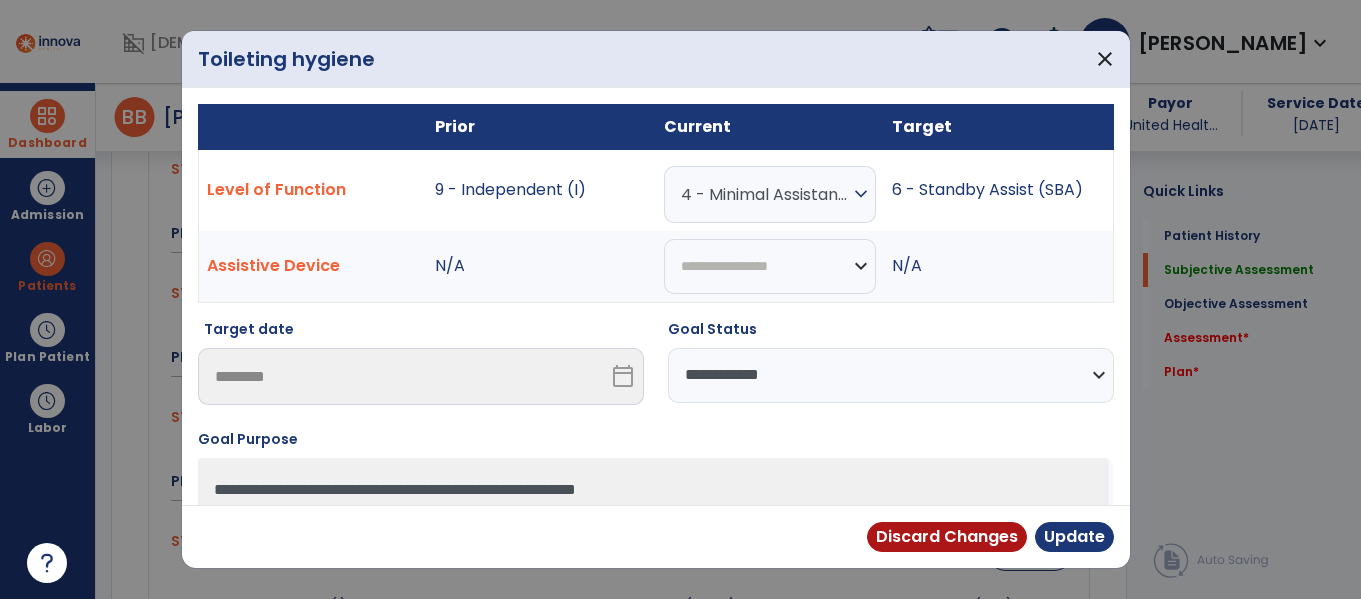 click on "**********" at bounding box center (891, 375) 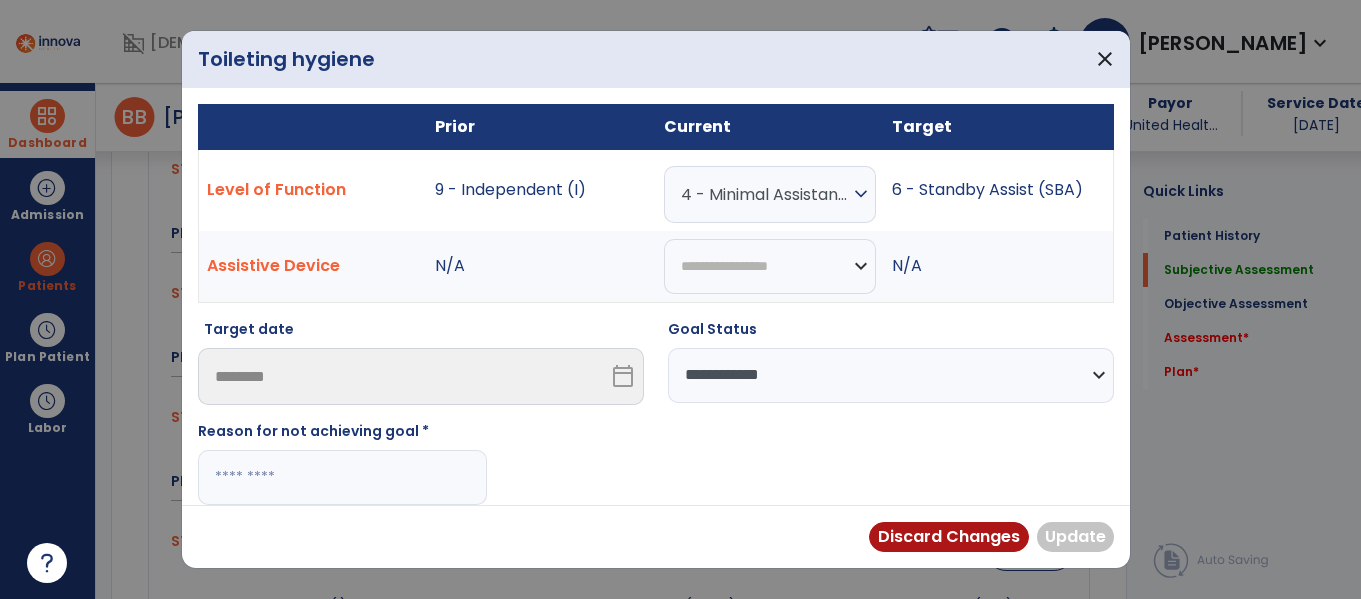 click at bounding box center [342, 477] 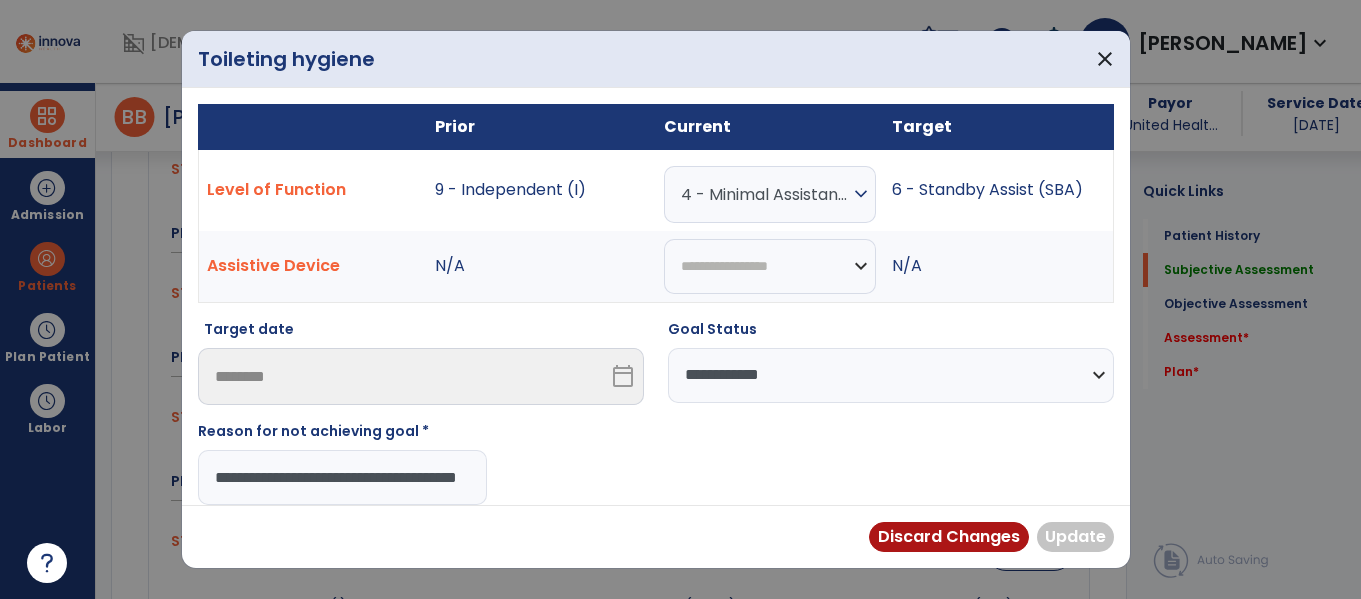 scroll, scrollTop: 0, scrollLeft: 81, axis: horizontal 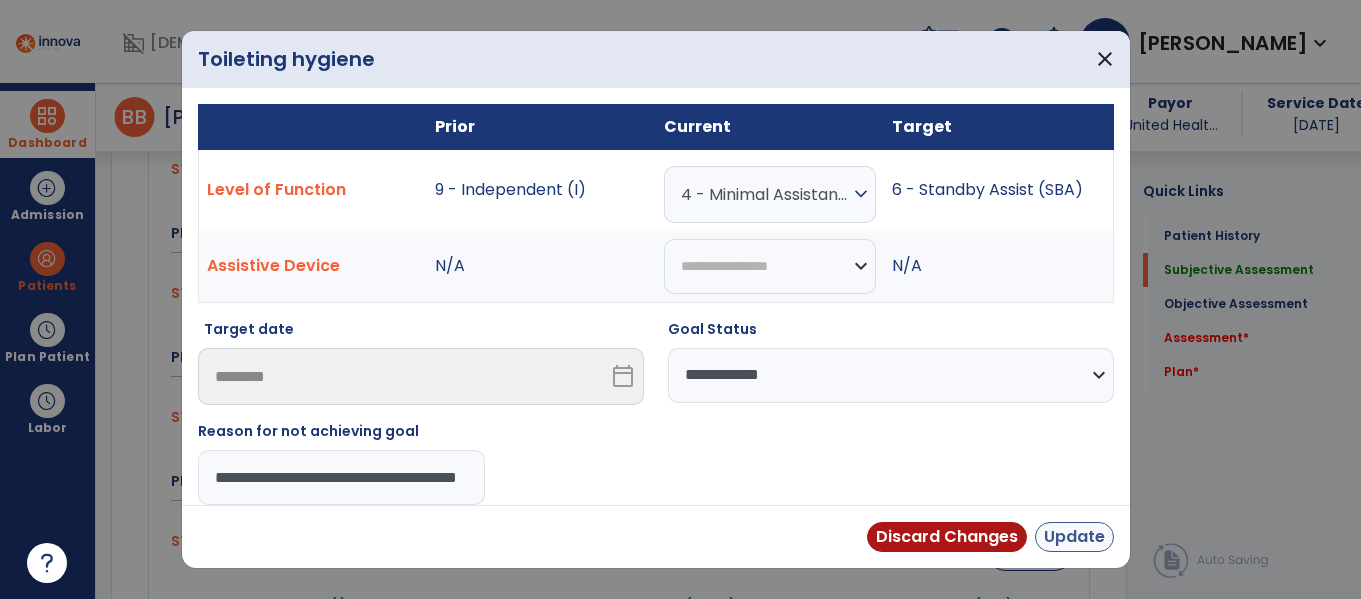 type on "**********" 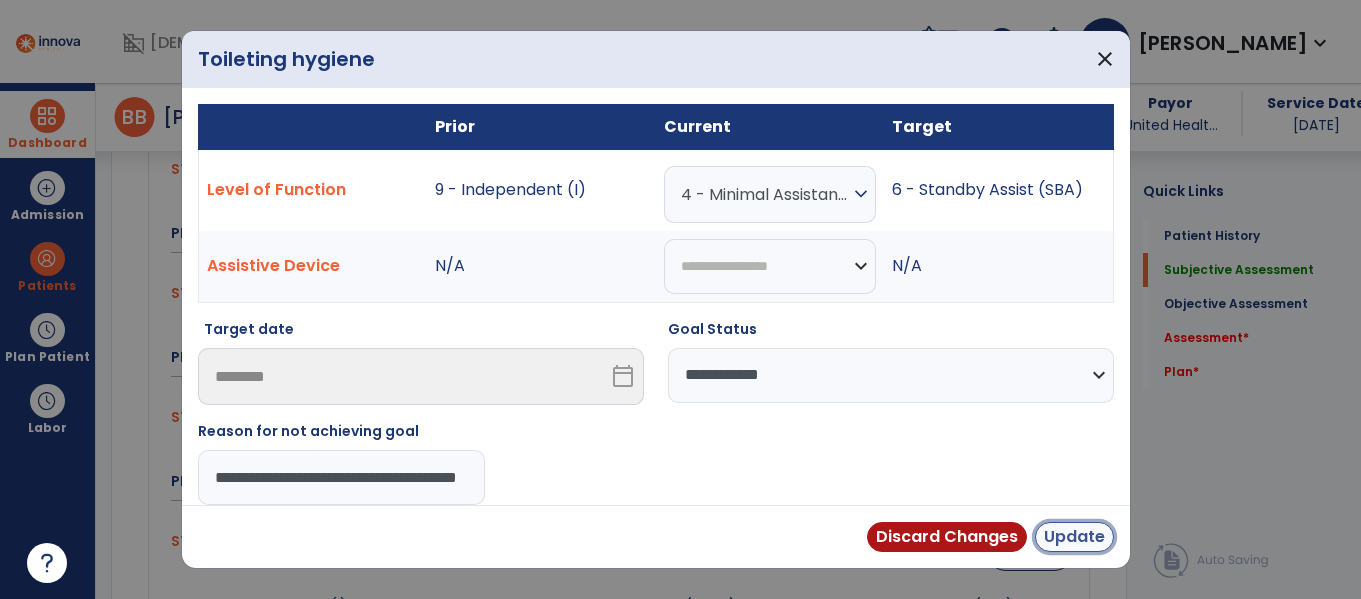 click on "Update" at bounding box center [1074, 537] 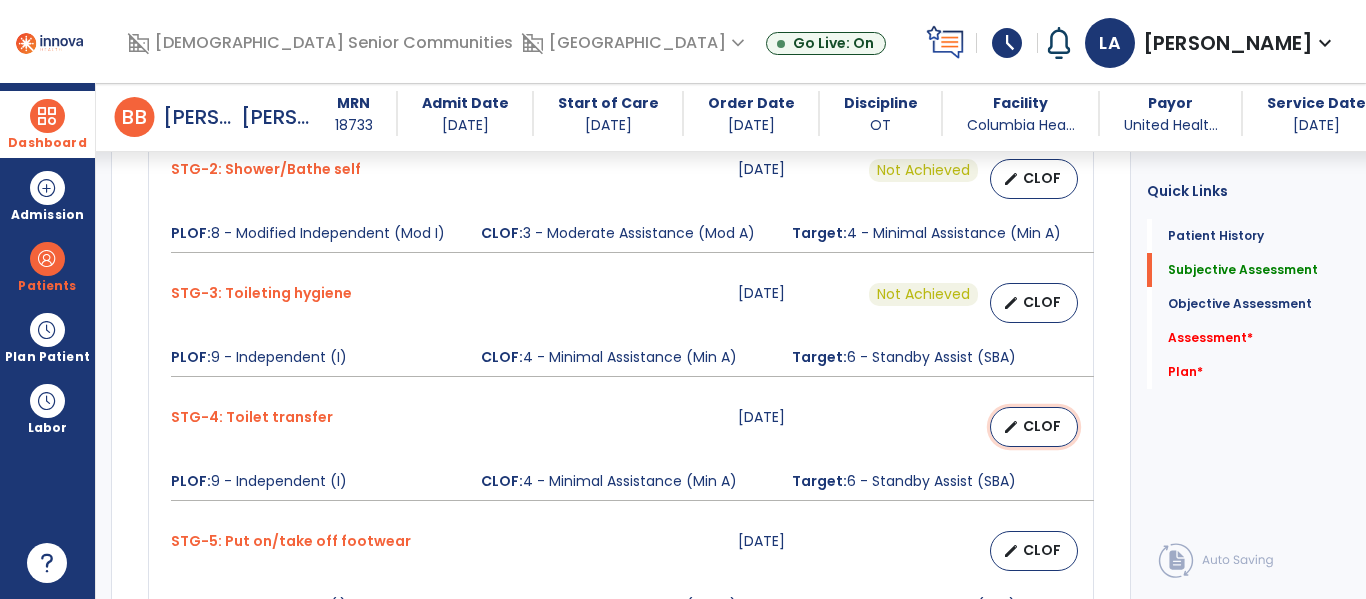 click on "CLOF" at bounding box center (1042, 426) 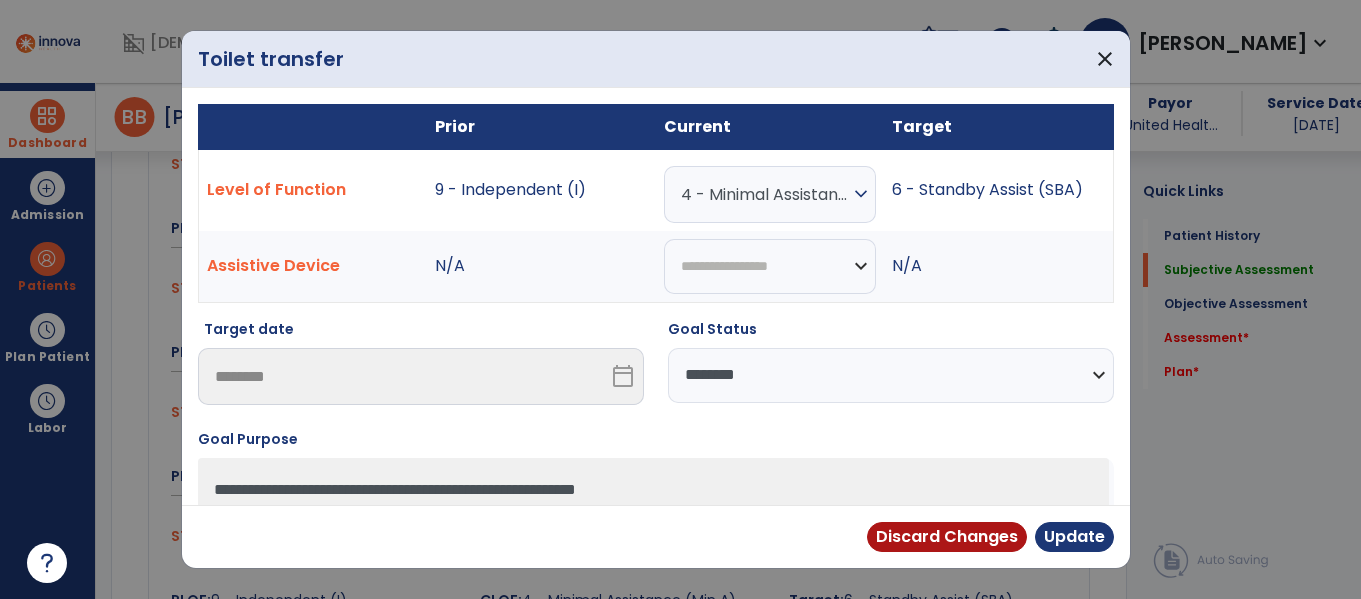 scroll, scrollTop: 1010, scrollLeft: 0, axis: vertical 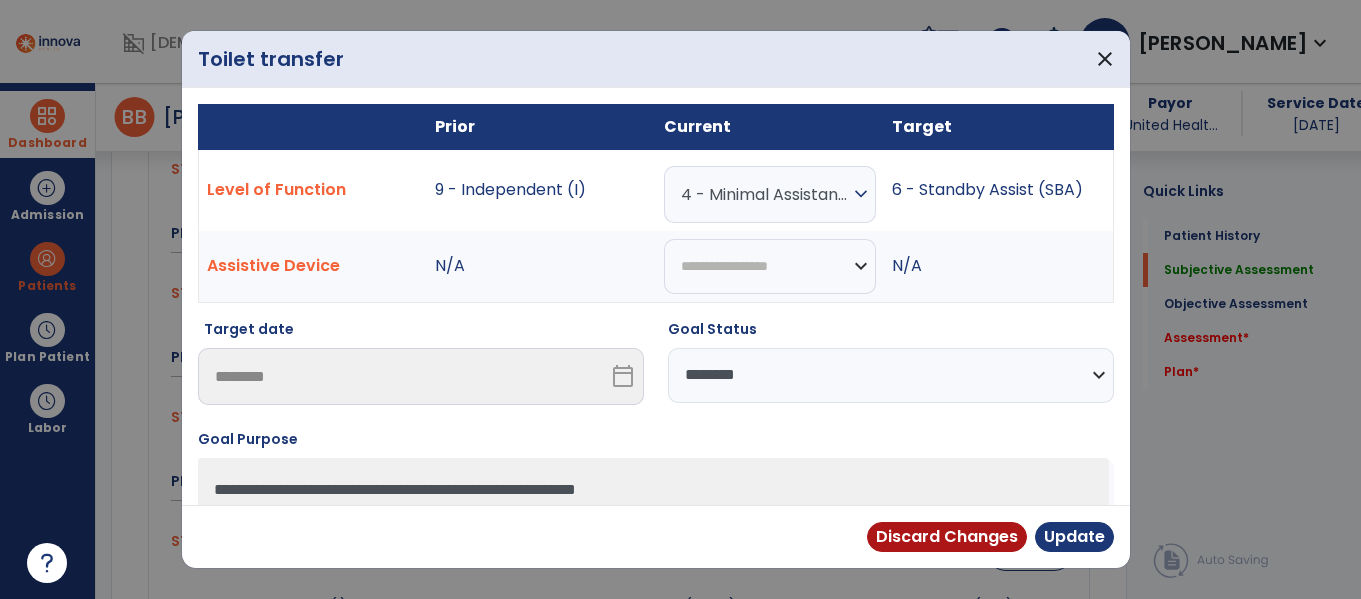 click on "4 - Minimal Assistance (Min A)" at bounding box center (765, 194) 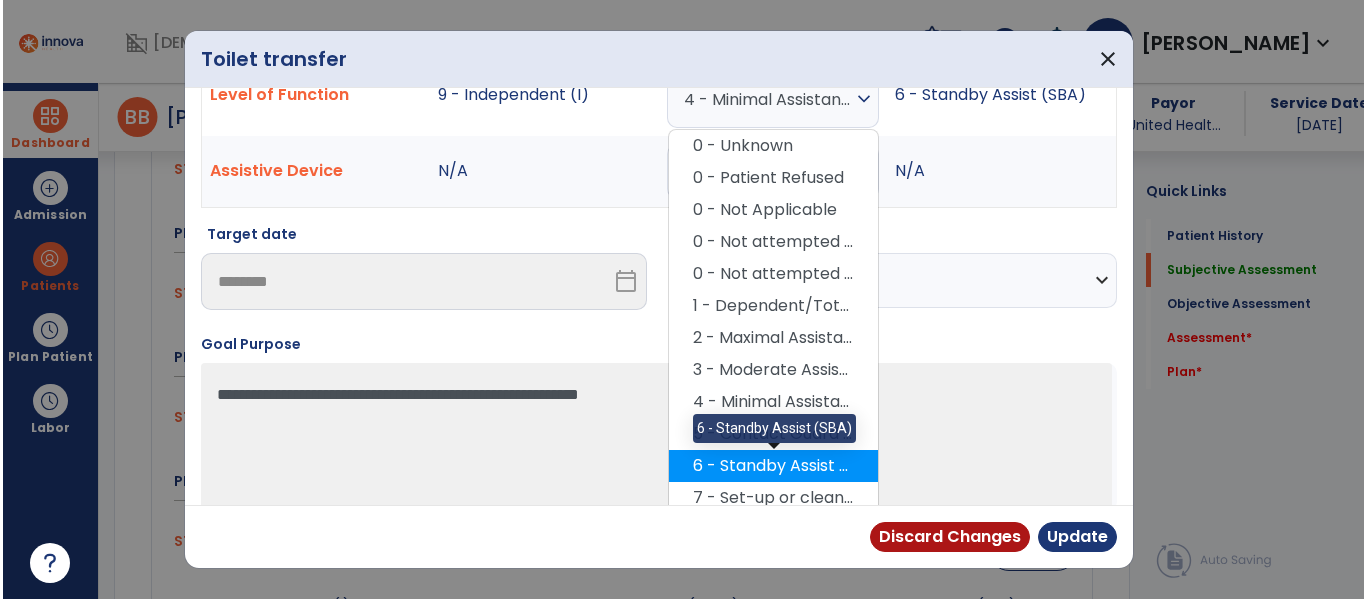 scroll, scrollTop: 100, scrollLeft: 0, axis: vertical 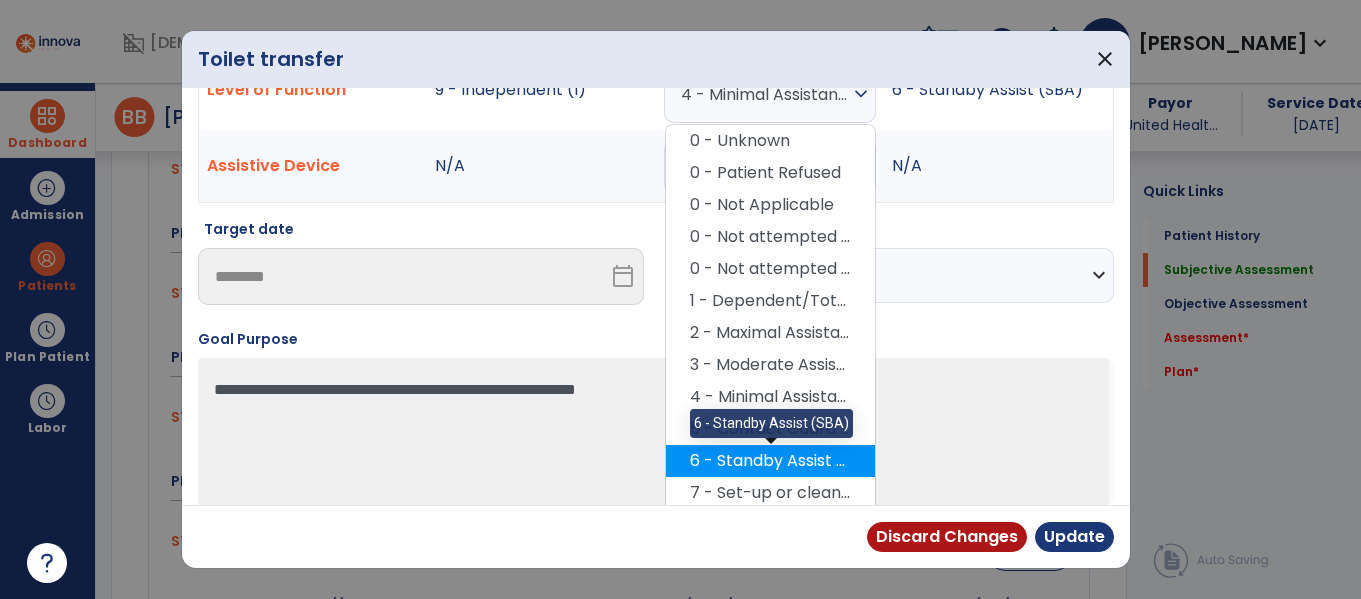 click on "6 - Standby Assist (SBA)" at bounding box center (770, 461) 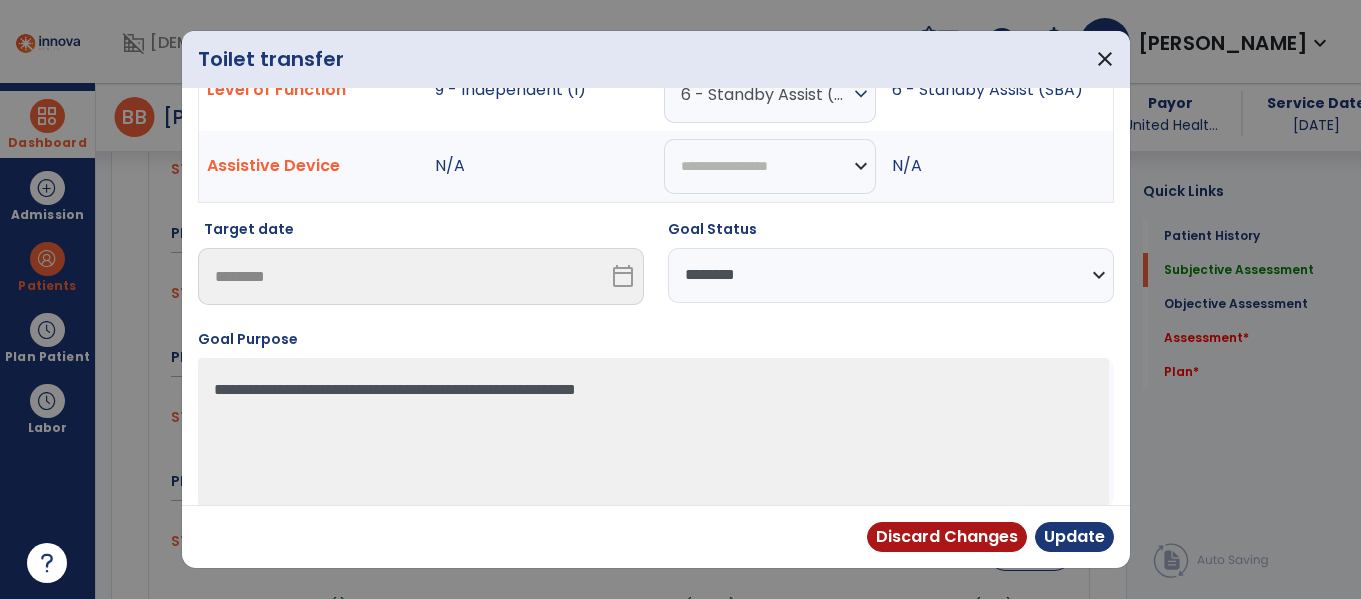 click on "**********" at bounding box center [891, 275] 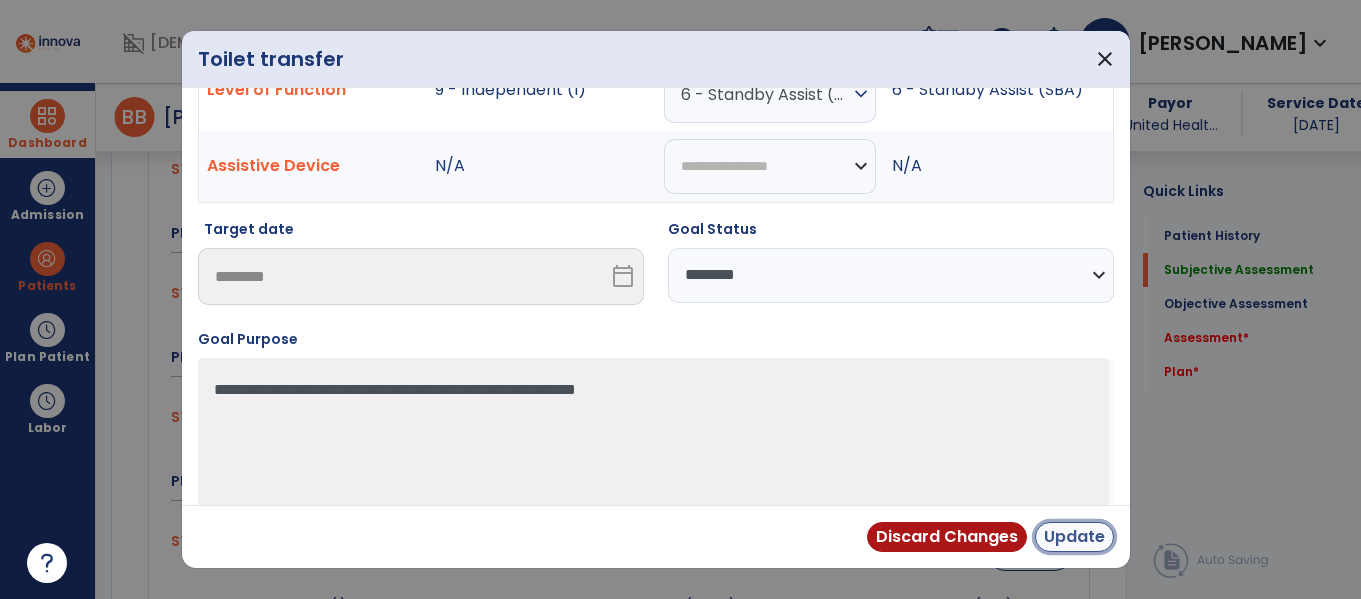 click on "Update" at bounding box center [1074, 537] 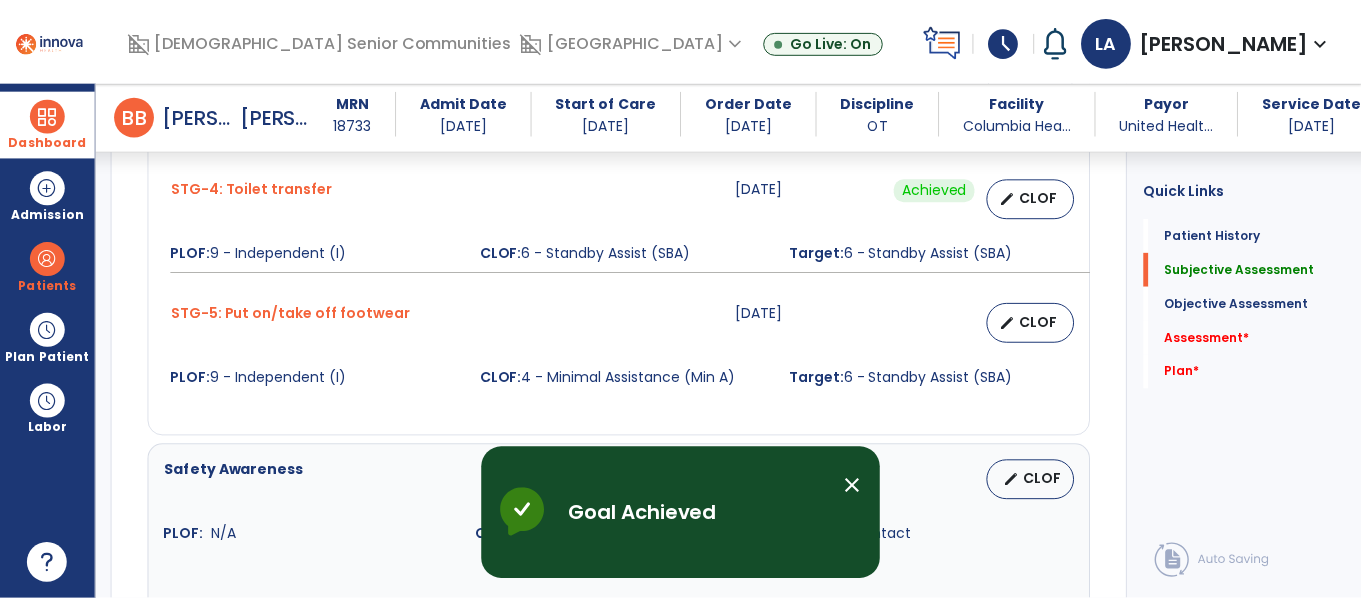 scroll, scrollTop: 1249, scrollLeft: 0, axis: vertical 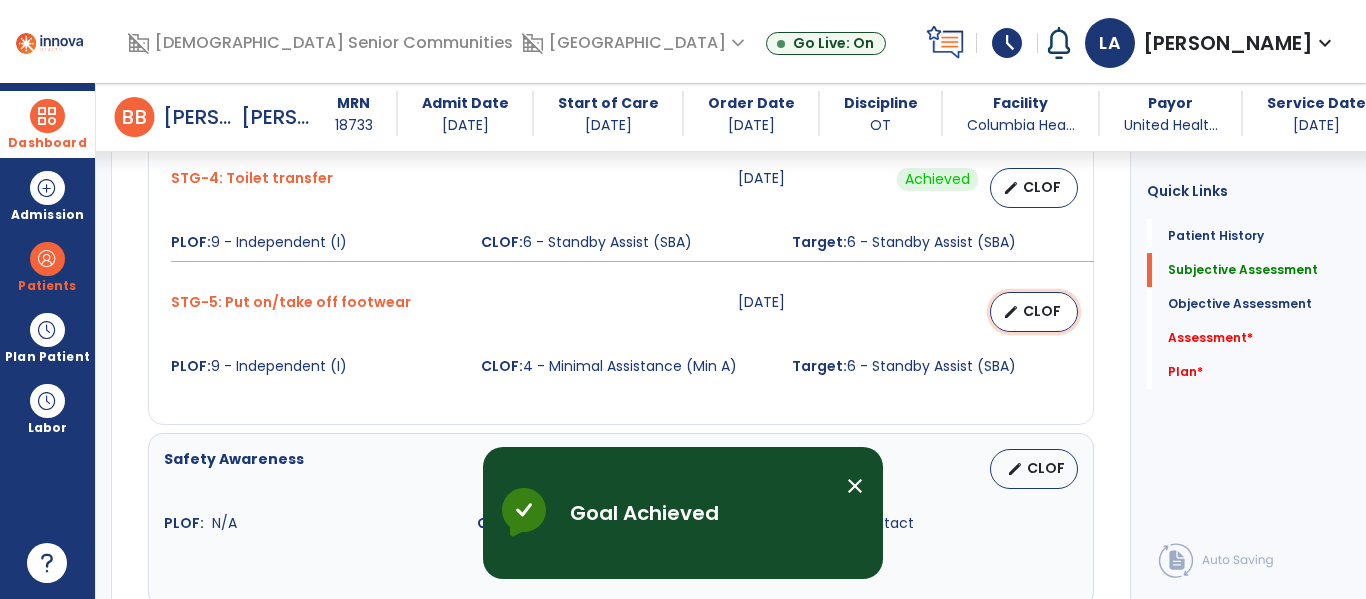 click on "CLOF" at bounding box center (1042, 311) 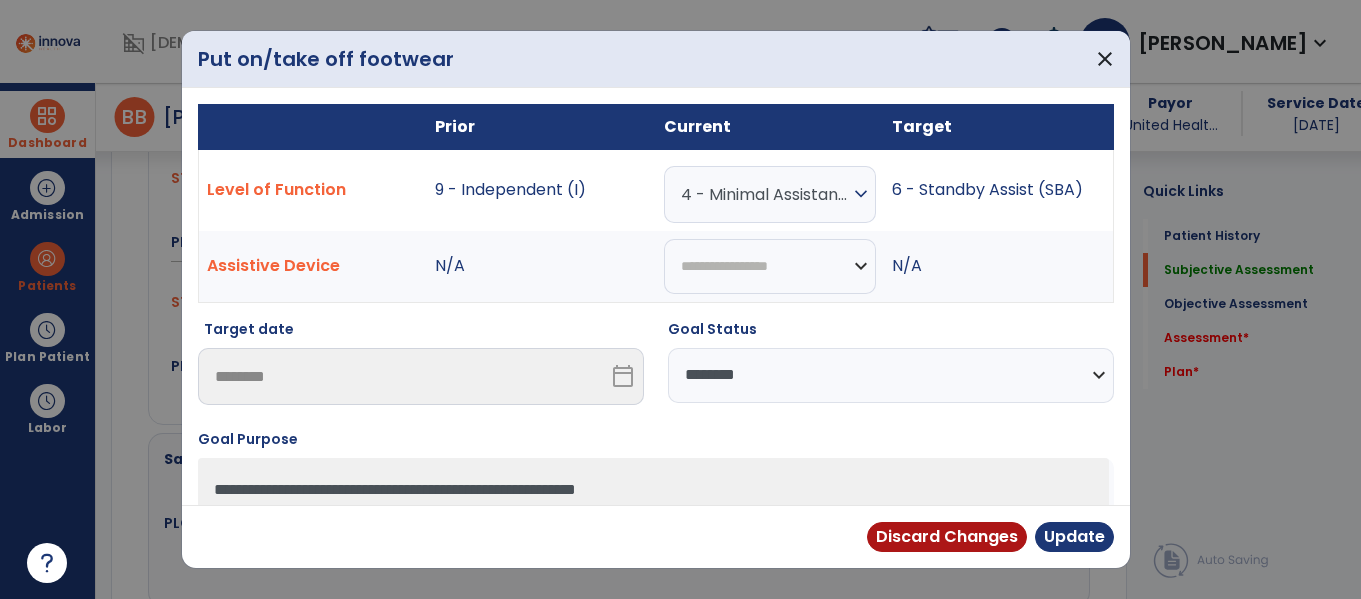 scroll, scrollTop: 1249, scrollLeft: 0, axis: vertical 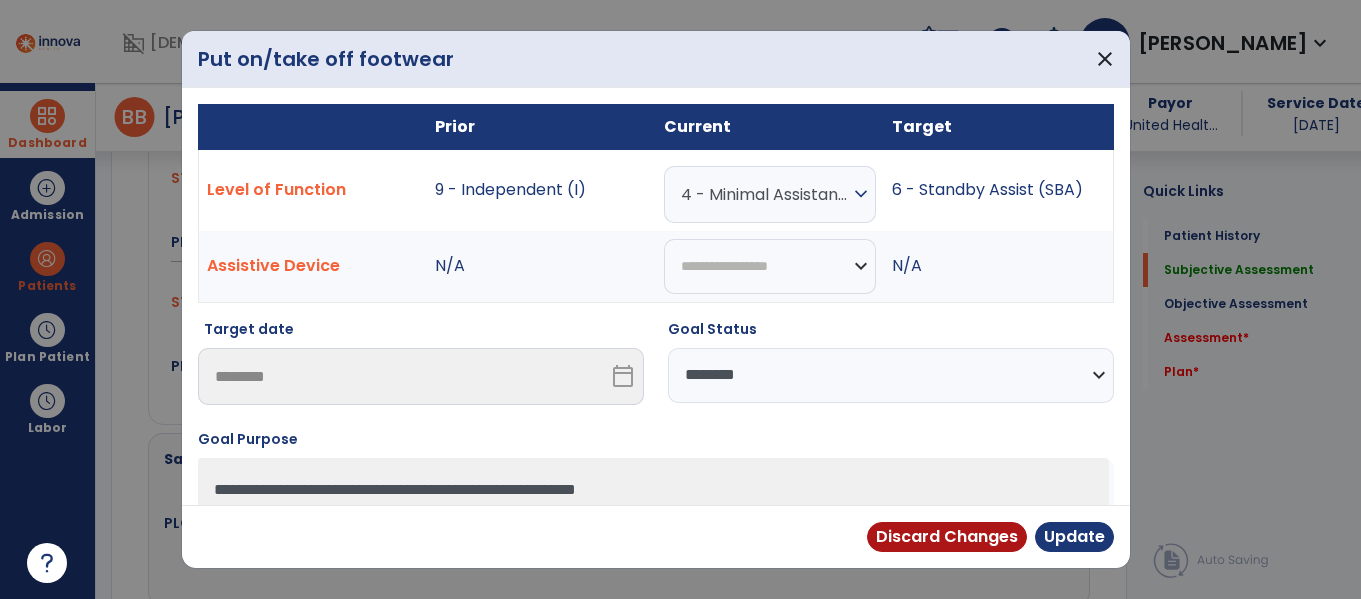 select on "**********" 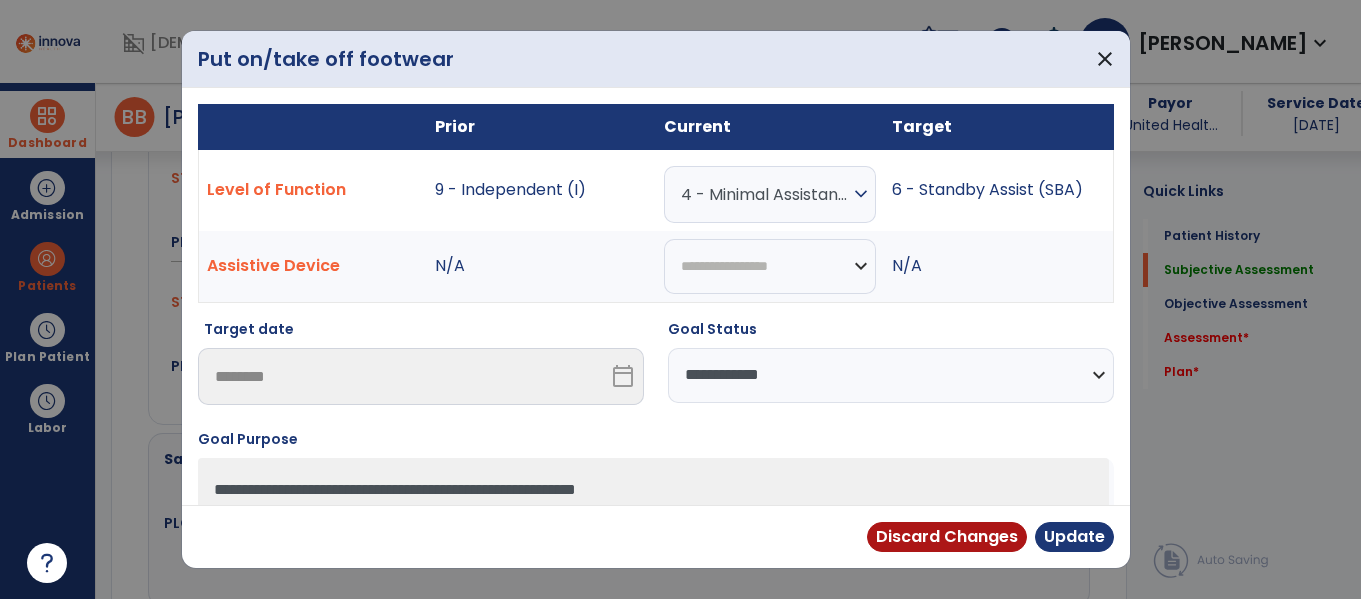 click on "**********" at bounding box center [891, 375] 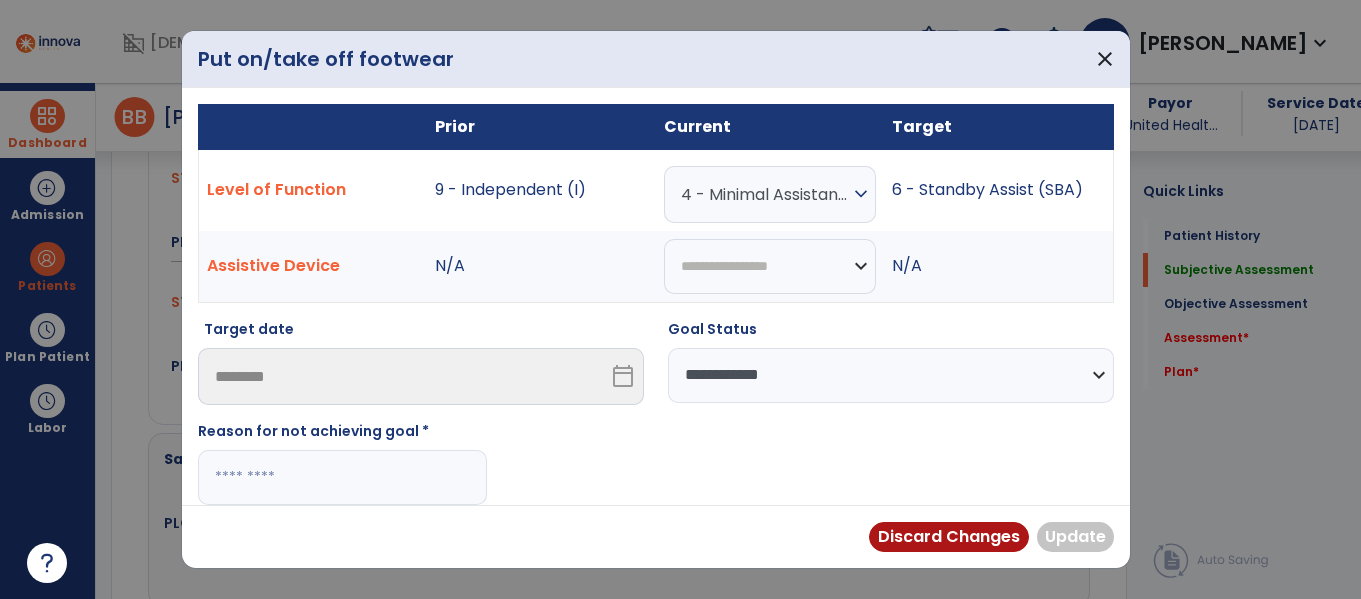 click on "domain_disabled   American Senior Communities   domain_disabled   Columbia Healthcare Center   expand_more   Columbia Healthcare Center   Cypress Grove Rehabilitation   North Park Nursing Center  Go Live: On schedule My Time:   Thursday, Jul 10   Open your timecard  arrow_right Notifications Mark as read Plan of Care (RecertificationNote) Rejected: Wolfe, Jacqueline by Lewis Merral Sun Feb 09 2025 at 6:45 AM | Columbia Healthcare Center Plan of Care (RecertificationNote) Rejected: Jilej, Aise by Lewis Merral Sat Feb 01 2025 at 4:44 PM | Columbia Healthcare Center Plan of Care (RecertificationNote) Rejected: Morell, Paul by Lewis Merral Wed Jan 29 2025 at 8:18 AM | Columbia Healthcare Center Plan of Care (RecertificationNote) Rejected: Daniels, Robert by Lewis Merral Wed Jan 29 2025 at 8:18 AM | Columbia Healthcare Center Plan of Care (RecertificationNote) Rejected: Dickerson, David by Lewis Merral Wed Jan 29 2025 at 8:17 AM | Columbia Healthcare Center See all Notifications  LA   home  Labor" at bounding box center (680, 299) 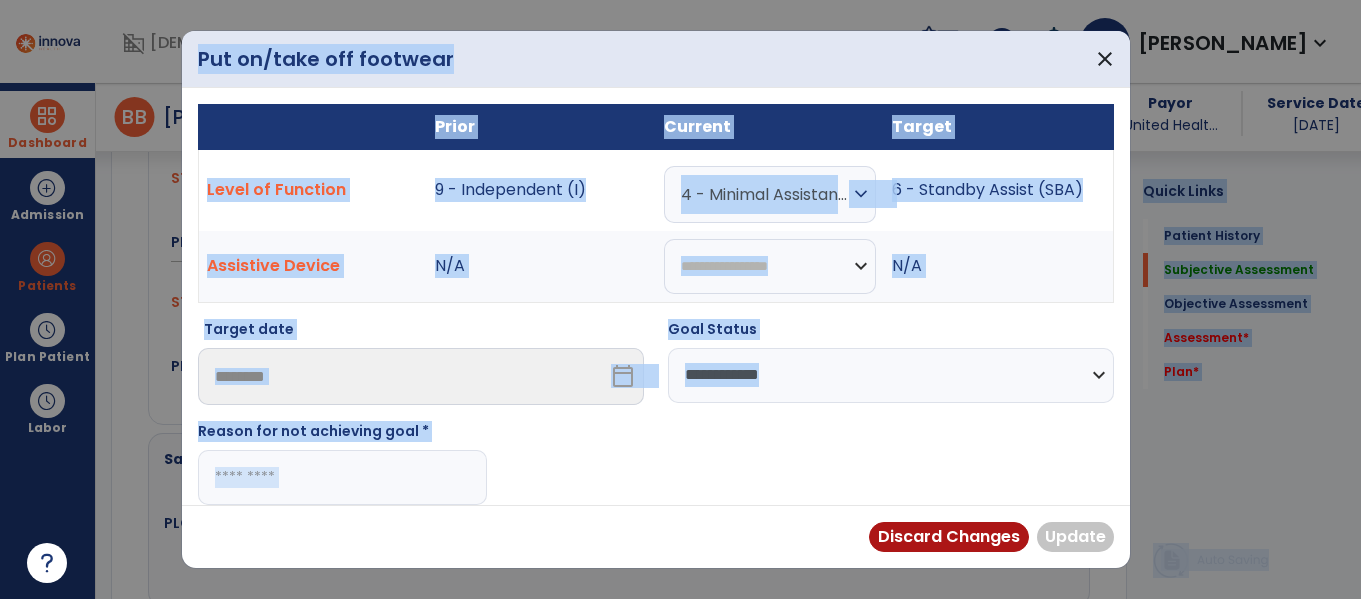 click at bounding box center [342, 477] 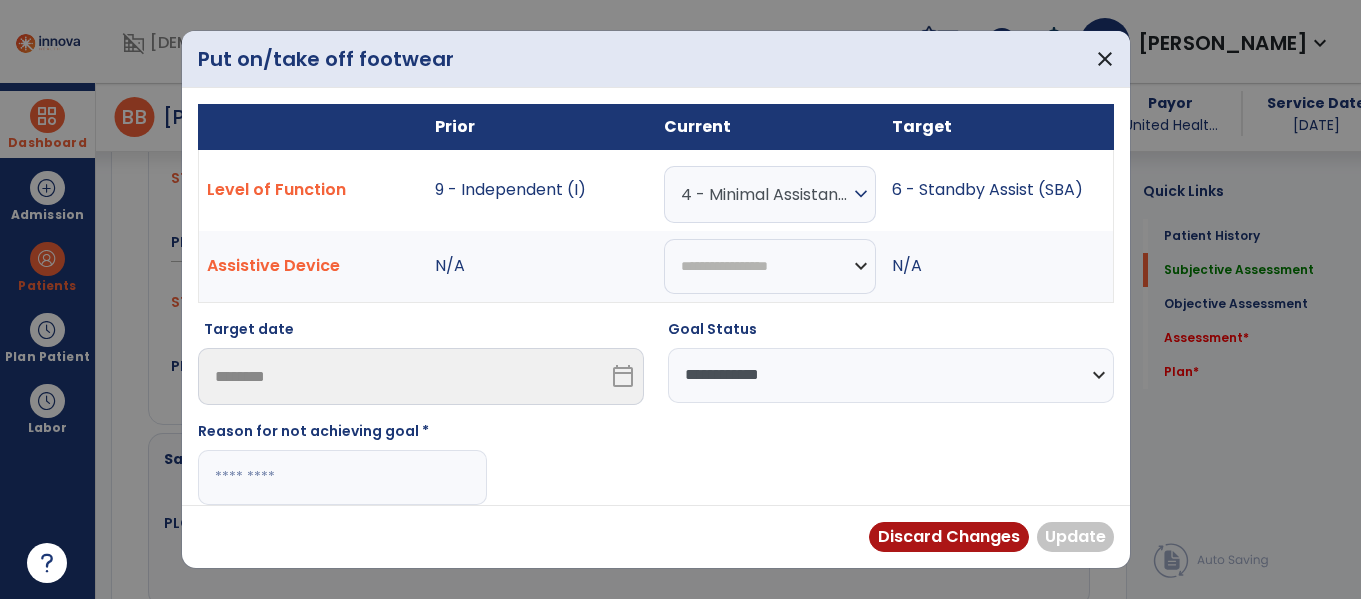 paste on "**********" 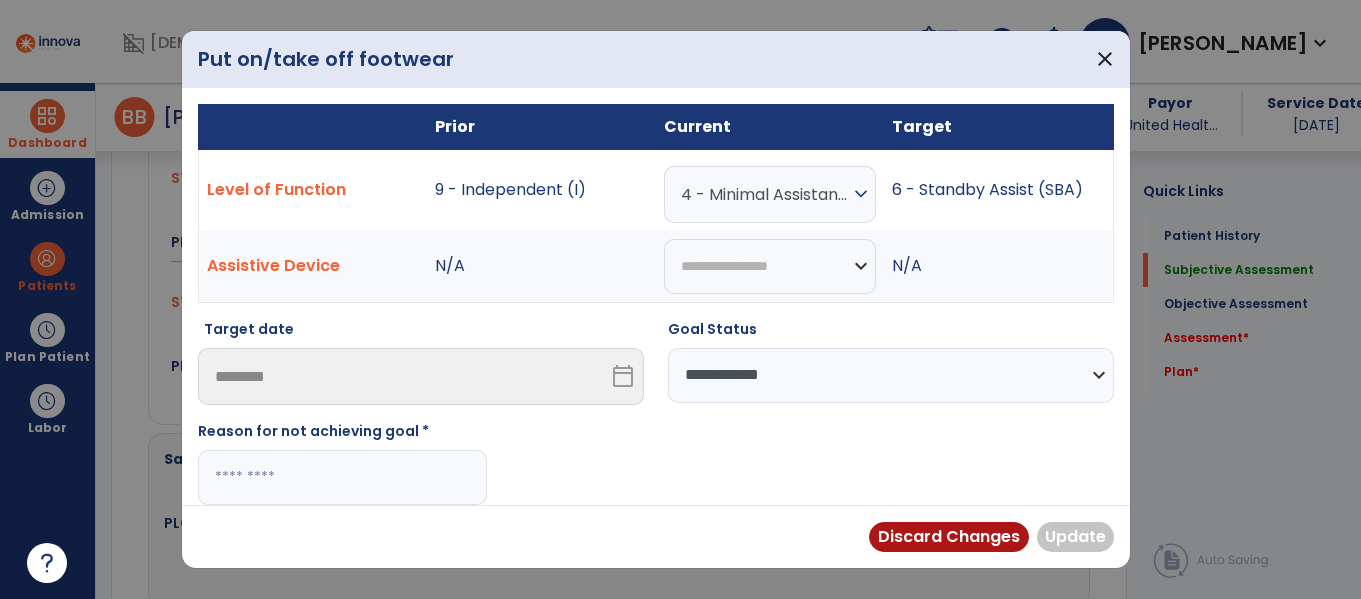 type on "**********" 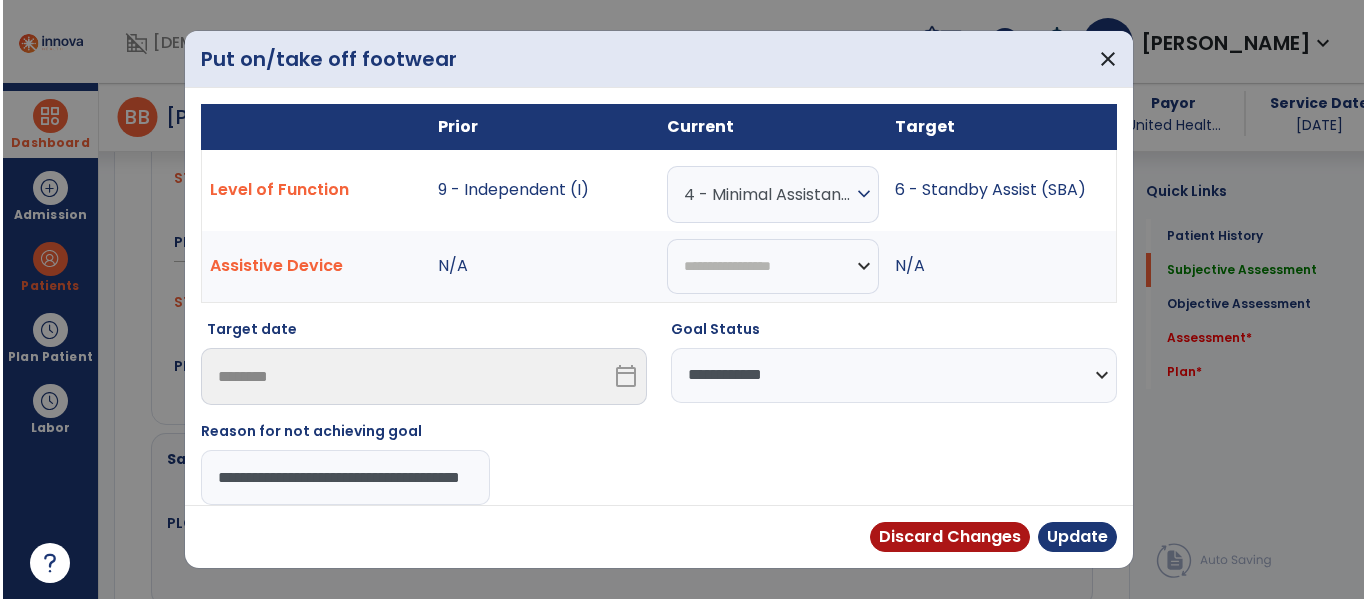 scroll, scrollTop: 0, scrollLeft: 81, axis: horizontal 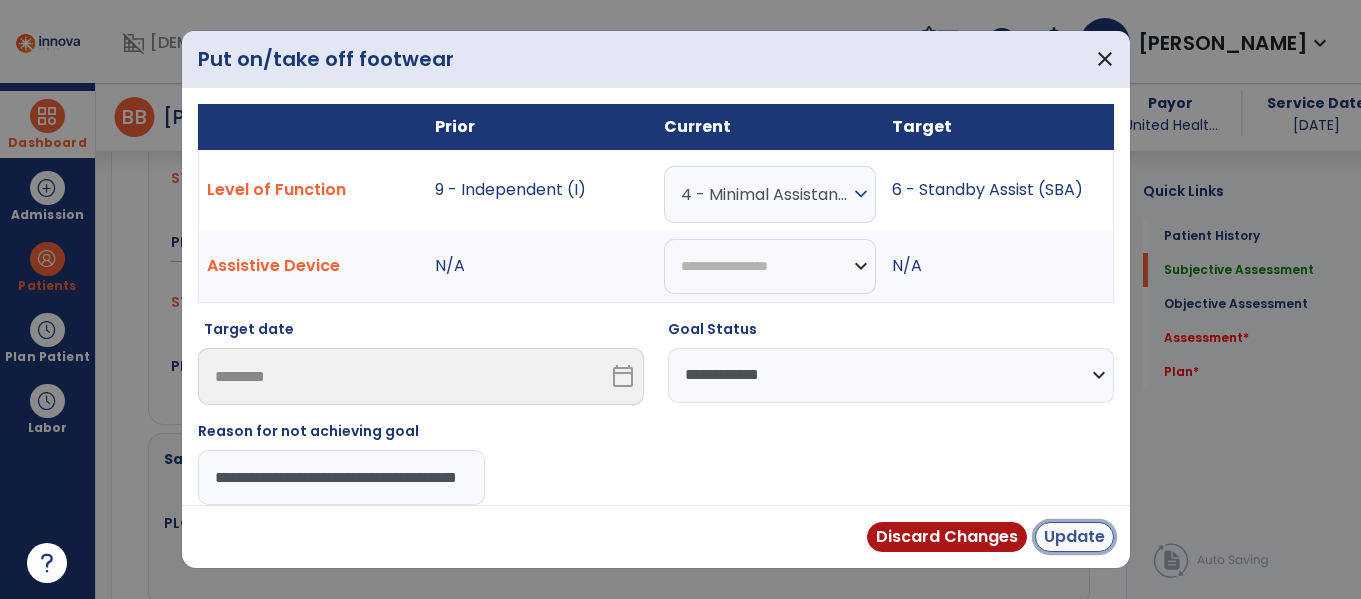 click on "Update" at bounding box center [1074, 537] 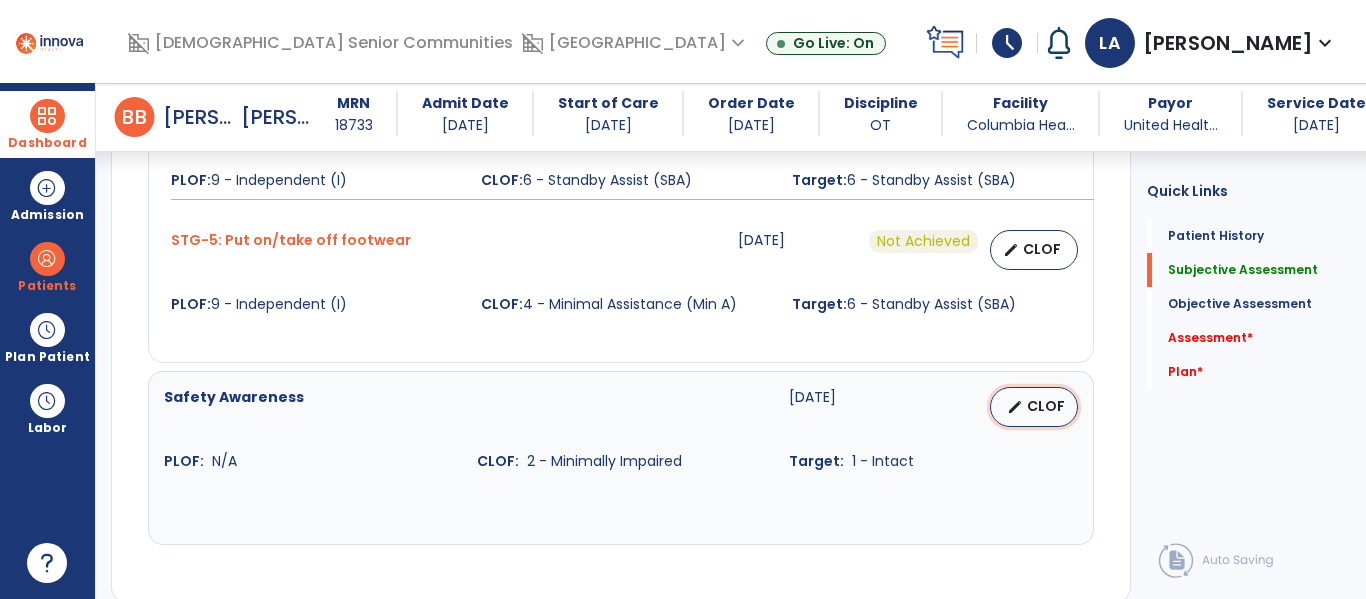 click on "CLOF" at bounding box center [1046, 406] 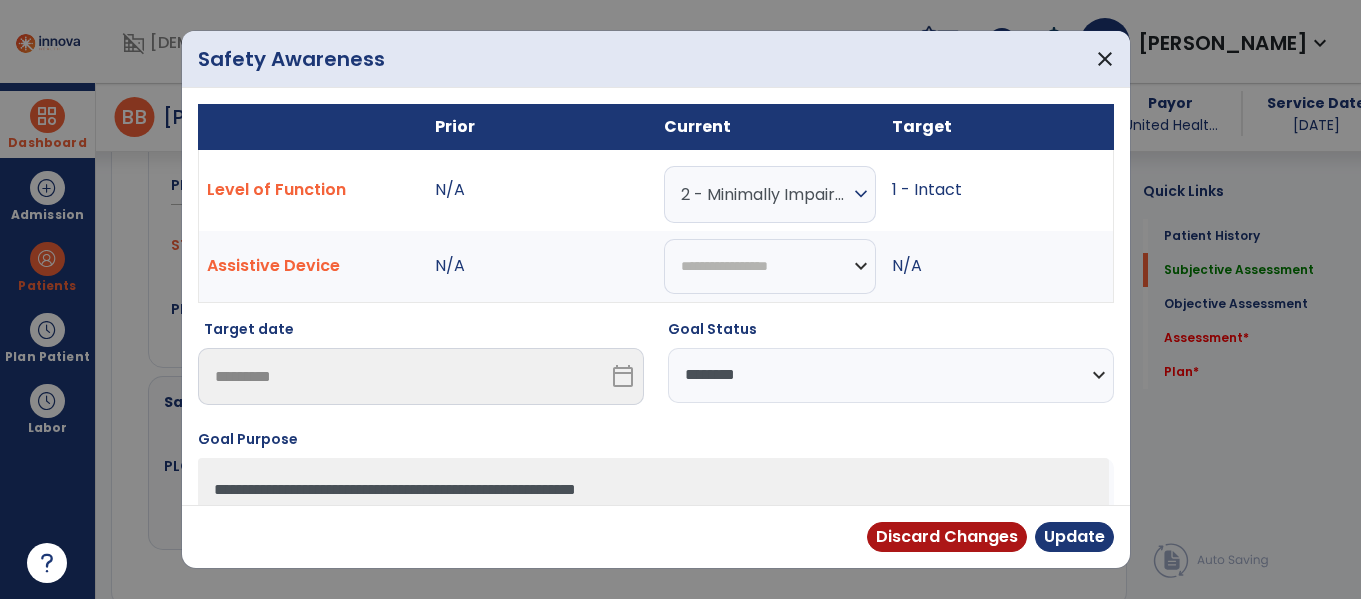 scroll, scrollTop: 1311, scrollLeft: 0, axis: vertical 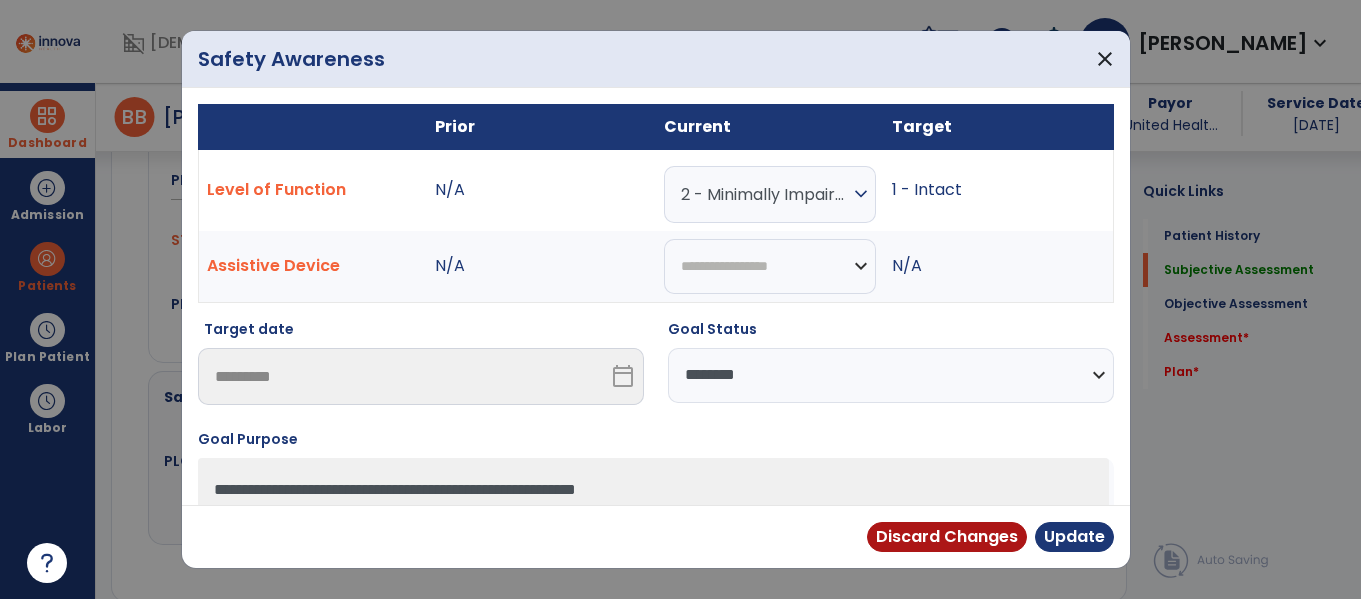 click on "2 - Minimally Impaired" at bounding box center [765, 194] 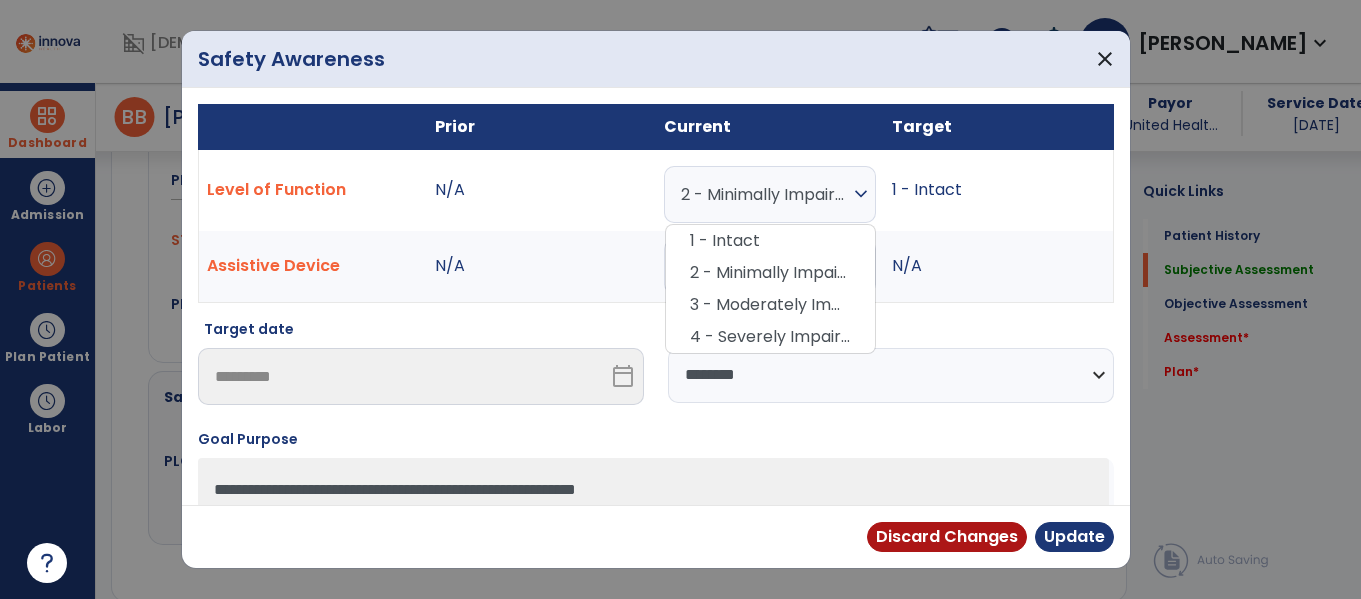 click on "2 - Minimally Impaired" at bounding box center [765, 194] 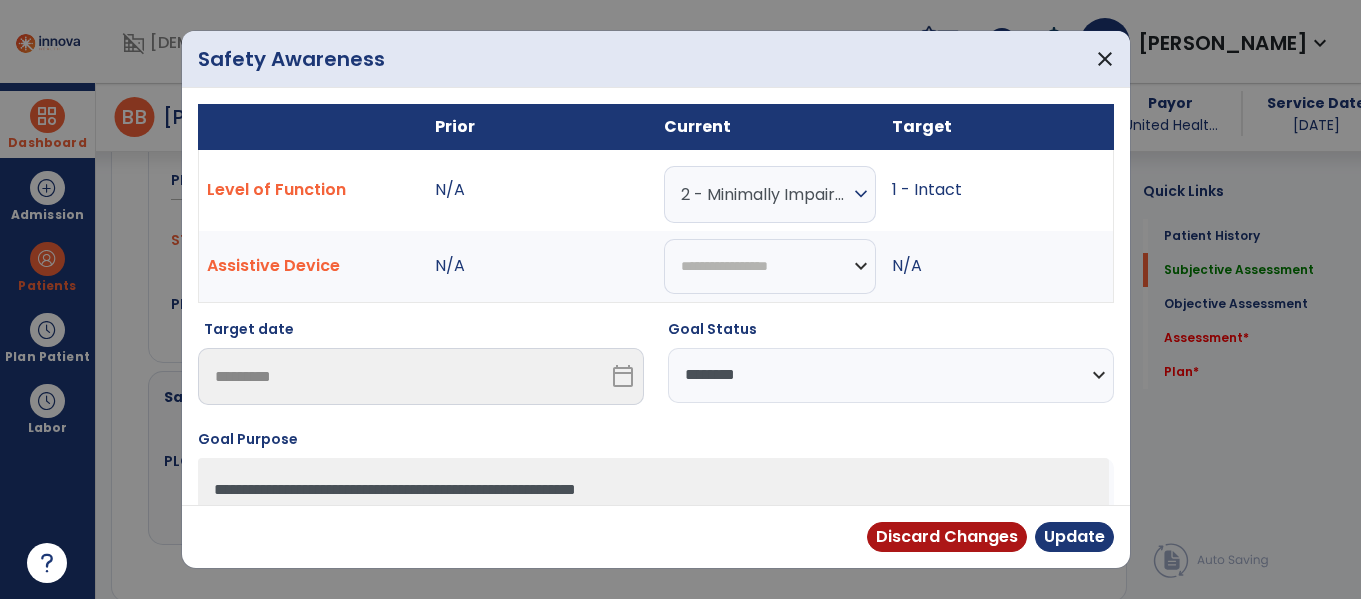 click on "**********" at bounding box center [891, 375] 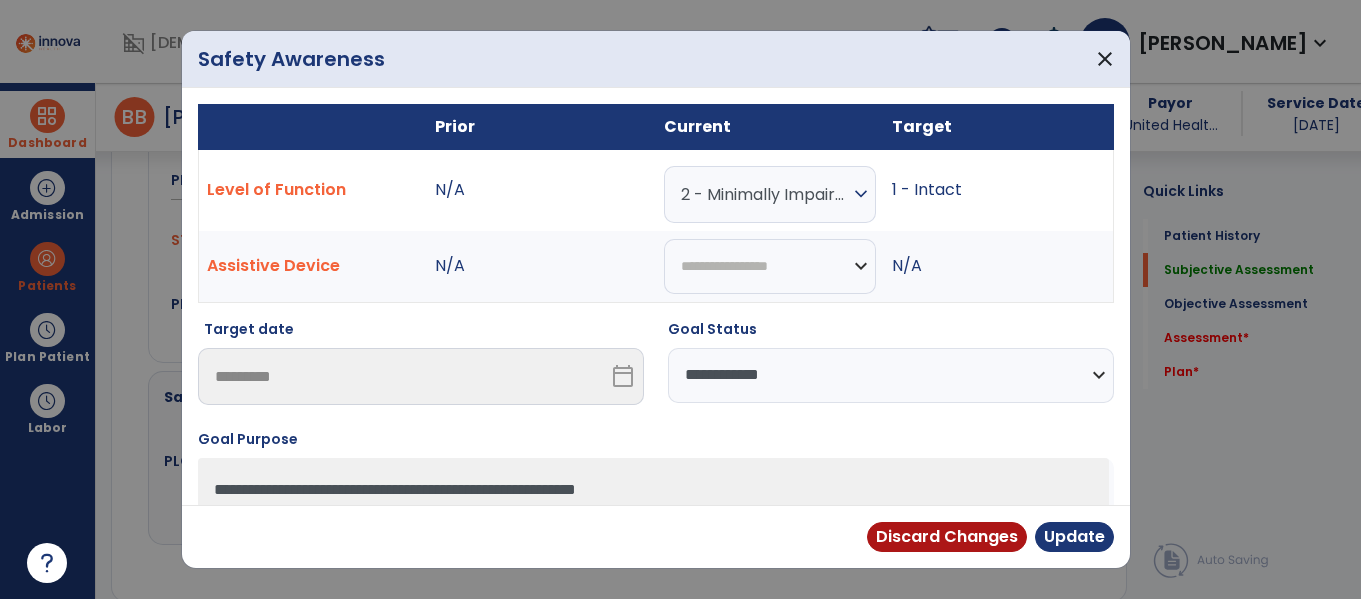 click on "**********" at bounding box center (891, 375) 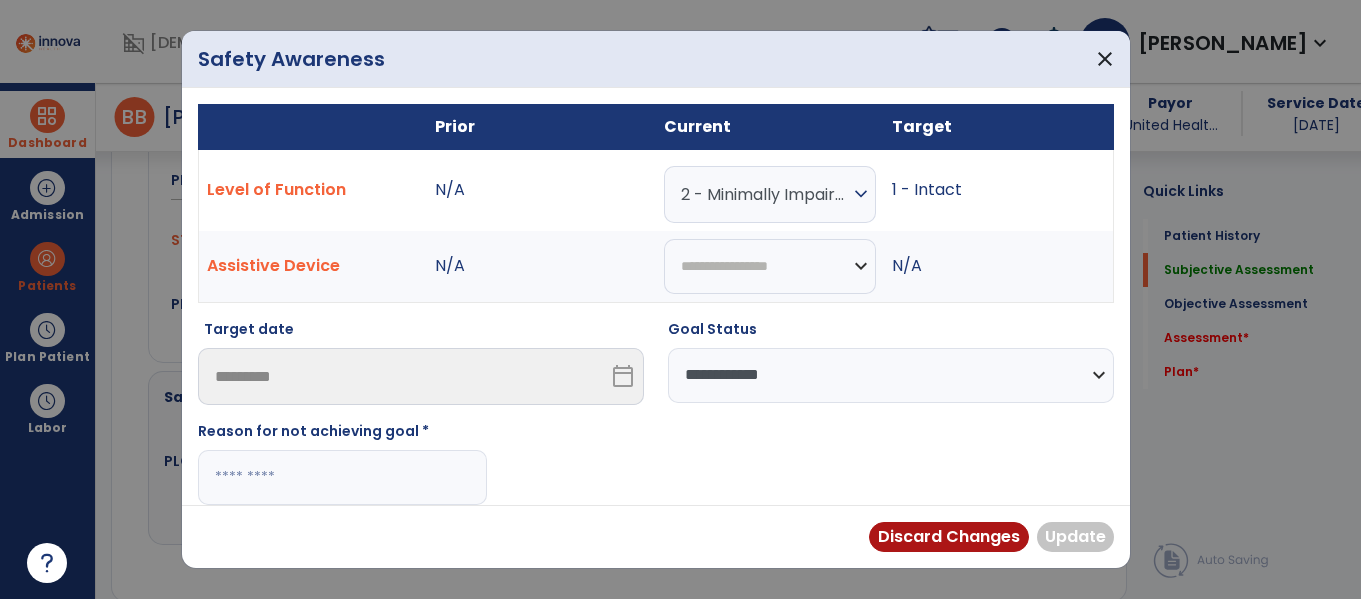 click at bounding box center [342, 477] 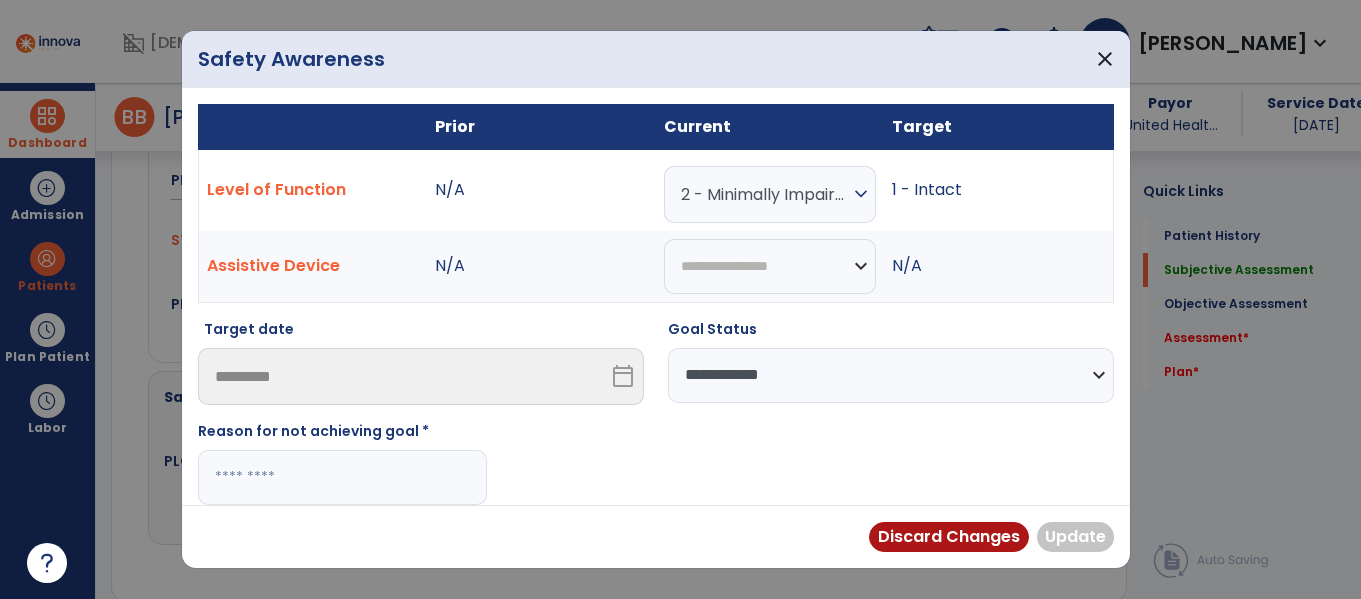 paste on "**********" 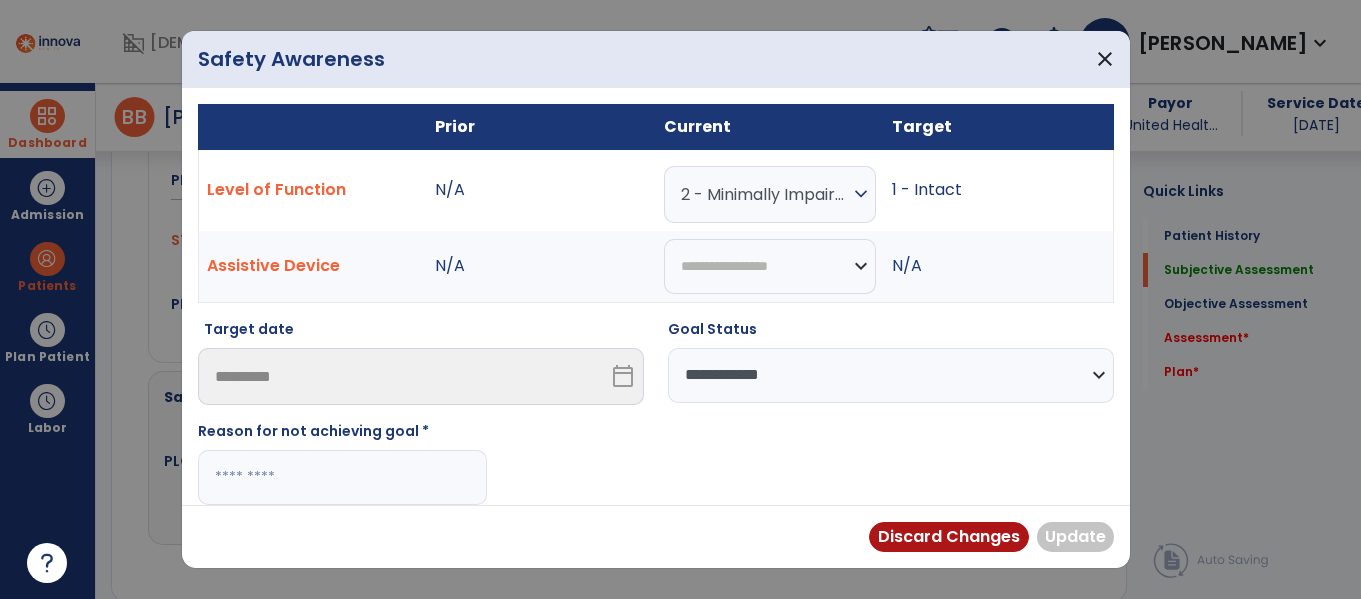type on "**********" 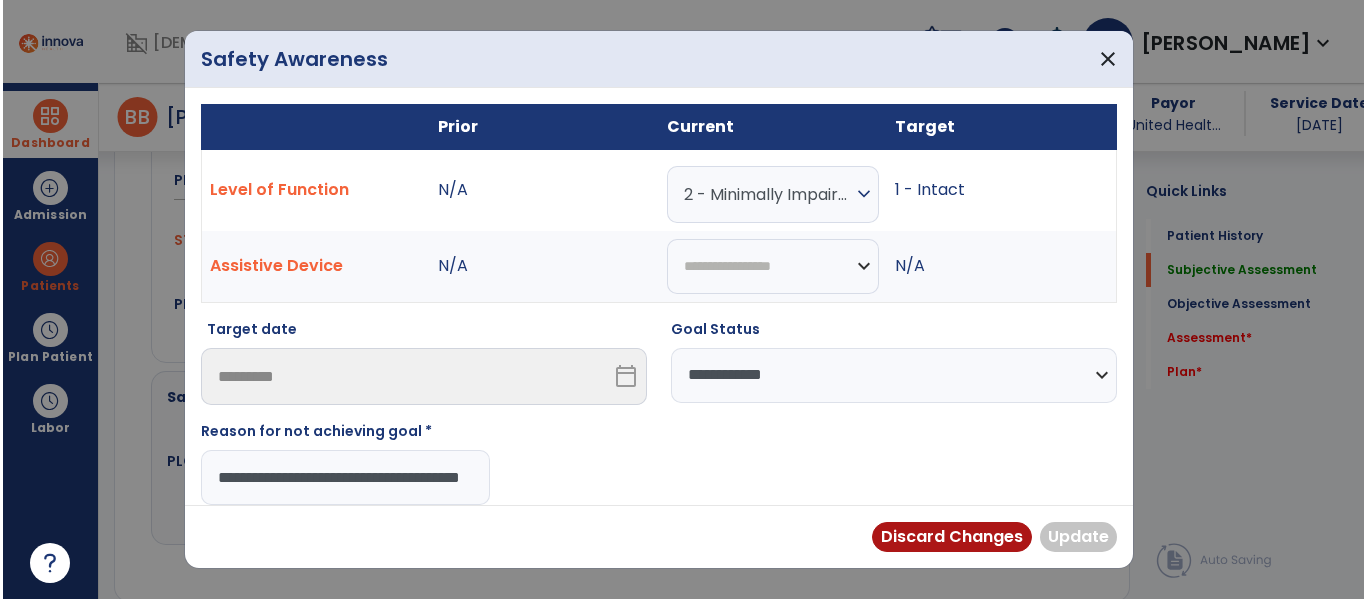scroll, scrollTop: 0, scrollLeft: 81, axis: horizontal 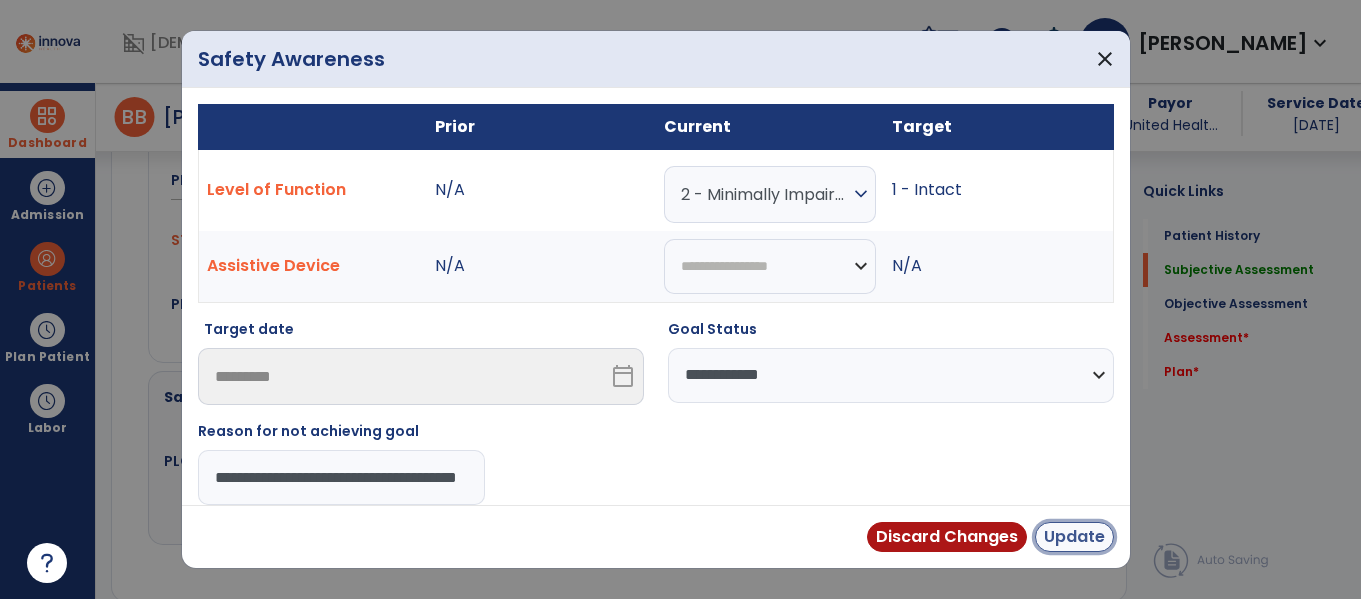 click on "Update" at bounding box center (1074, 537) 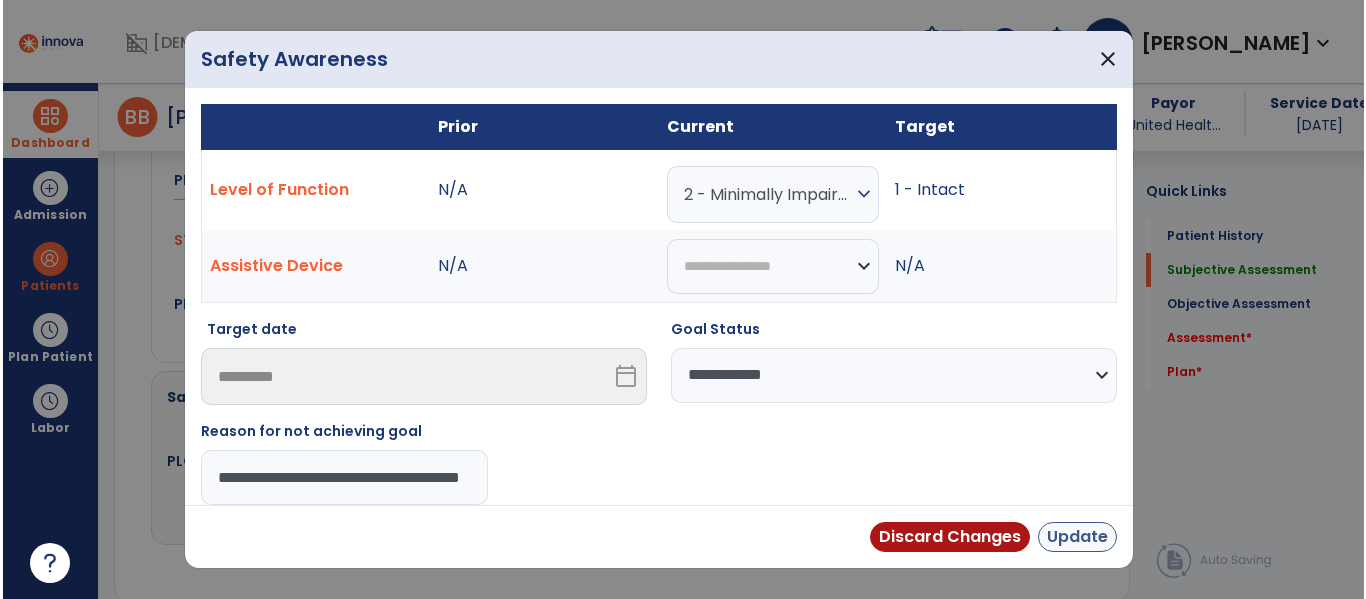 scroll, scrollTop: 0, scrollLeft: 0, axis: both 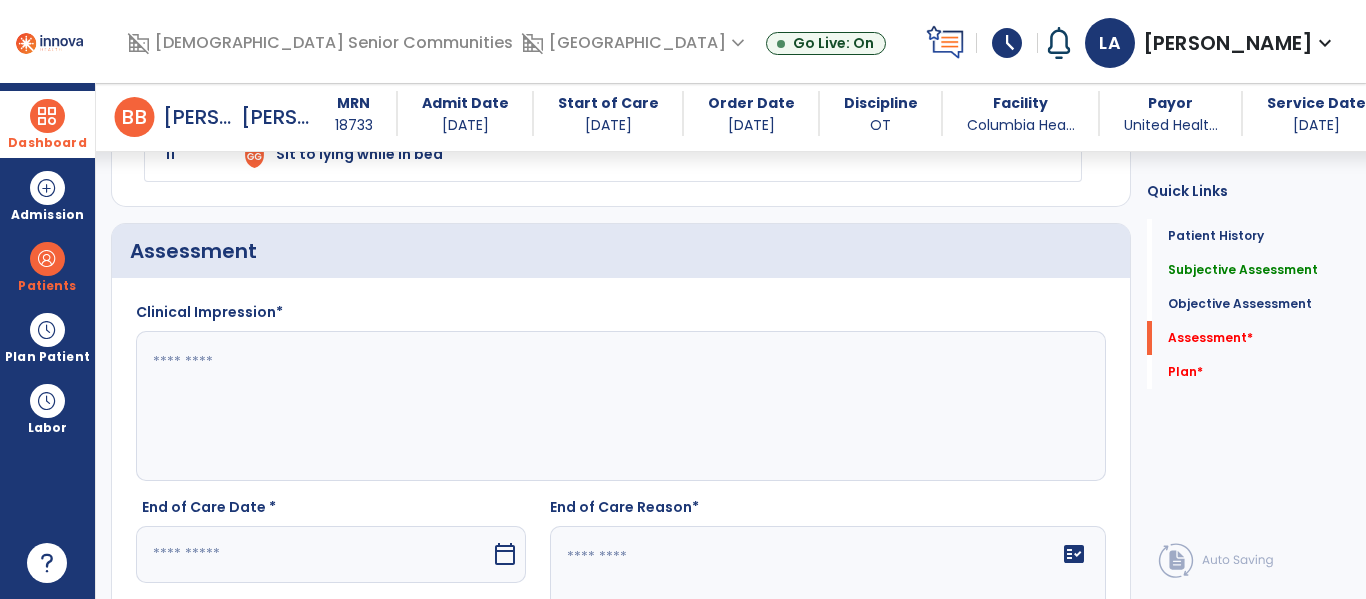click 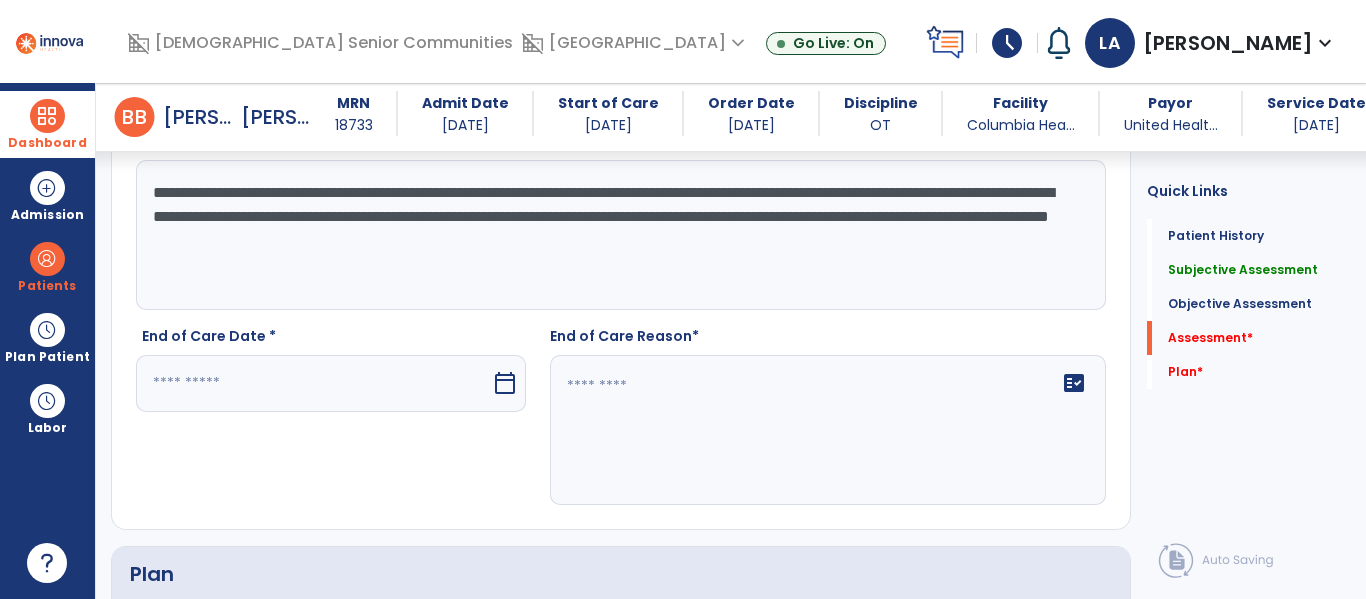 scroll, scrollTop: 2655, scrollLeft: 0, axis: vertical 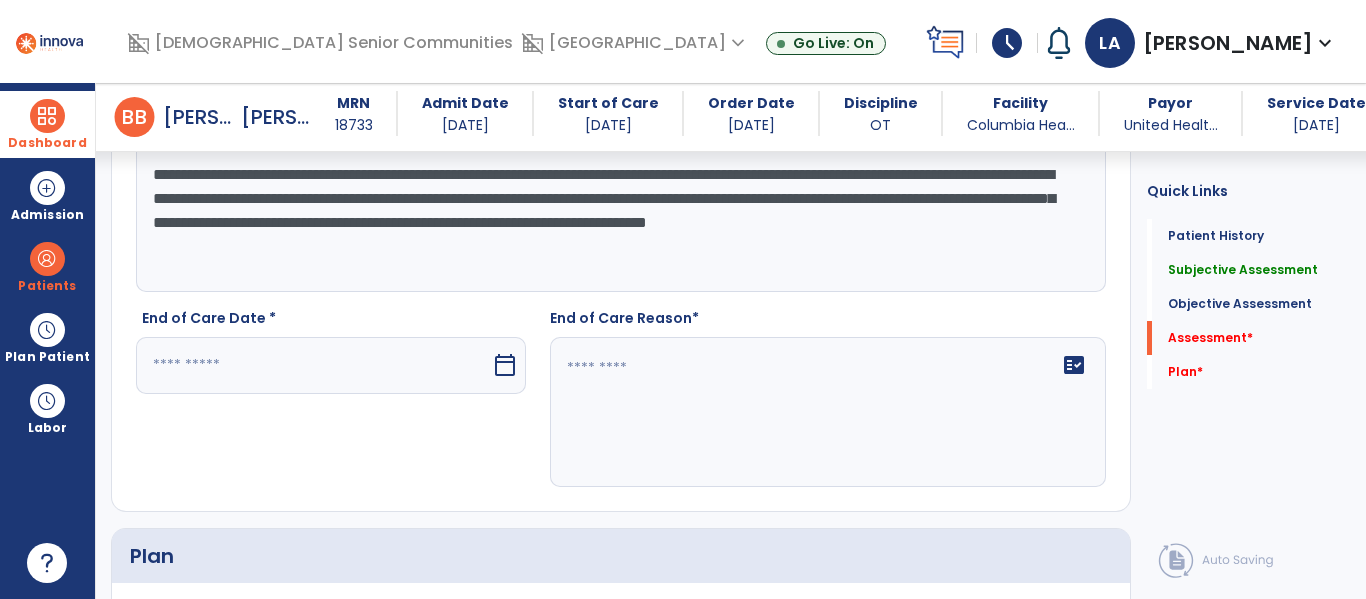 type on "**********" 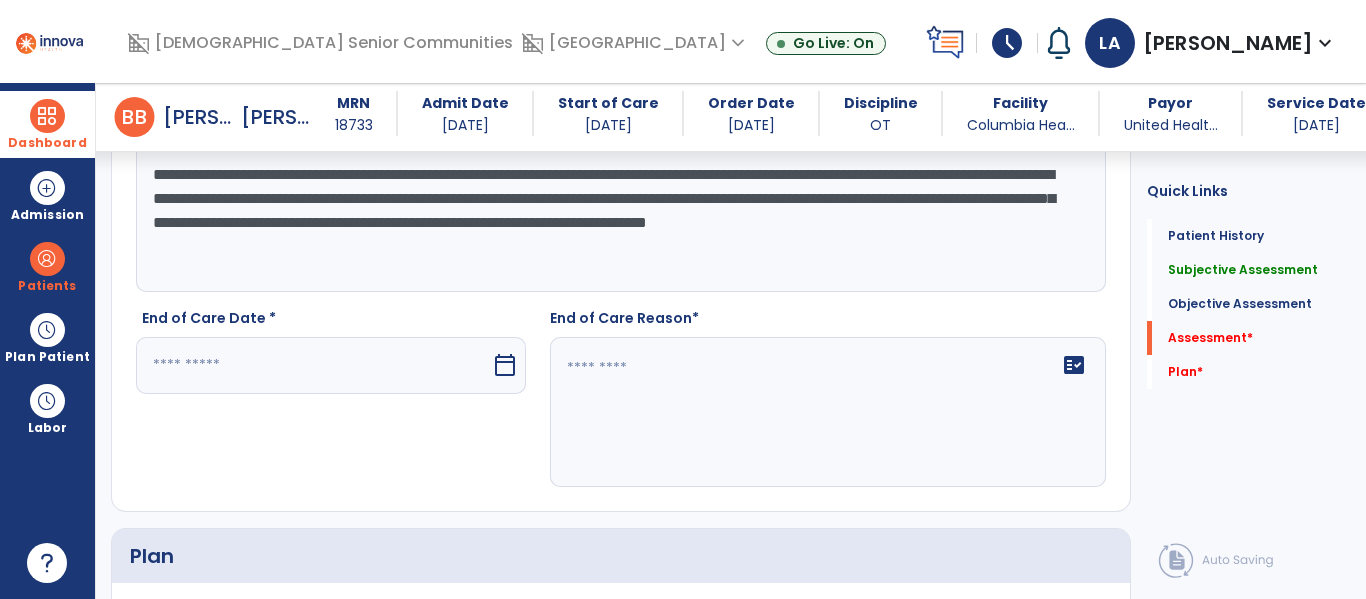 click at bounding box center [313, 365] 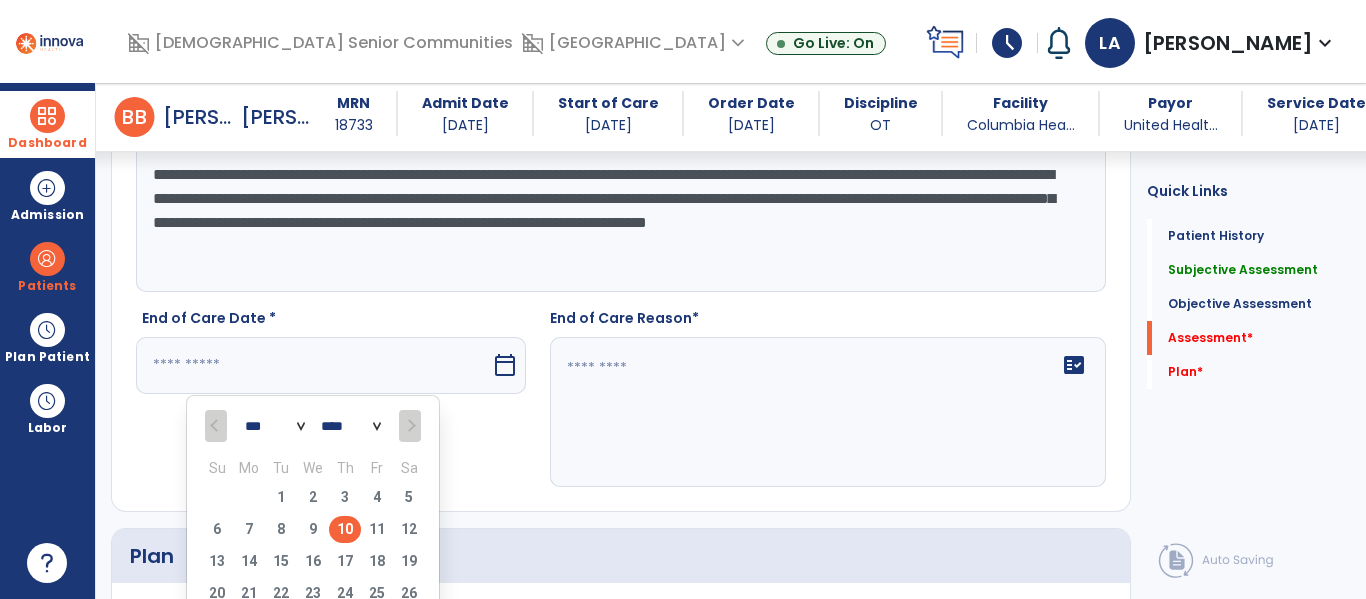 click on "10" at bounding box center (345, 529) 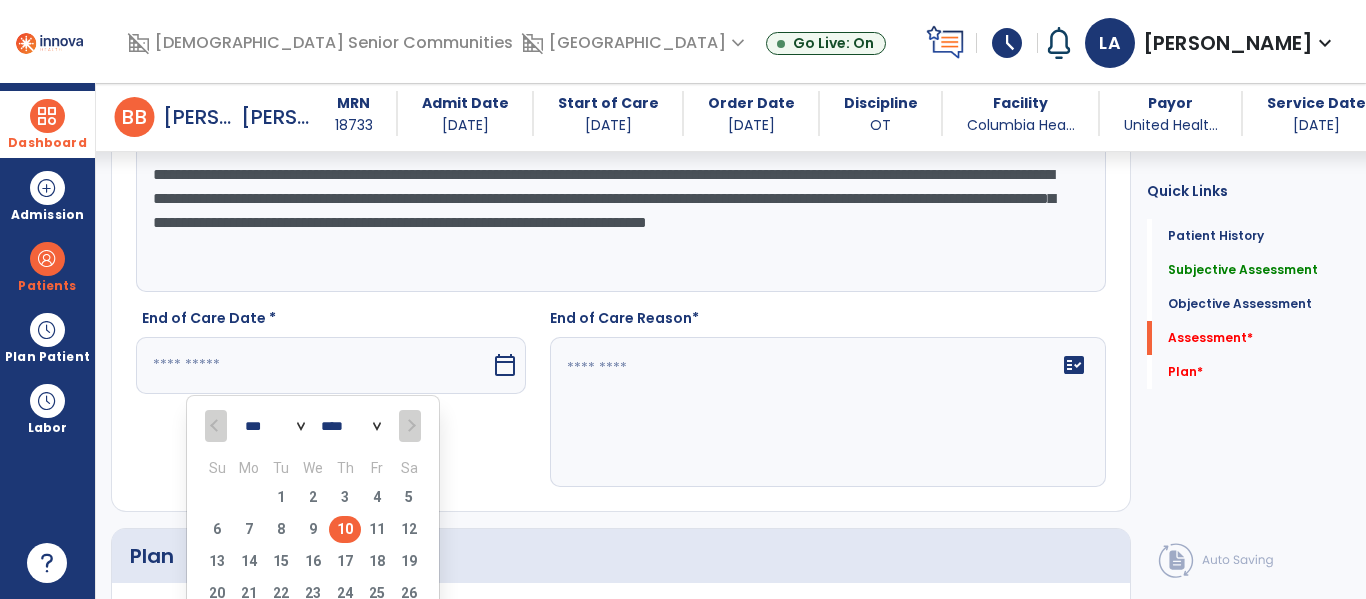 type on "*********" 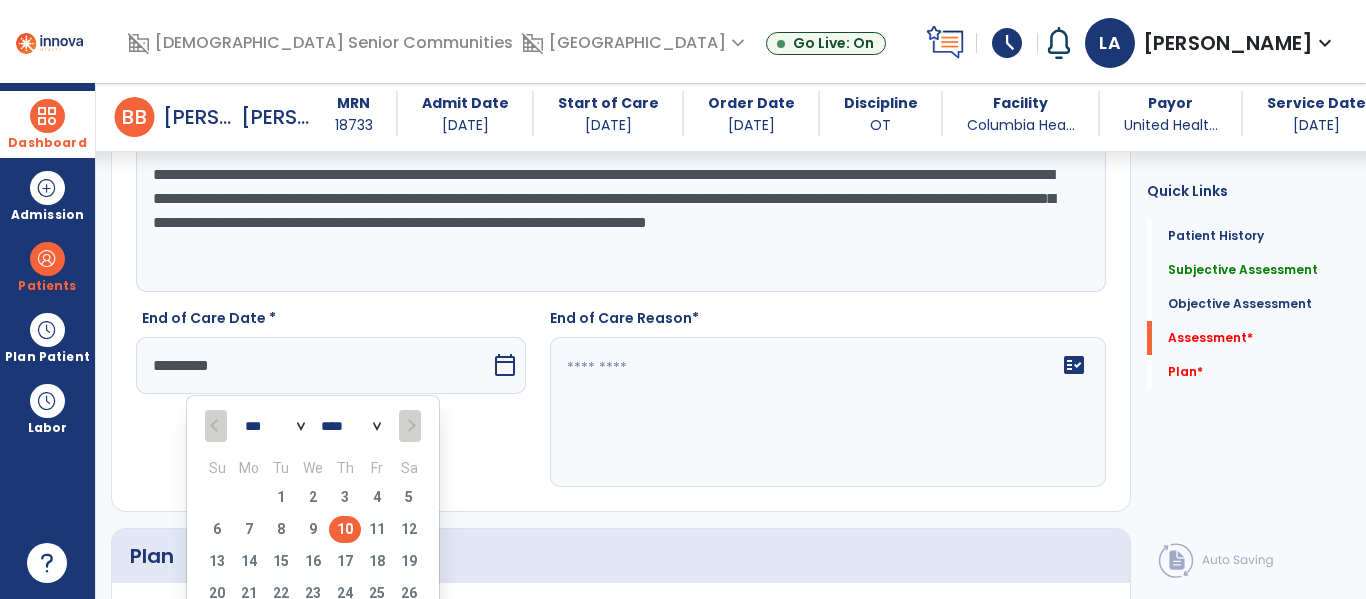 click on "fact_check" 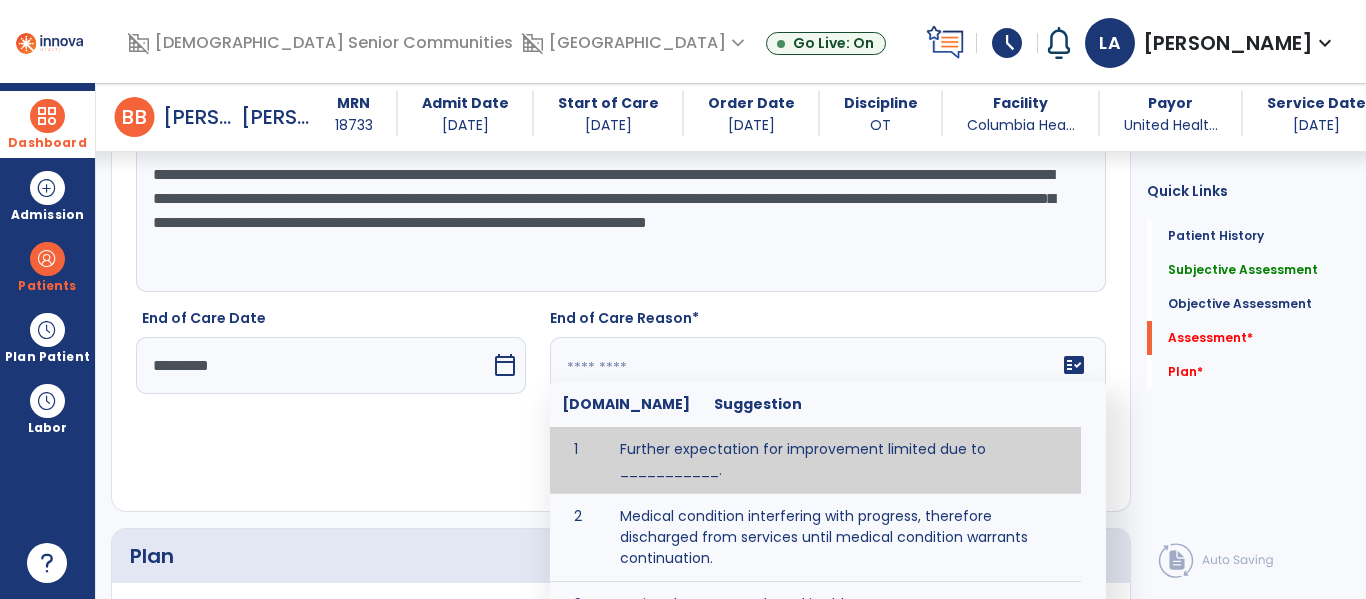 paste on "**********" 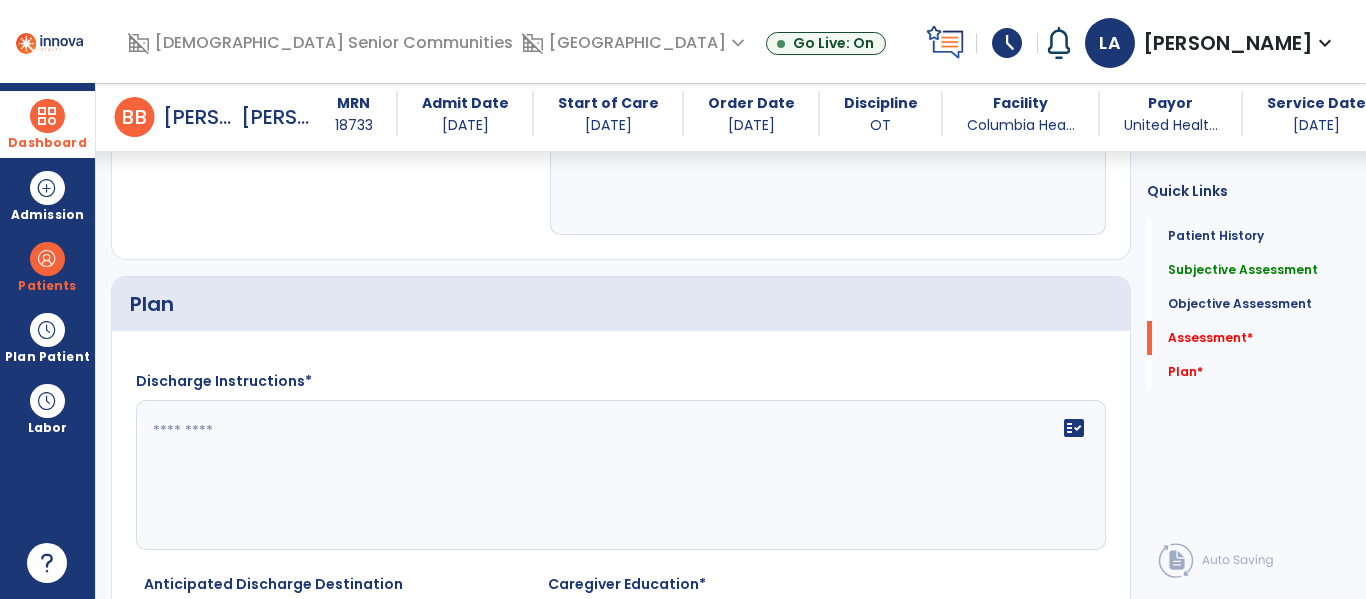 scroll, scrollTop: 2923, scrollLeft: 0, axis: vertical 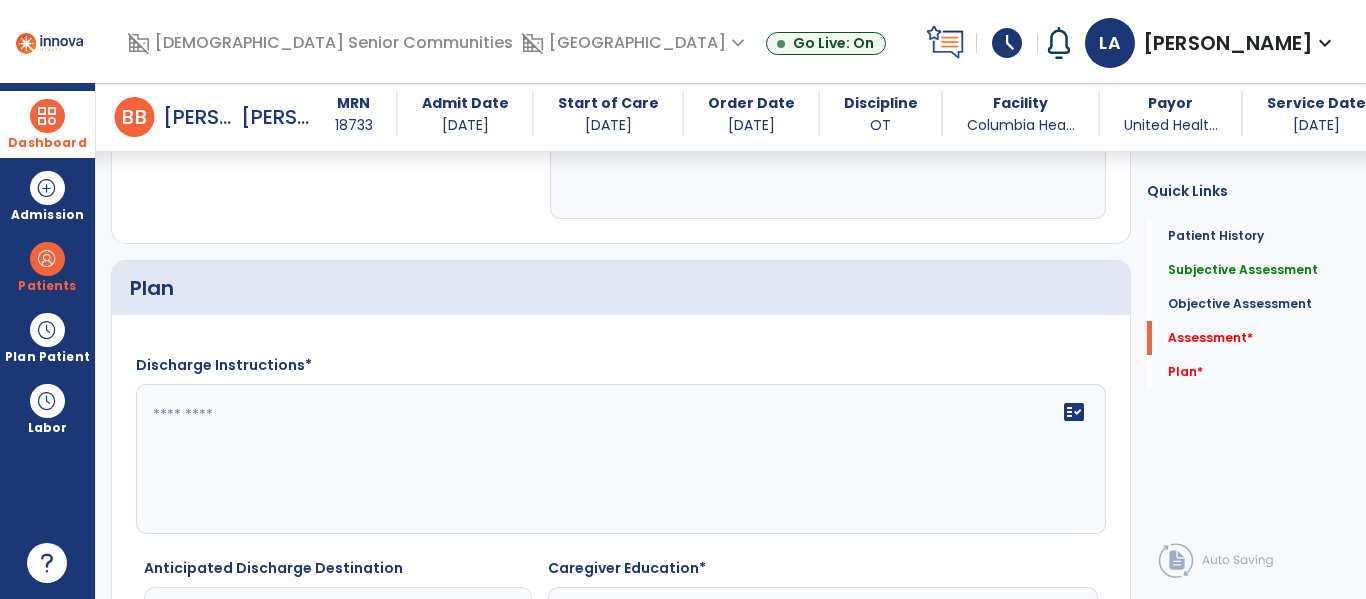 type on "**********" 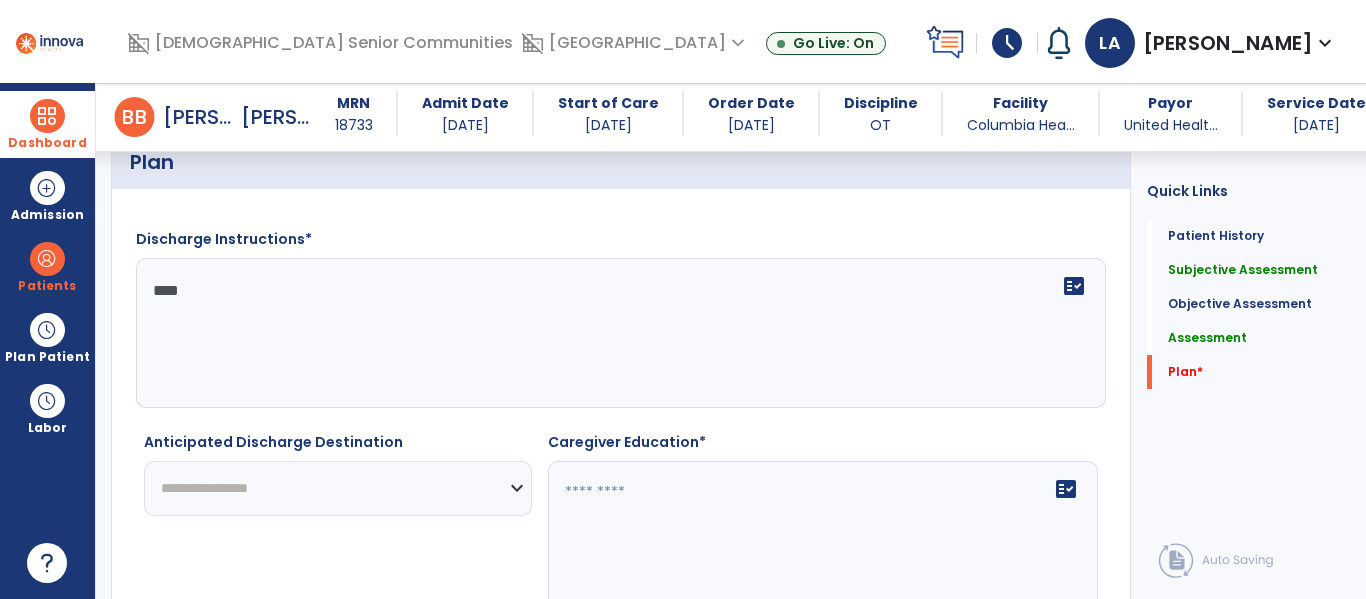 scroll, scrollTop: 3078, scrollLeft: 0, axis: vertical 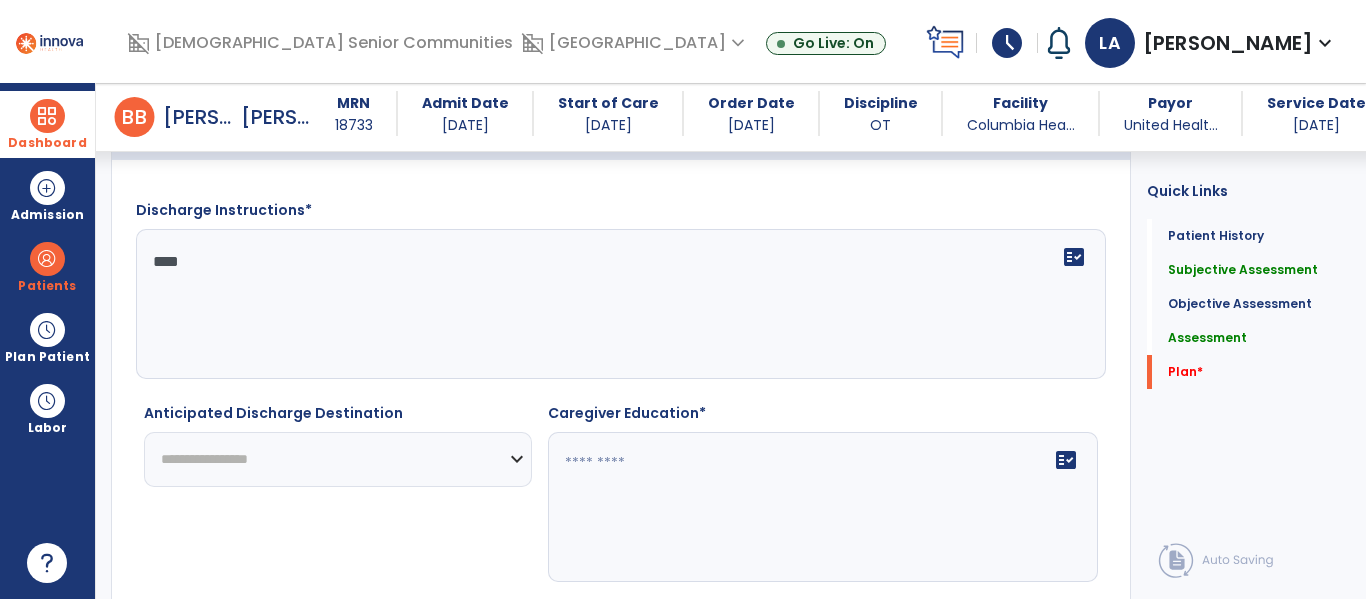 type on "****" 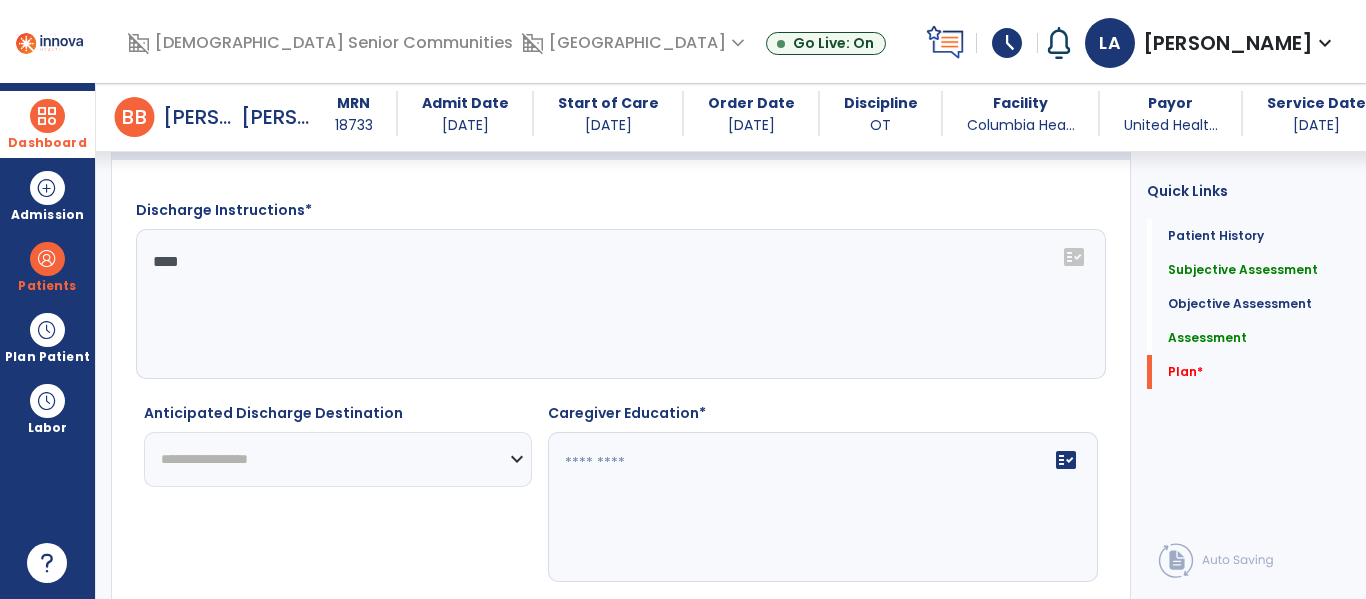 select on "****" 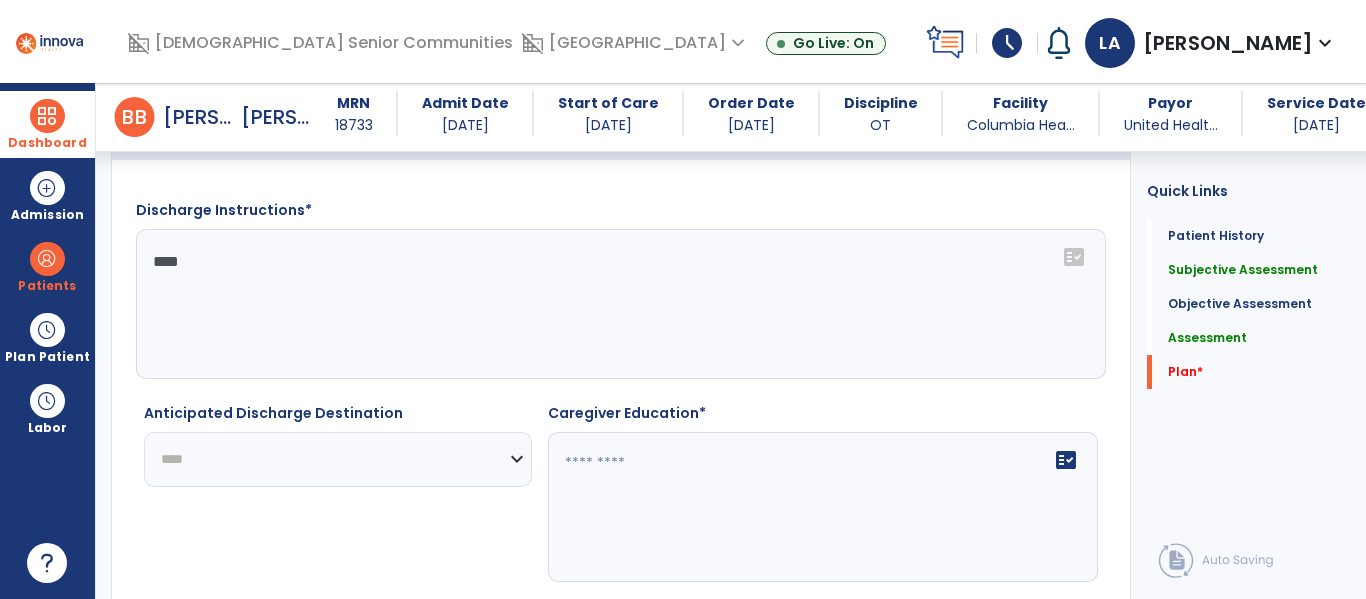 click on "**********" 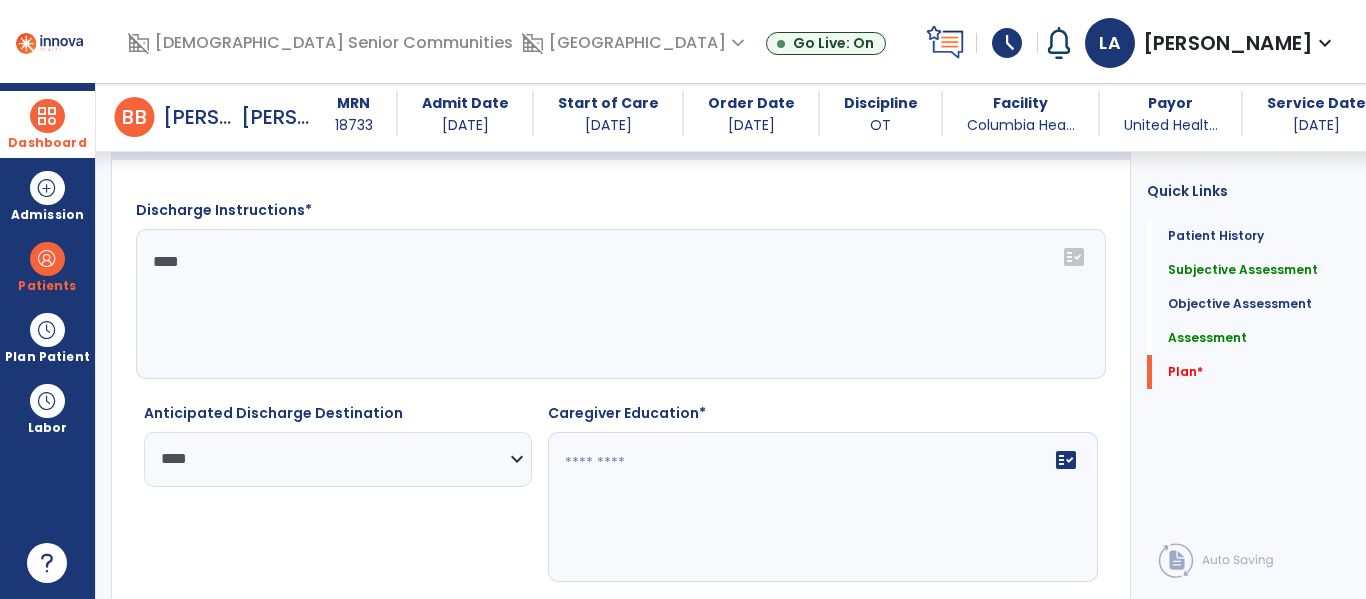 click 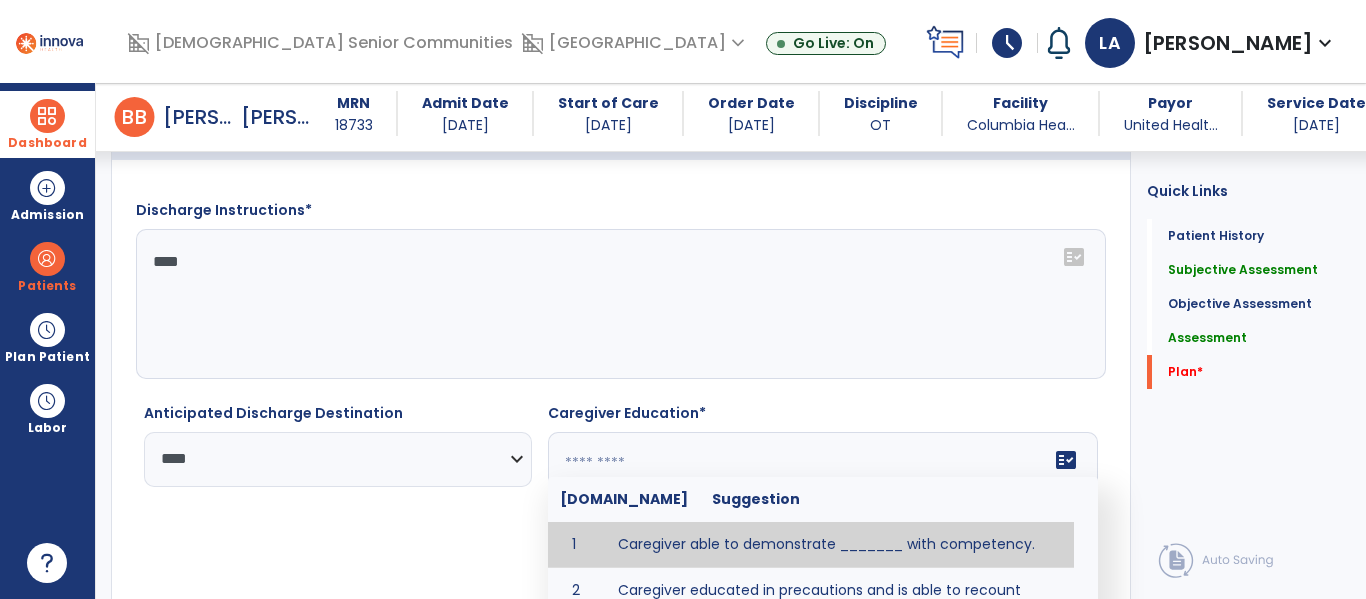 scroll, scrollTop: 3210, scrollLeft: 0, axis: vertical 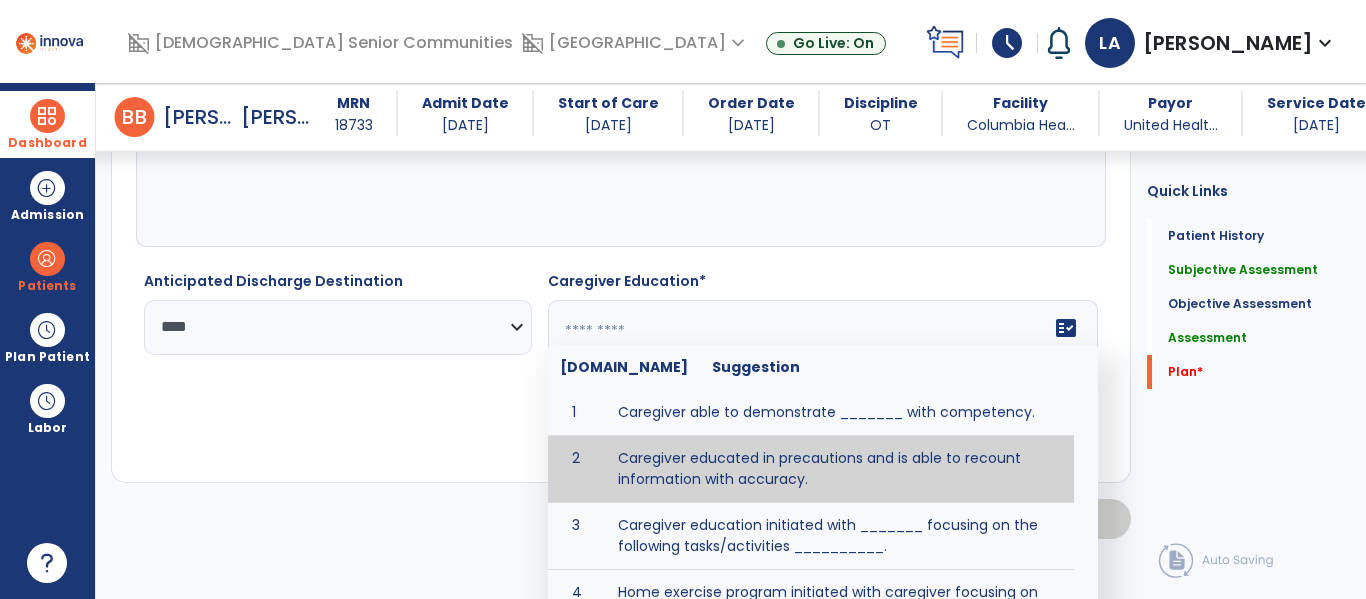 type on "**********" 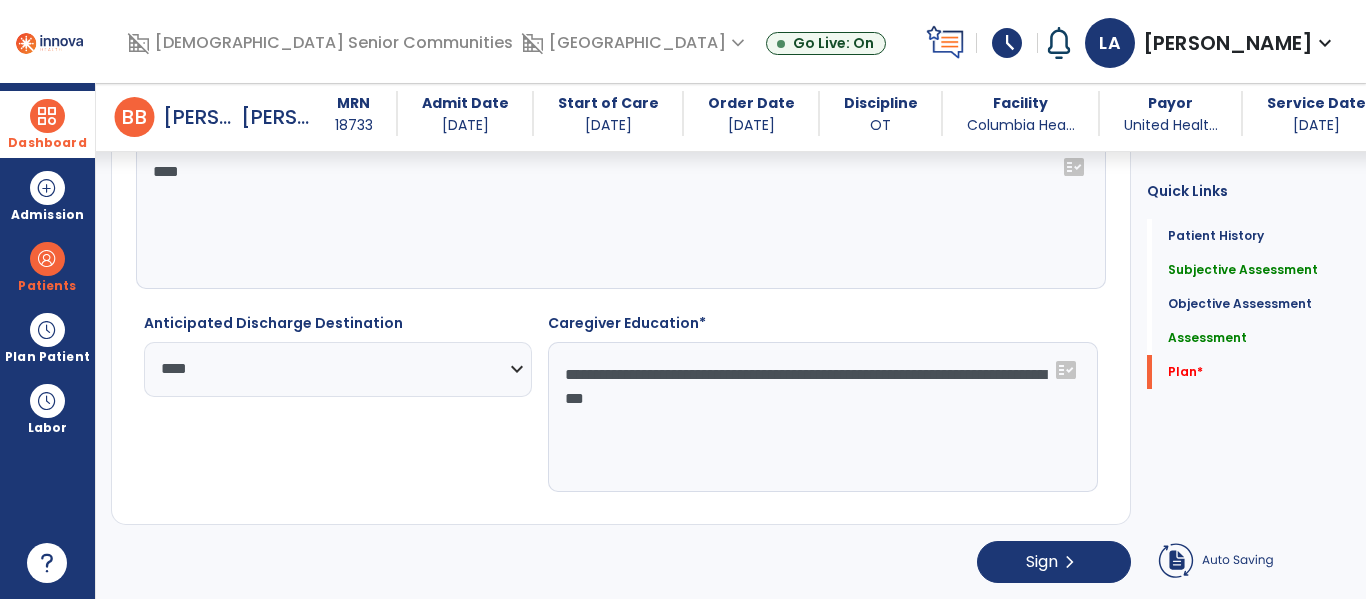 click on "**********" 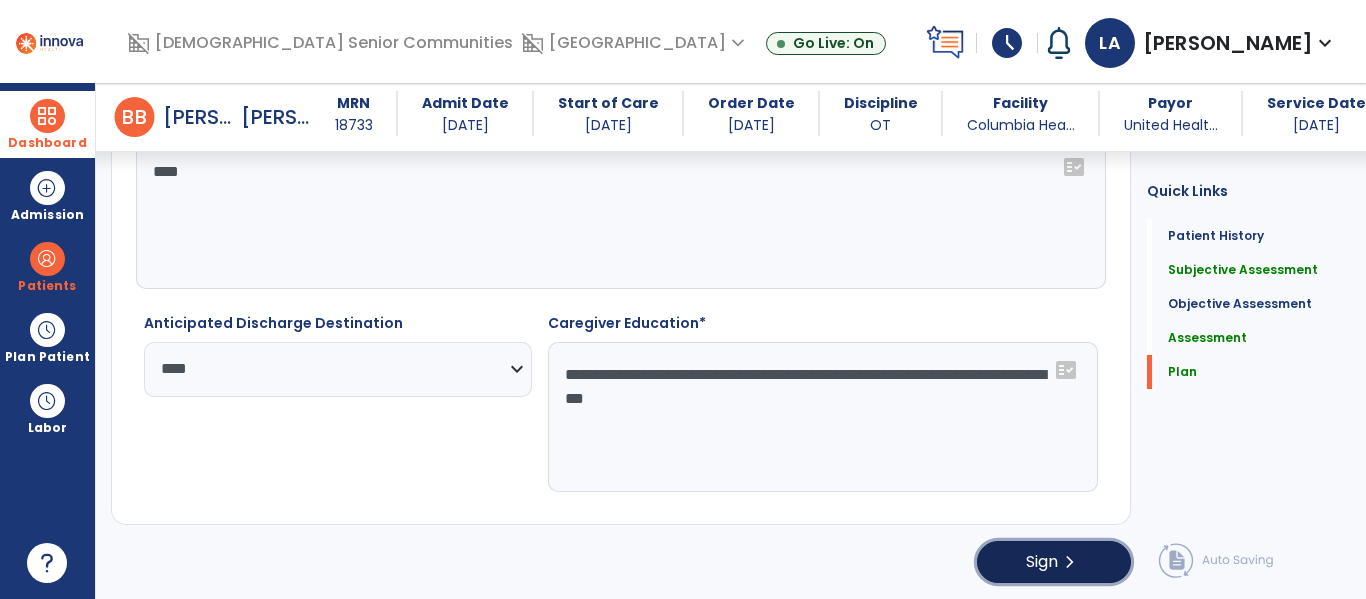 click on "chevron_right" 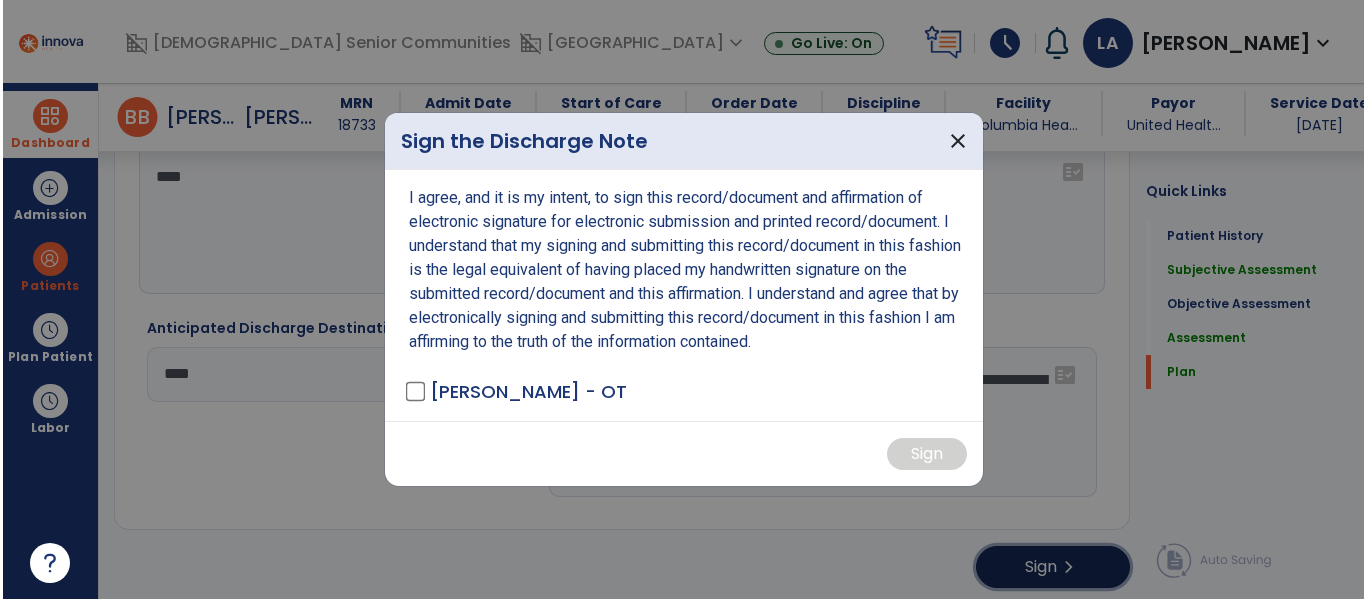 scroll, scrollTop: 3168, scrollLeft: 0, axis: vertical 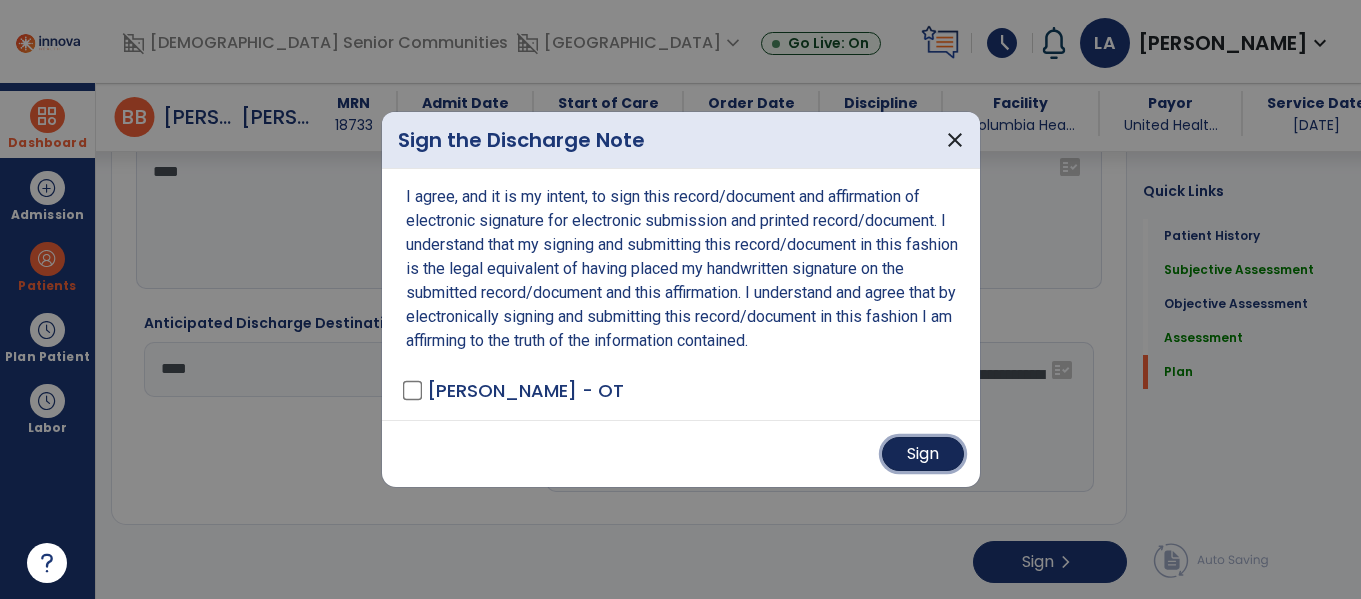 drag, startPoint x: 918, startPoint y: 454, endPoint x: 844, endPoint y: 444, distance: 74.672615 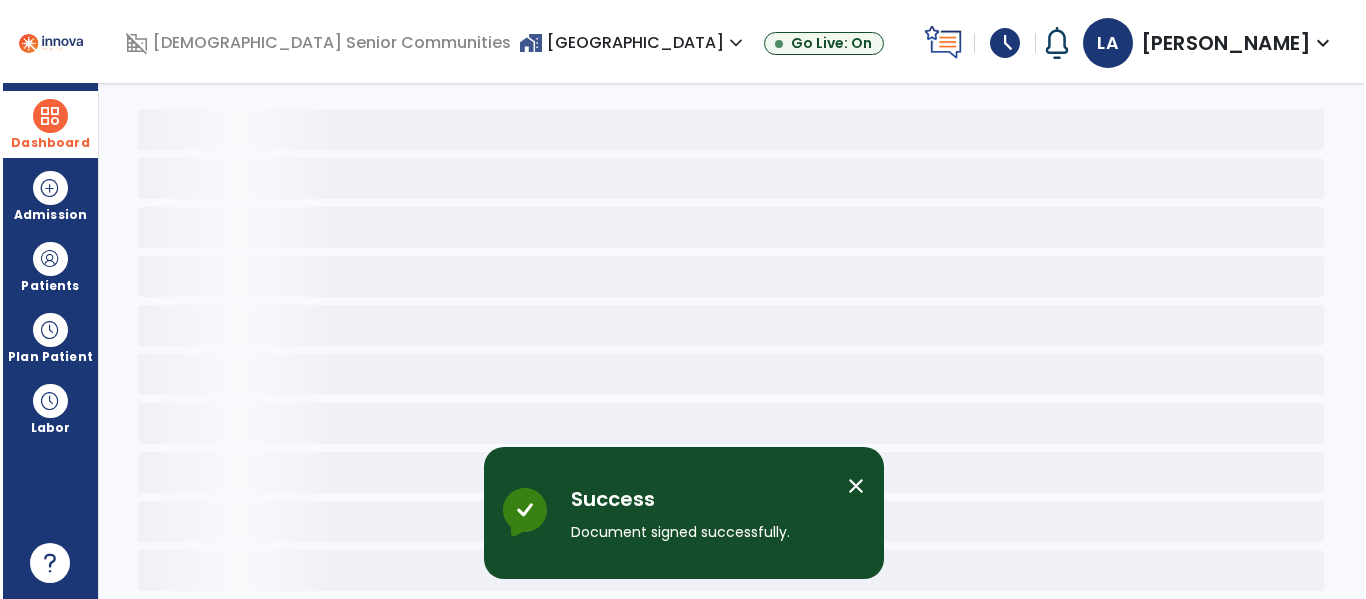 scroll, scrollTop: 78, scrollLeft: 0, axis: vertical 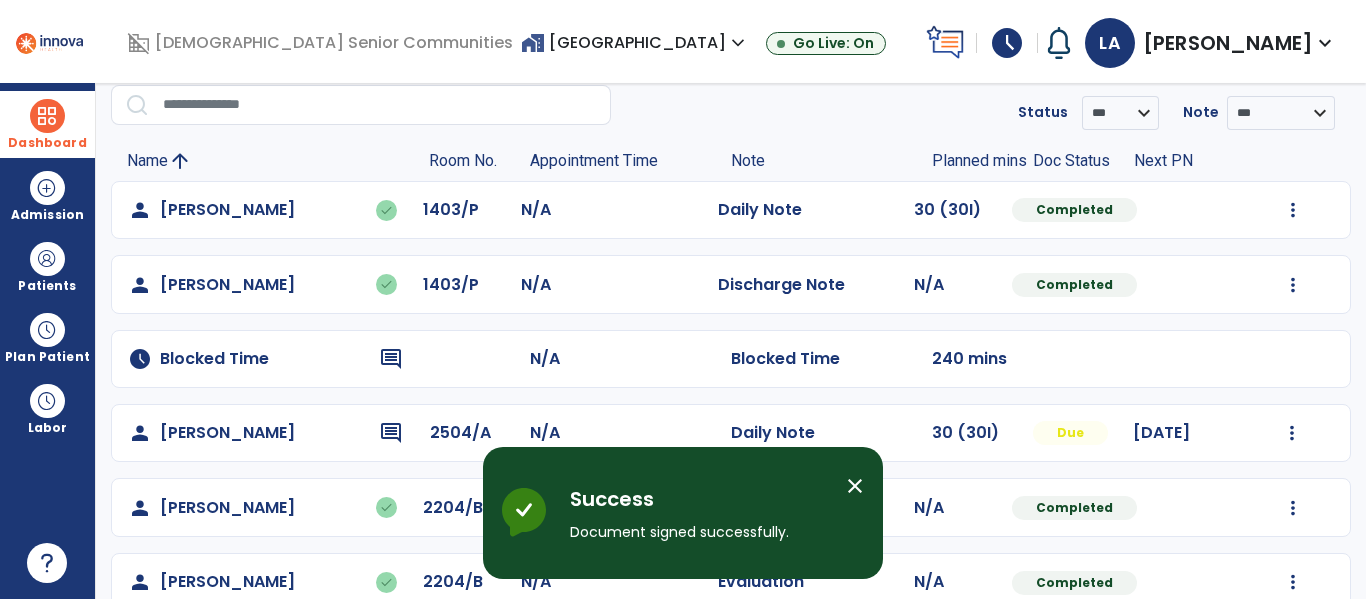 click at bounding box center [47, 116] 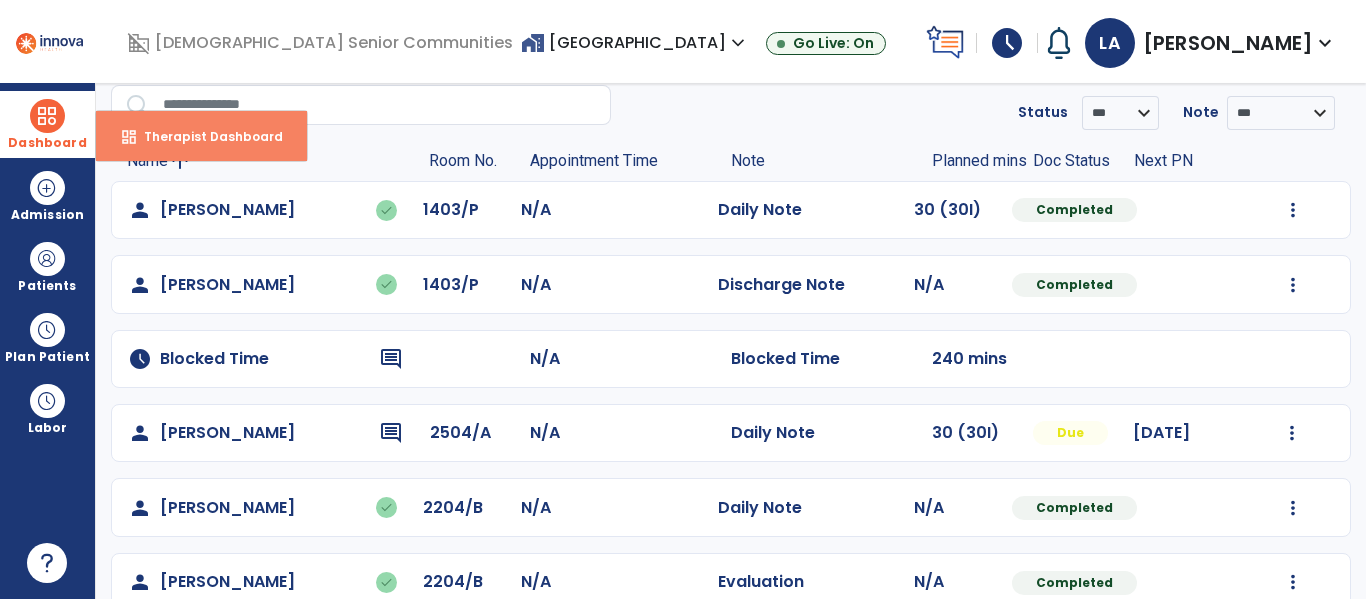 click on "dashboard  Therapist Dashboard" at bounding box center (201, 136) 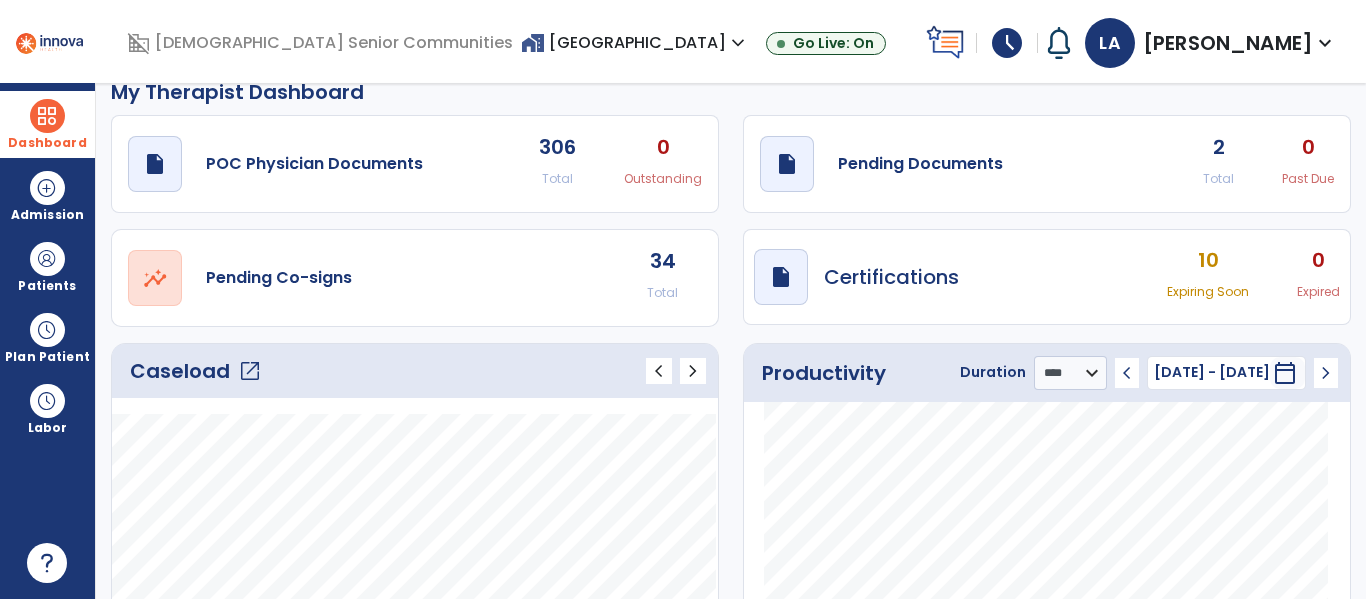 scroll, scrollTop: 21, scrollLeft: 0, axis: vertical 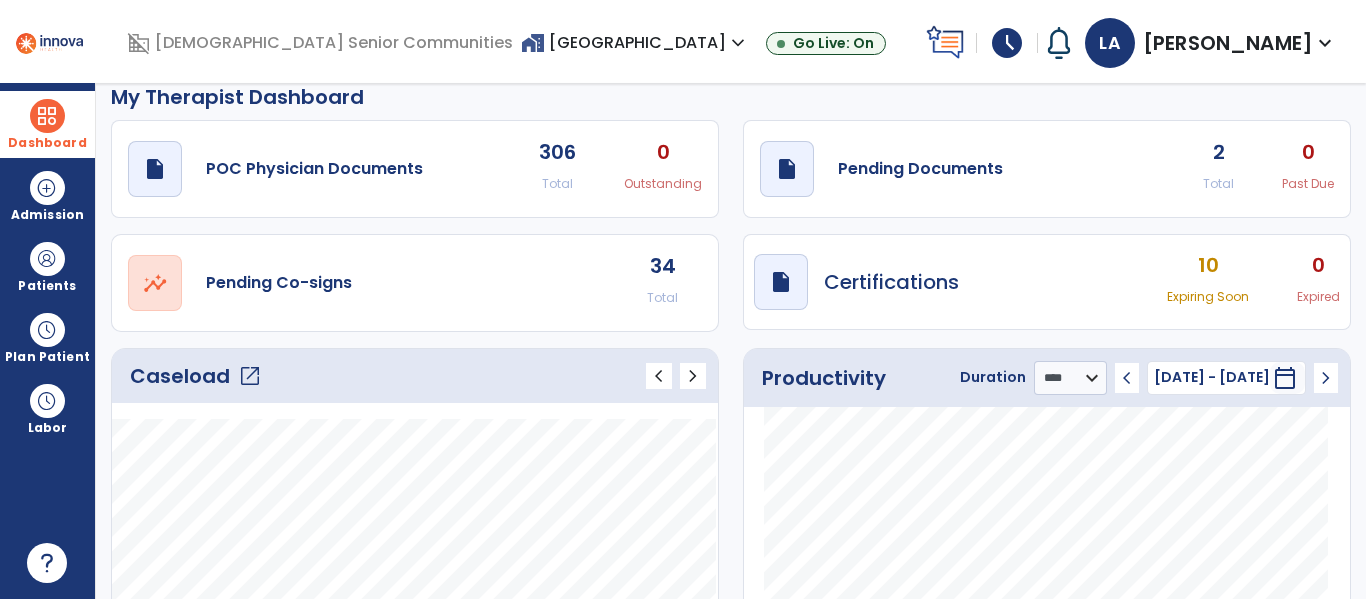 click on "open_in_new" 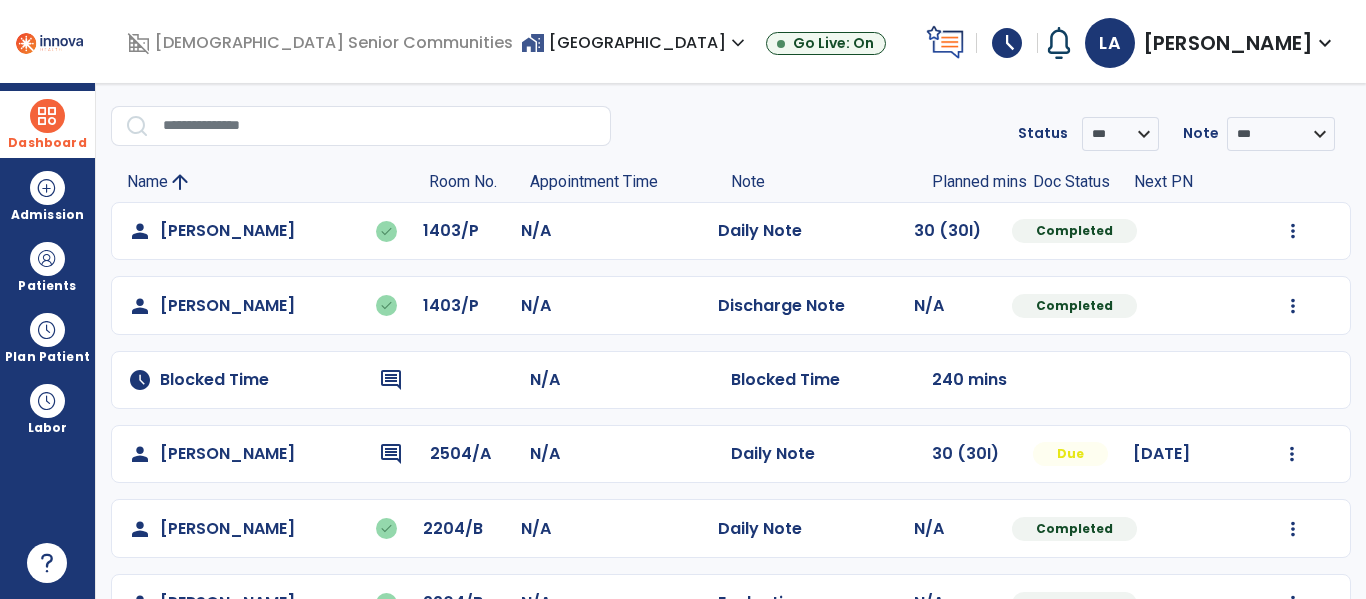 scroll, scrollTop: 0, scrollLeft: 0, axis: both 